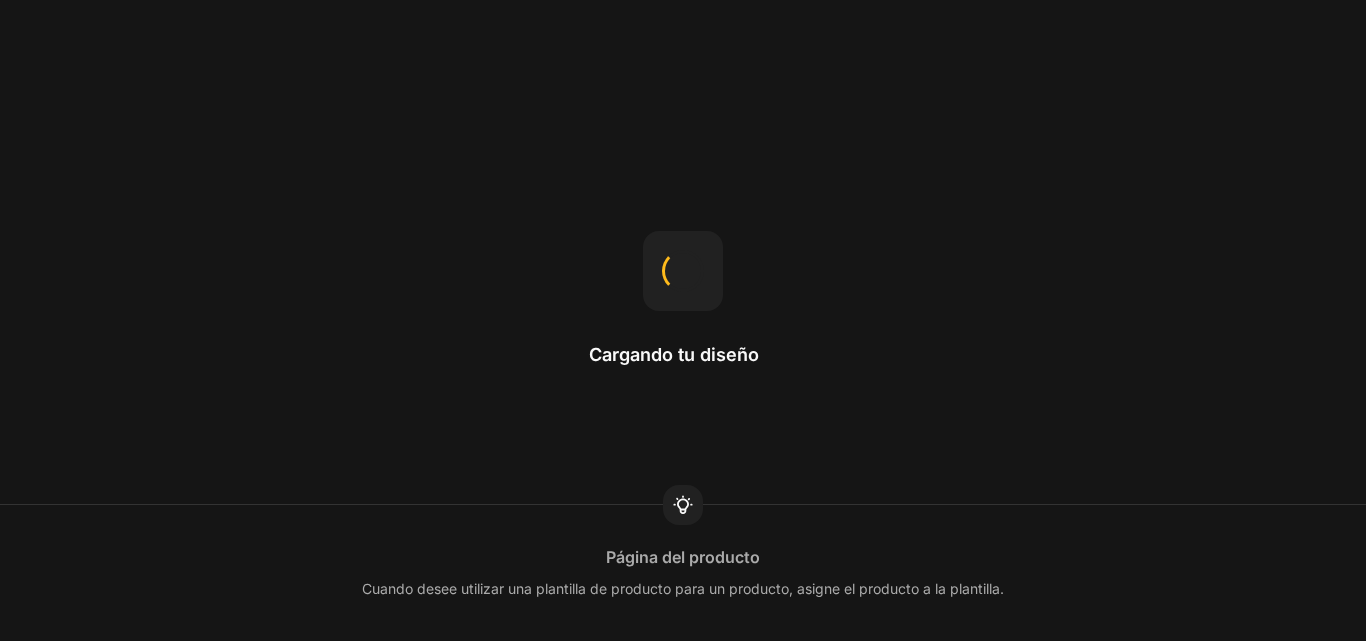 scroll, scrollTop: 0, scrollLeft: 0, axis: both 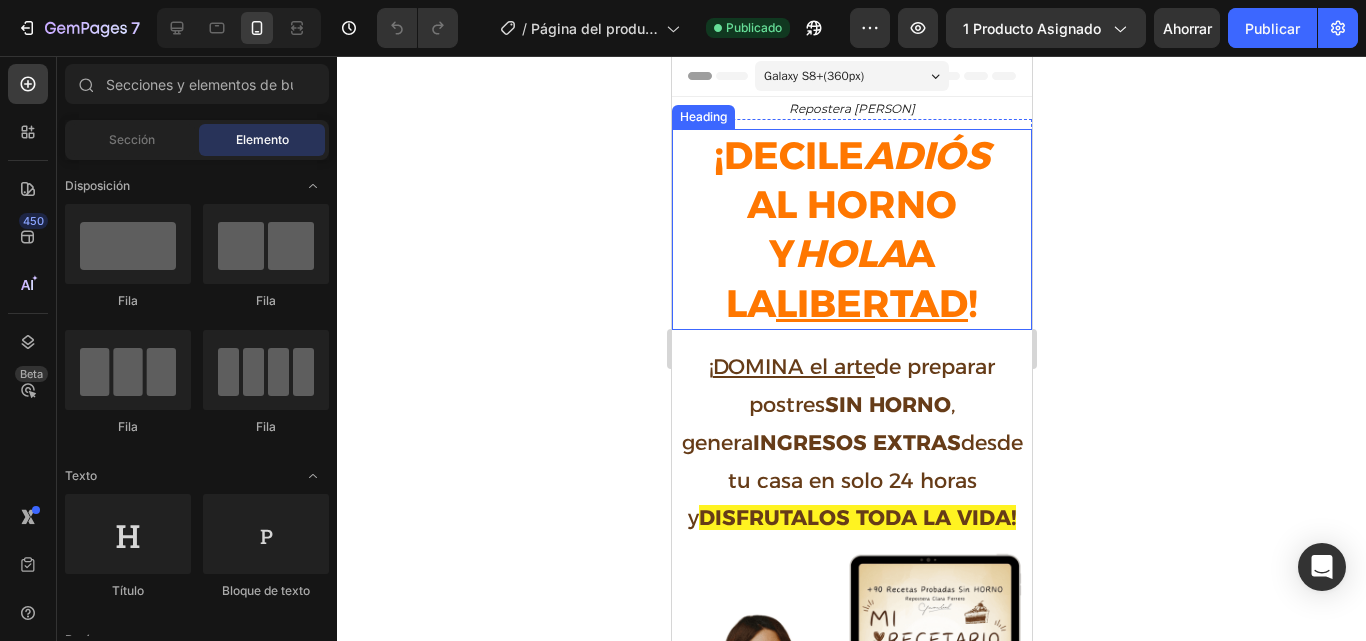 click on "LIBERTAD" at bounding box center (871, 303) 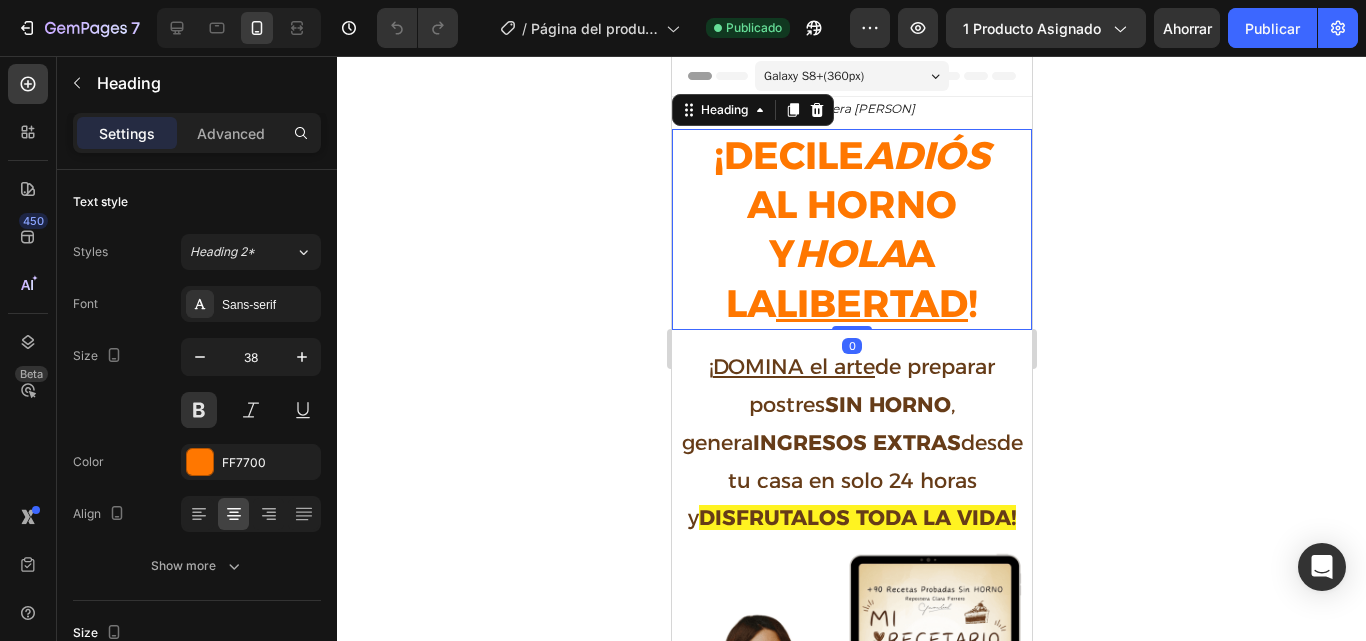 click on "¡DECILE  ADIÓS  AL HORNO  Y  HOLA  A LA  LIBERTAD !" at bounding box center (851, 230) 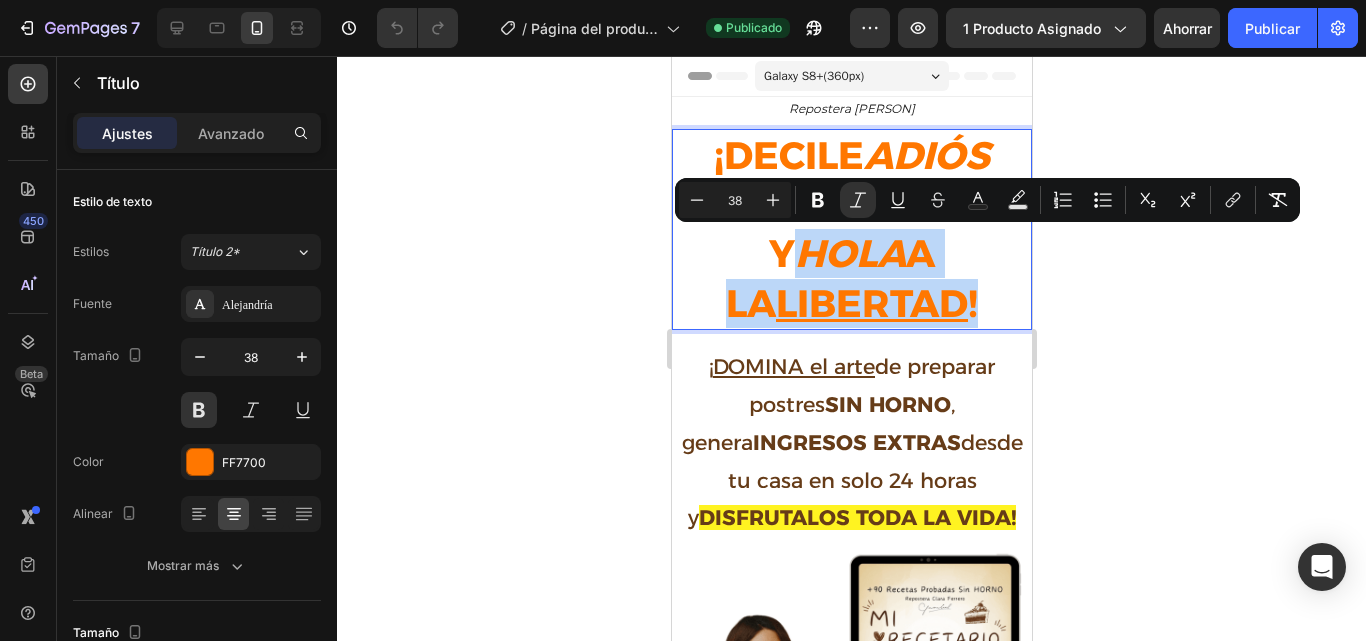 drag, startPoint x: 954, startPoint y: 297, endPoint x: 766, endPoint y: 243, distance: 195.60164 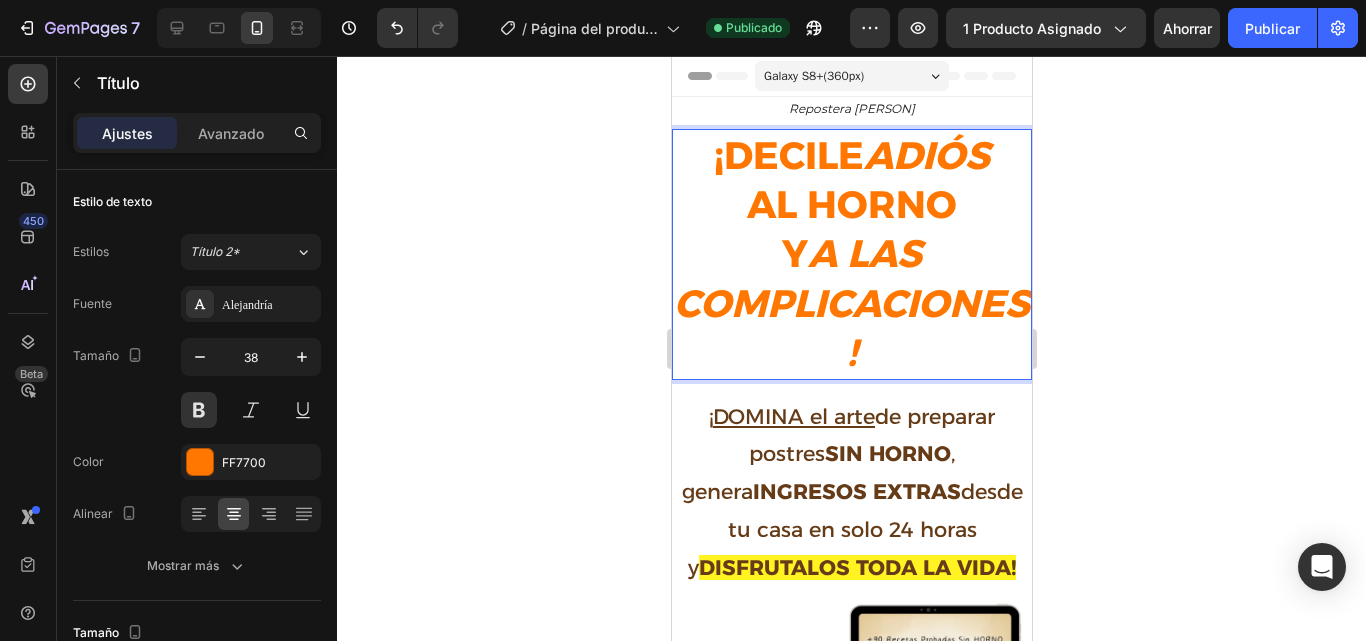 click 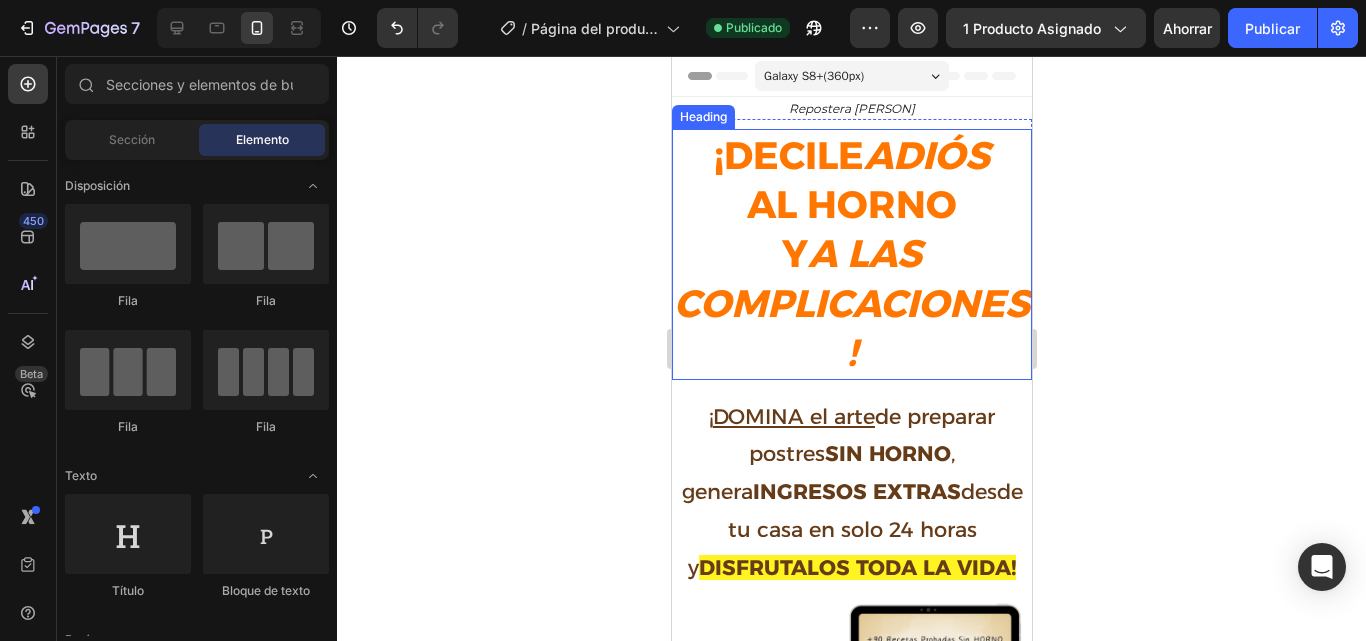 click on "¡DECILE  ADIÓS  AL HORNO  Y  A LAS COMPLICACIONES!" at bounding box center (851, 254) 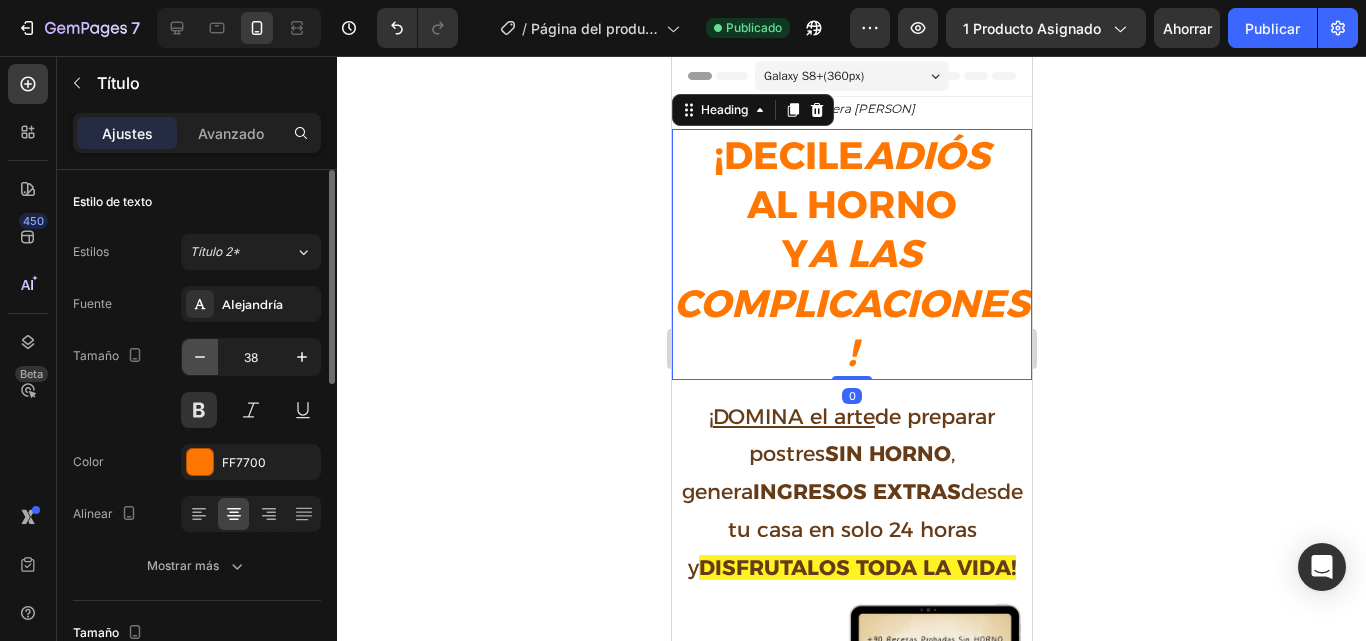 click at bounding box center (200, 357) 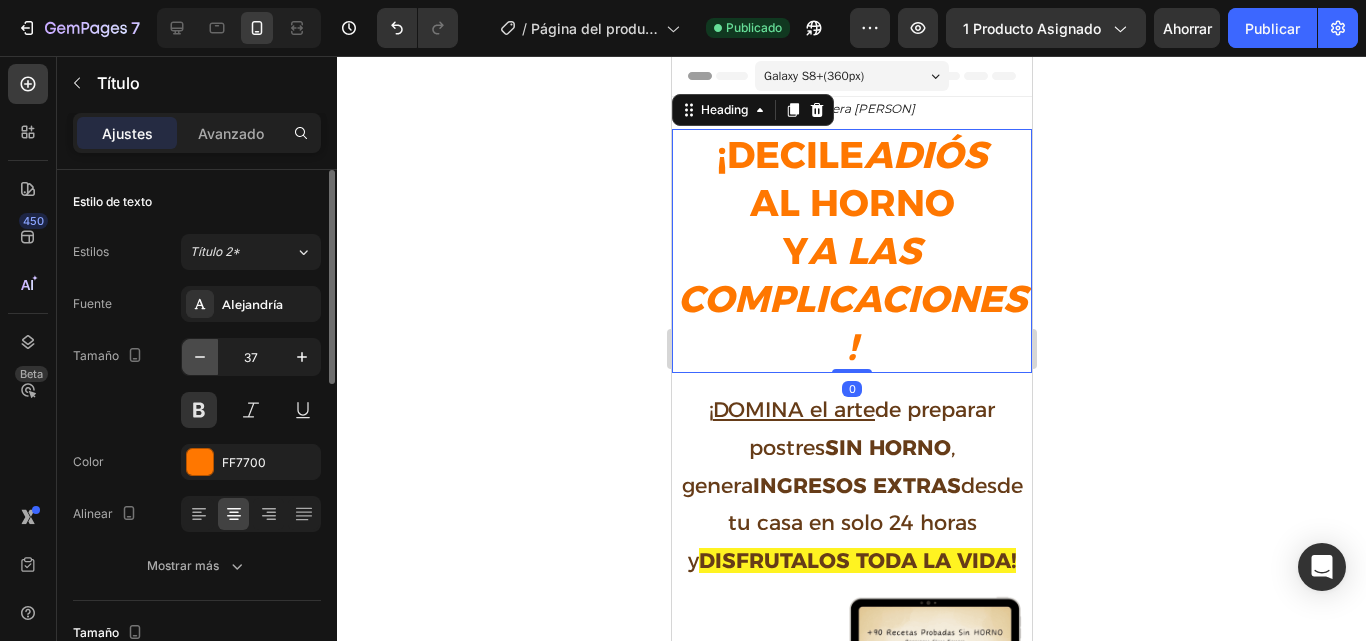 click at bounding box center (200, 357) 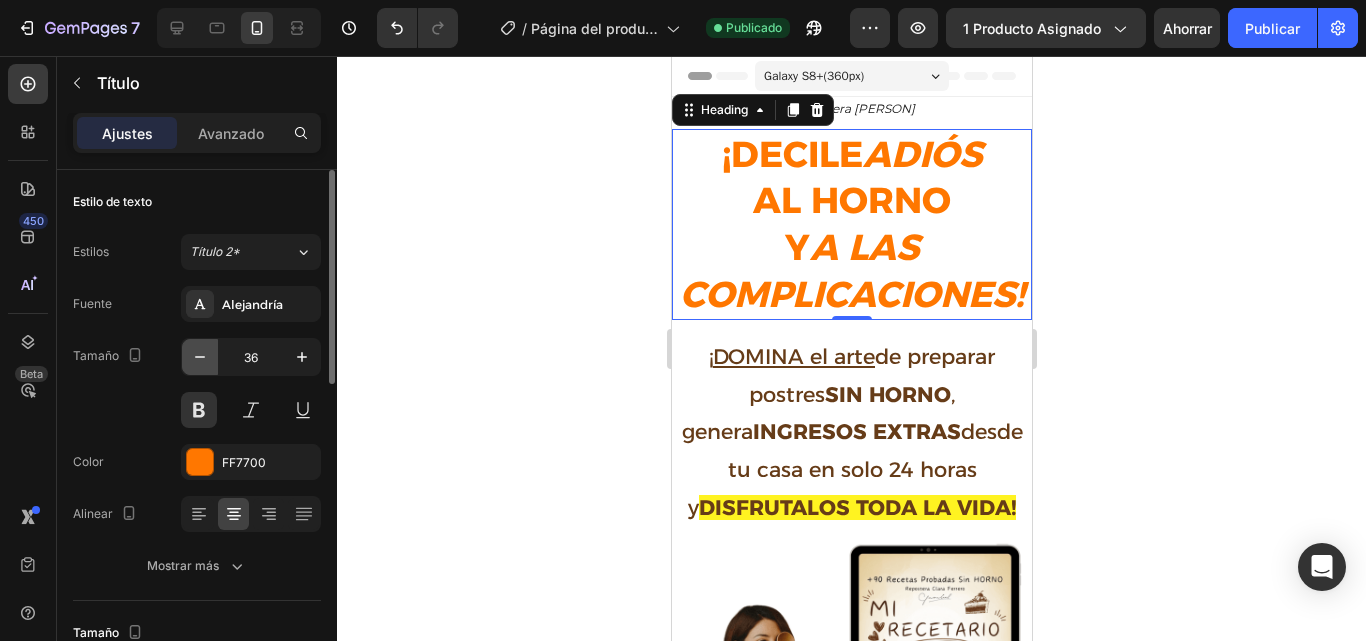 click at bounding box center (200, 357) 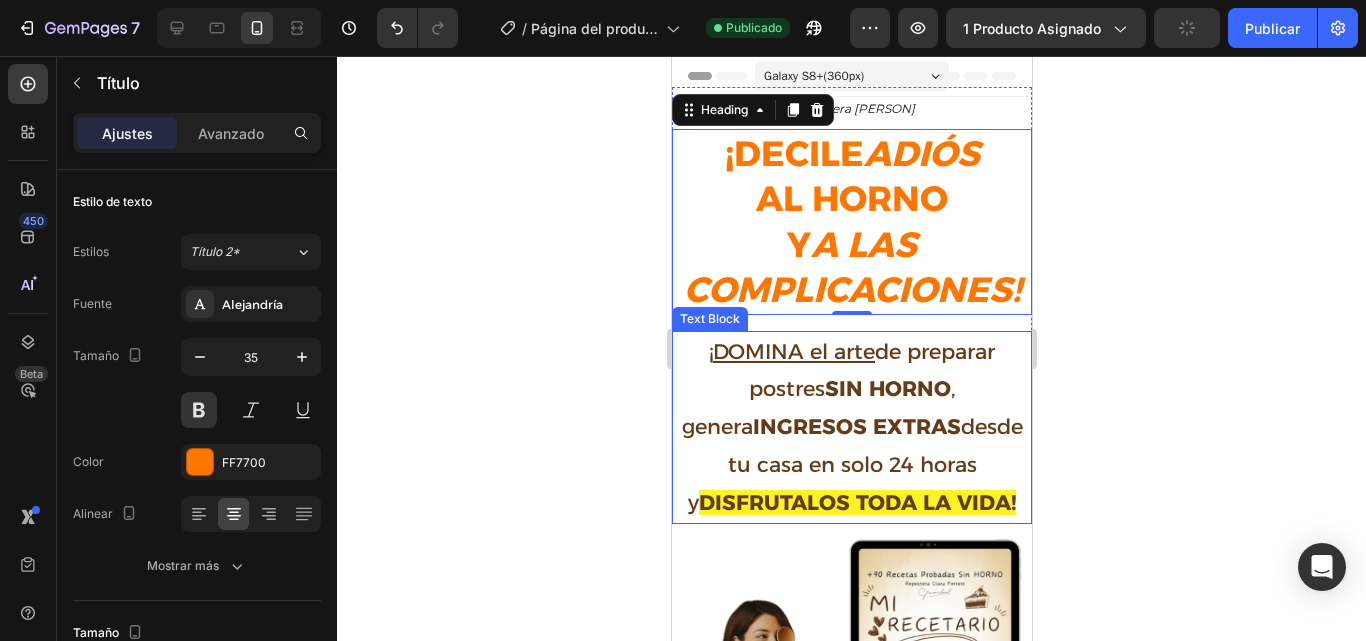 click on "SIN HORNO" at bounding box center [887, 388] 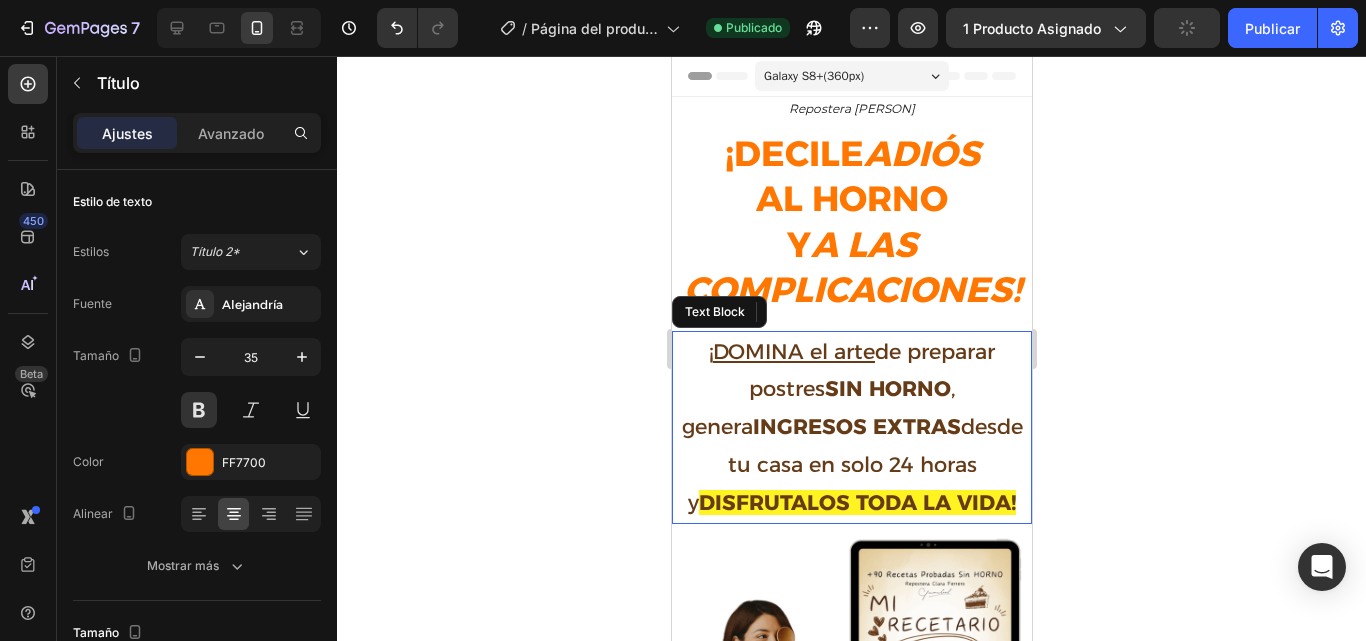 click on "SIN HORNO" at bounding box center [887, 388] 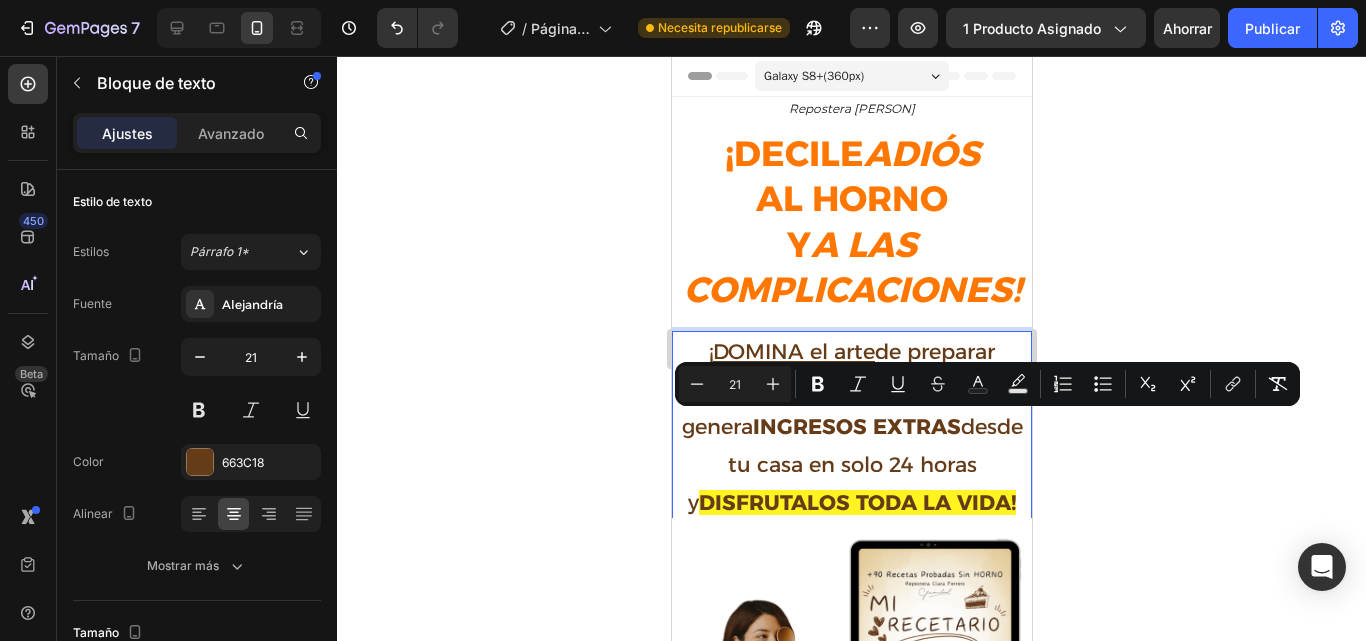 drag, startPoint x: 1004, startPoint y: 471, endPoint x: 709, endPoint y: 422, distance: 299.0418 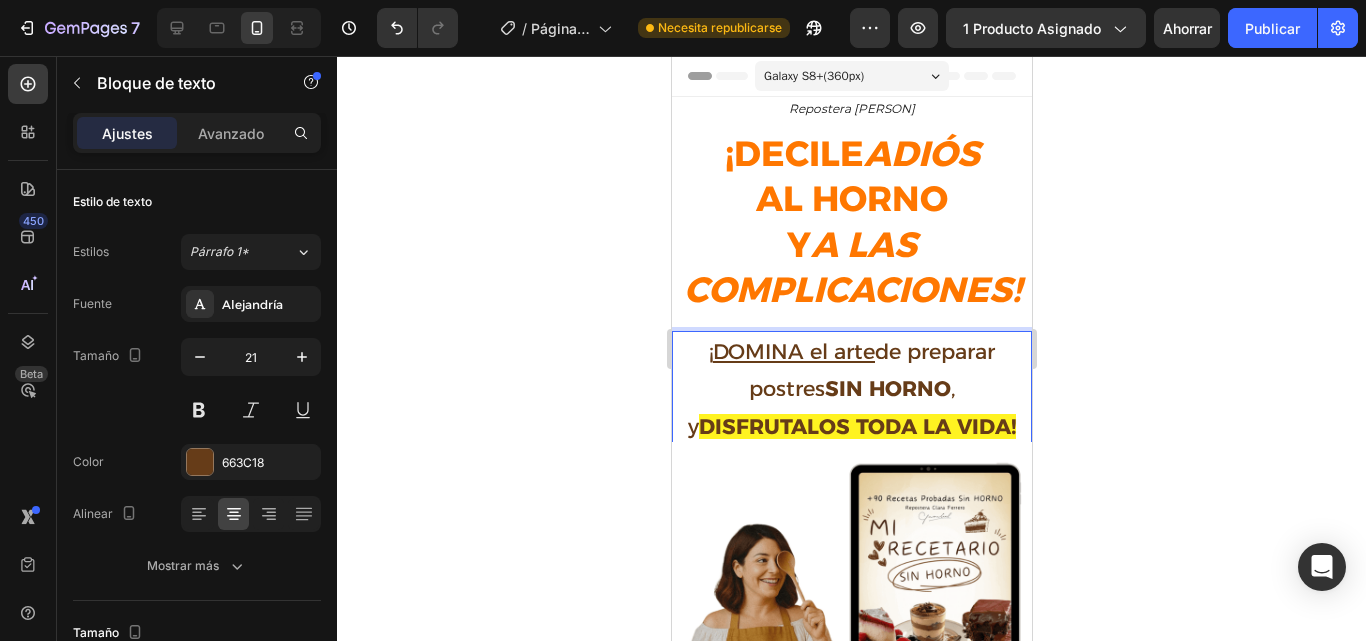 click 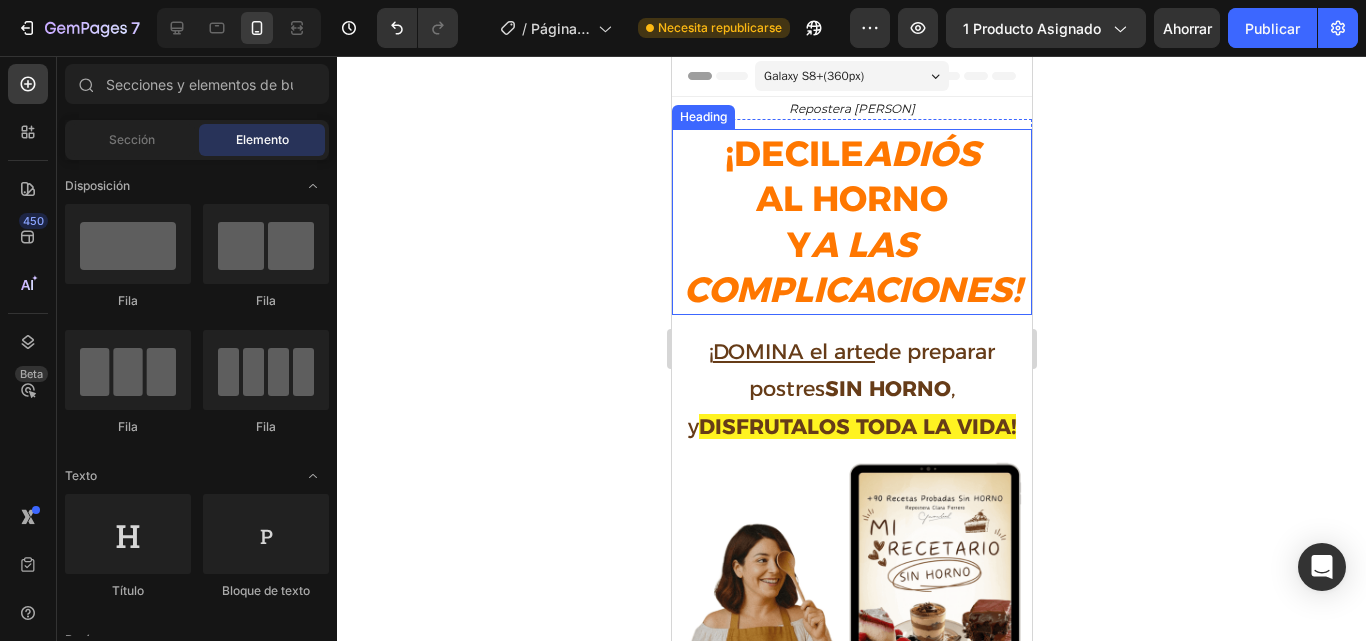 click on "¡DECILE  ADIÓS  AL HORNO  Y  A LAS COMPLICACIONES!" at bounding box center (851, 222) 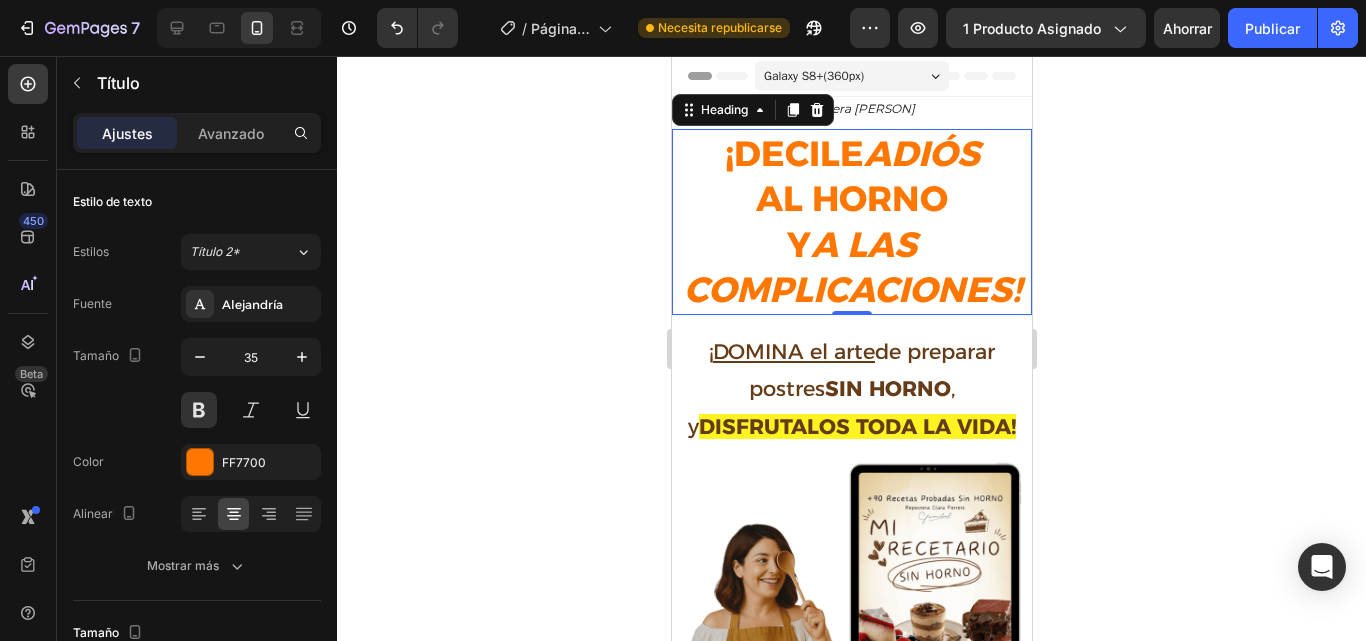click 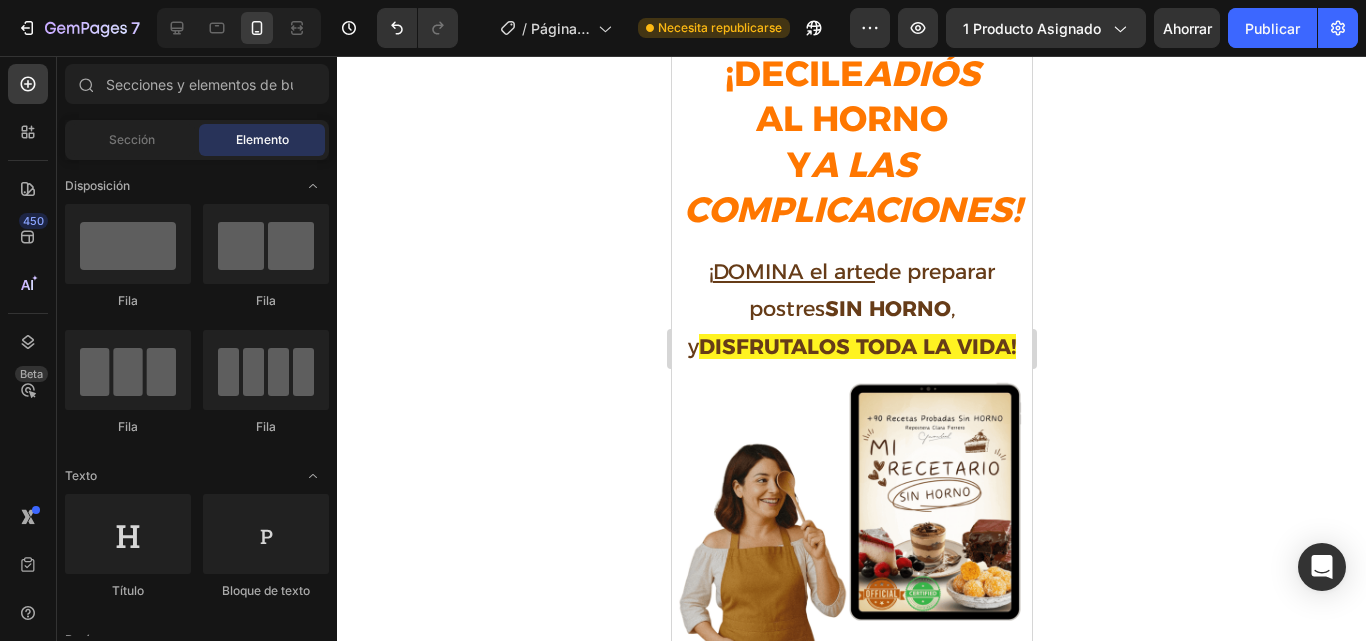 scroll, scrollTop: 0, scrollLeft: 0, axis: both 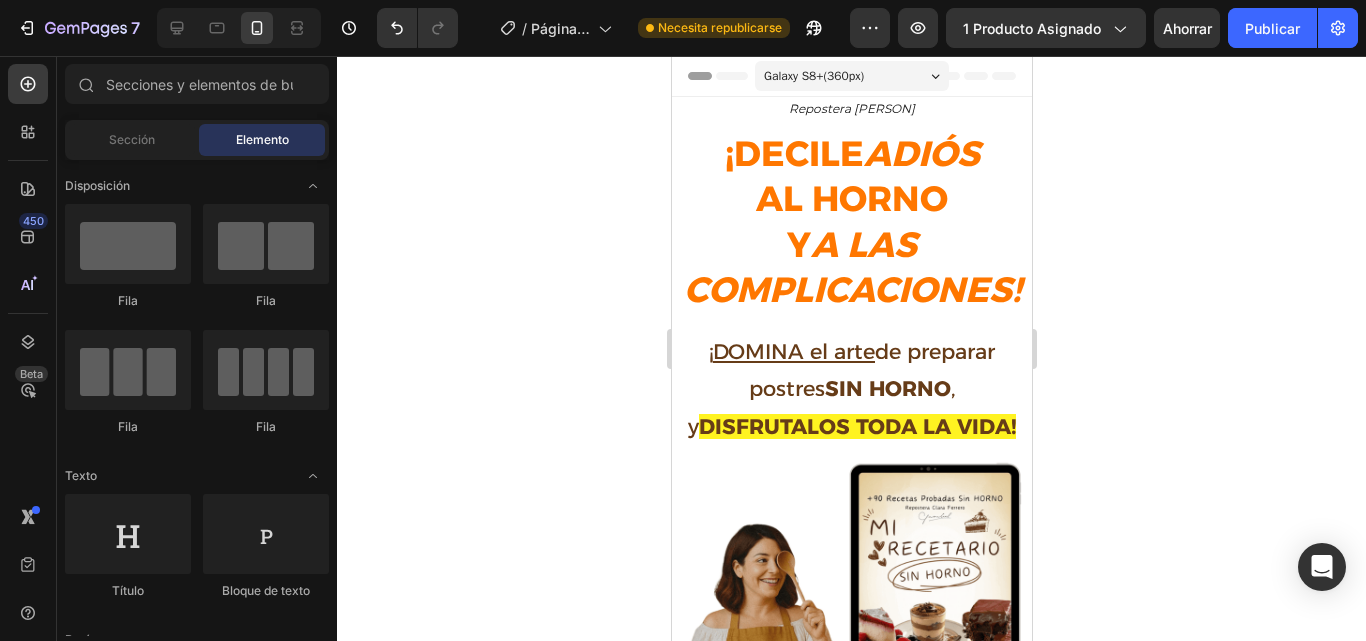 drag, startPoint x: 1023, startPoint y: 157, endPoint x: 1704, endPoint y: 223, distance: 684.19073 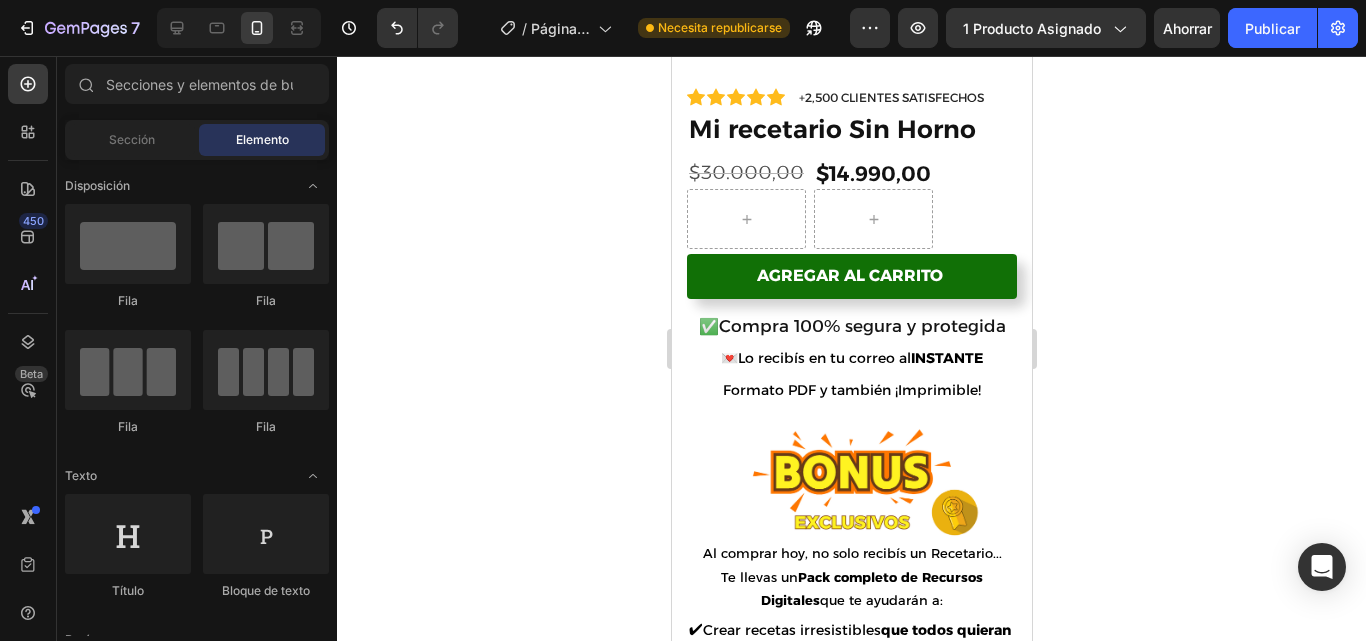 scroll, scrollTop: 1585, scrollLeft: 0, axis: vertical 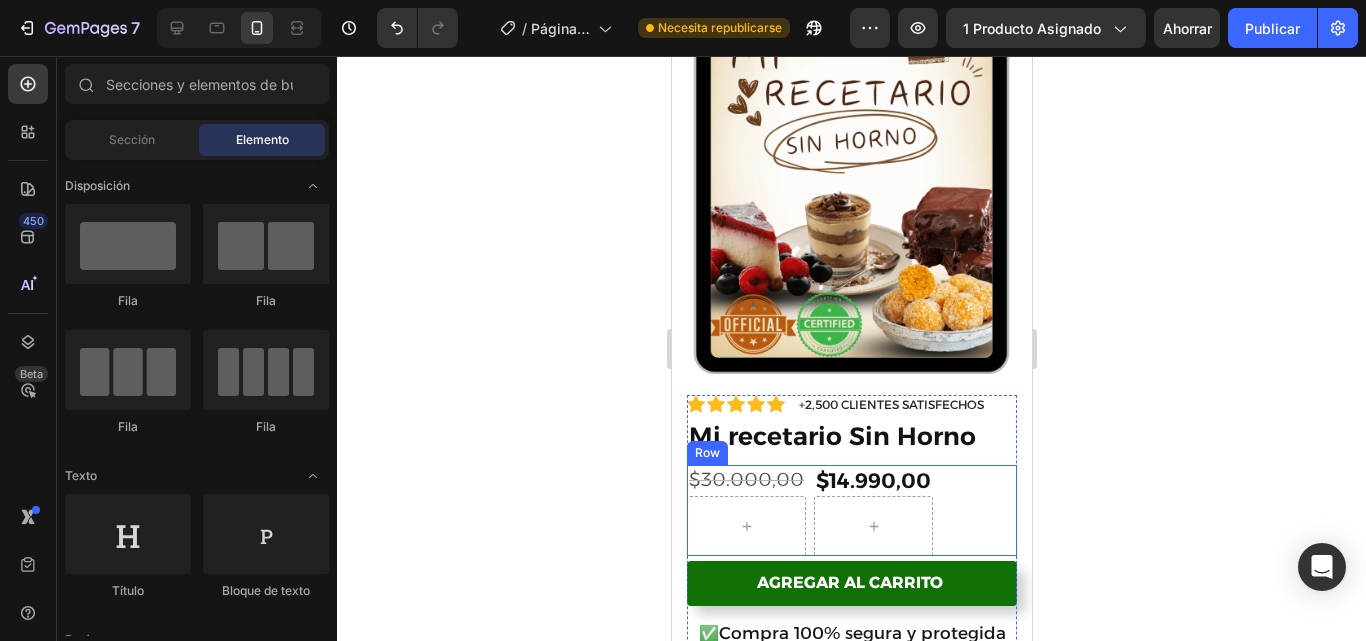 click on "$30.000,00 Product Price Product Price $14.990,00 Product Price Product Price
Row" at bounding box center (851, 510) 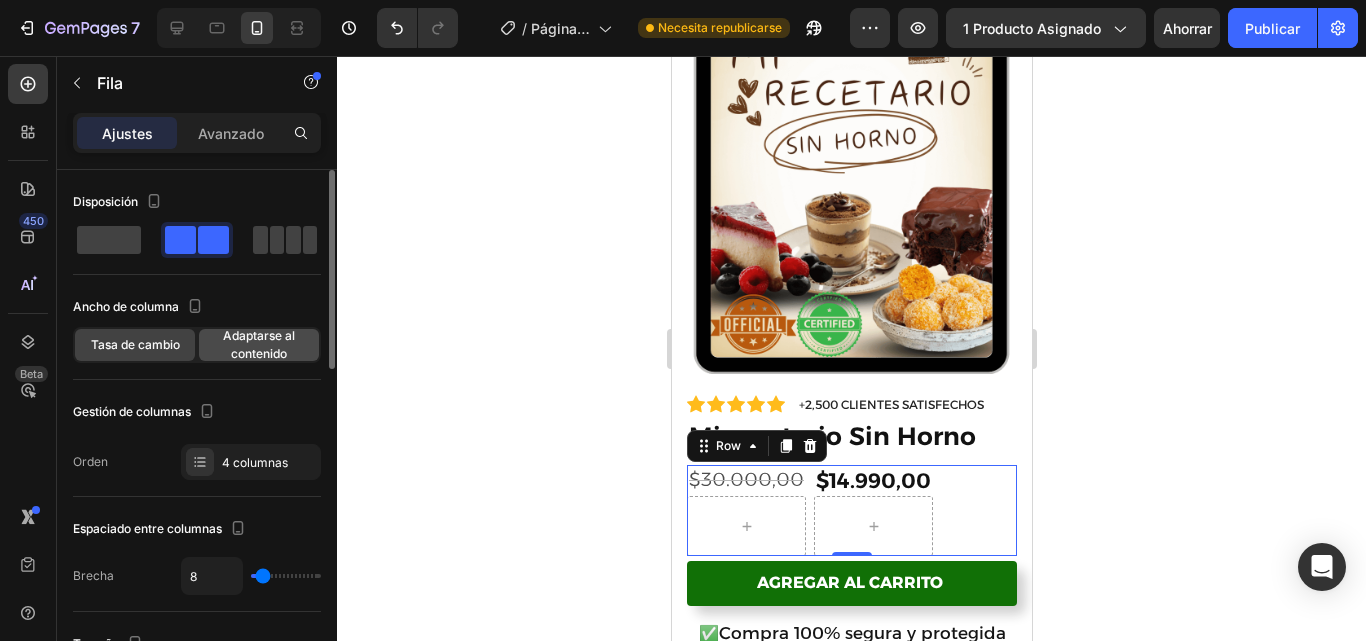 click on "Adaptarse al contenido" at bounding box center [259, 344] 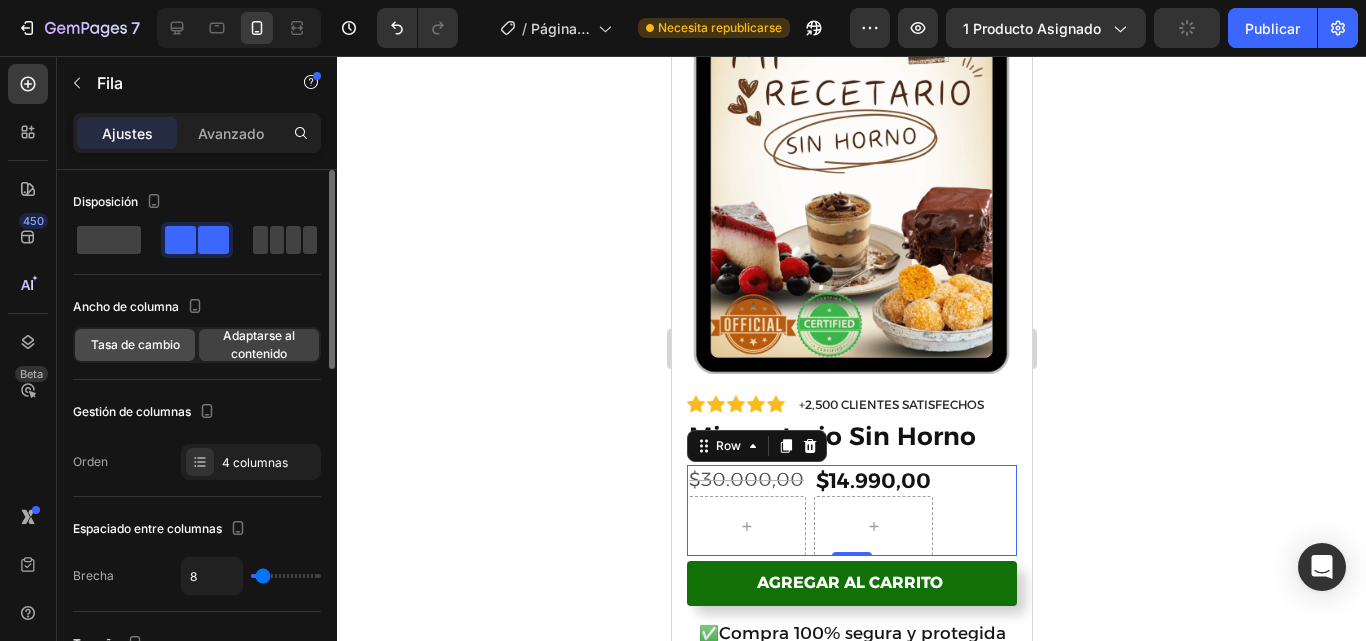 click on "Tasa de cambio" at bounding box center [135, 344] 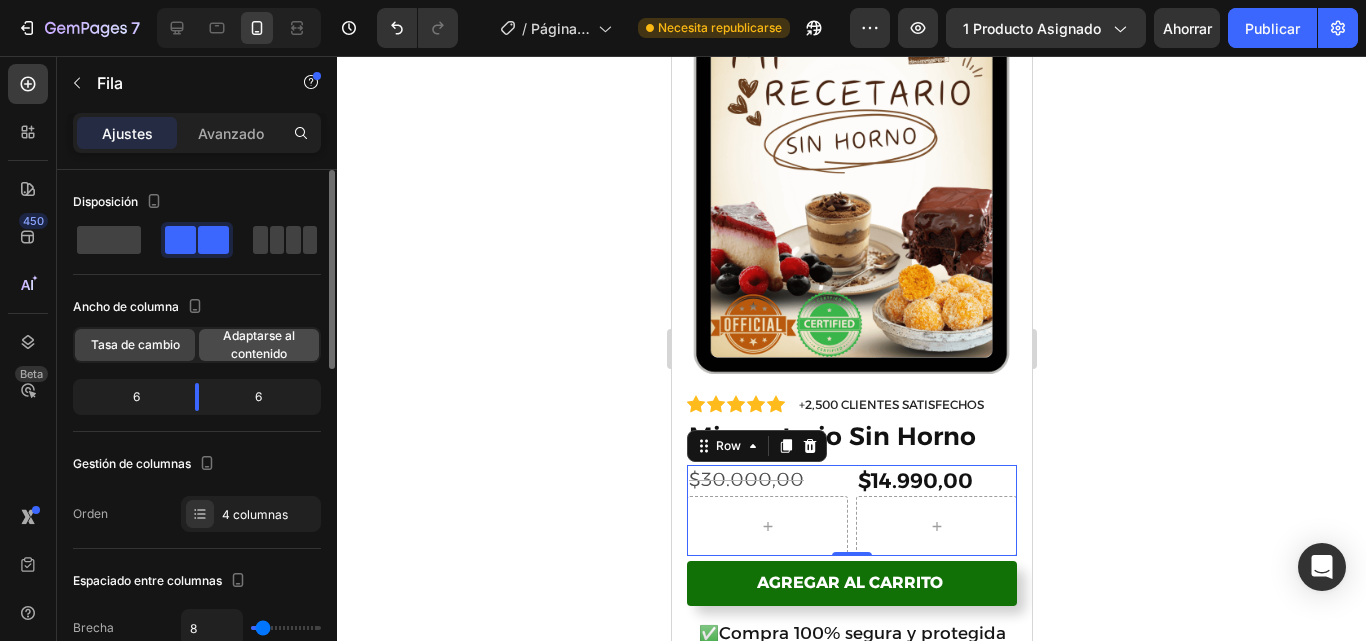 click on "Adaptarse al contenido" at bounding box center (259, 344) 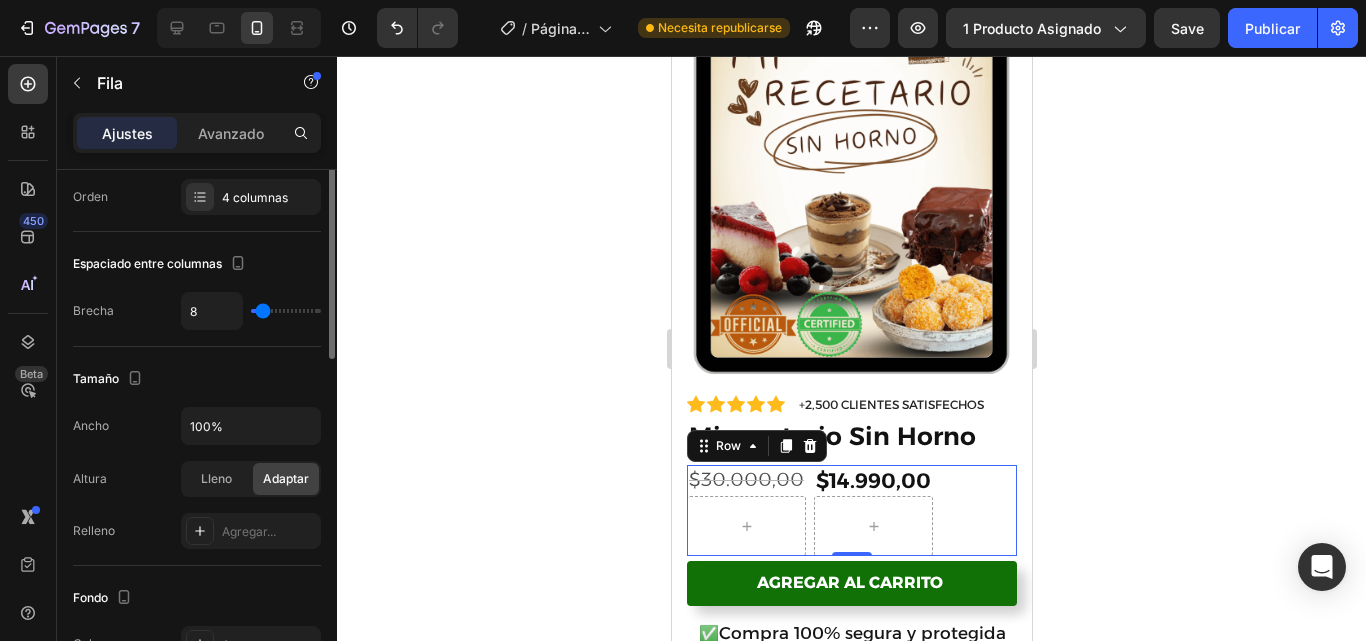 scroll, scrollTop: 185, scrollLeft: 0, axis: vertical 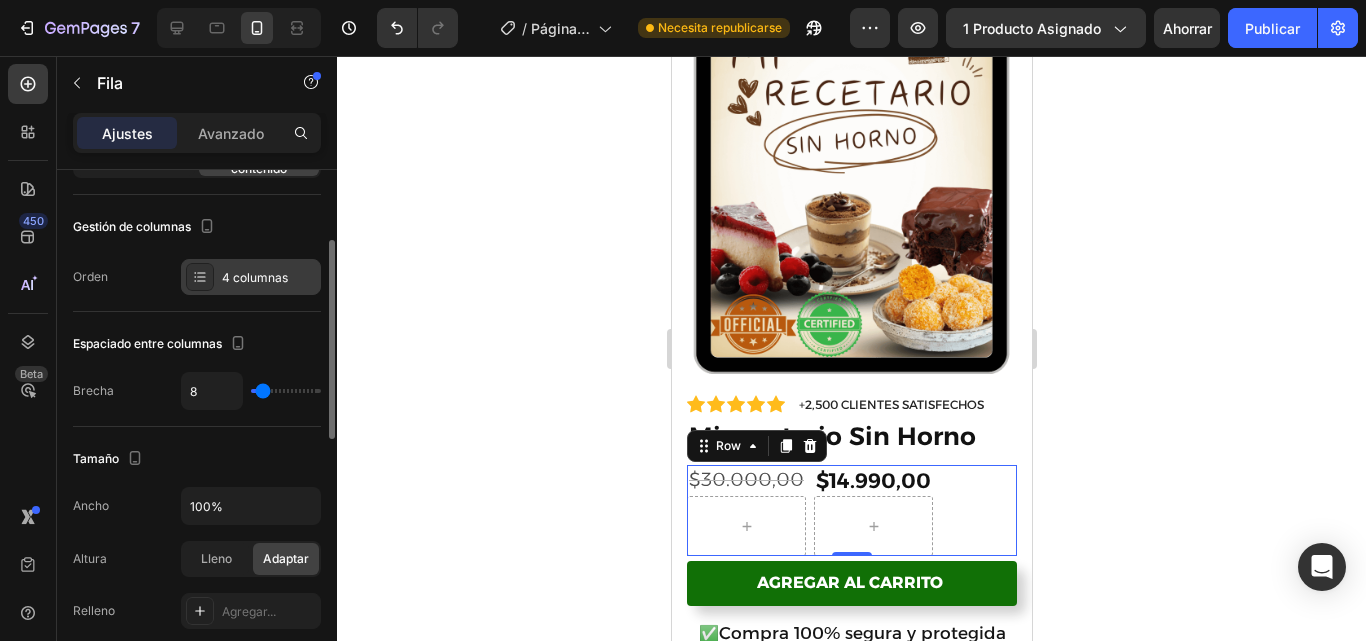 click on "4 columnas" at bounding box center (255, 277) 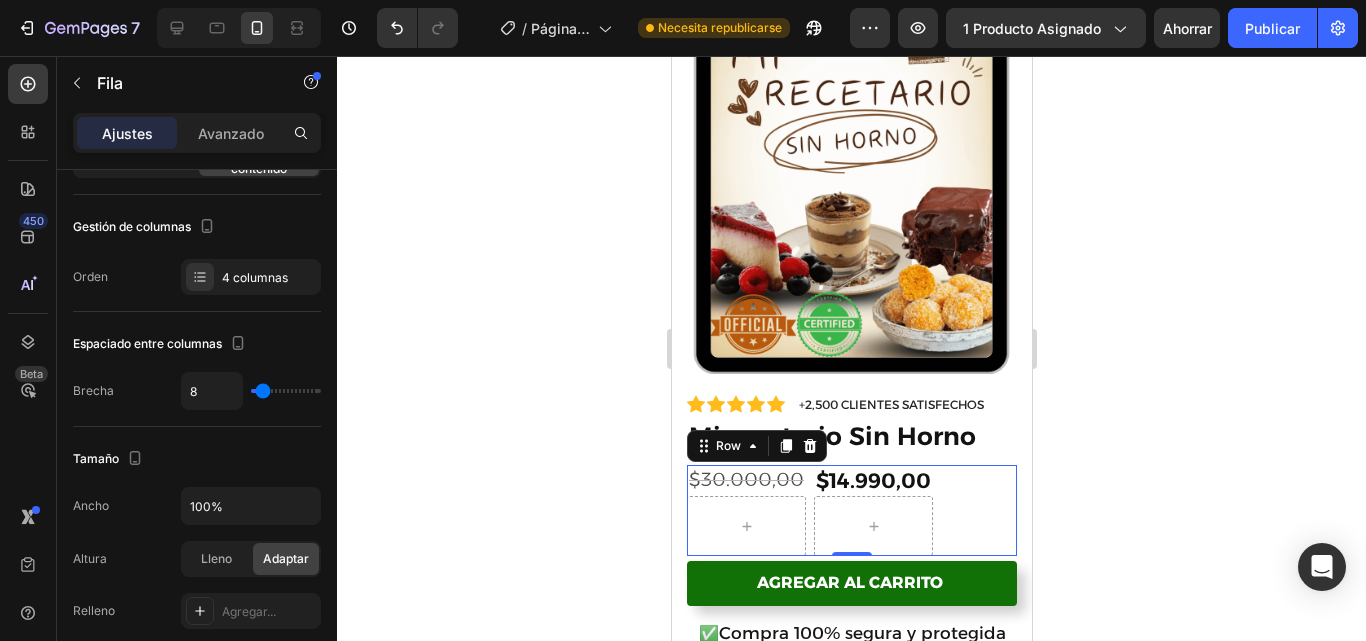click 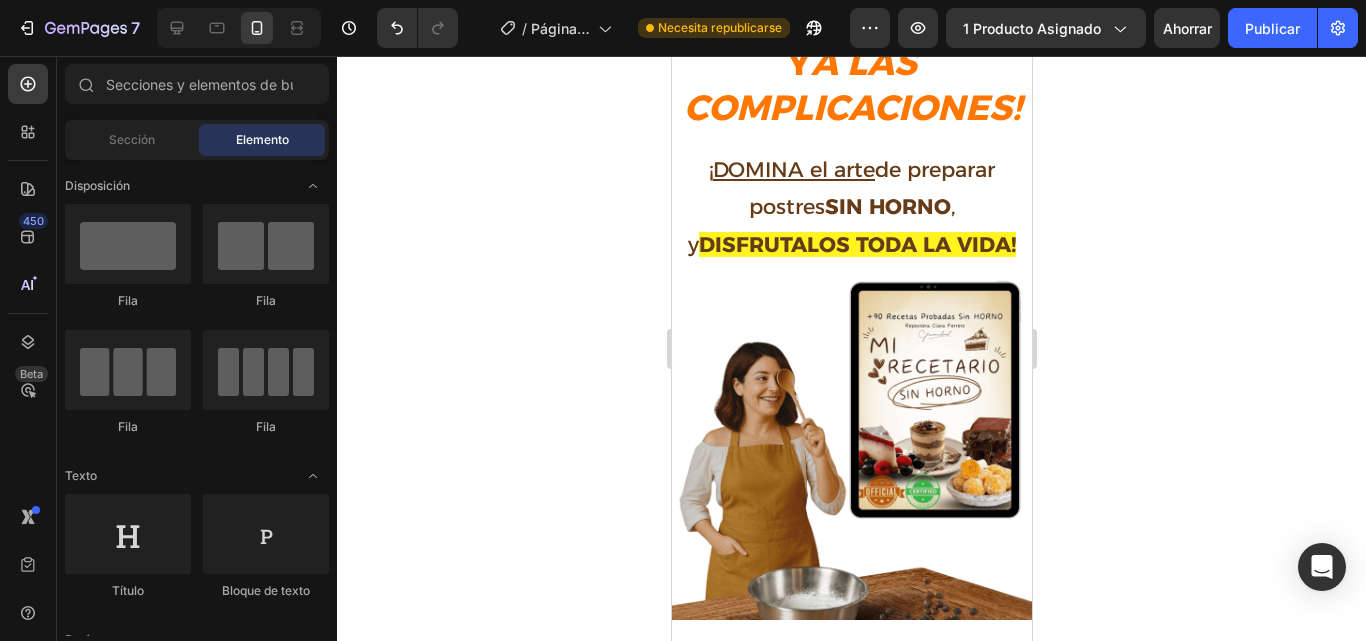 scroll, scrollTop: 0, scrollLeft: 0, axis: both 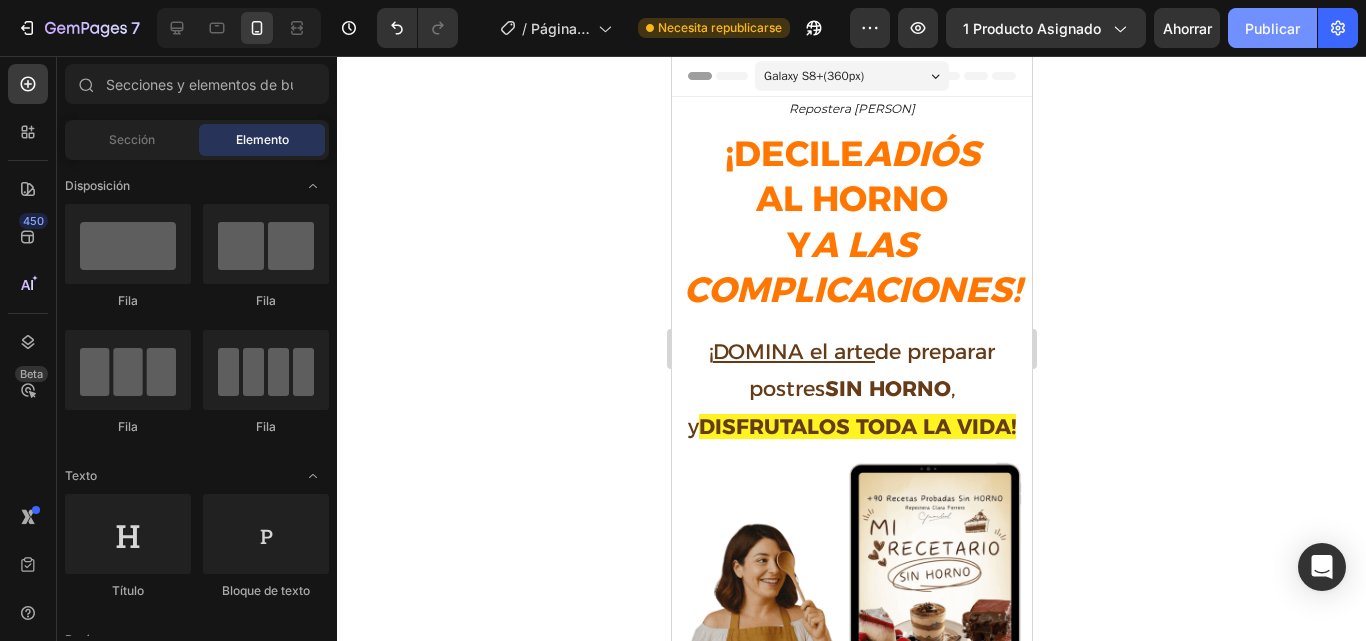 click on "Publicar" 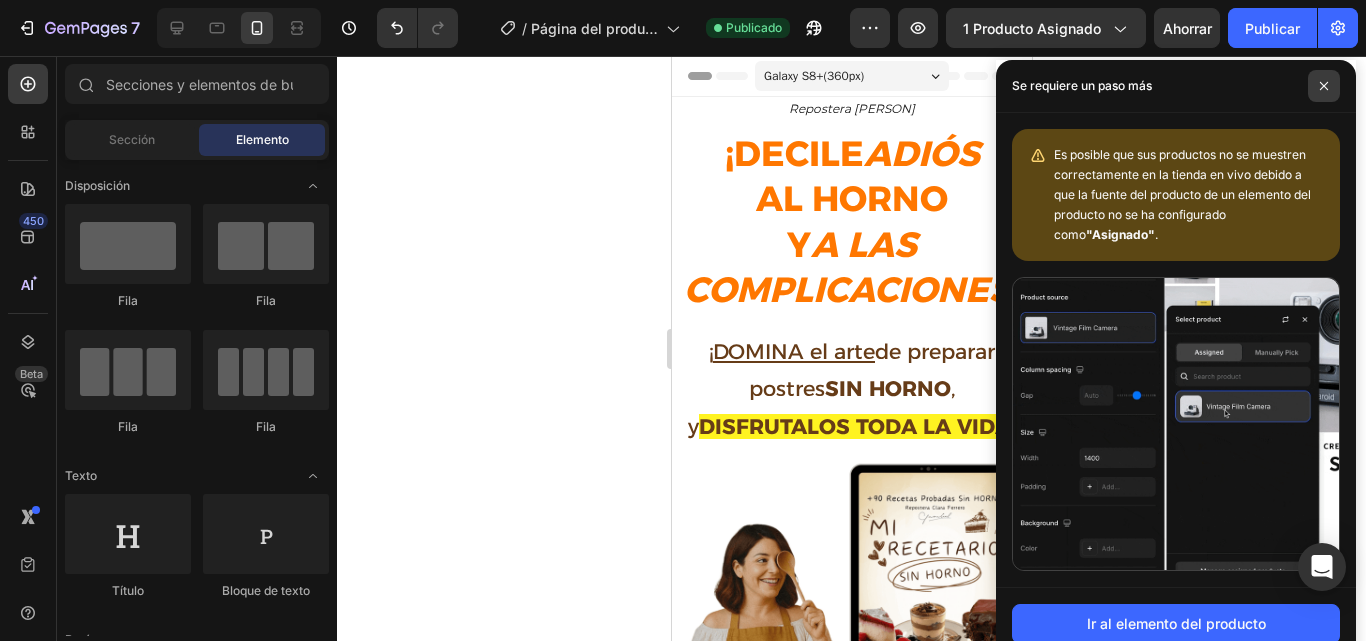 click at bounding box center (1324, 86) 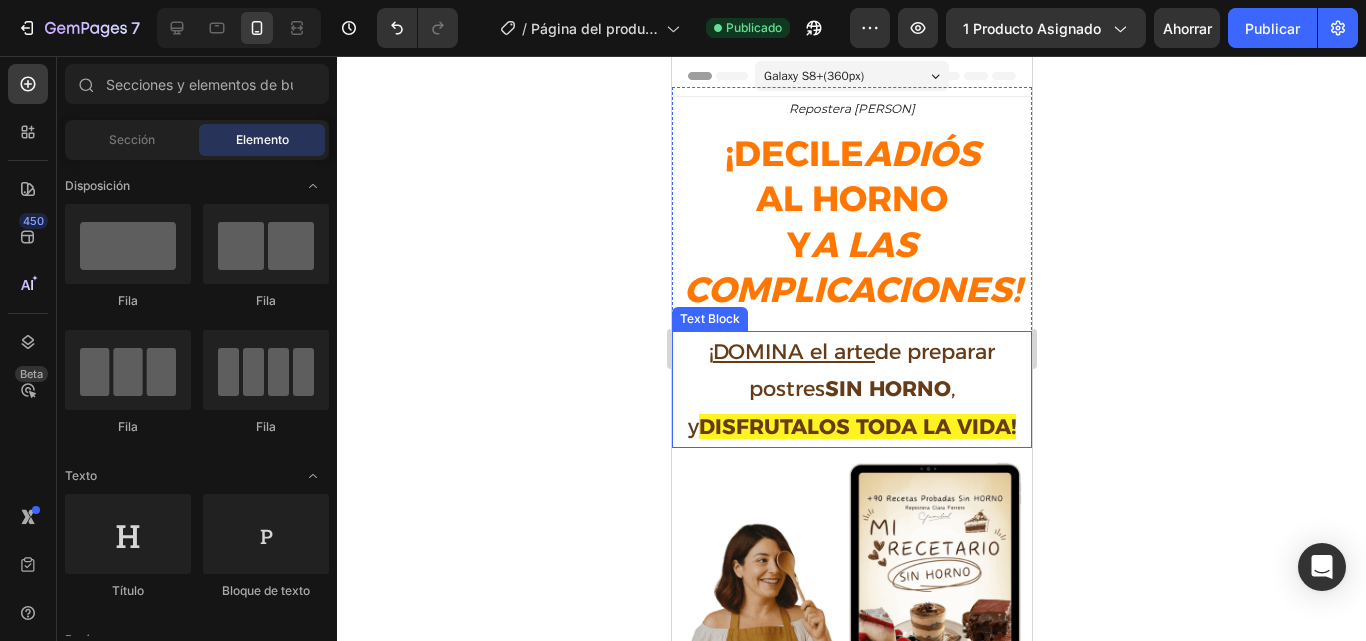 click on "¡ DOMINA el arte  de preparar postres  SIN HORNO ," at bounding box center (851, 371) 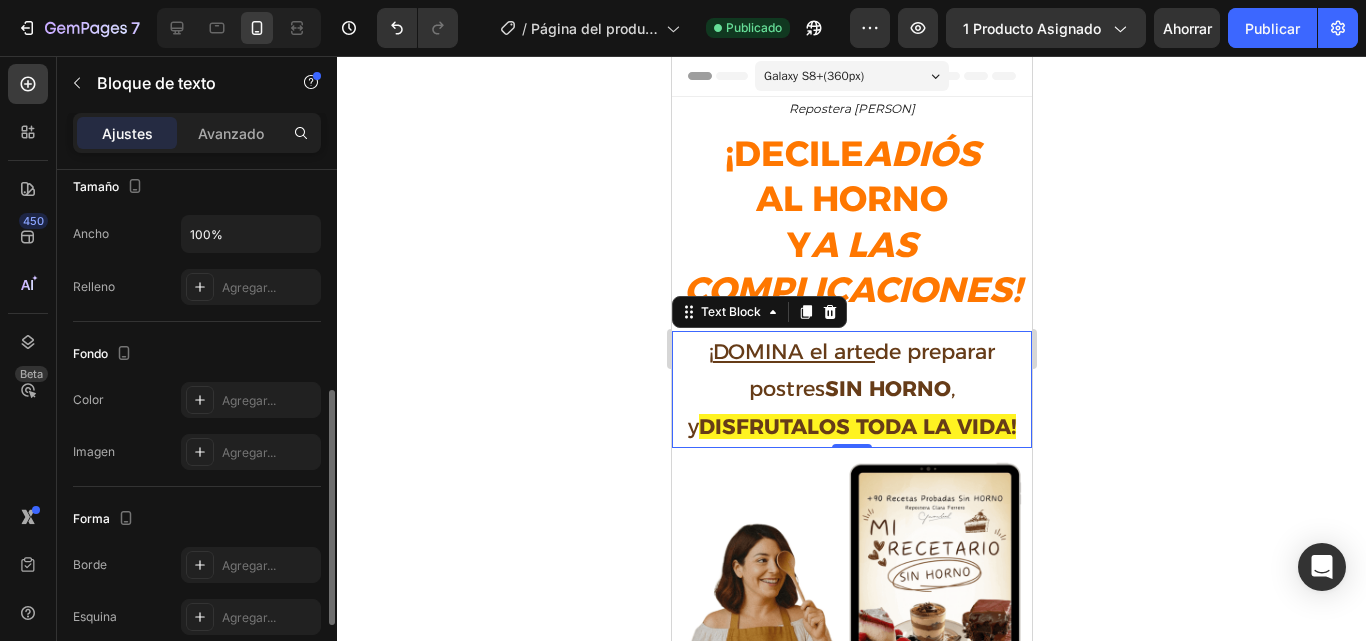 scroll, scrollTop: 461, scrollLeft: 0, axis: vertical 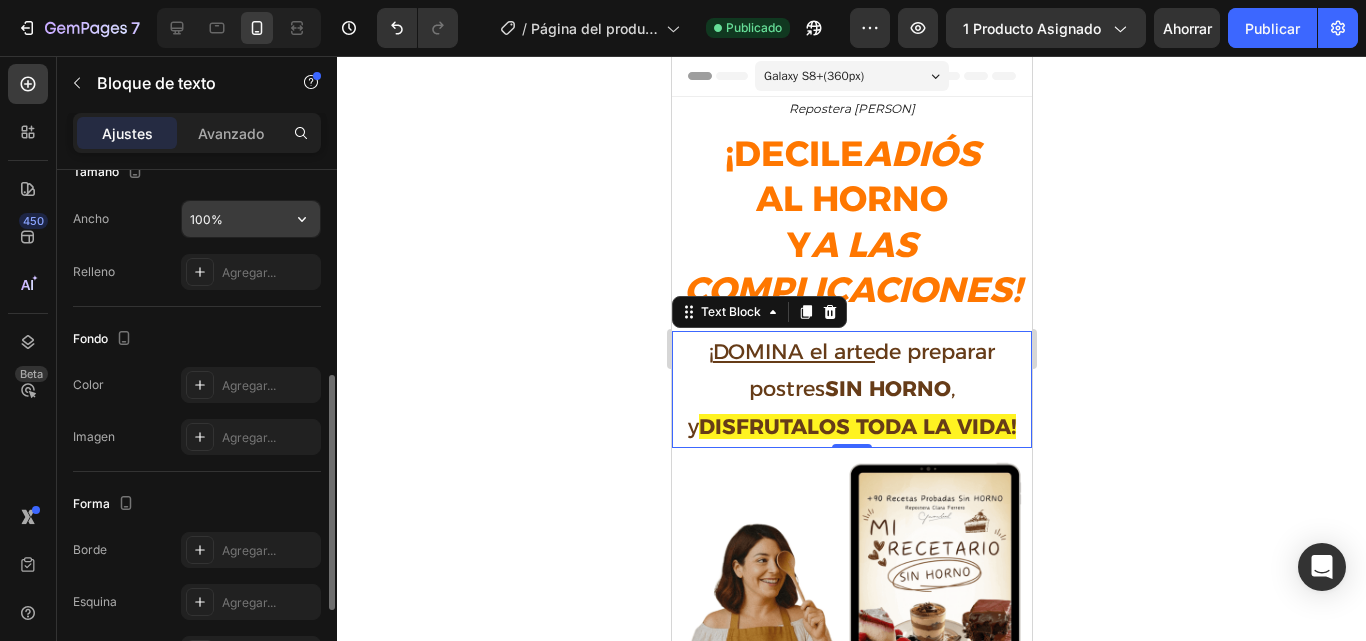 click on "100%" at bounding box center (251, 219) 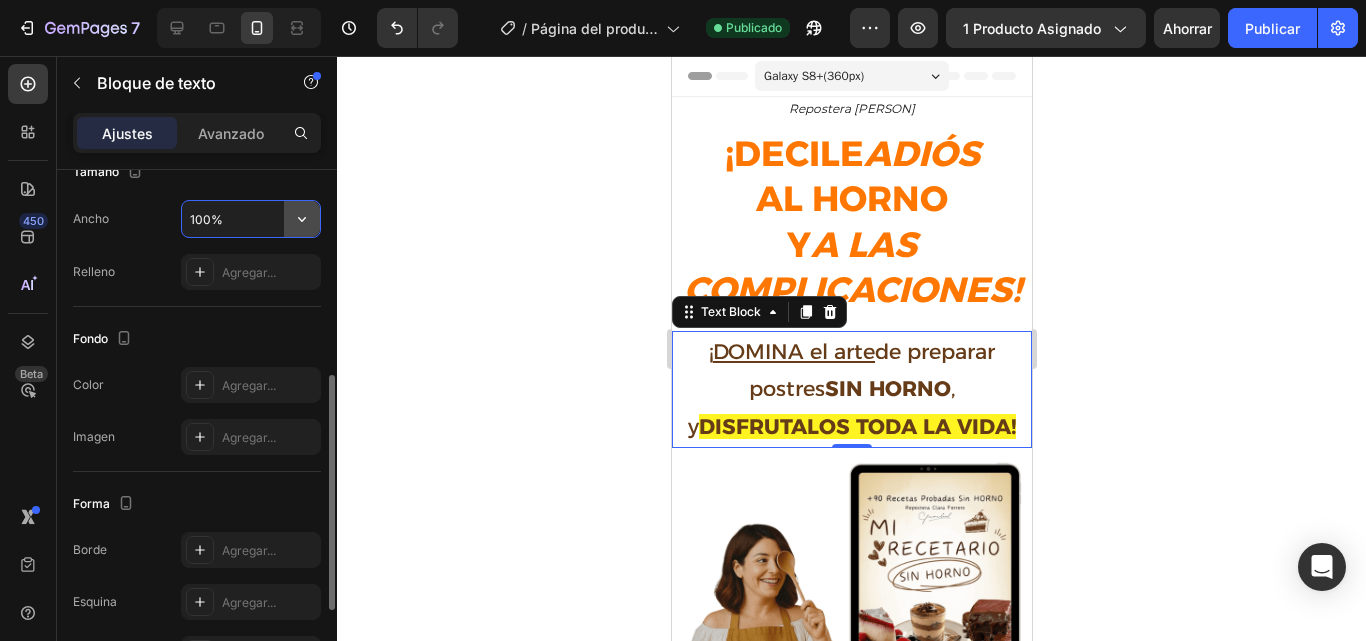 click 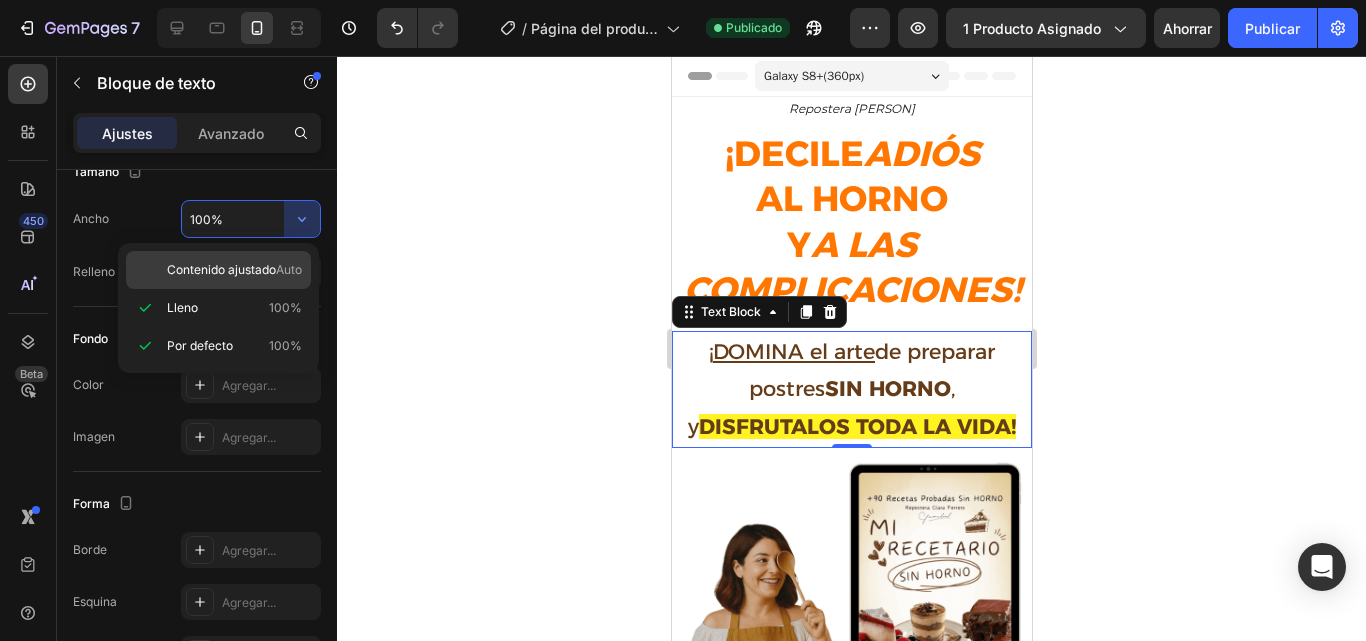 click on "Auto" at bounding box center [289, 270] 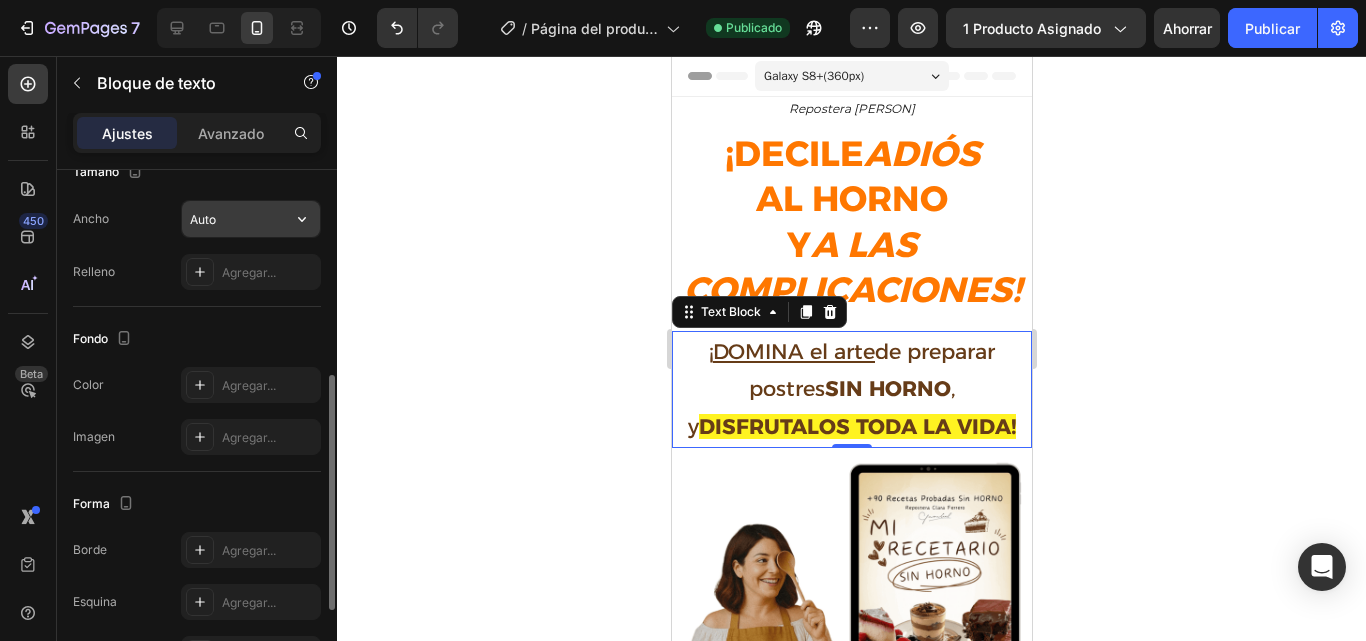 click on "Auto" at bounding box center (251, 219) 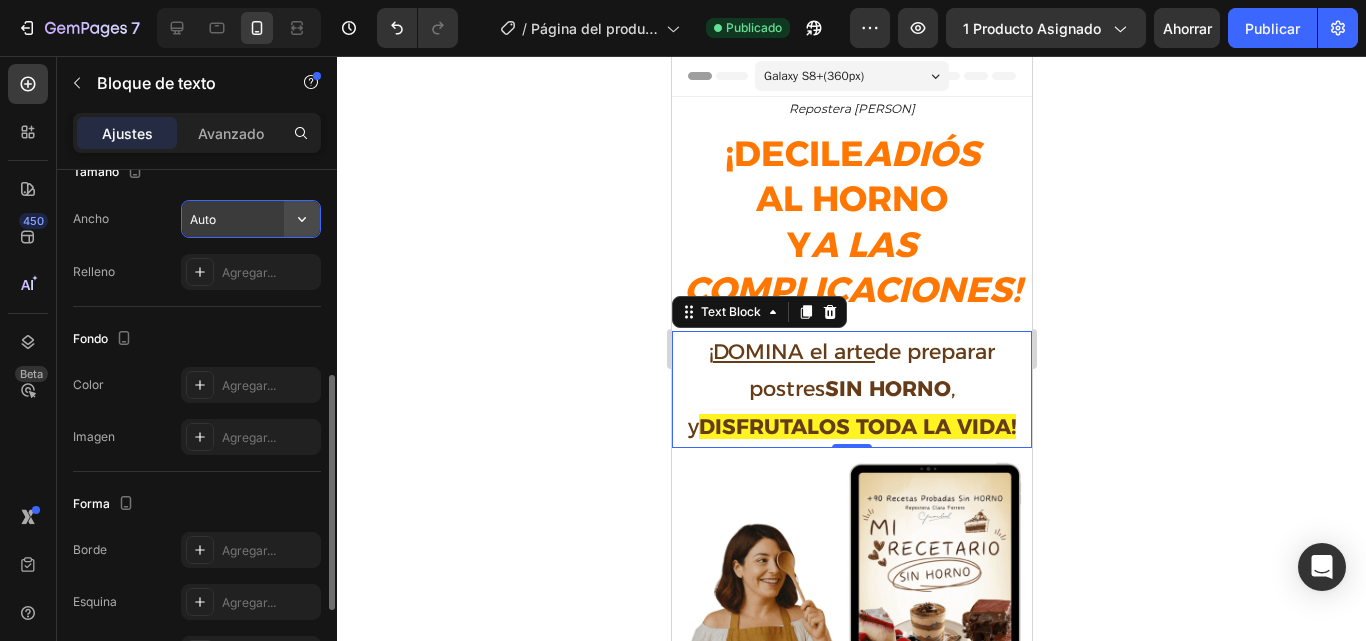 click 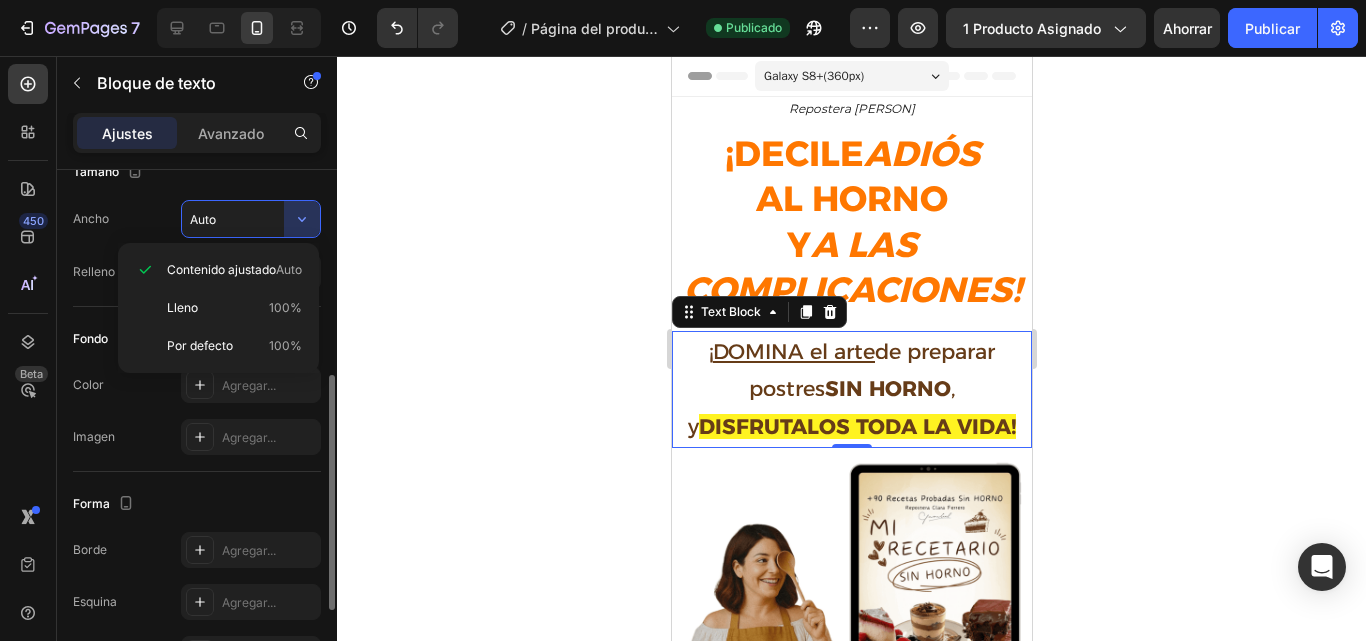 click on "Lleno 100%" at bounding box center [234, 308] 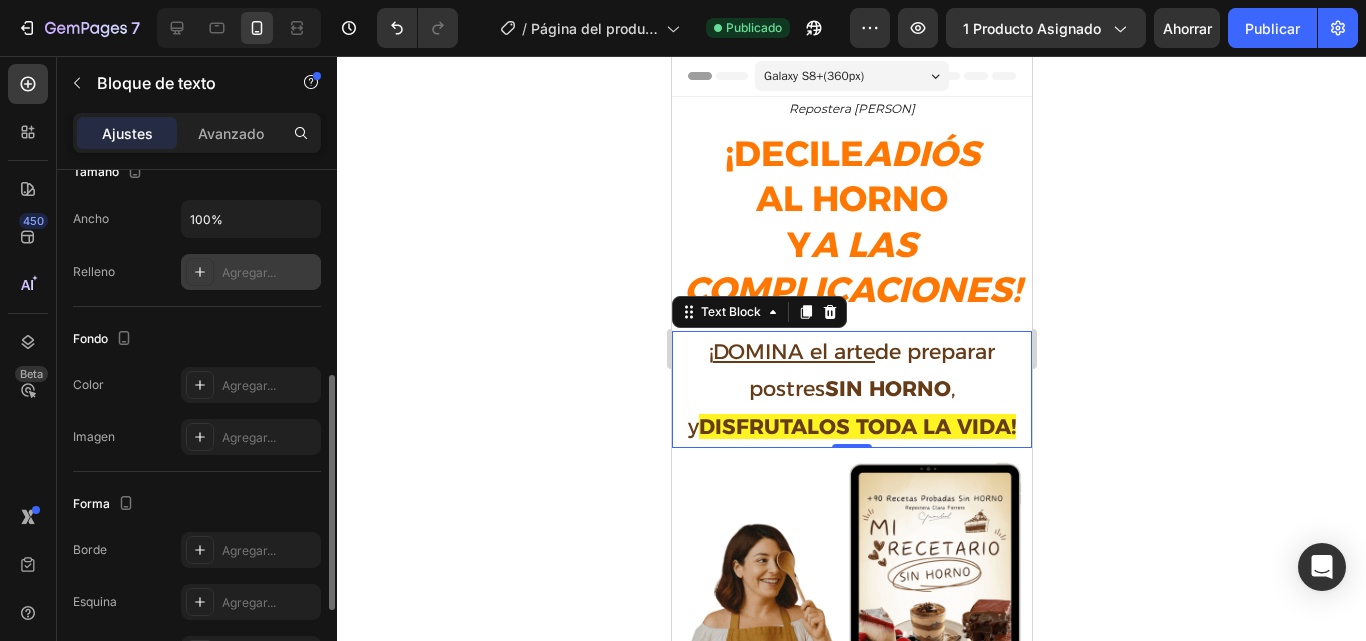 click on "Agregar..." at bounding box center [249, 272] 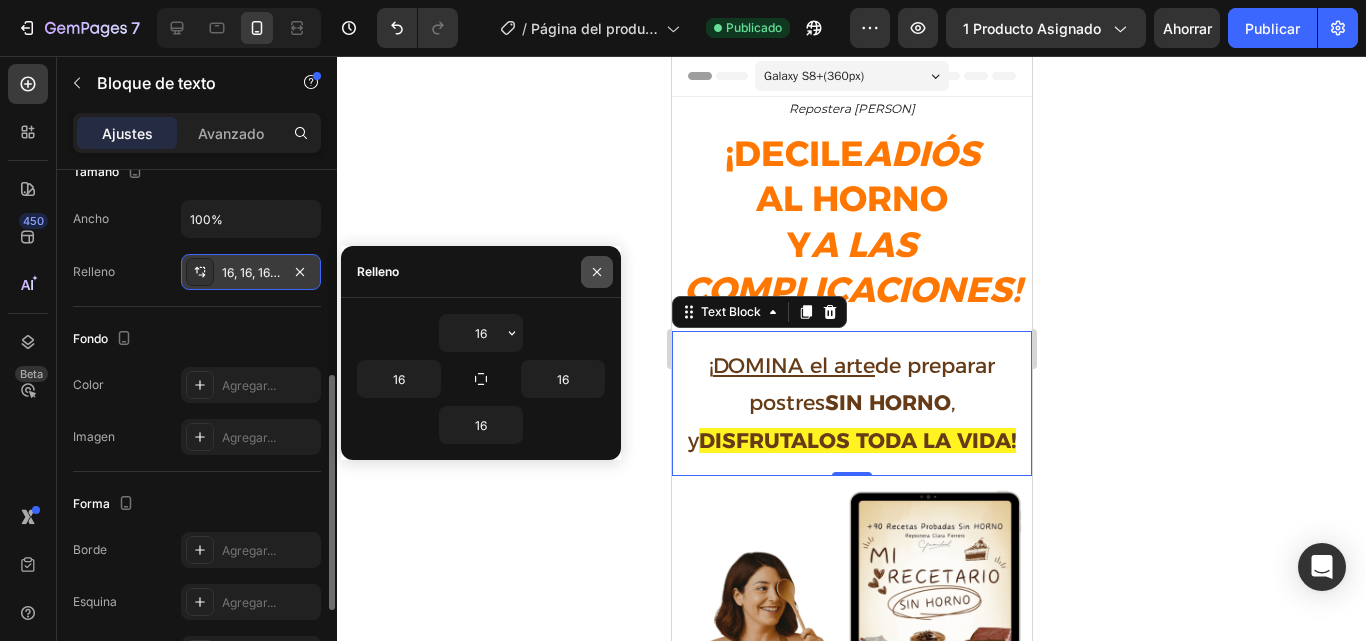 click 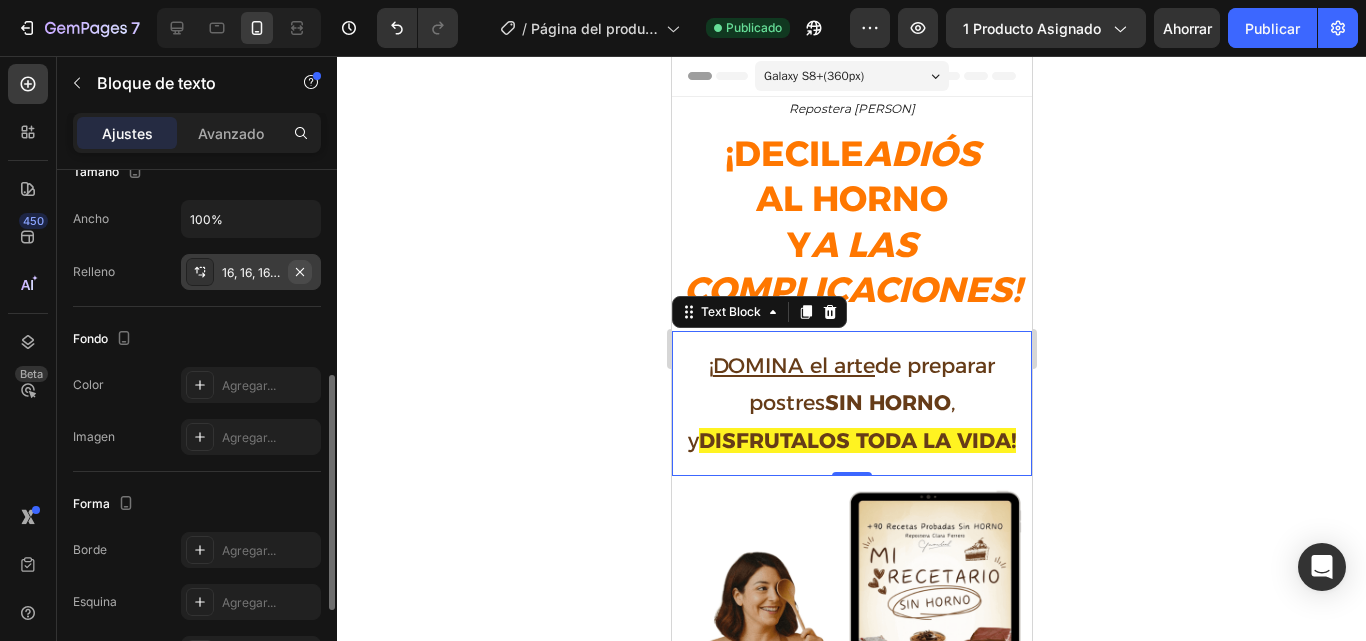 click 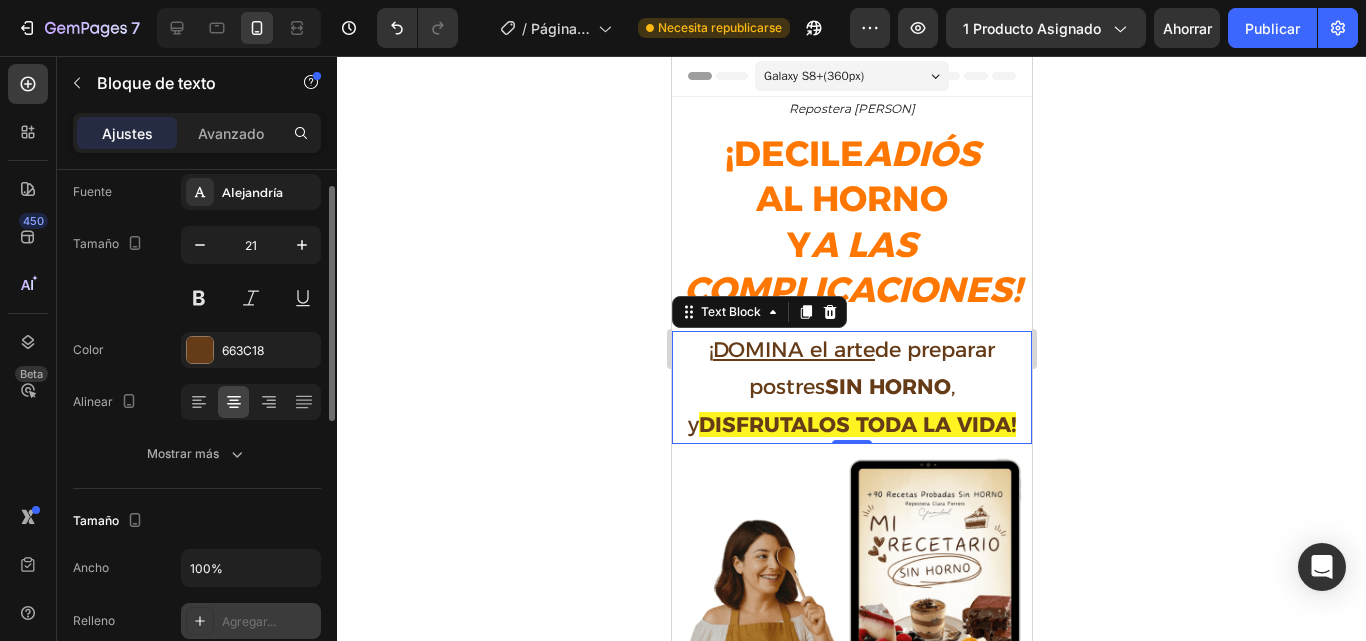 scroll, scrollTop: 89, scrollLeft: 0, axis: vertical 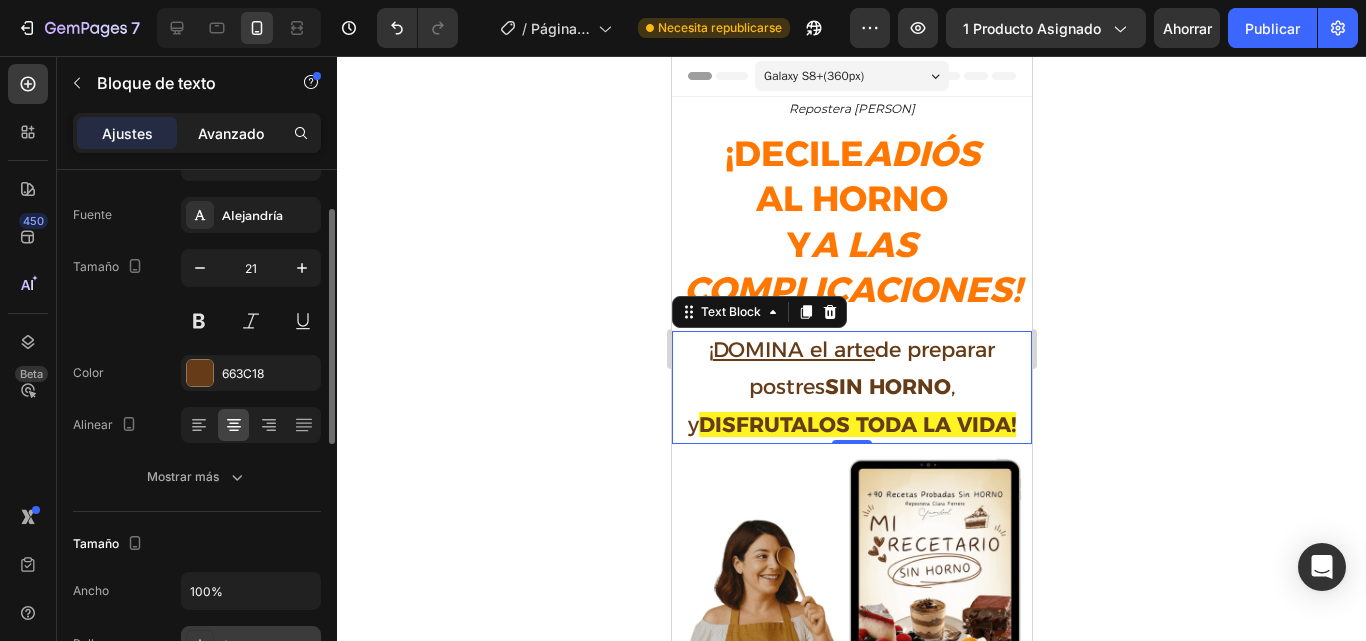 click on "Avanzado" at bounding box center [231, 133] 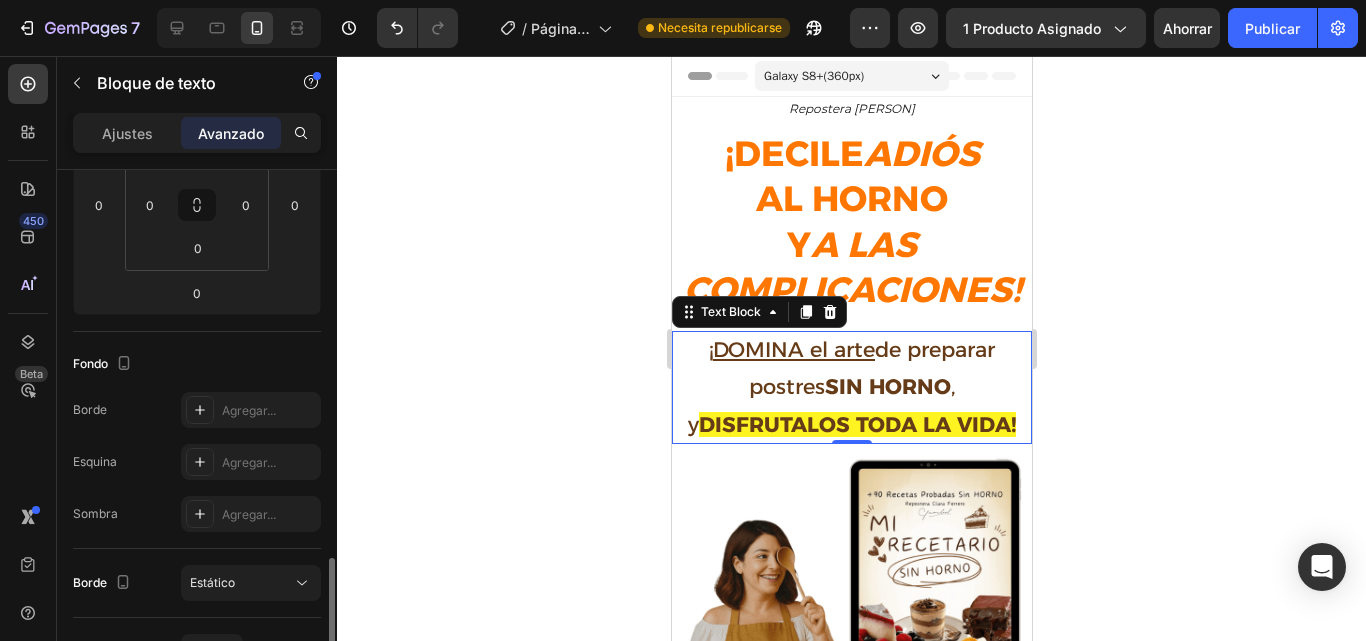 scroll, scrollTop: 536, scrollLeft: 0, axis: vertical 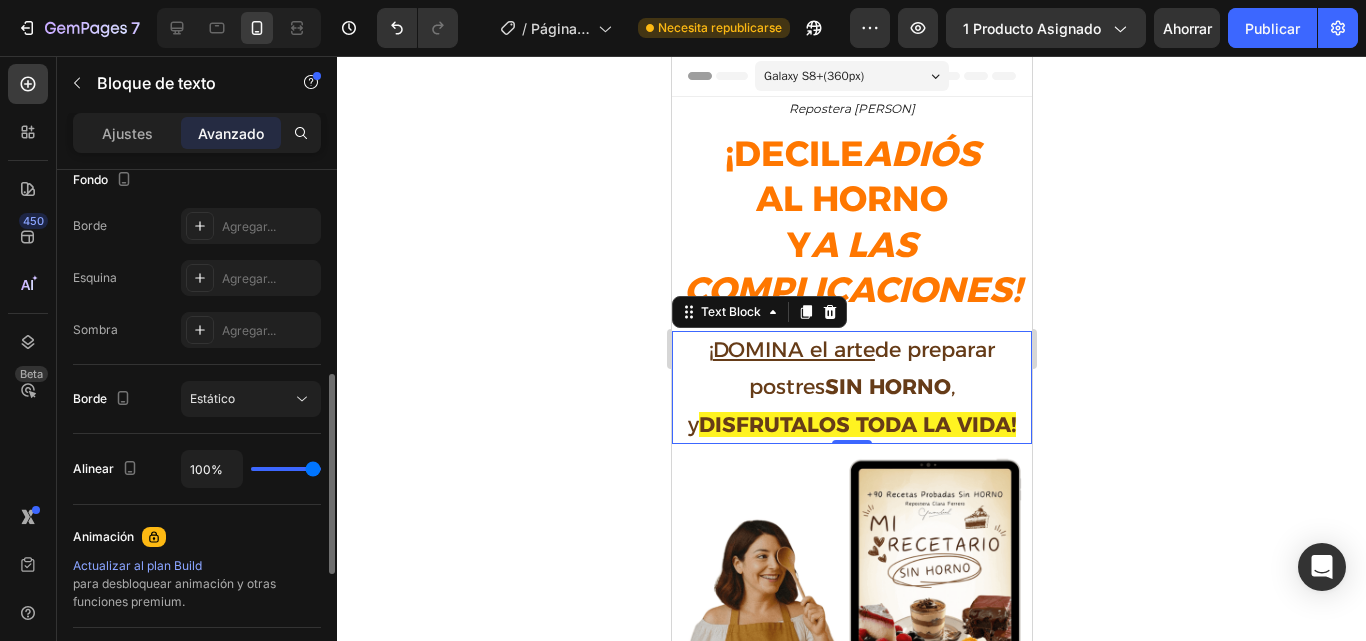 click on "100%" at bounding box center (251, 469) 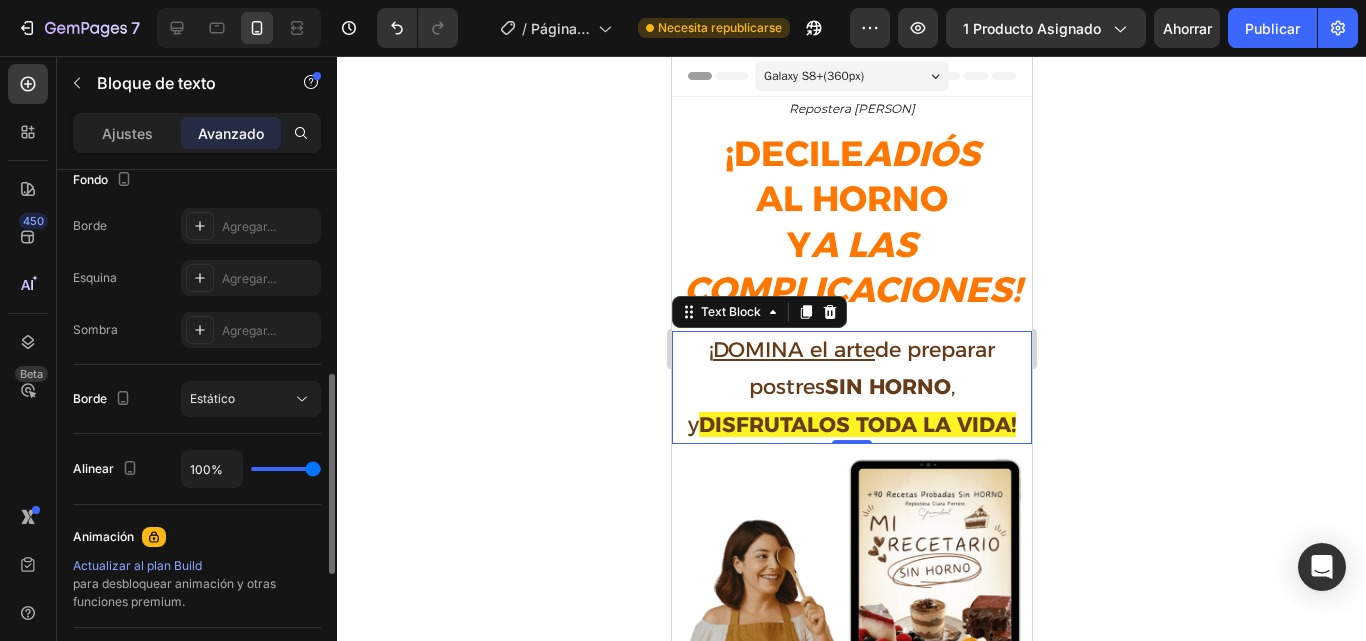type on "94%" 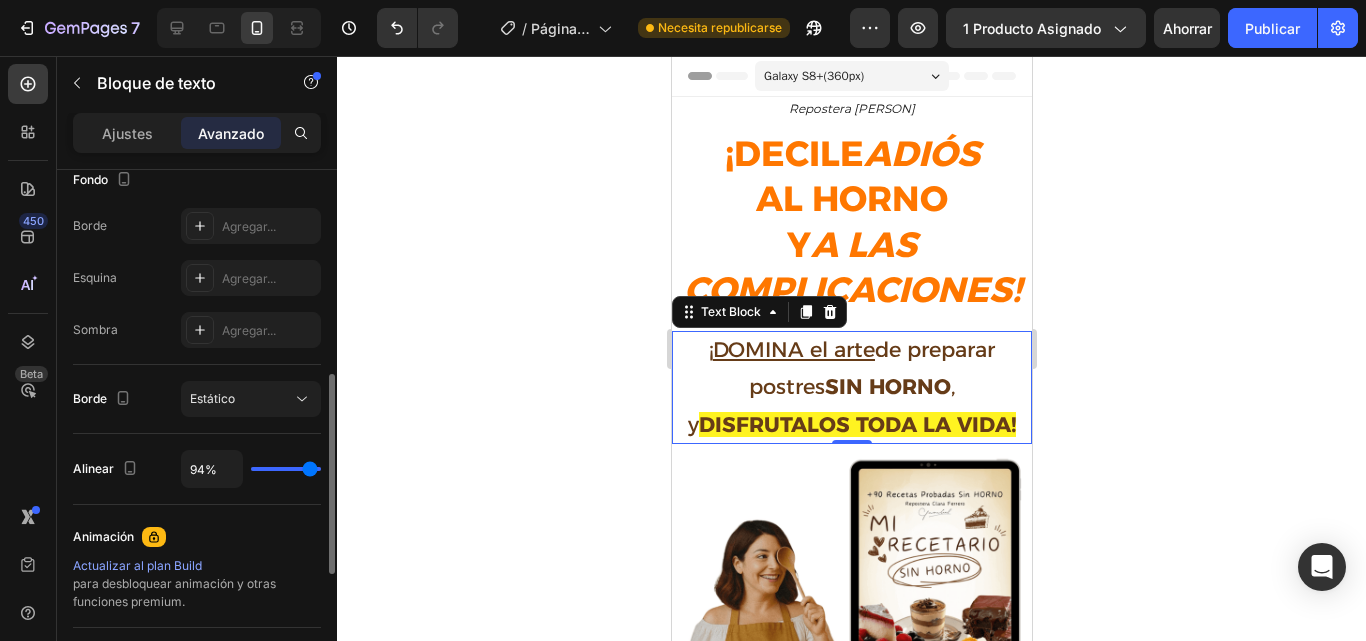 type on "85%" 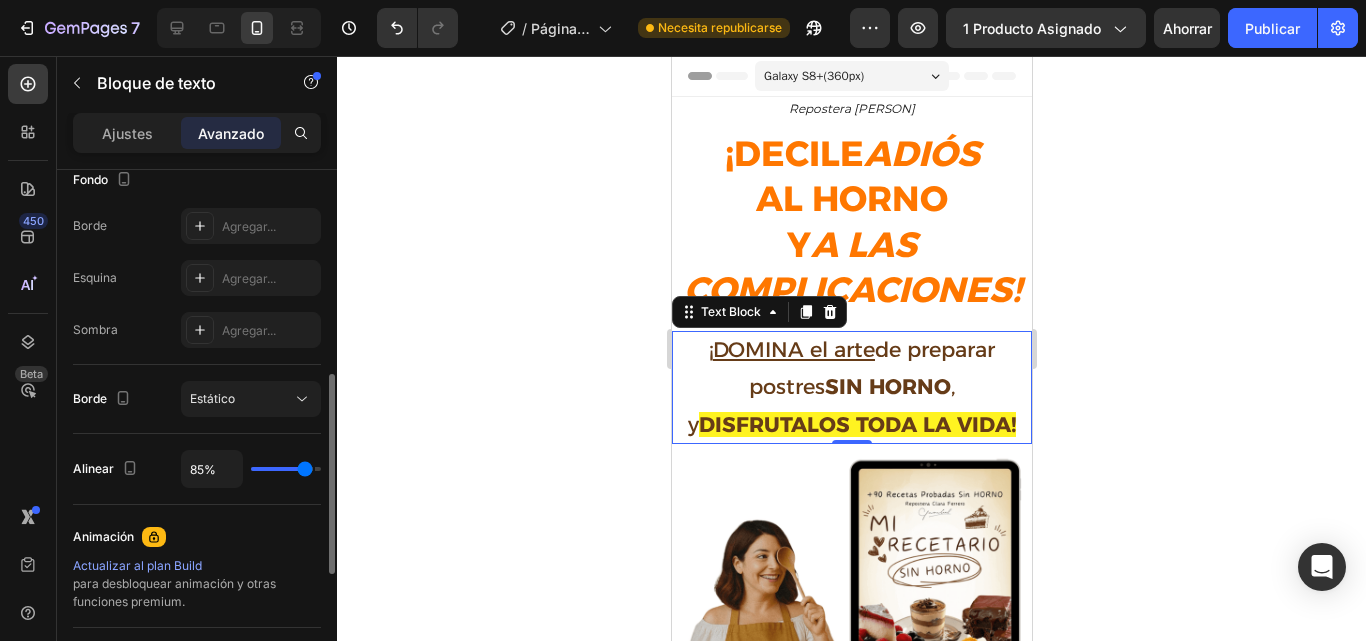 type on "80%" 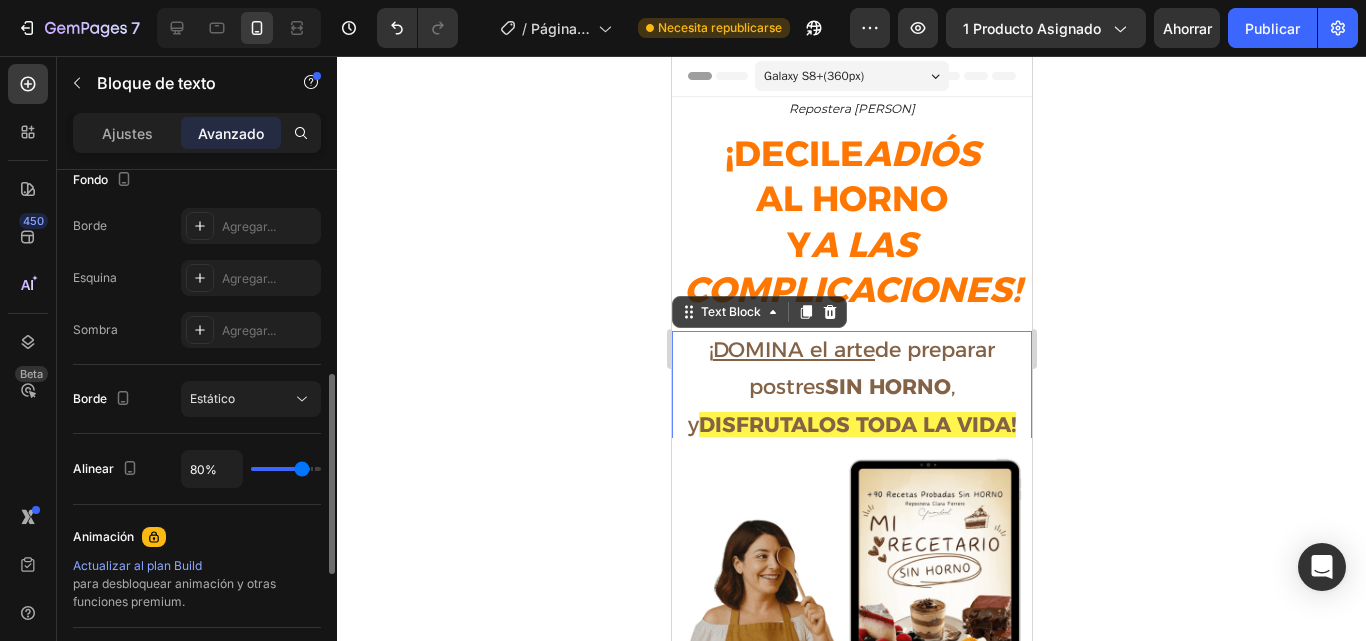 type on "76%" 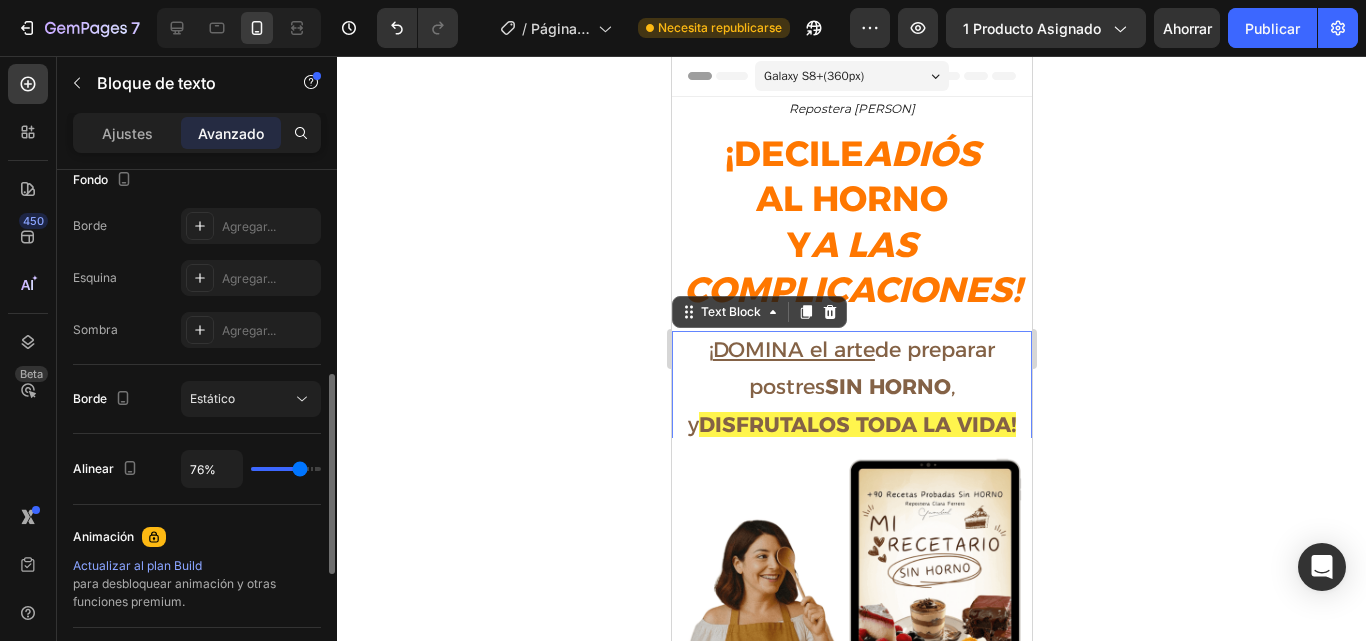 type on "74%" 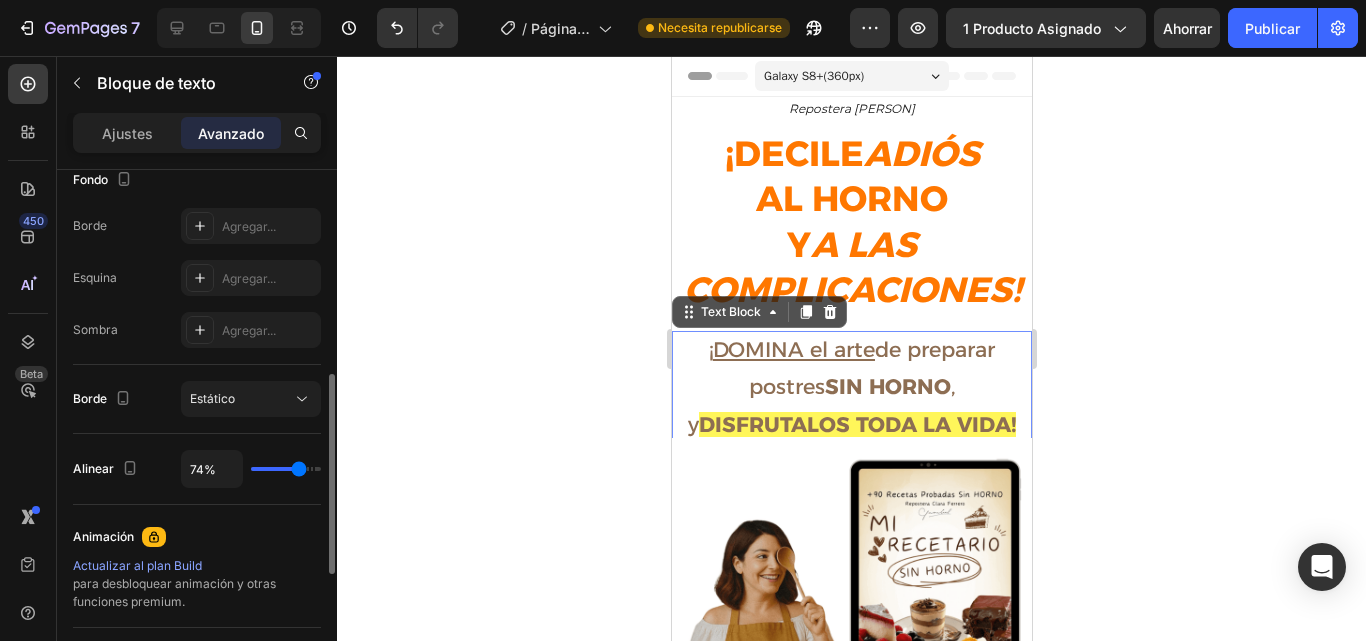 drag, startPoint x: 311, startPoint y: 473, endPoint x: 299, endPoint y: 473, distance: 12 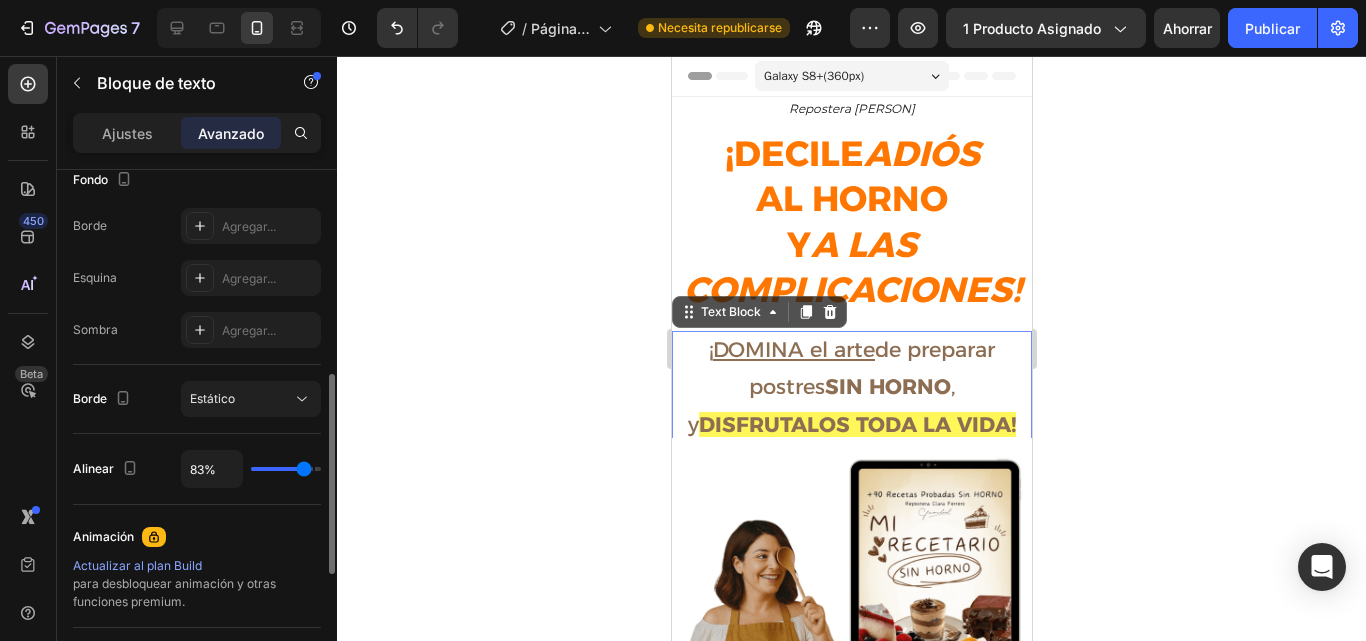 type on "100%" 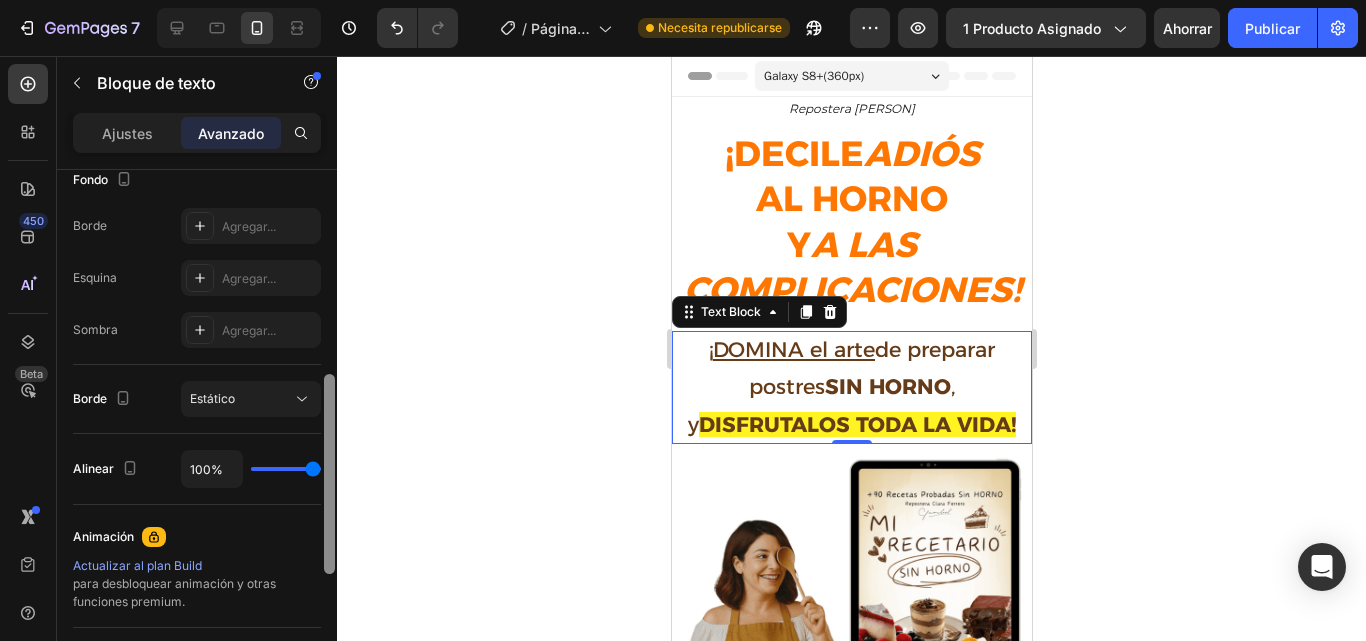 drag, startPoint x: 299, startPoint y: 473, endPoint x: 333, endPoint y: 473, distance: 34 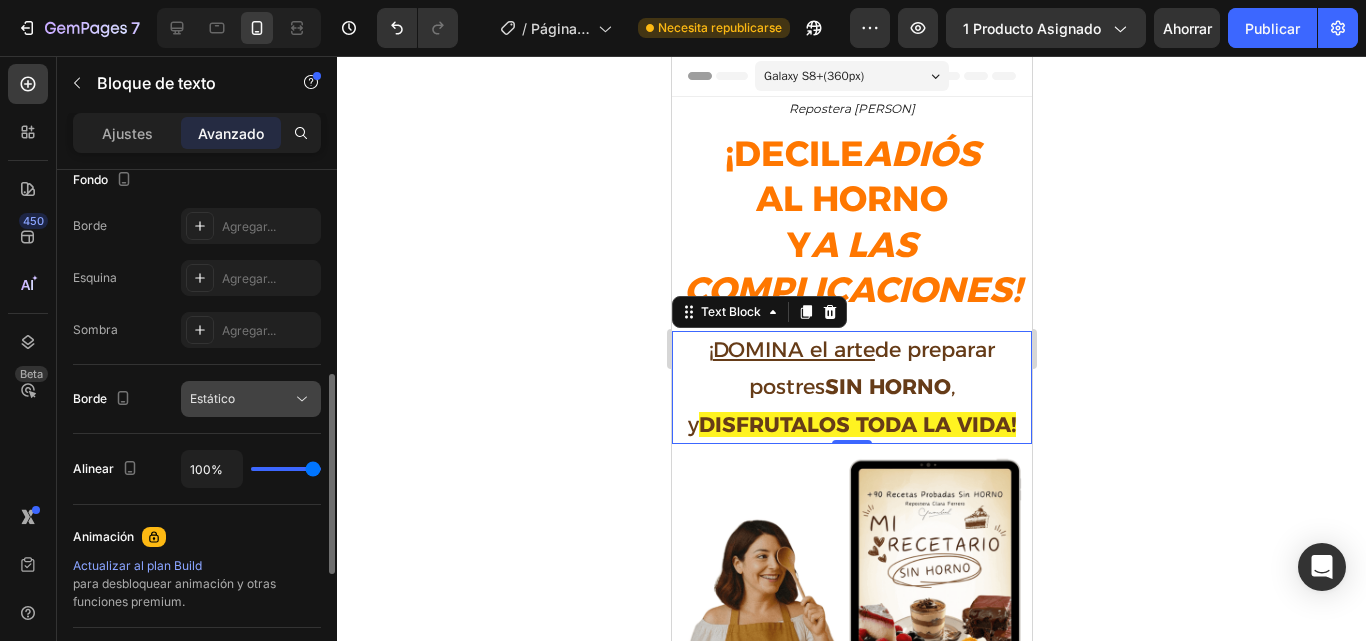 click 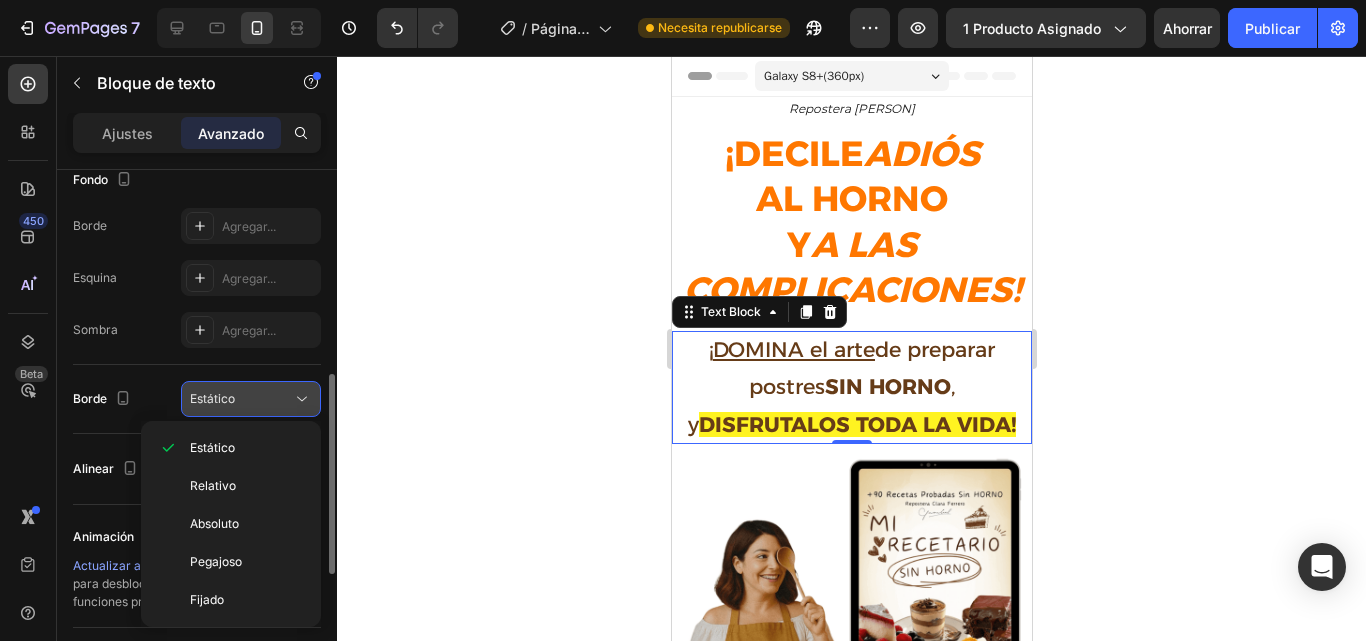 click 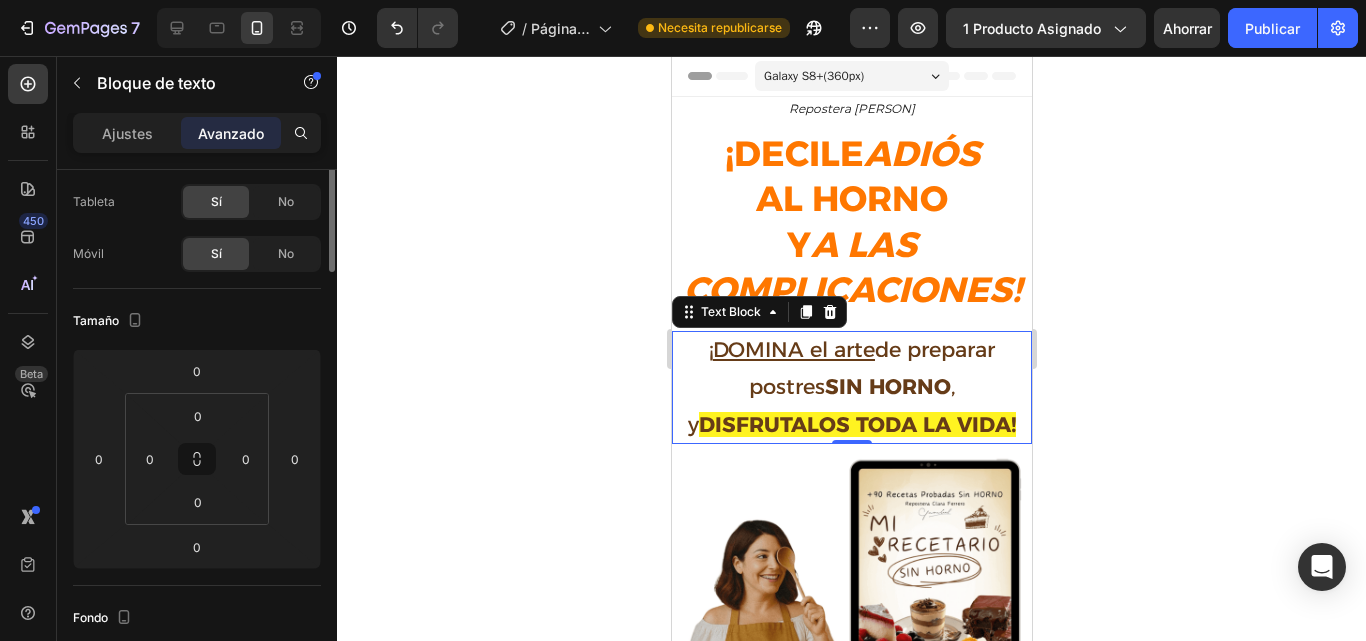 scroll, scrollTop: 0, scrollLeft: 0, axis: both 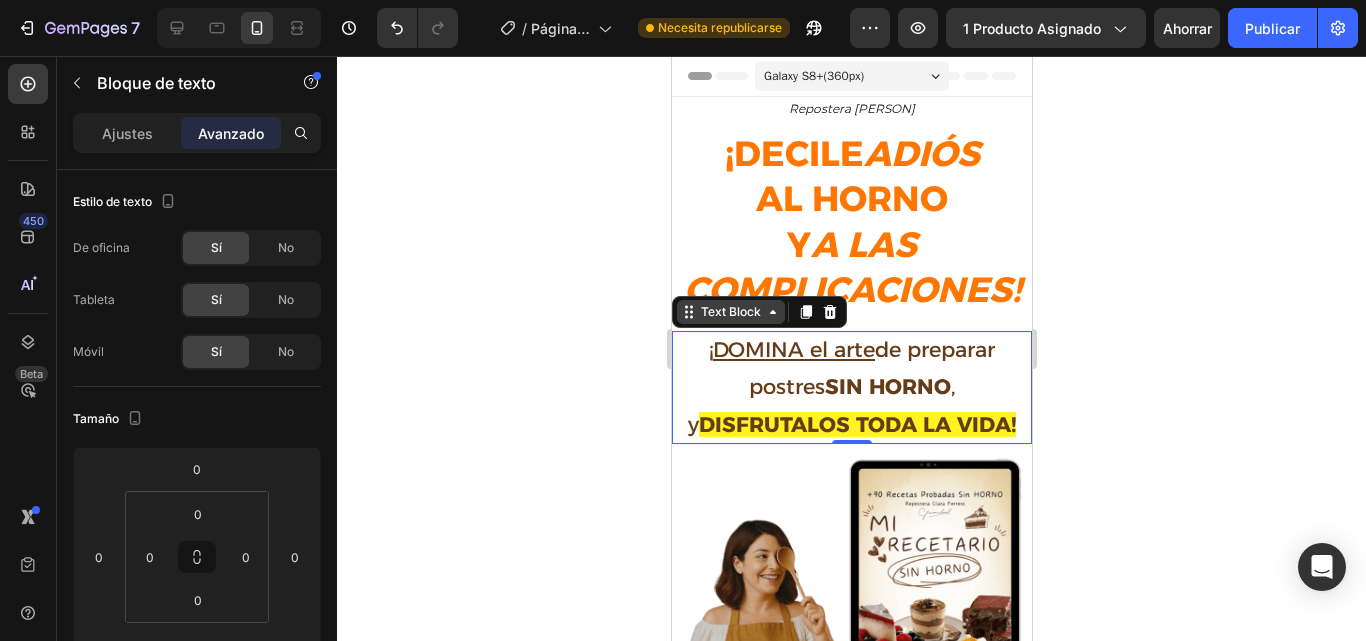 click on "Text Block" at bounding box center [730, 312] 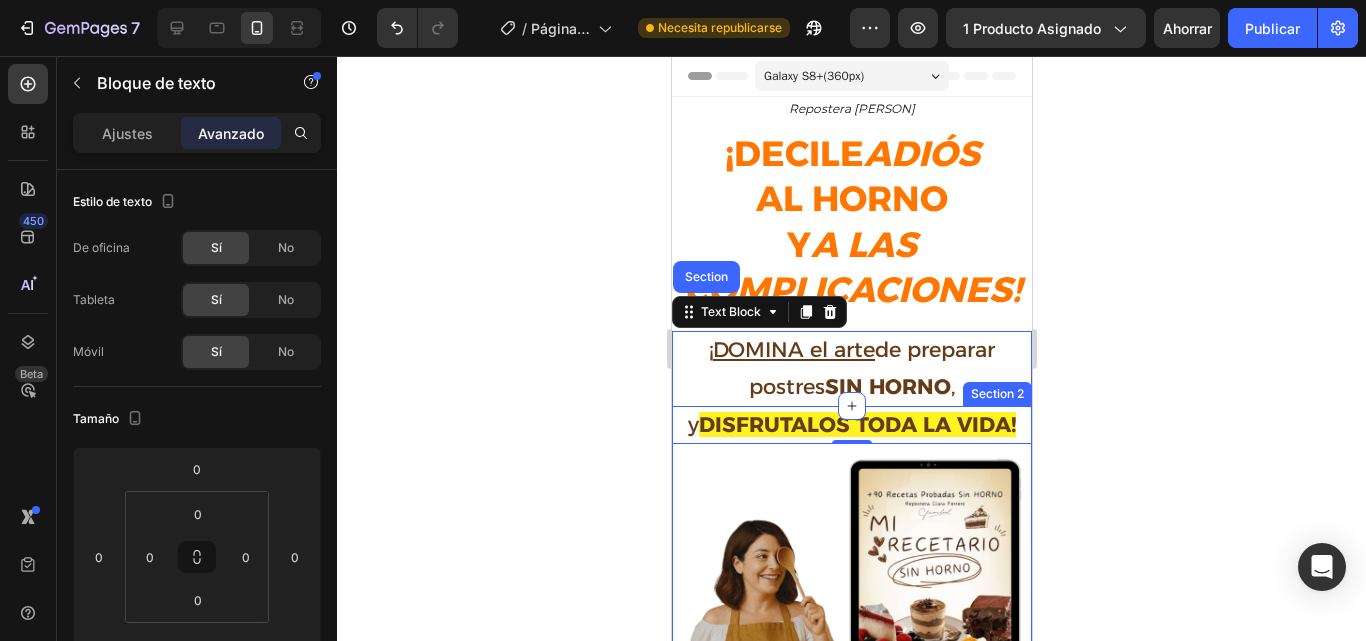 click on "Image Section 2" at bounding box center (851, 641) 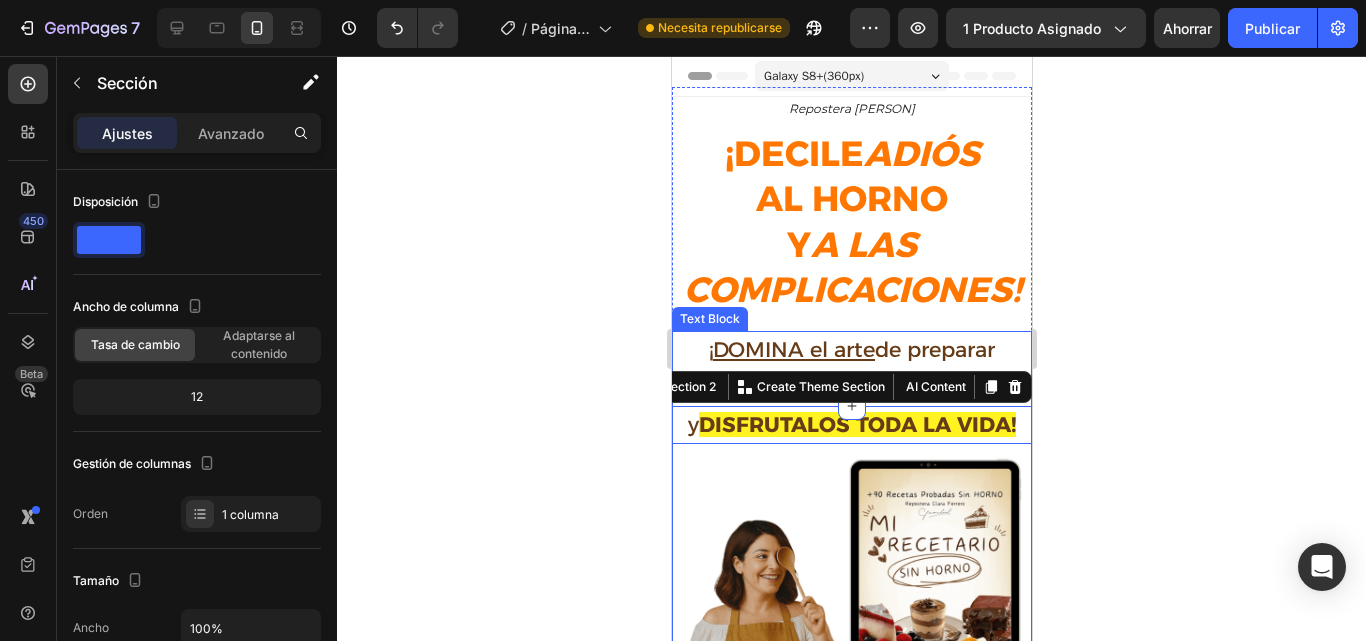 click on "DOMINA el arte" at bounding box center [793, 349] 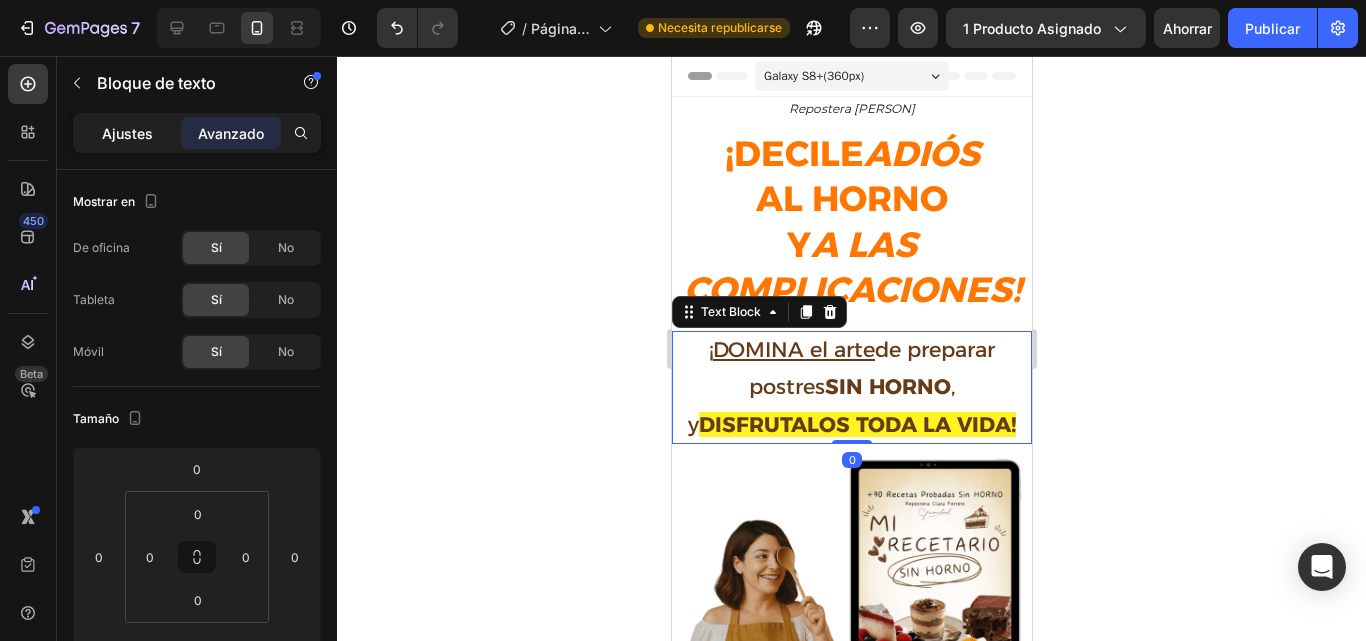 click on "Ajustes" at bounding box center (127, 133) 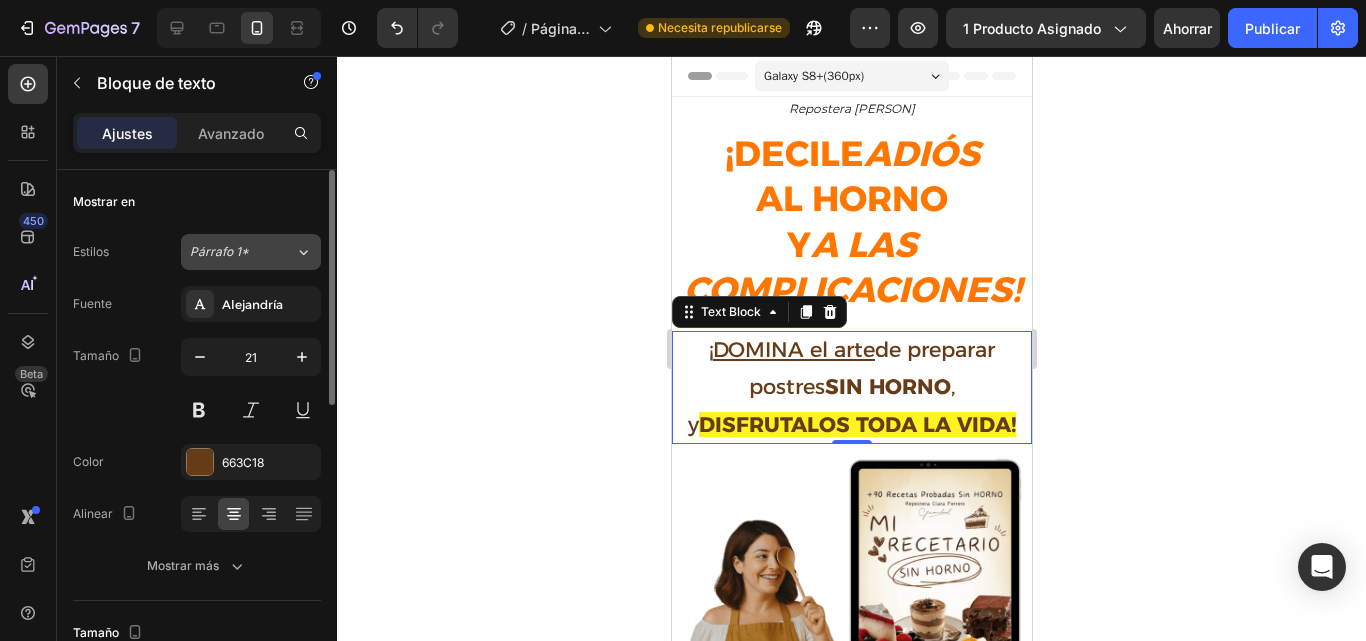 click on "Párrafo 1*" at bounding box center [230, 252] 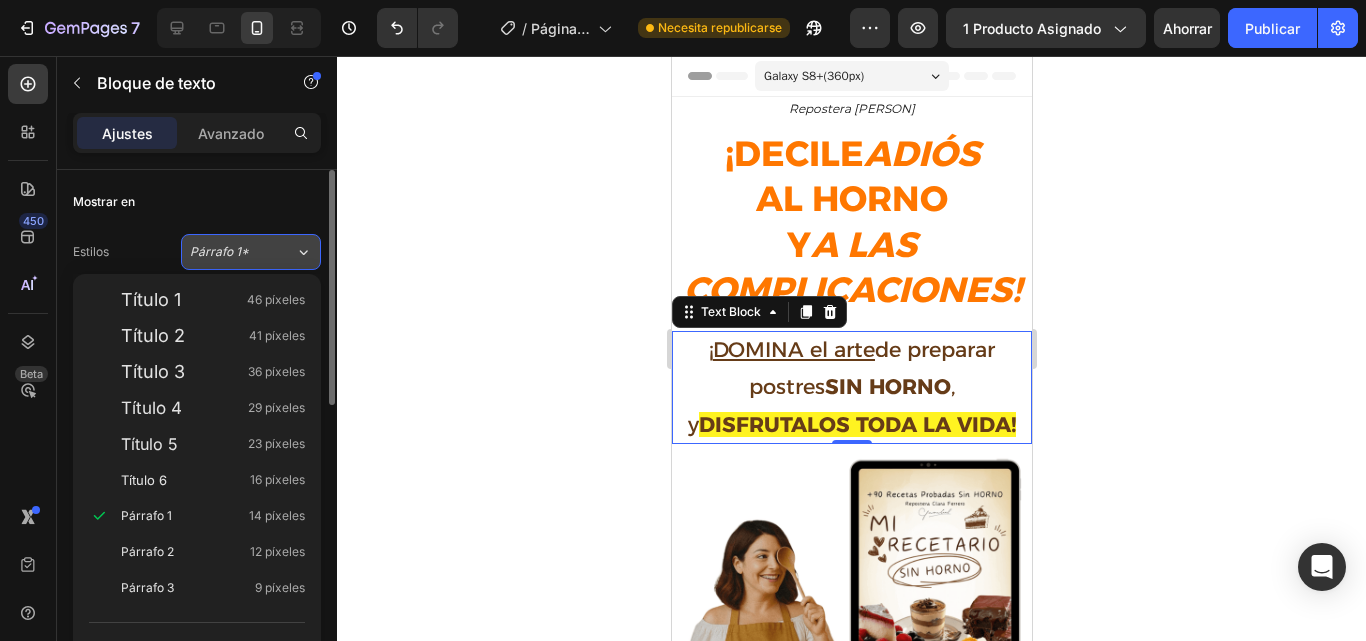 click on "Párrafo 1*" at bounding box center (230, 252) 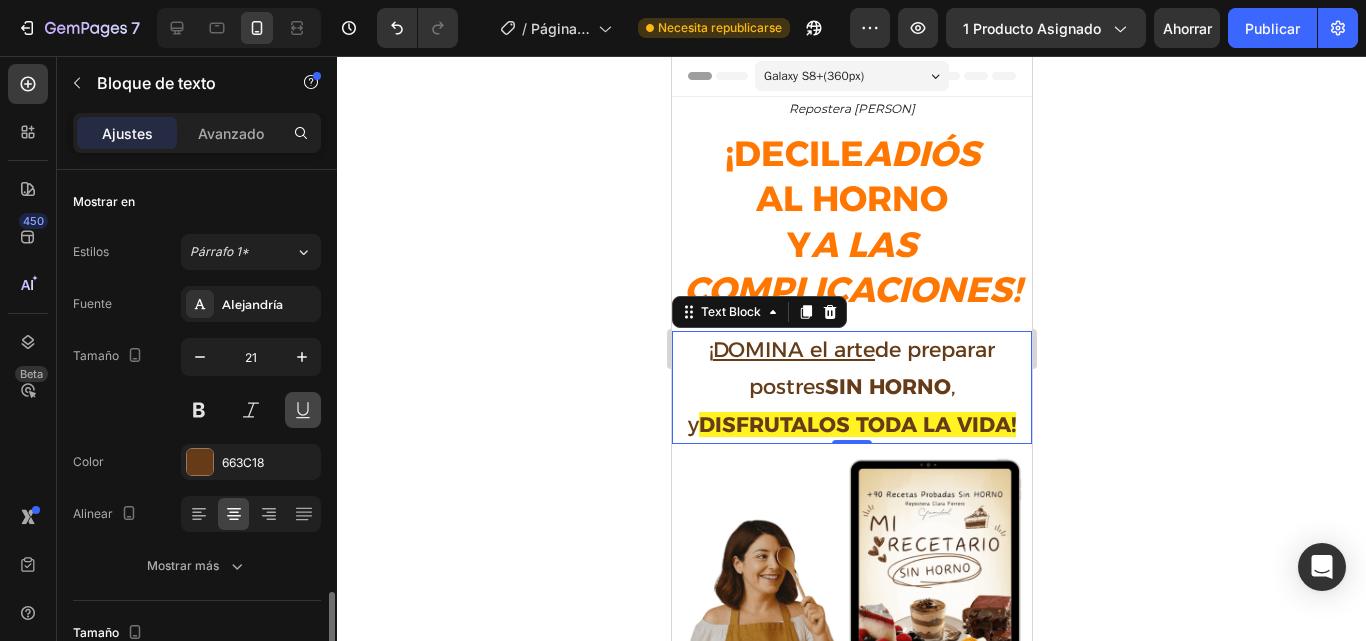 scroll, scrollTop: 292, scrollLeft: 0, axis: vertical 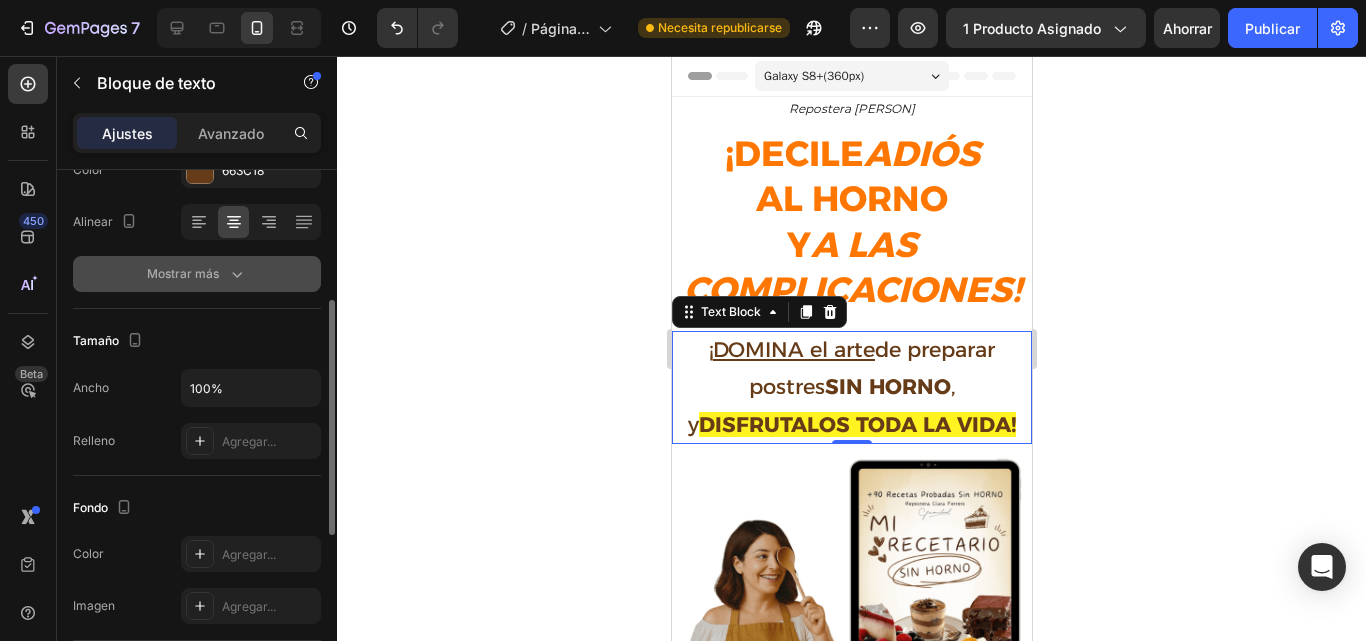 click on "Mostrar más" at bounding box center [183, 273] 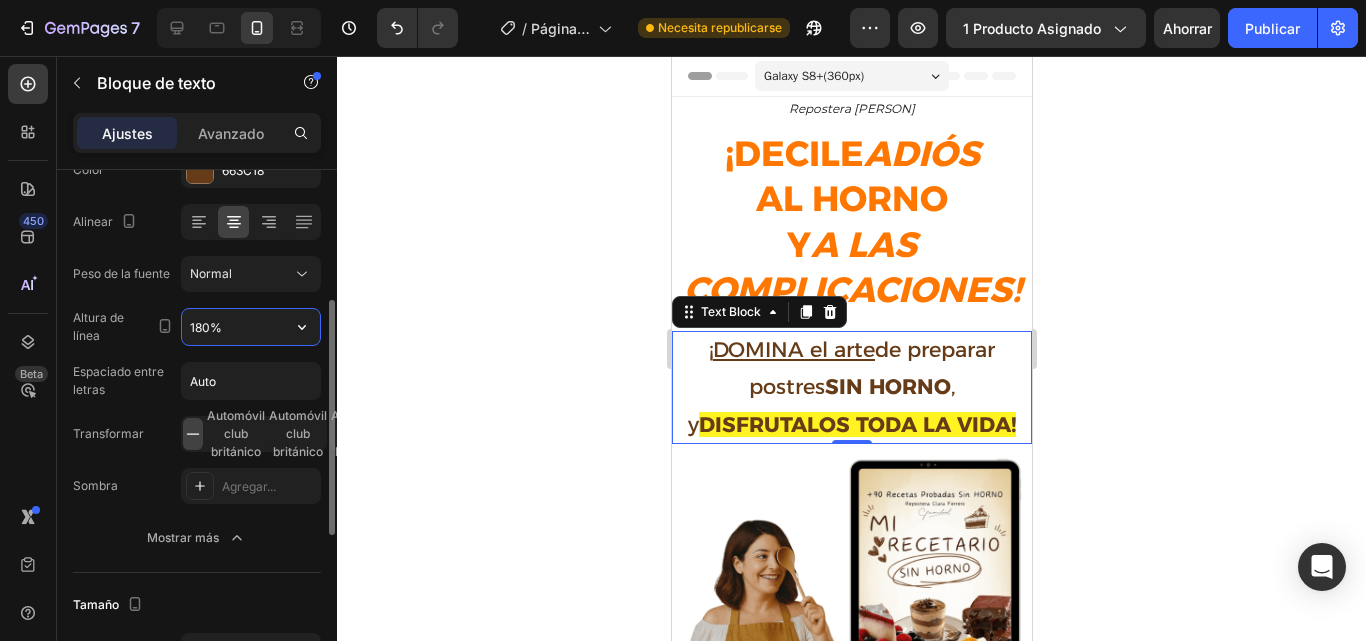 click on "180%" at bounding box center [251, 327] 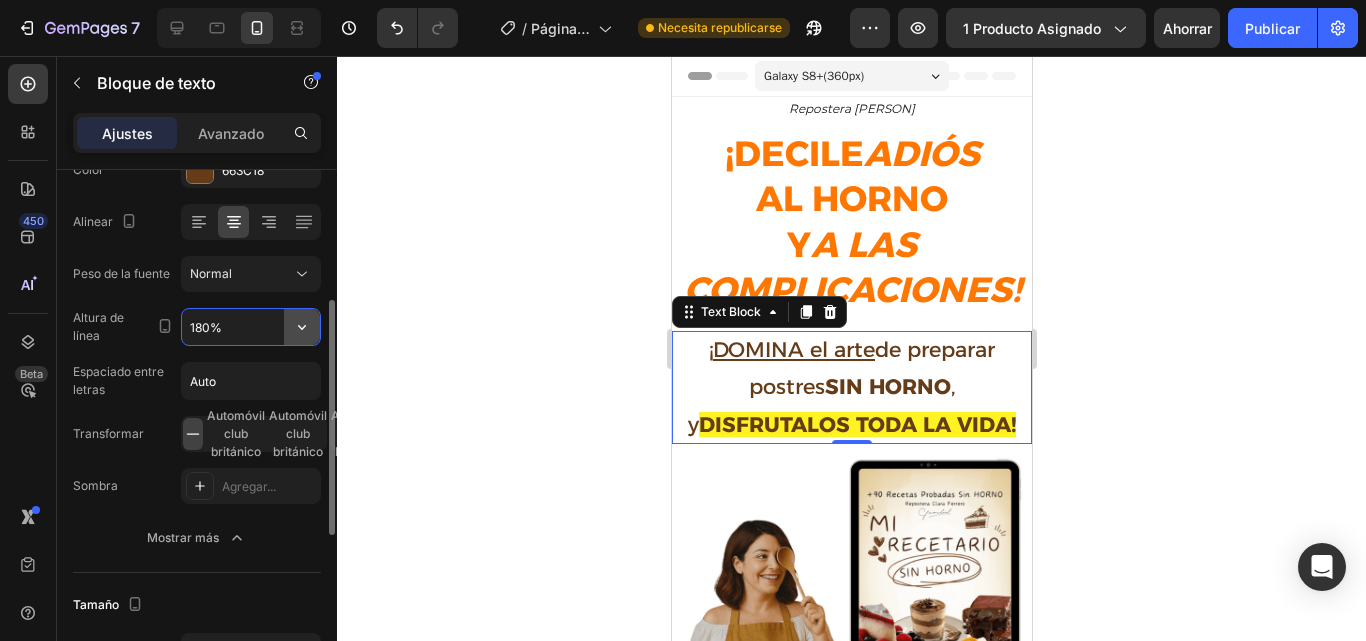 click 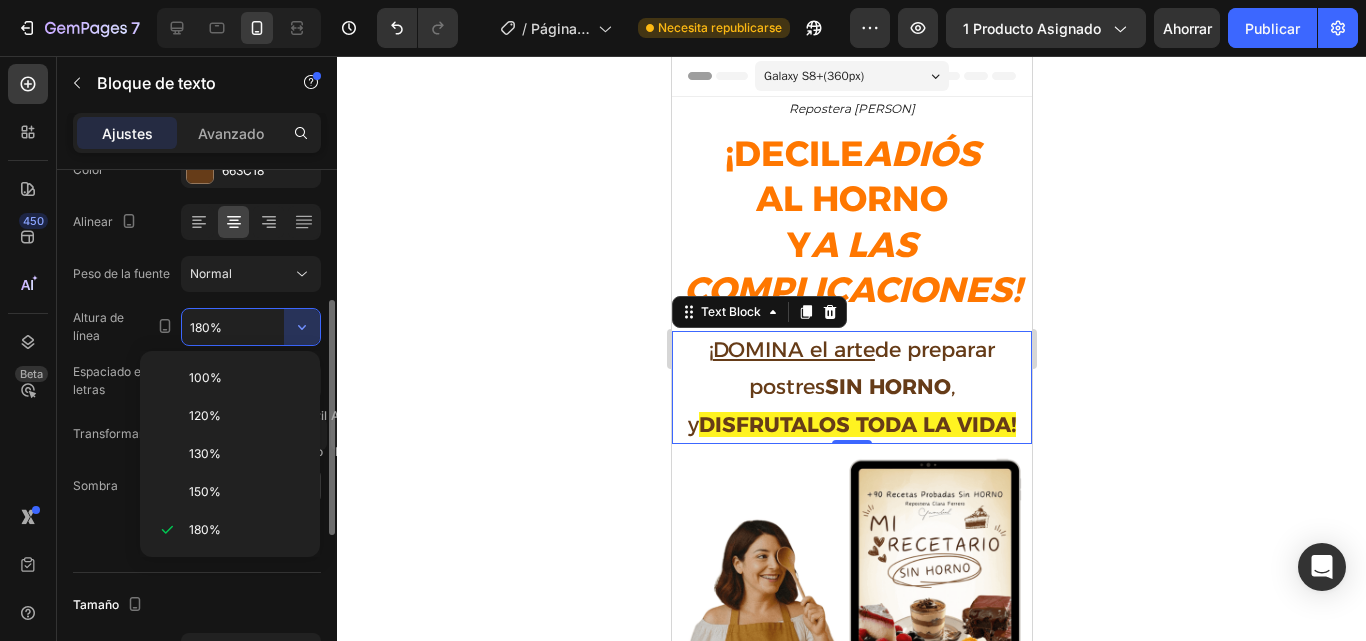 click on "150%" at bounding box center (246, 492) 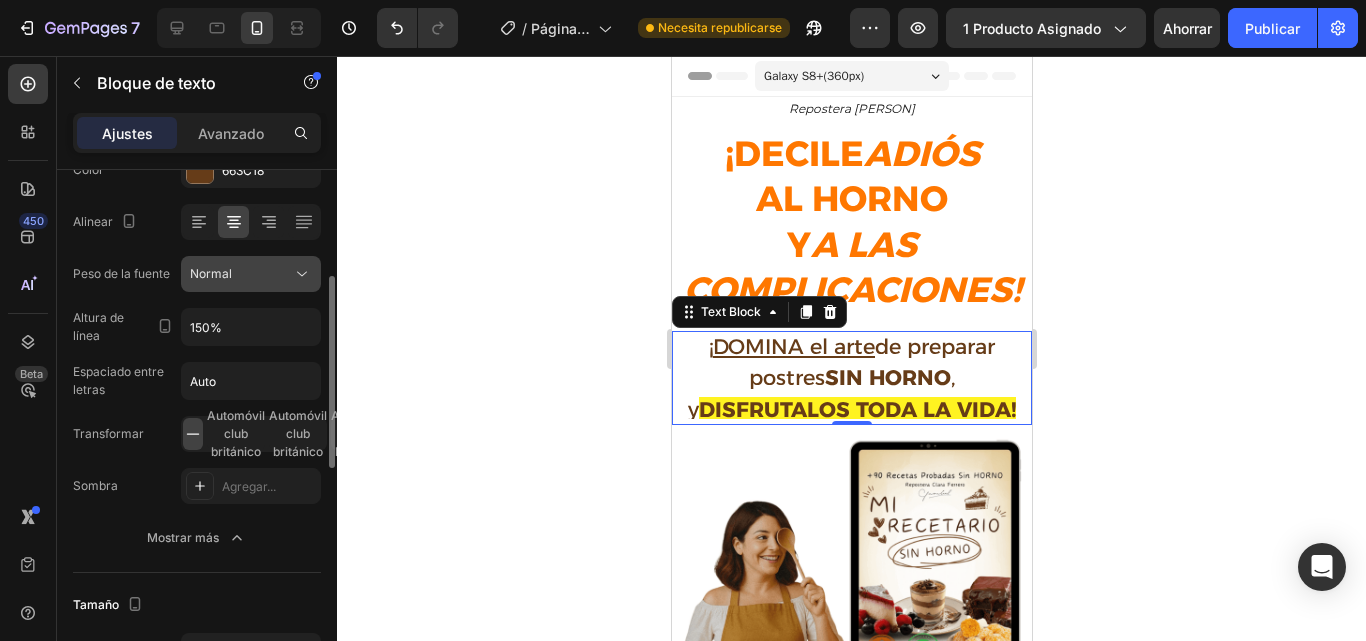 click 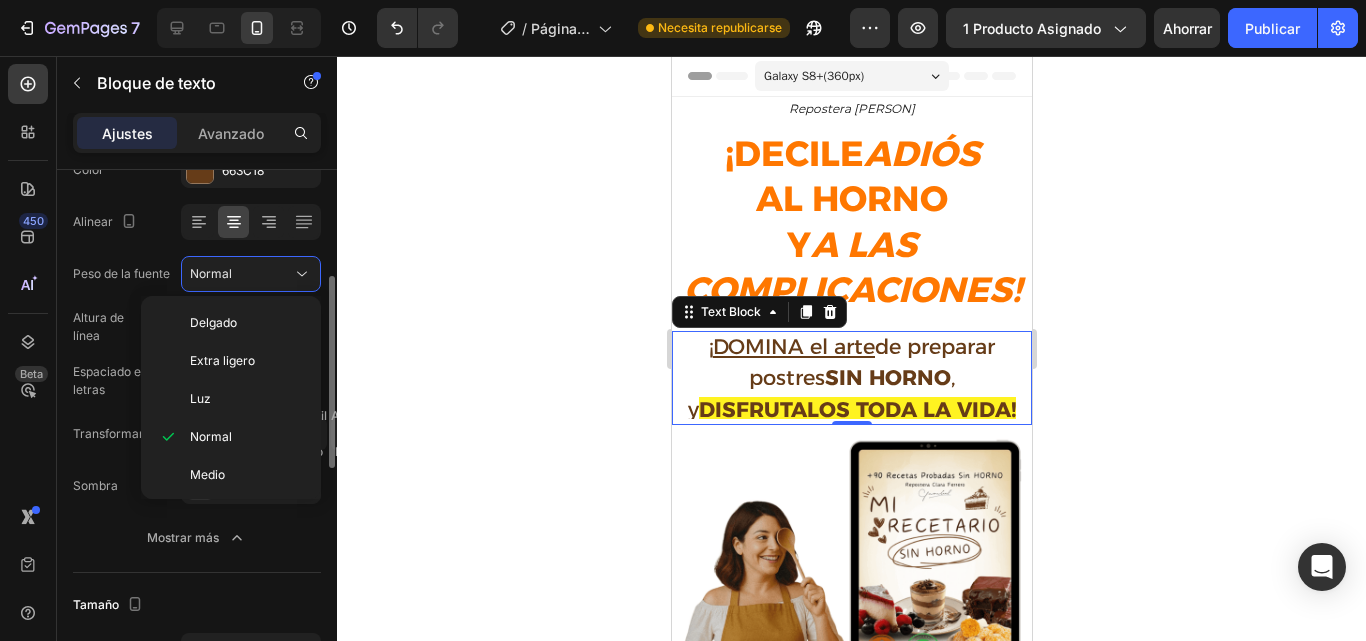 click on "Peso de la fuente" at bounding box center (121, 273) 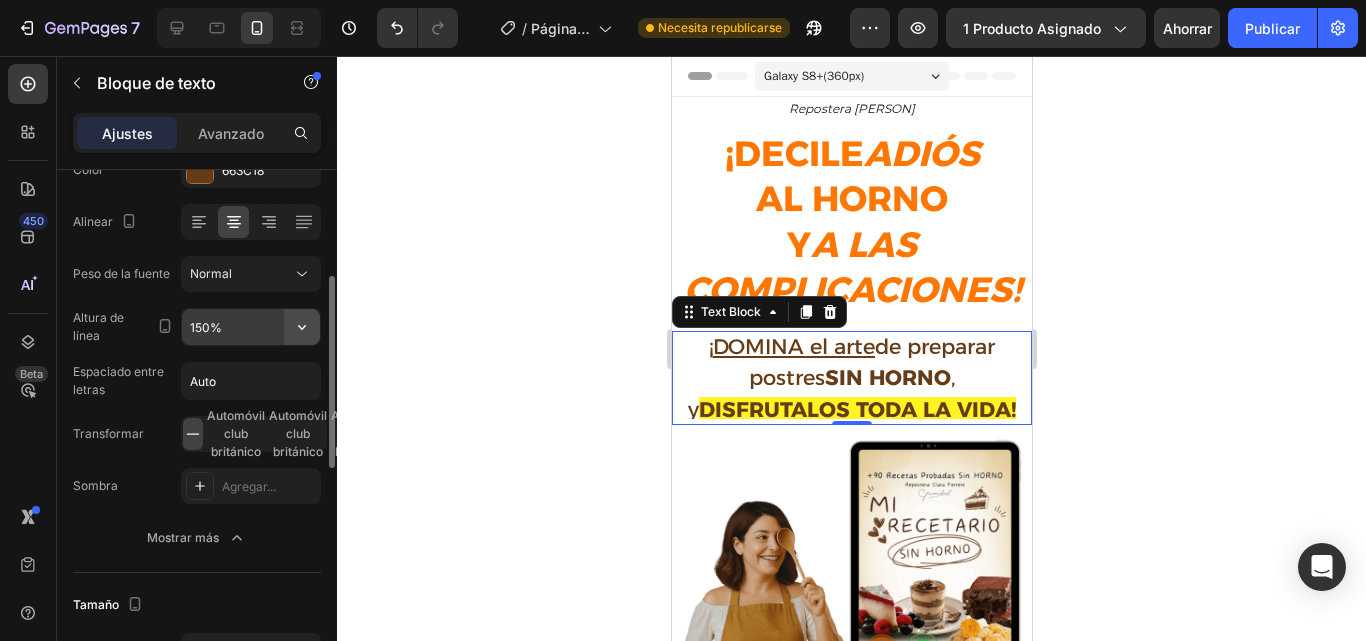 click 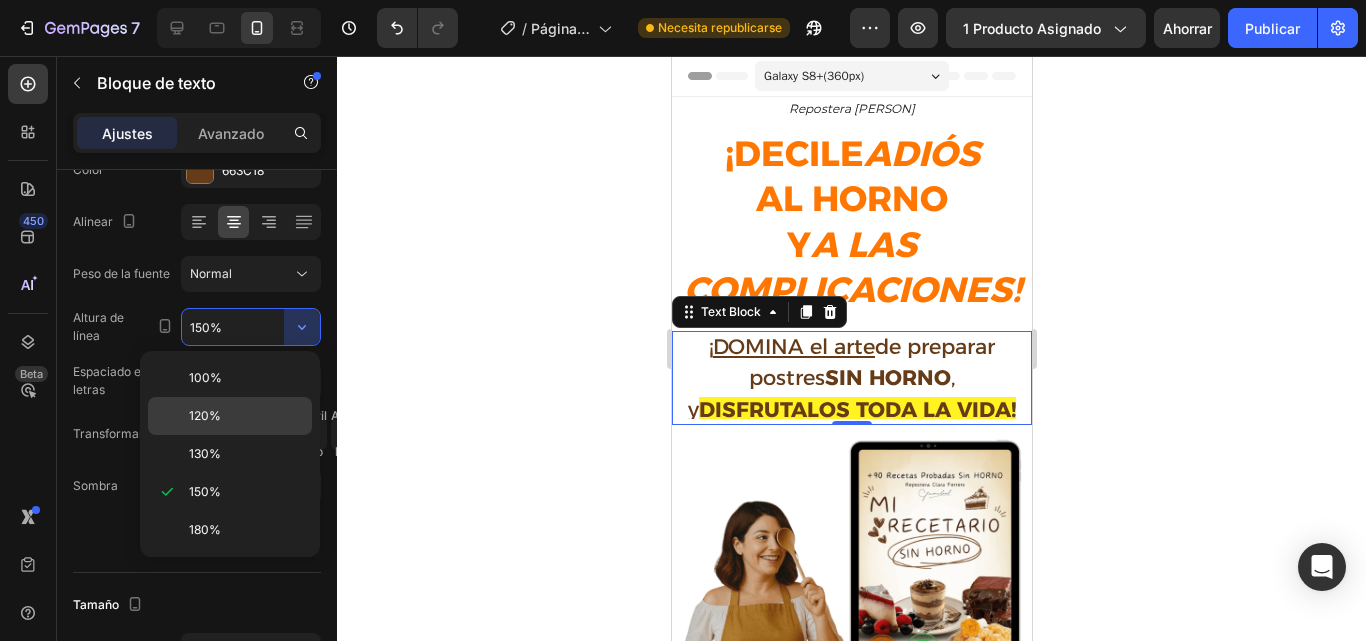 click on "120%" at bounding box center (246, 416) 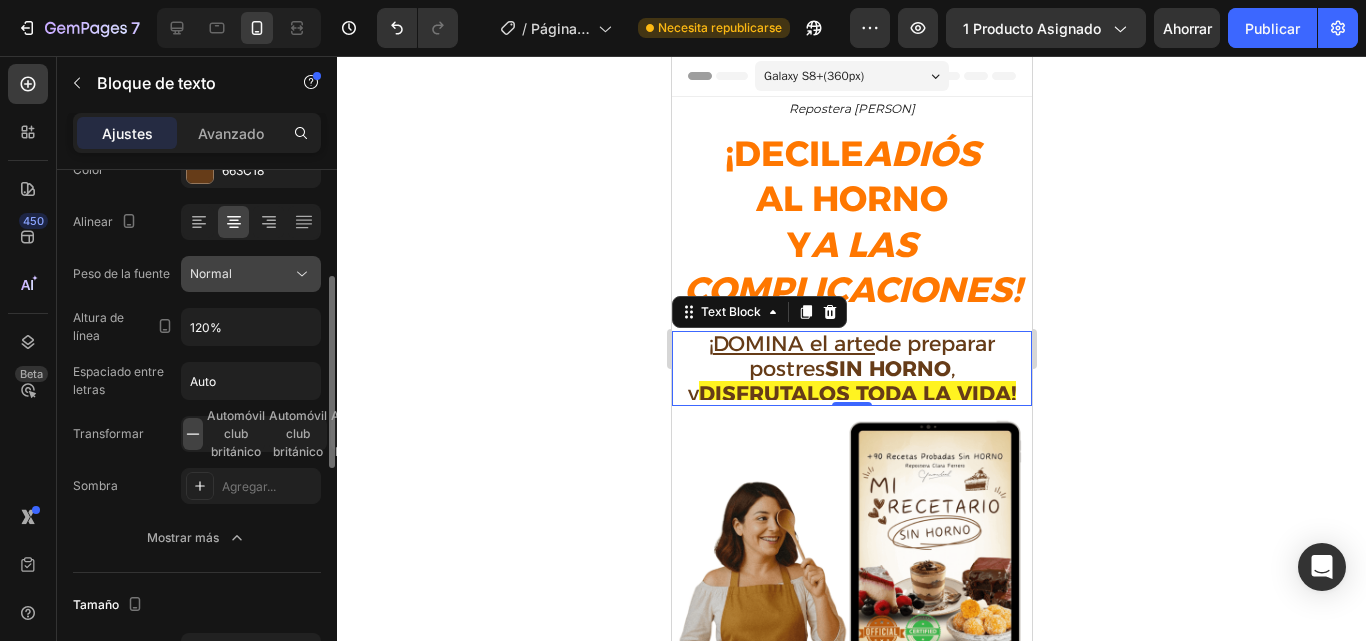 click 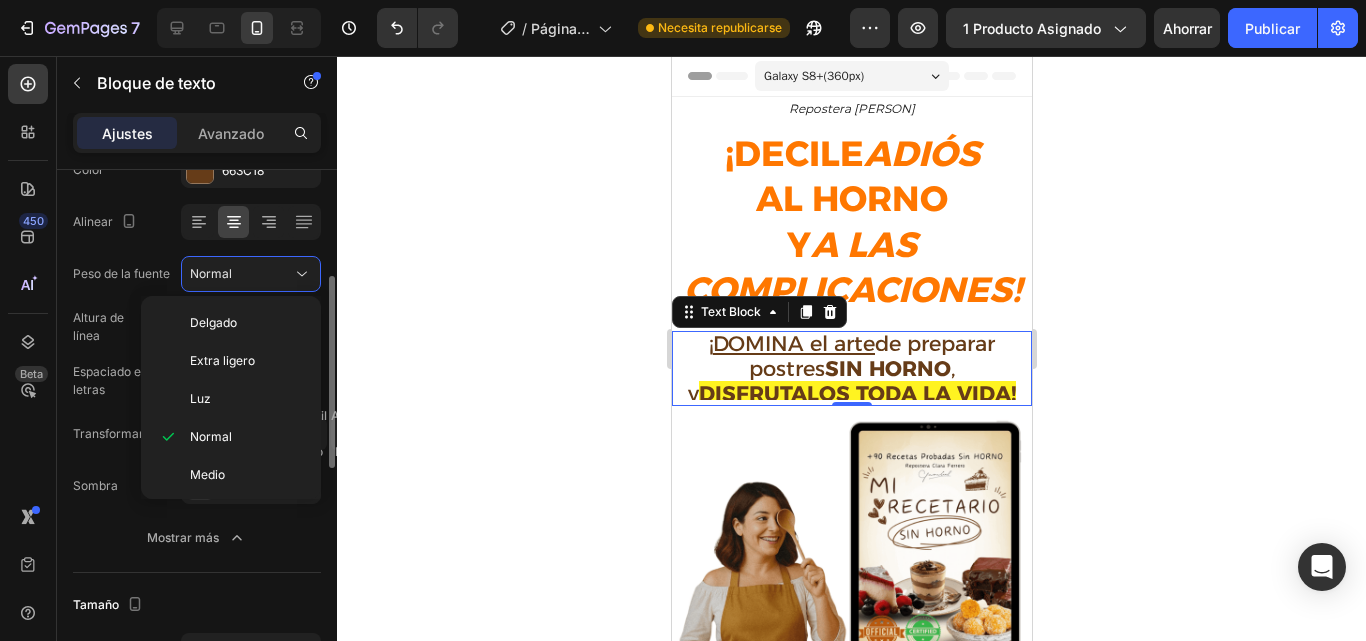 click on "Fuente Alejandría Tamaño 21 Color 663C18 Alinear Peso de la fuente Normal Altura de línea 120% Espaciado entre letras Auto Transformar Automóvil club británico Automóvil club británico Automóvil club británico Sombra Agregar... Mostrar más" at bounding box center (197, 275) 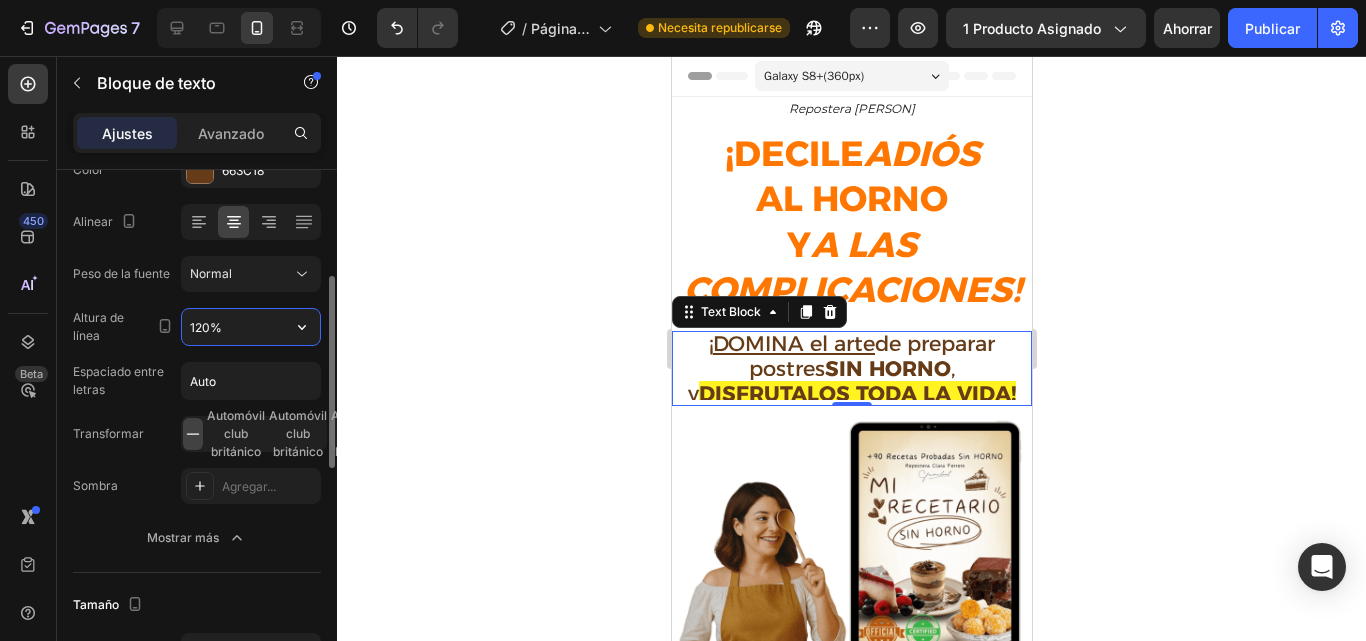 click on "120%" at bounding box center (251, 327) 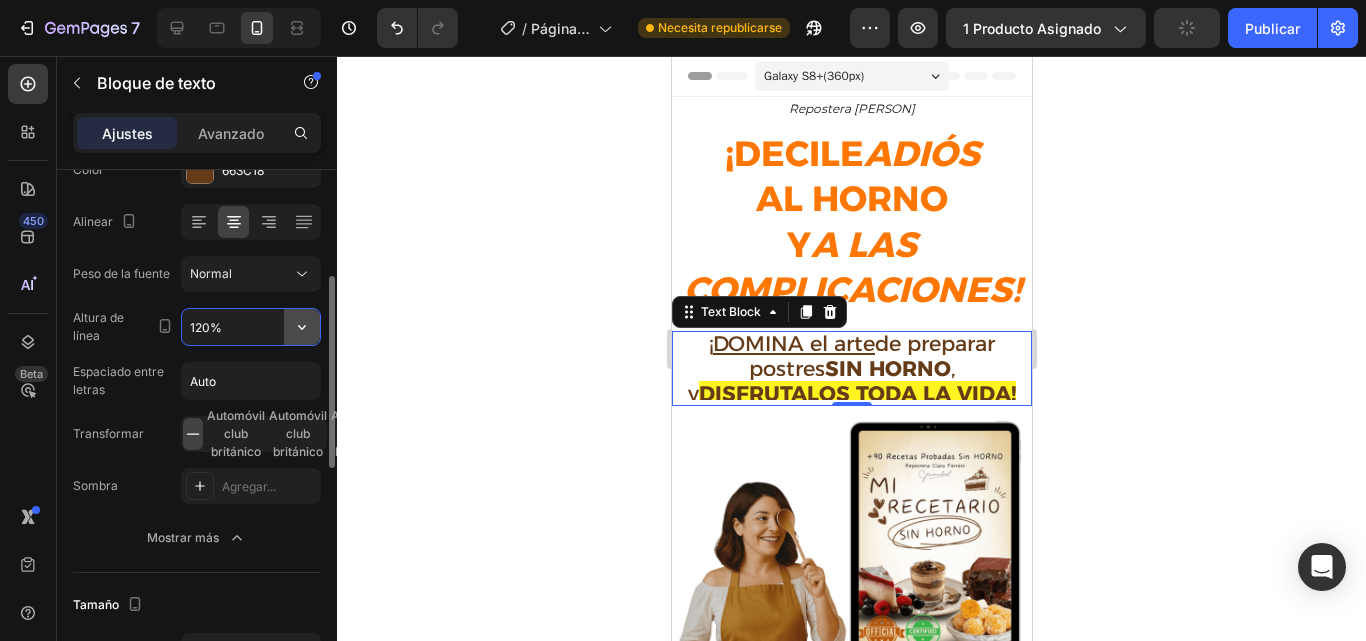 click 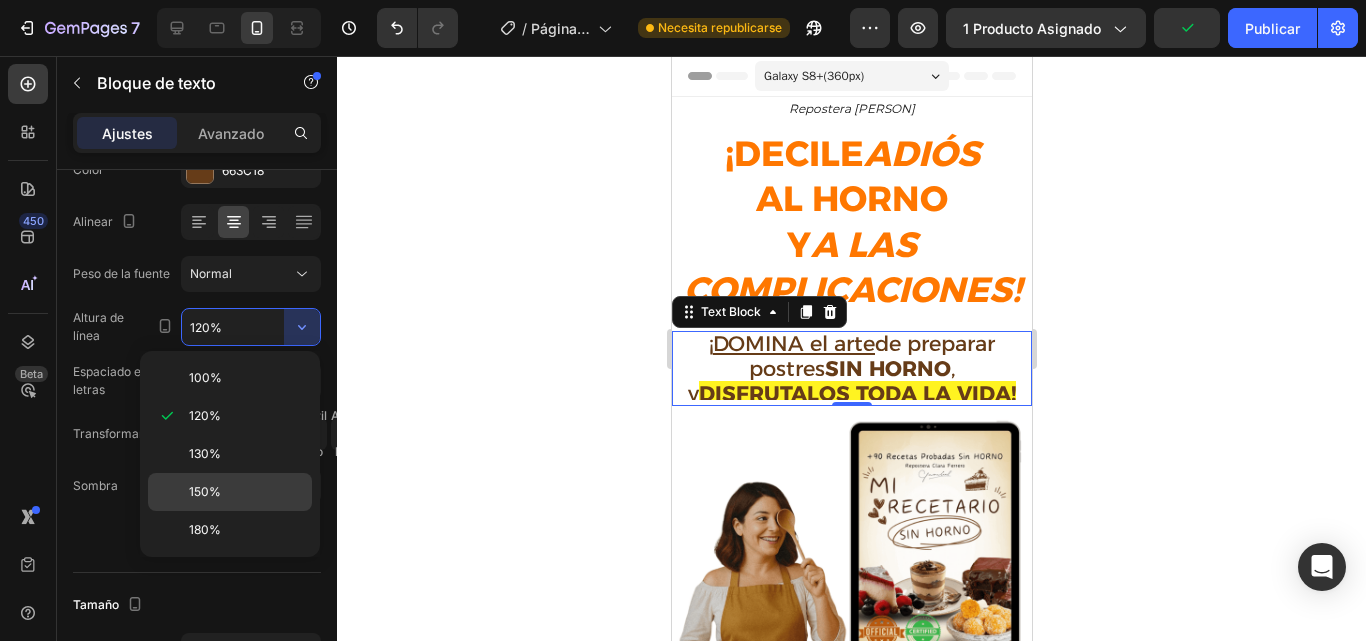 click on "150%" at bounding box center [246, 492] 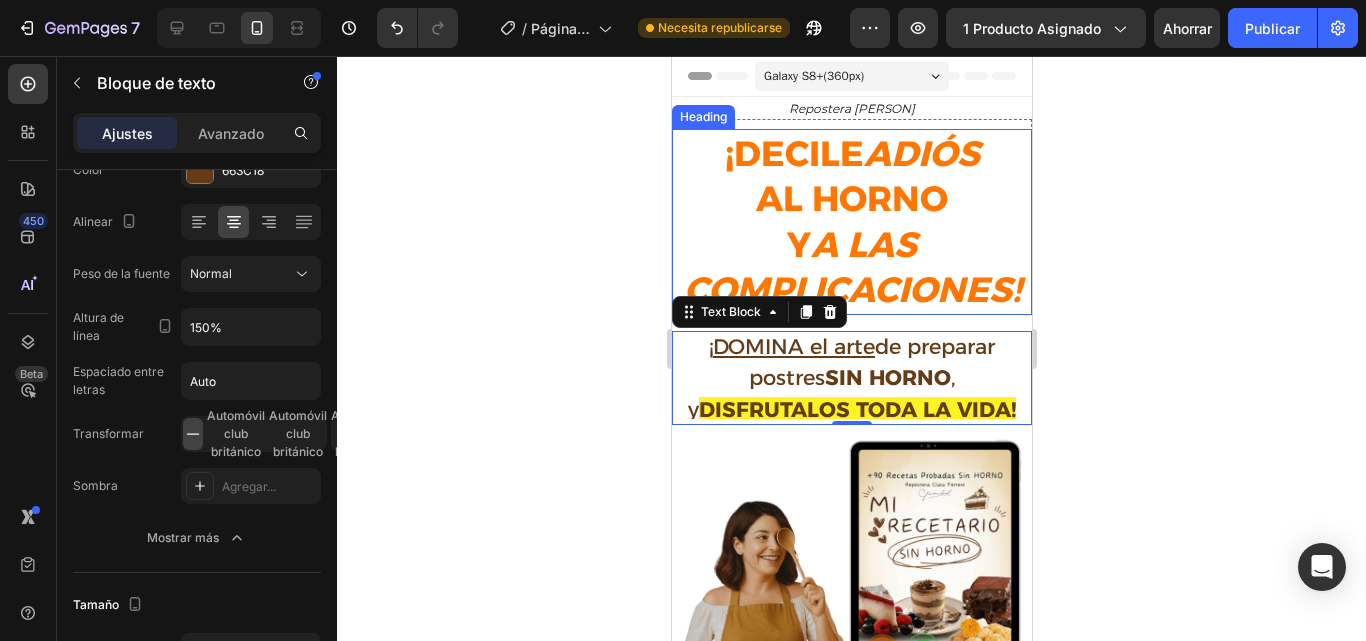 click on "A LAS COMPLICACIONES!" at bounding box center (851, 267) 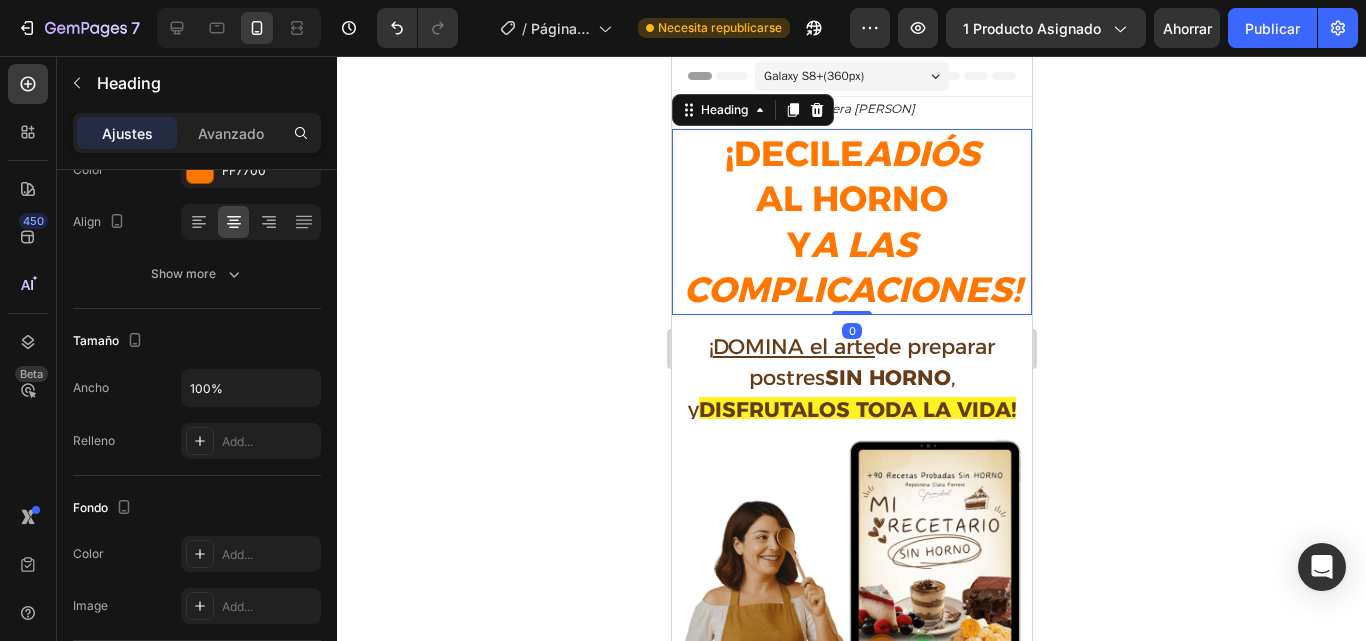 scroll, scrollTop: 0, scrollLeft: 0, axis: both 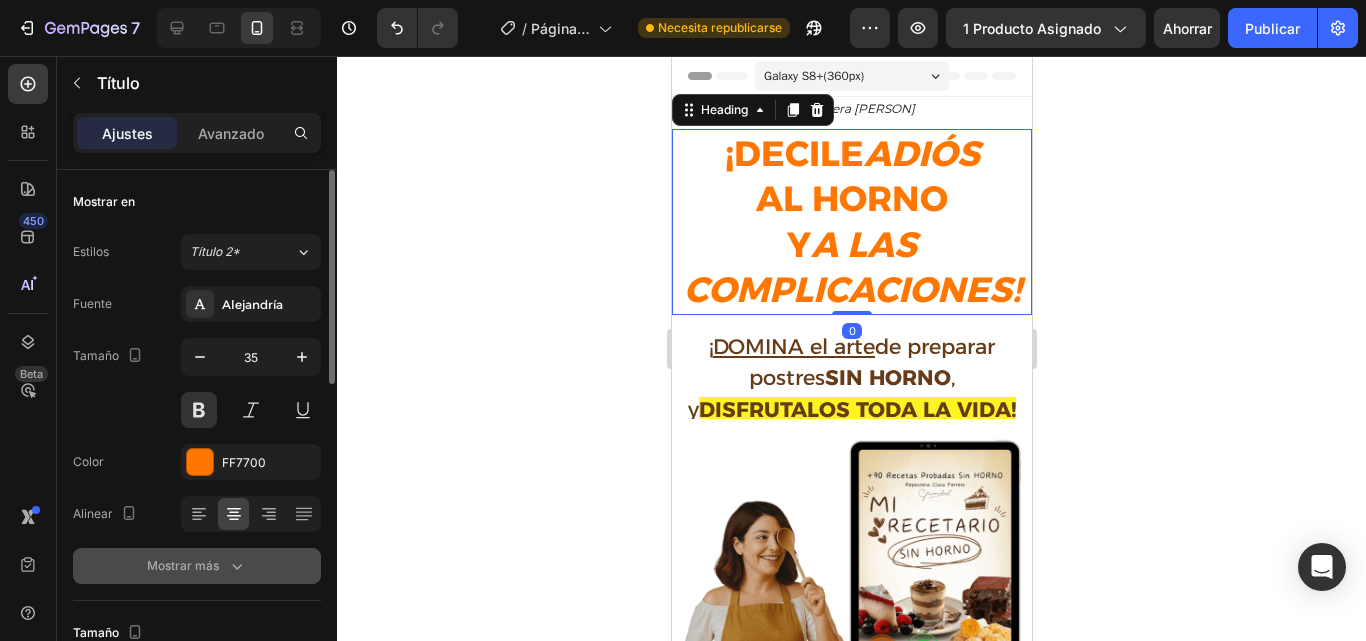 click on "Mostrar más" at bounding box center [183, 565] 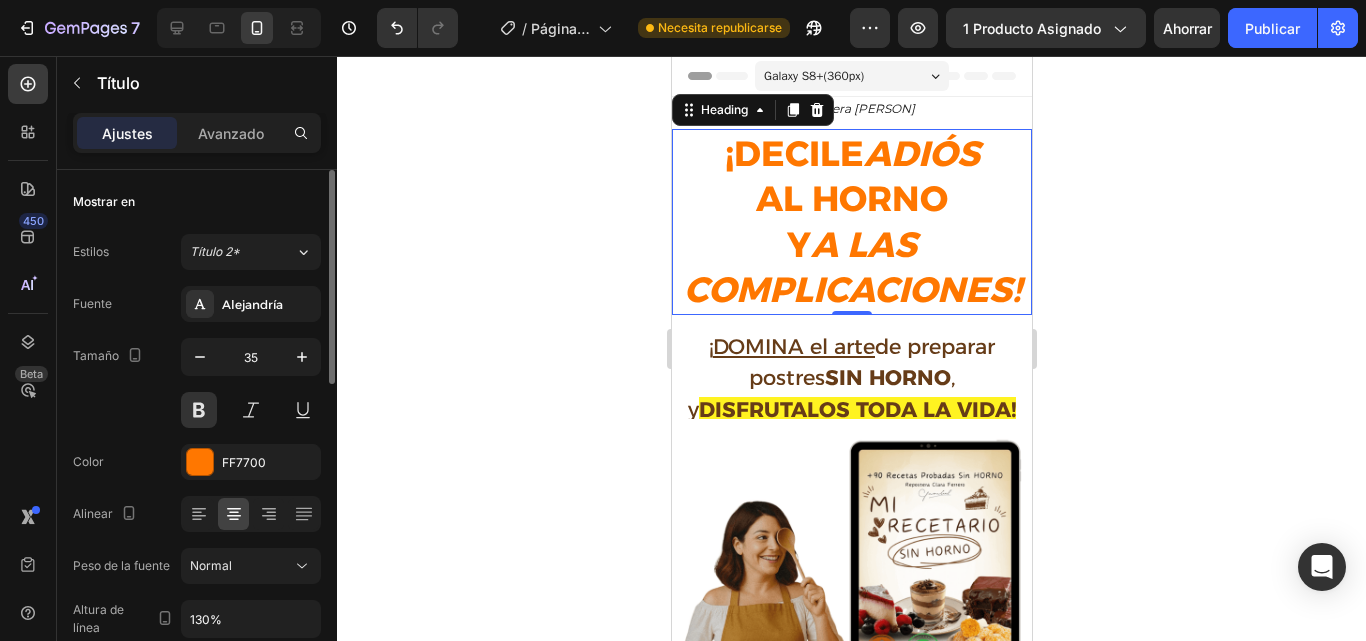 scroll, scrollTop: 149, scrollLeft: 0, axis: vertical 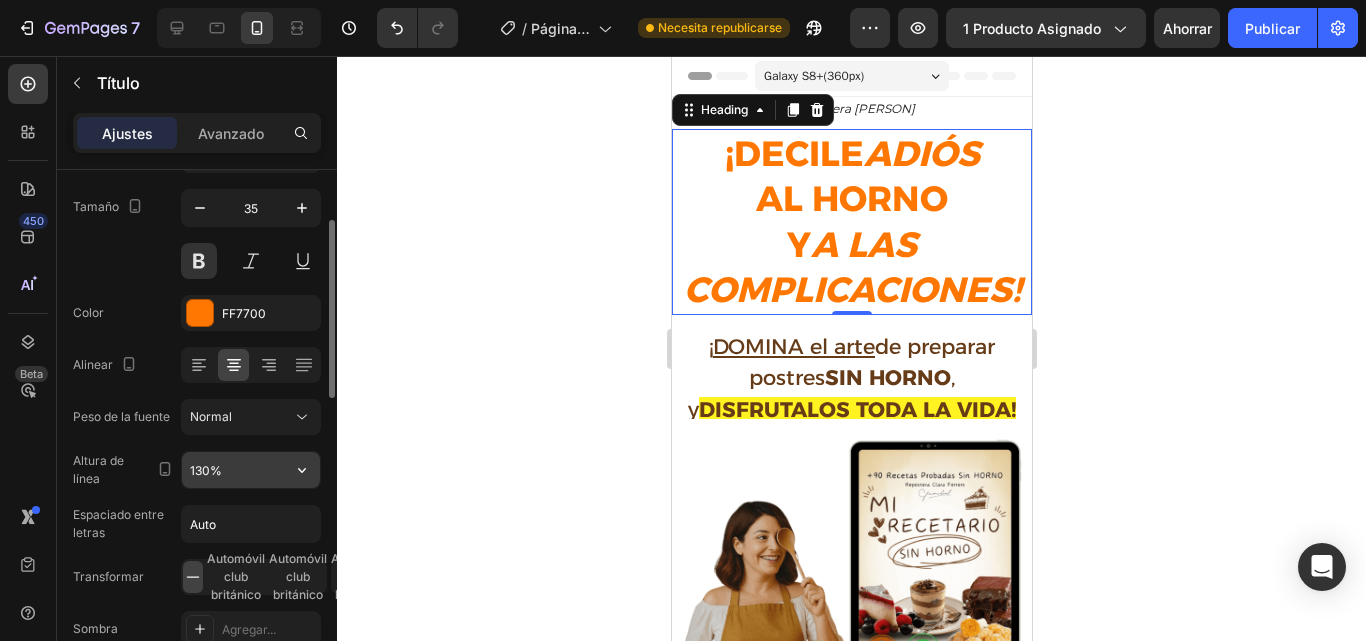 click on "130%" at bounding box center (251, 470) 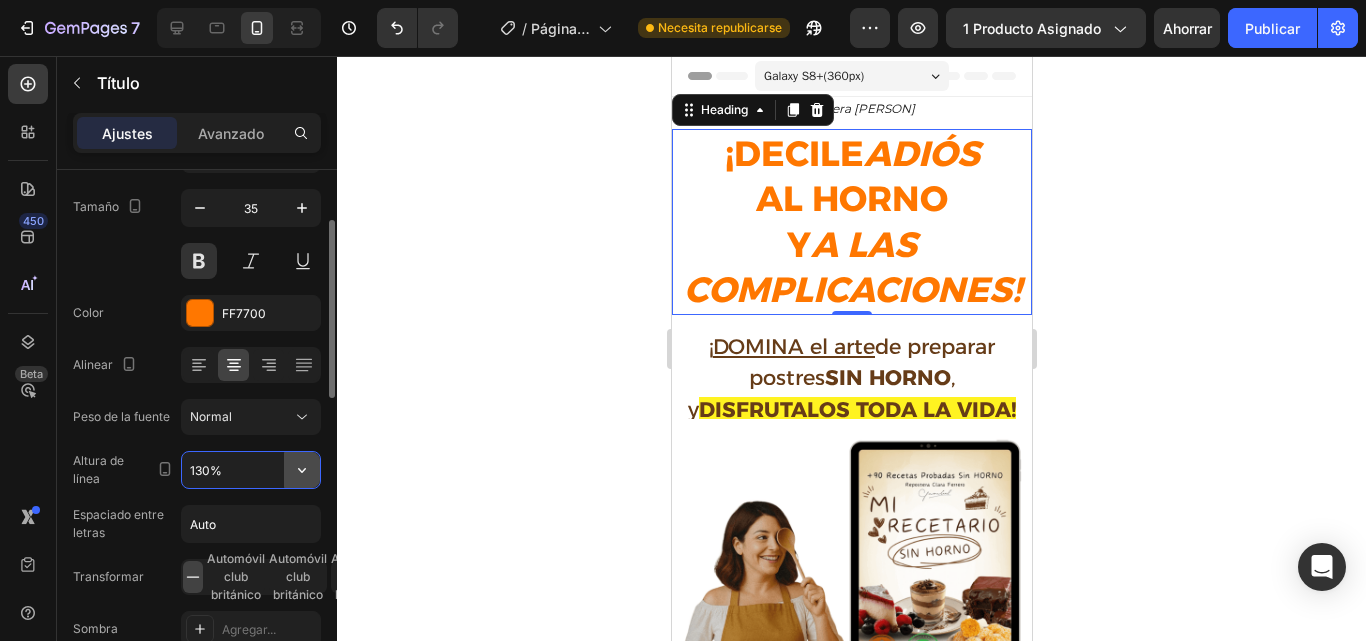 click 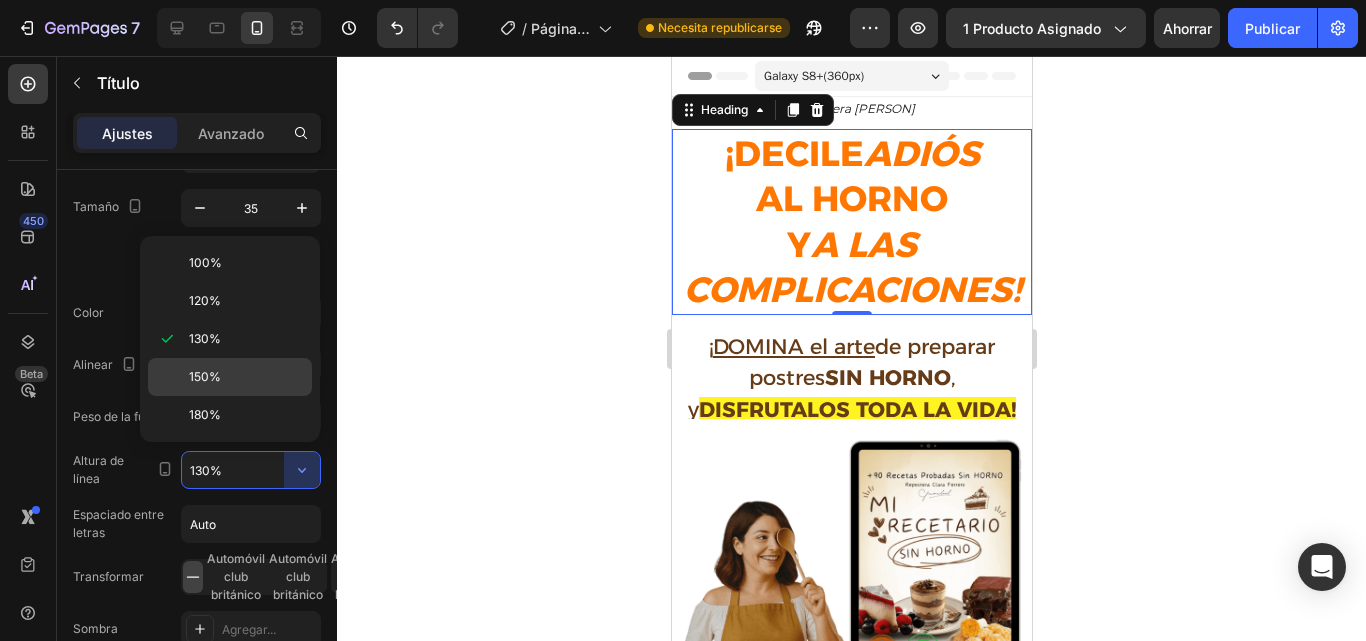 click on "150%" at bounding box center (246, 377) 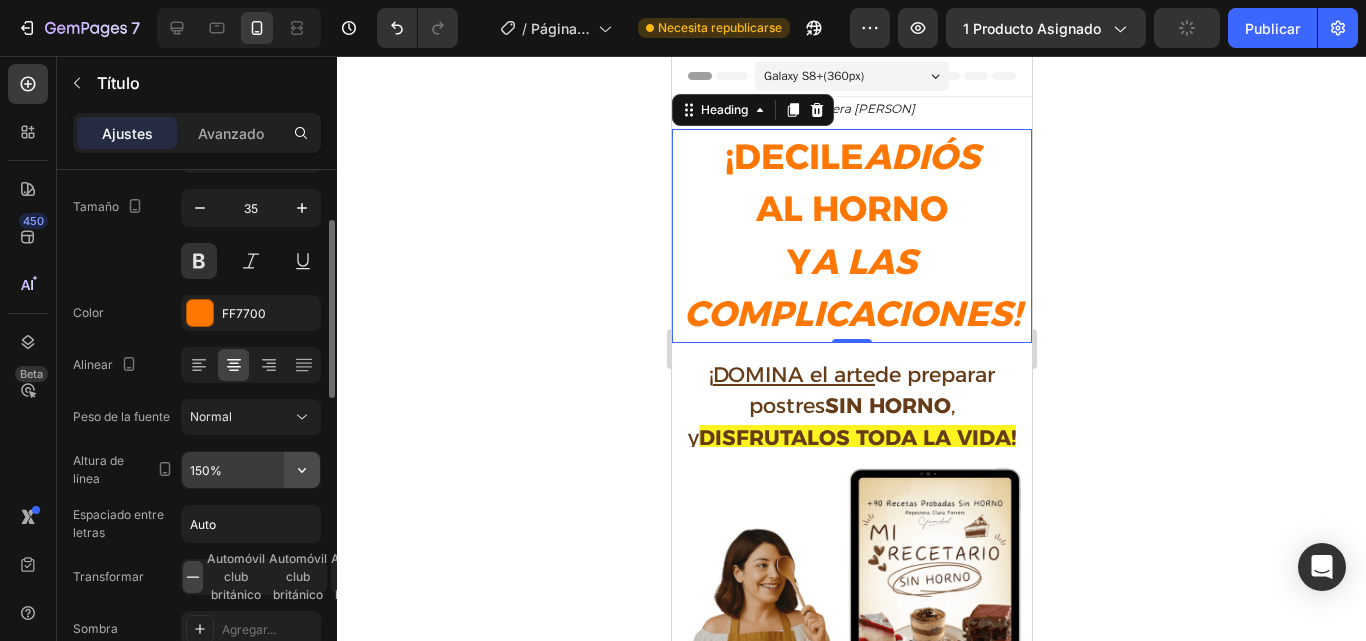 click 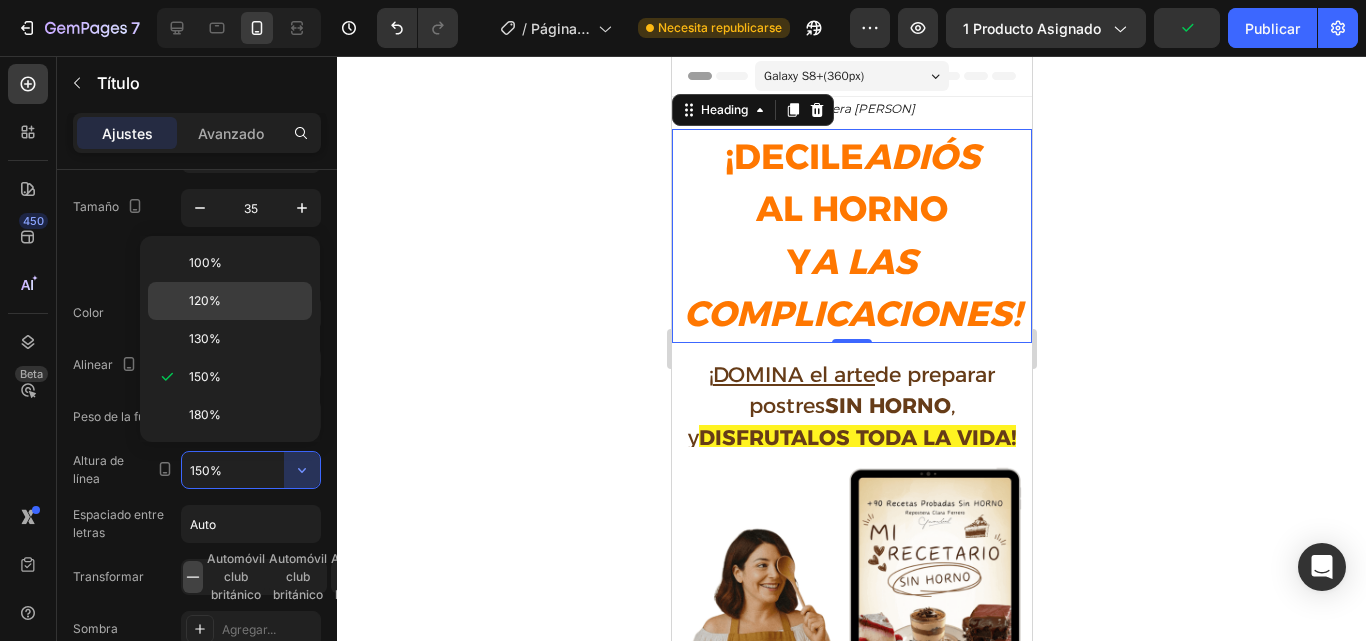 click on "120%" at bounding box center (246, 301) 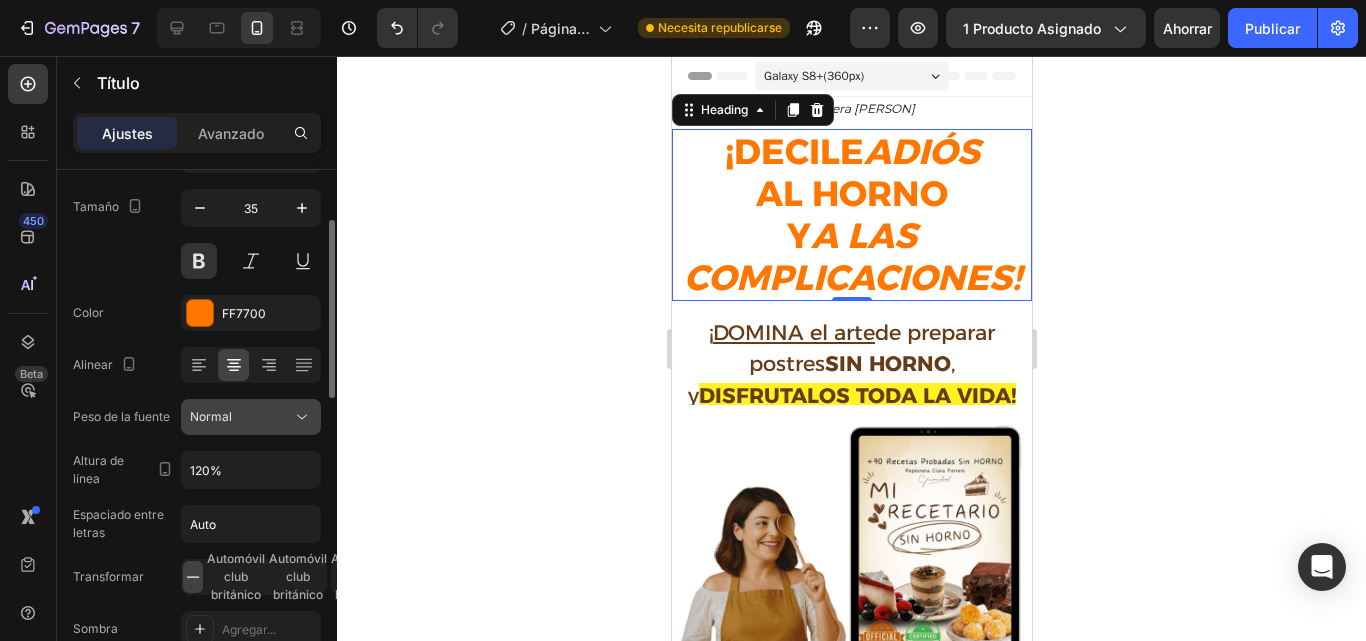 click 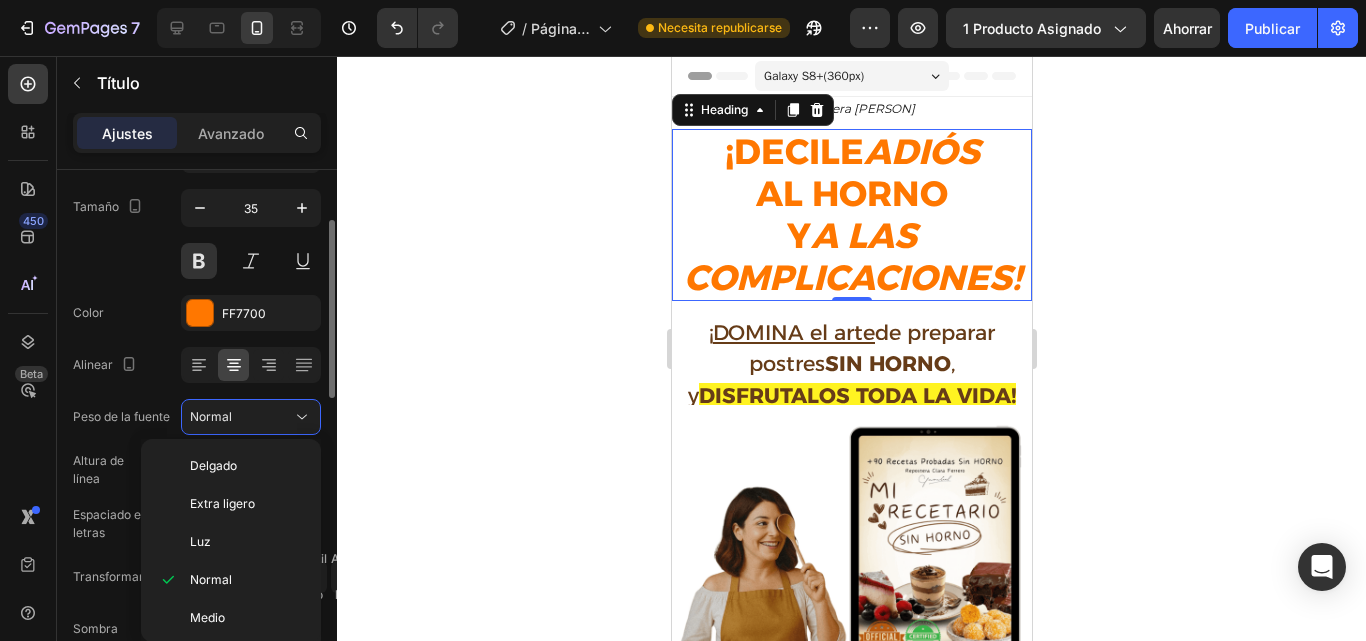 click on "Peso de la fuente" at bounding box center [121, 417] 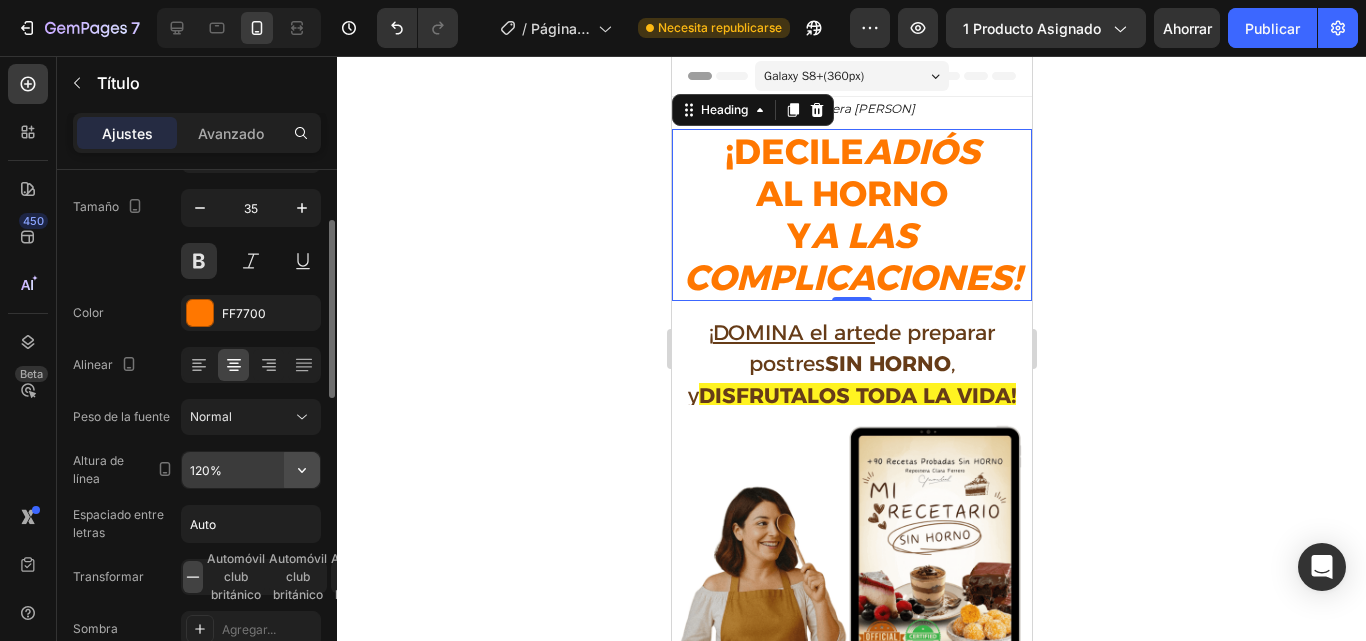 click 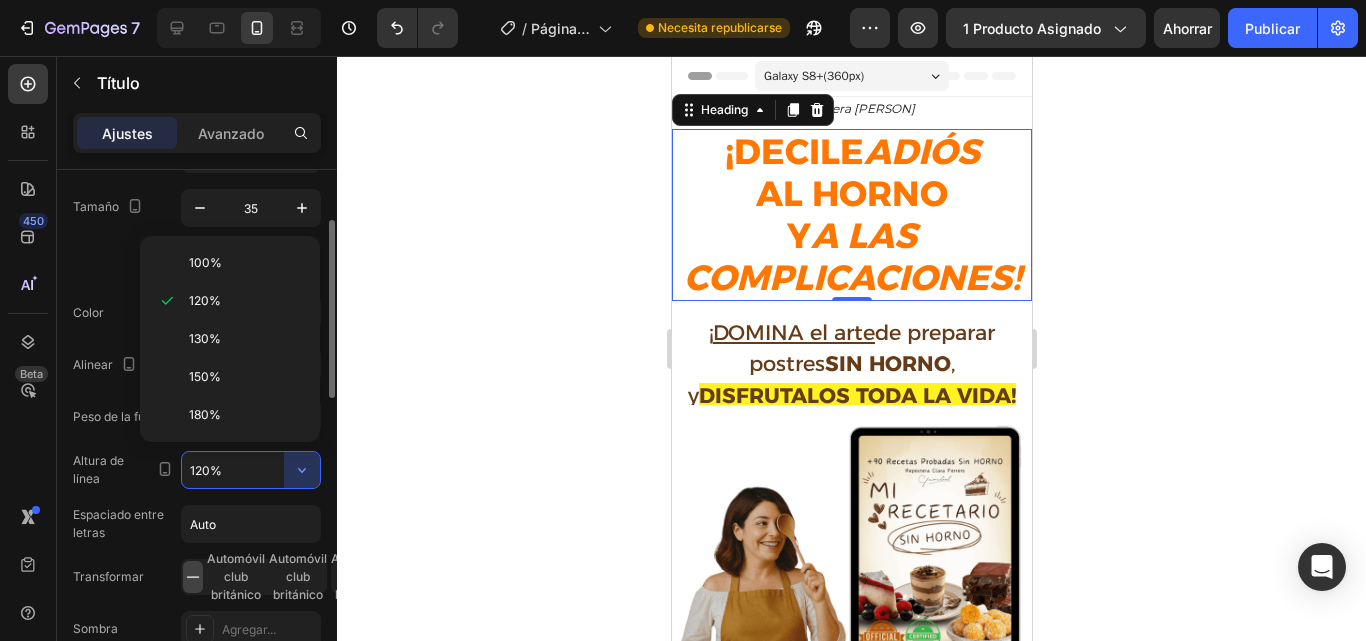 click on "100%" at bounding box center [246, 263] 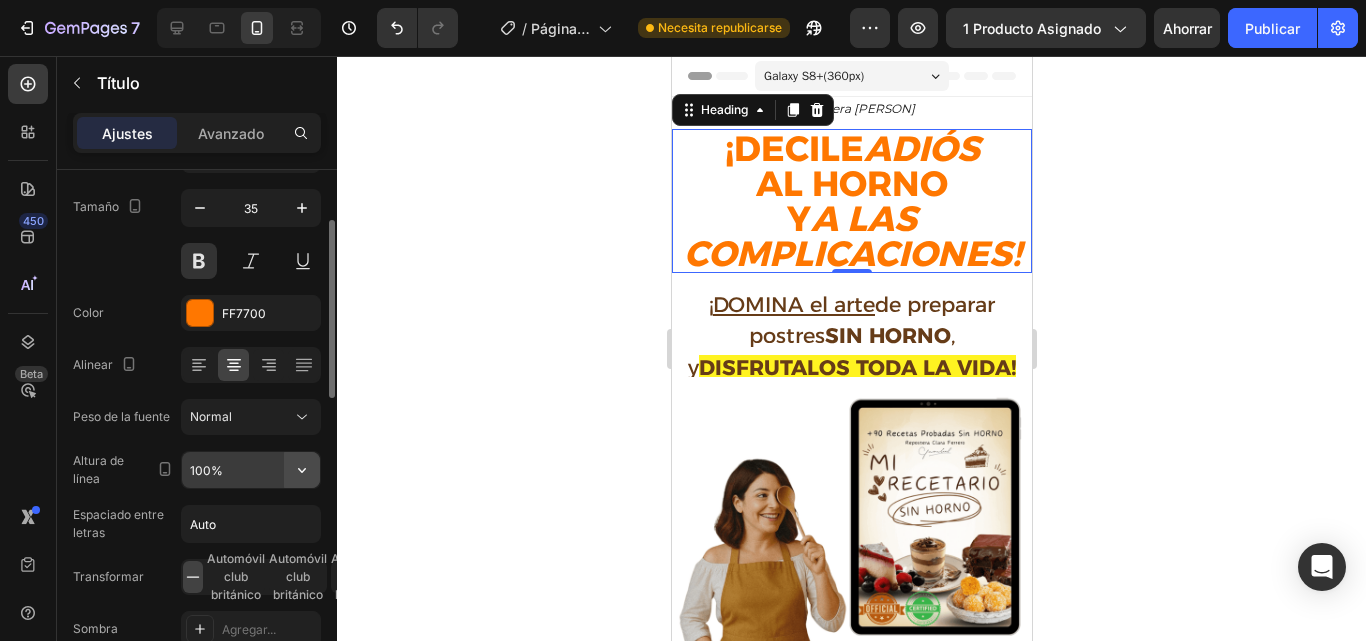 click 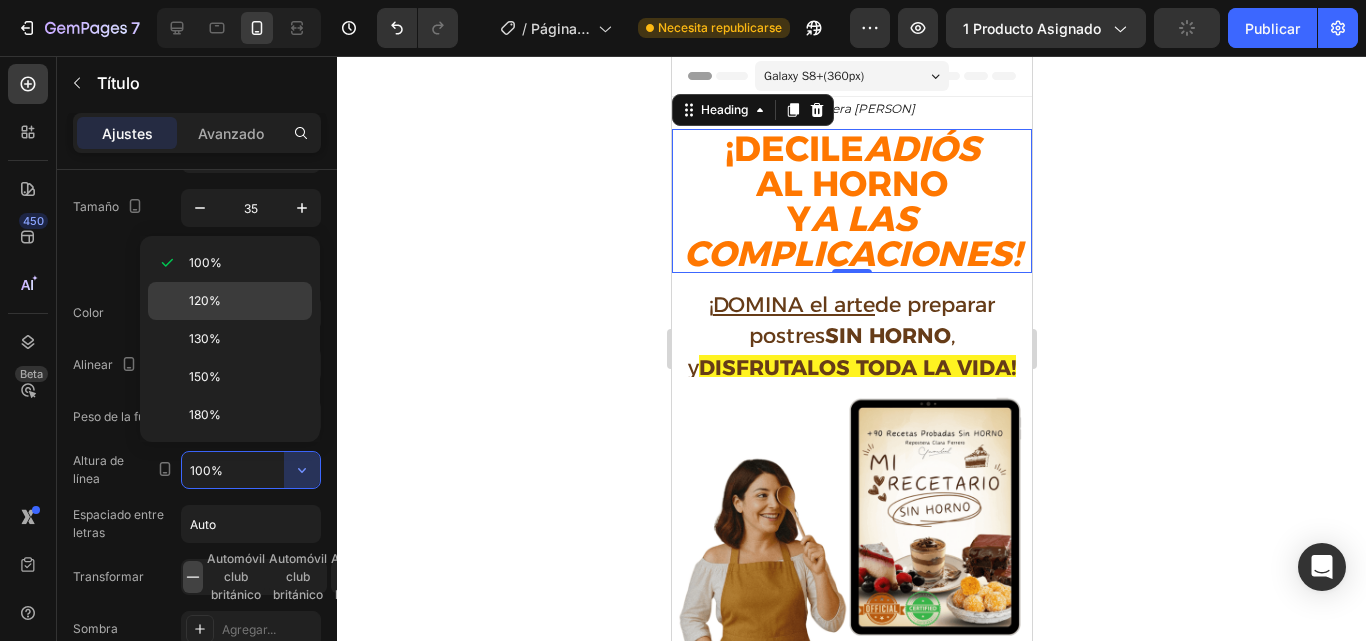 click on "120%" 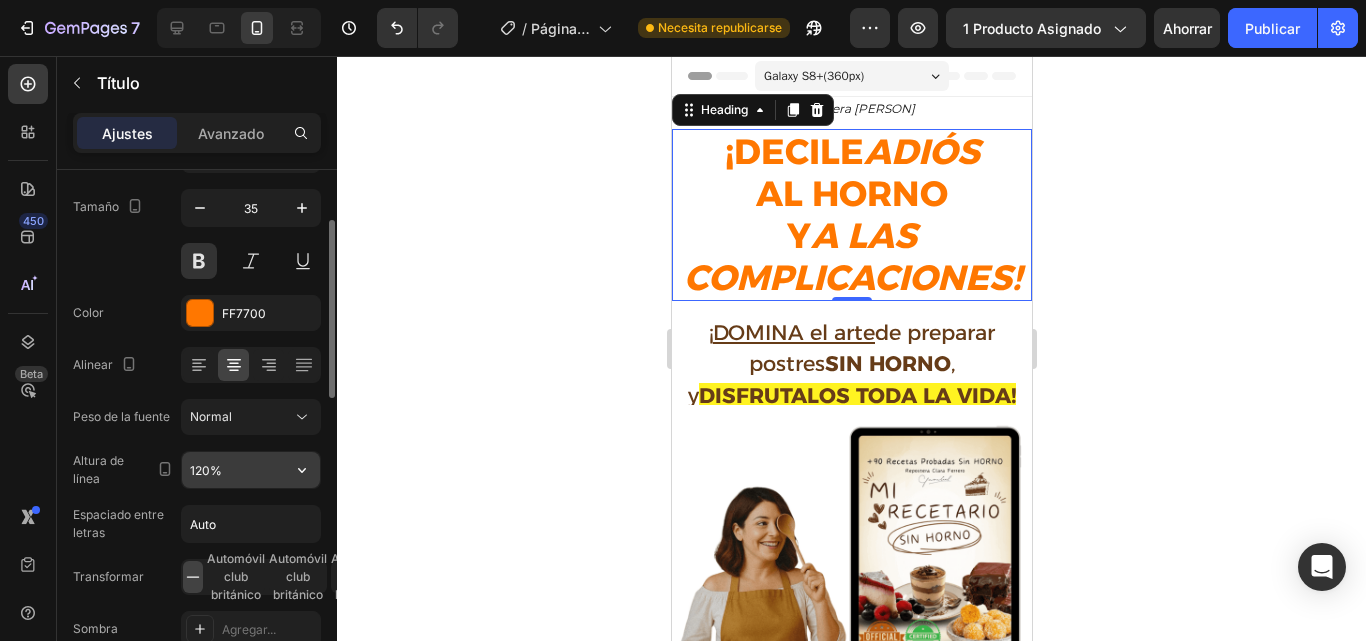 click on "120%" at bounding box center (251, 470) 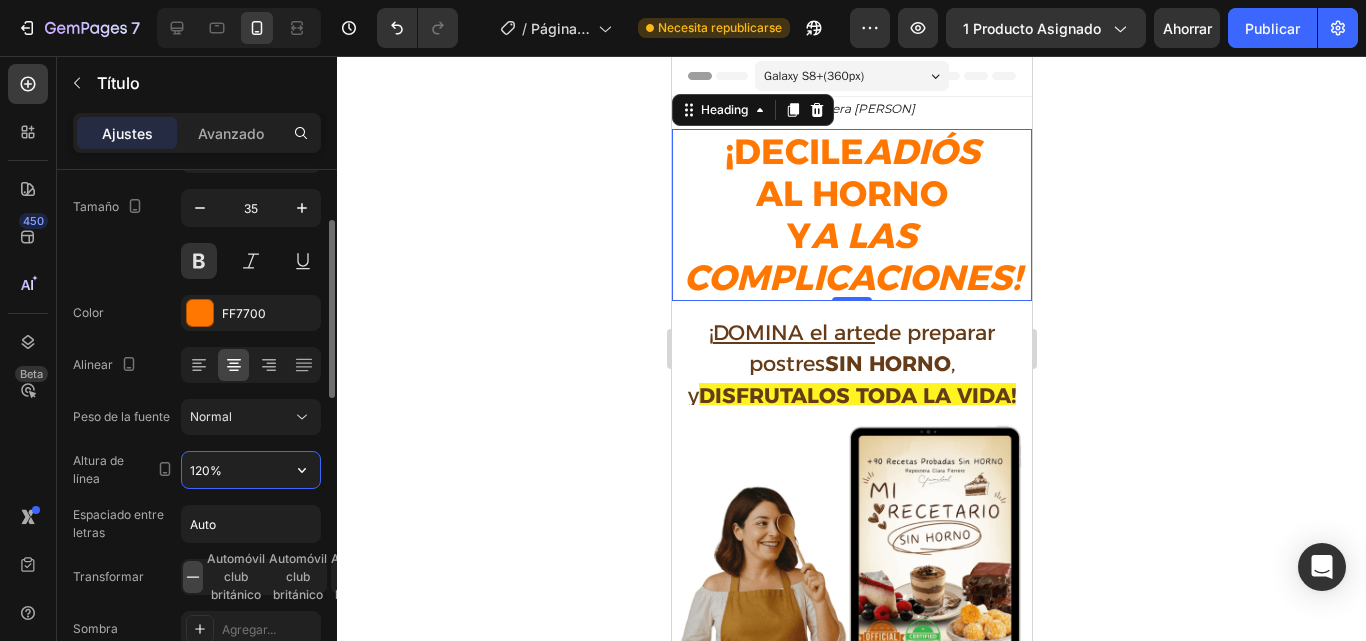 click on "120%" at bounding box center (251, 470) 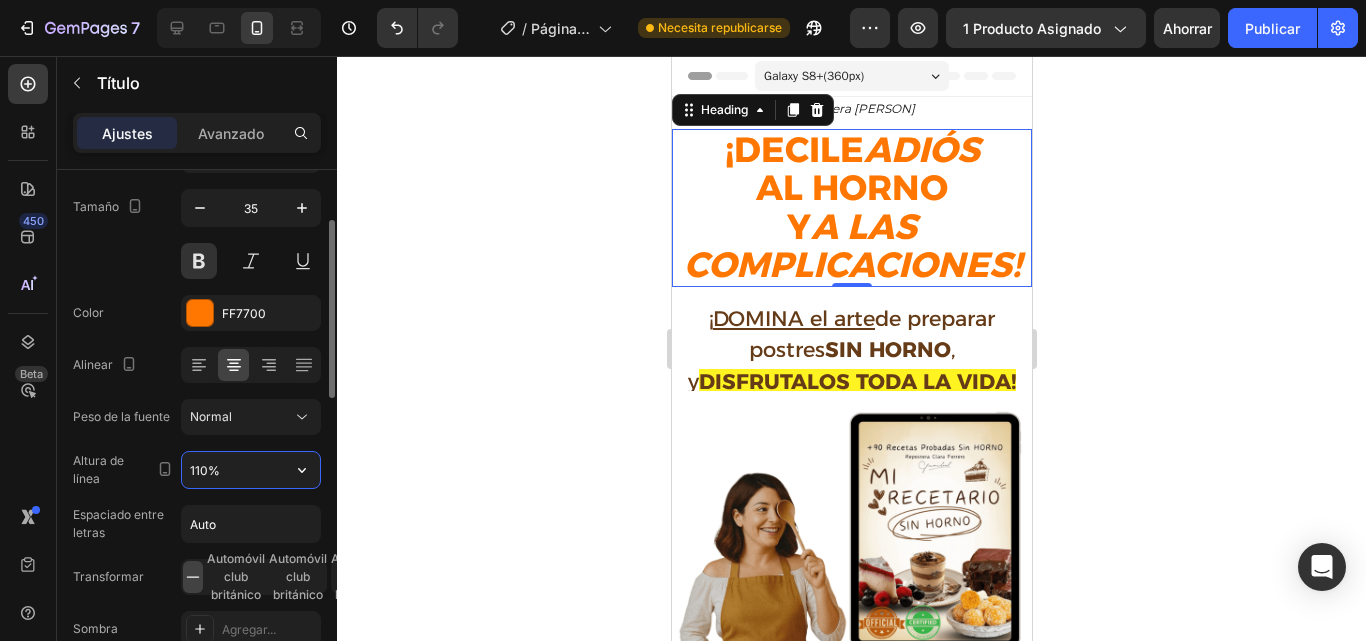 type on "110%" 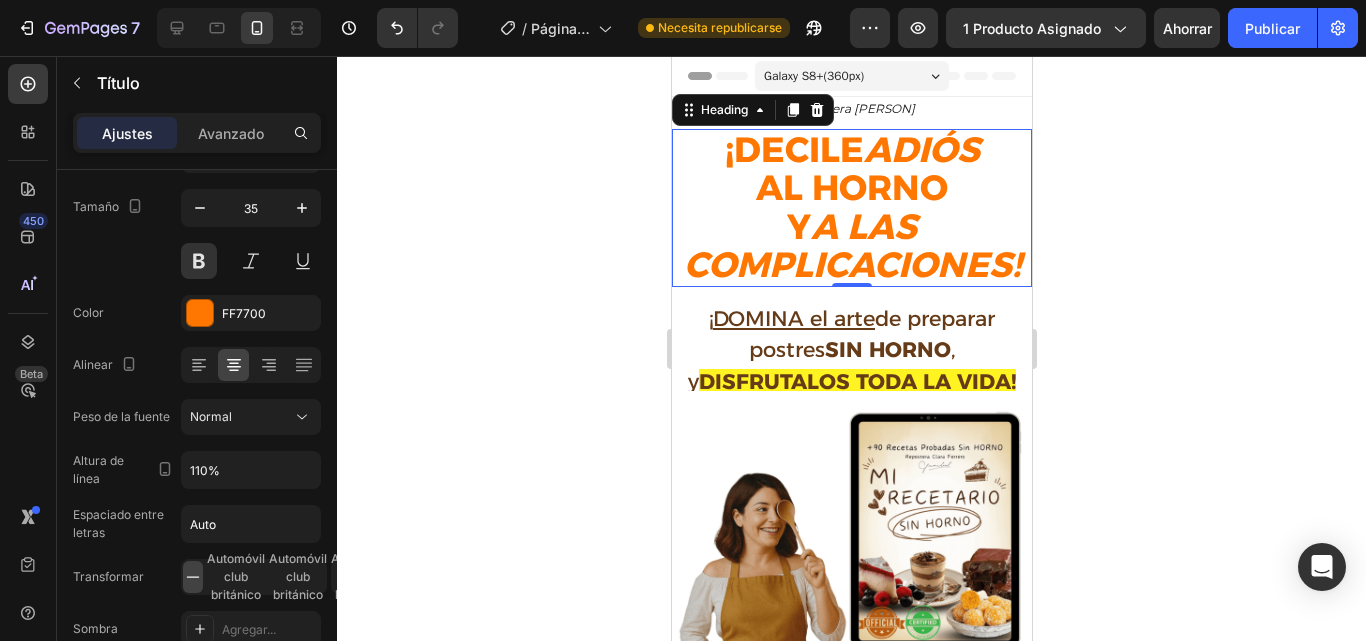 click 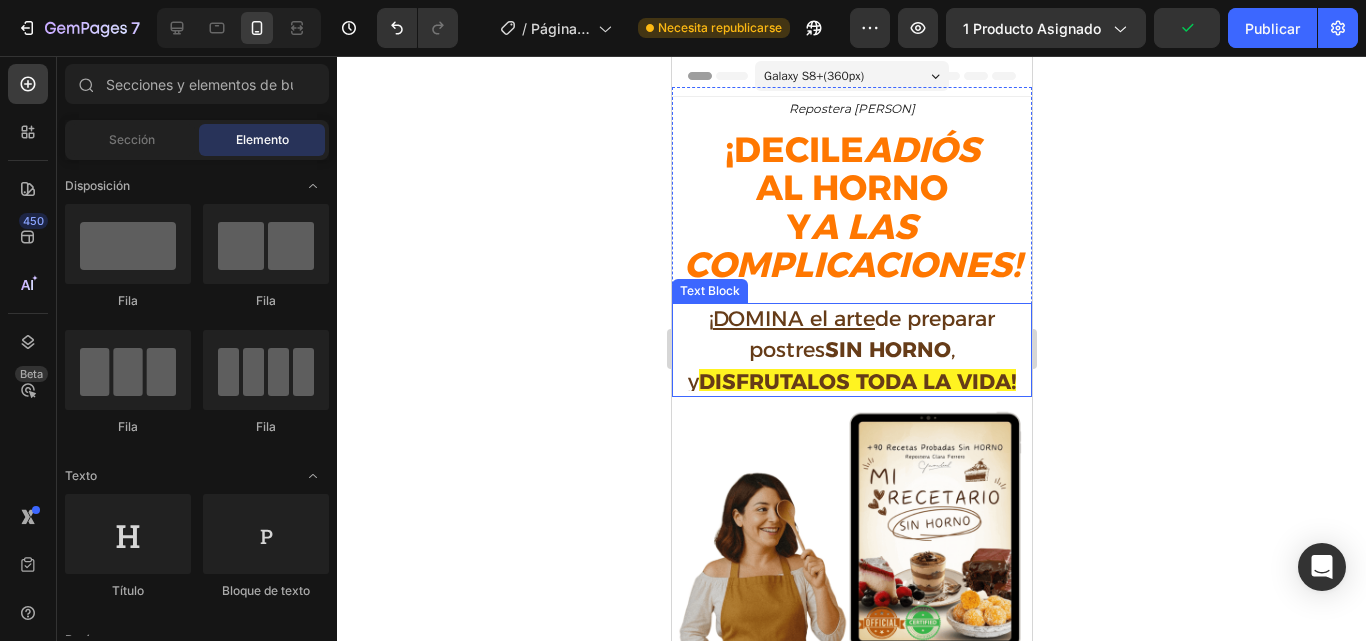 click on "¡ DOMINA el arte  de preparar postres  SIN HORNO ," at bounding box center [851, 334] 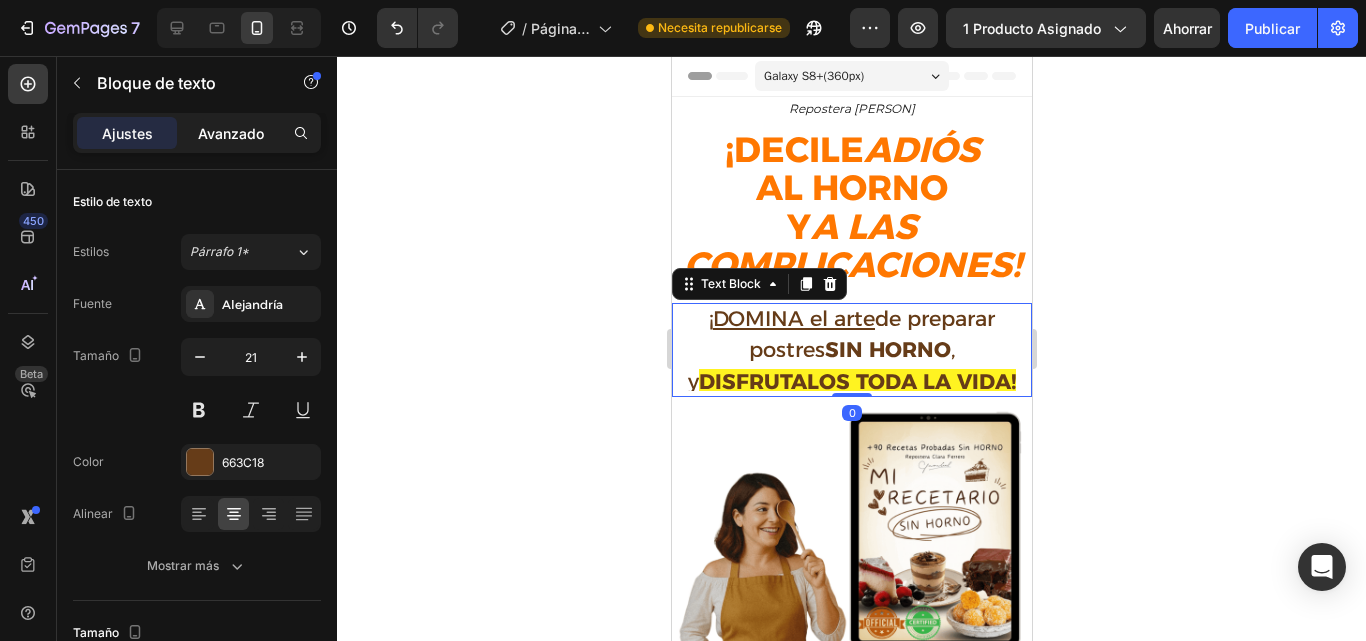 click on "Avanzado" at bounding box center [231, 133] 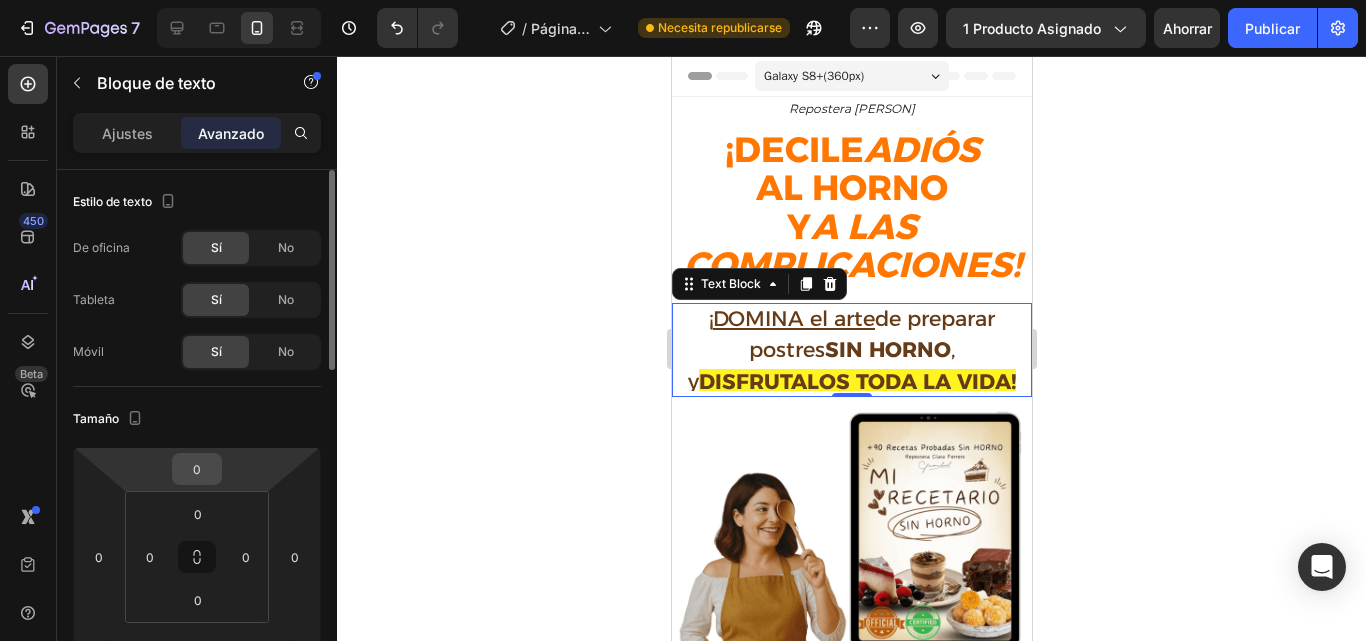 click on "0" at bounding box center [197, 469] 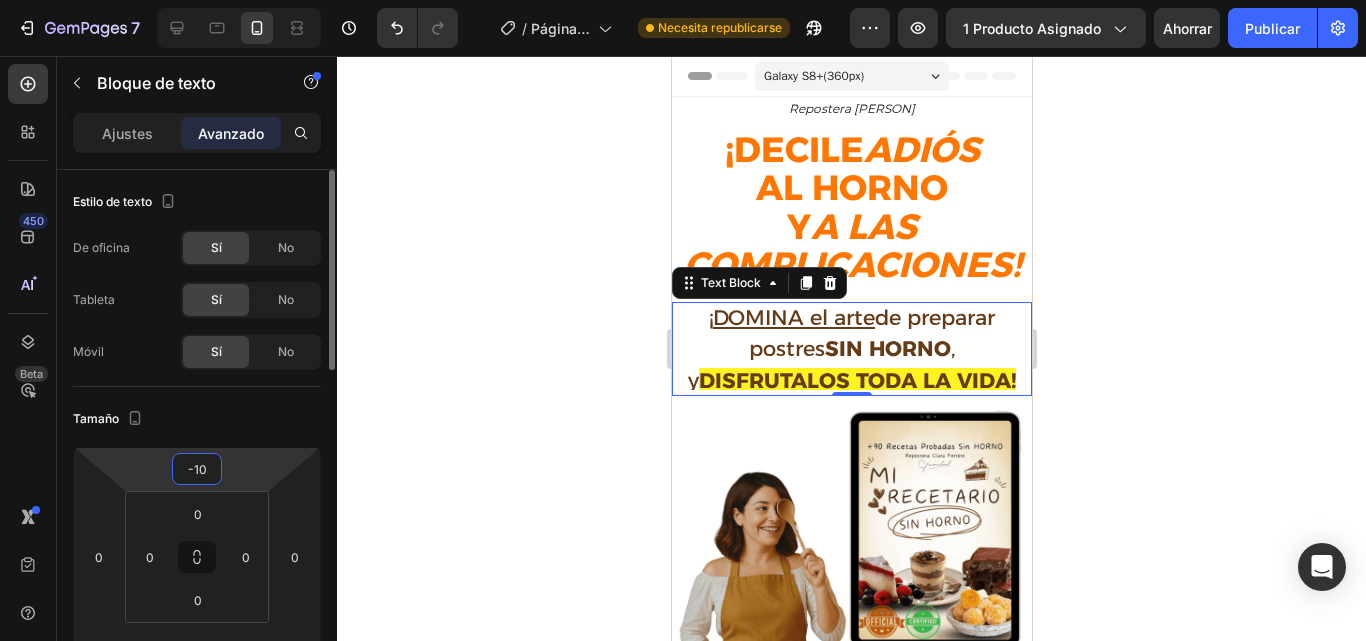 type on "-1" 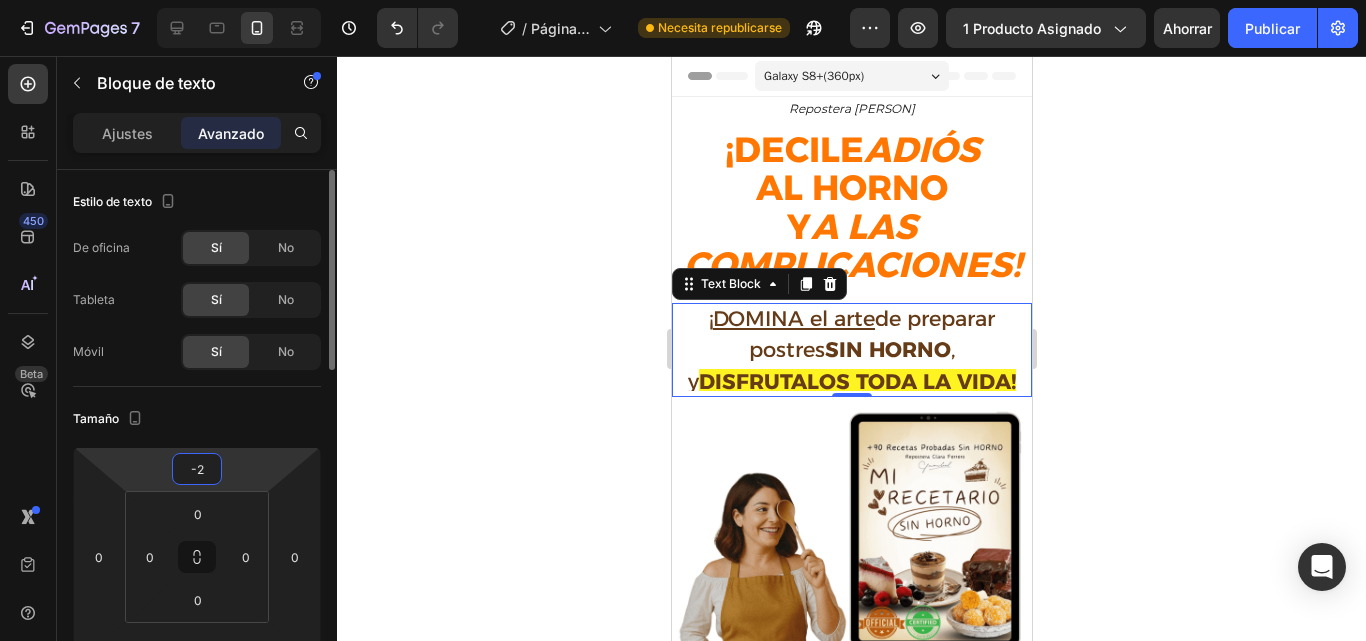 type on "-20" 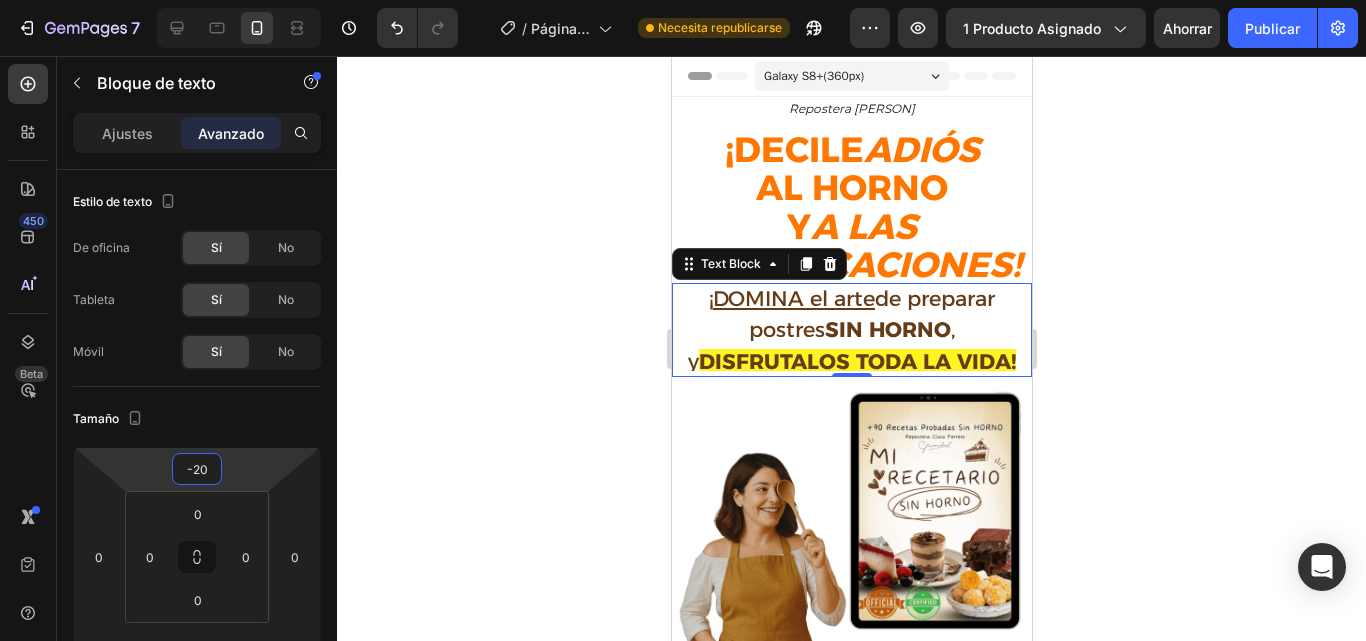 click 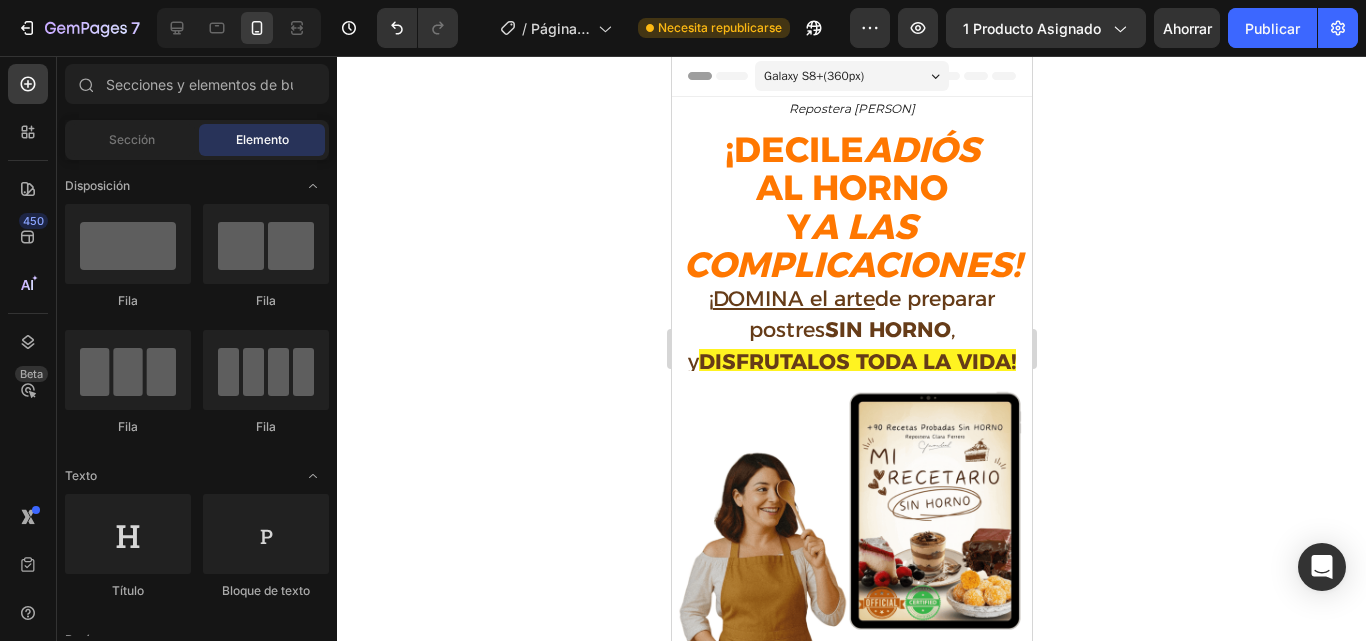 click 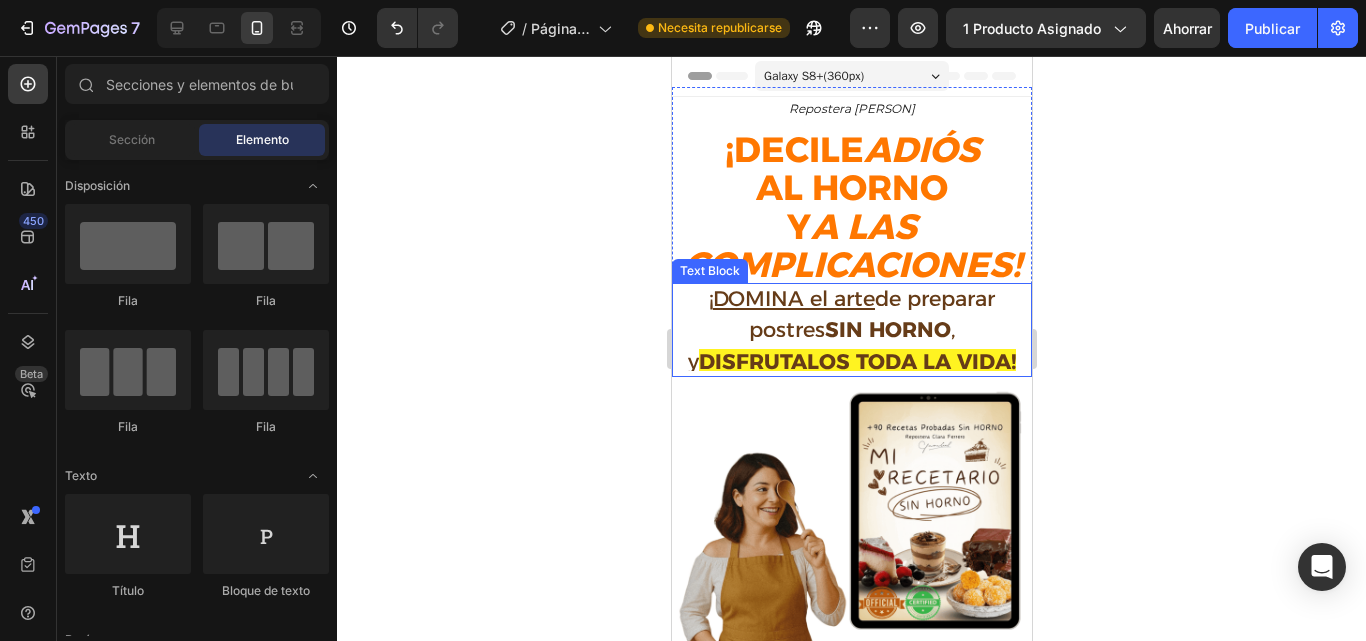 click on "¡ DOMINA el arte  de preparar postres  SIN HORNO ," at bounding box center [851, 314] 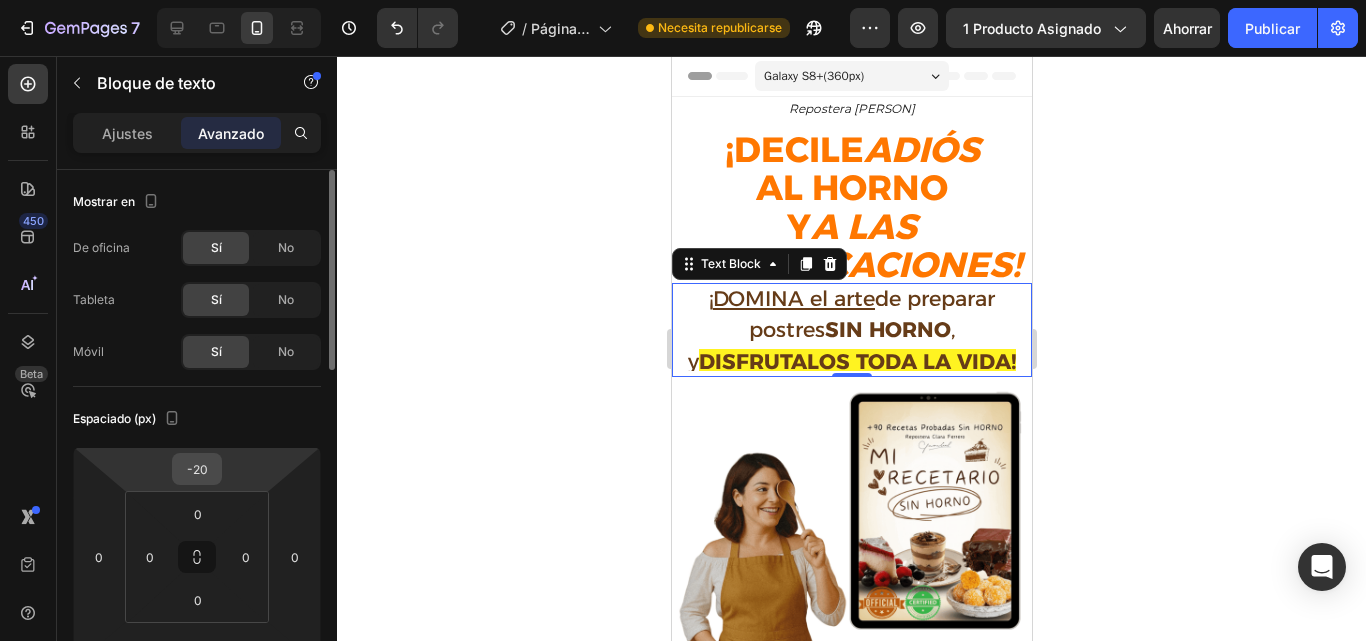 click on "-20" at bounding box center [197, 469] 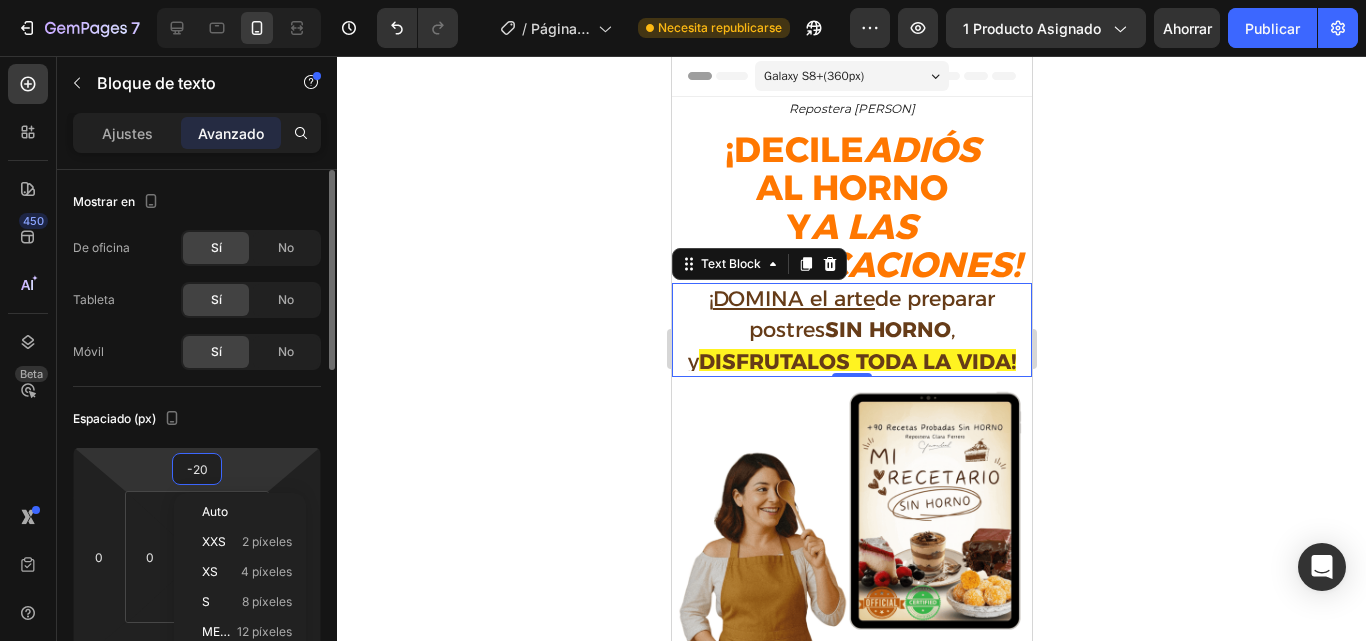 click on "-20" at bounding box center (197, 469) 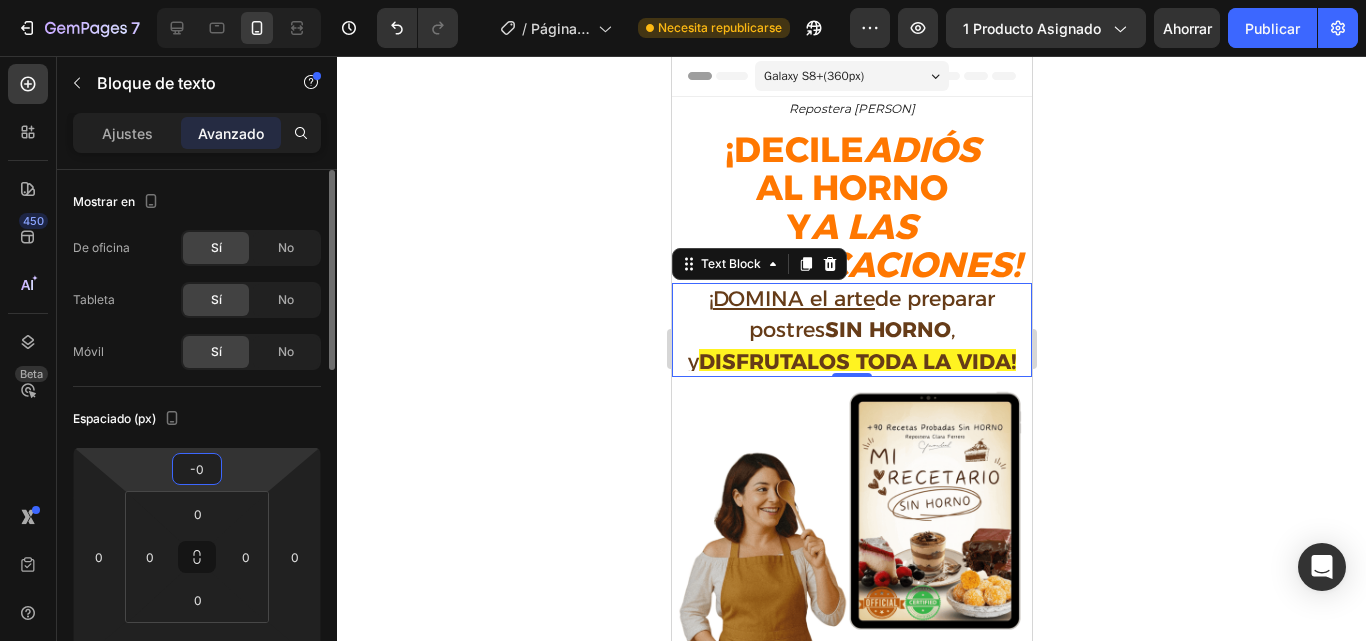 type on "-10" 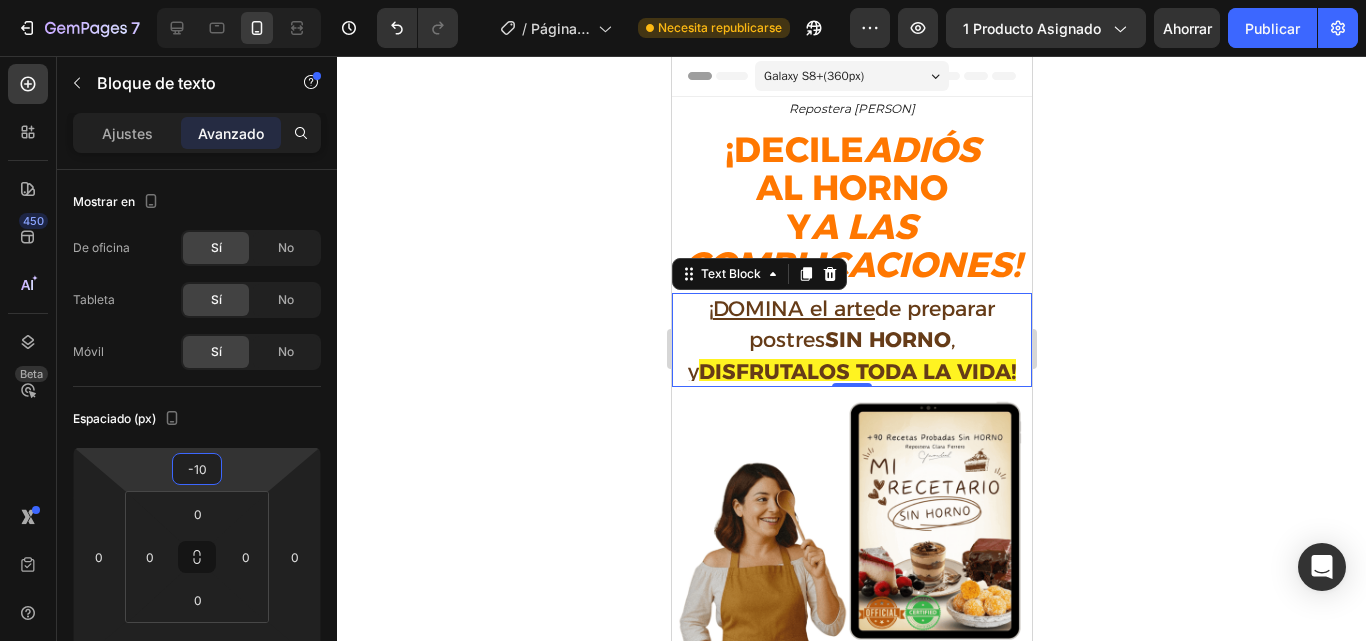 click 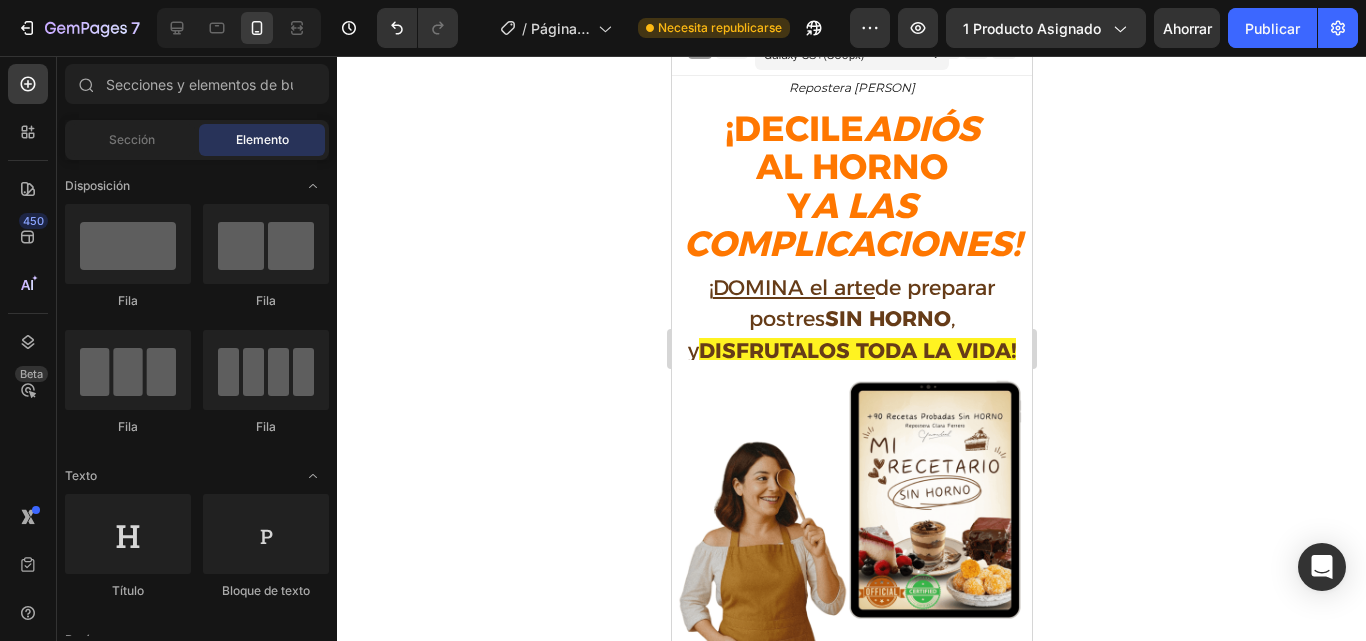 scroll, scrollTop: 0, scrollLeft: 0, axis: both 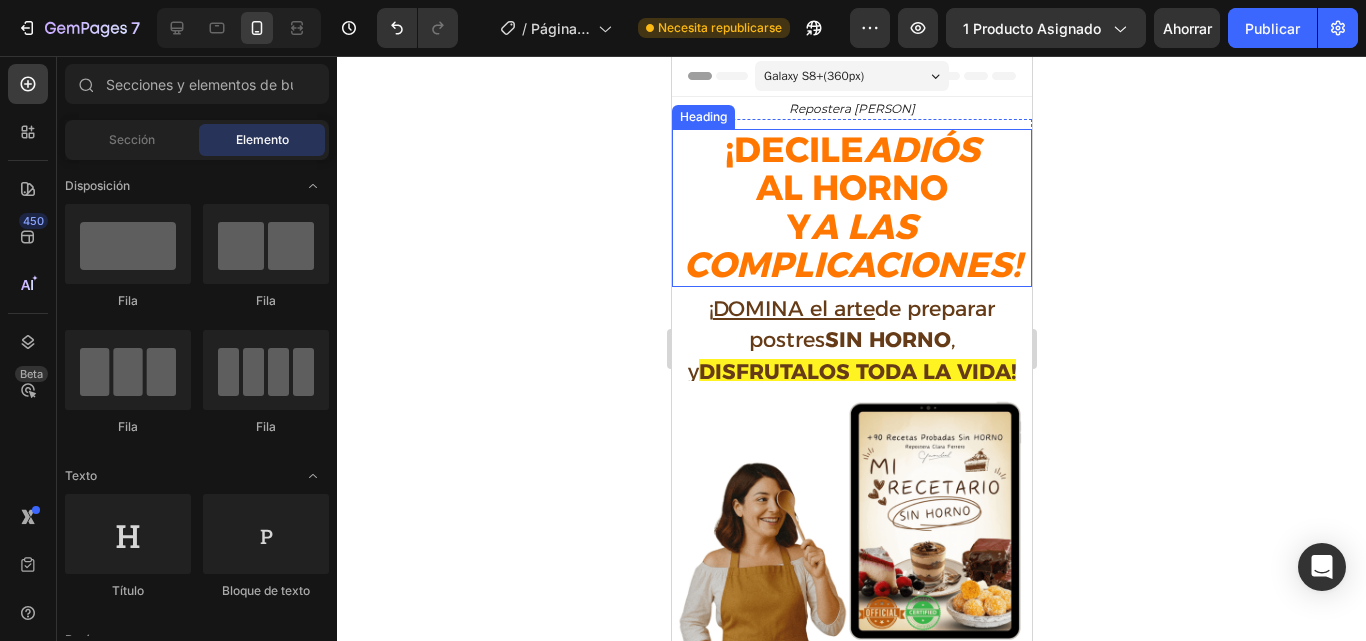 click on "¡DECILE  ADIÓS  AL HORNO  Y  A LAS COMPLICACIONES!" at bounding box center (851, 208) 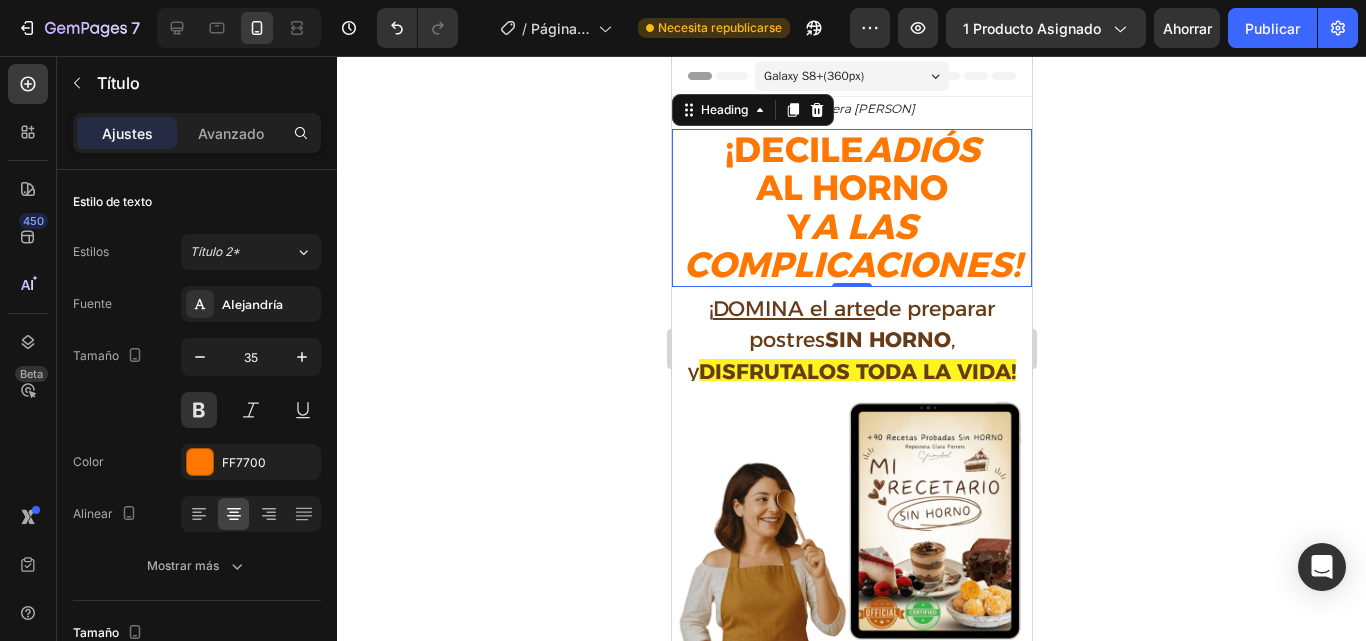 click on "¡DECILE  ADIÓS  AL HORNO  Y  A LAS COMPLICACIONES!" at bounding box center (851, 208) 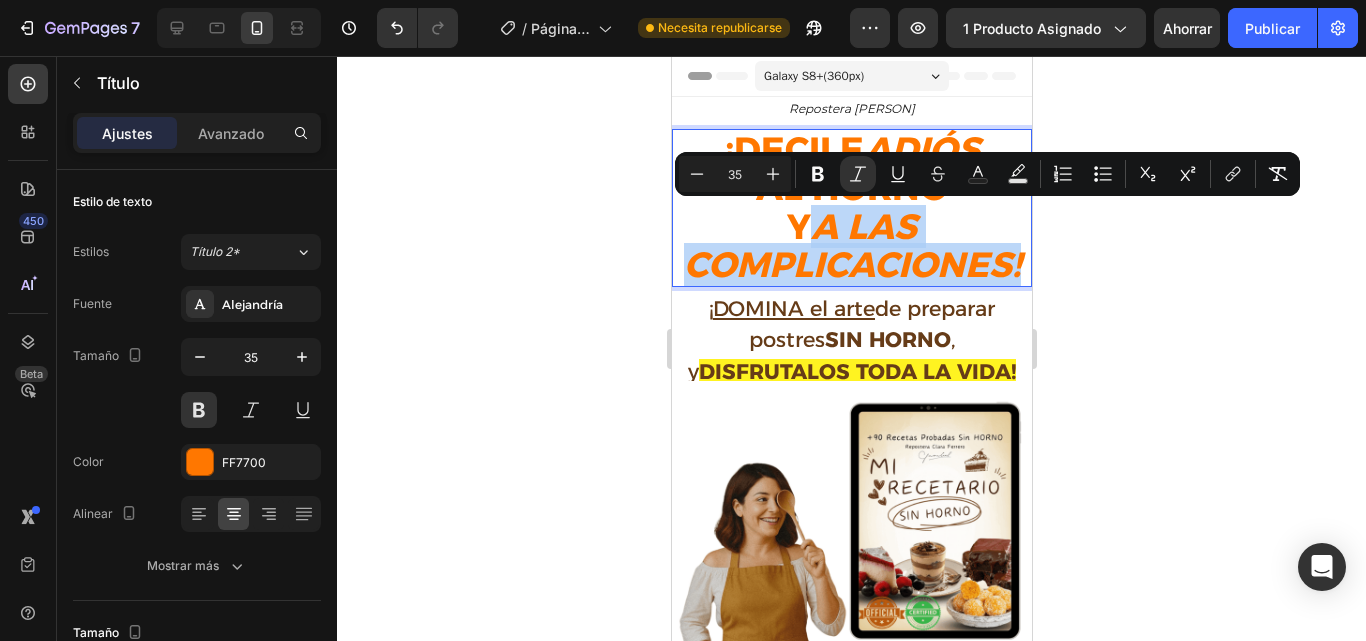 drag, startPoint x: 818, startPoint y: 225, endPoint x: 1008, endPoint y: 268, distance: 194.80502 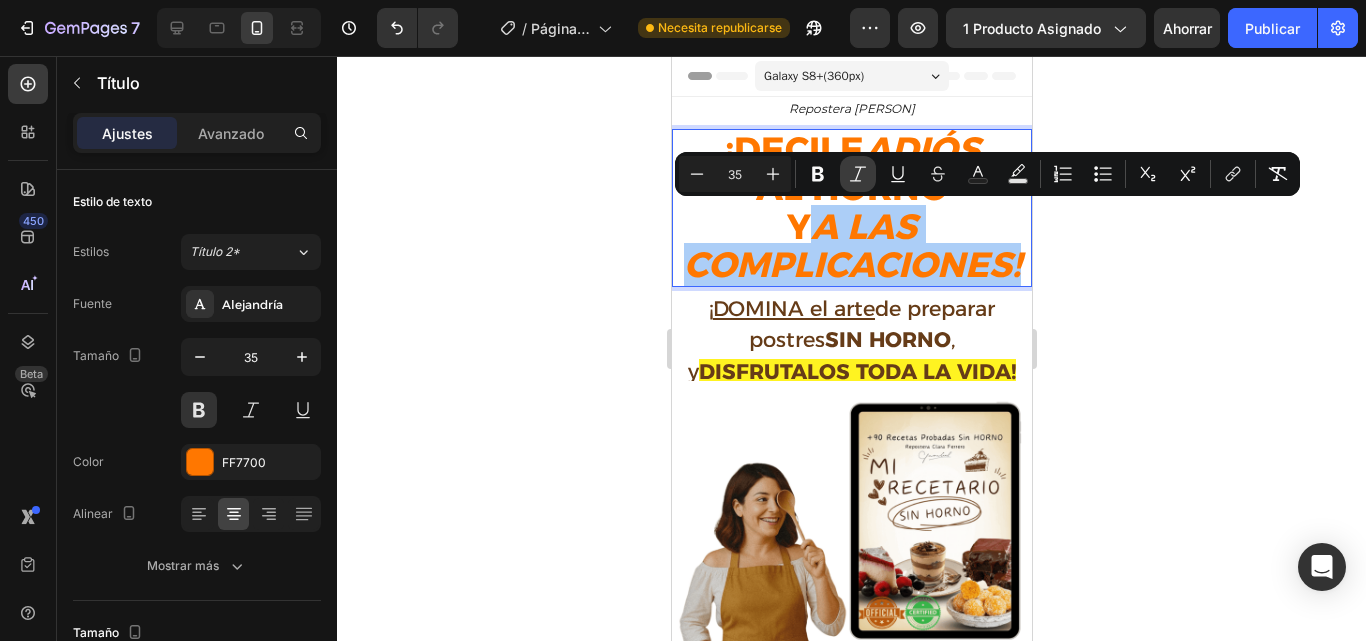 click 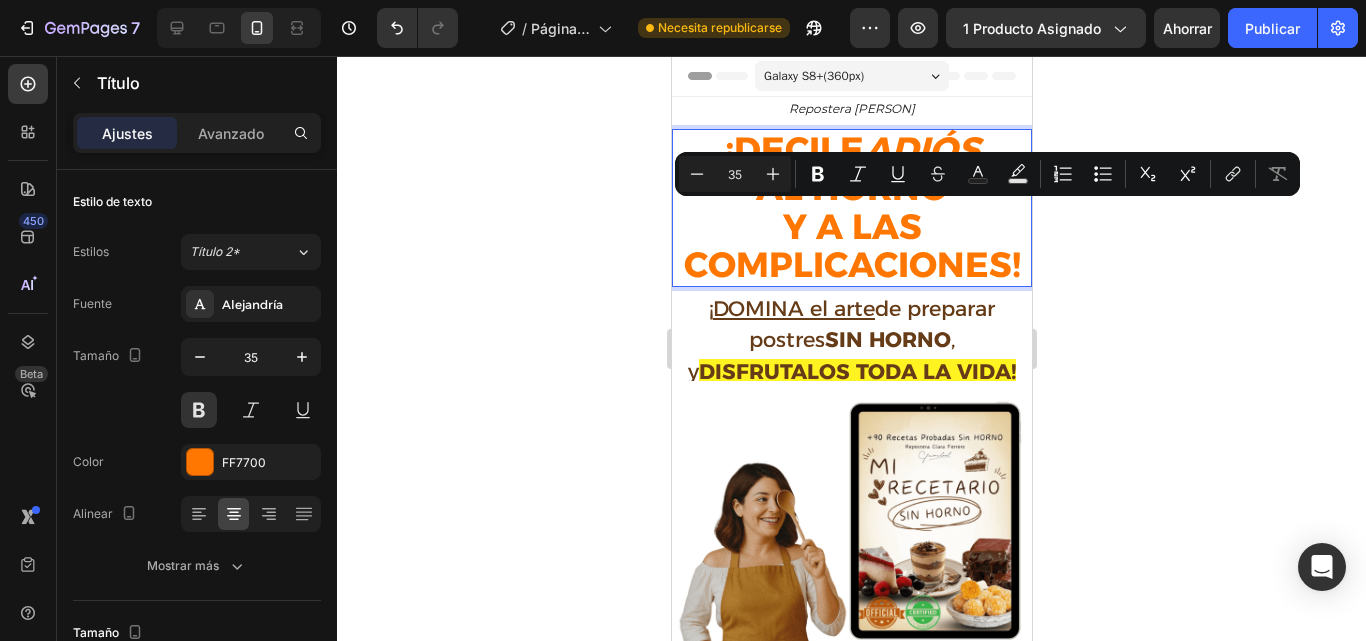 click on "¡DECILE  ADIÓS  AL HORNO  Y A LAS COMPLICACIONES!" at bounding box center [851, 208] 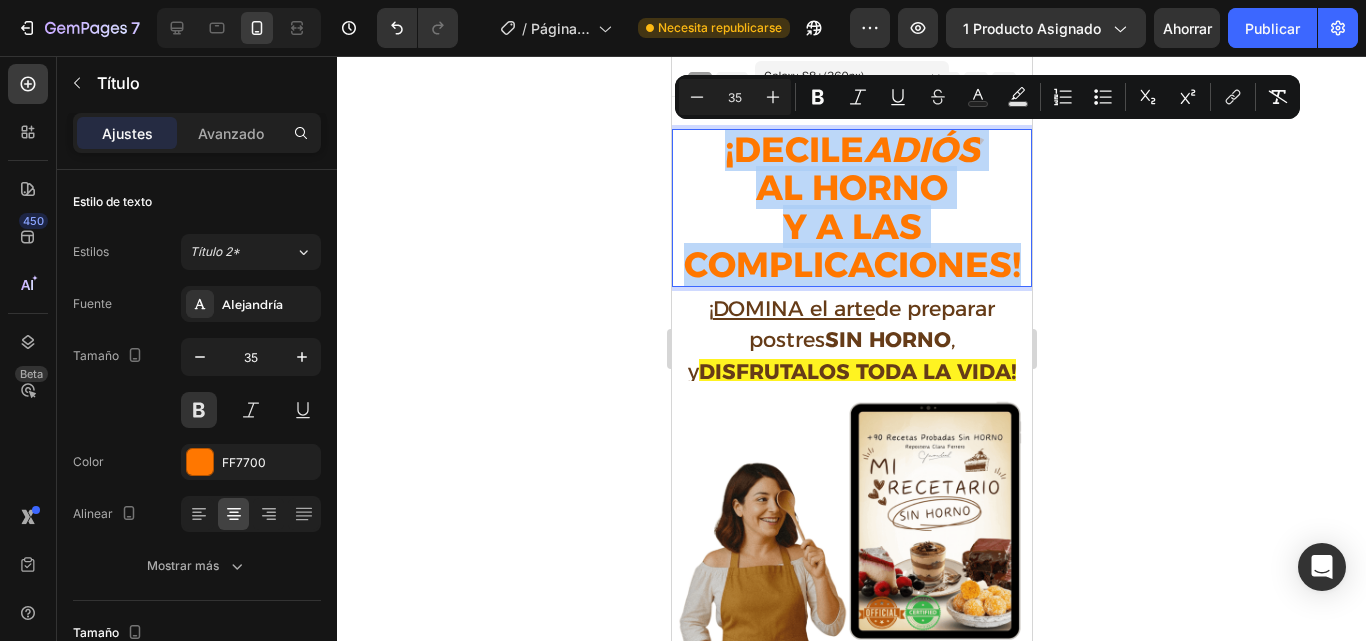 drag, startPoint x: 700, startPoint y: 146, endPoint x: 1009, endPoint y: 270, distance: 332.95193 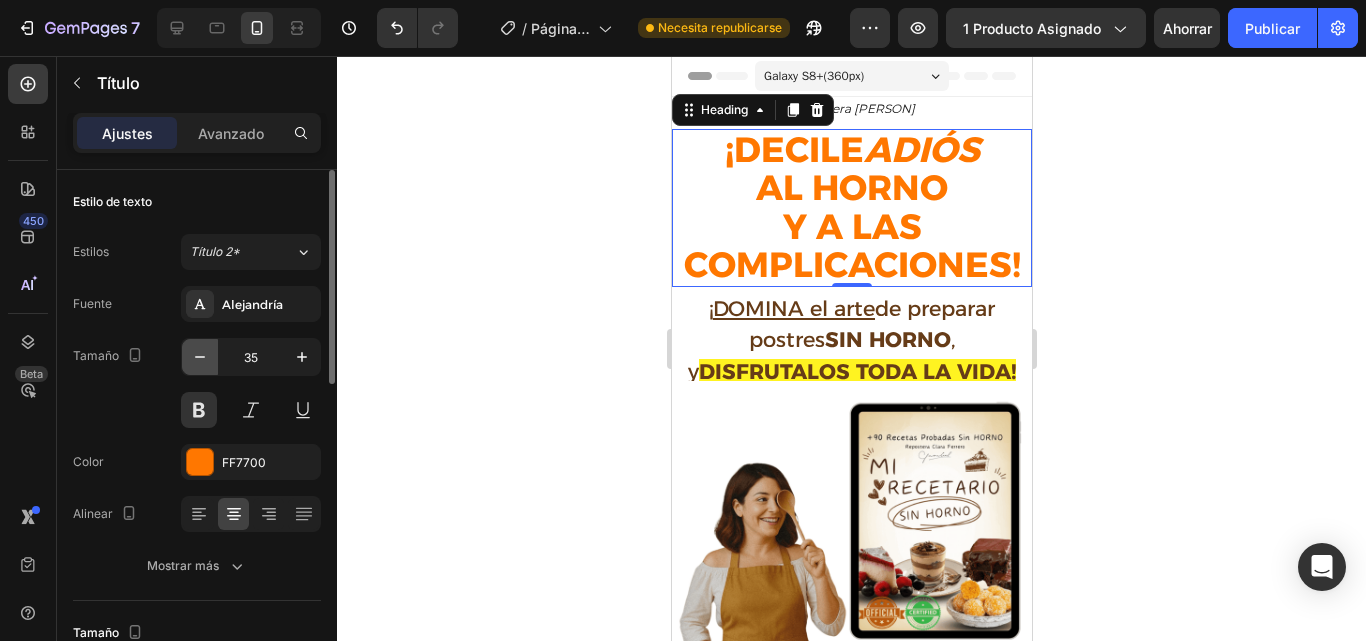 click at bounding box center (200, 357) 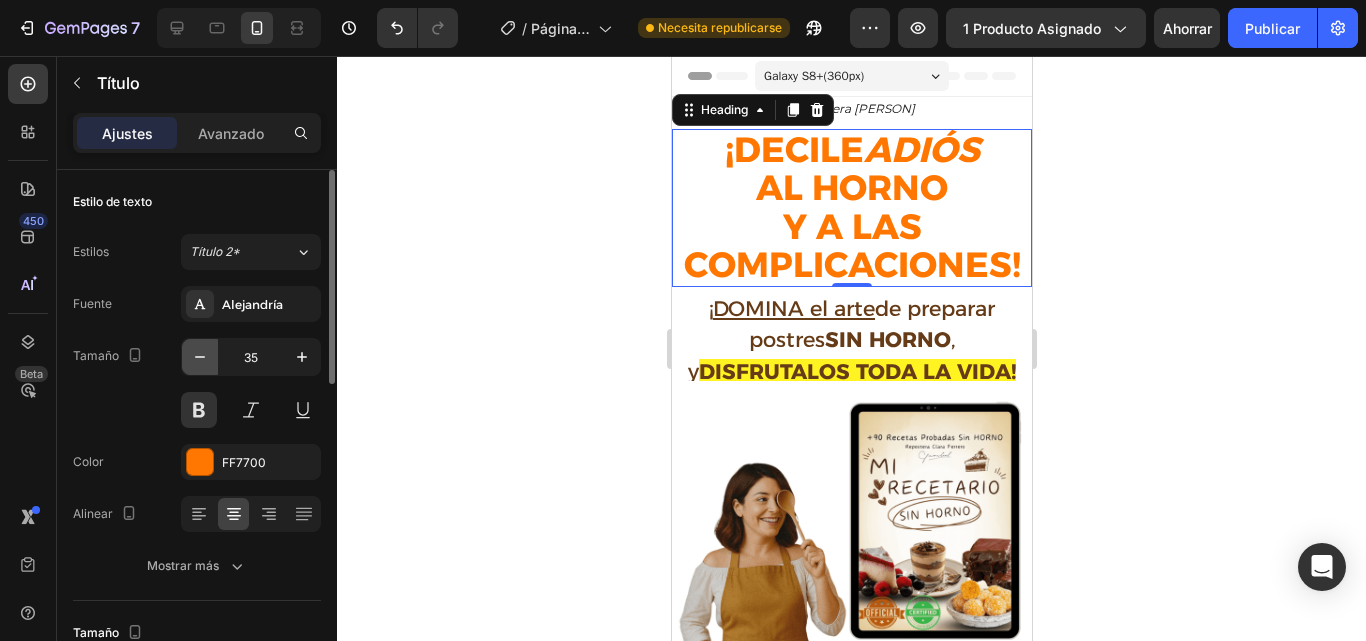 type on "34" 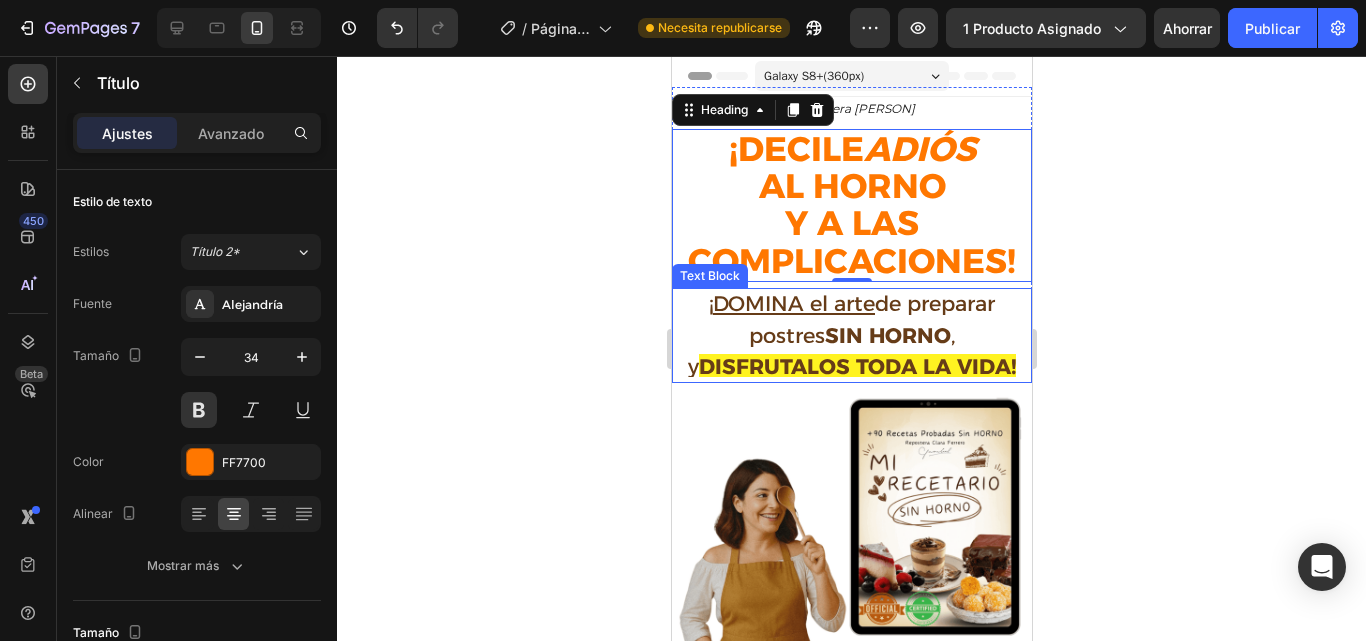 click on "DOMINA el arte" at bounding box center [793, 303] 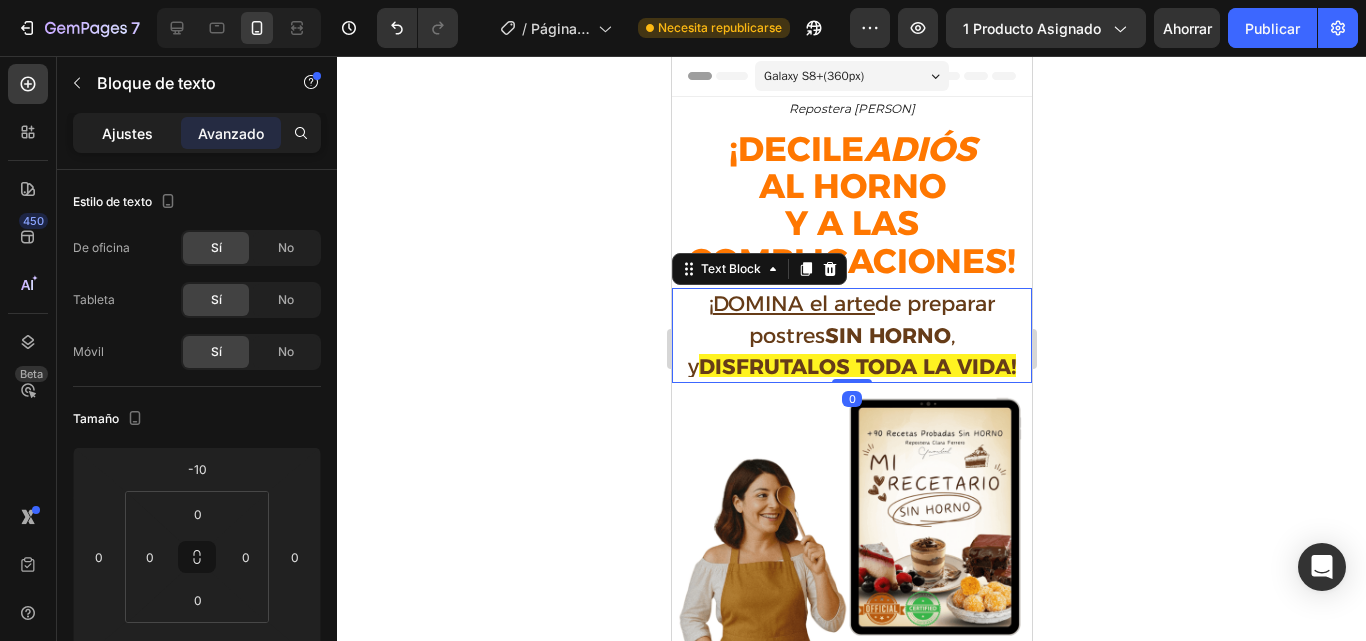 click on "Ajustes" at bounding box center [127, 133] 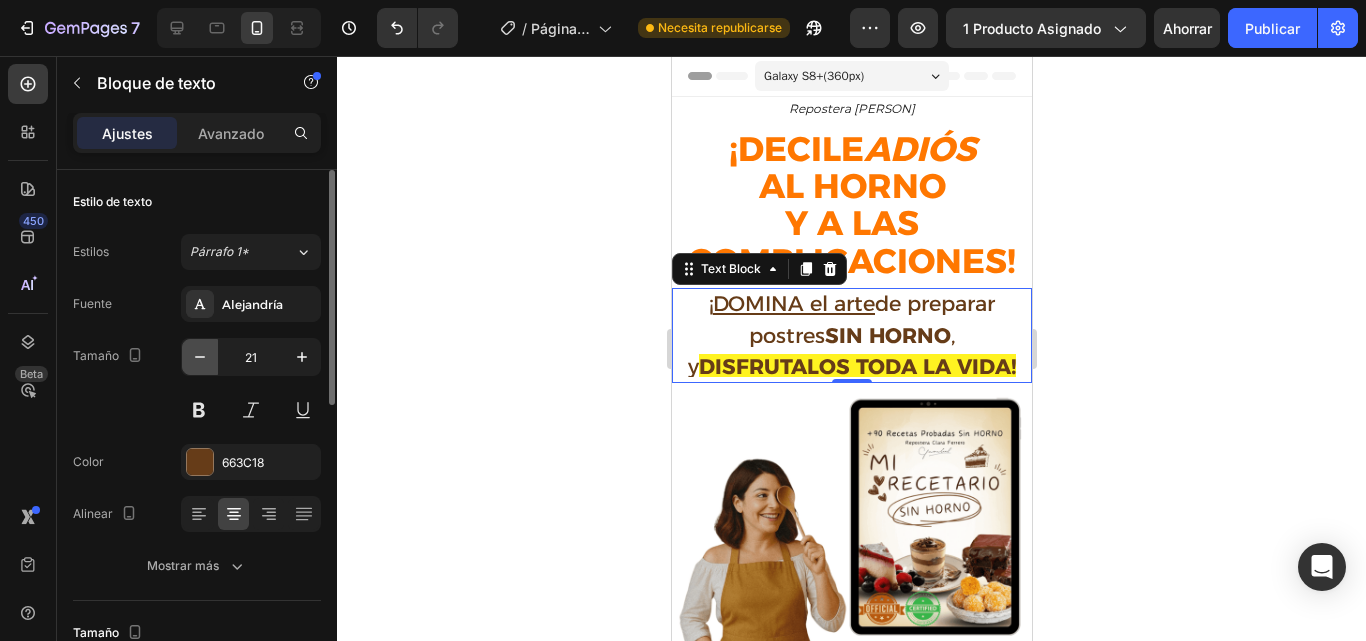 click 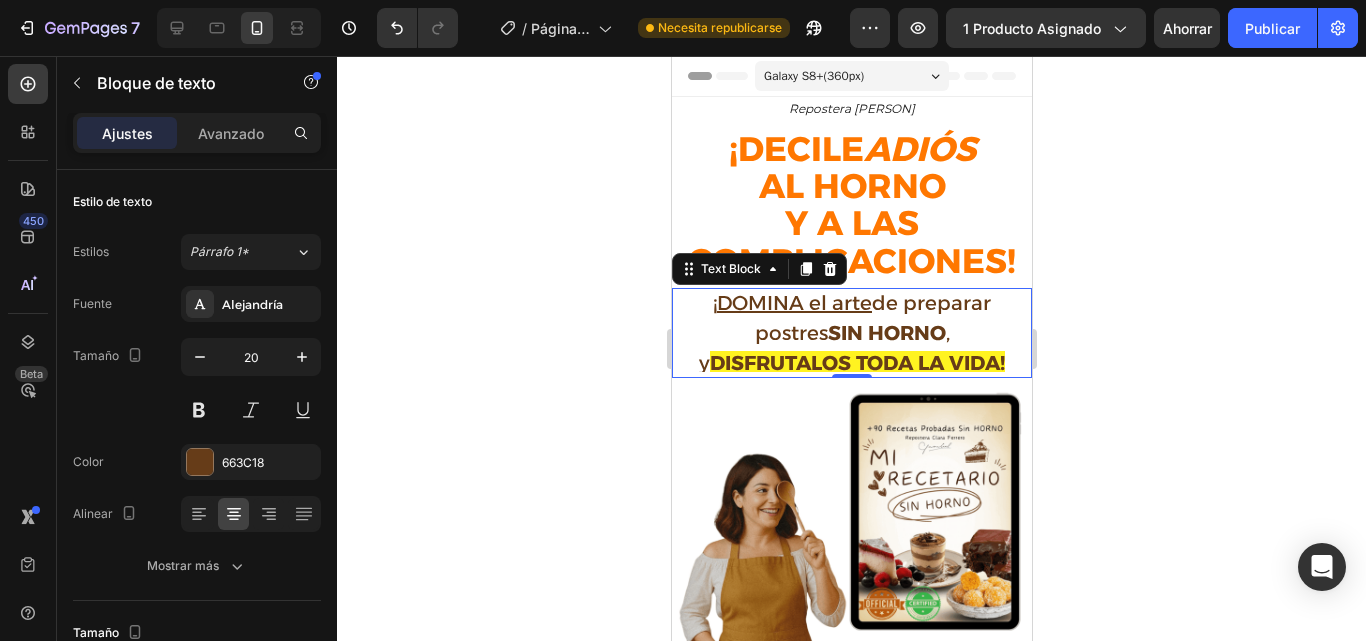 click 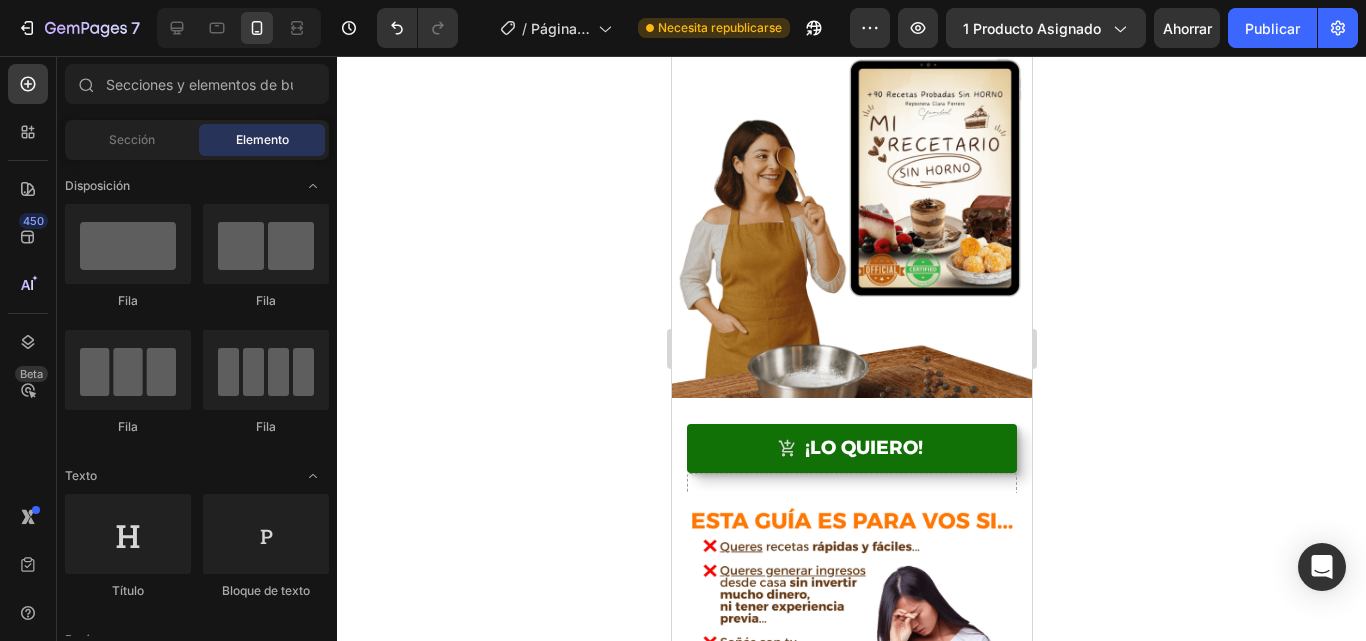 scroll, scrollTop: 347, scrollLeft: 0, axis: vertical 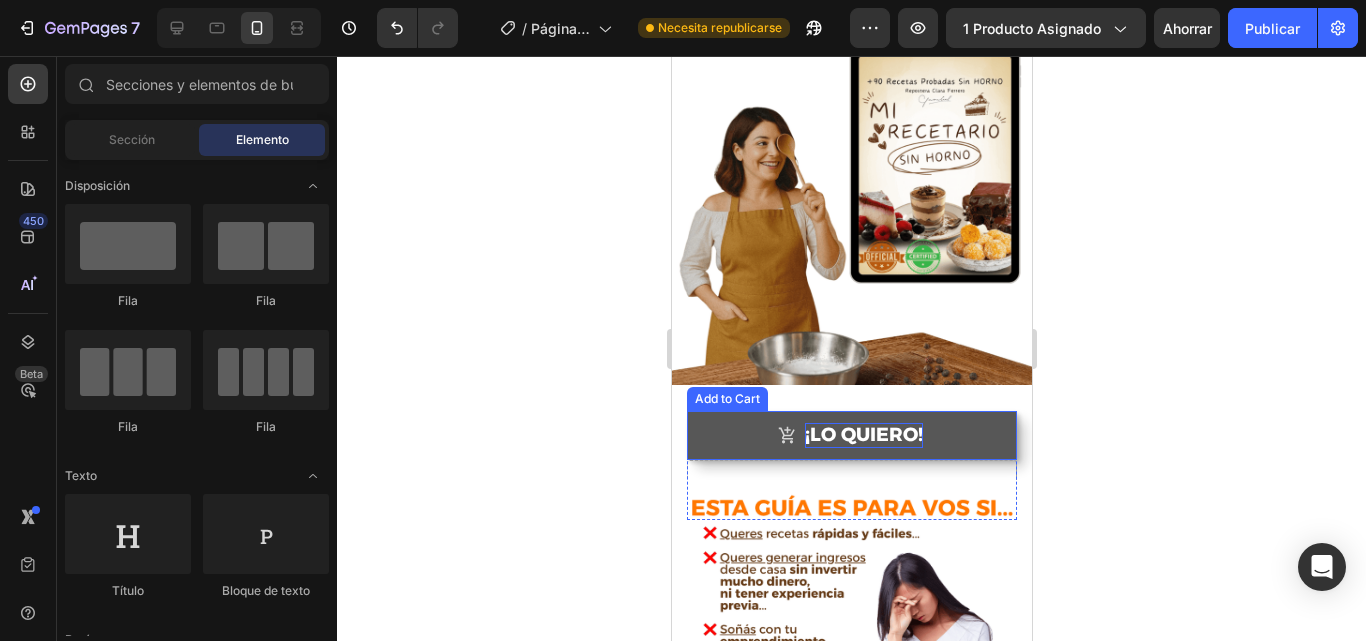 click on "¡LO QUIERO!" at bounding box center [863, 435] 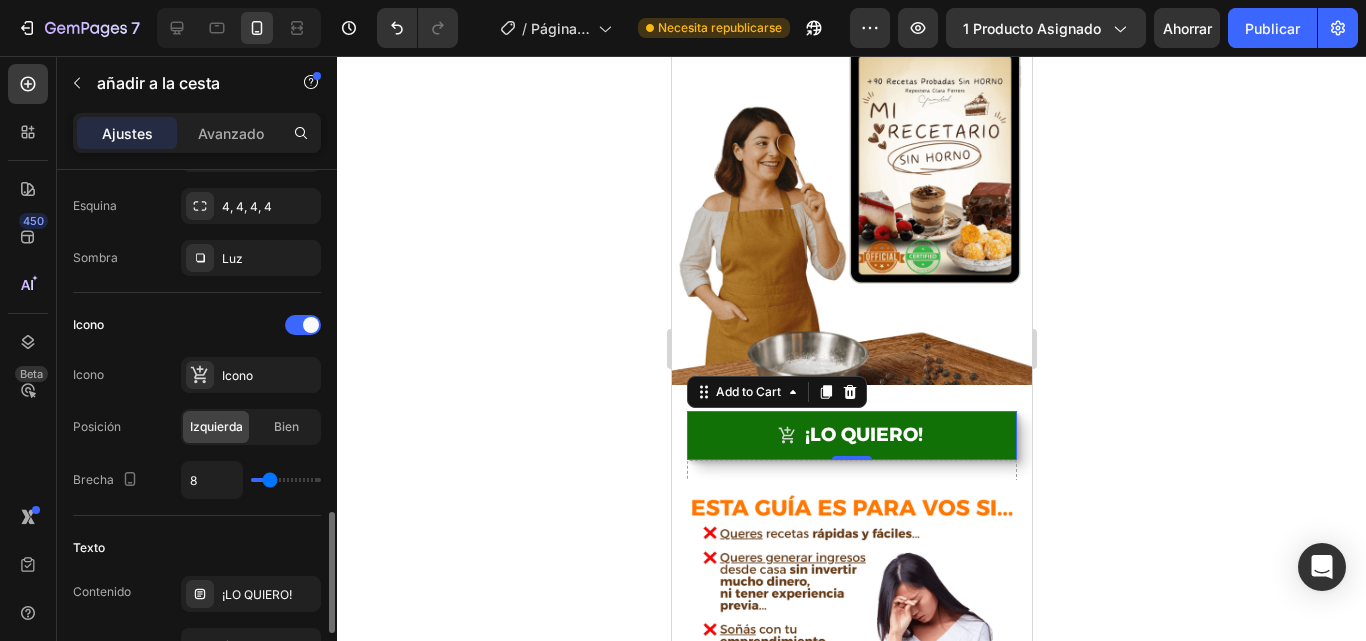 scroll, scrollTop: 846, scrollLeft: 0, axis: vertical 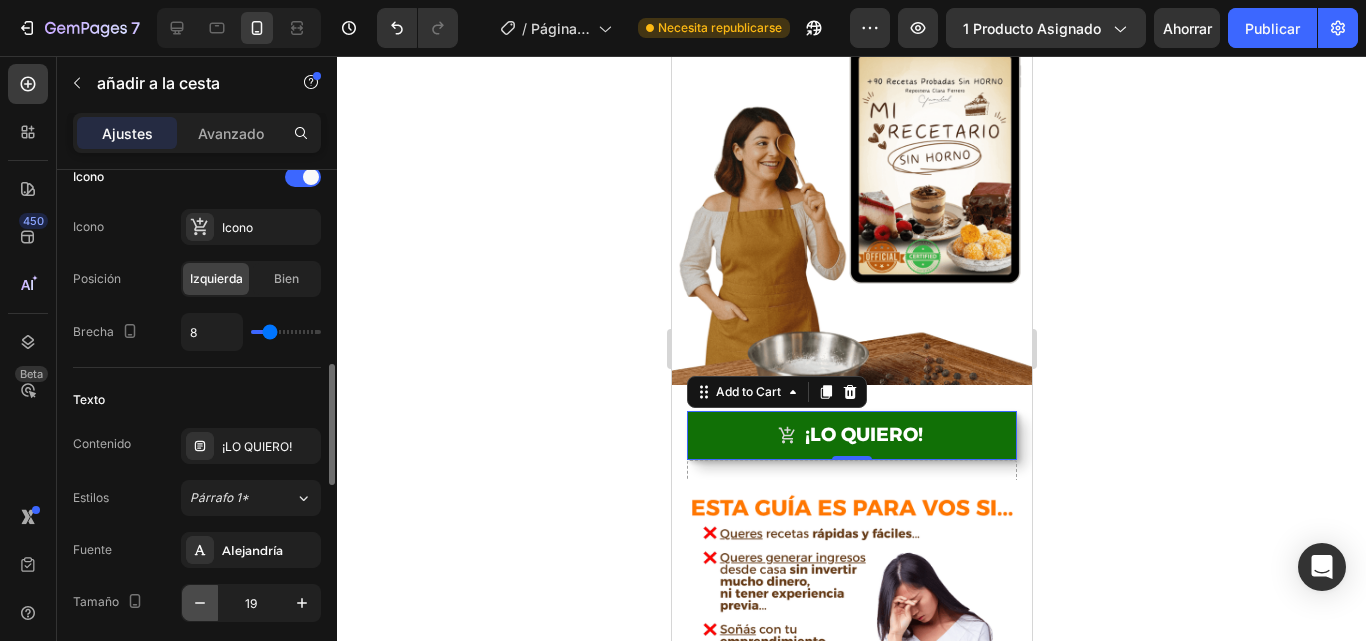 click 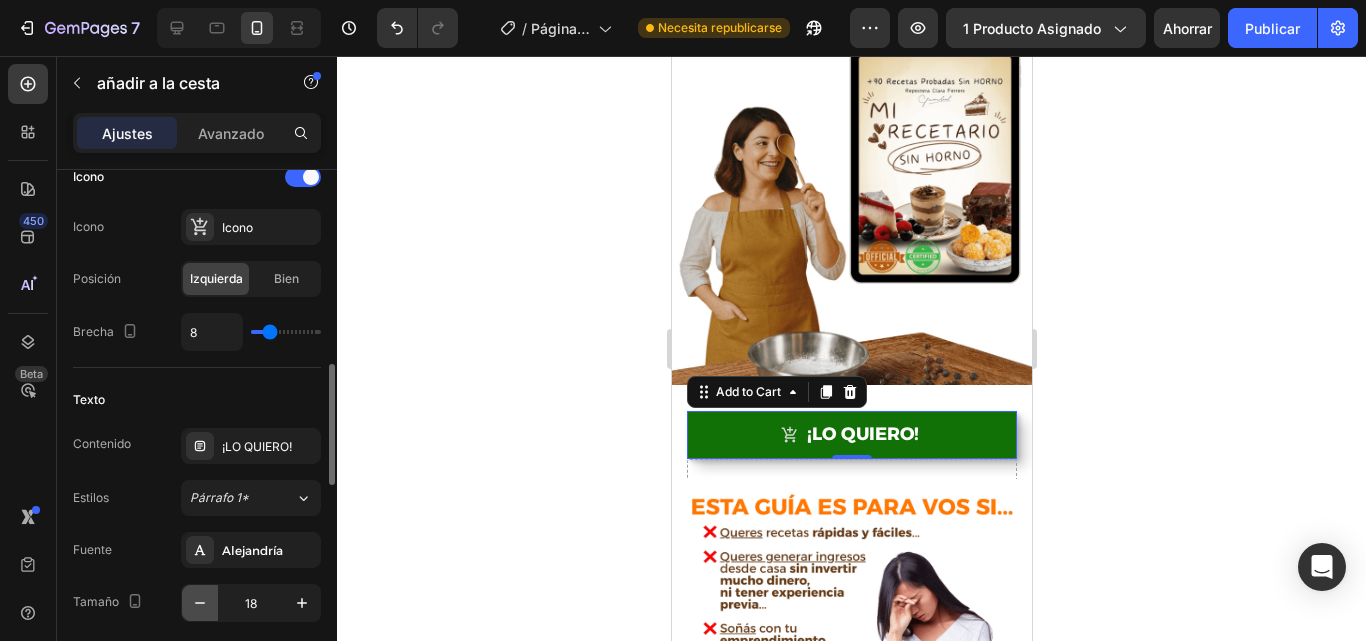 click 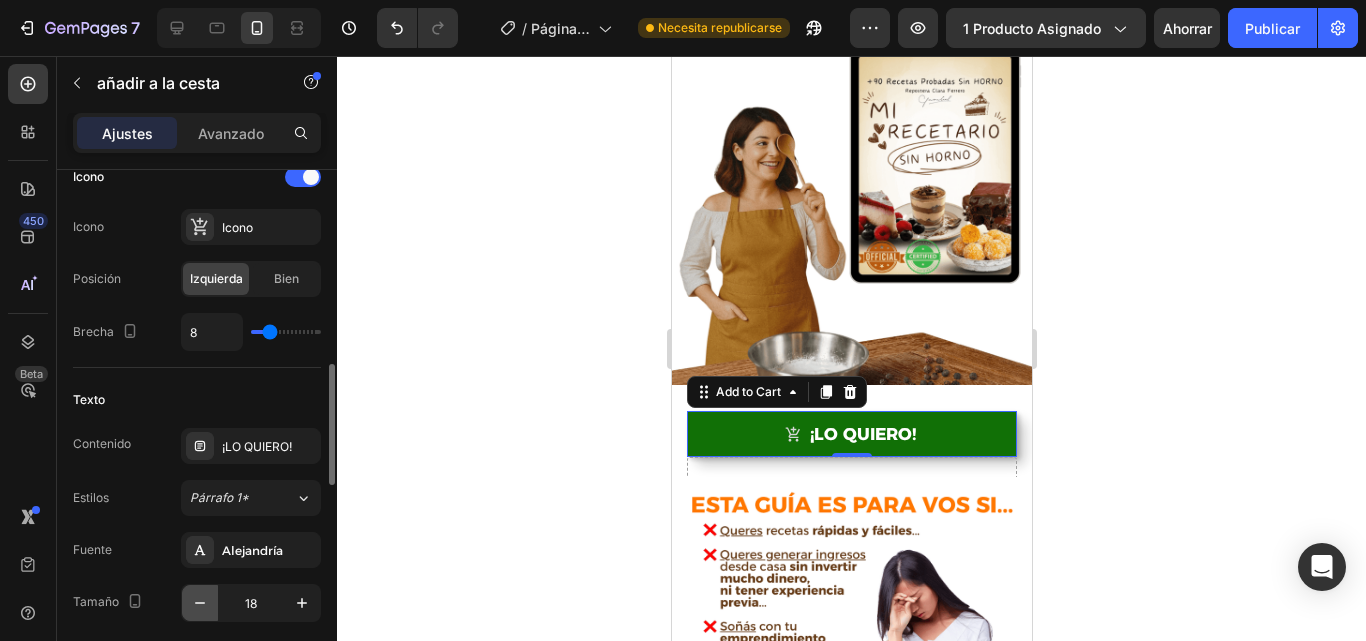 type on "17" 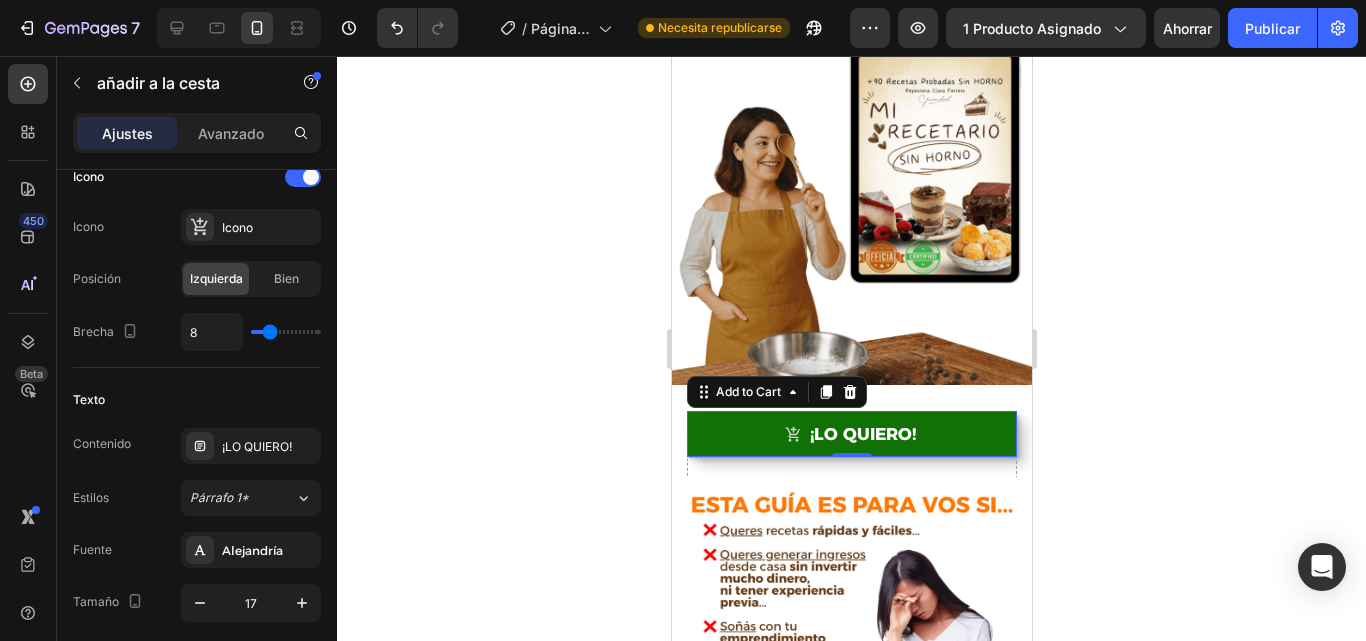 click 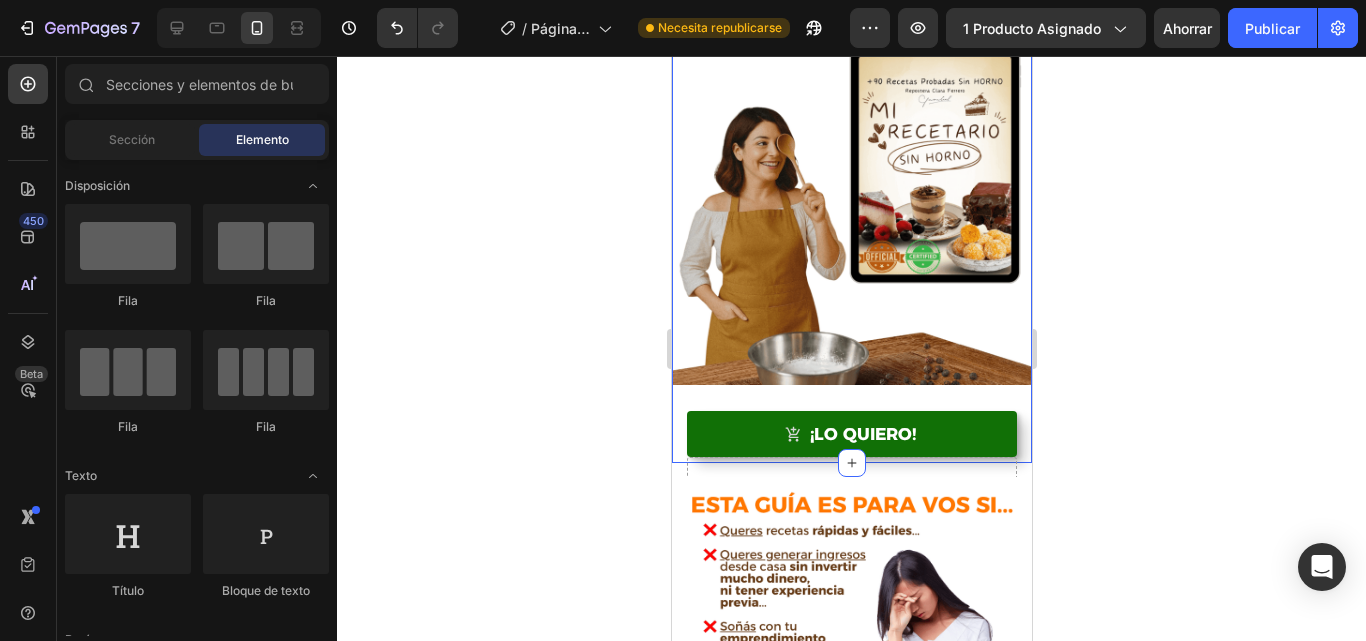 click on "Image" at bounding box center (851, 228) 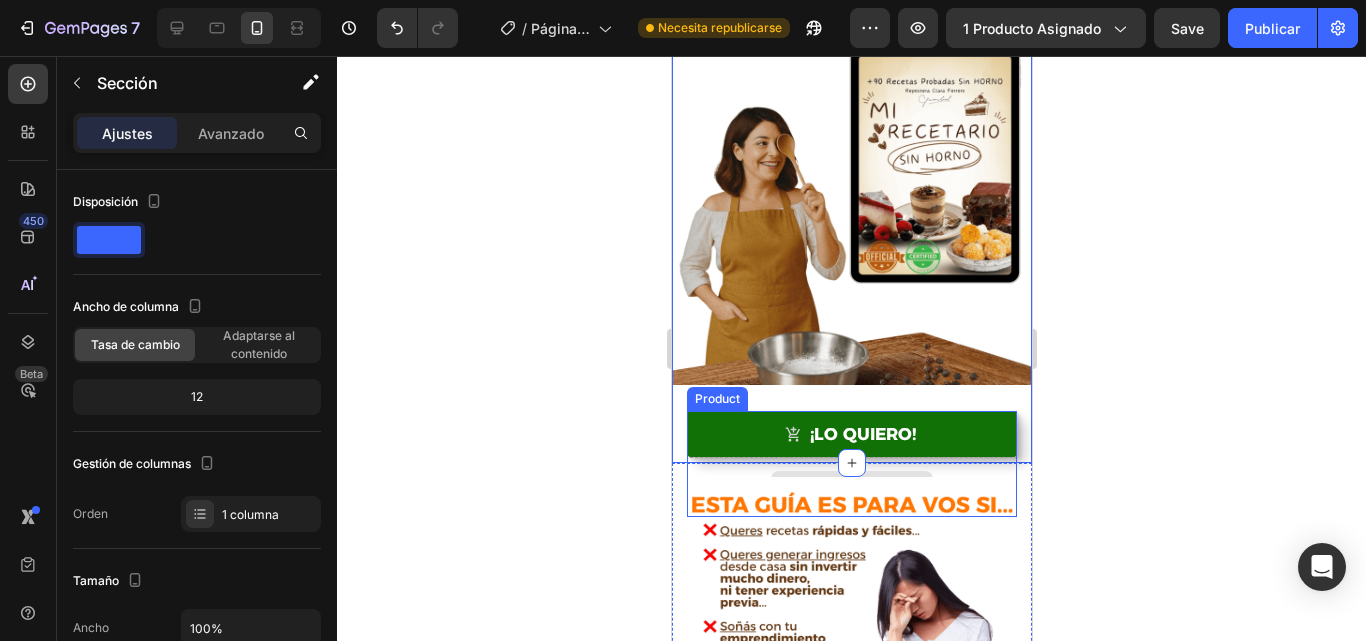 click on "Drop element here" at bounding box center [851, 487] 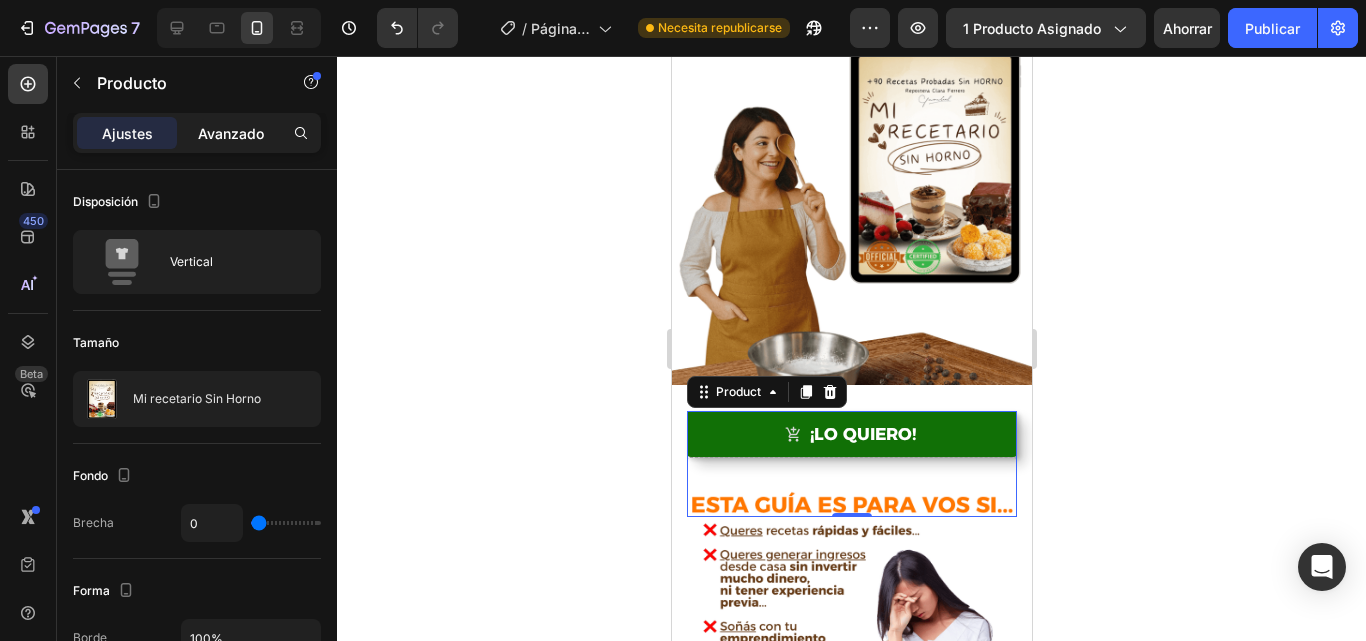 click on "Avanzado" at bounding box center [231, 133] 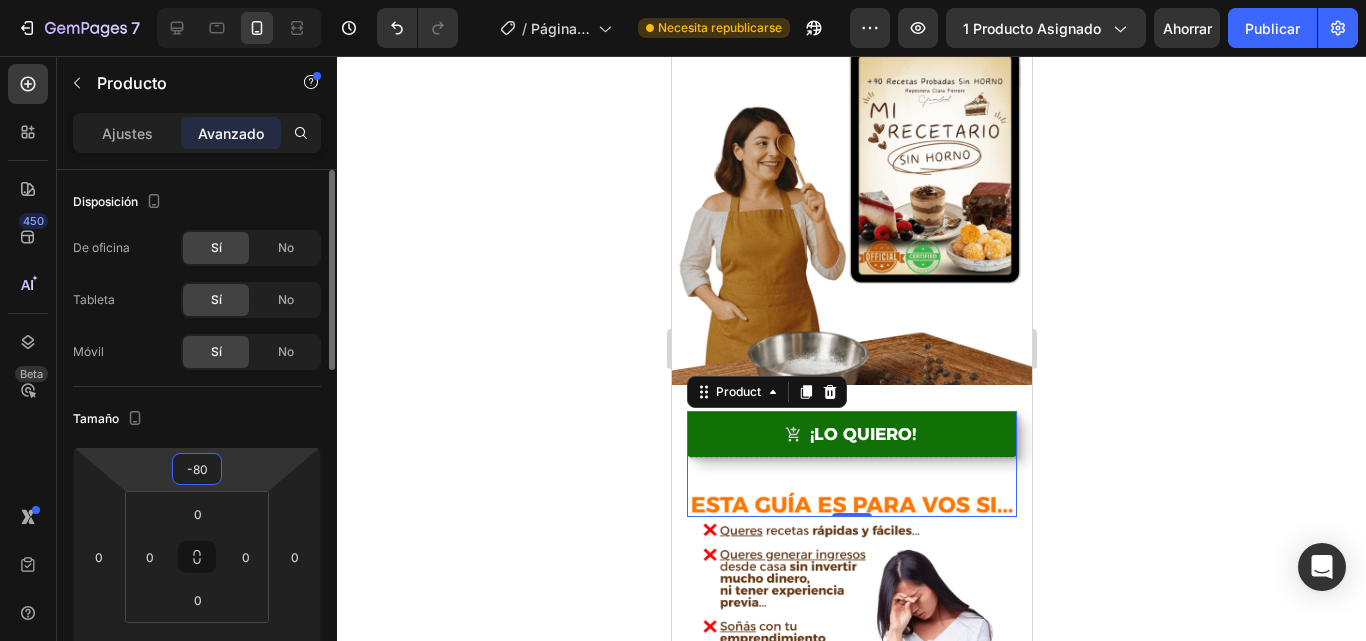 click on "-80" at bounding box center [197, 469] 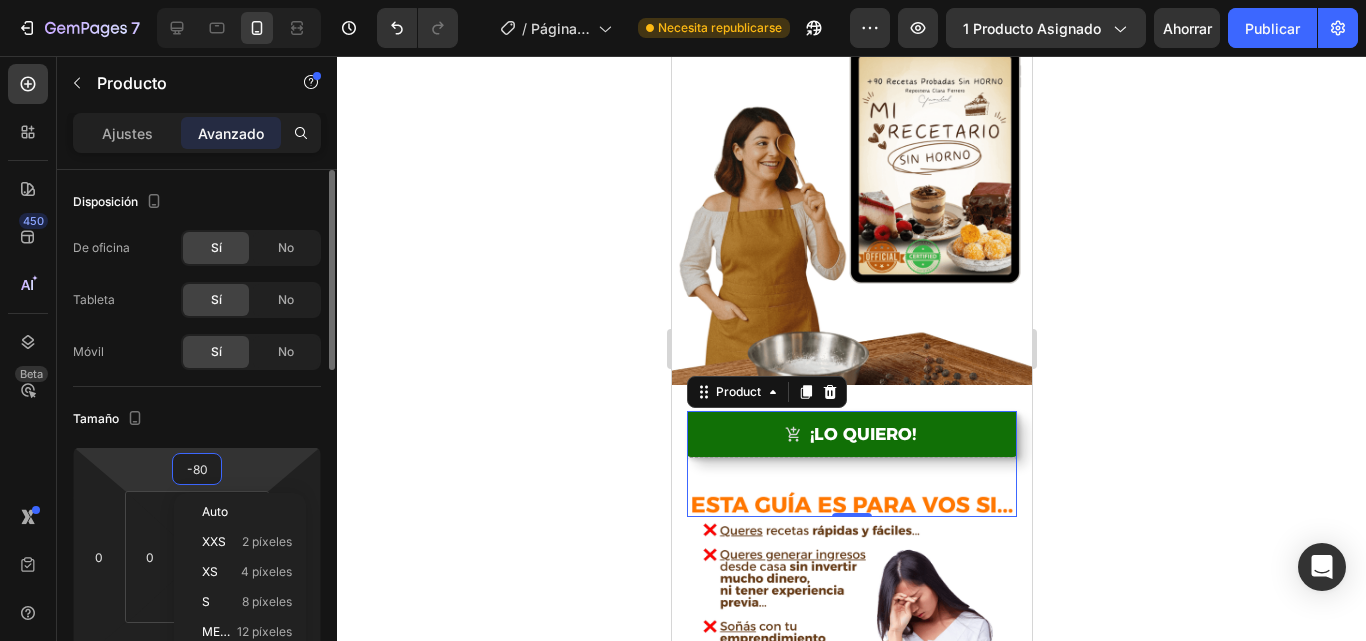 click on "-80" at bounding box center (197, 469) 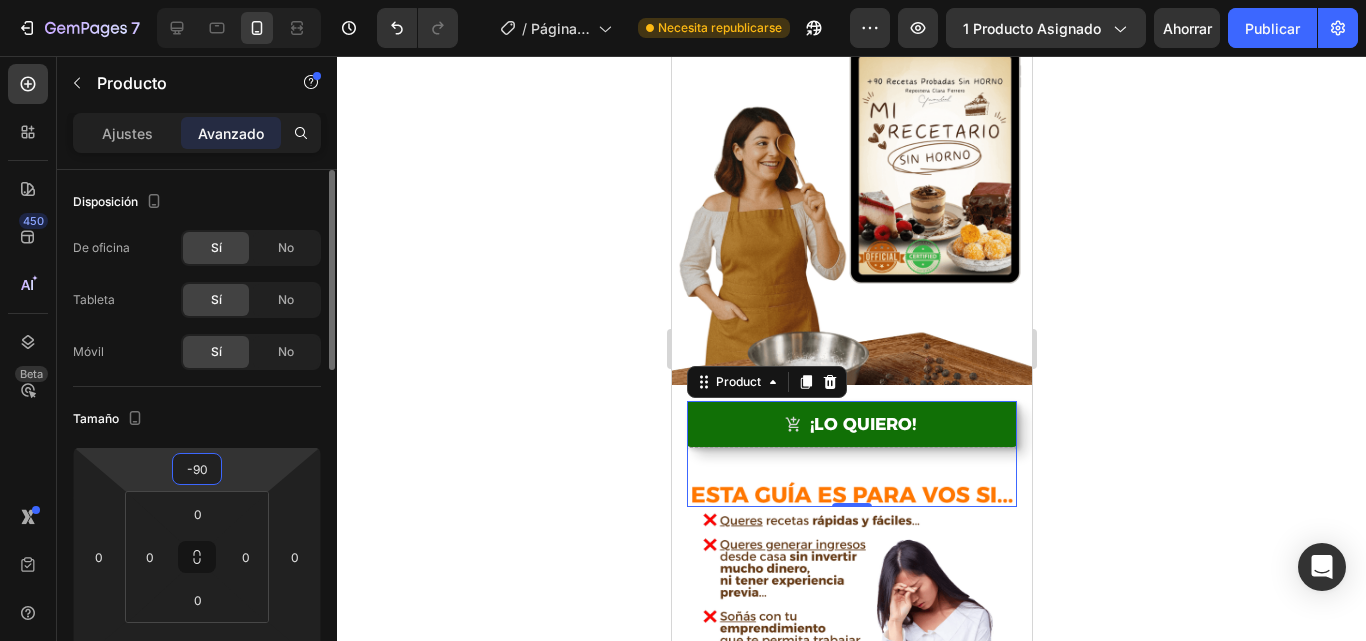 click on "-90" at bounding box center (197, 469) 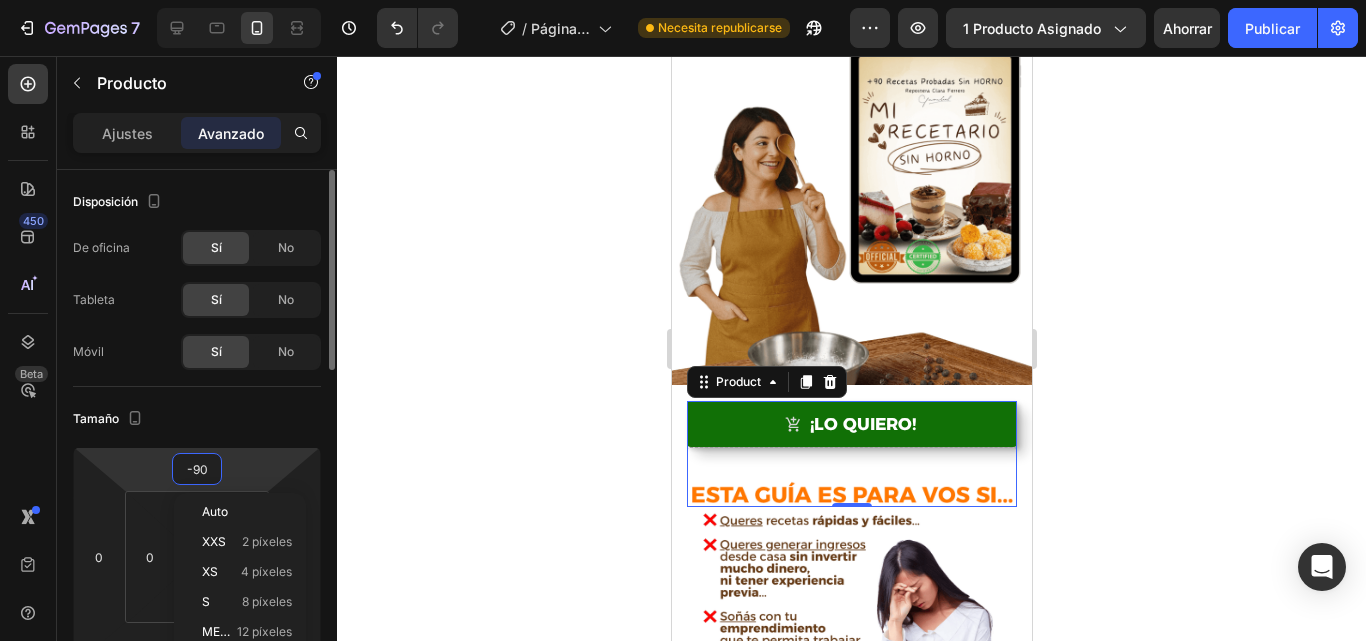 type on "-9" 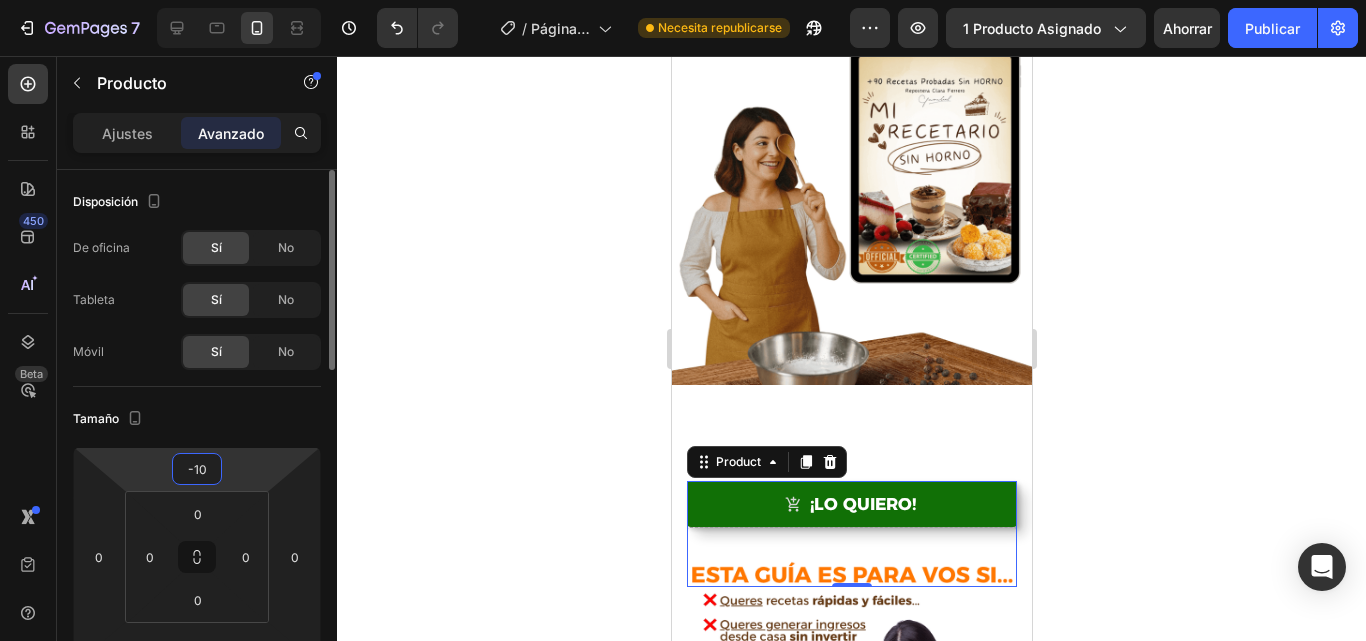 type on "-100" 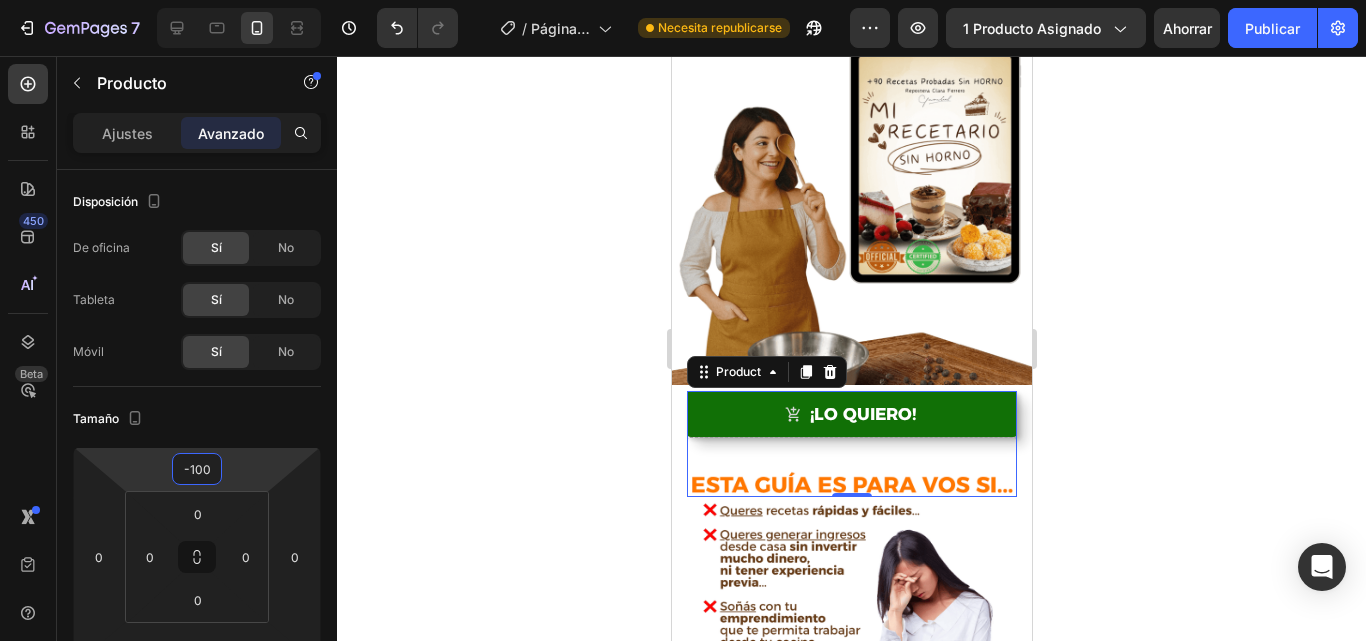 click 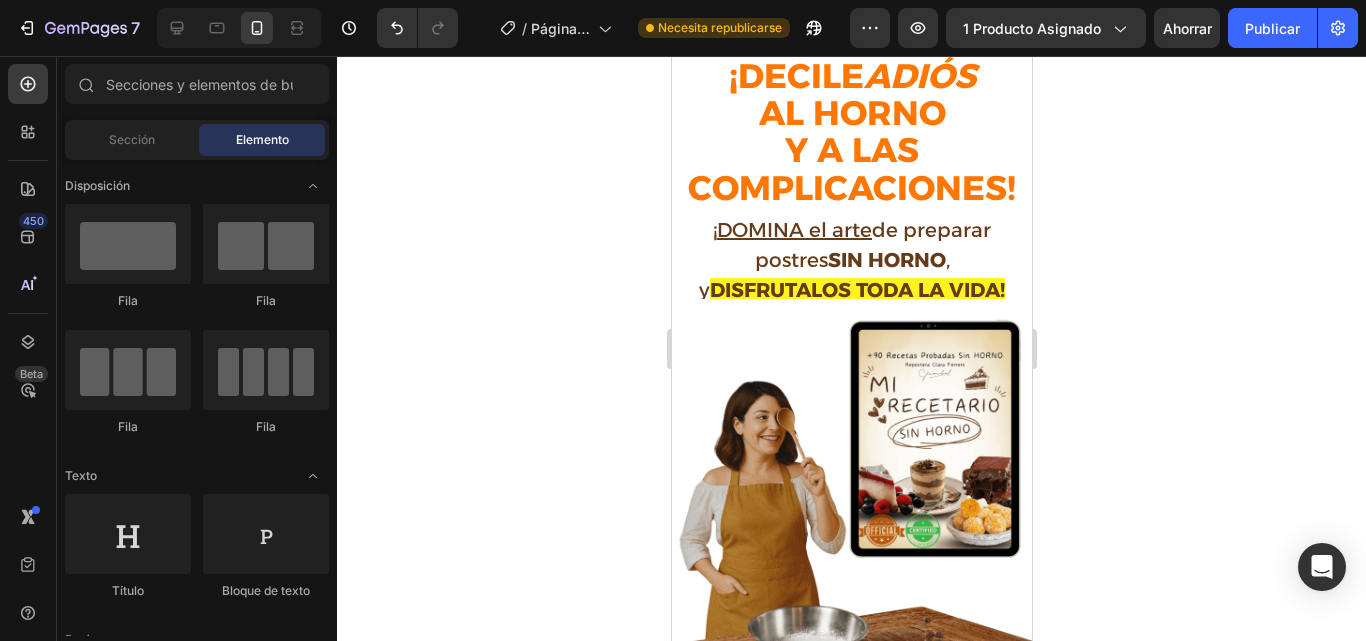 scroll, scrollTop: 92, scrollLeft: 0, axis: vertical 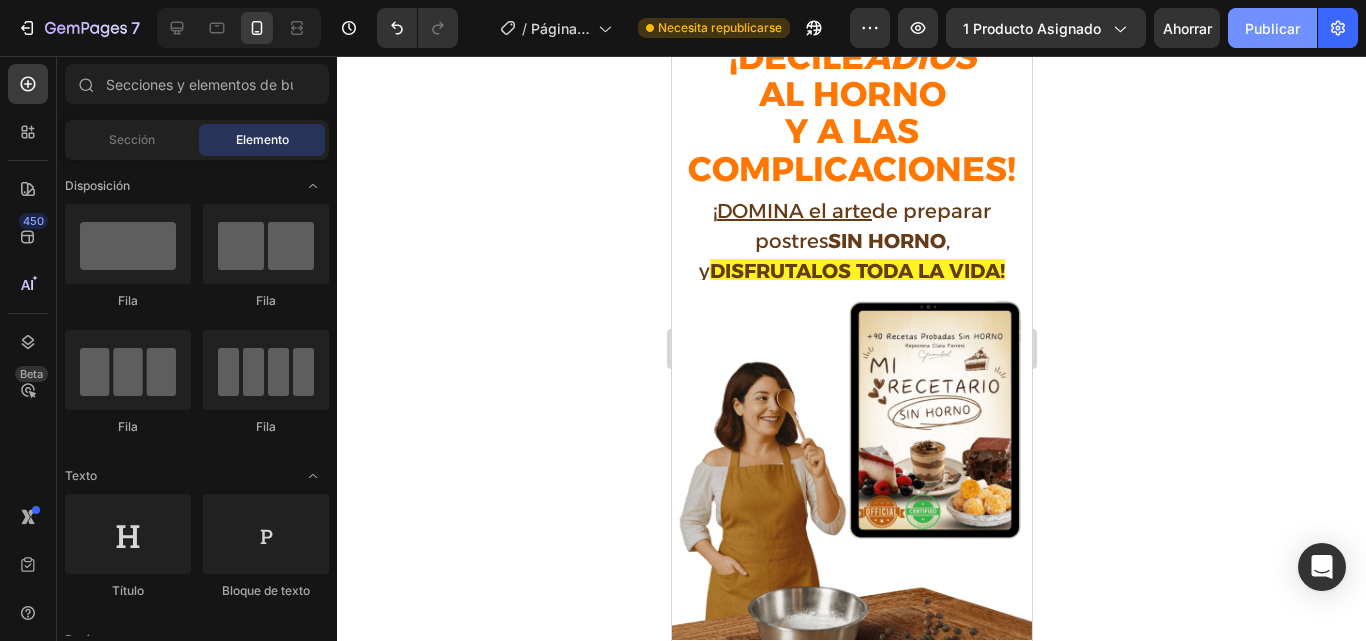 click on "Publicar" 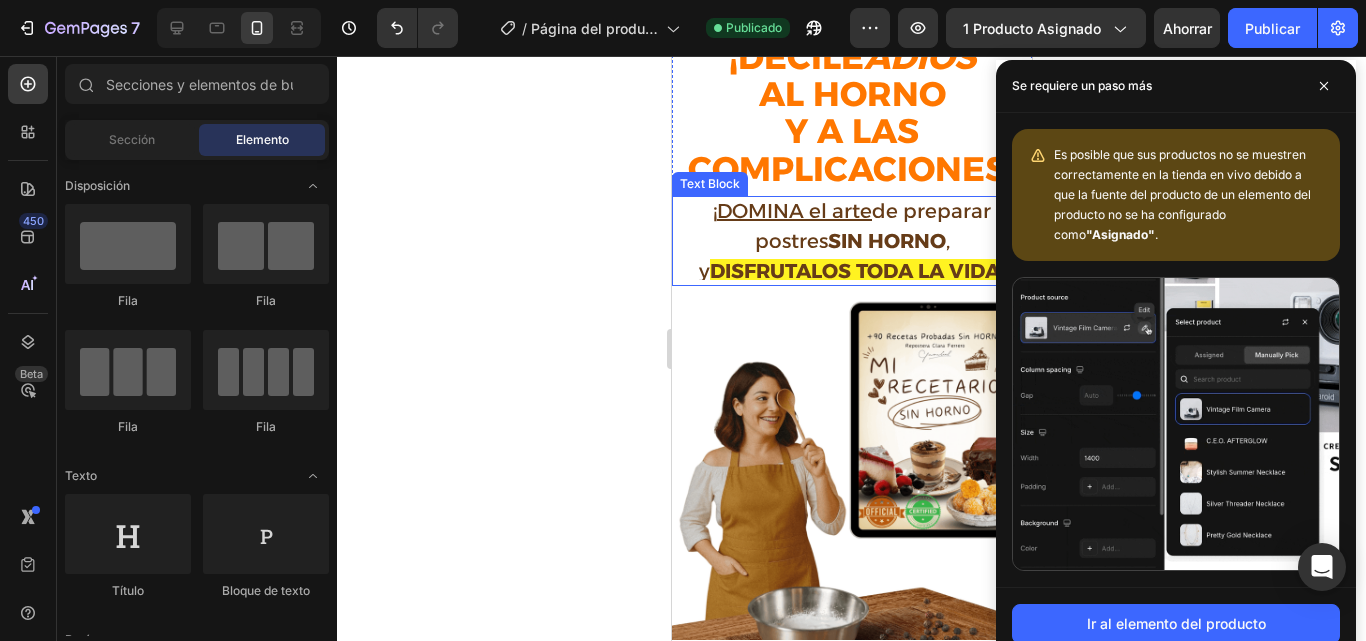 click on "DOMINA el arte" at bounding box center (793, 211) 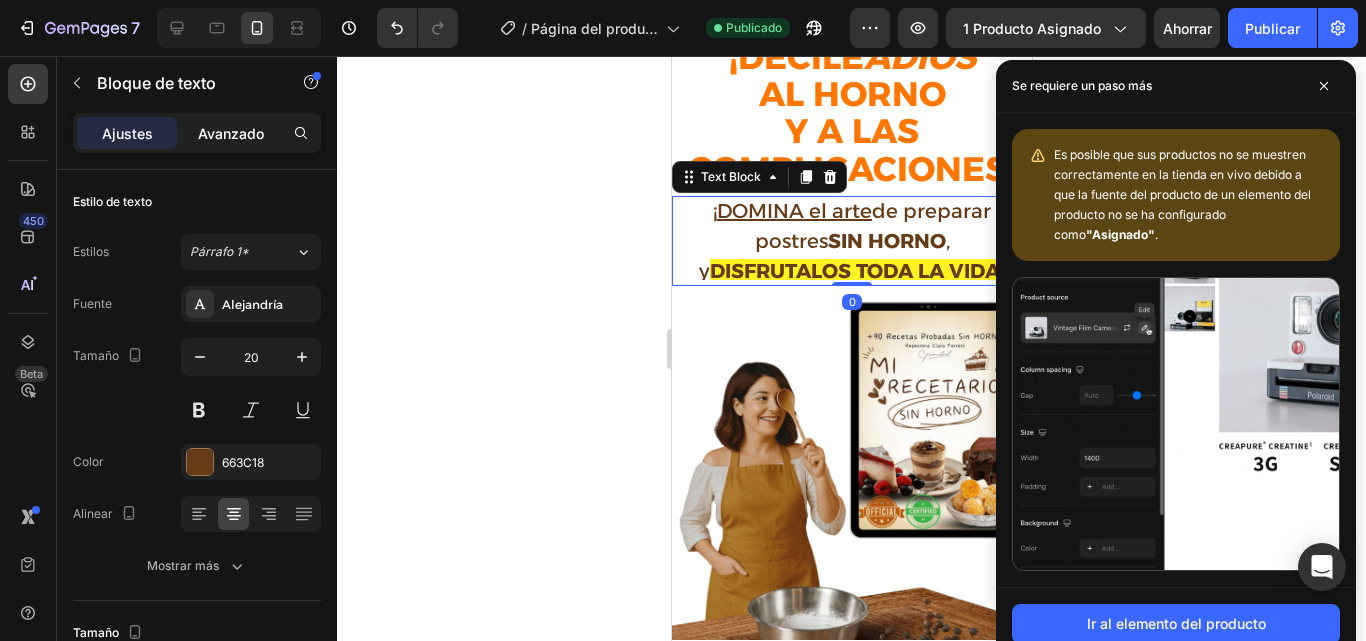 click on "Avanzado" at bounding box center (231, 133) 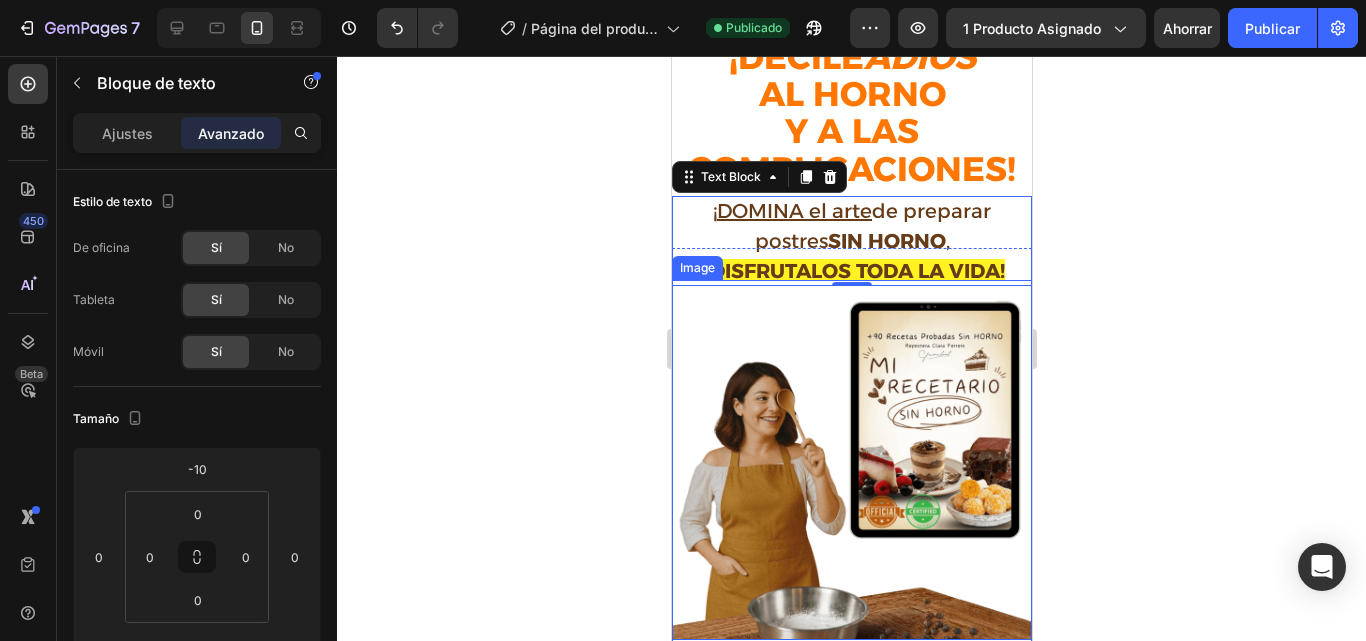 click at bounding box center [851, 460] 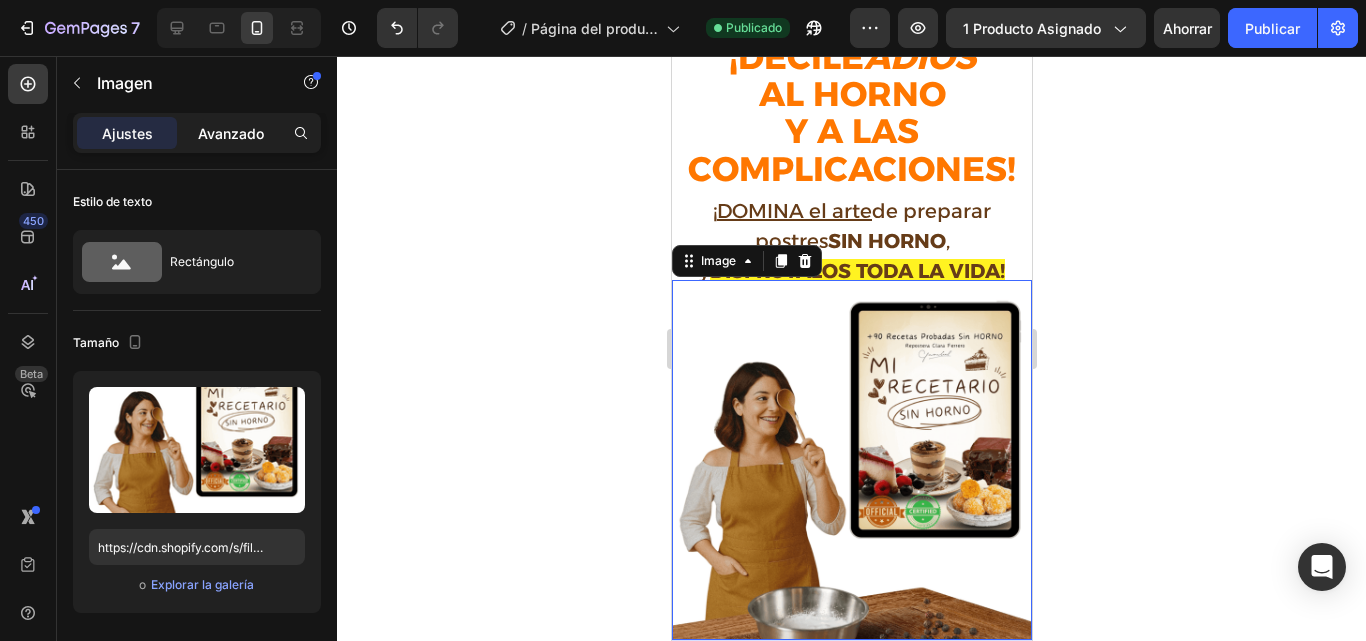 click on "Avanzado" at bounding box center (231, 133) 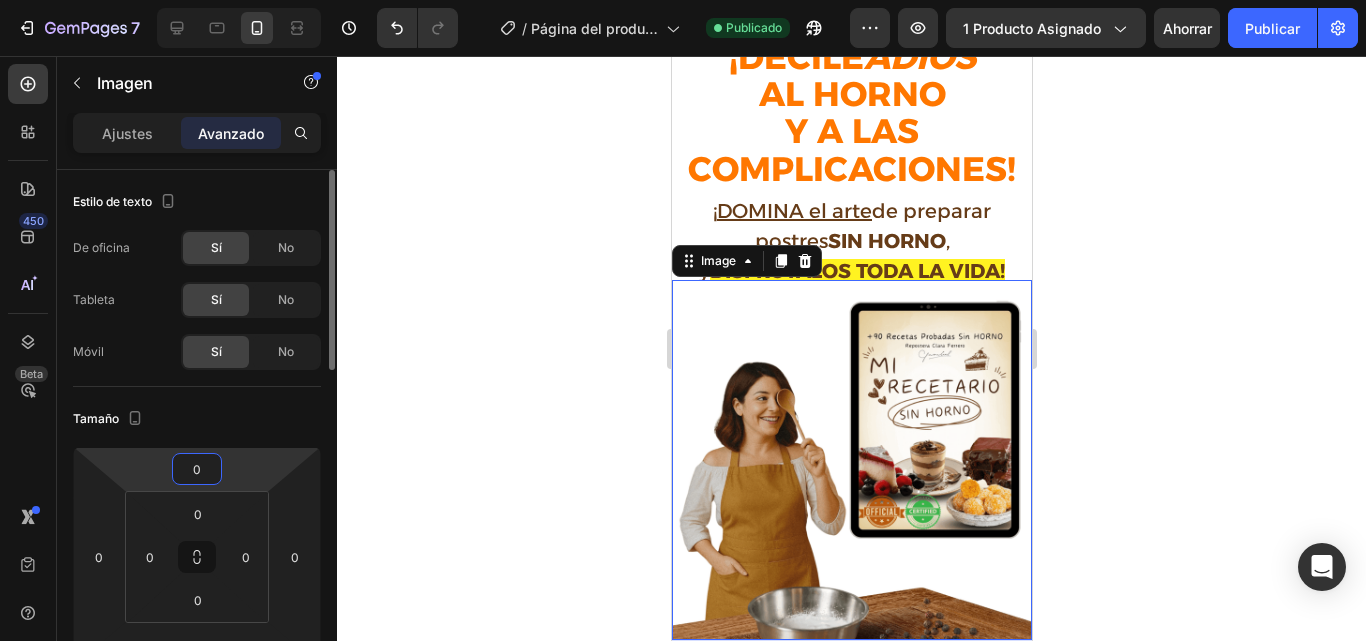 click on "0" at bounding box center (197, 469) 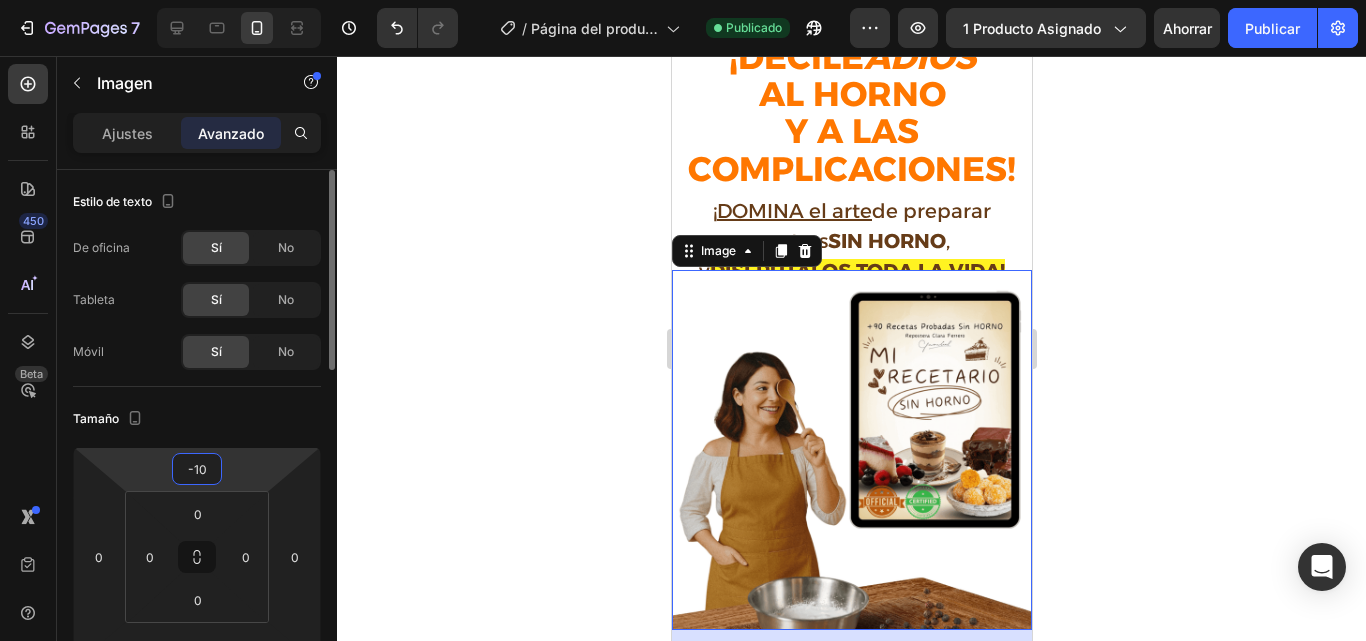 type on "-1" 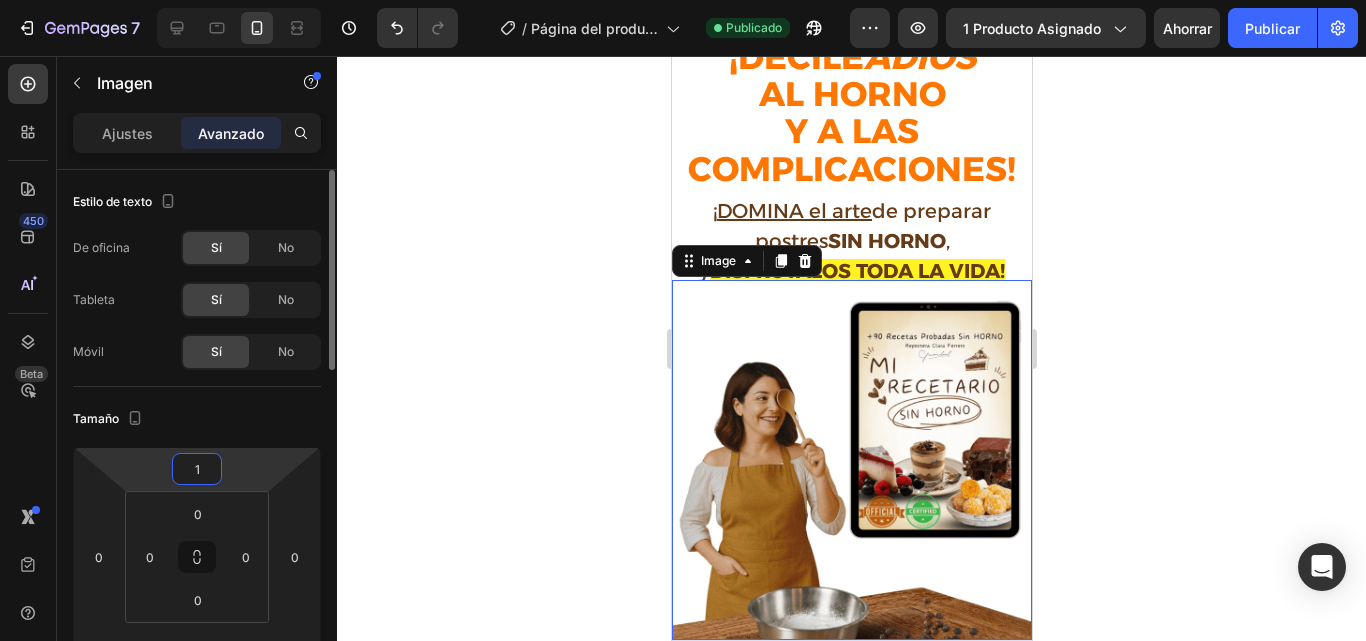 type on "10" 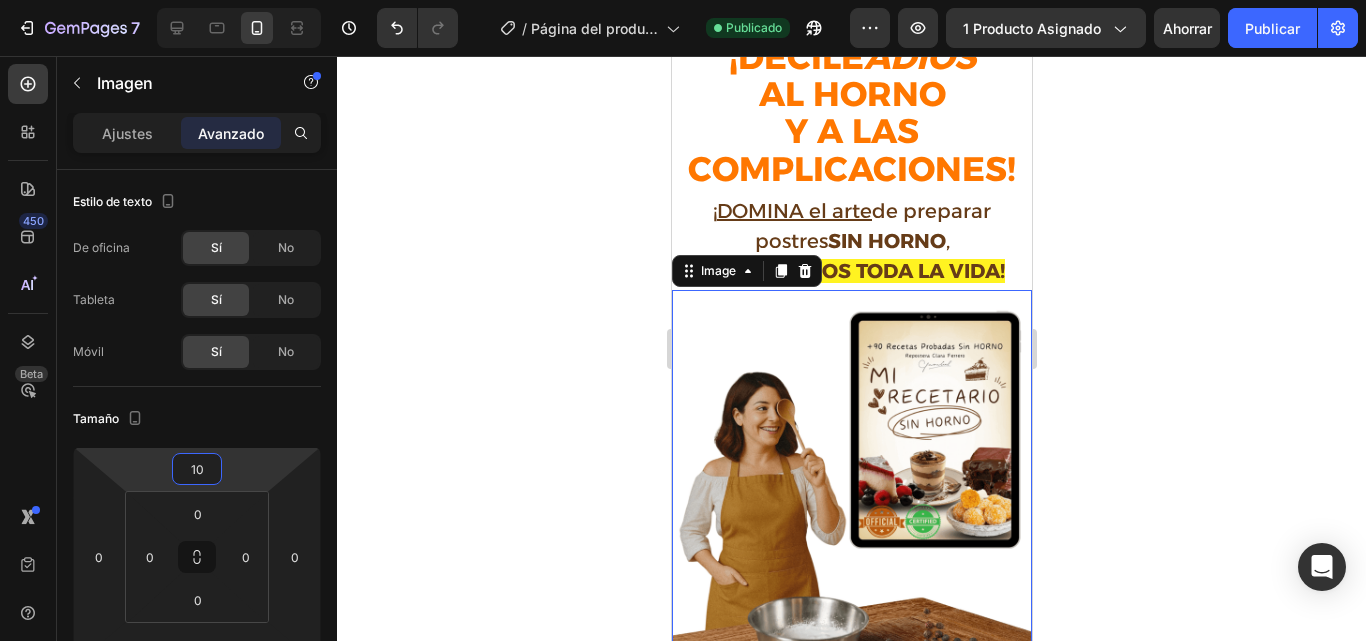 click 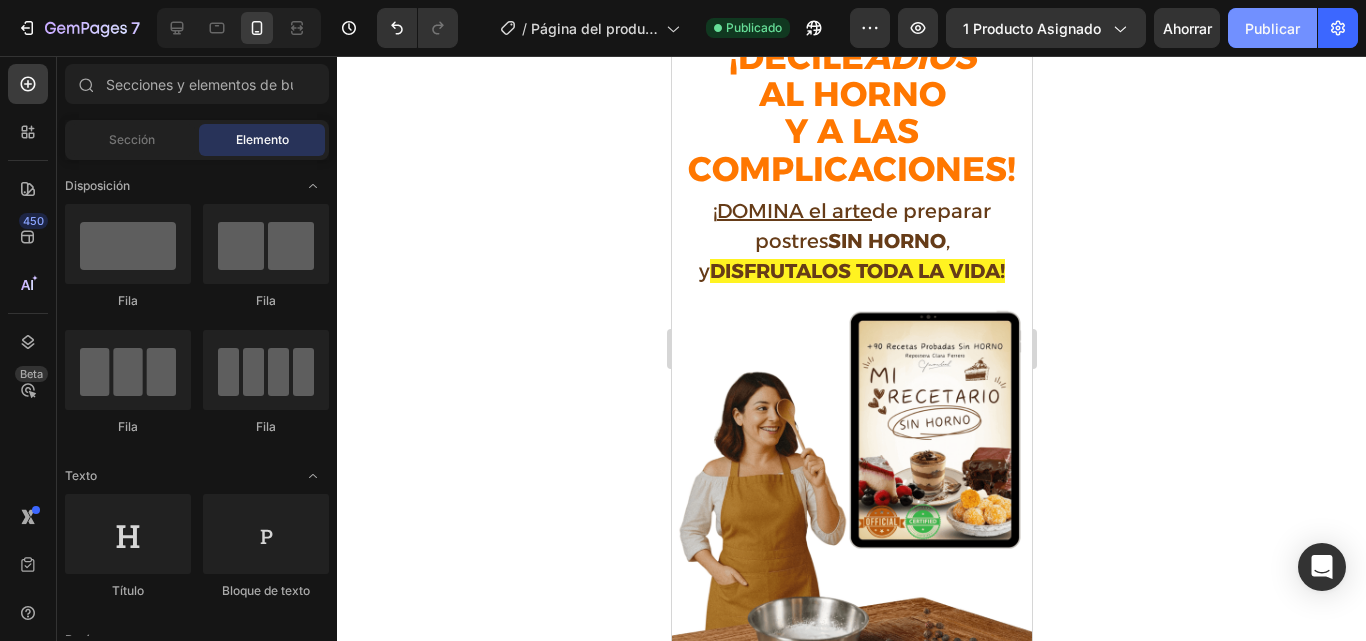 click on "Publicar" at bounding box center (1272, 28) 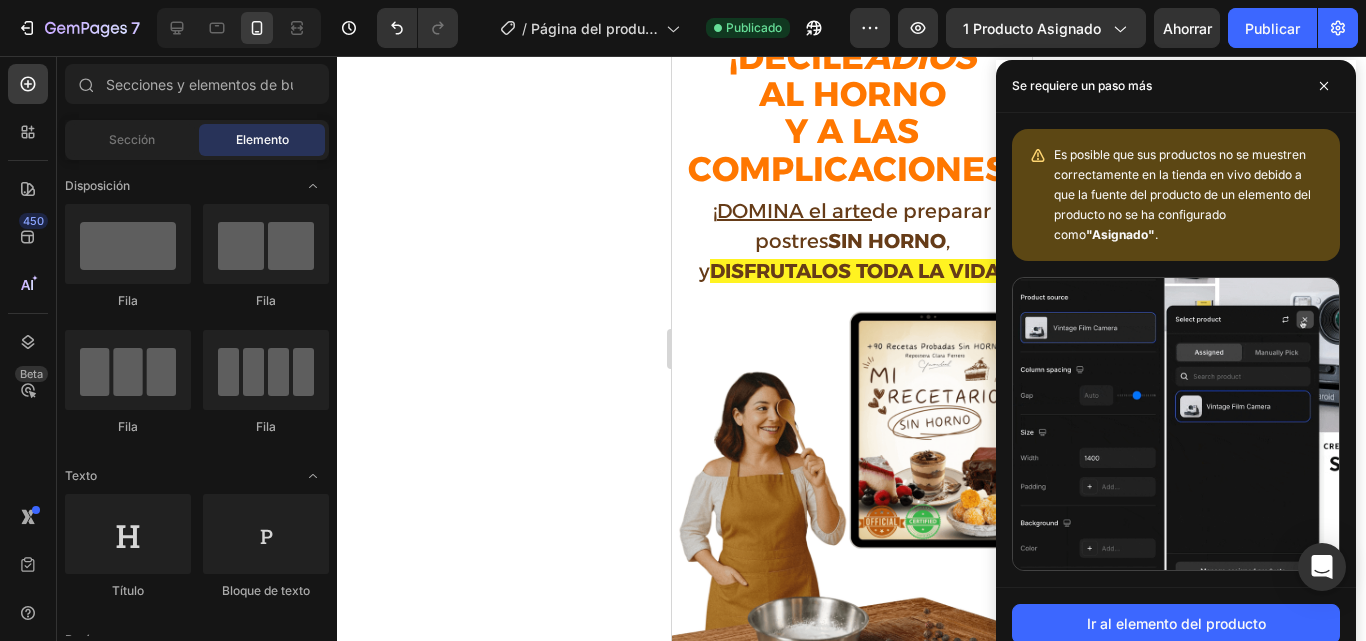 click 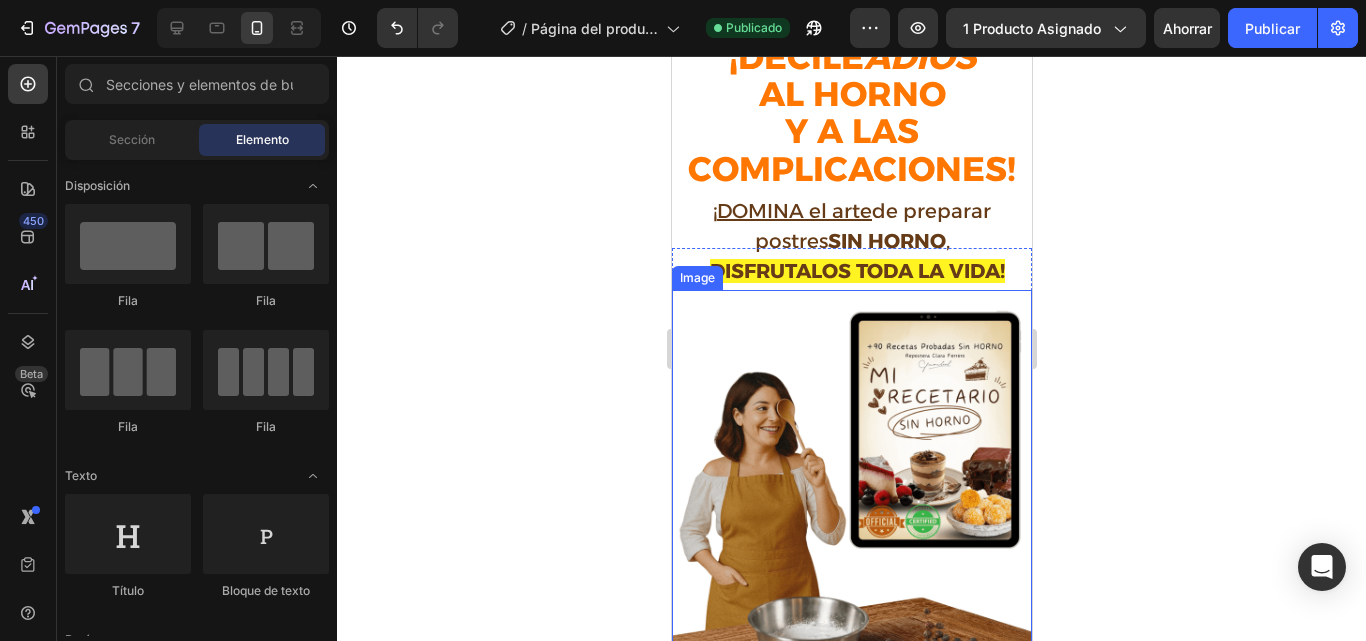 click at bounding box center (851, 470) 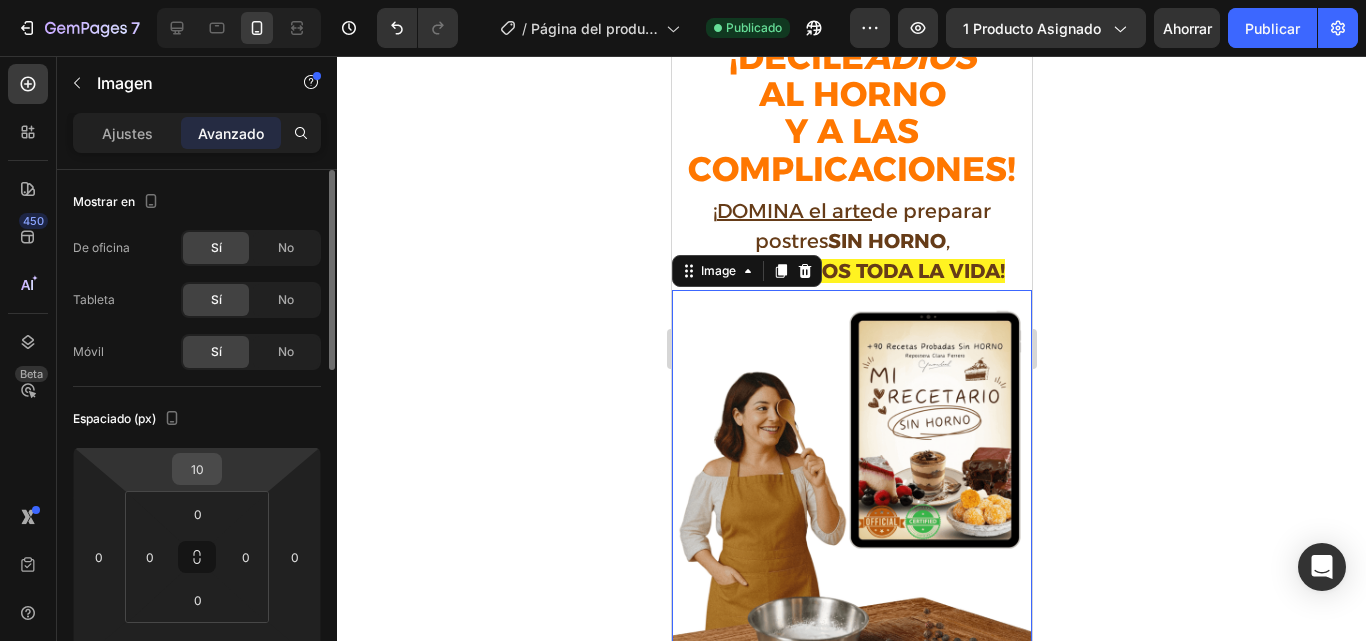click on "10" at bounding box center [197, 469] 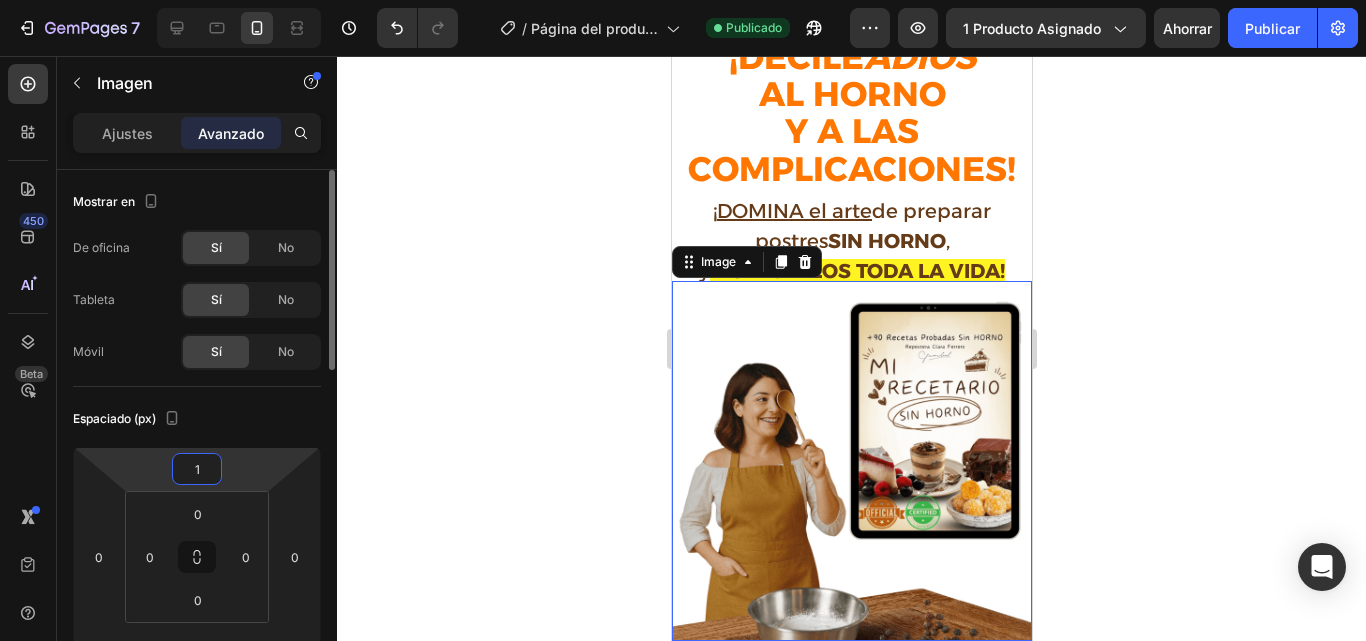 type on "15" 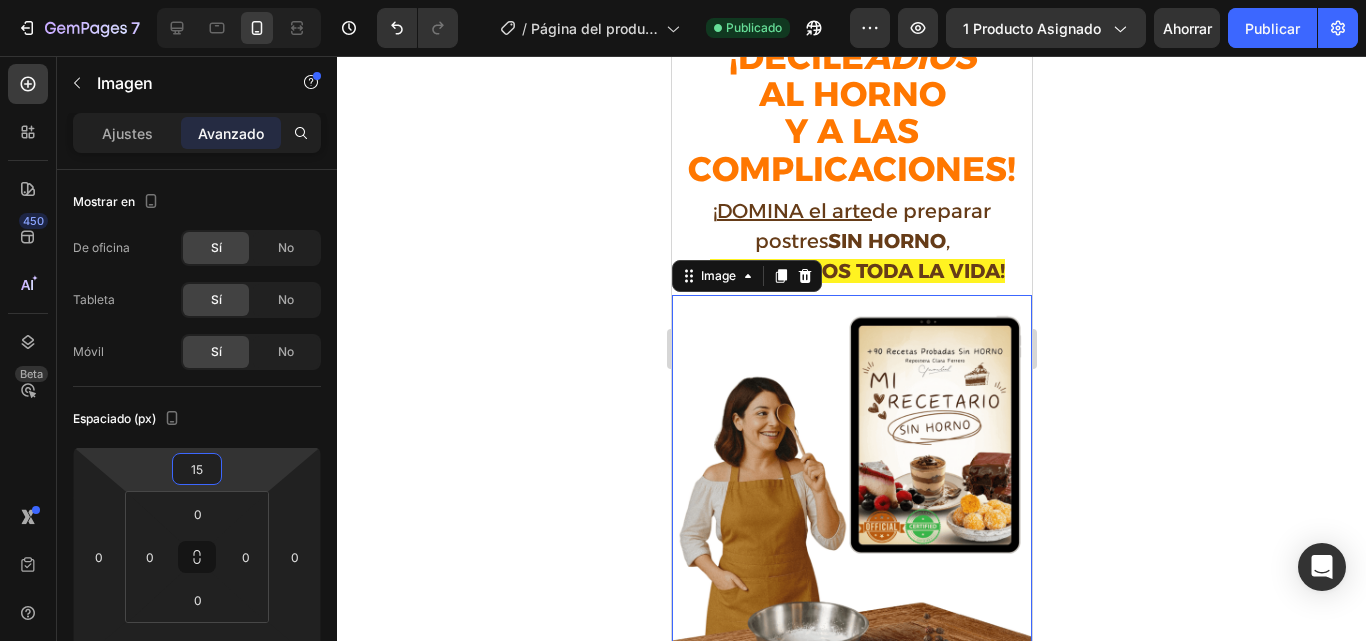 click 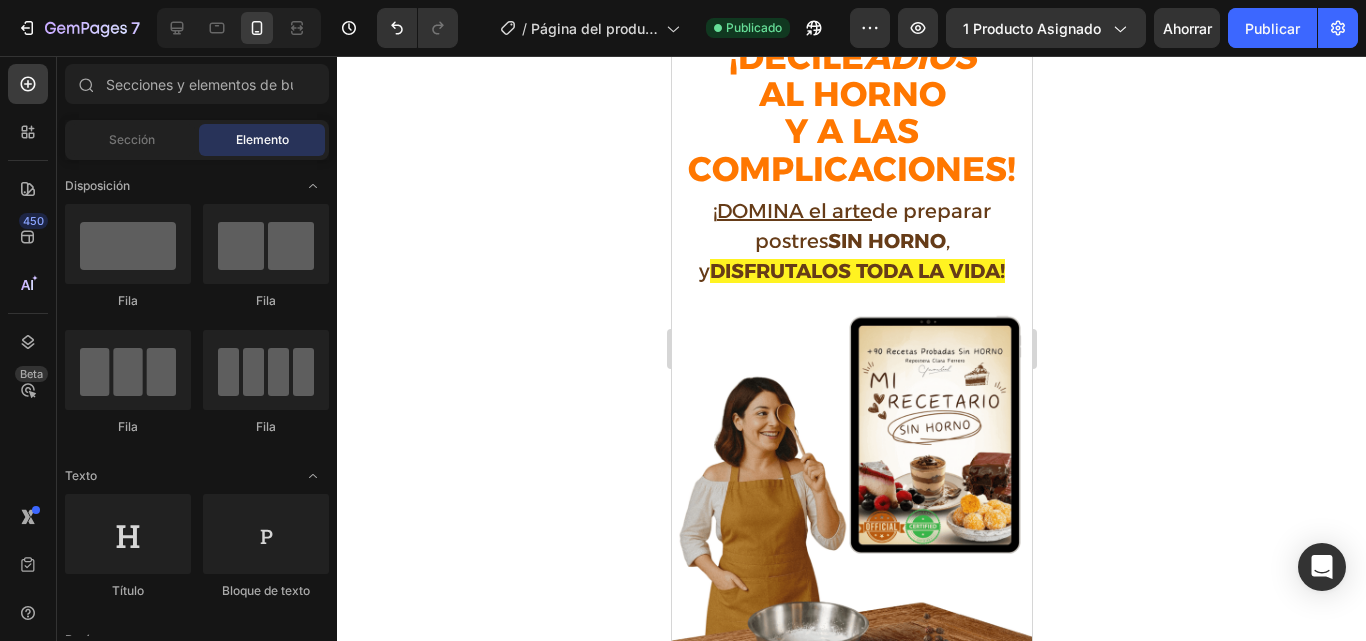 click 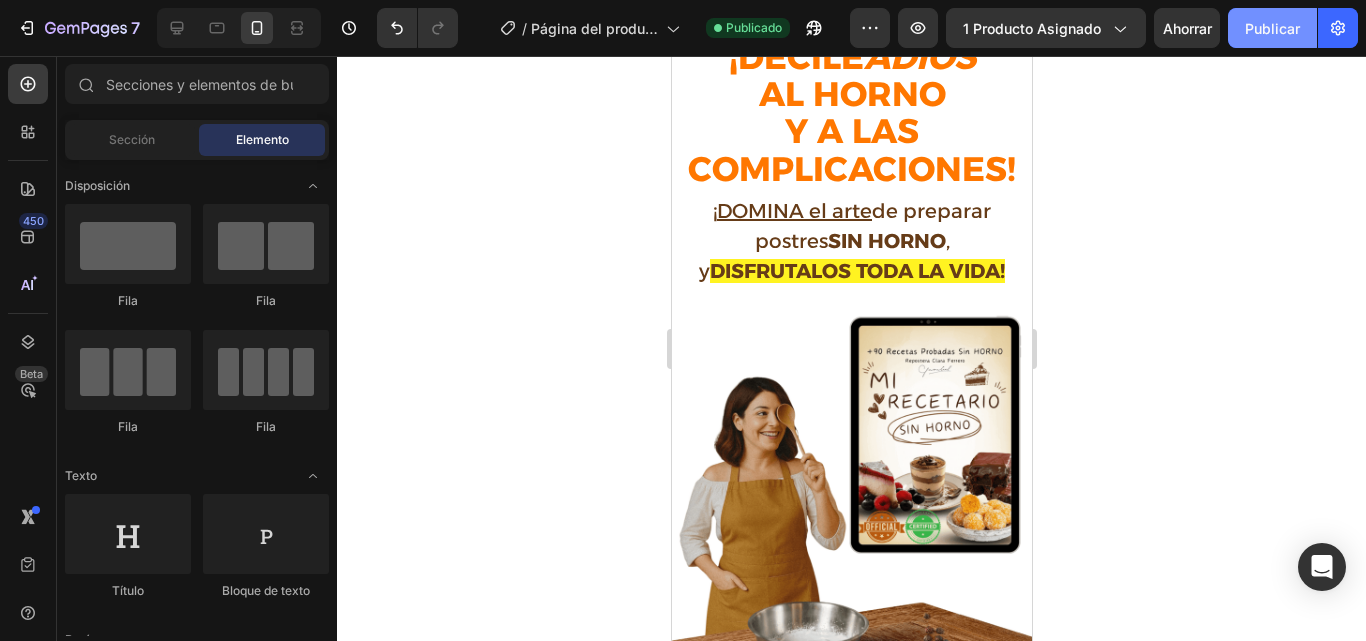 click on "Publicar" 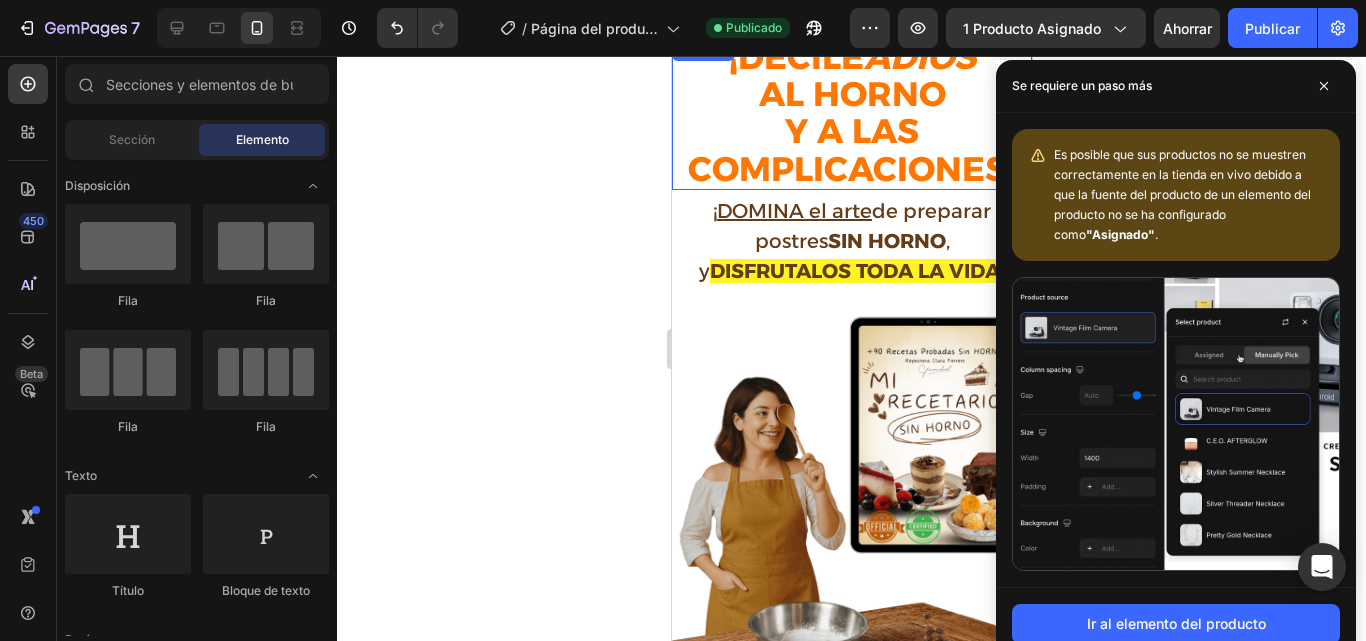 click on "¡DECILE  ADIÓS  AL HORNO  Y A LAS COMPLICACIONES!" at bounding box center [851, 114] 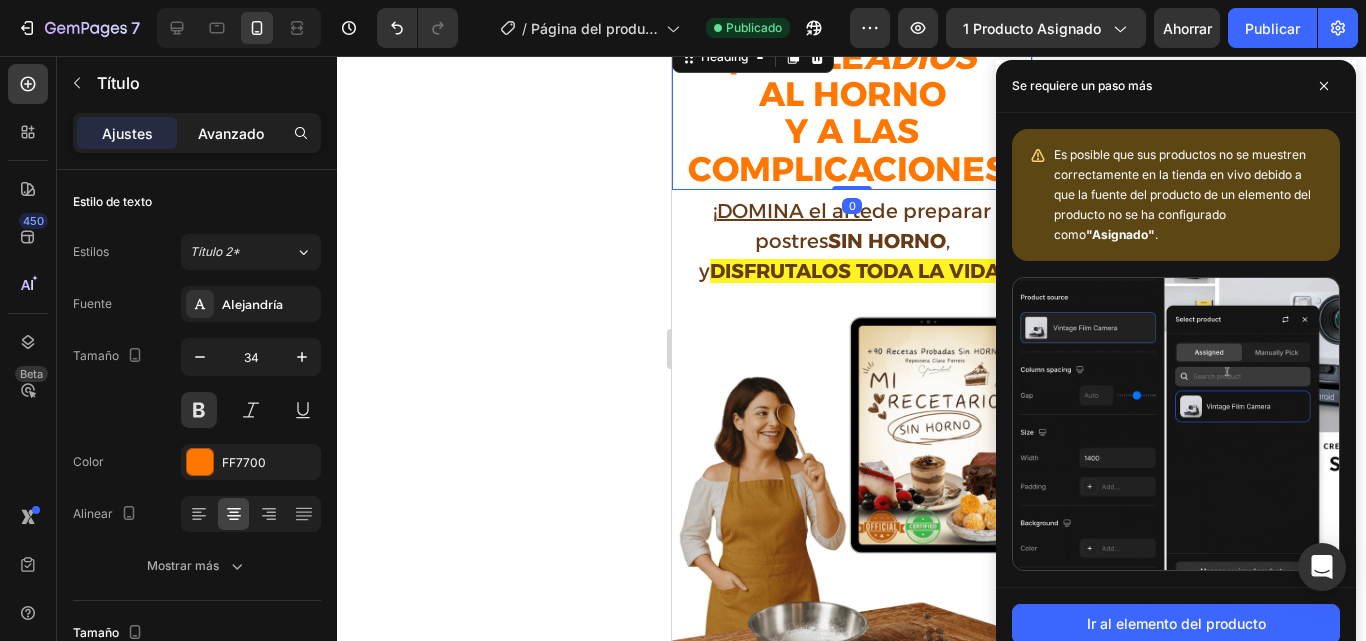 click on "Ajustes Avanzado" at bounding box center (197, 133) 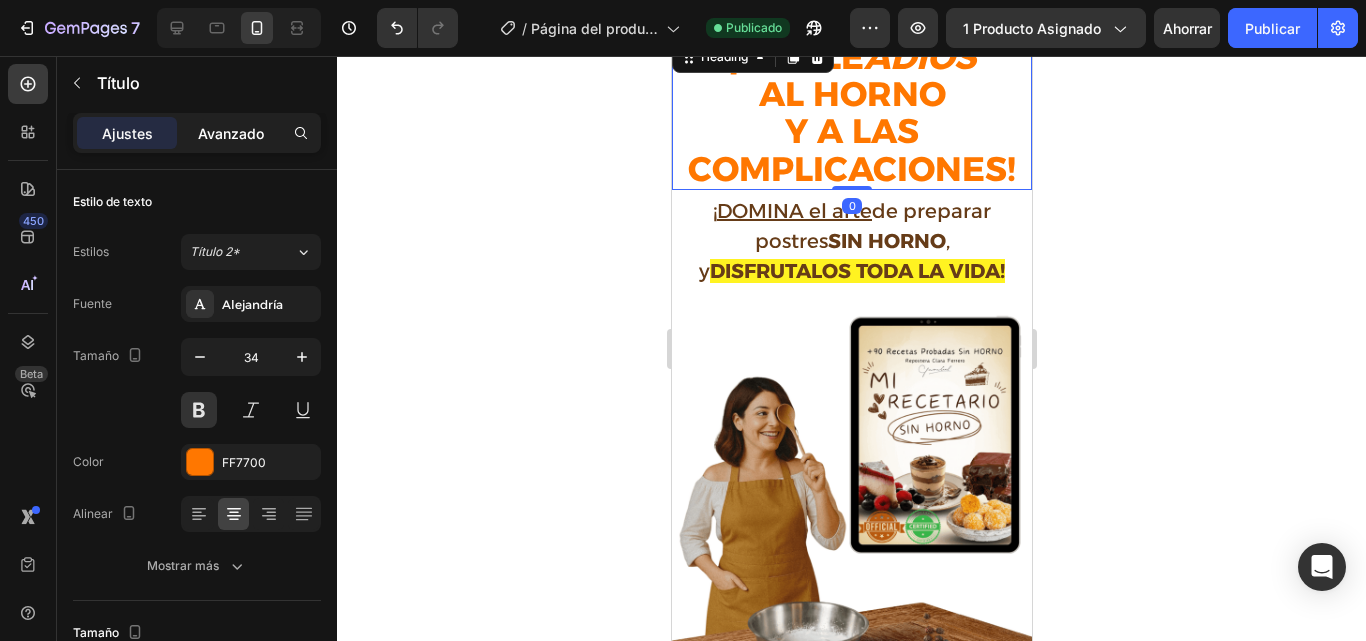 click on "Avanzado" 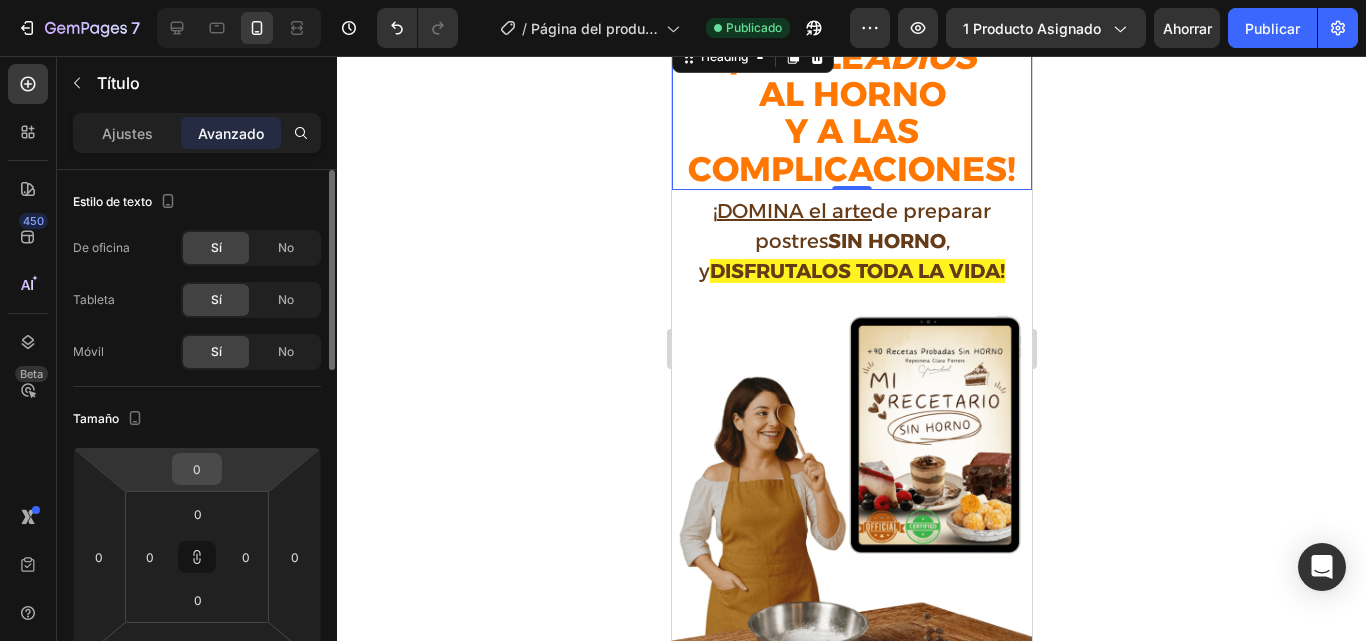 click on "0" at bounding box center [197, 469] 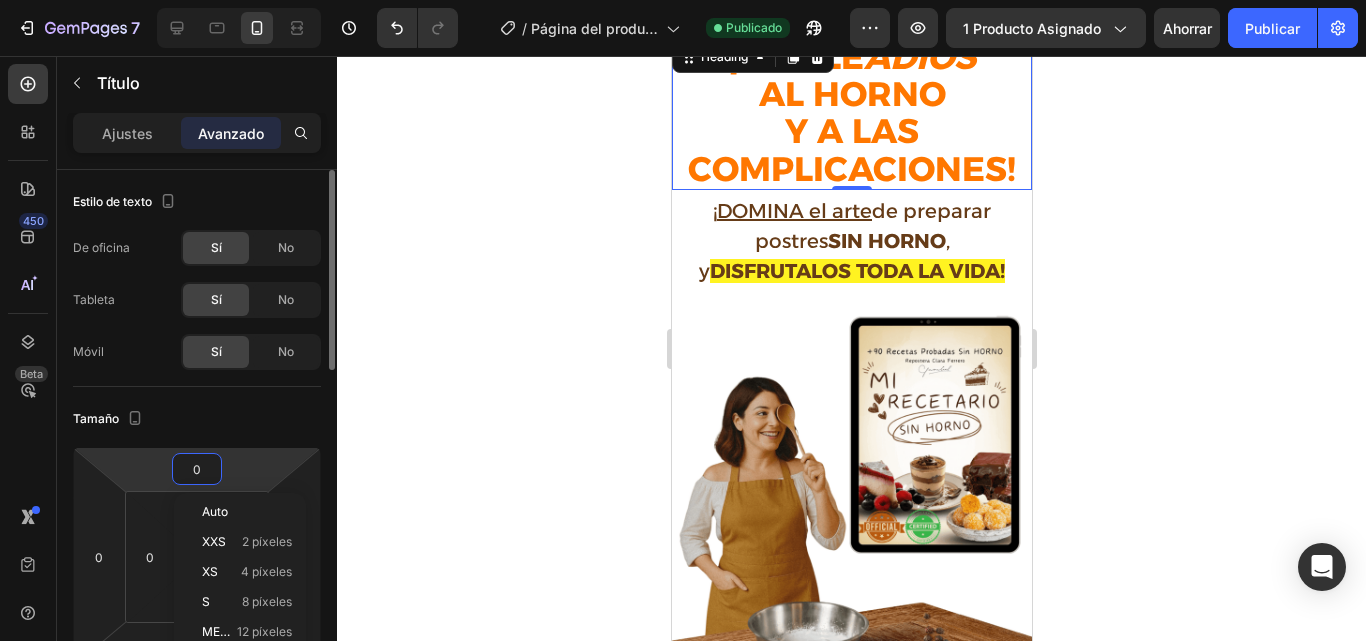 type on "5" 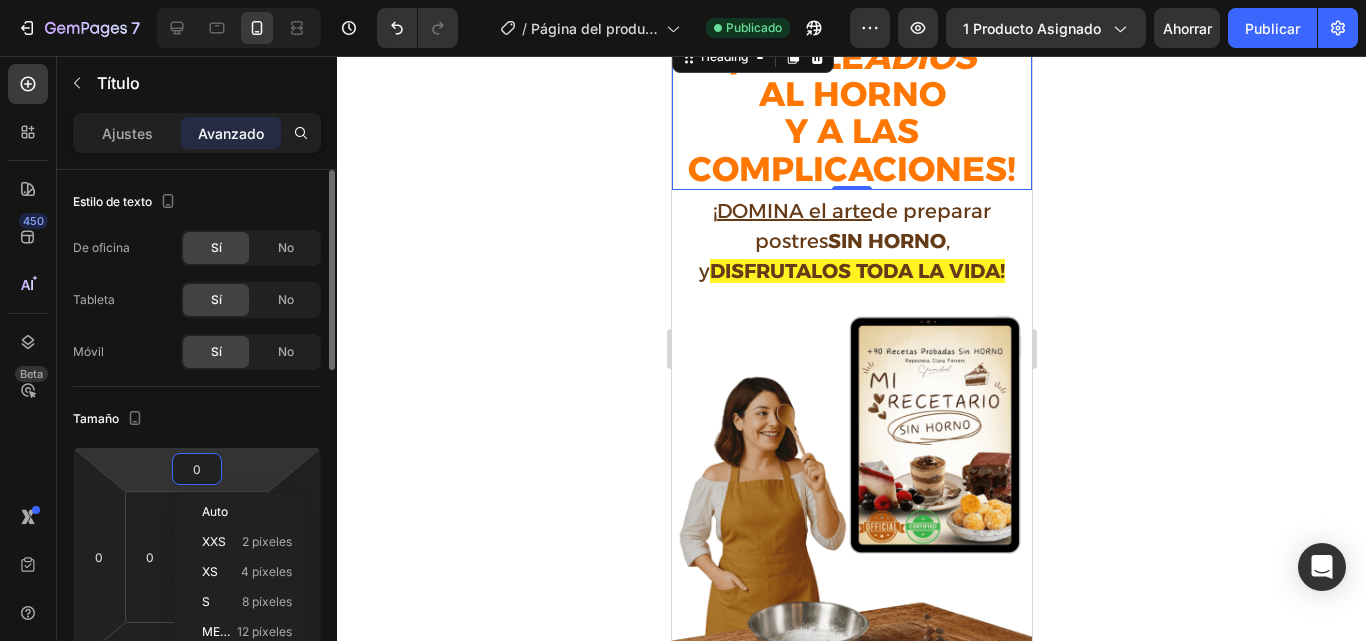 type on "5" 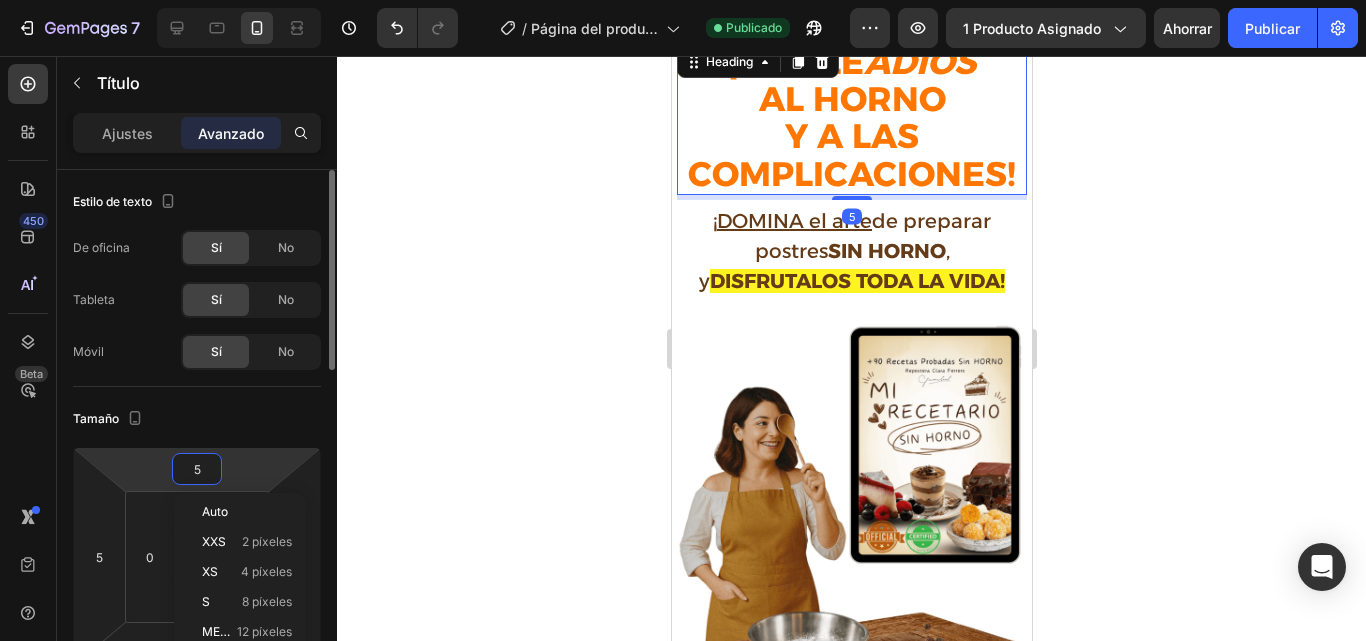 type on "5" 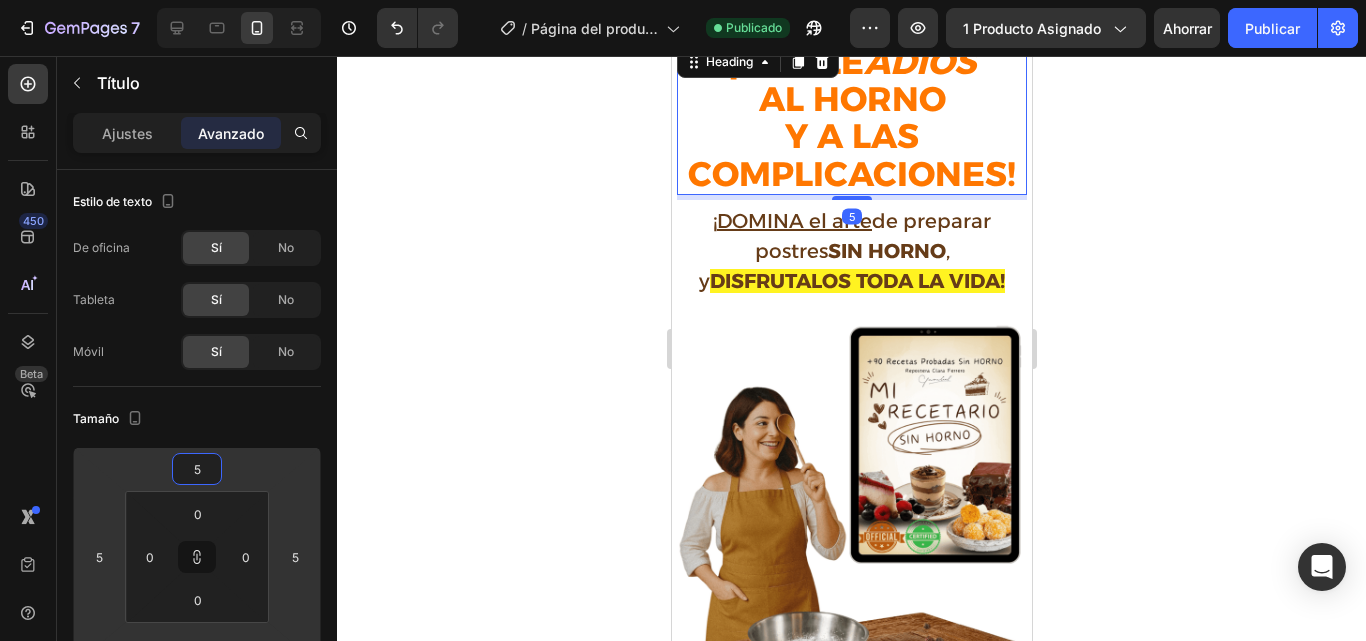 click 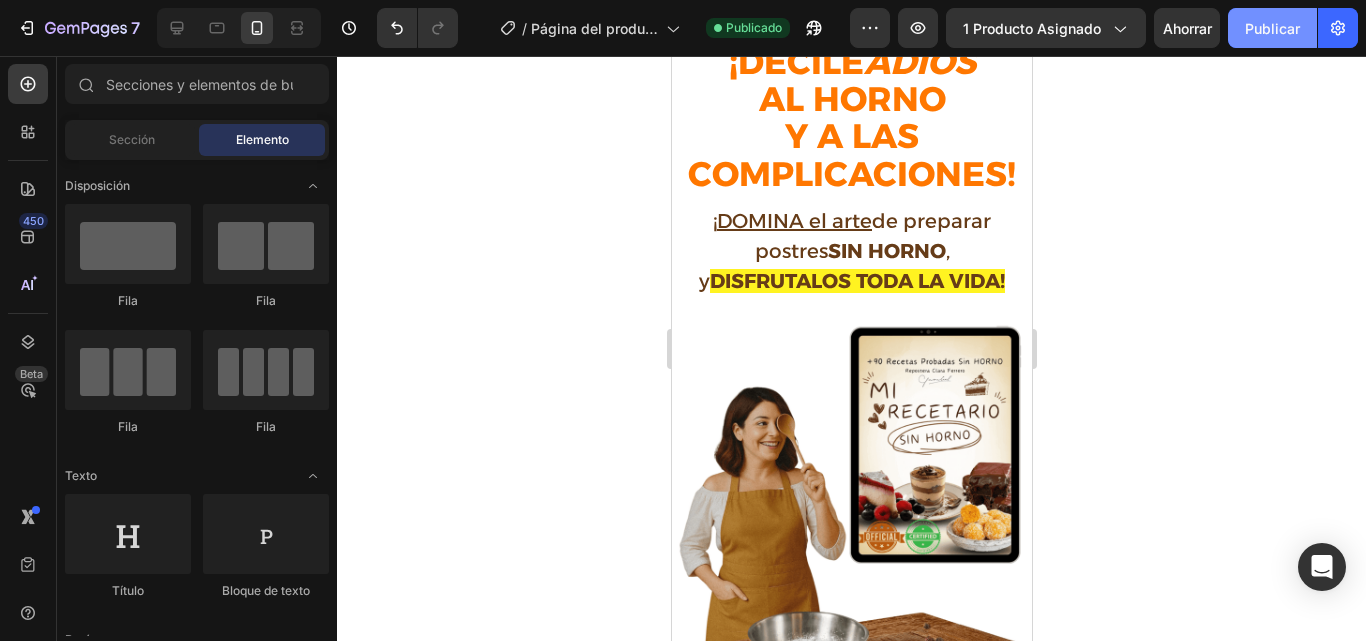 click on "Publicar" 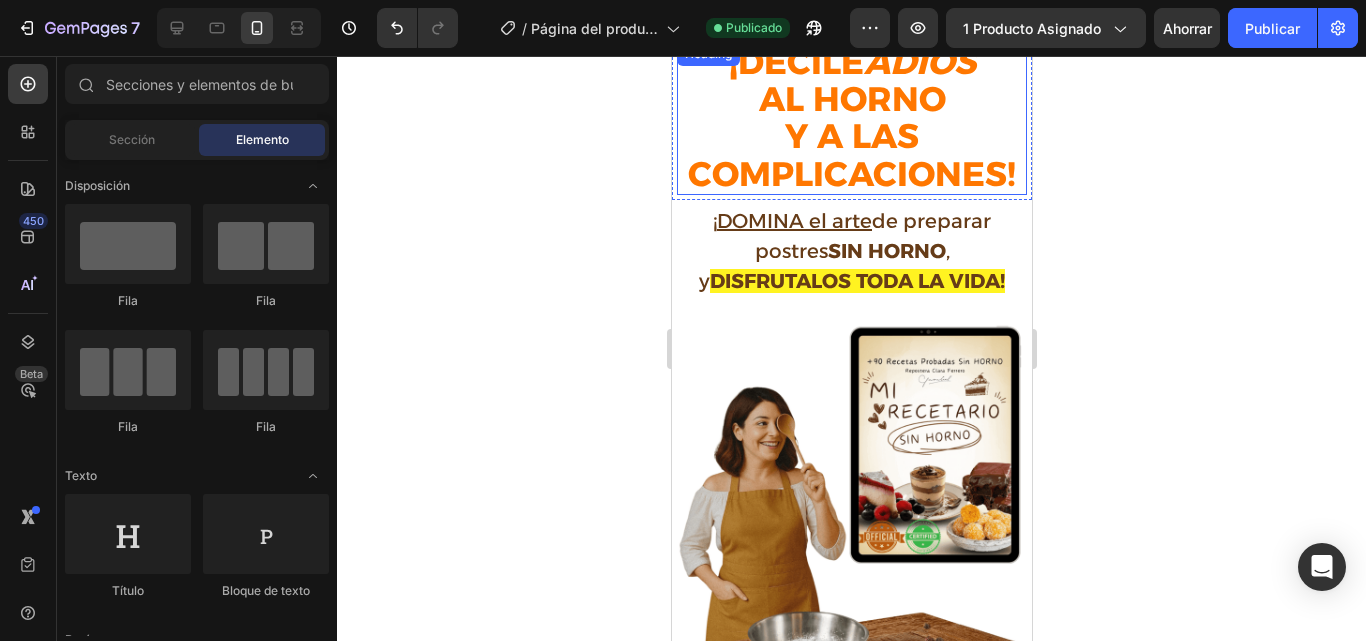 click 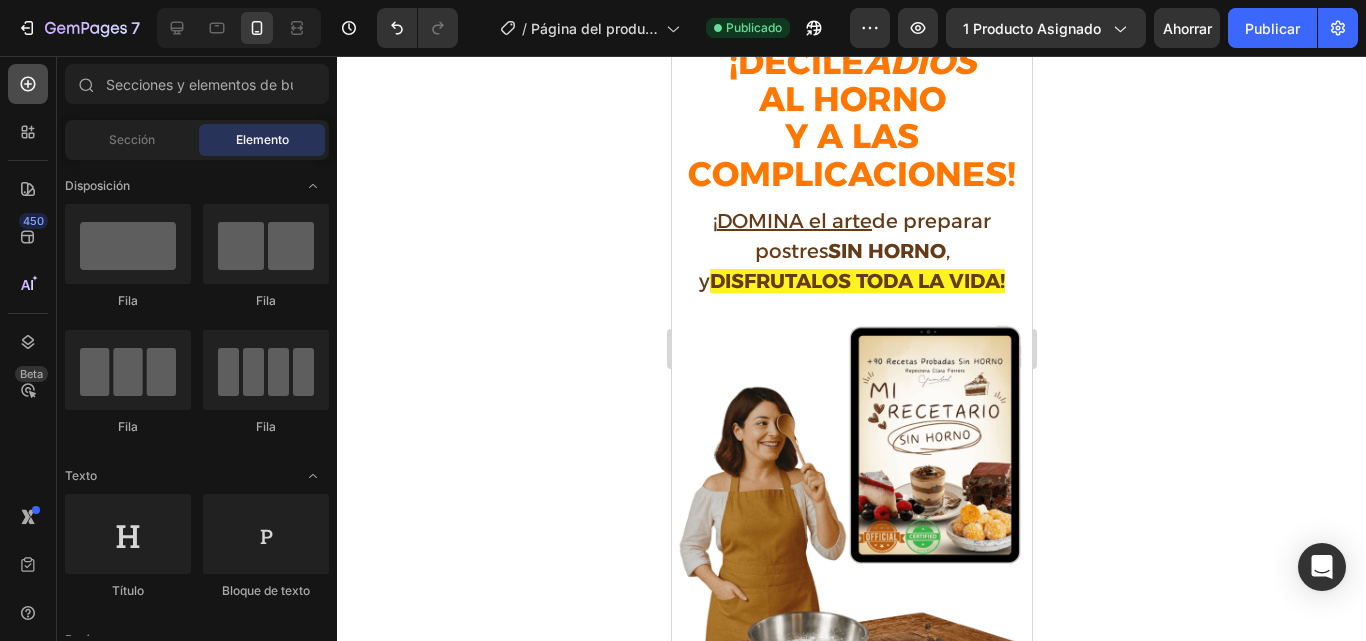 click 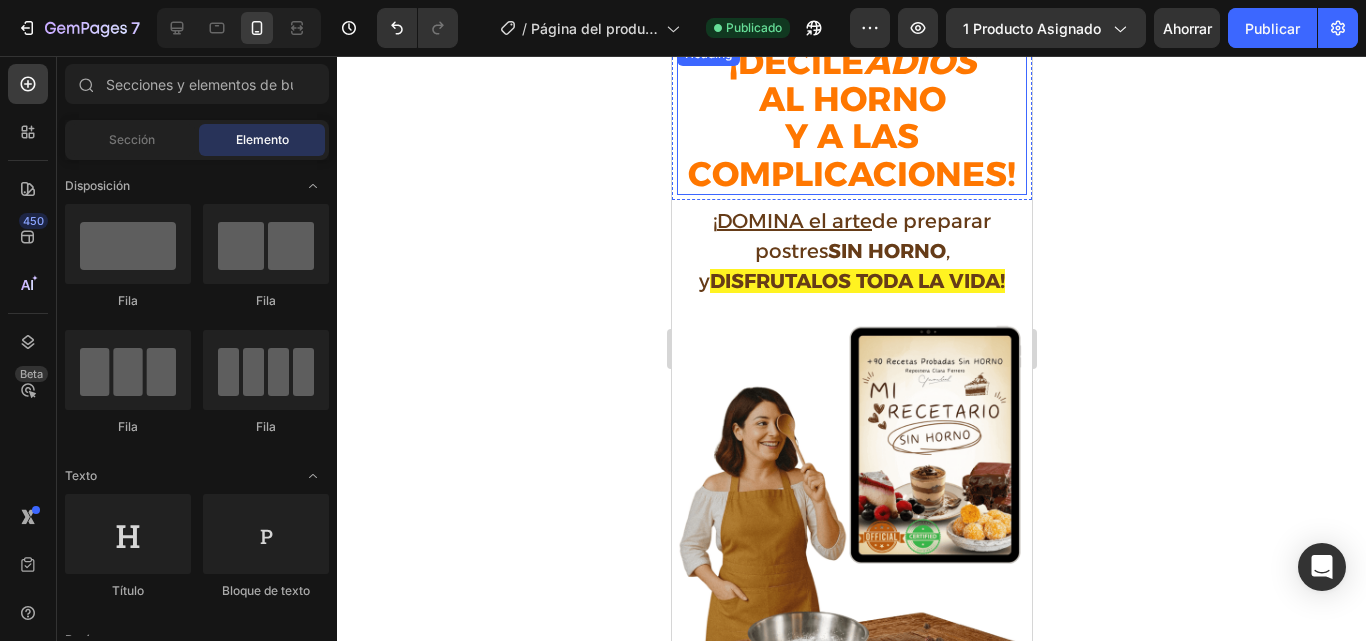 click on "¡DECILE  ADIÓS  AL HORNO  Y A LAS COMPLICACIONES!" at bounding box center (851, 119) 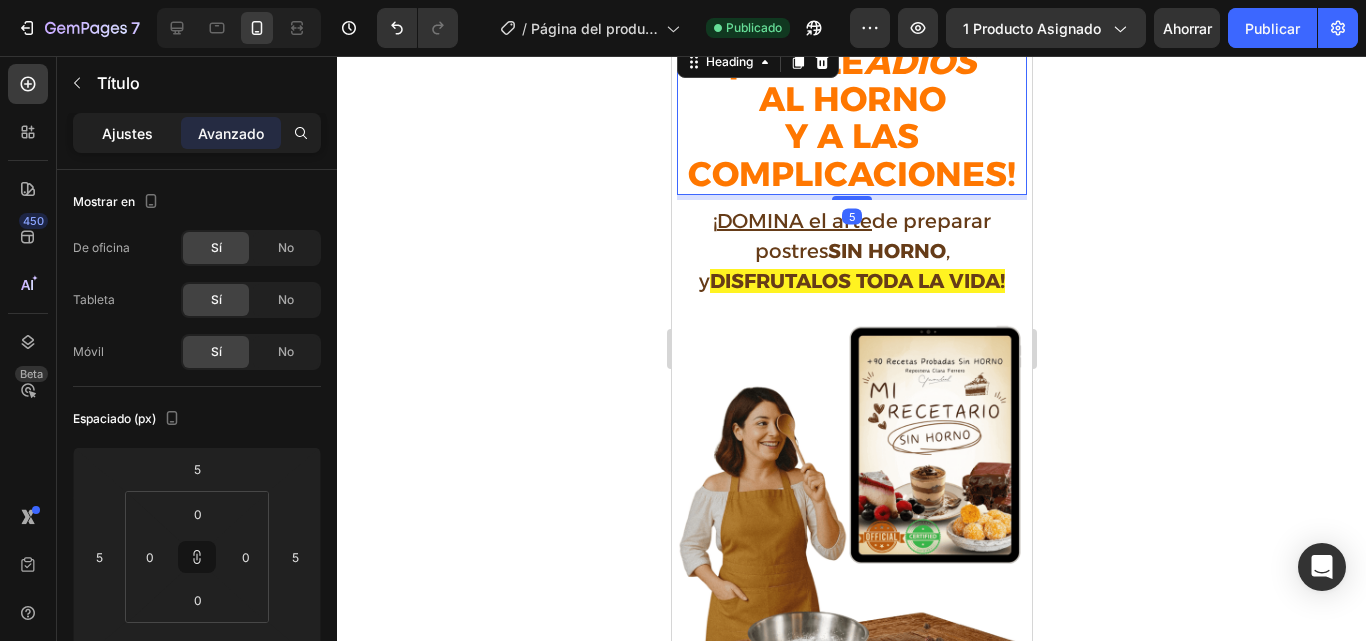 click on "Ajustes" at bounding box center [127, 133] 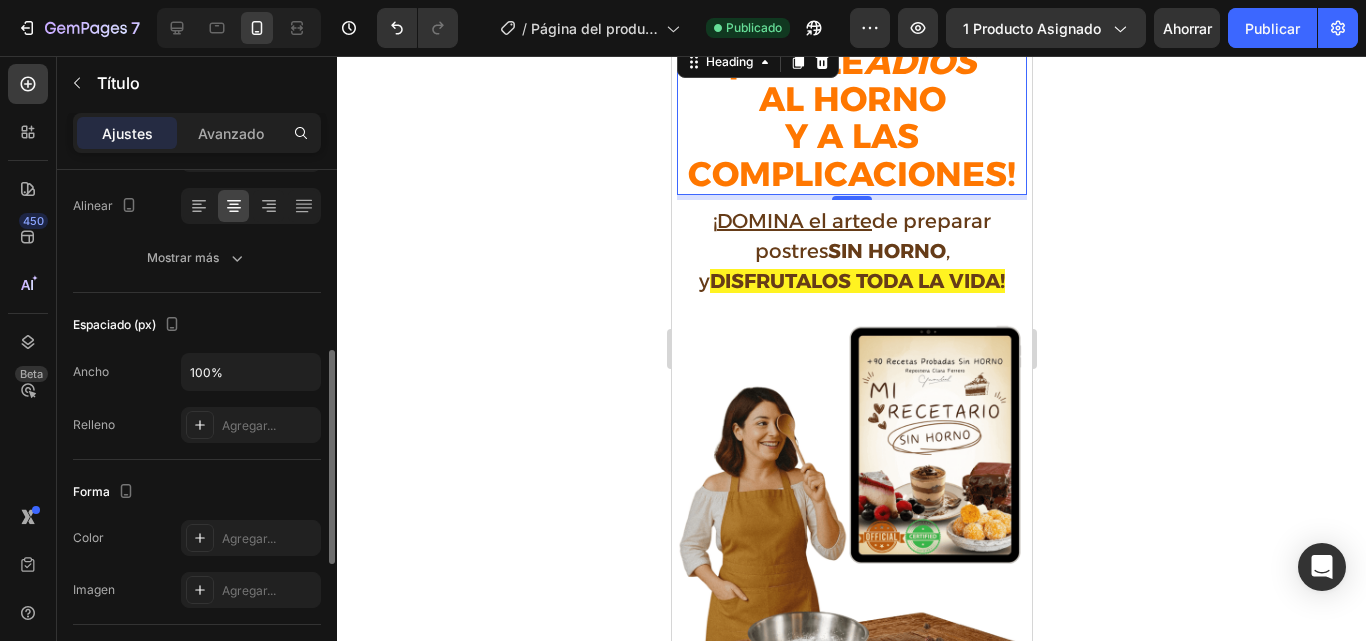 scroll, scrollTop: 347, scrollLeft: 0, axis: vertical 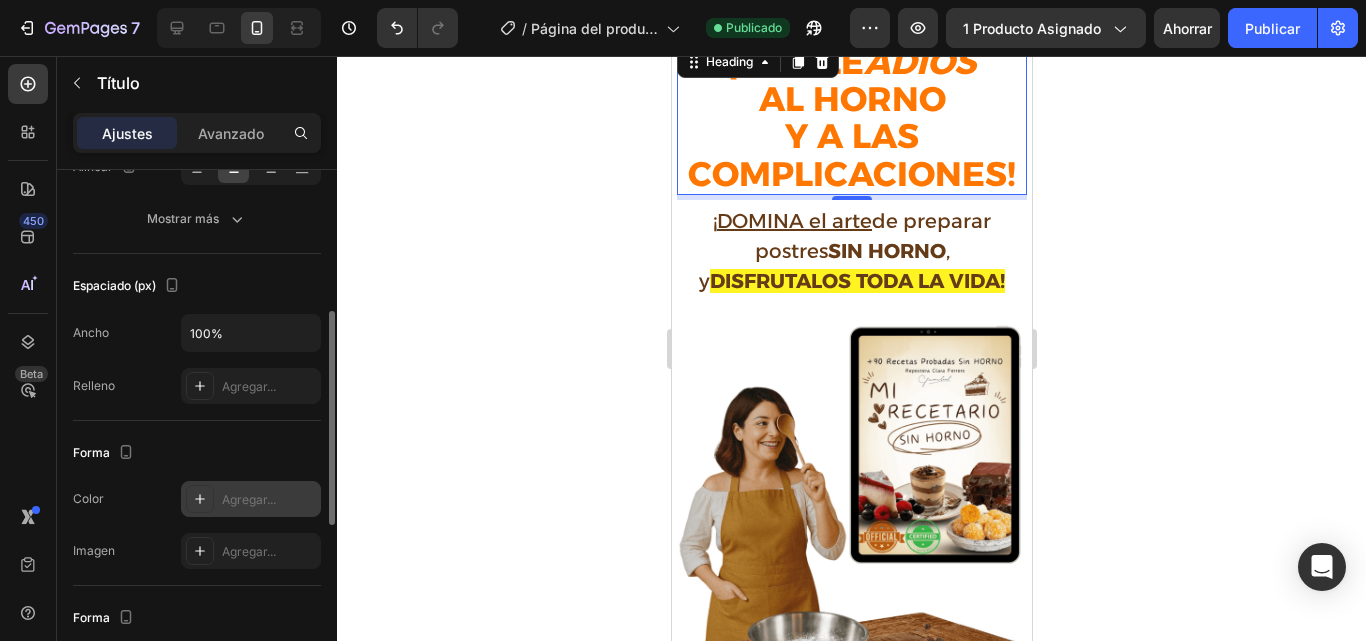 click on "Agregar..." at bounding box center (249, 499) 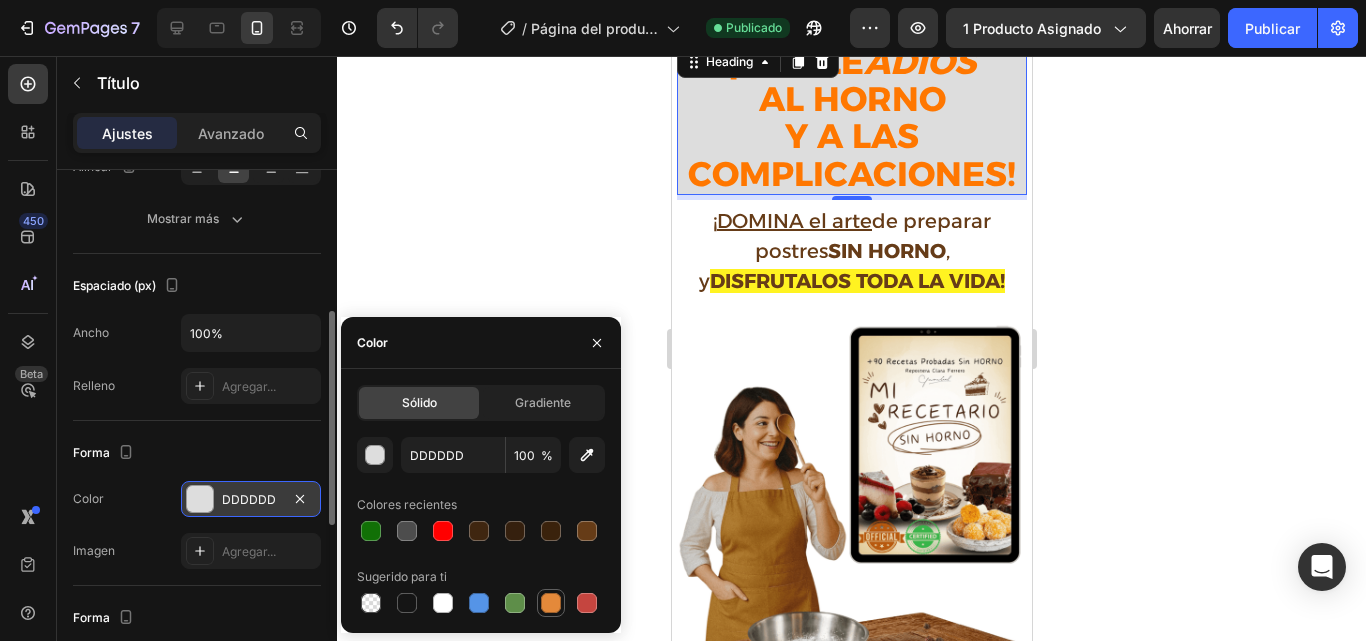 click at bounding box center (551, 603) 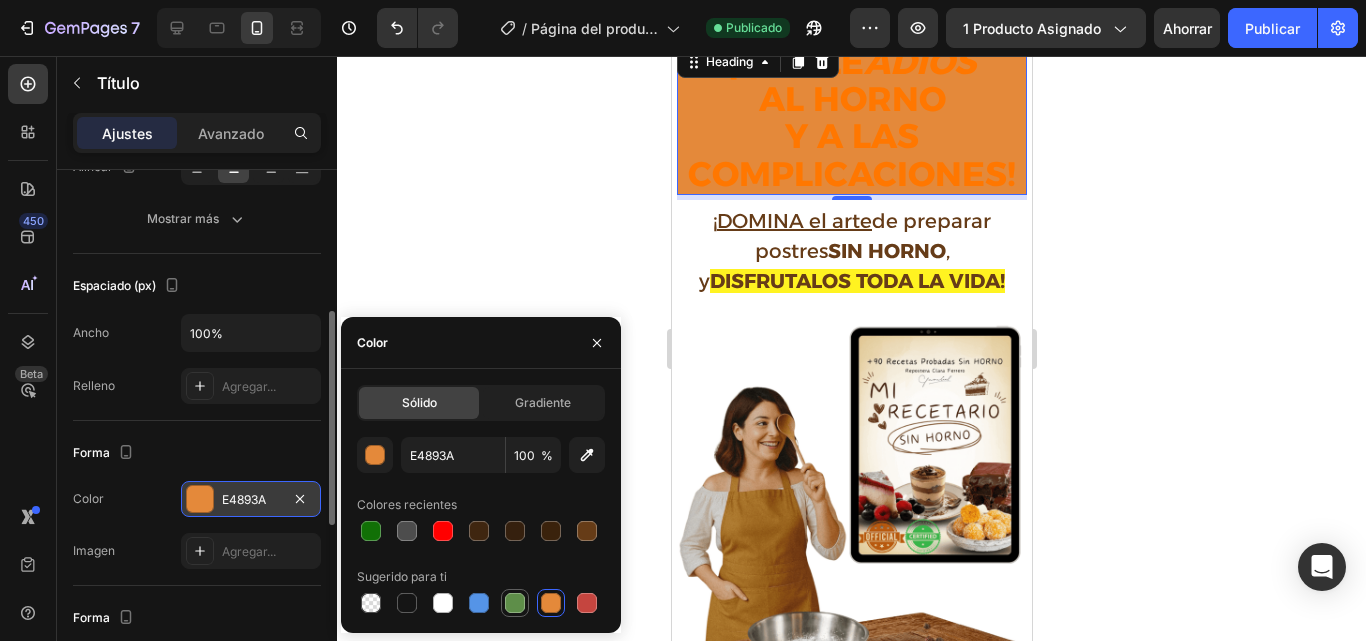 click at bounding box center (515, 603) 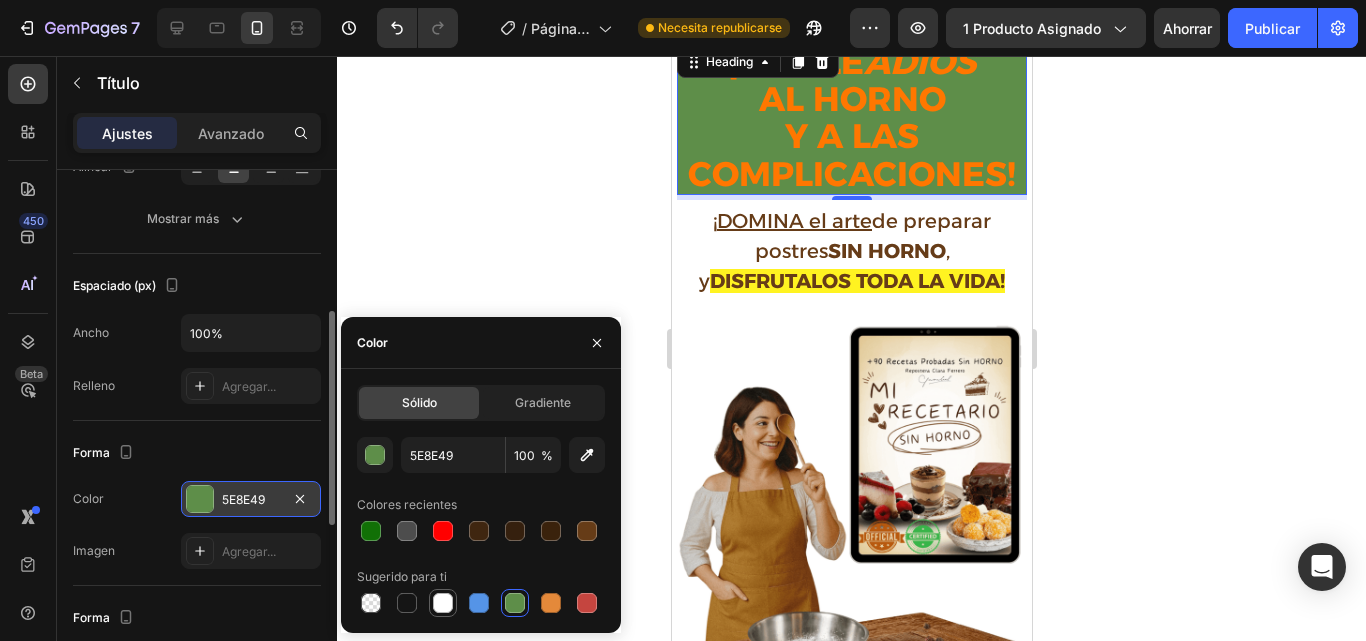 click at bounding box center (443, 603) 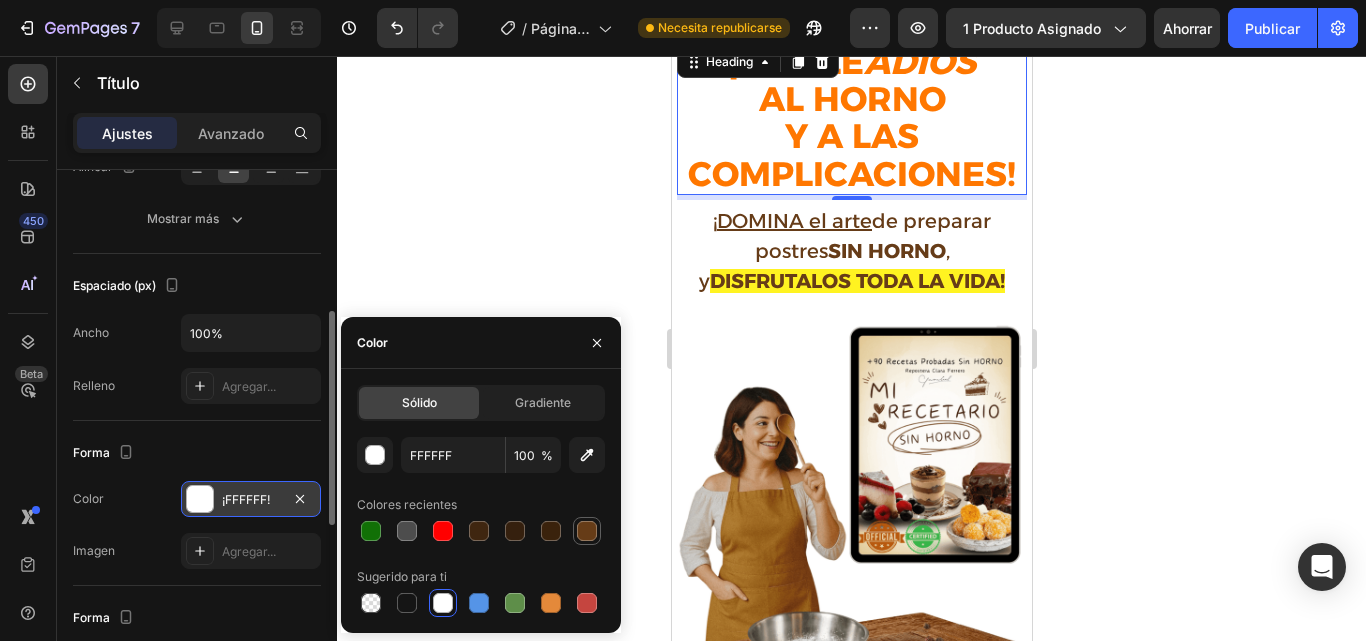 click at bounding box center (587, 531) 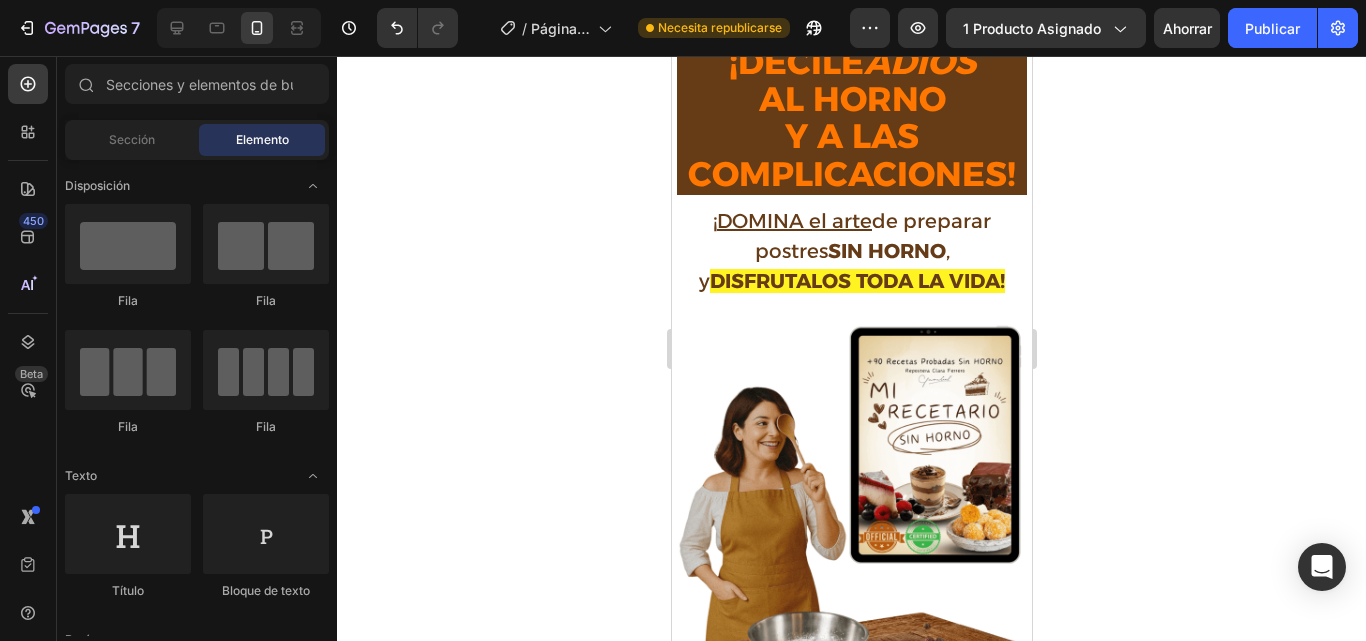 scroll, scrollTop: 0, scrollLeft: 0, axis: both 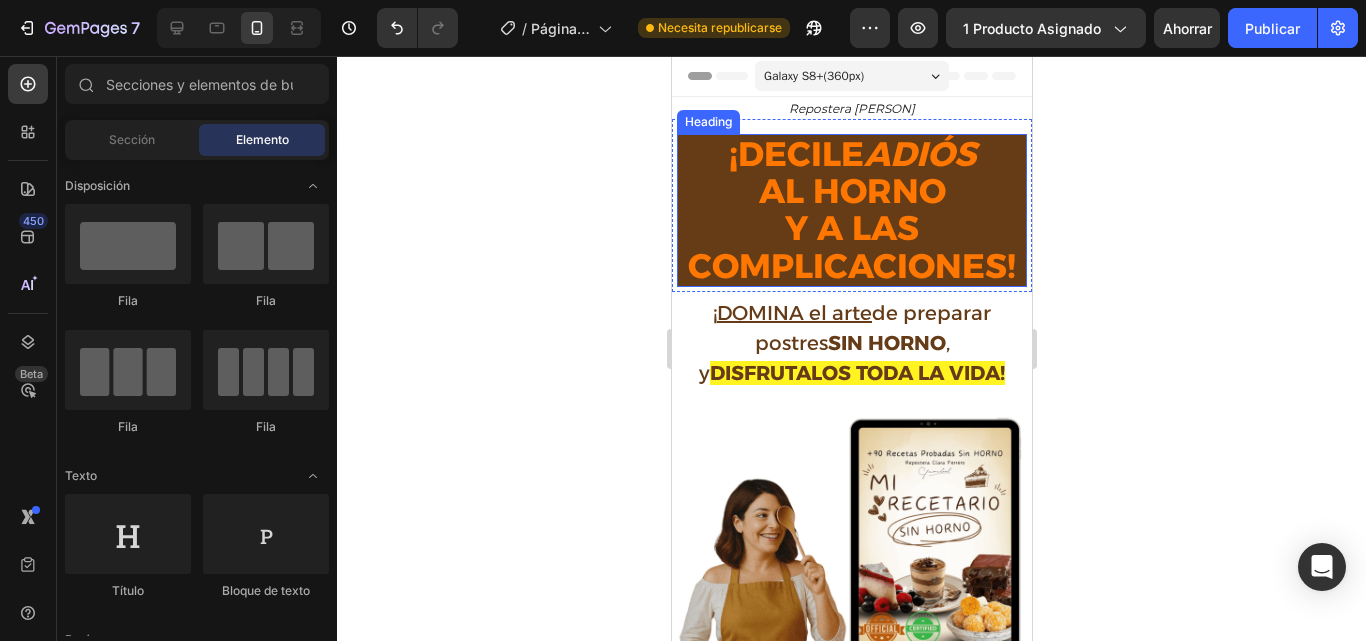 click on "¡DECILE  ADIÓS  AL HORNO  Y A LAS COMPLICACIONES!" at bounding box center (851, 211) 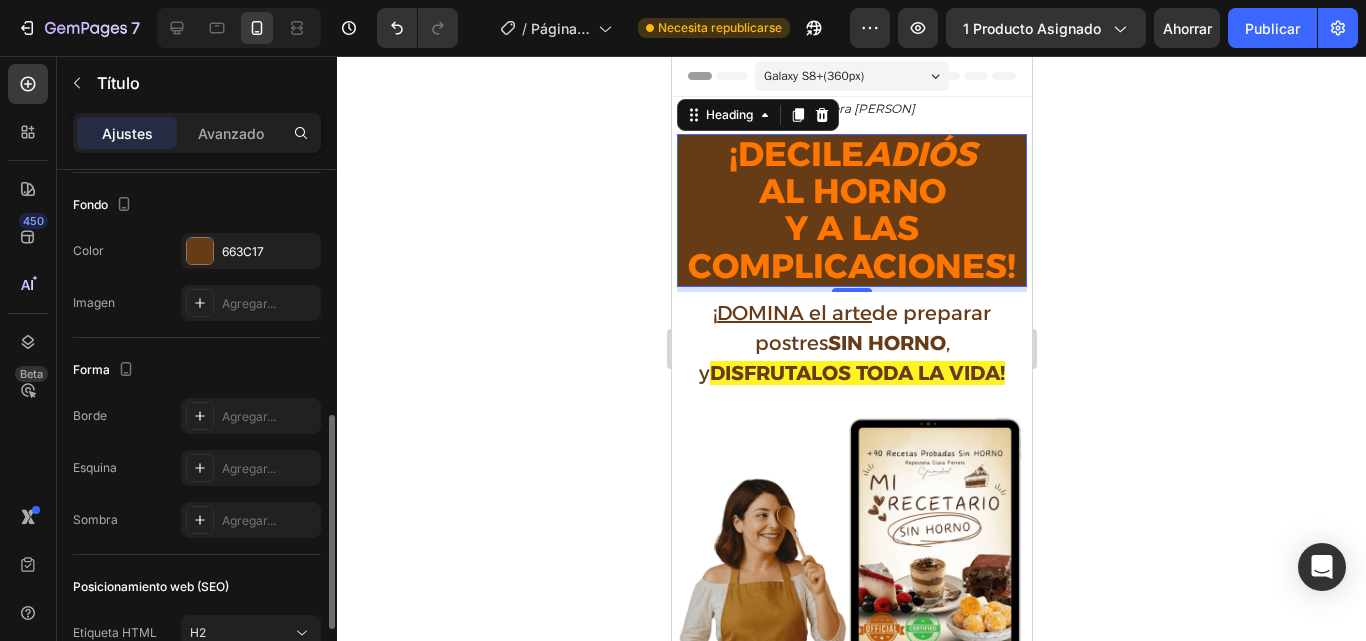 scroll, scrollTop: 593, scrollLeft: 0, axis: vertical 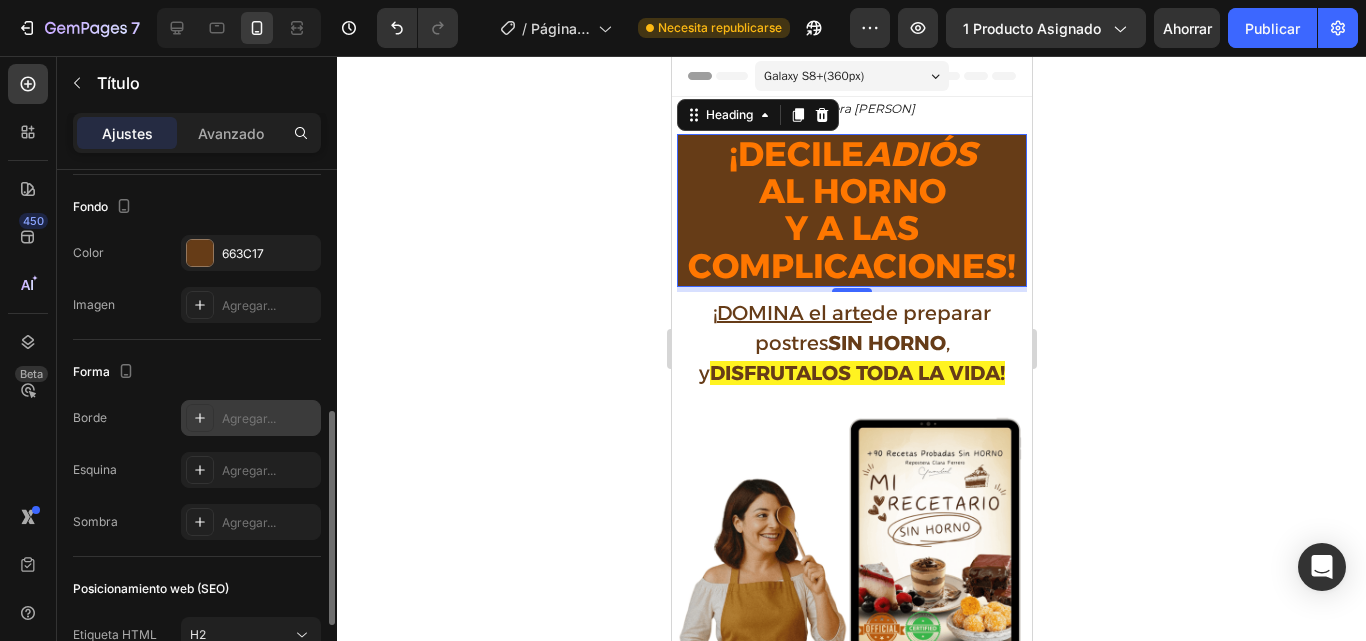 click on "Agregar..." at bounding box center (249, 418) 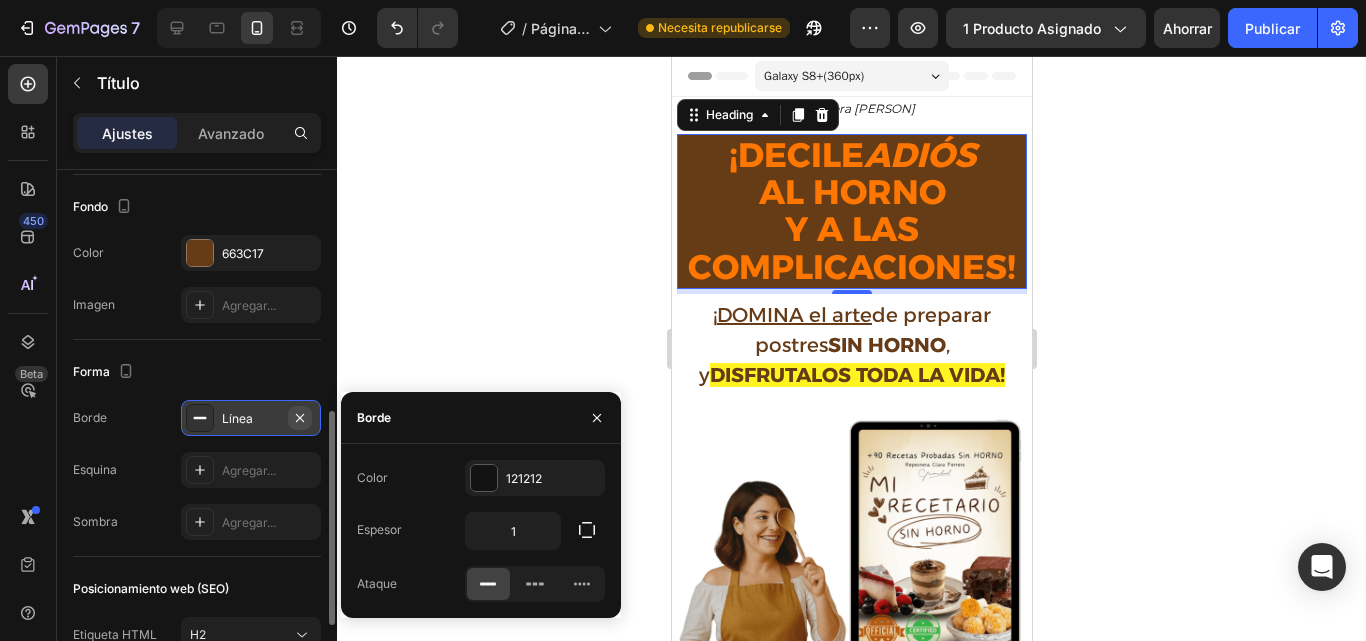click 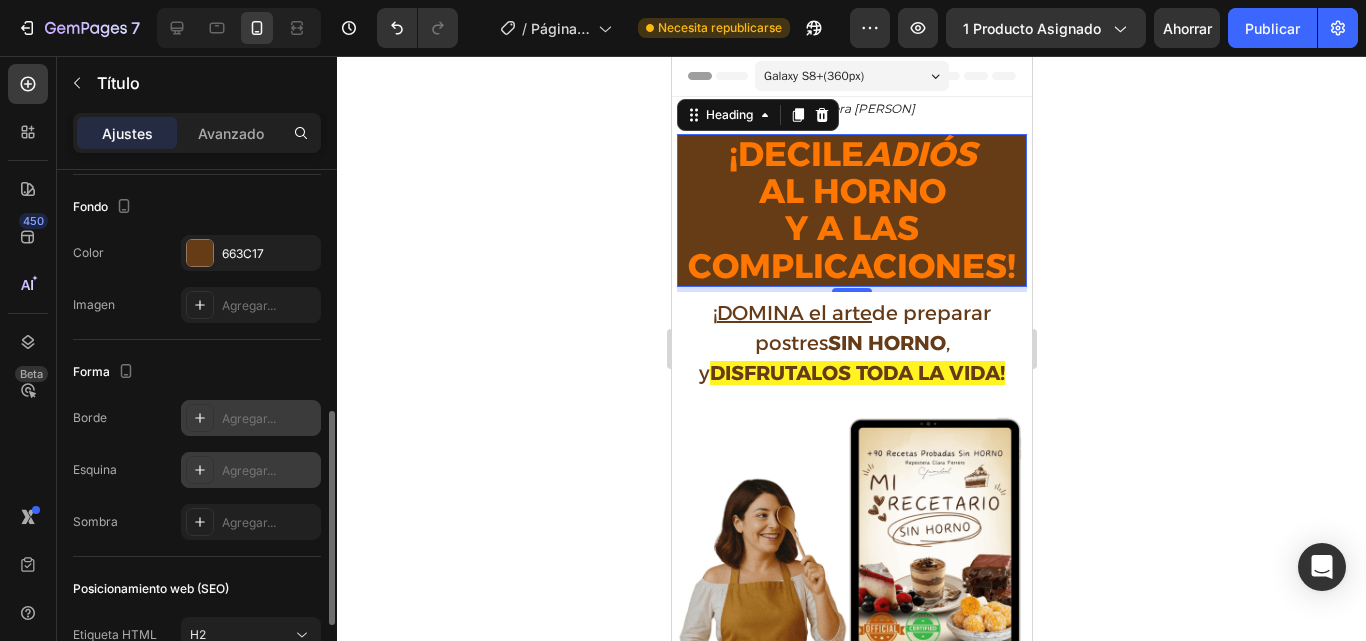 click on "Agregar..." at bounding box center (249, 470) 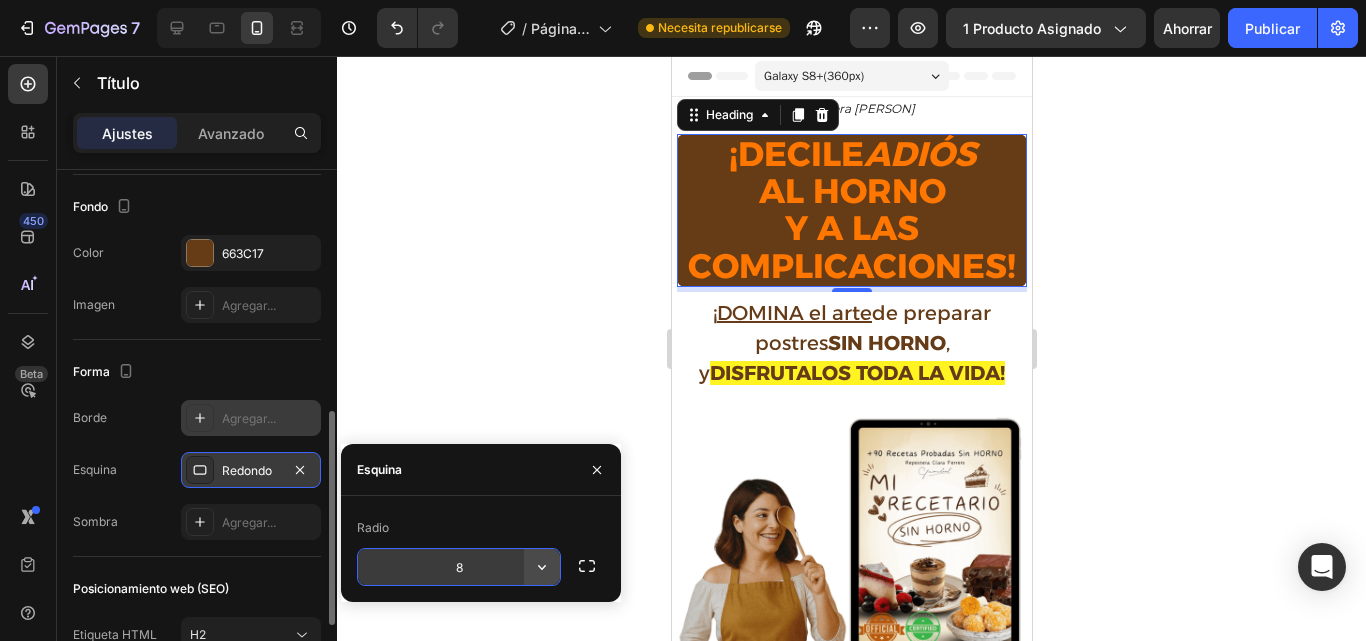 click 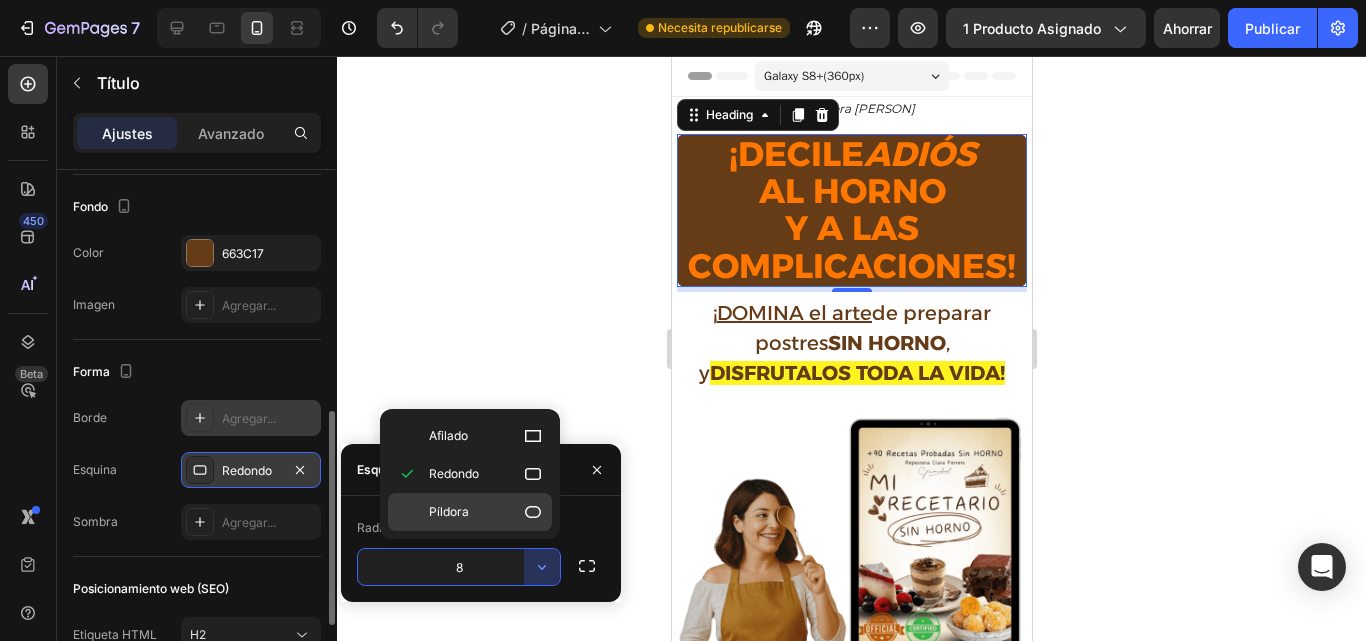 click on "Píldora" 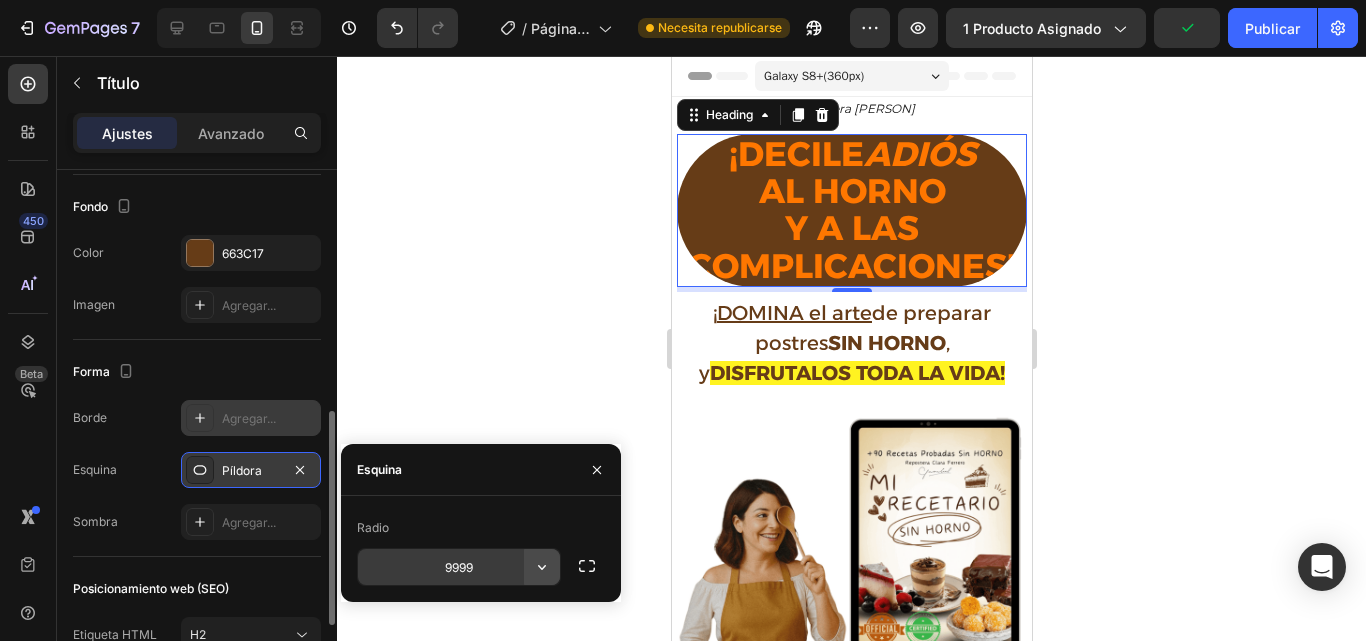 click 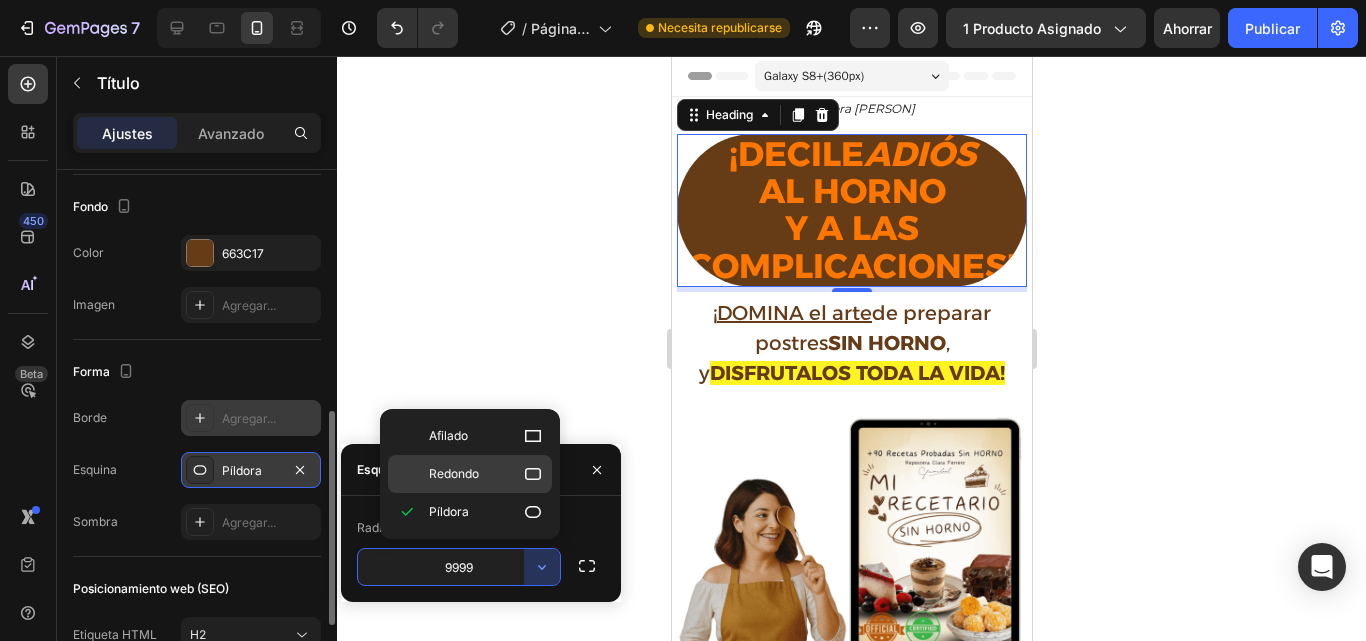 click 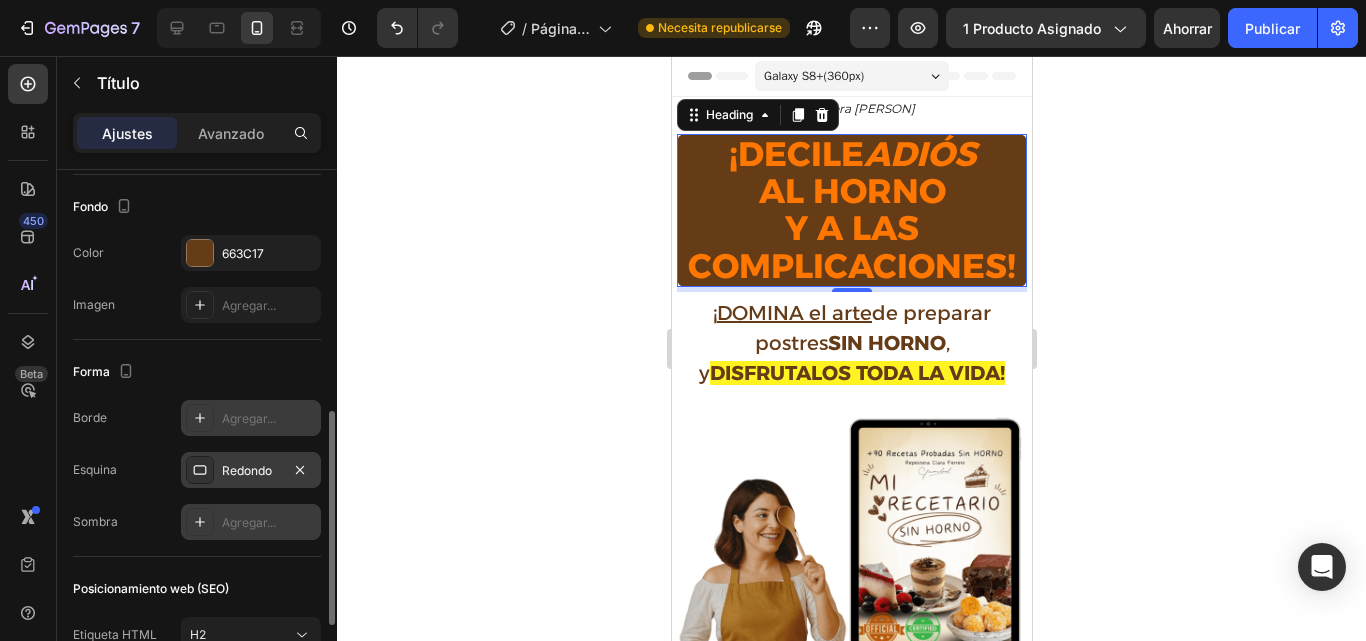 click on "Agregar..." at bounding box center [251, 522] 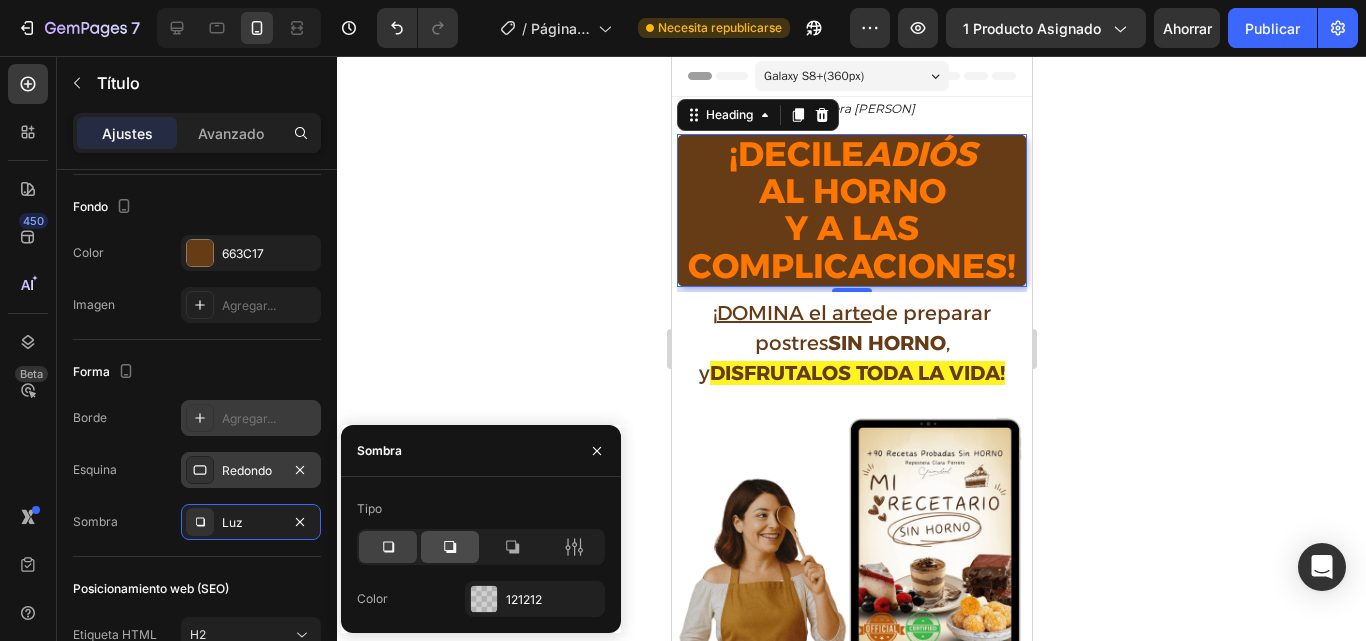 click 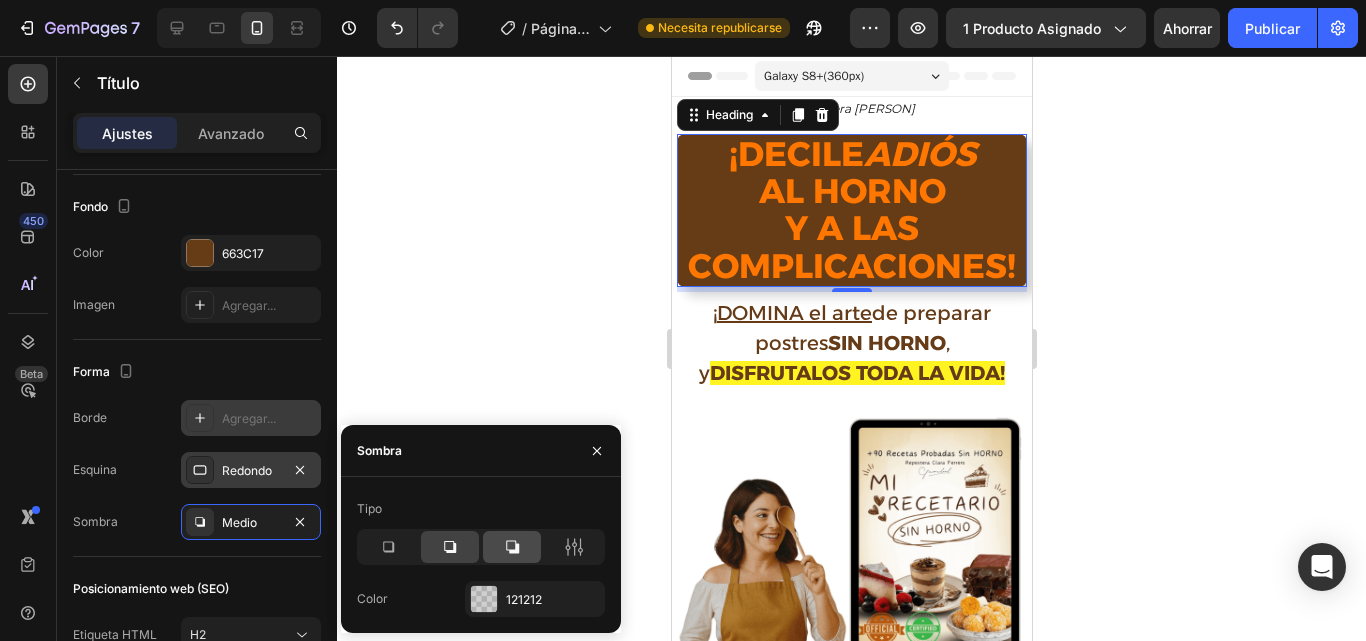 click 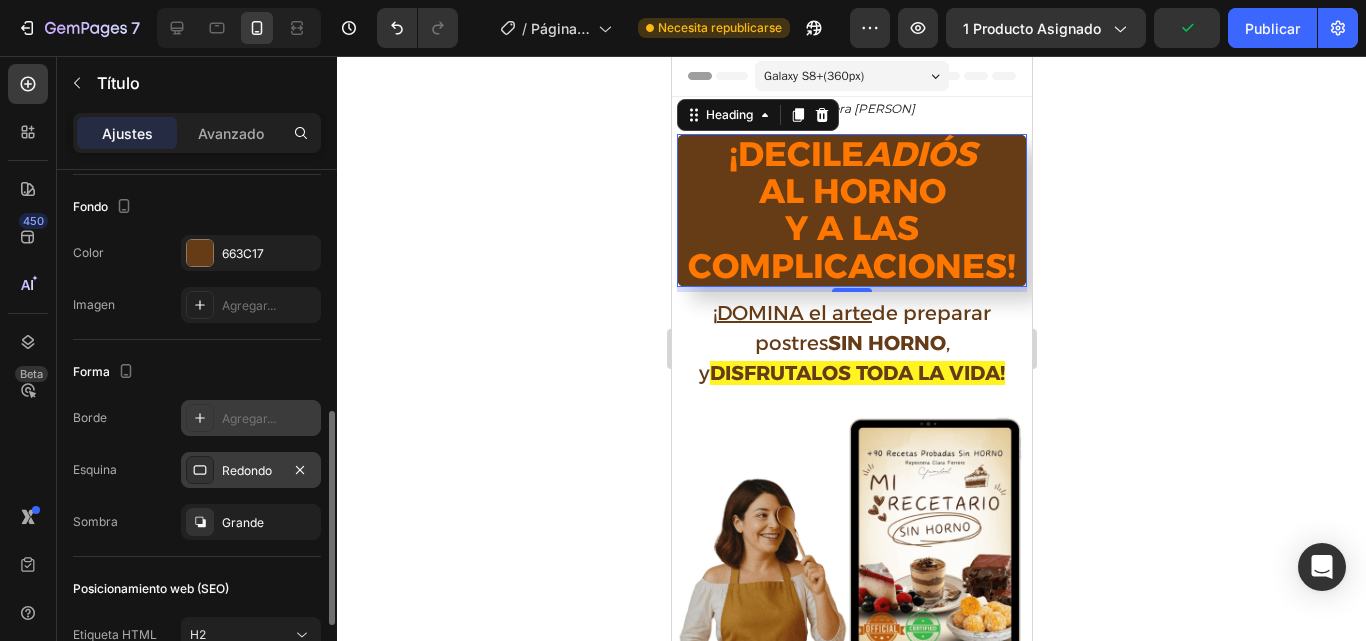 click on "Forma" at bounding box center (197, 372) 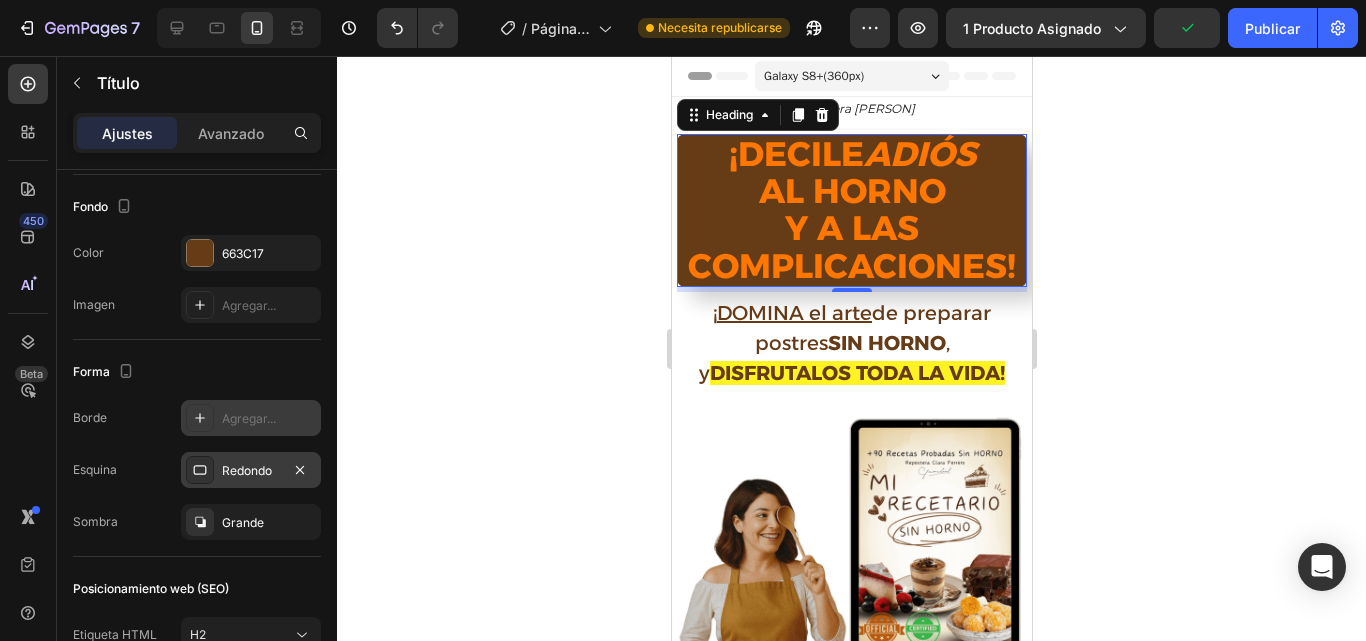 click 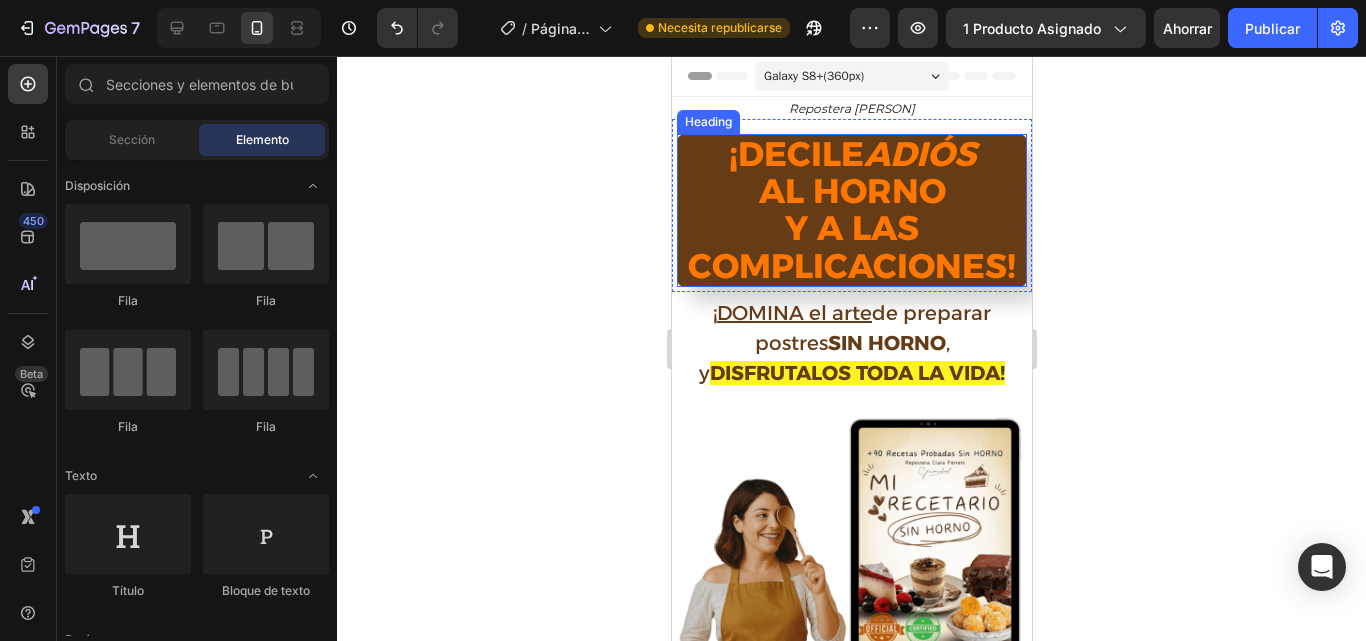 click on "¡DECILE  ADIÓS  AL HORNO  Y A LAS COMPLICACIONES!" at bounding box center (851, 211) 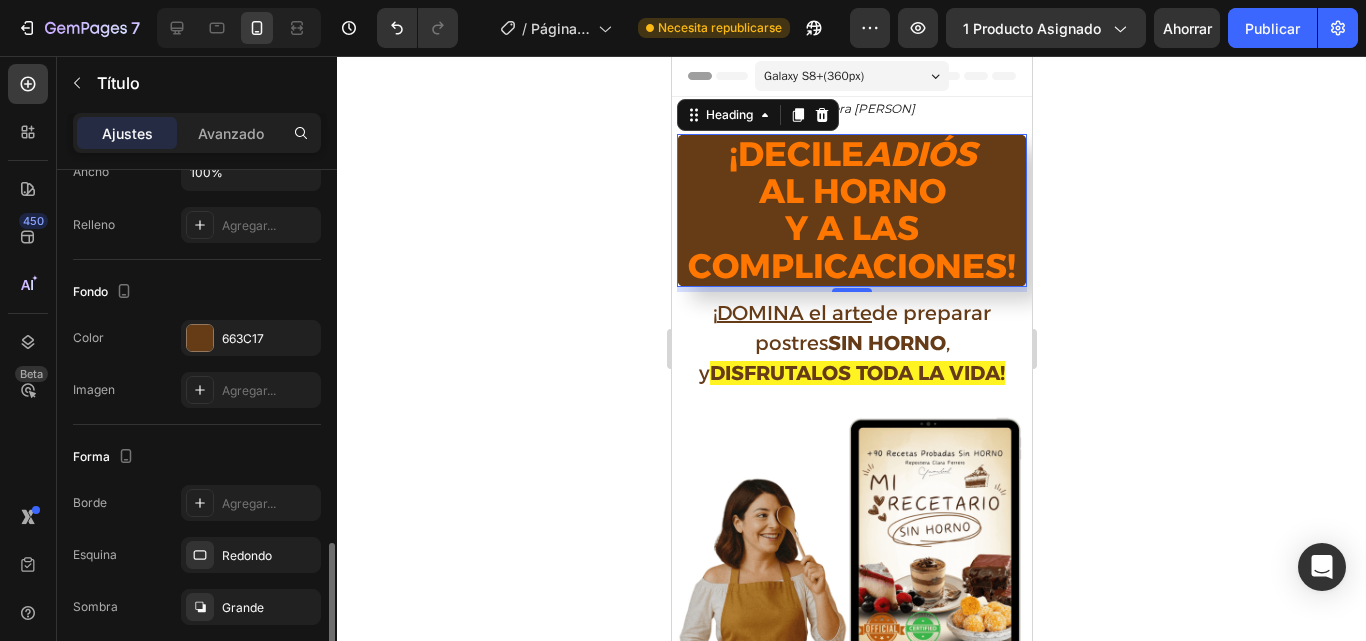 scroll, scrollTop: 626, scrollLeft: 0, axis: vertical 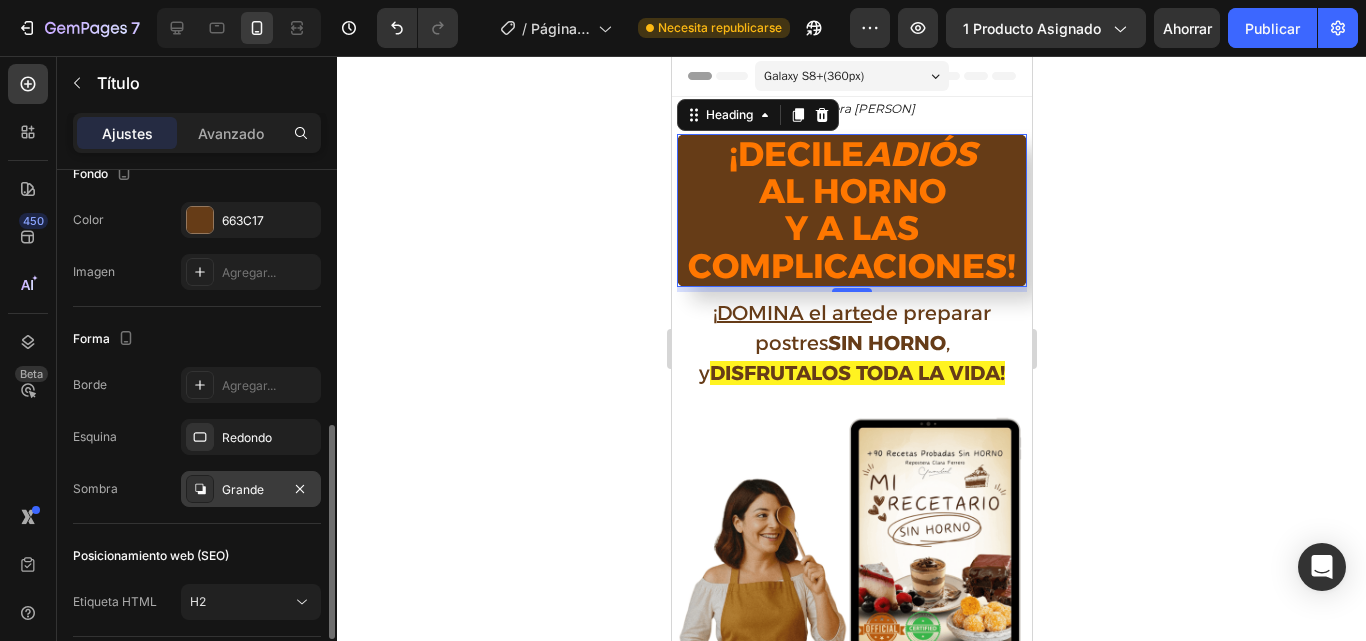 click on "Grande" at bounding box center (251, 489) 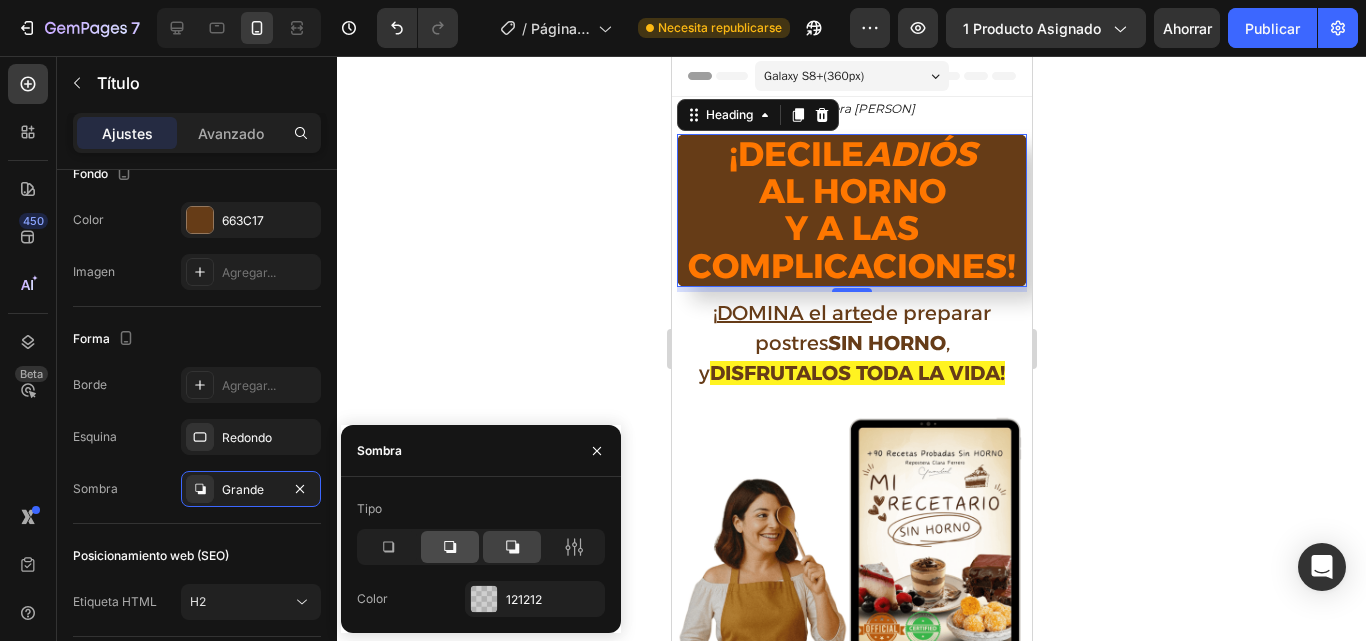 click 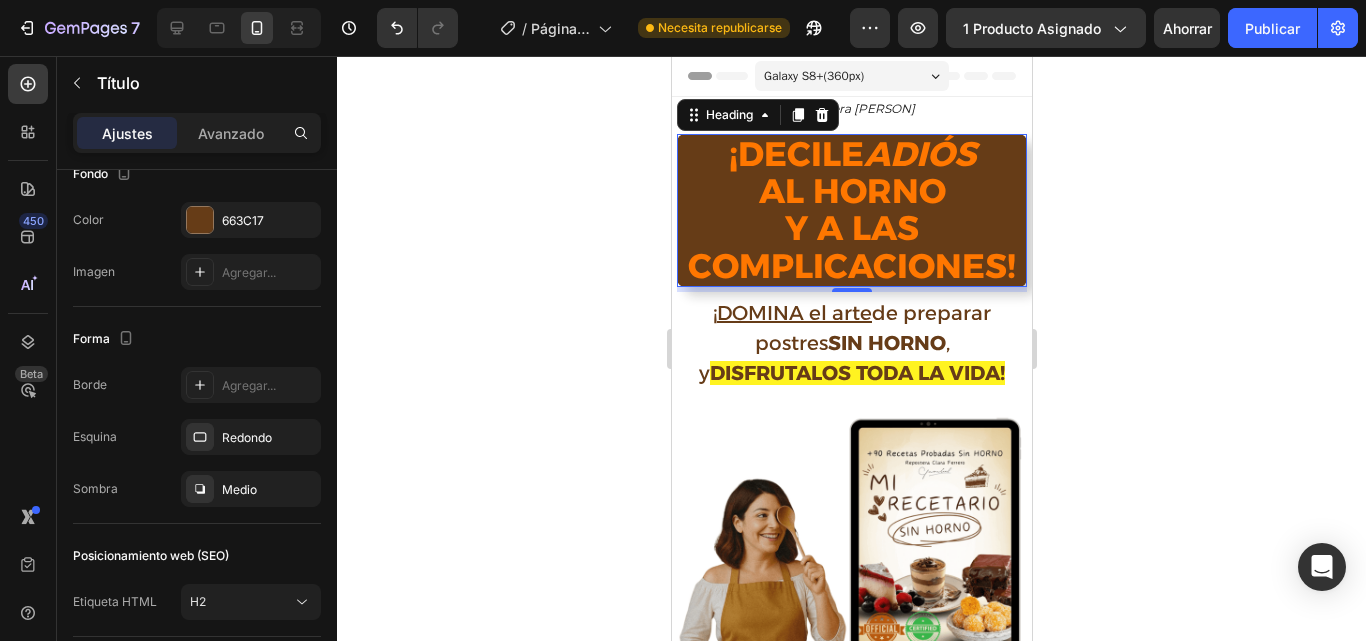click 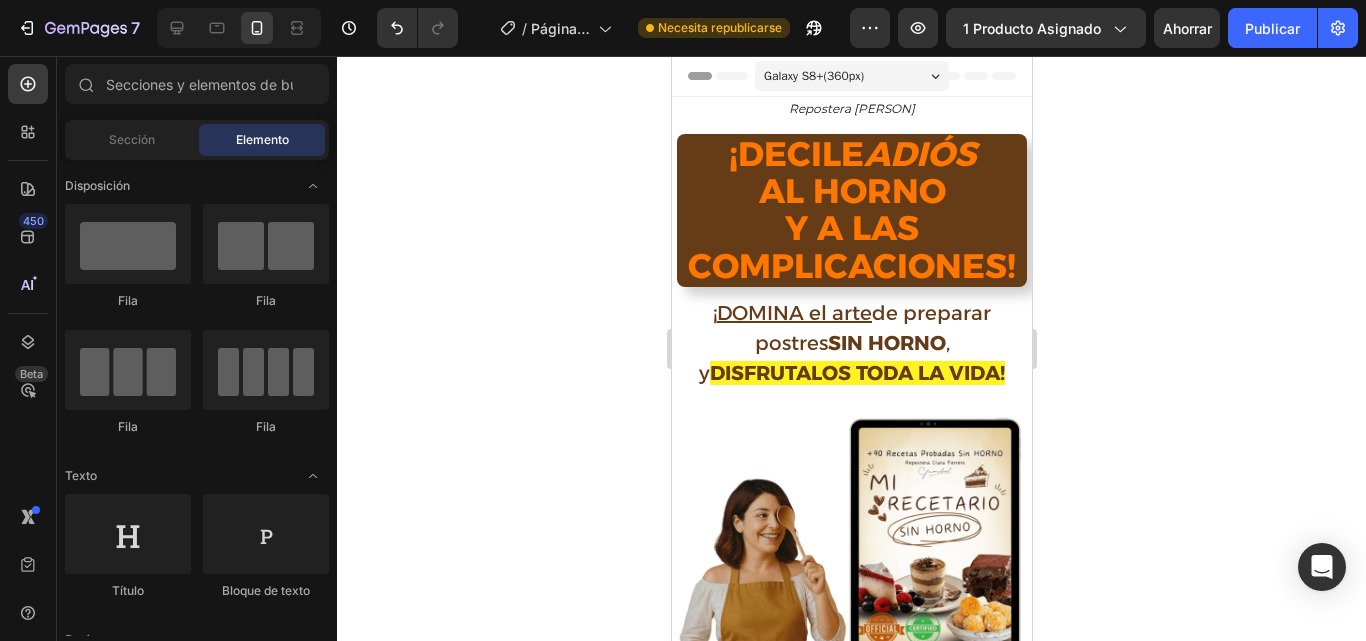 click 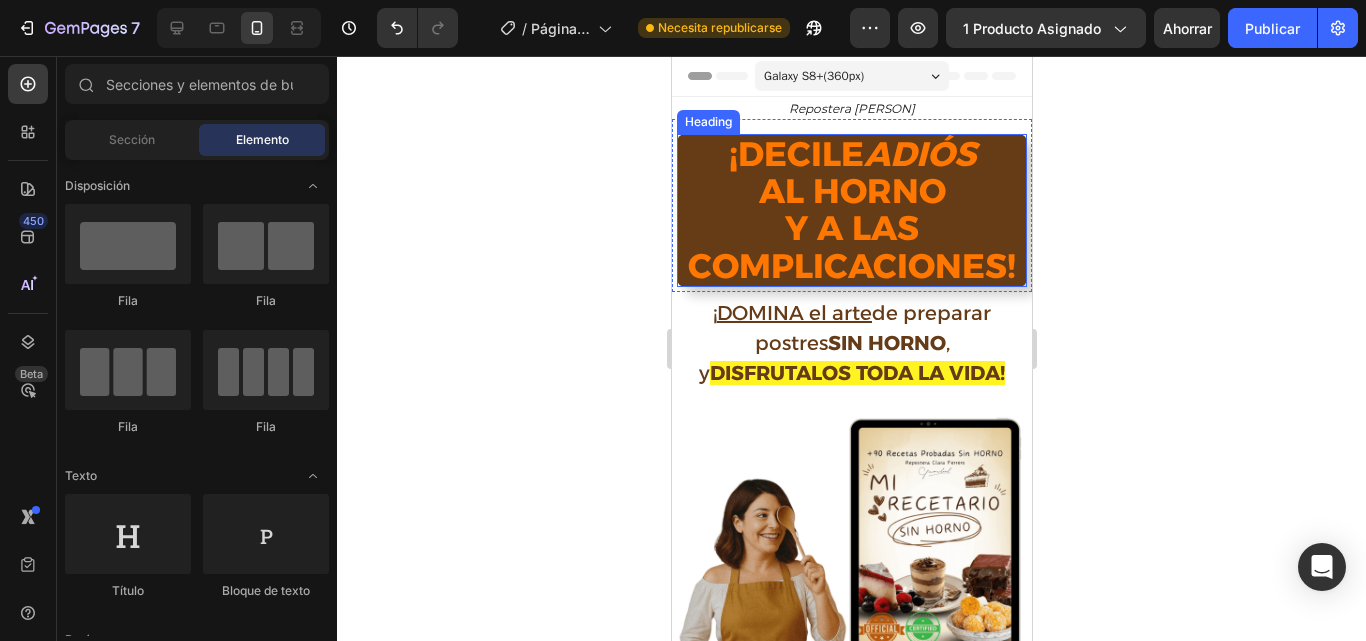 click on "¡DECILE  ADIÓS  AL HORNO  Y A LAS COMPLICACIONES!" at bounding box center [851, 211] 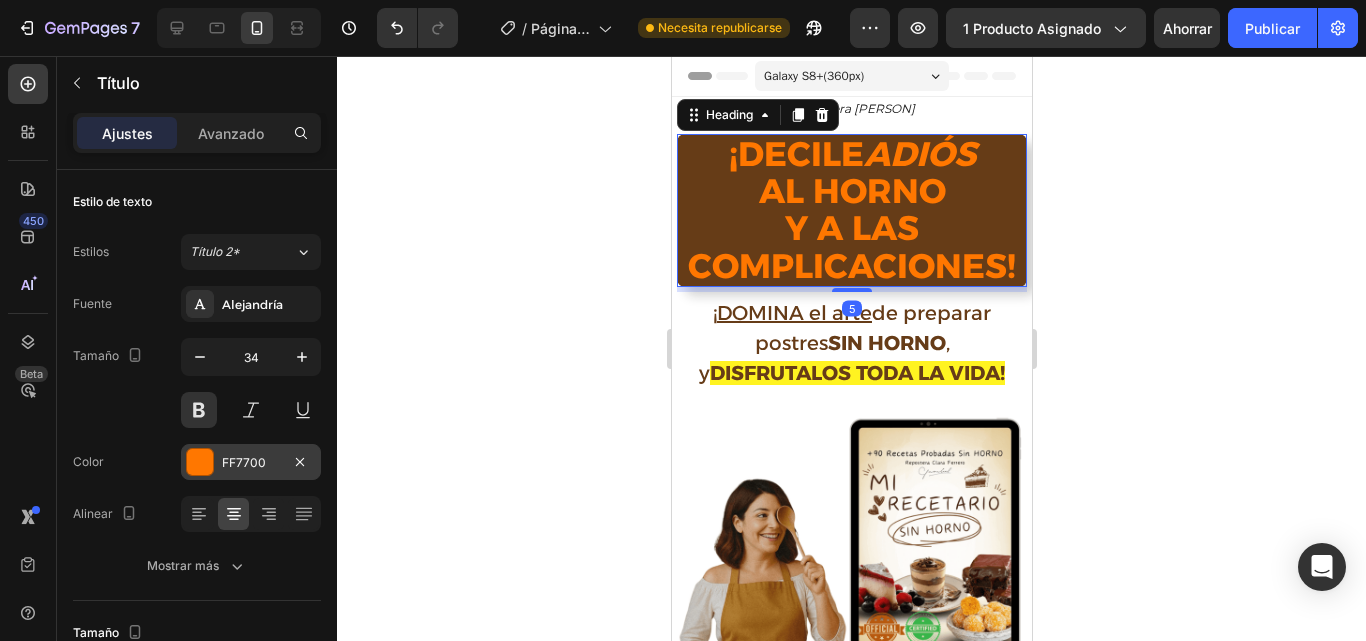scroll, scrollTop: 360, scrollLeft: 0, axis: vertical 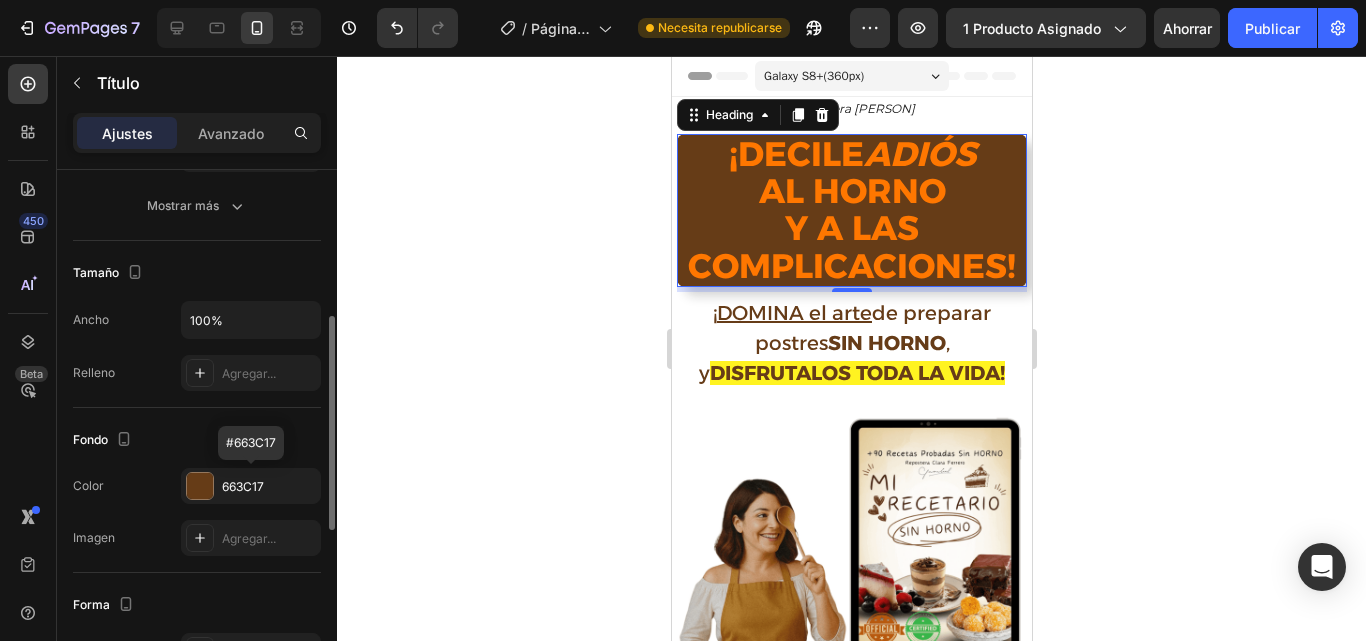 click on "663C17" at bounding box center [251, 486] 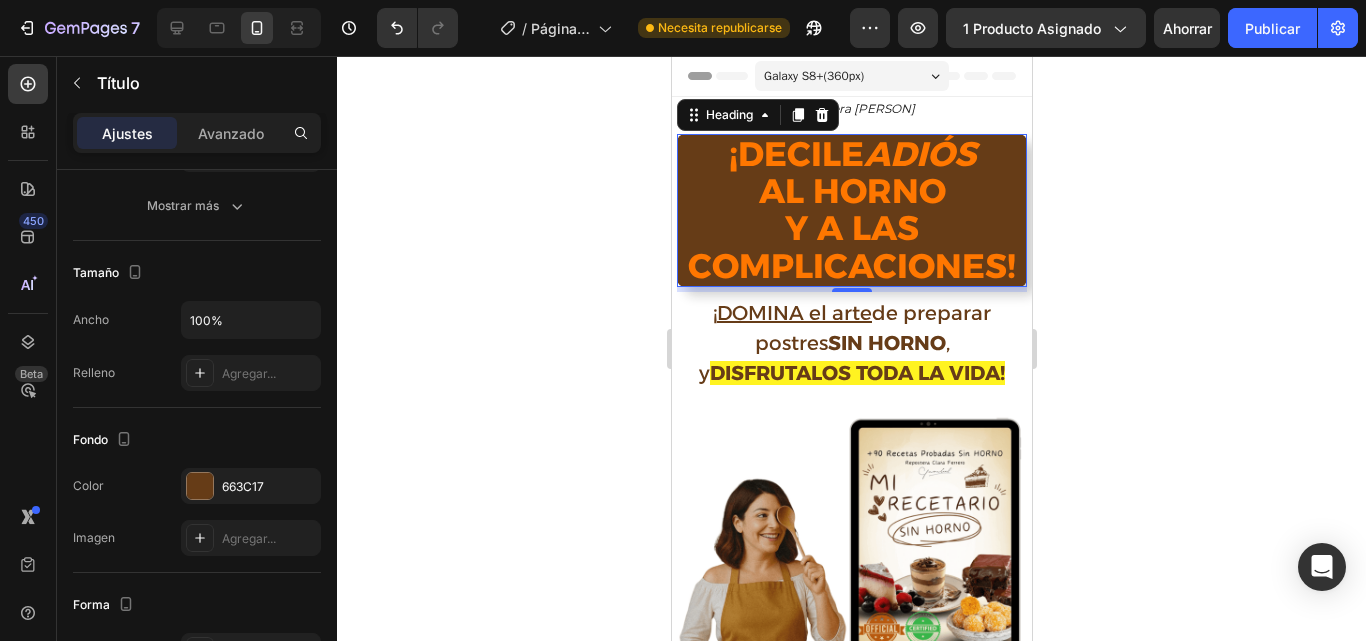 click 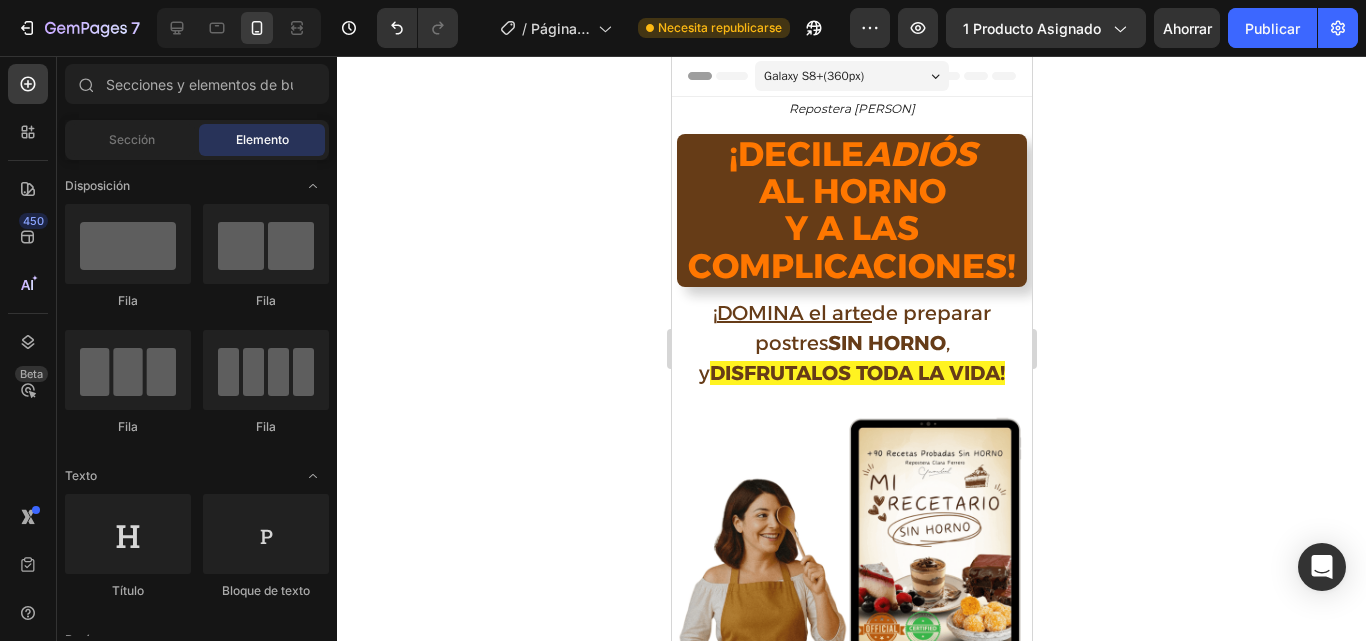 click 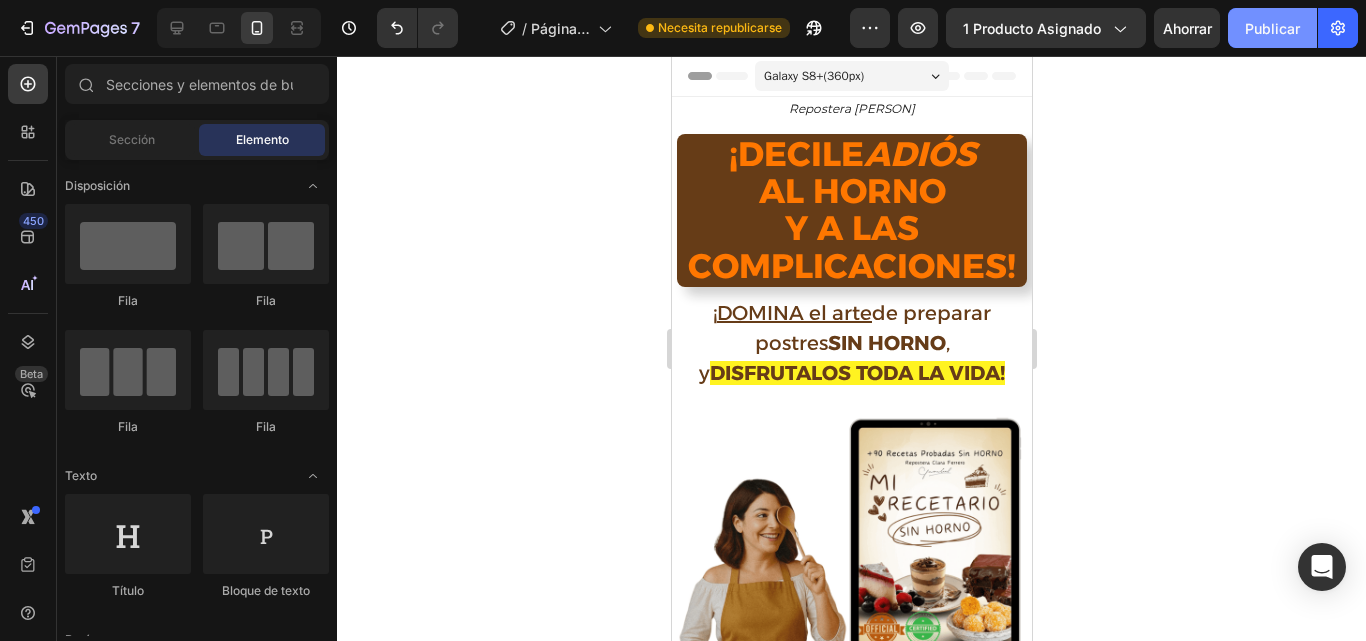 click on "Publicar" at bounding box center [1272, 28] 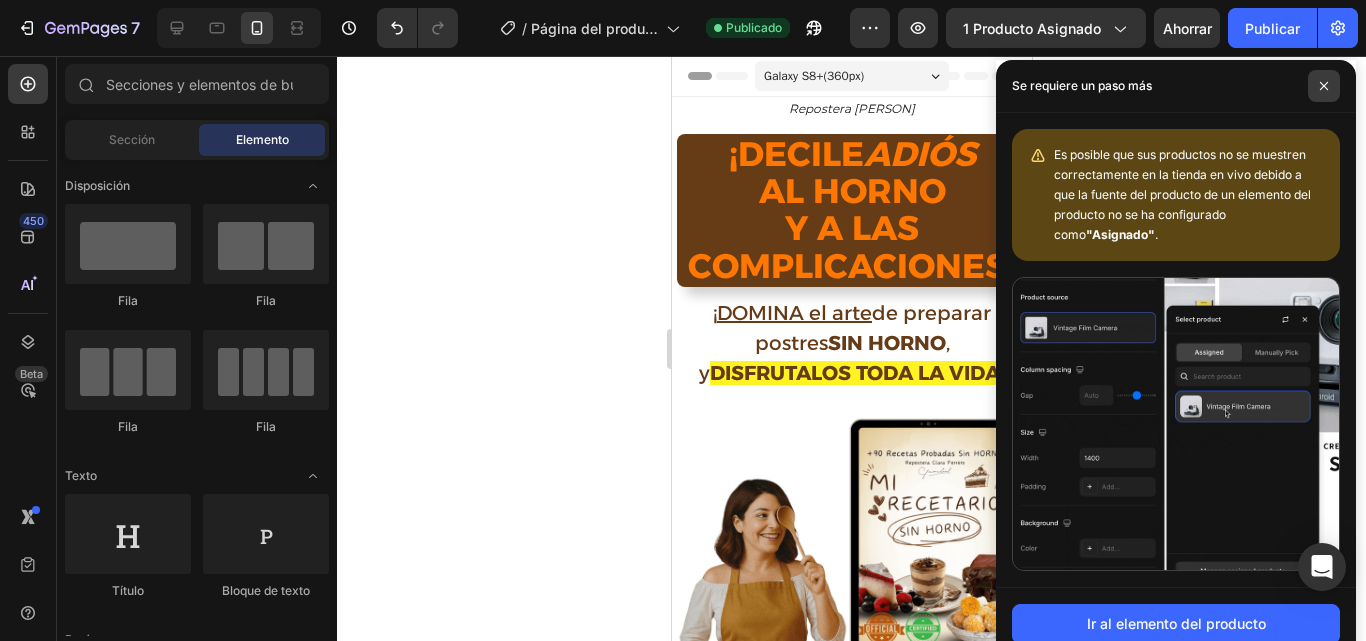click 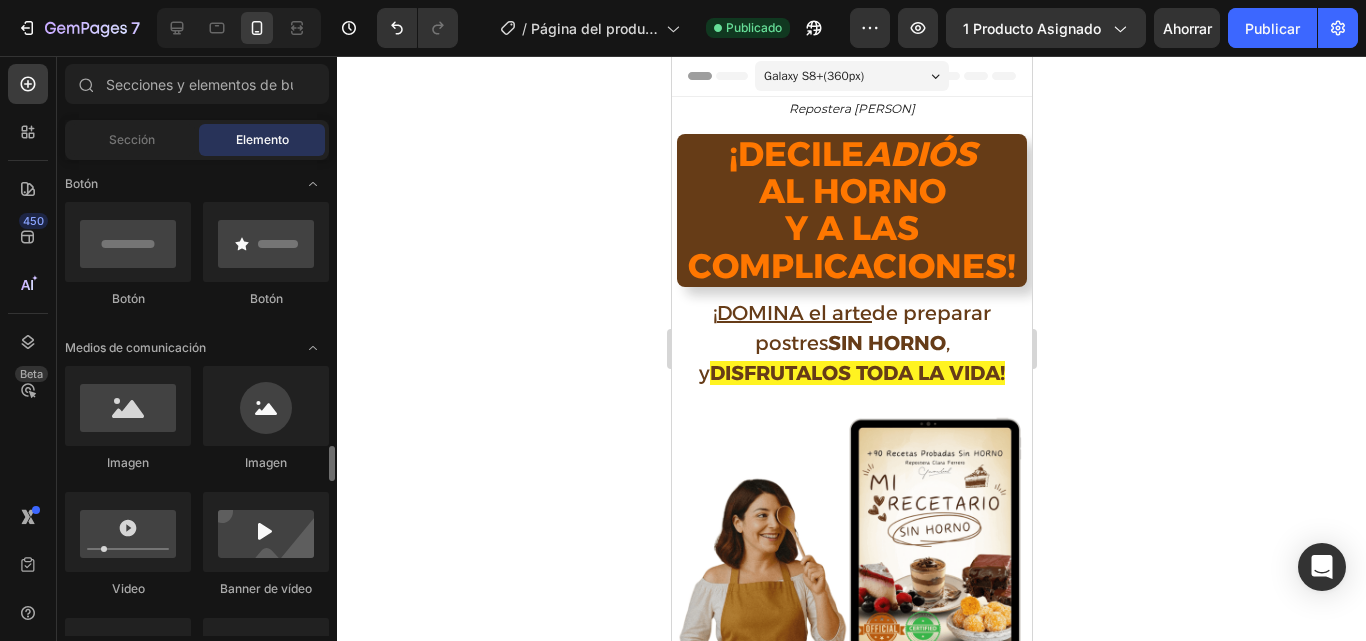 scroll, scrollTop: 723, scrollLeft: 0, axis: vertical 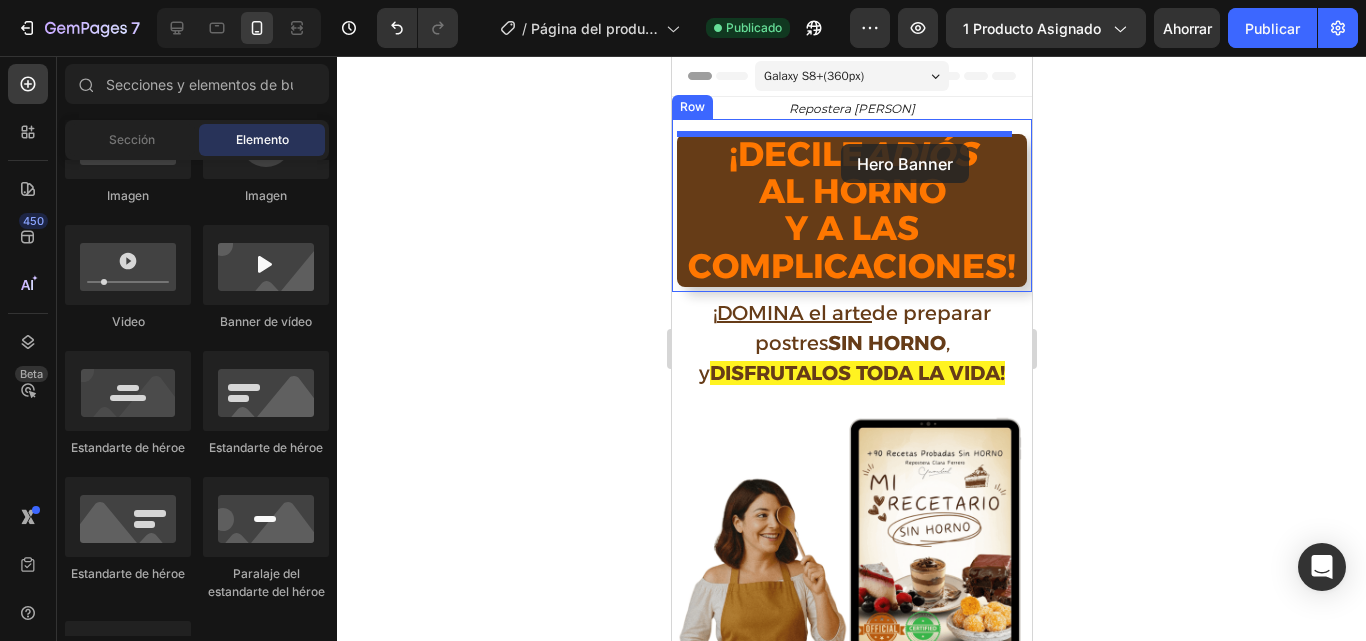 drag, startPoint x: 830, startPoint y: 465, endPoint x: 840, endPoint y: 144, distance: 321.15573 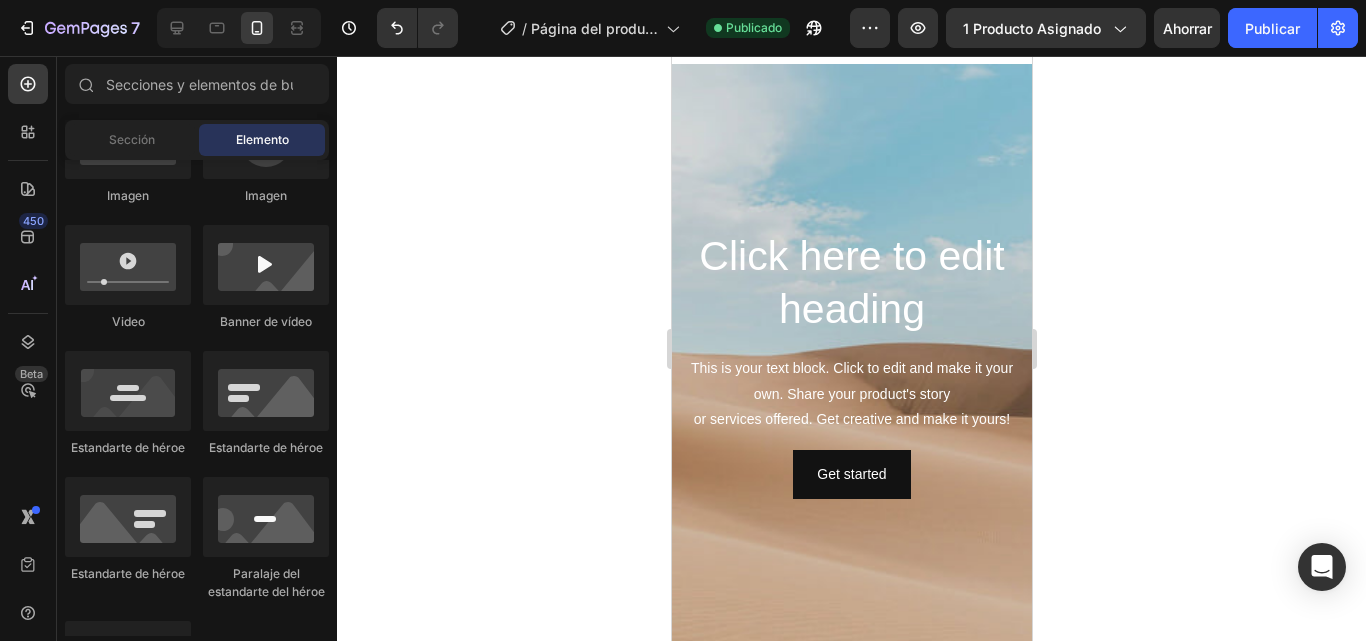 scroll, scrollTop: 0, scrollLeft: 0, axis: both 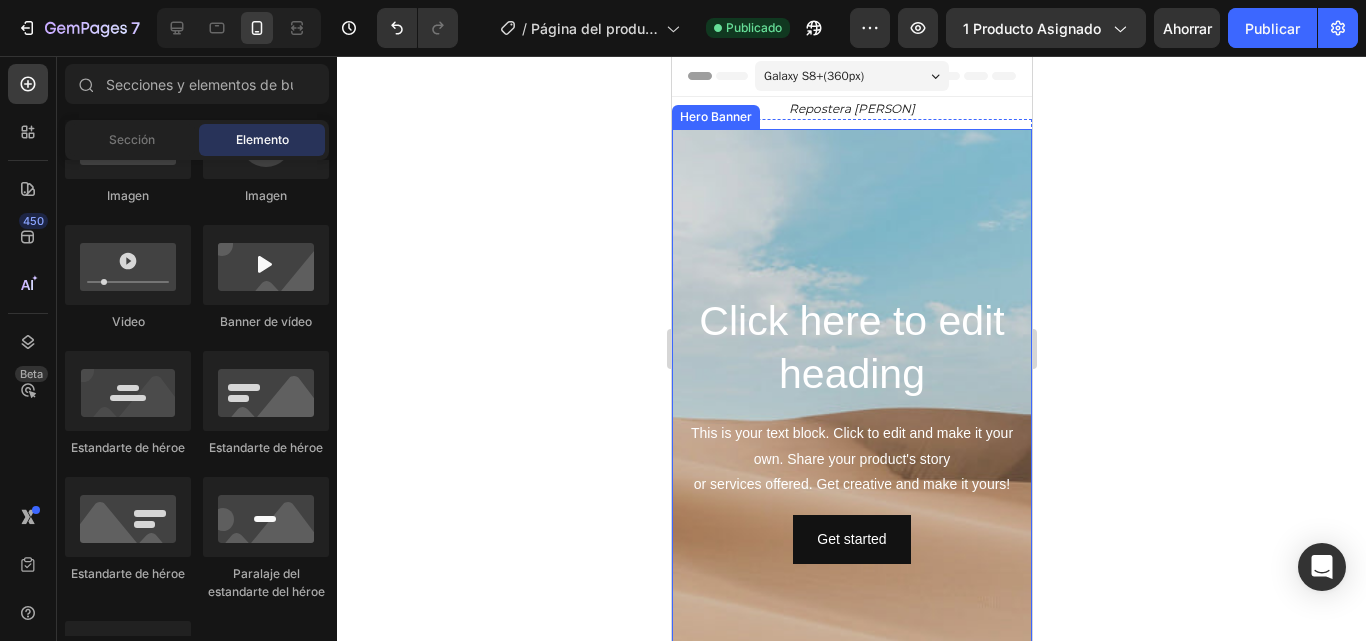 click on "Click here to edit heading Heading This is your text block. Click to edit and make it your own. Share your product's story                   or services offered. Get creative and make it yours! Text Block Get started Button" at bounding box center (851, 428) 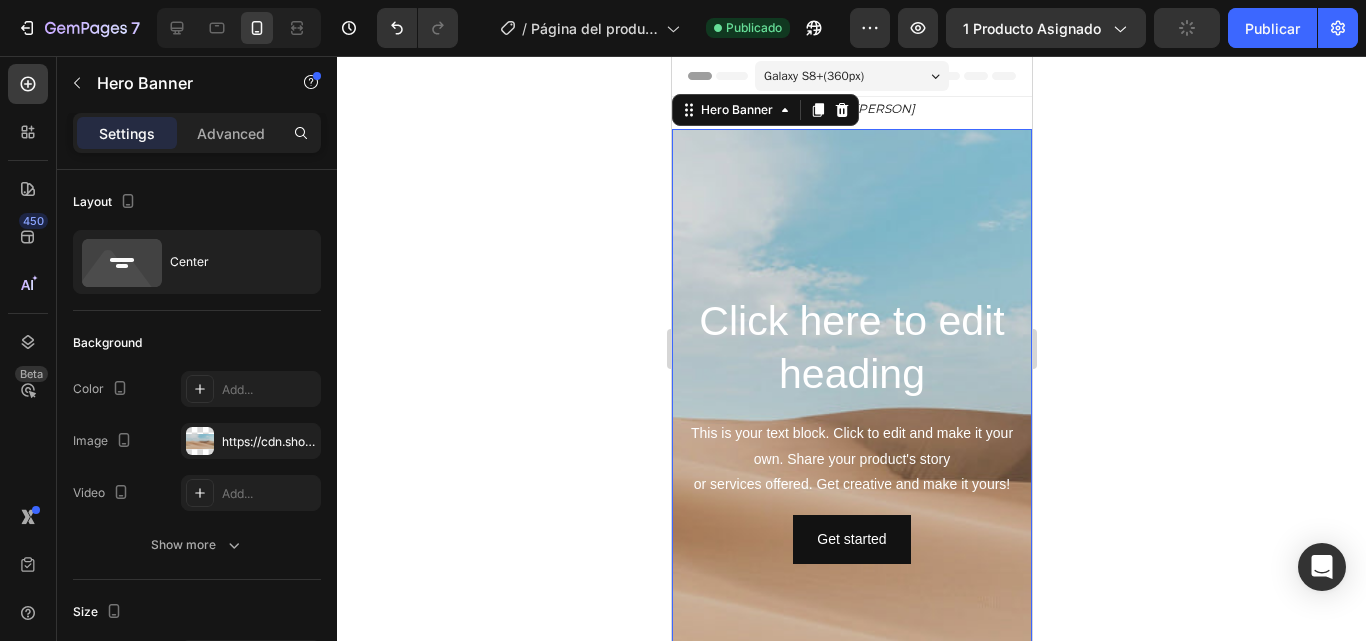 click on "Click here to edit heading Heading This is your text block. Click to edit and make it your own. Share your product's story                   or services offered. Get creative and make it yours! Text Block Get started Button" at bounding box center (851, 428) 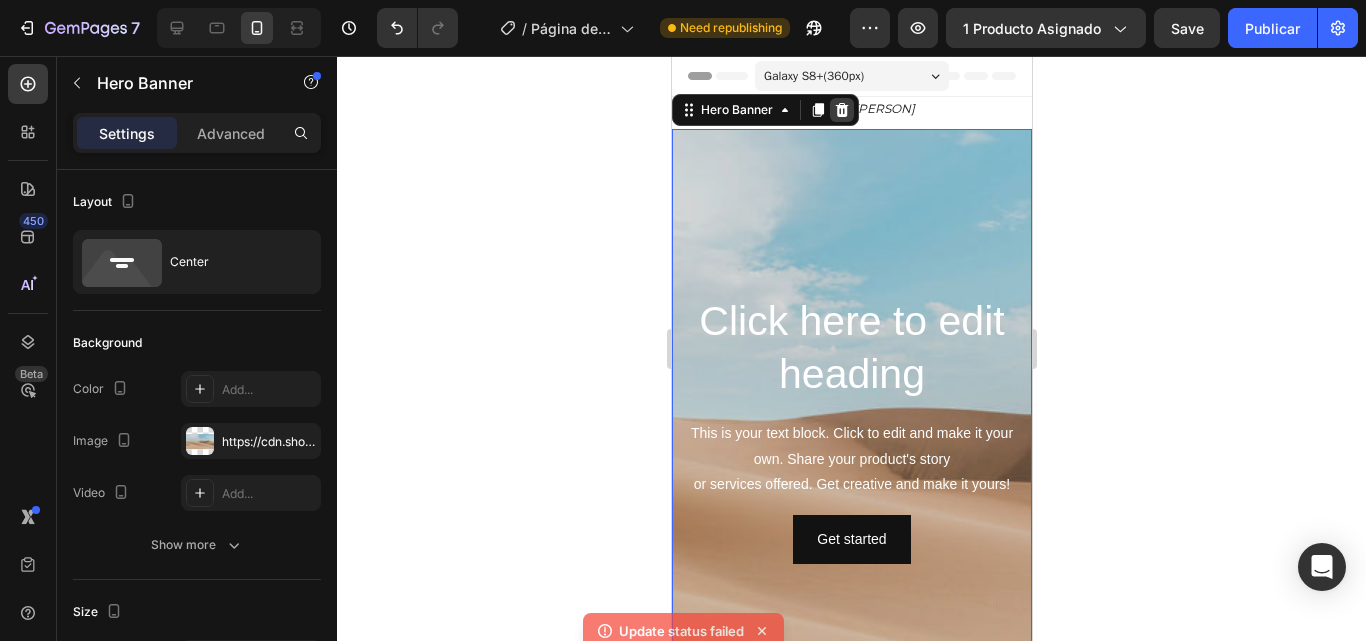 click 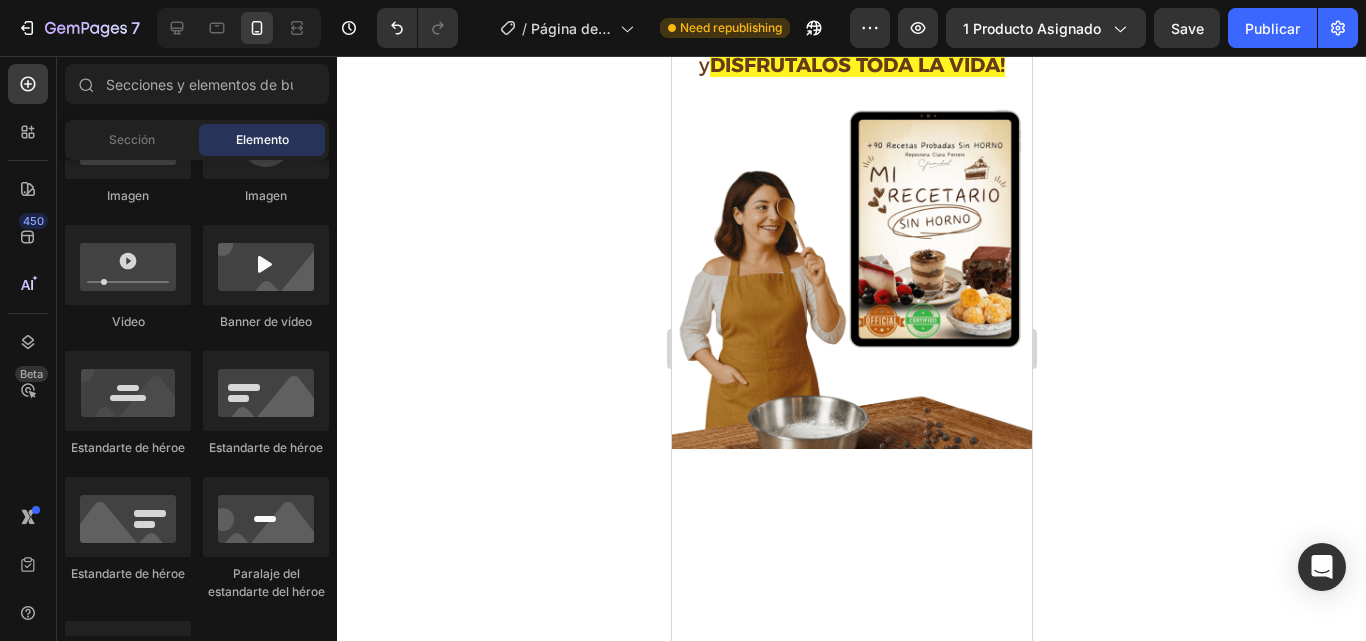 scroll, scrollTop: 0, scrollLeft: 0, axis: both 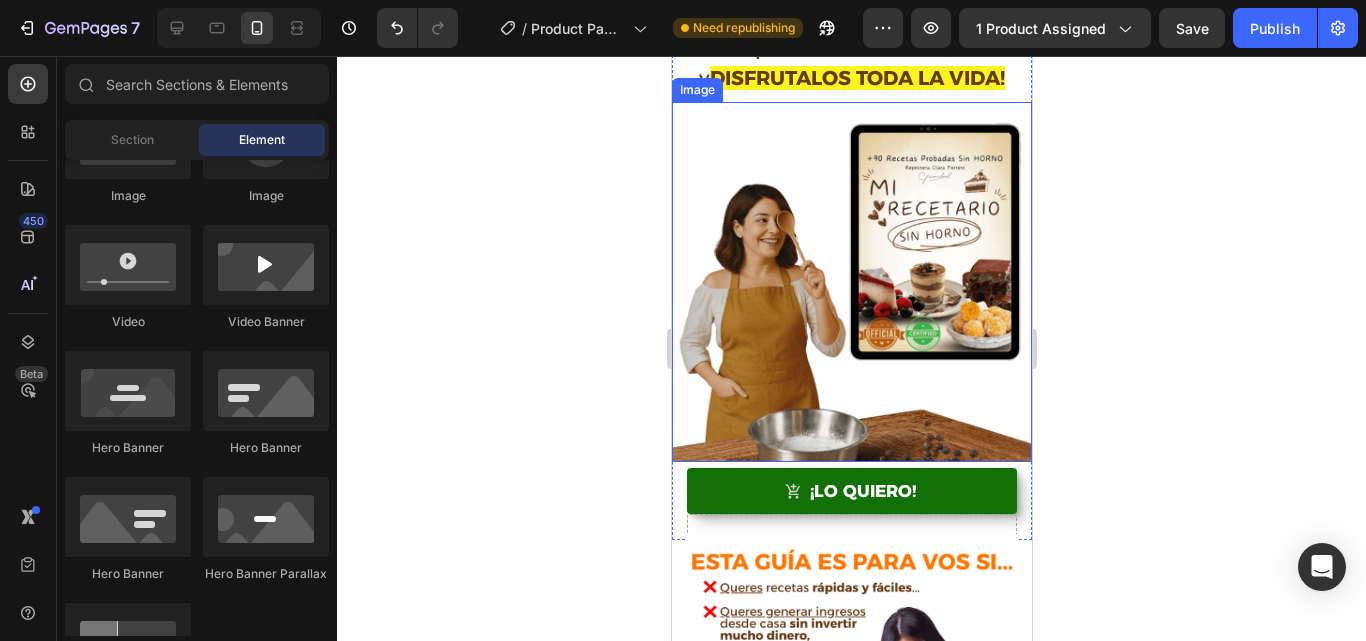 click at bounding box center [851, 282] 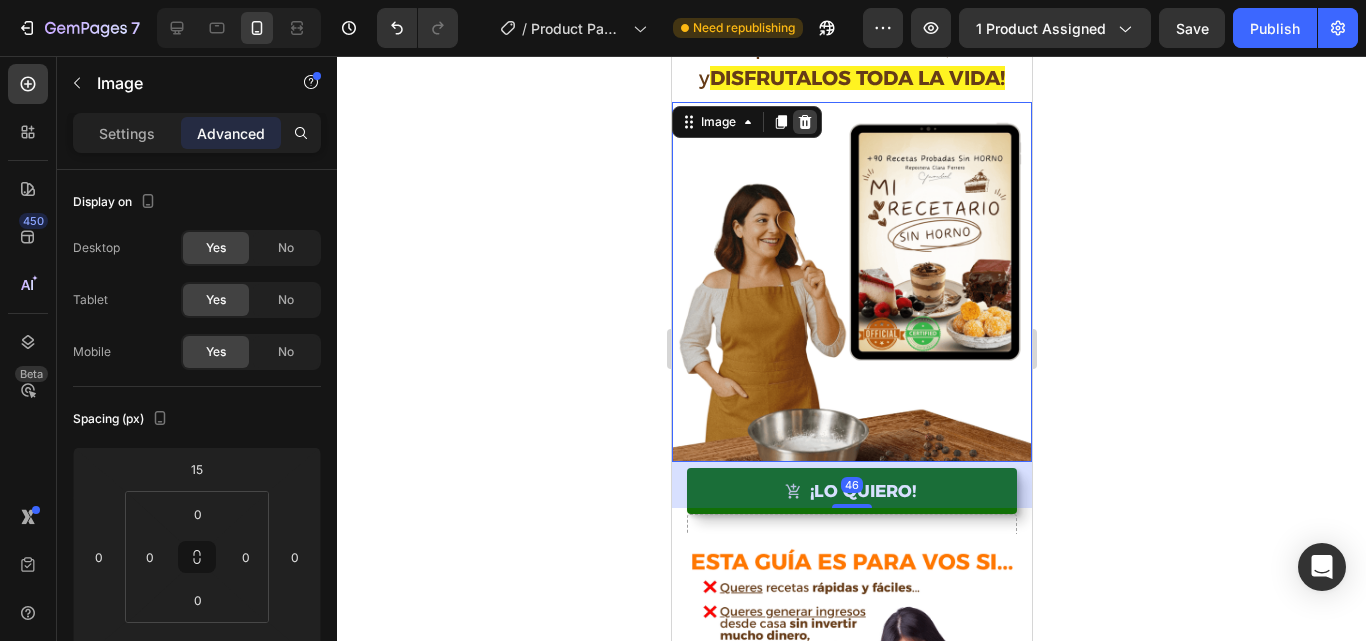 click 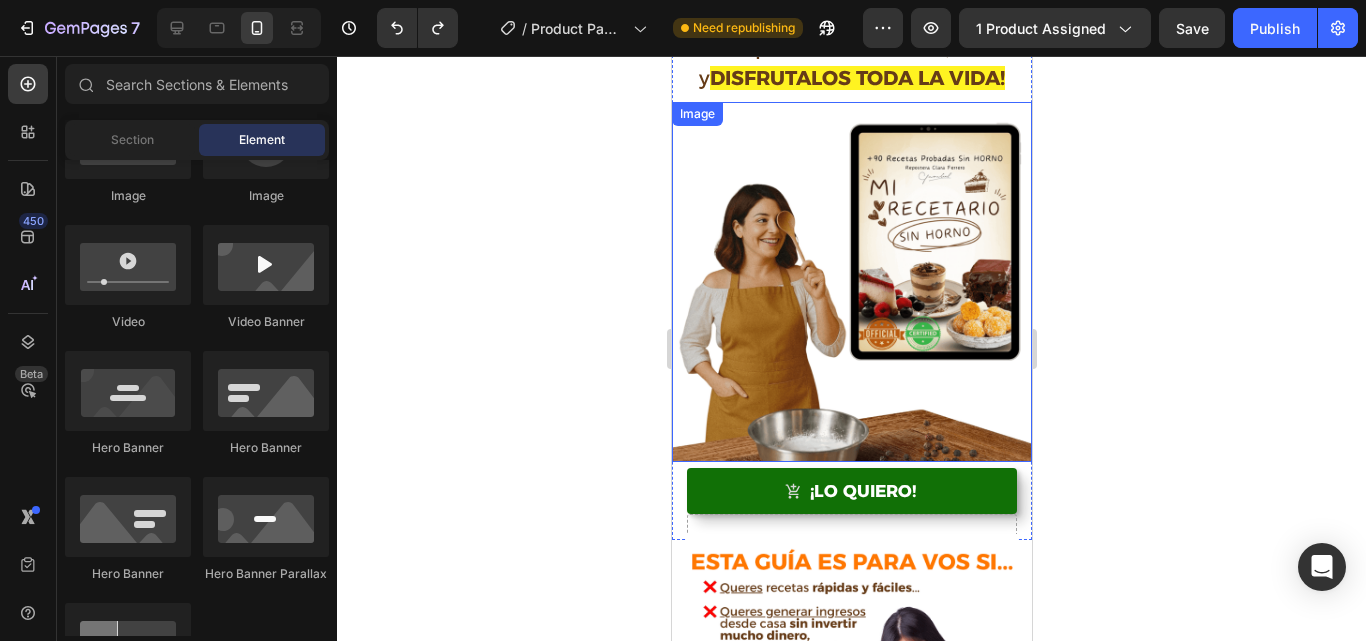 click at bounding box center (851, 282) 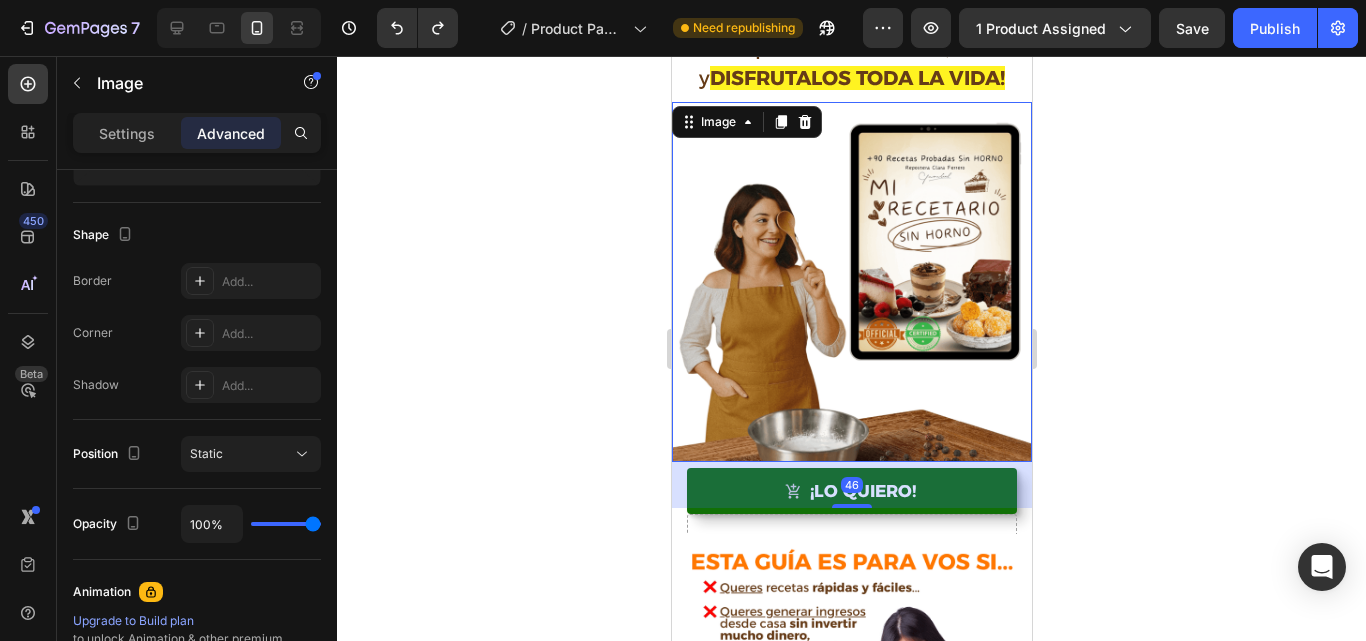 scroll, scrollTop: 0, scrollLeft: 0, axis: both 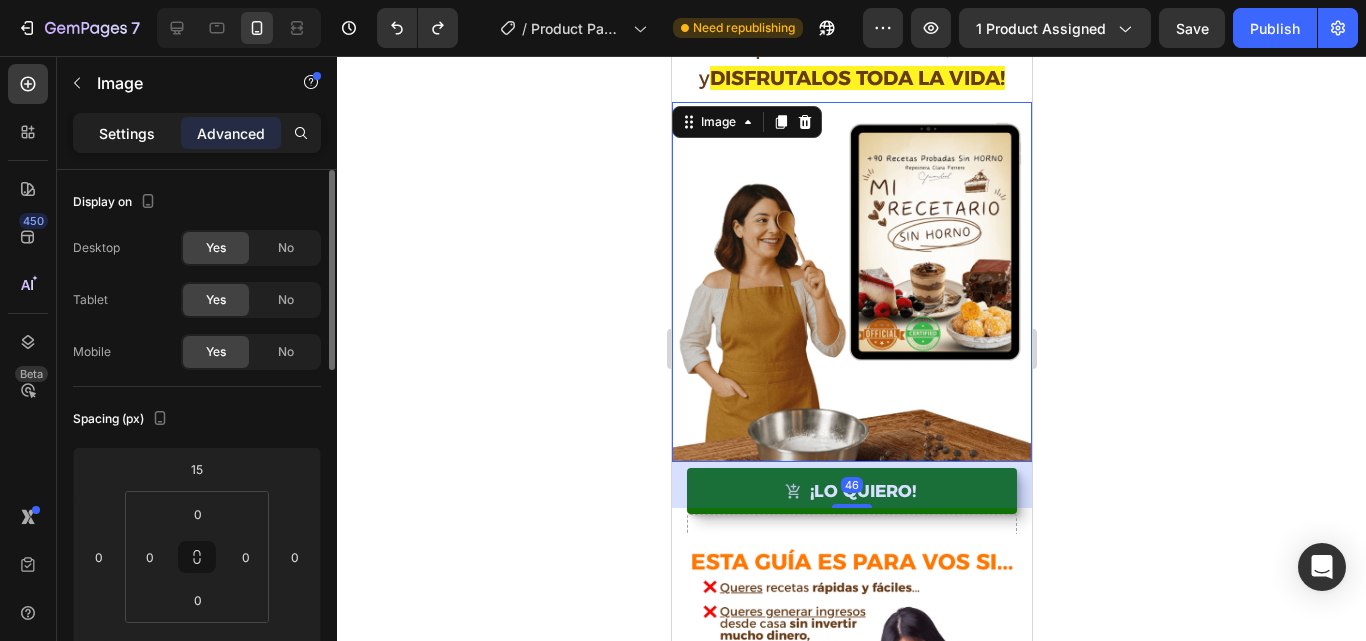 click on "Settings" at bounding box center [127, 133] 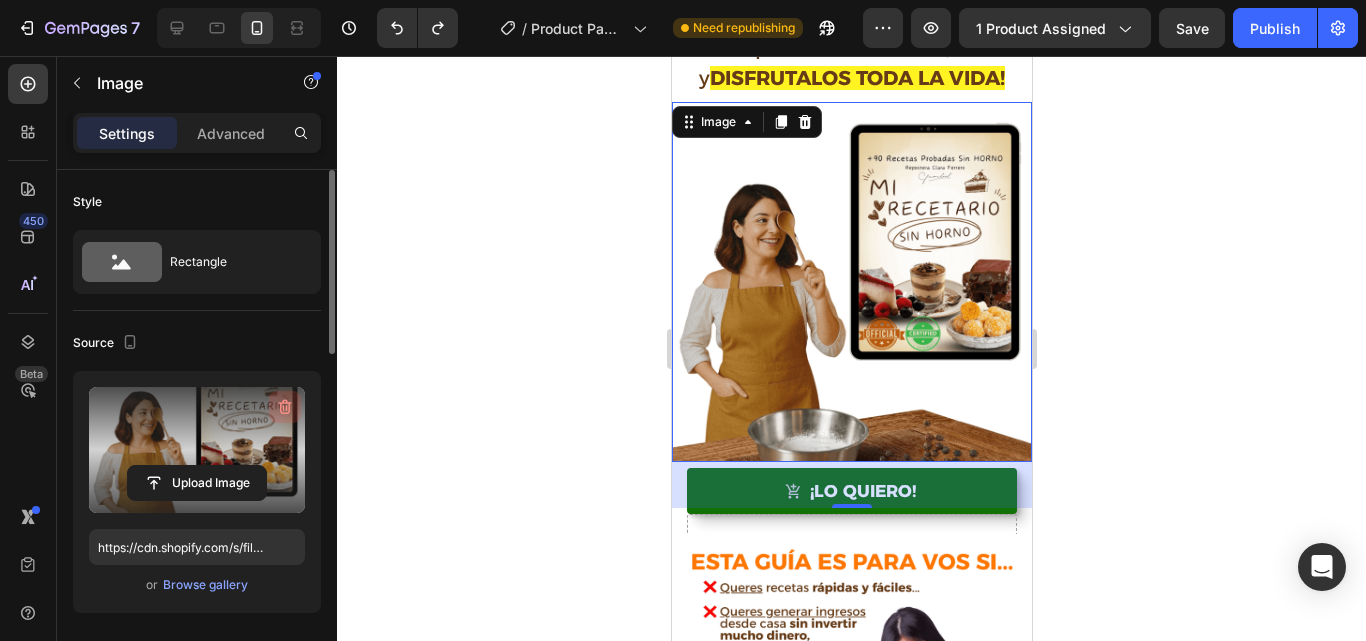 click 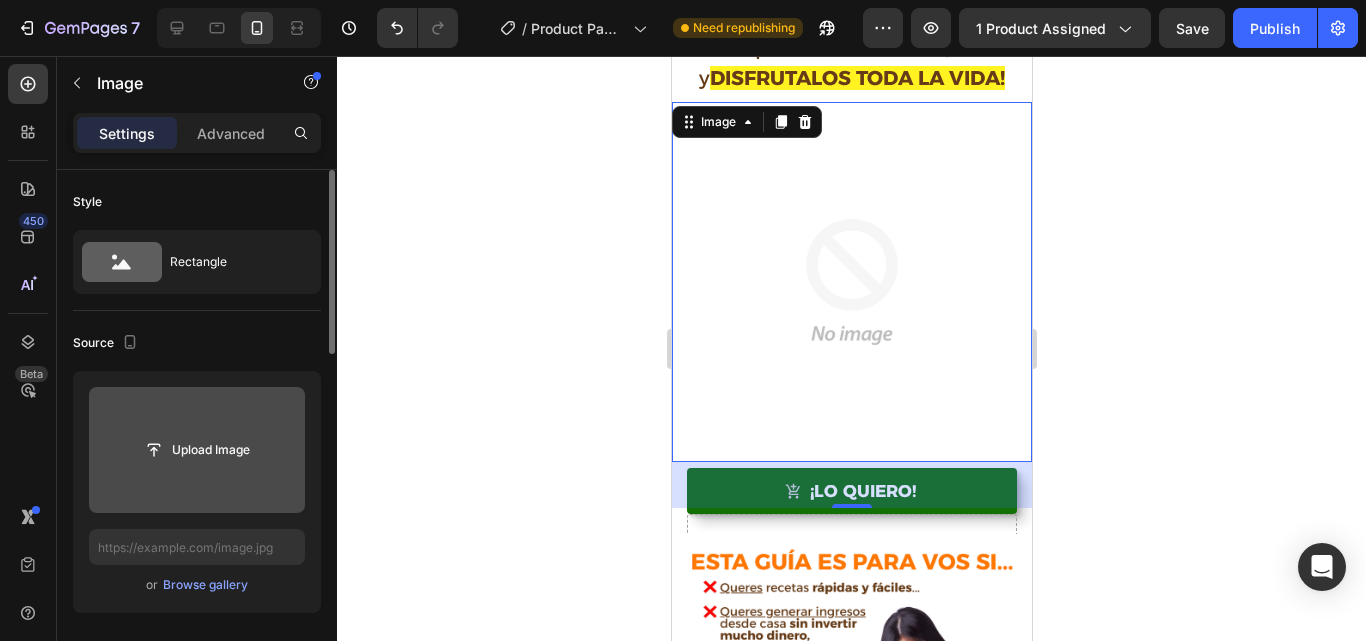 click 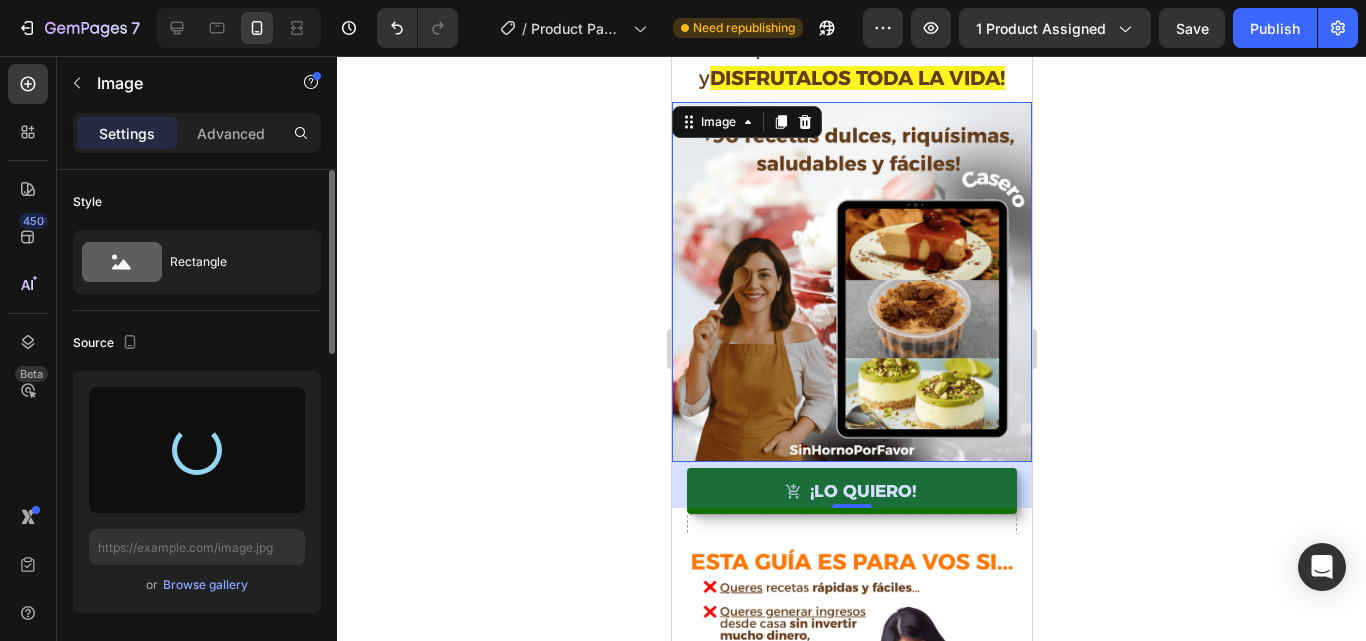 type on "https://cdn.shopify.com/s/files/1/0654/0512/4739/files/gempages_578022582096233148-947c234a-7727-47e6-a104-0bf25bcc2d22.png" 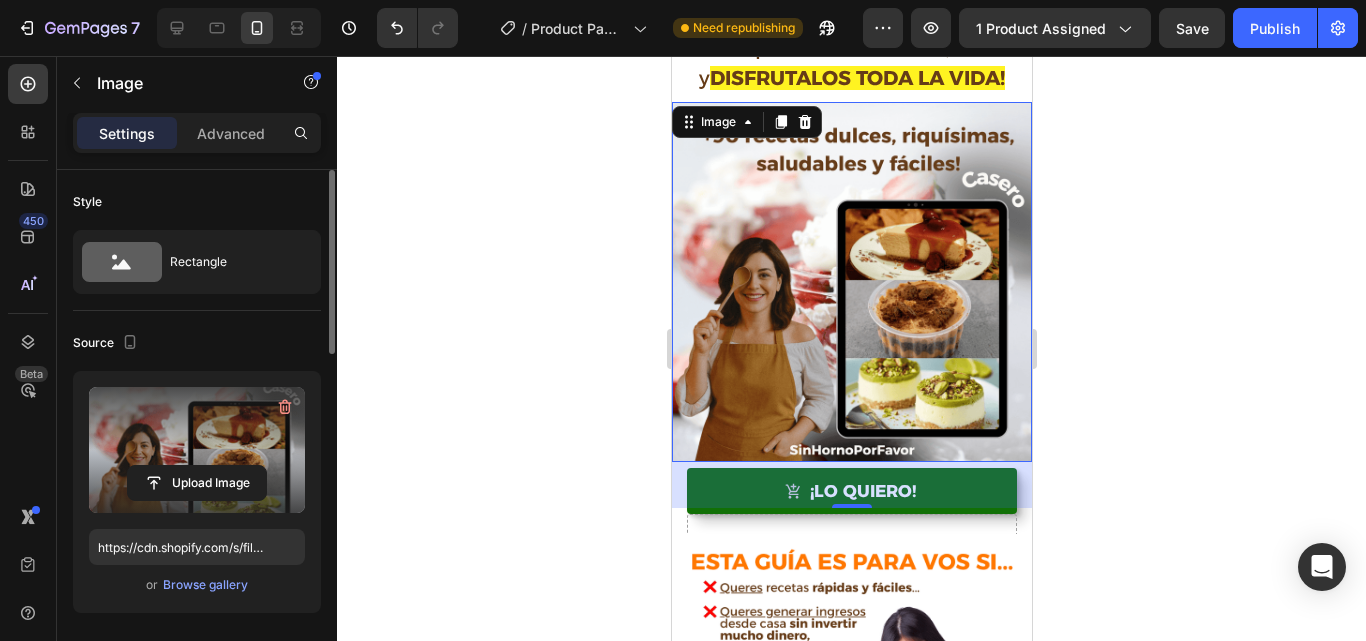 click 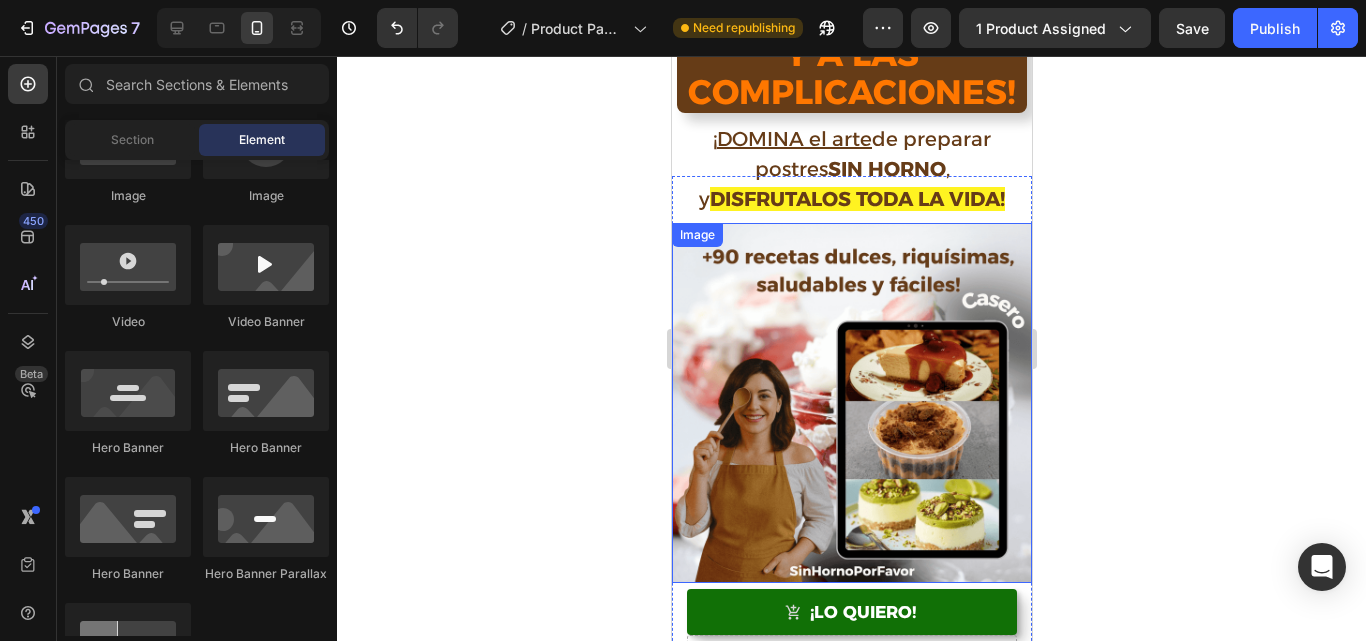 scroll, scrollTop: 235, scrollLeft: 0, axis: vertical 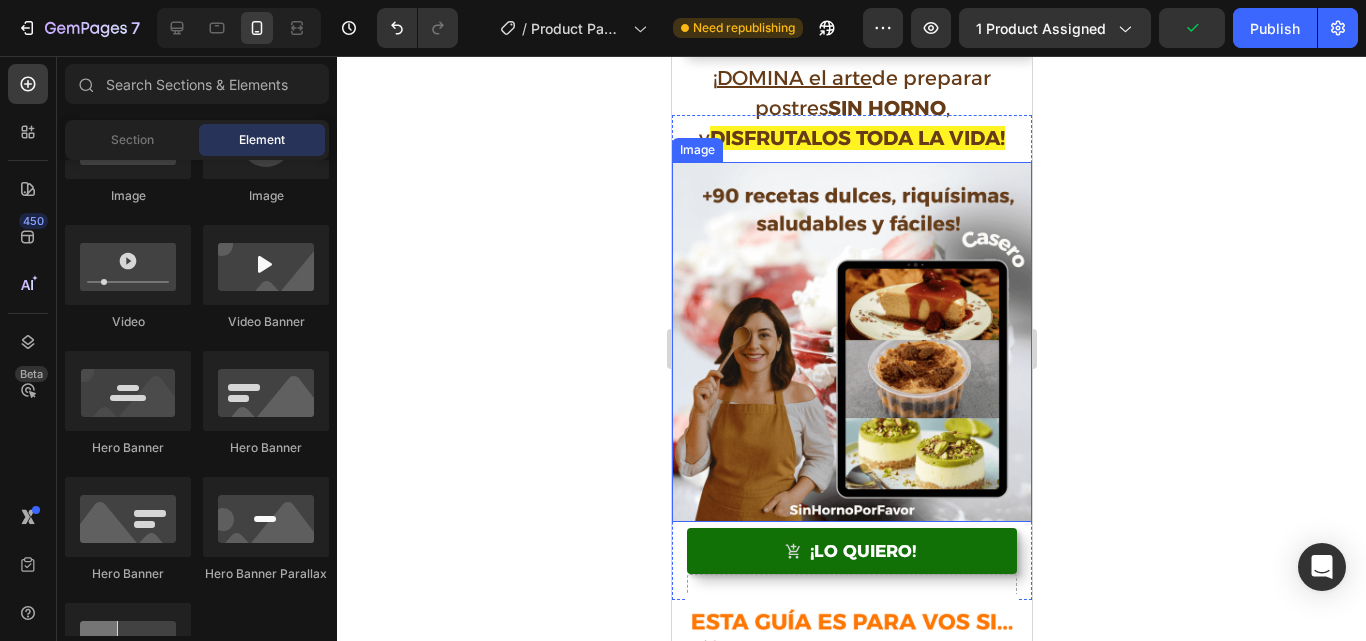 click at bounding box center (851, 342) 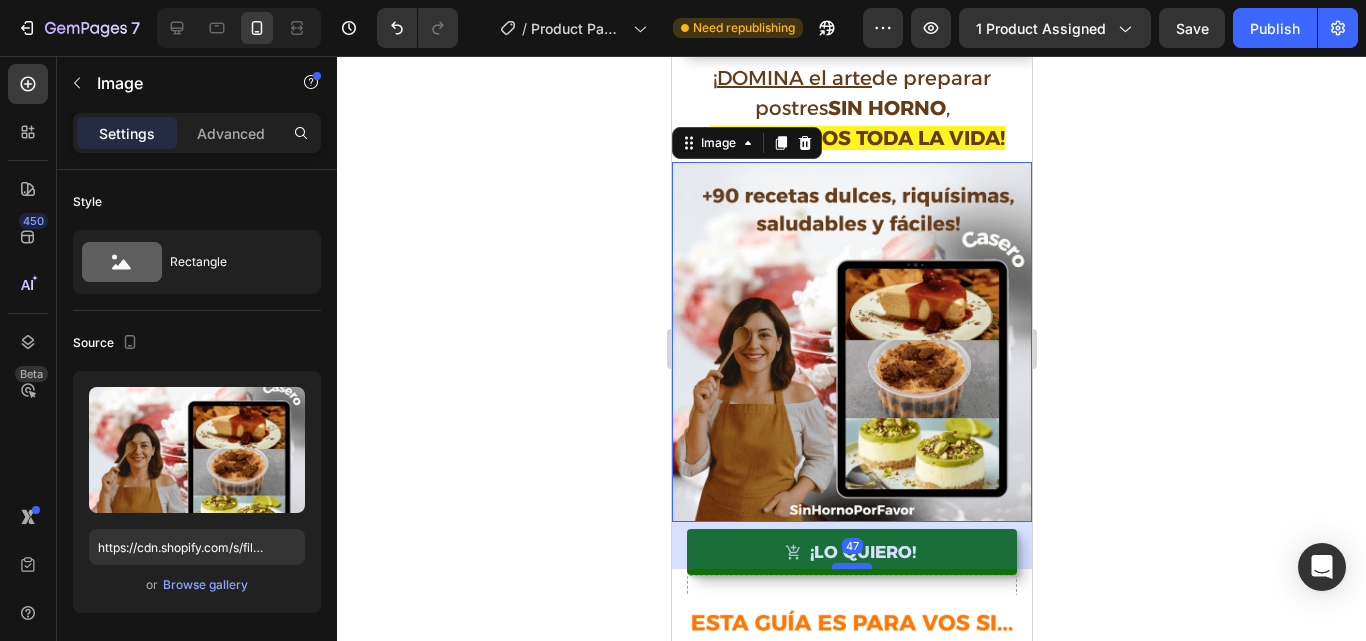 click at bounding box center (851, 566) 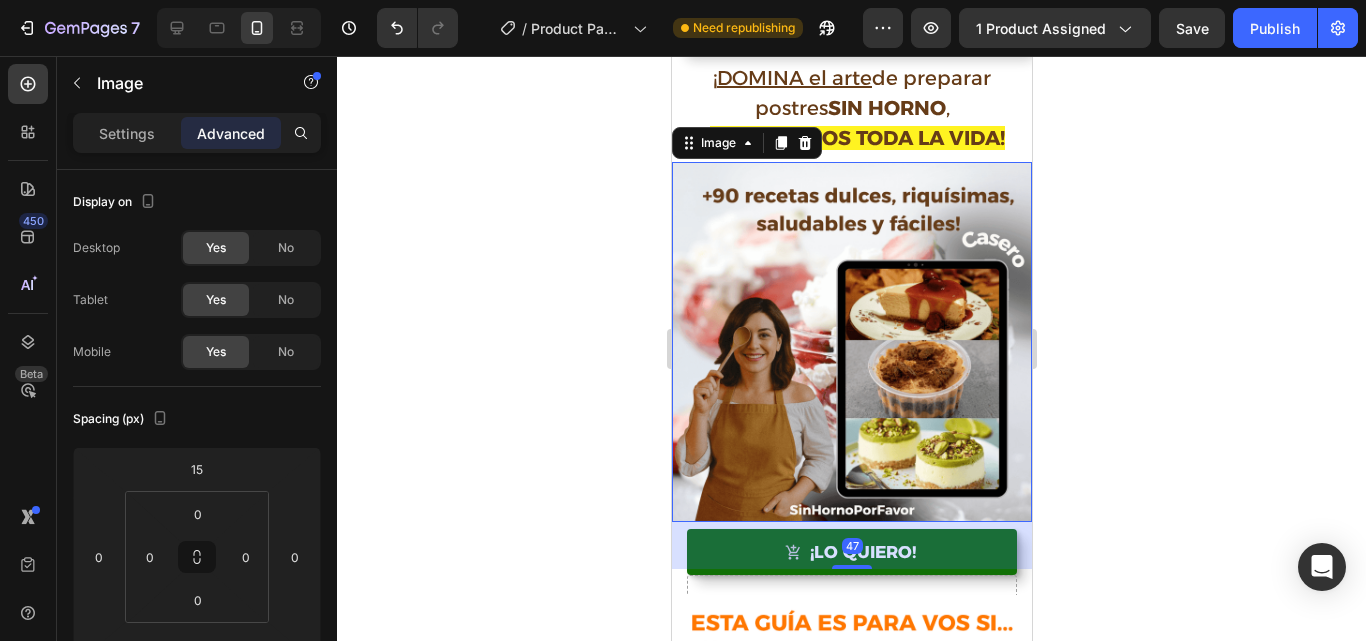 click 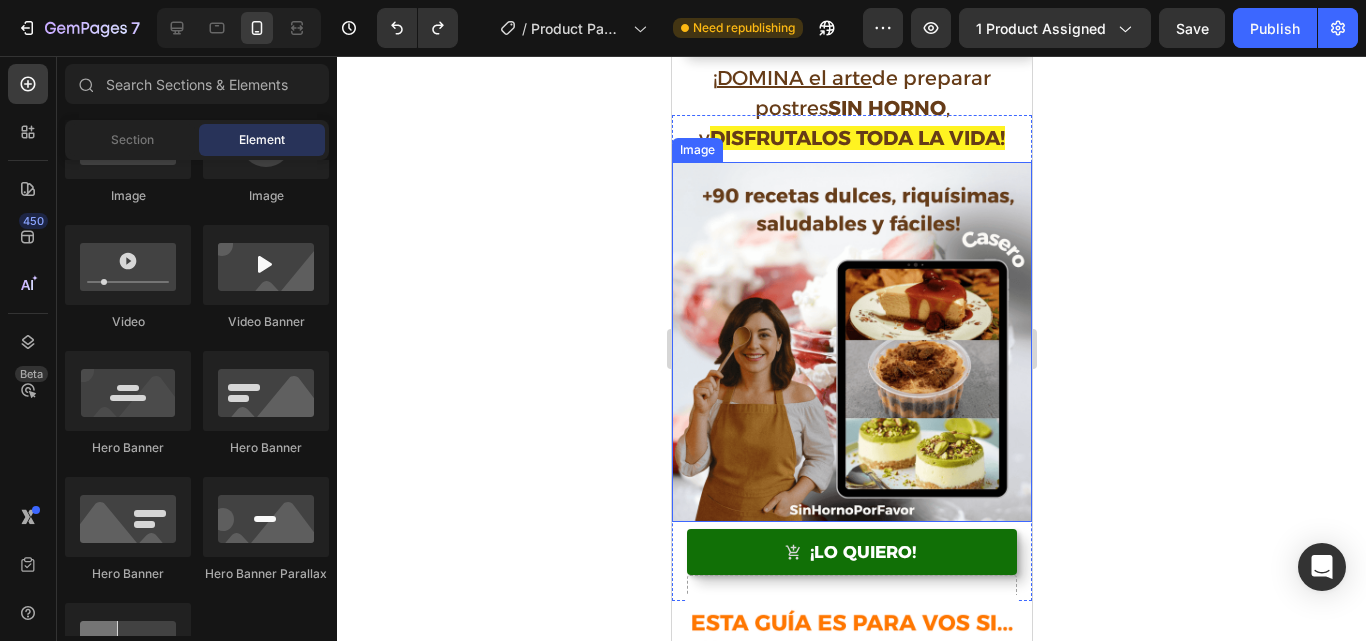 click at bounding box center [851, 342] 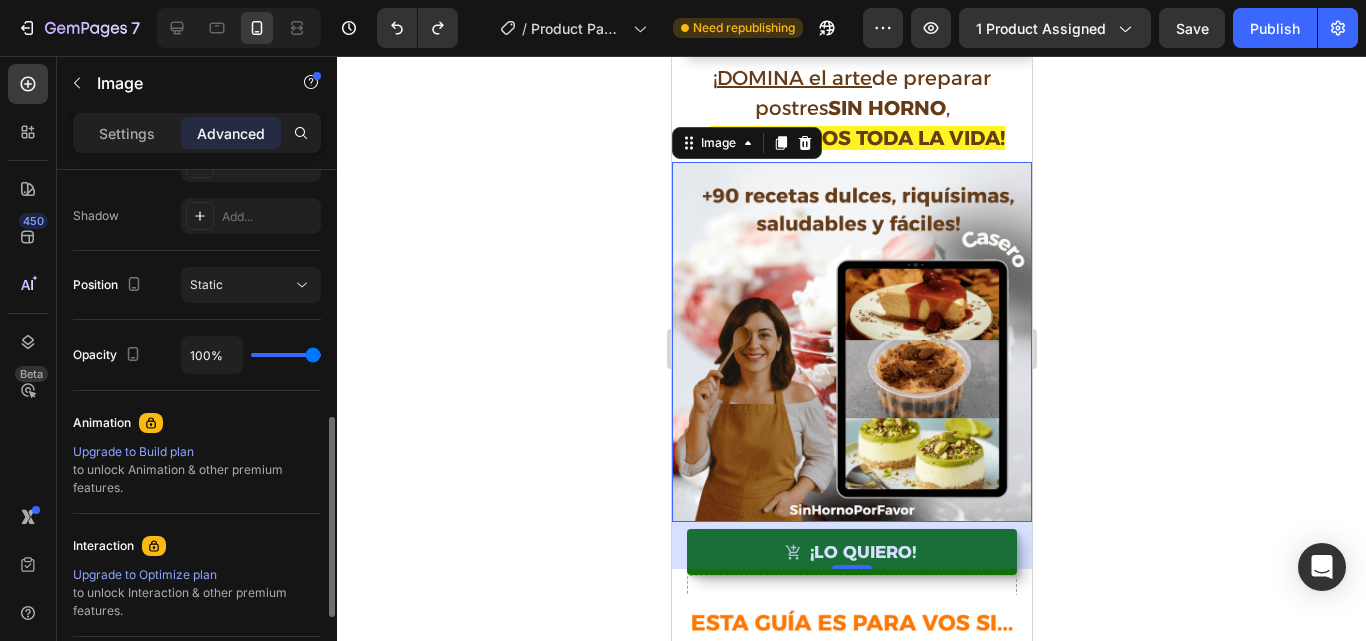 scroll, scrollTop: 578, scrollLeft: 0, axis: vertical 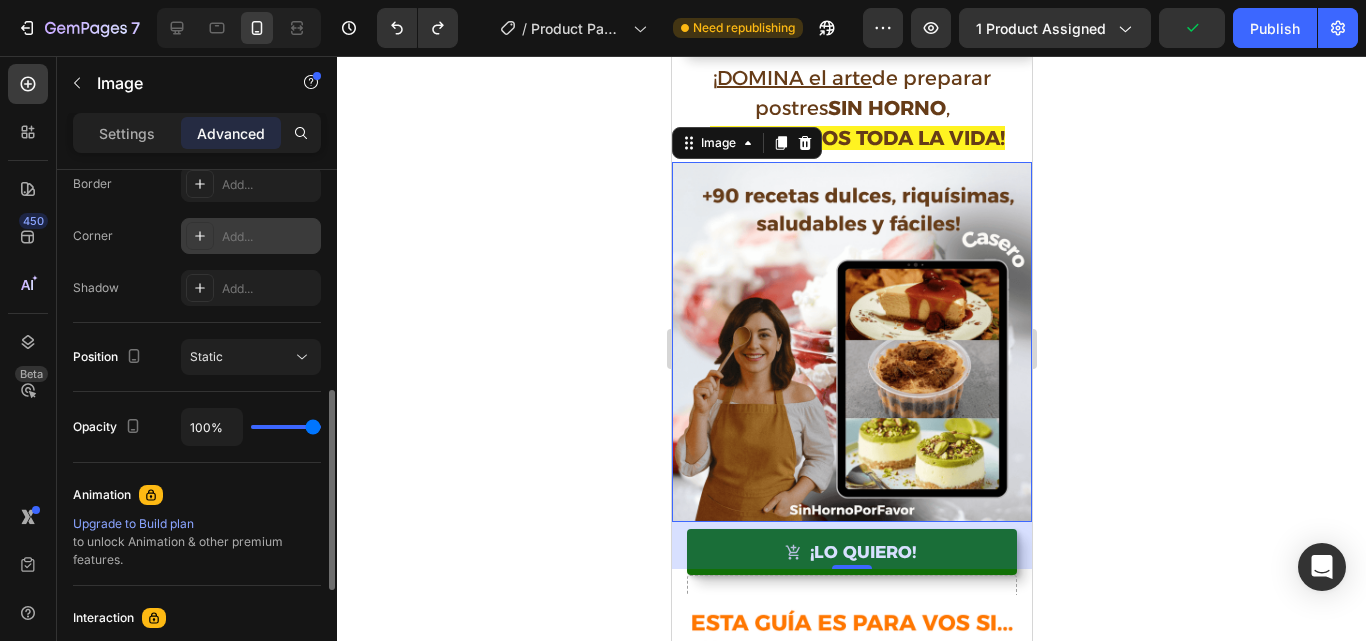 click on "Add..." at bounding box center (269, 237) 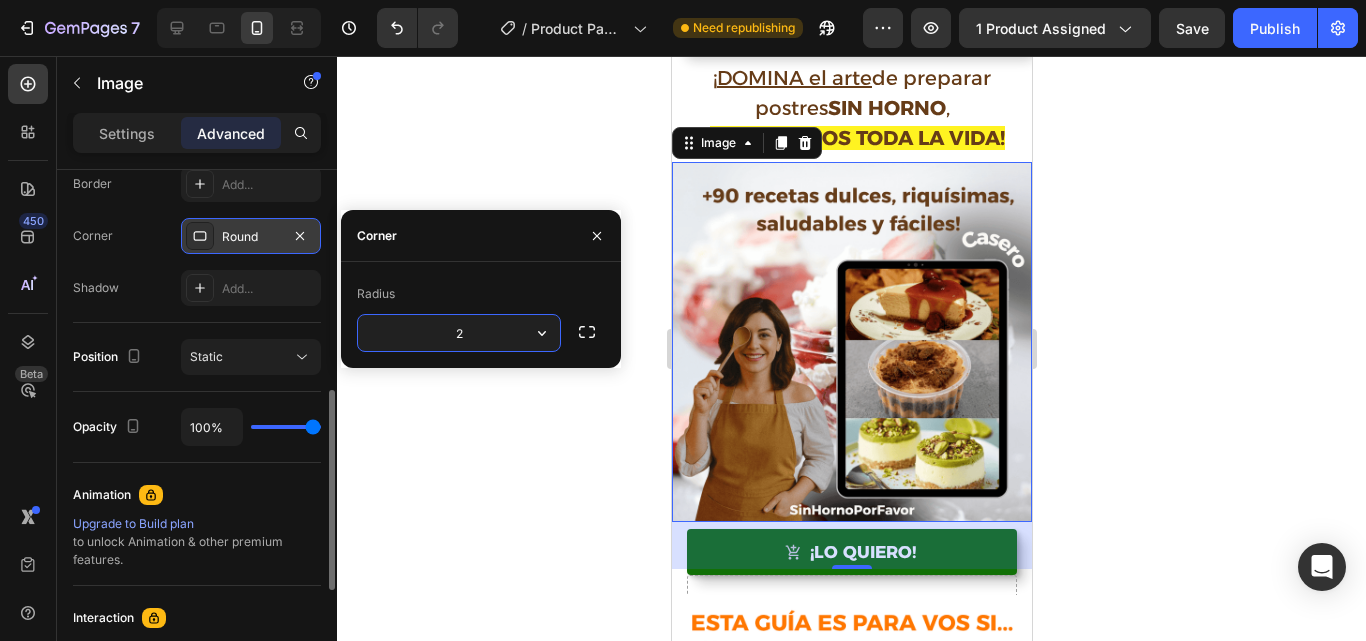type on "20" 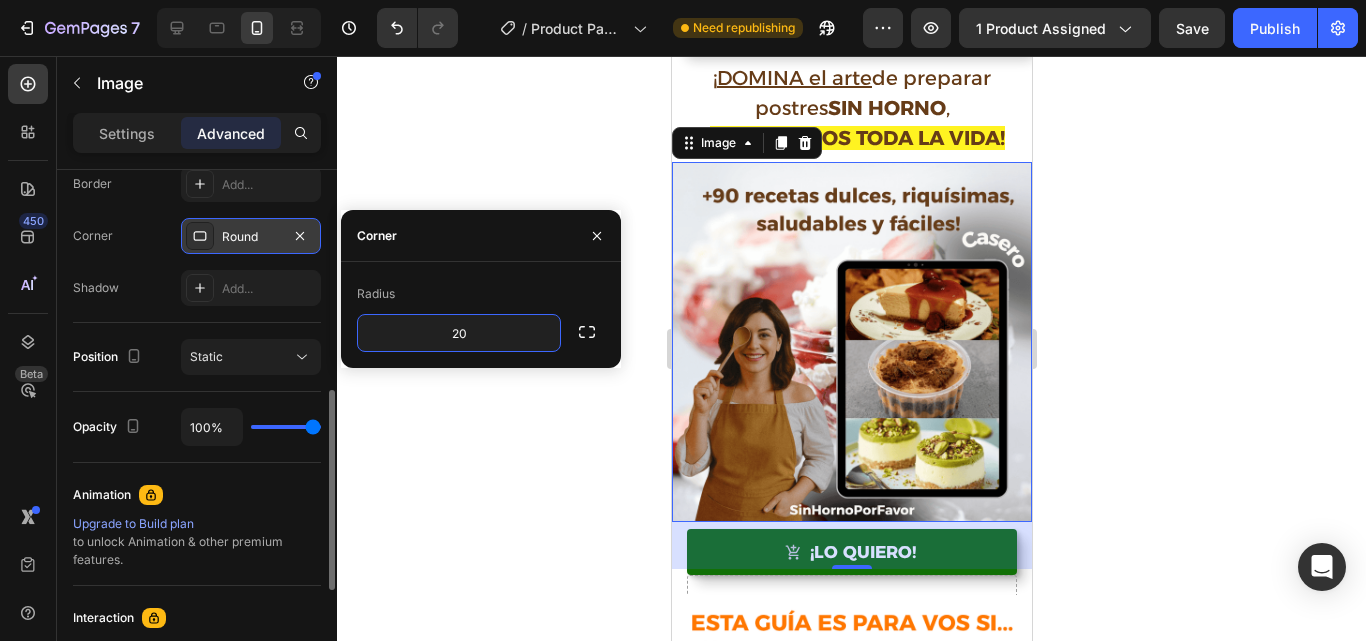 click on "Corner Round" at bounding box center (197, 236) 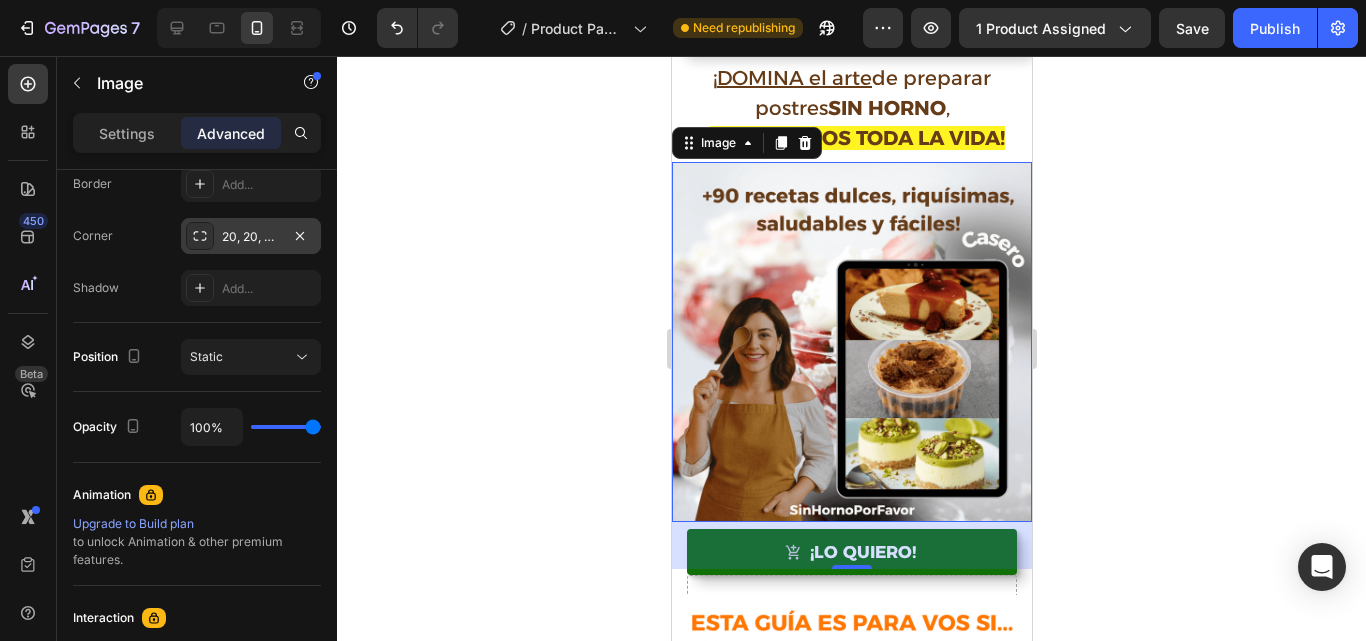 click 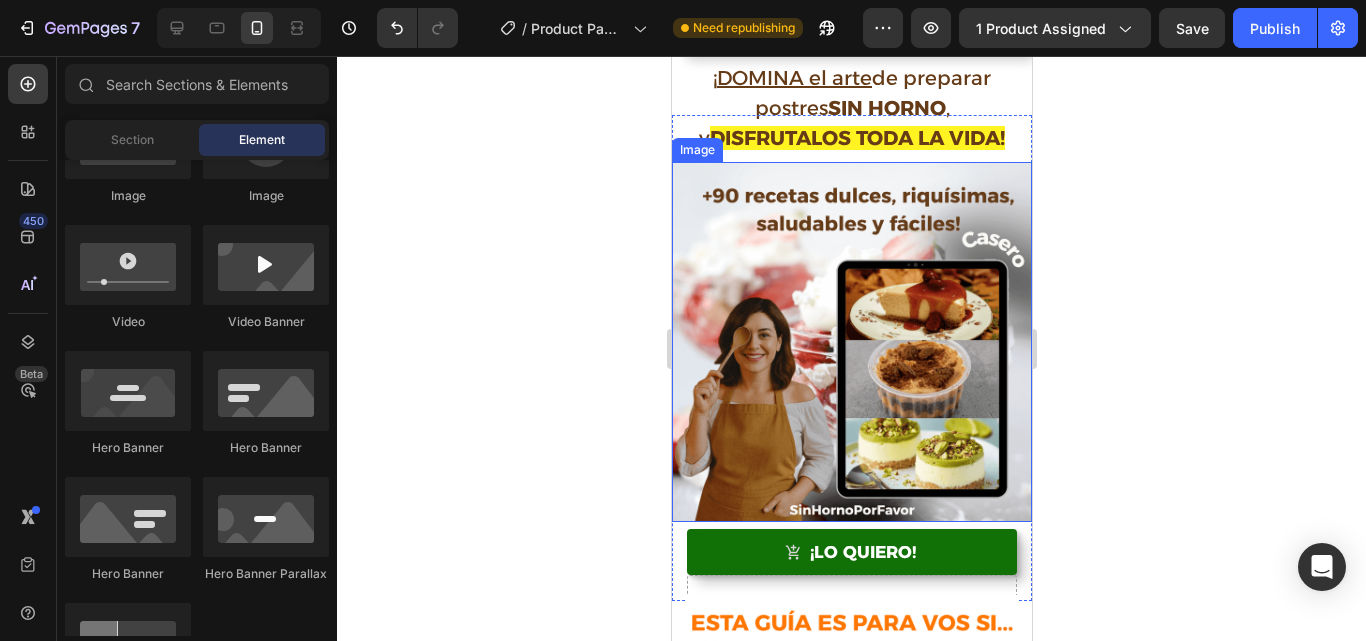click at bounding box center [851, 342] 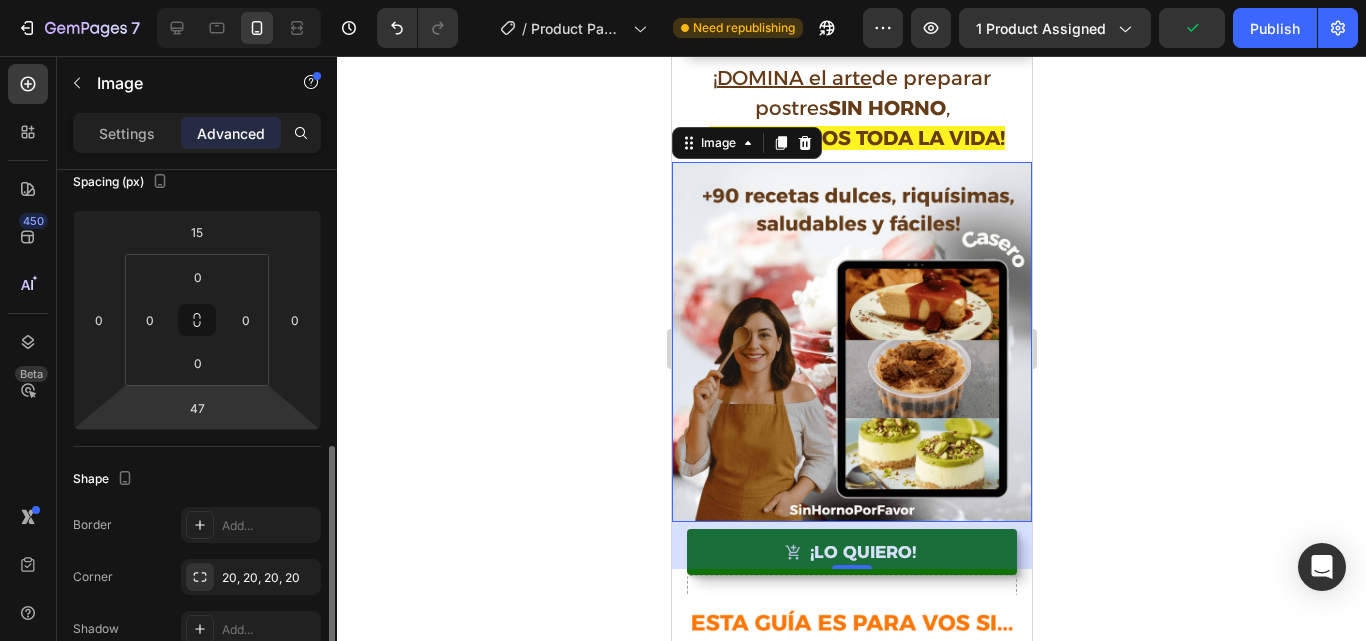 scroll, scrollTop: 372, scrollLeft: 0, axis: vertical 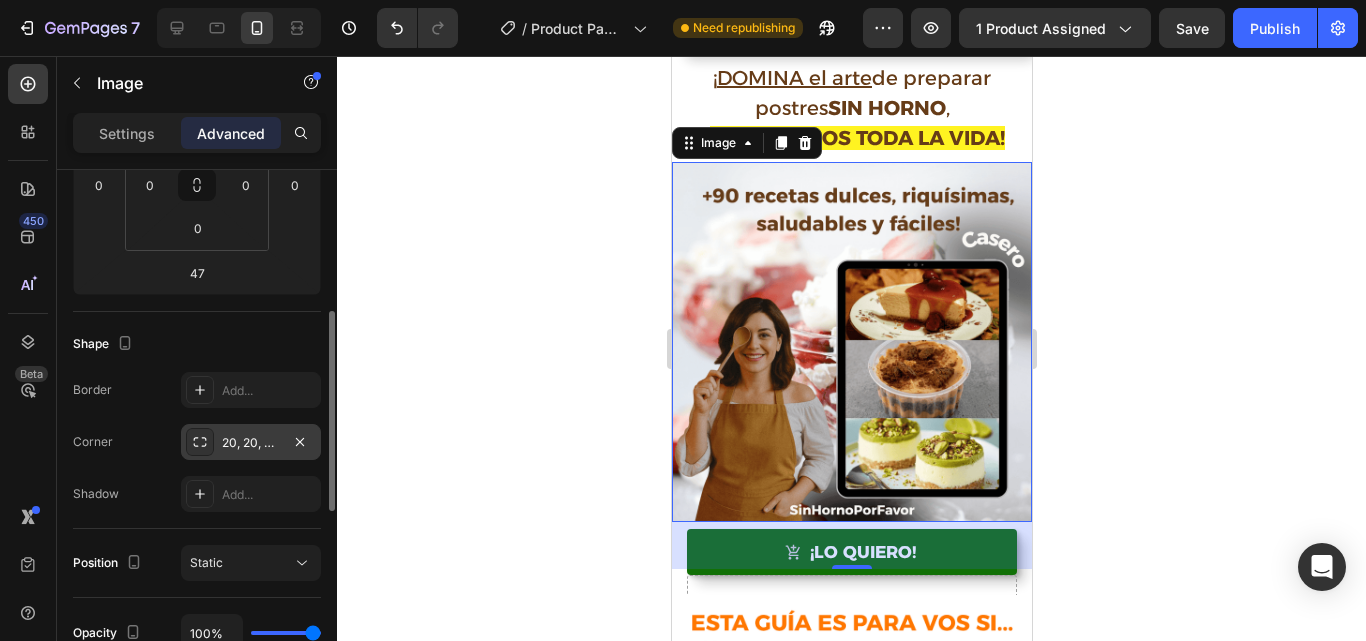 click on "20, 20, 20, 20" at bounding box center [251, 443] 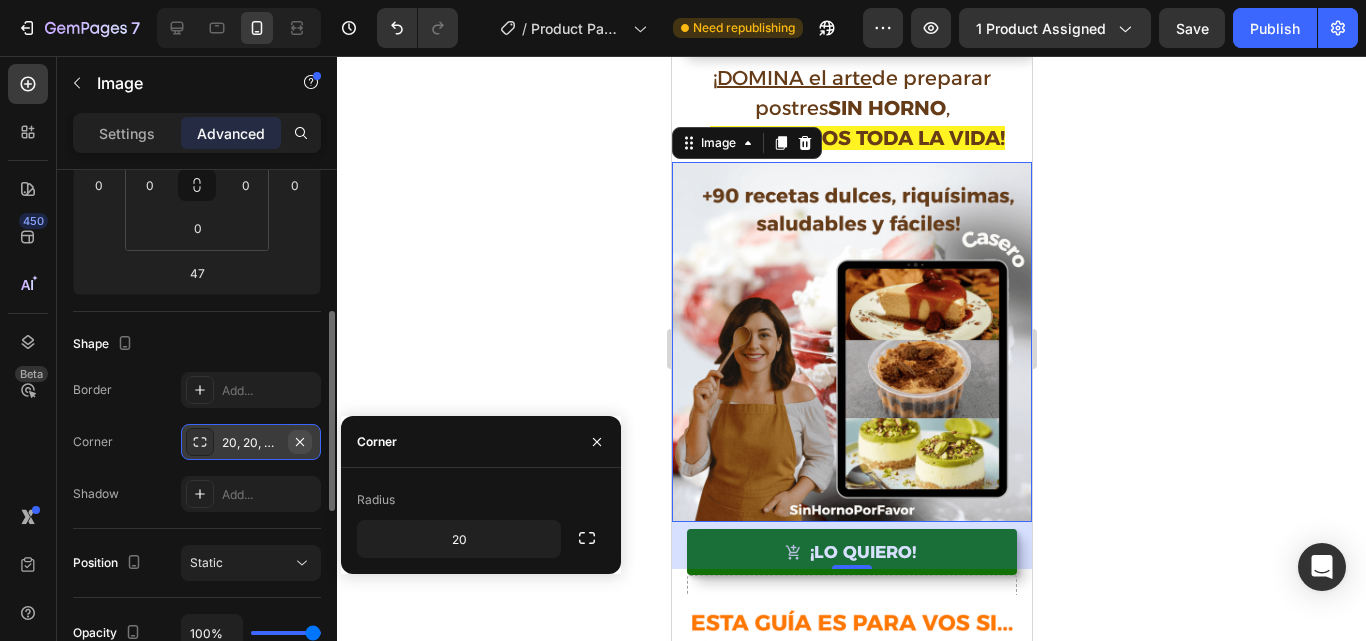click 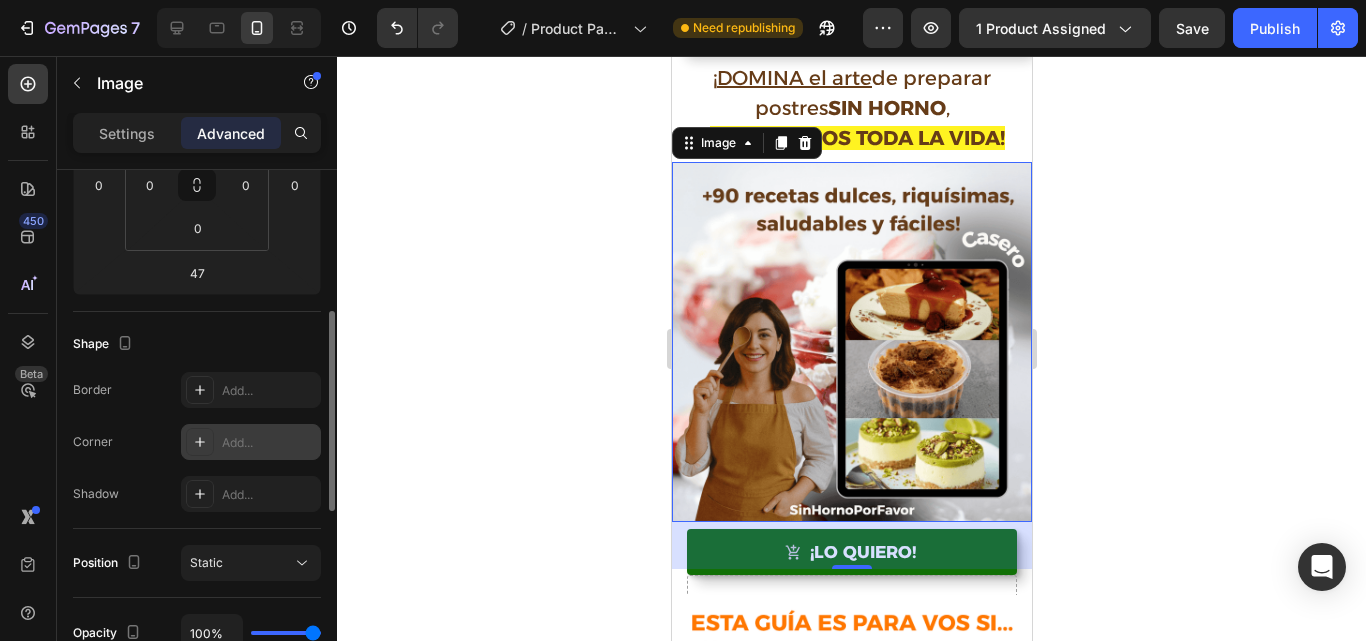 click on "Add..." at bounding box center (269, 443) 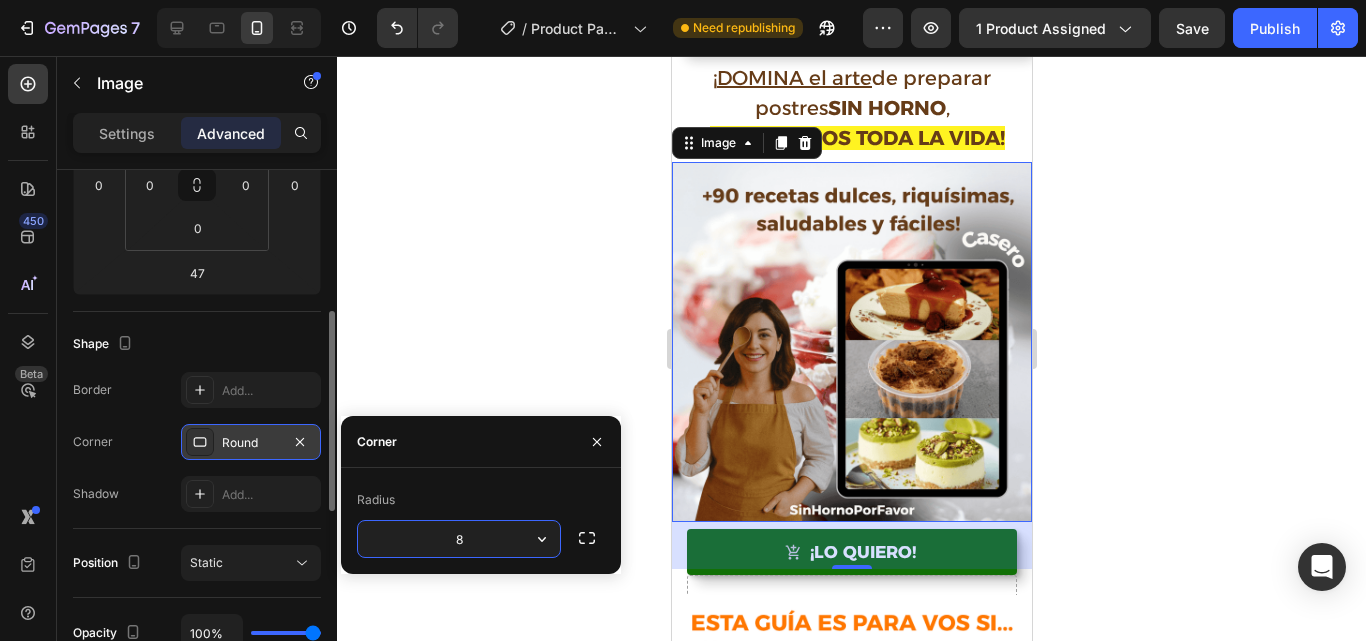 click 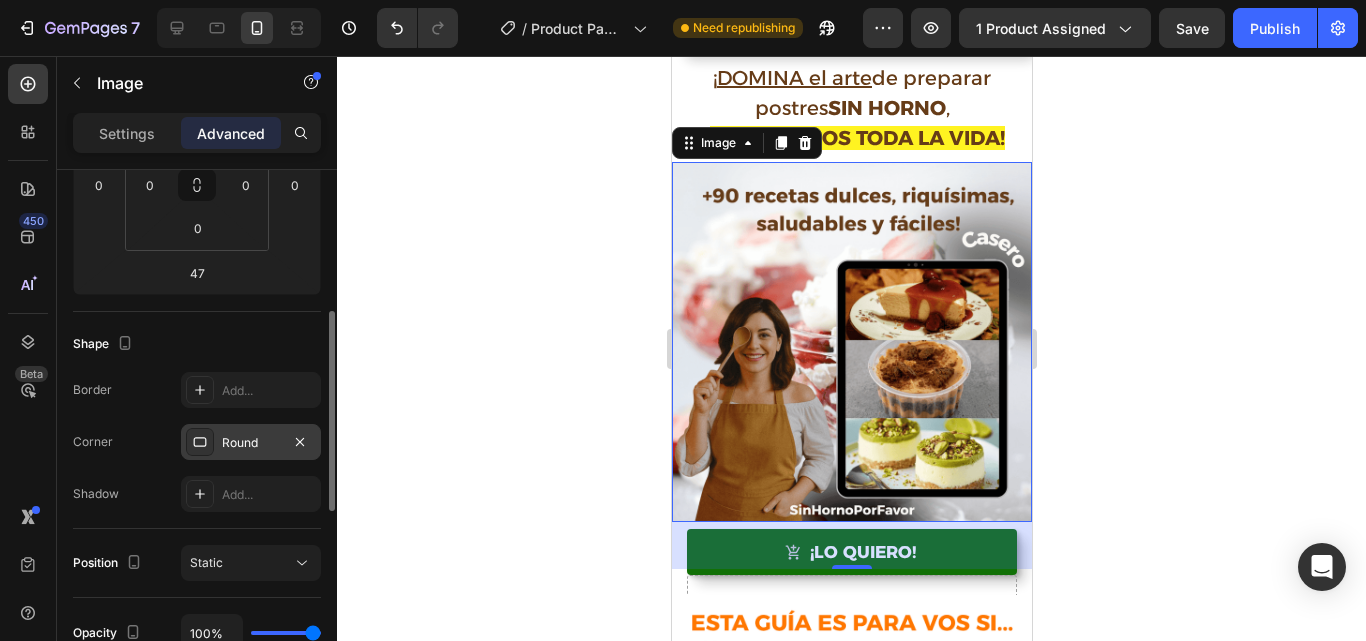 click 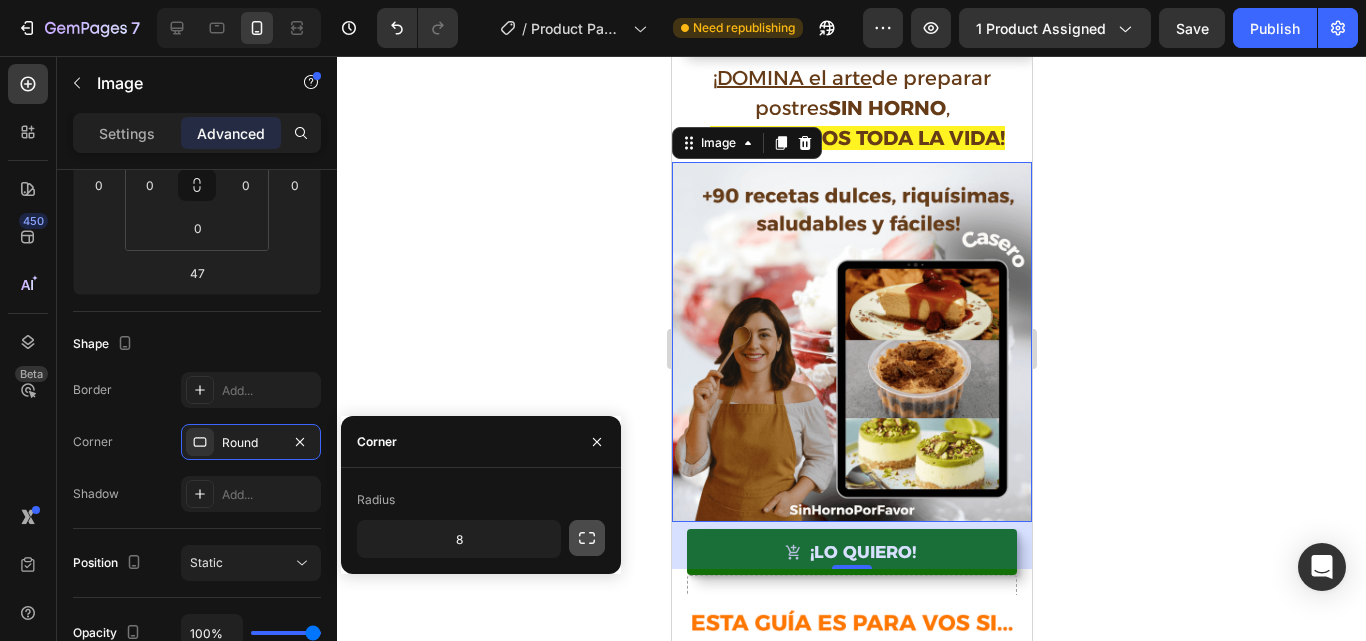 click at bounding box center [587, 538] 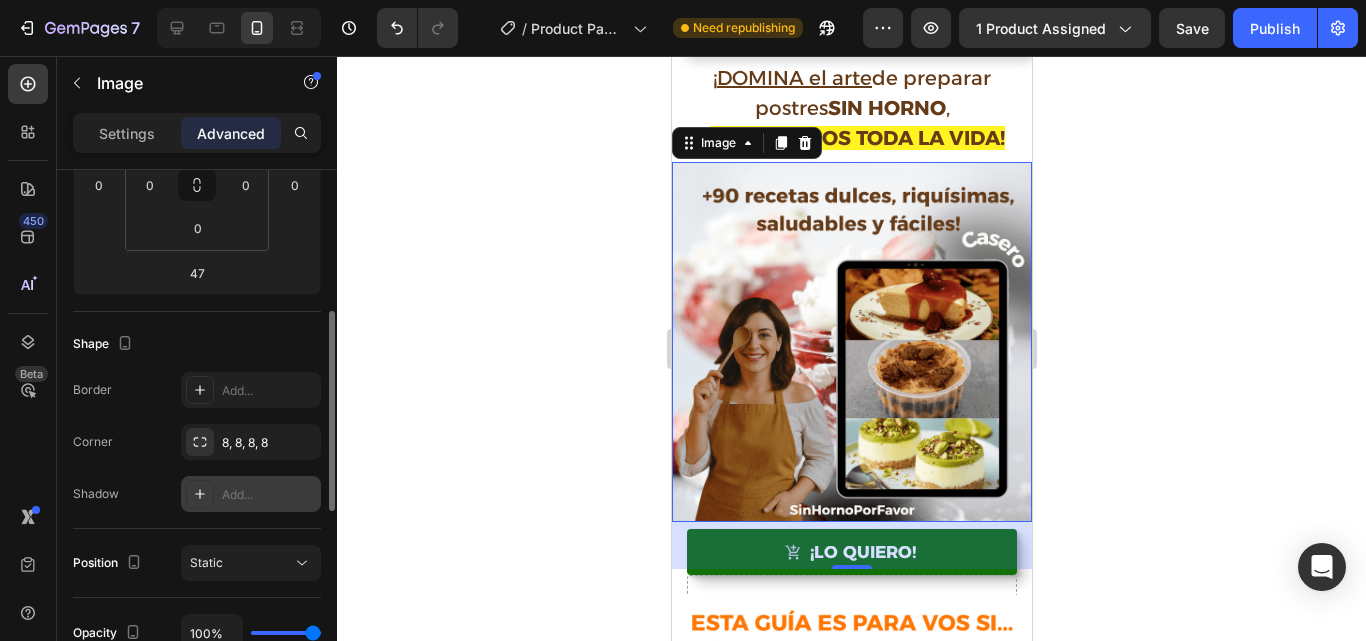click on "Add..." at bounding box center (269, 495) 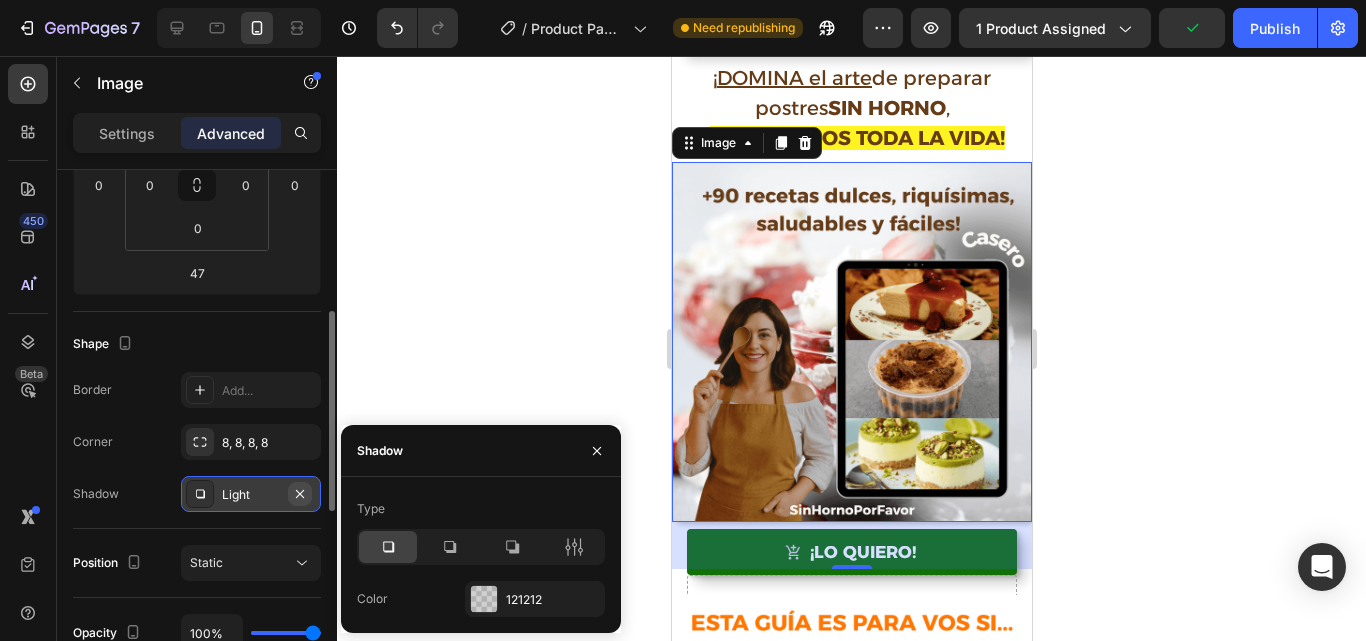 click 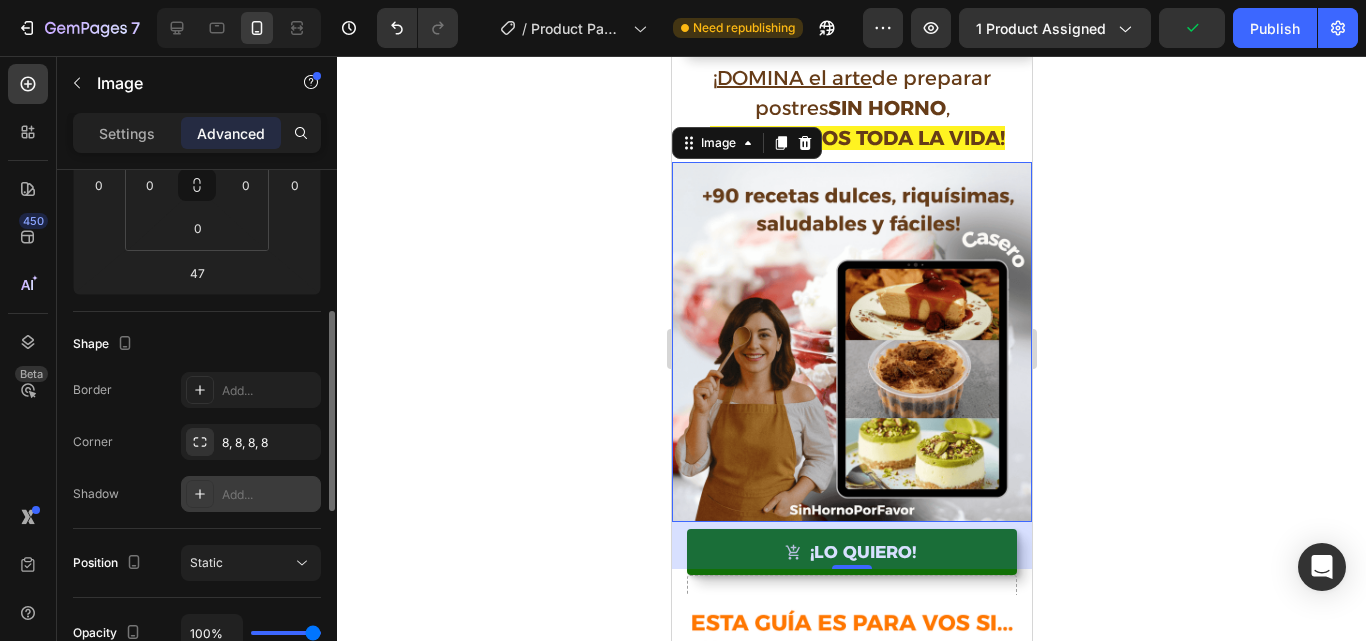 click on "Border Add..." at bounding box center (197, 390) 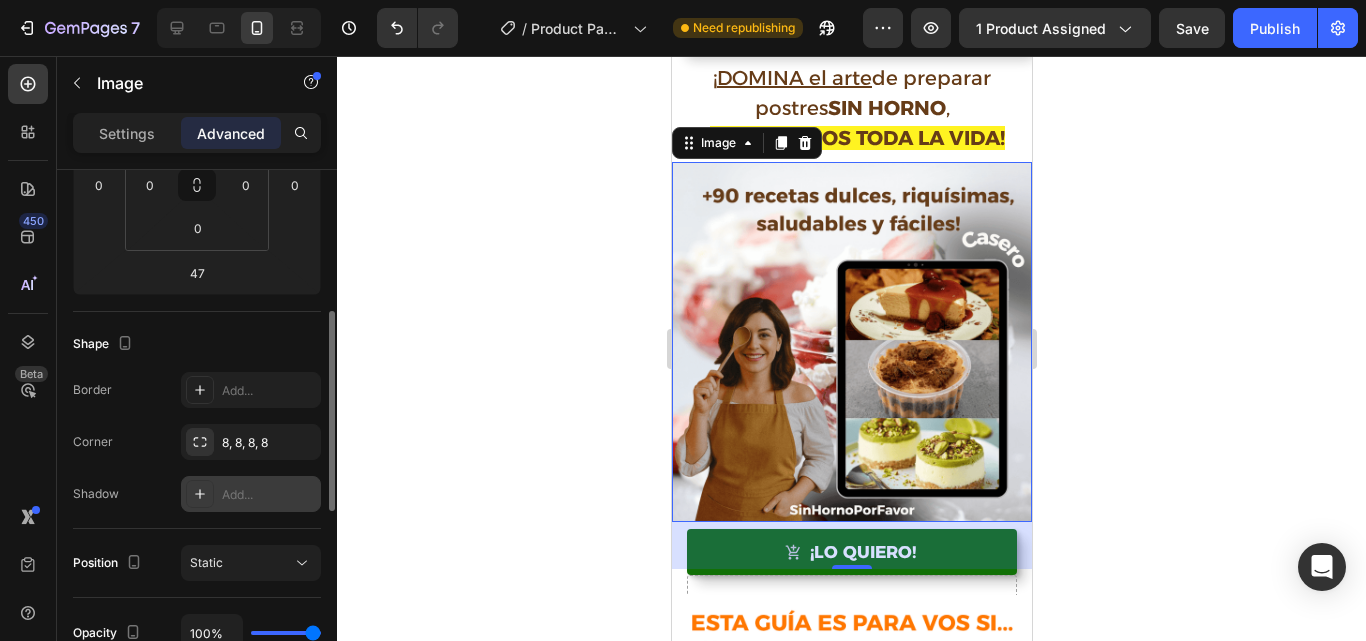 click on "Shape" at bounding box center (197, 344) 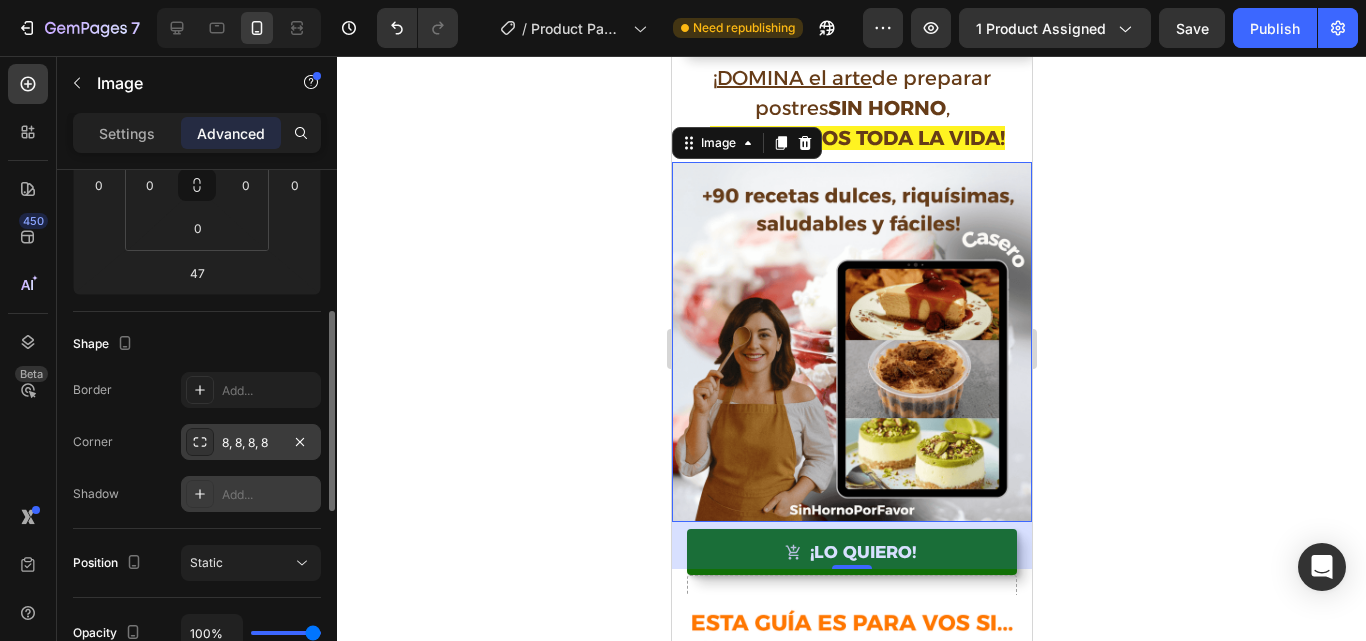 click on "8, 8, 8, 8" at bounding box center [251, 443] 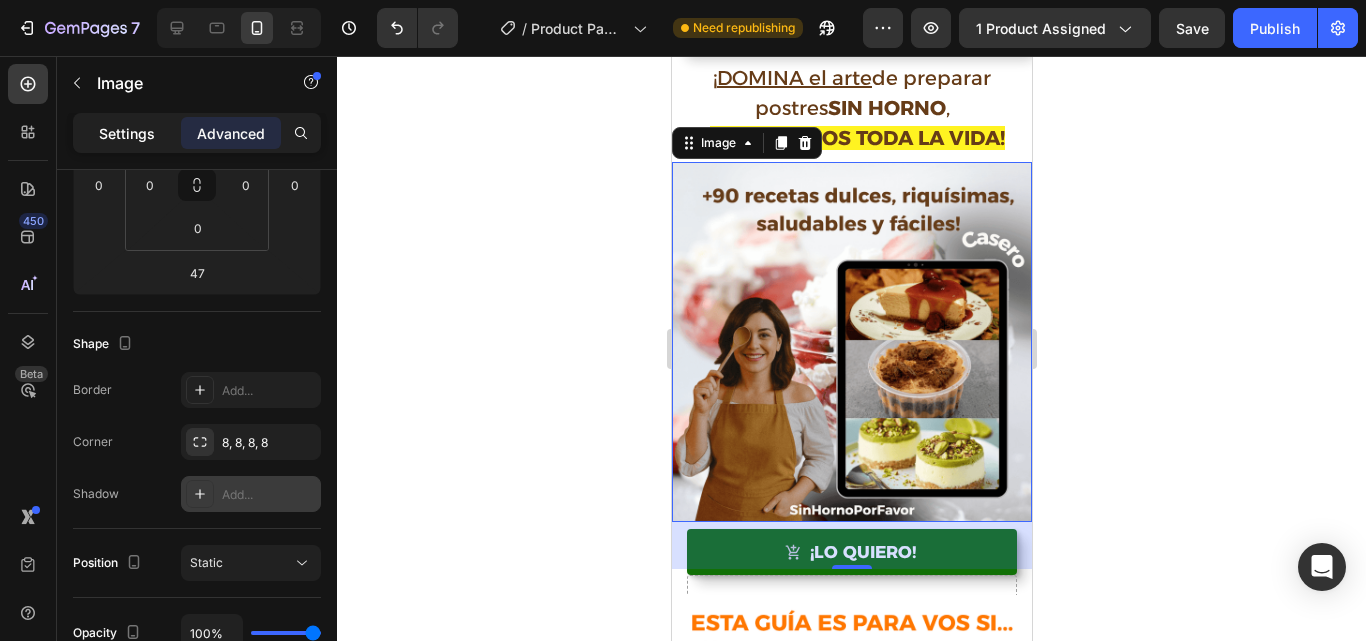 click on "Settings" at bounding box center (127, 133) 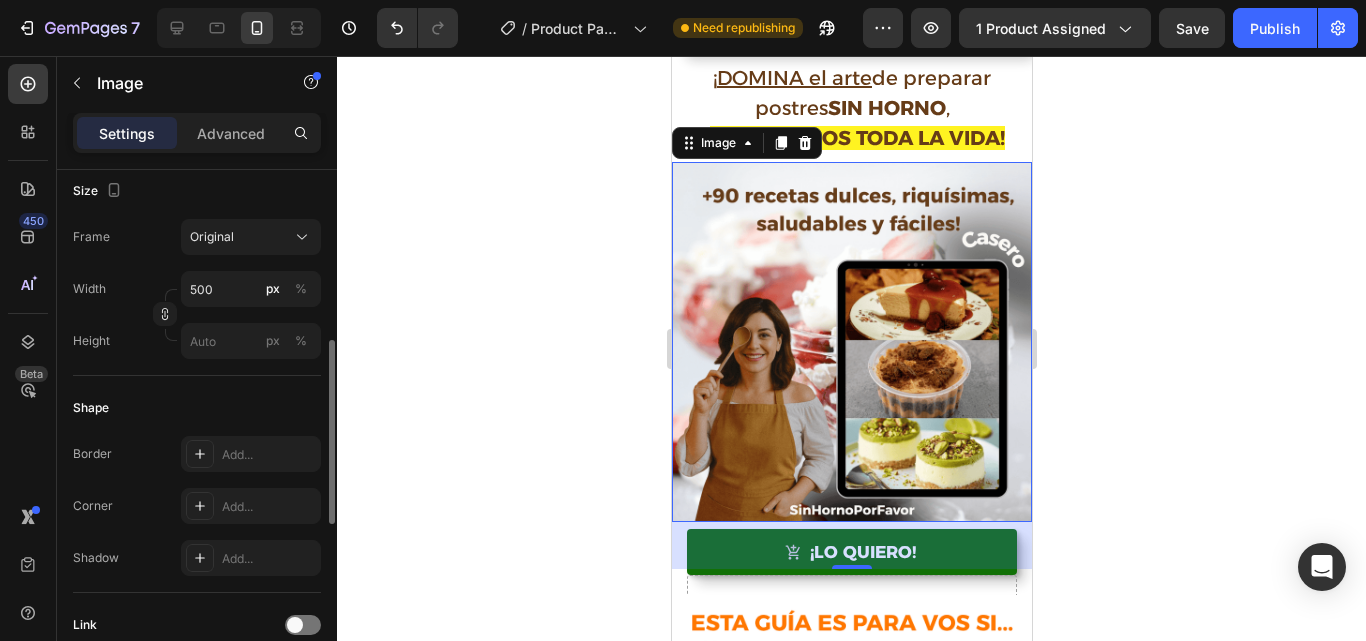 scroll, scrollTop: 579, scrollLeft: 0, axis: vertical 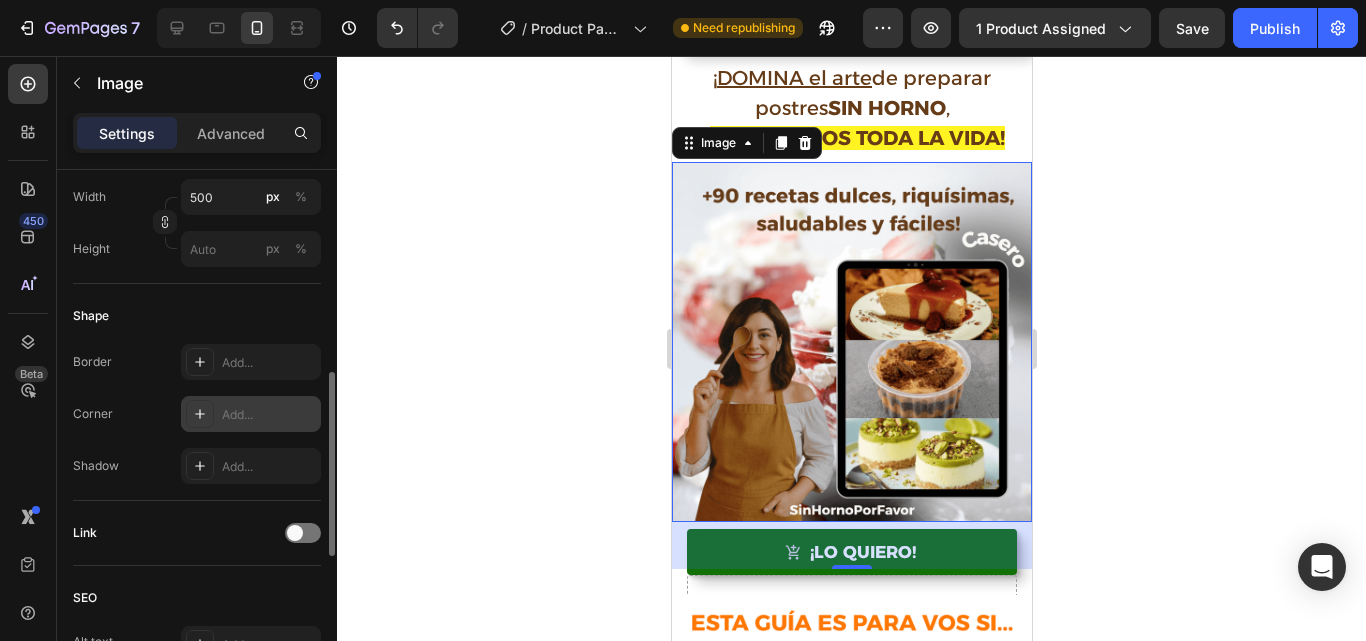 click on "Add..." at bounding box center [269, 415] 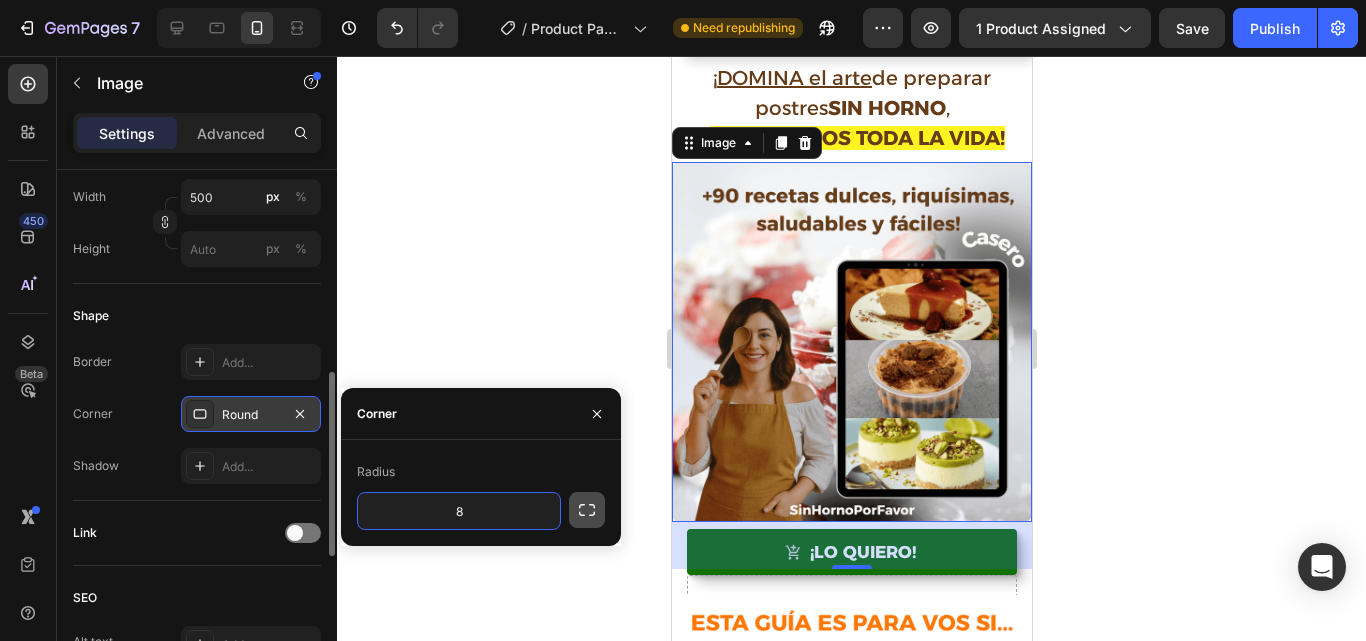 click at bounding box center [587, 510] 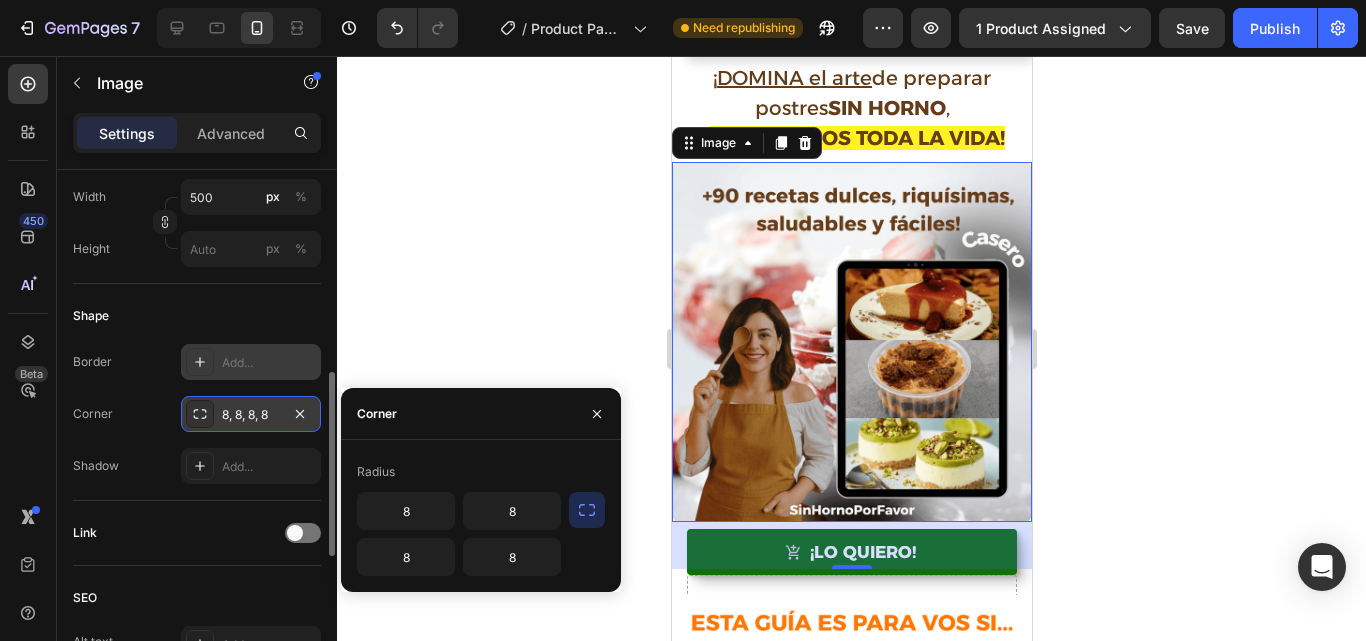 click on "Add..." at bounding box center [269, 363] 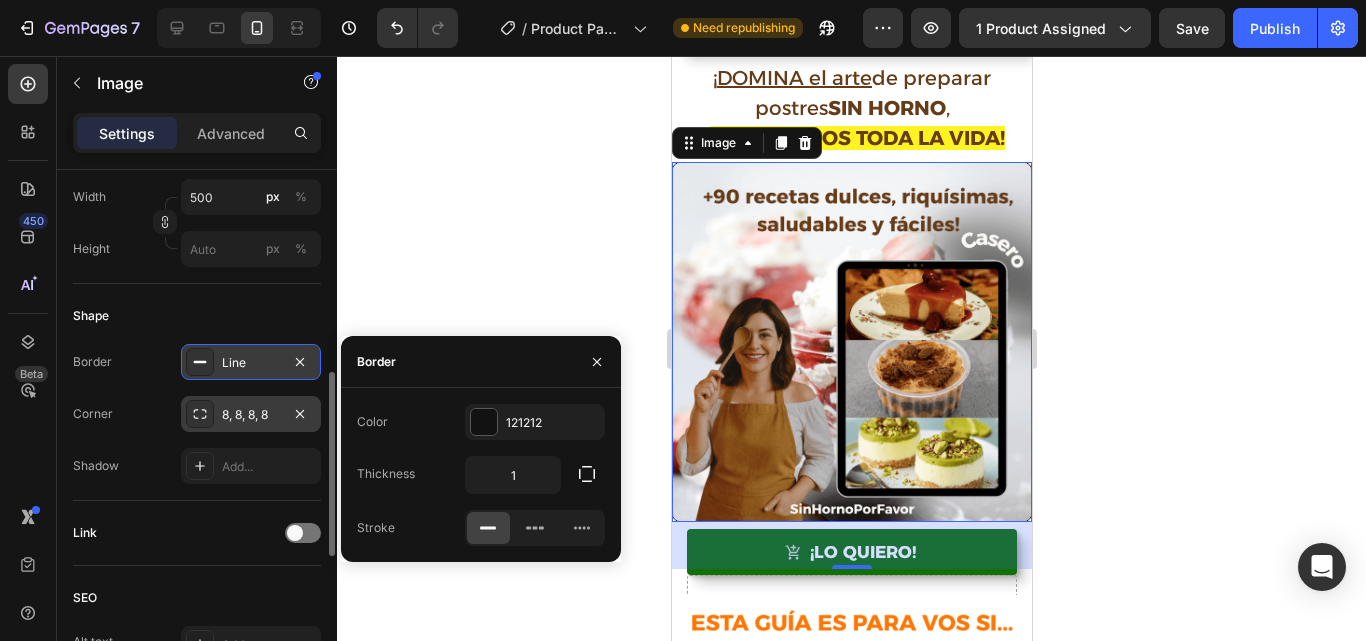 click 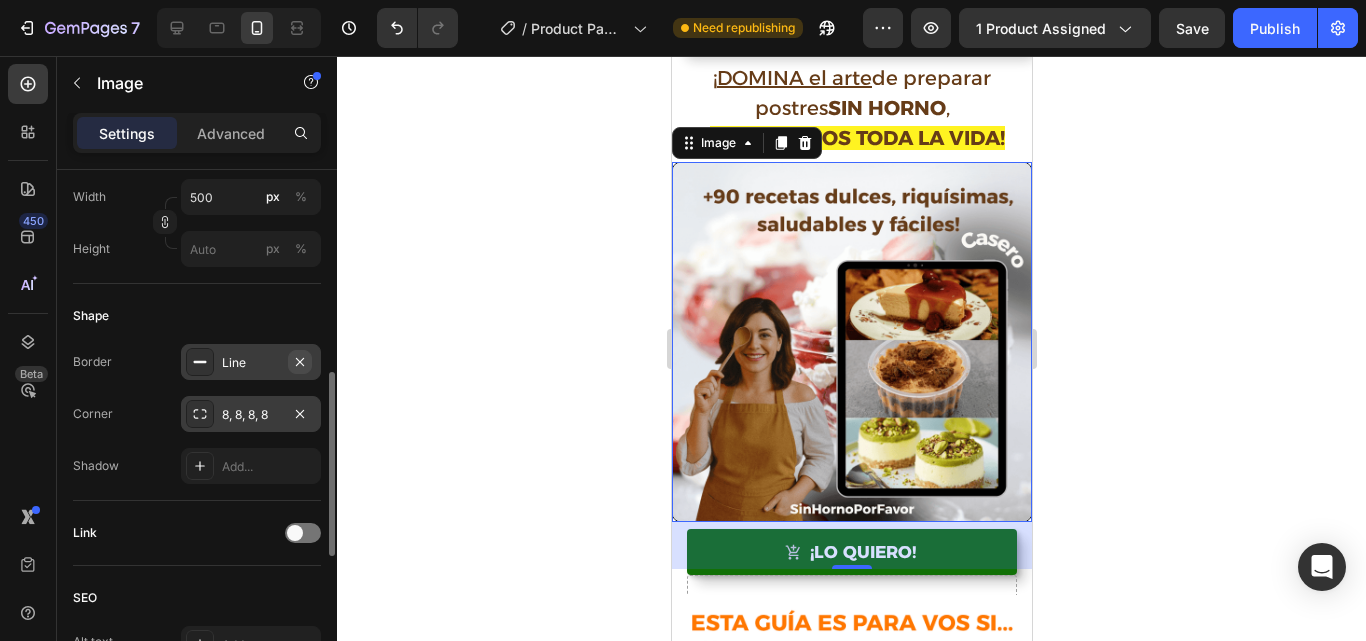 click 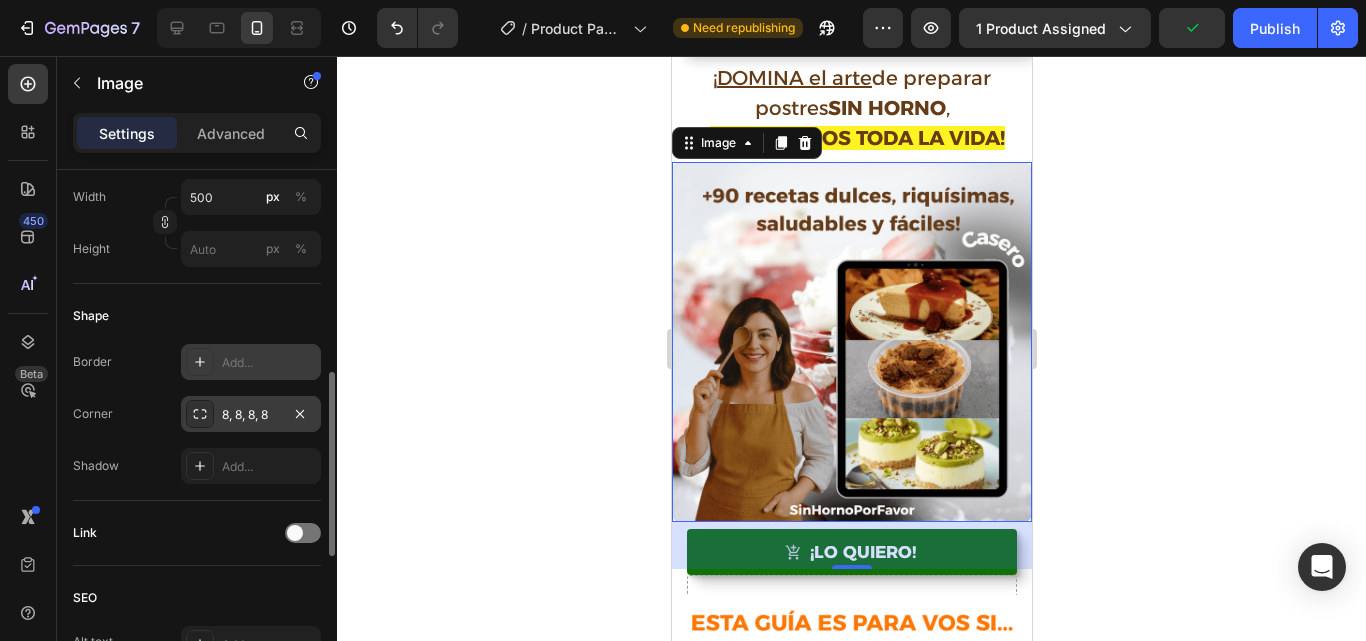 click on "8, 8, 8, 8" at bounding box center [251, 414] 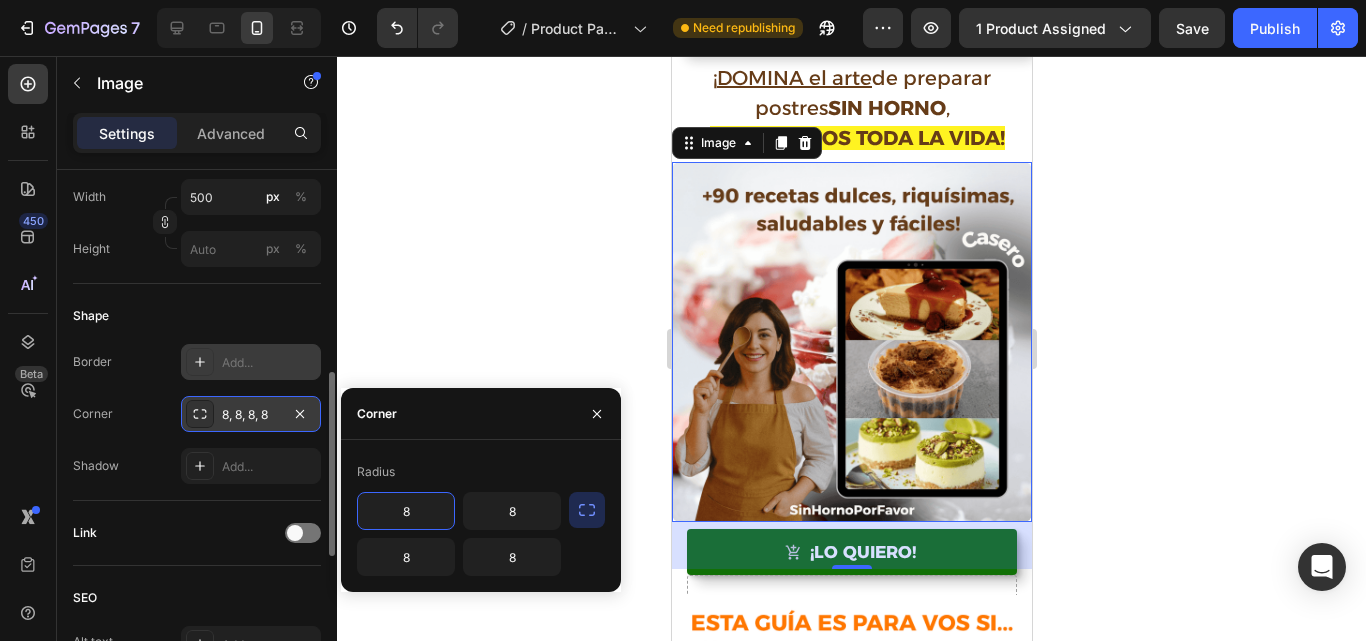 click on "8, 8, 8, 8" at bounding box center (251, 415) 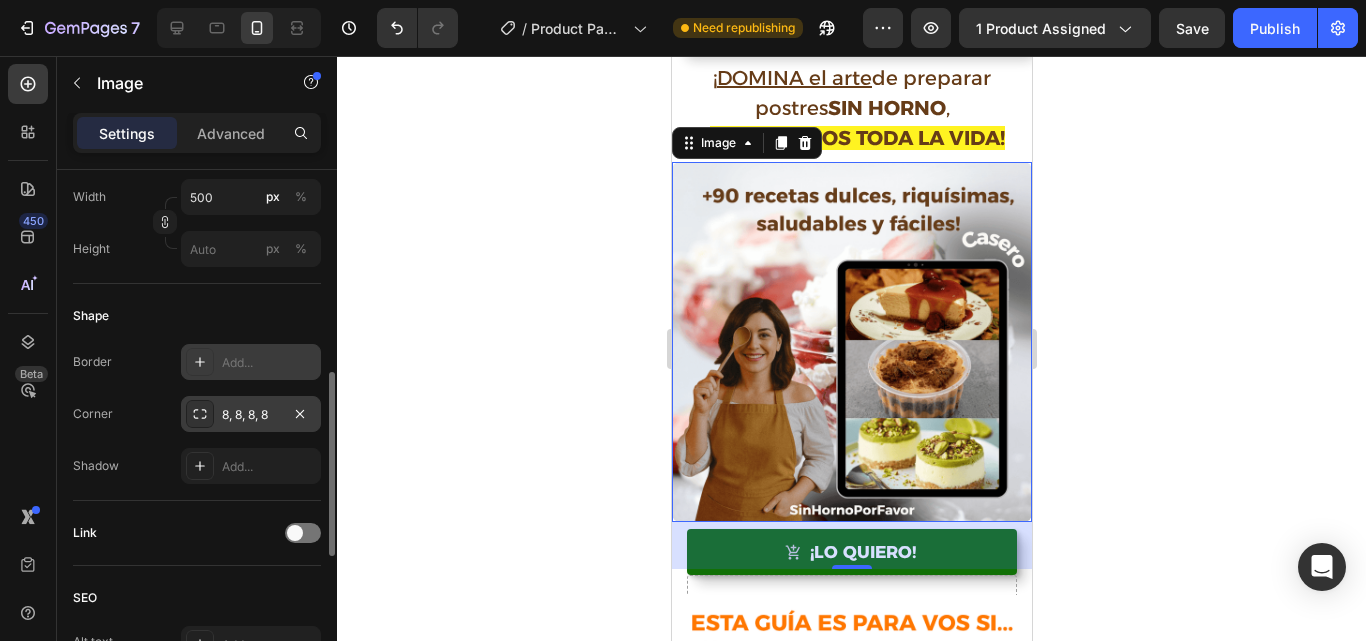 click on "8, 8, 8, 8" at bounding box center [251, 415] 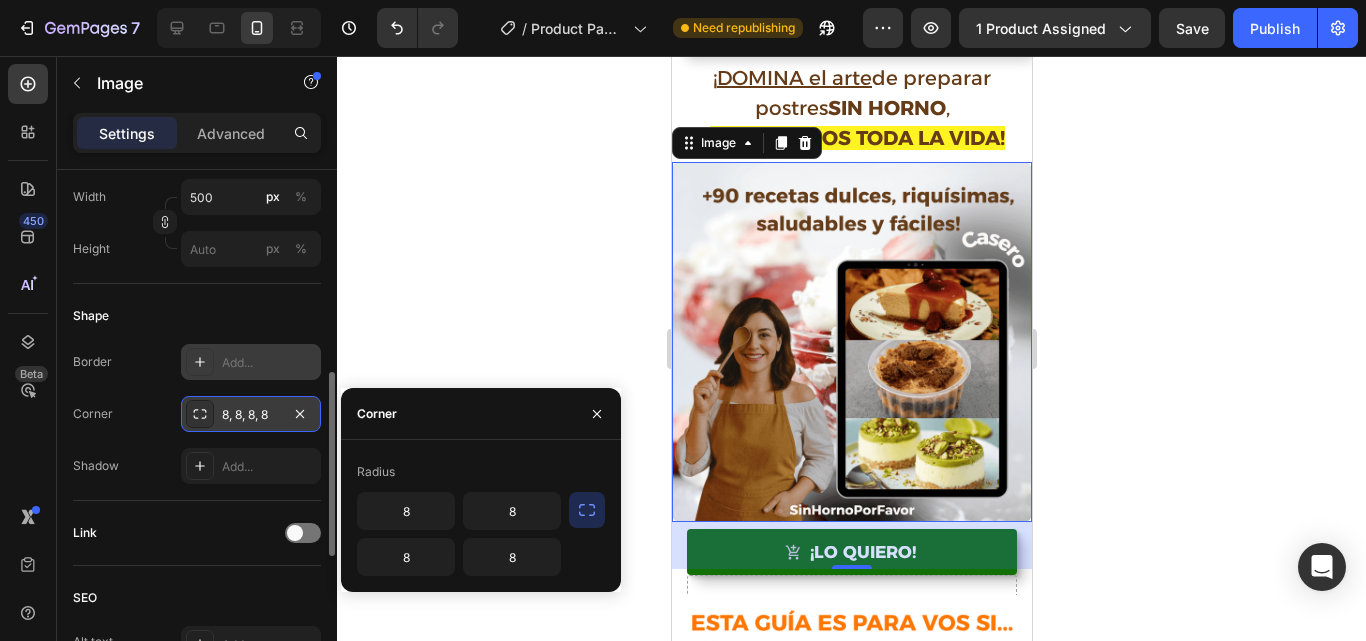 click on "8, 8, 8, 8" at bounding box center [251, 415] 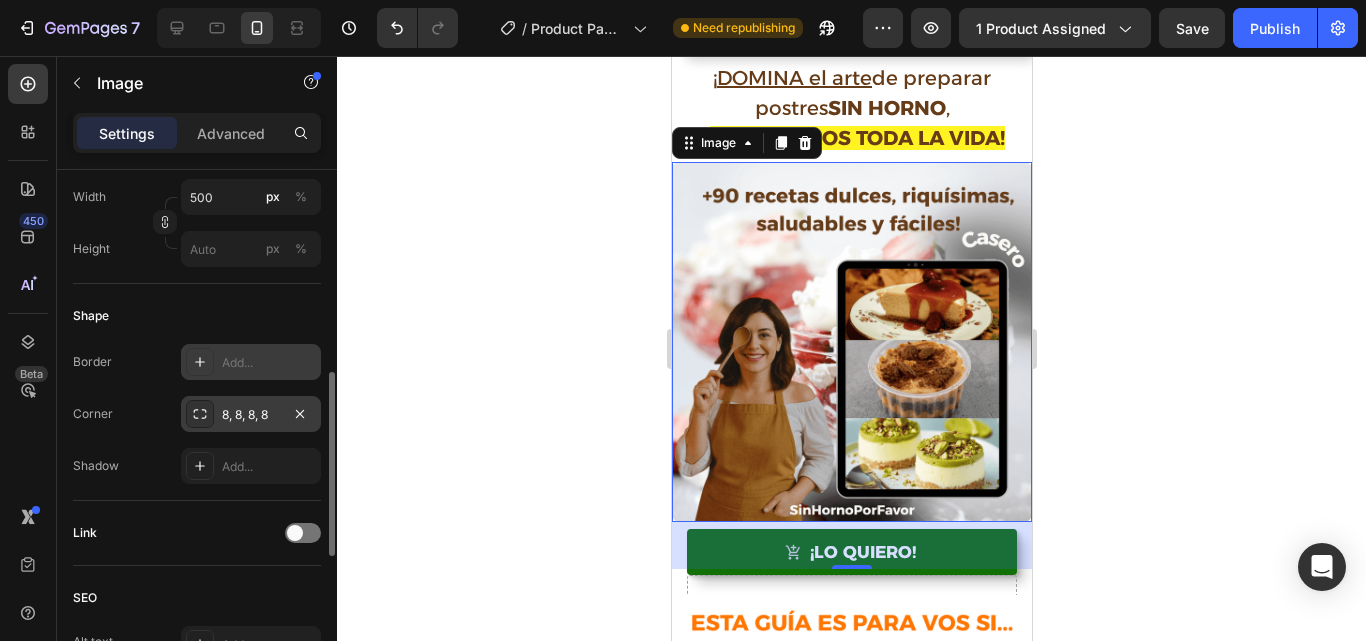 click on "8, 8, 8, 8" at bounding box center (251, 415) 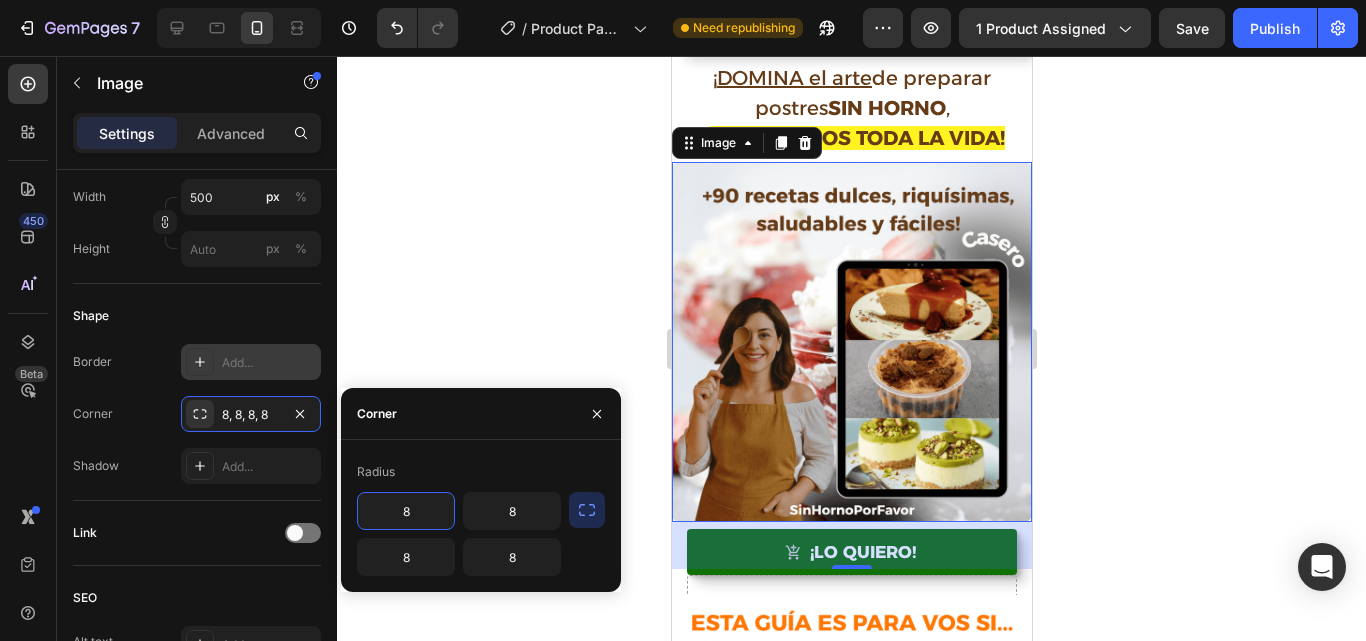 click at bounding box center [587, 510] 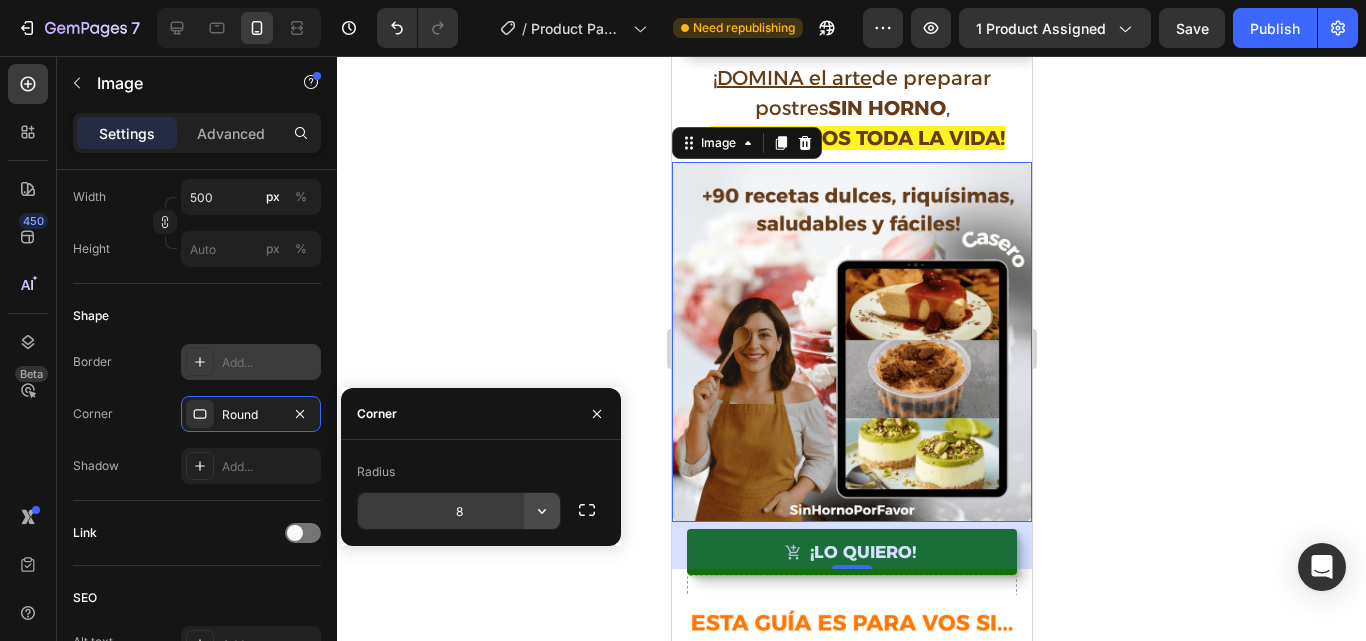 click 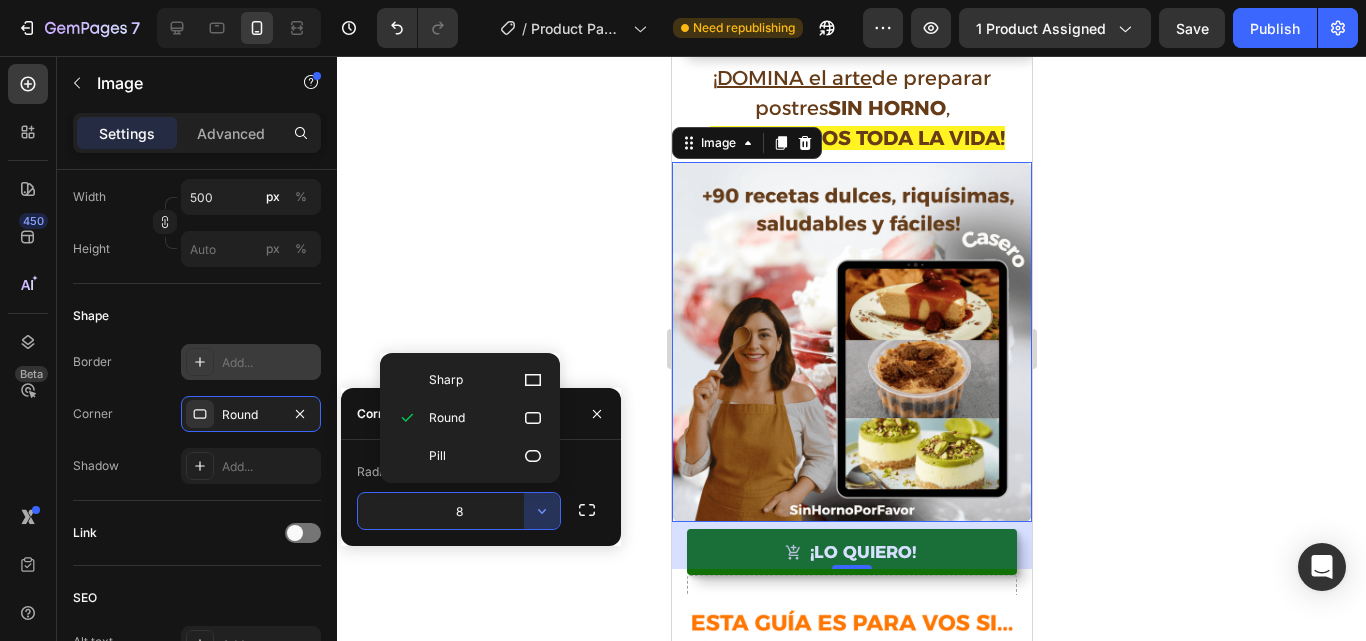 click on "Pill" 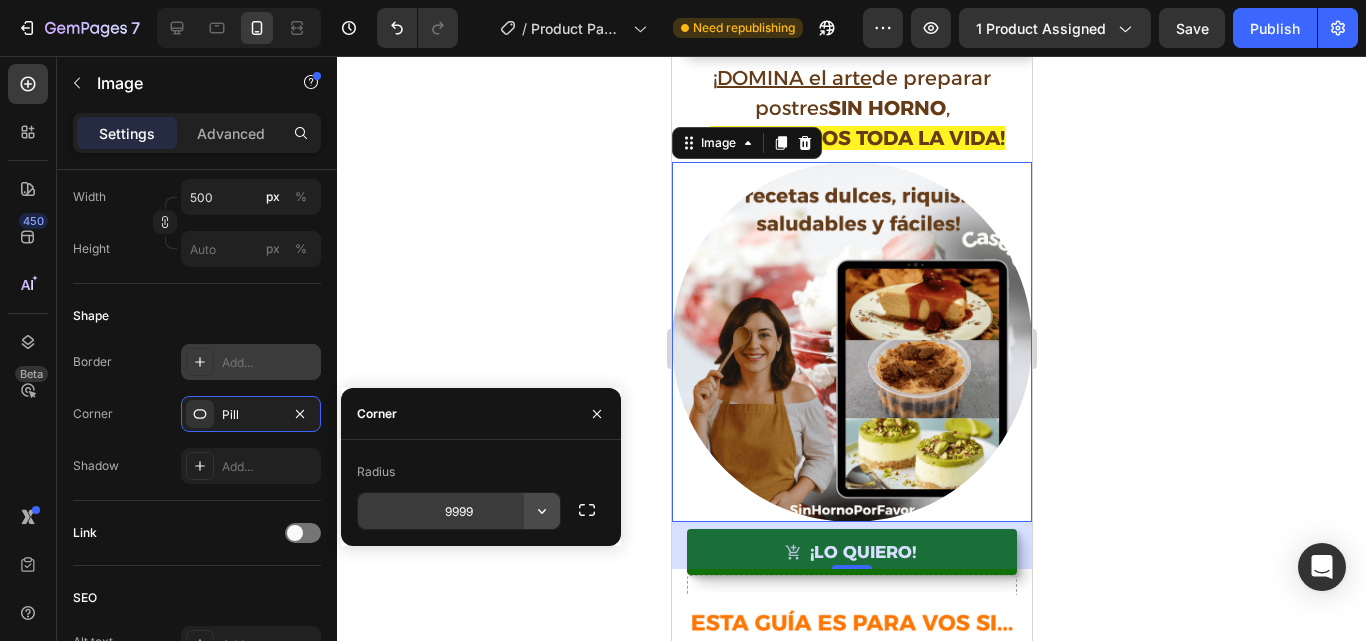 click 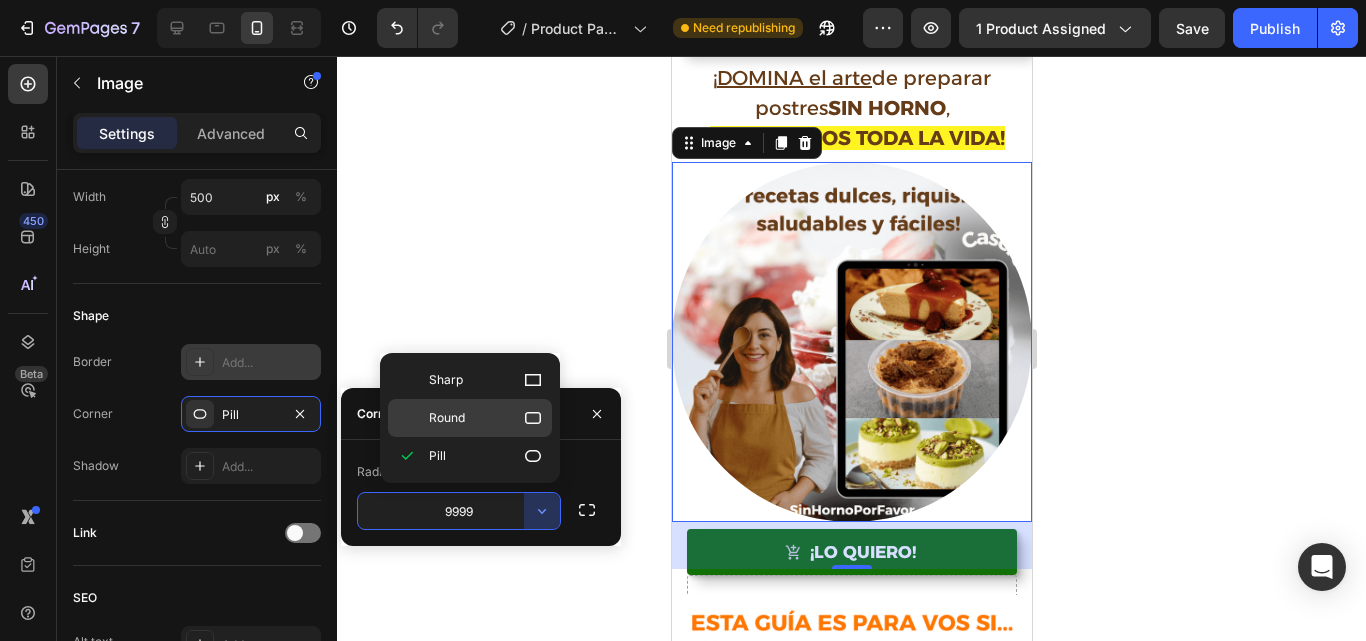 click on "Round" at bounding box center (486, 418) 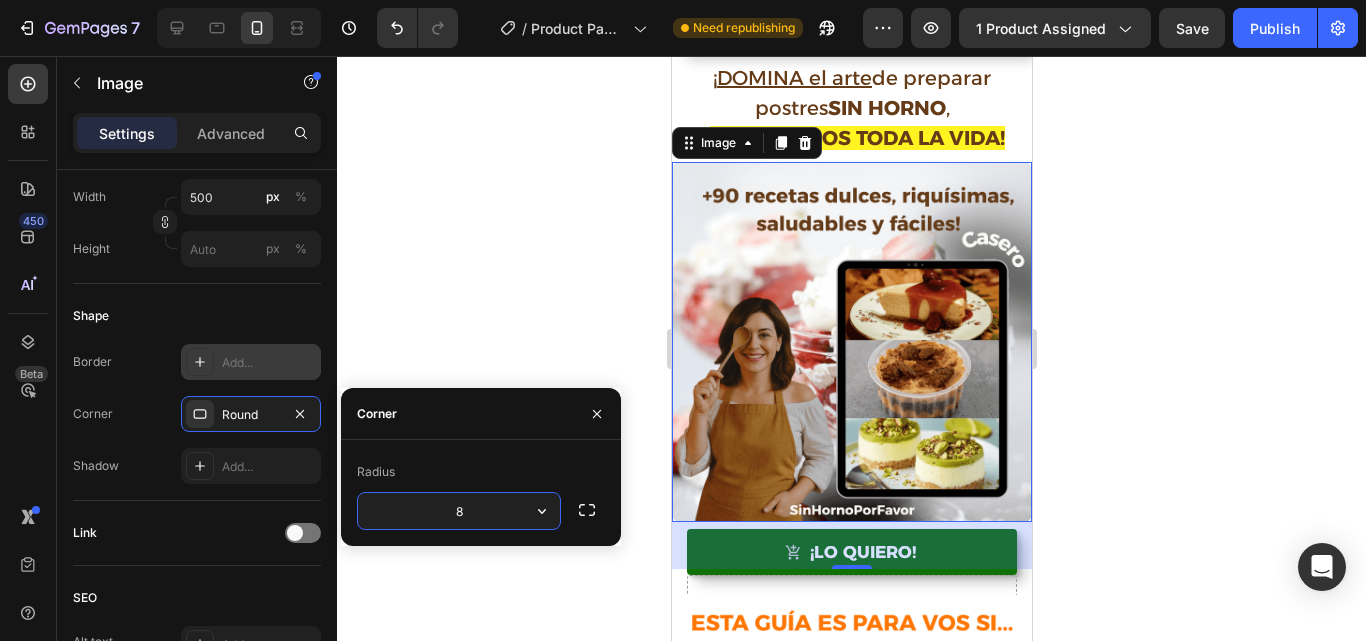 click on "8" at bounding box center [459, 511] 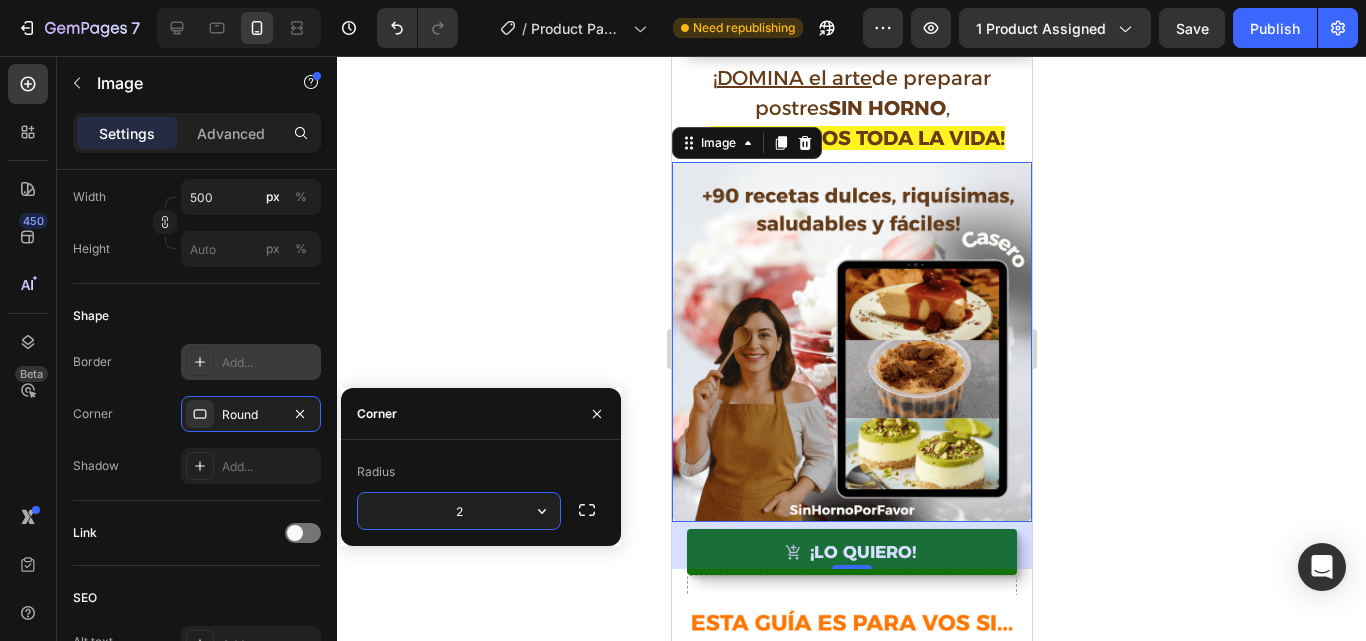 type on "20" 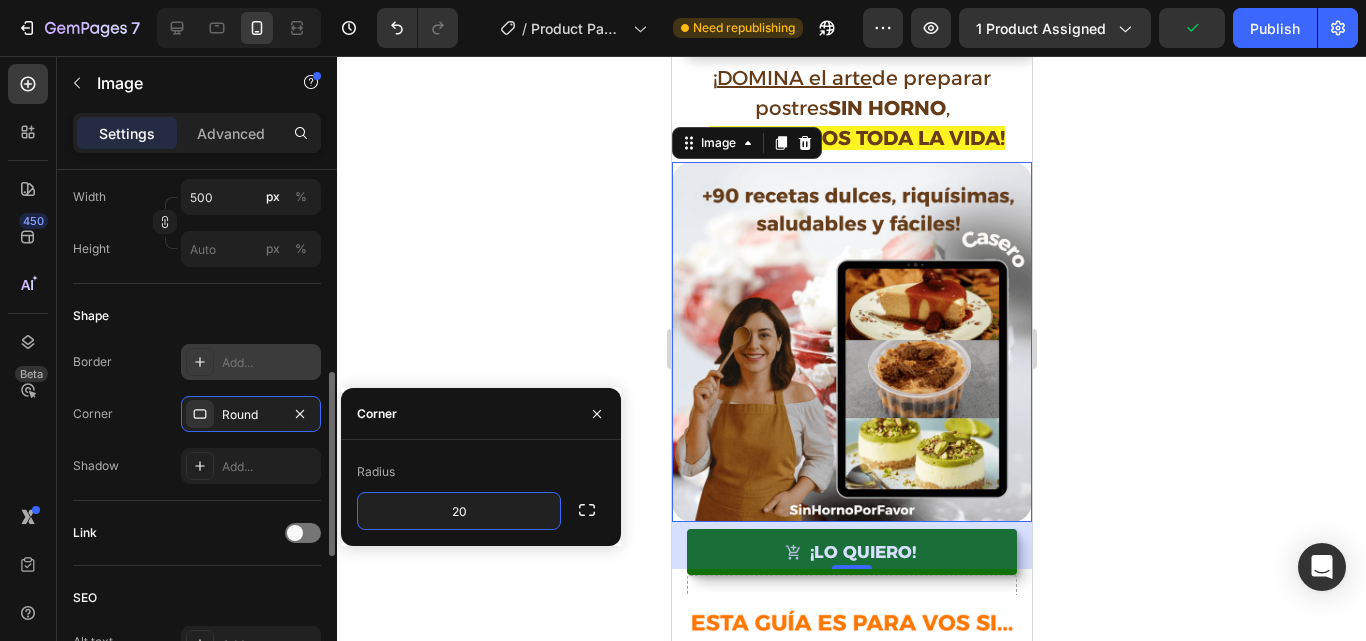 click on "Border Add... Corner Round Shadow Add..." at bounding box center [197, 414] 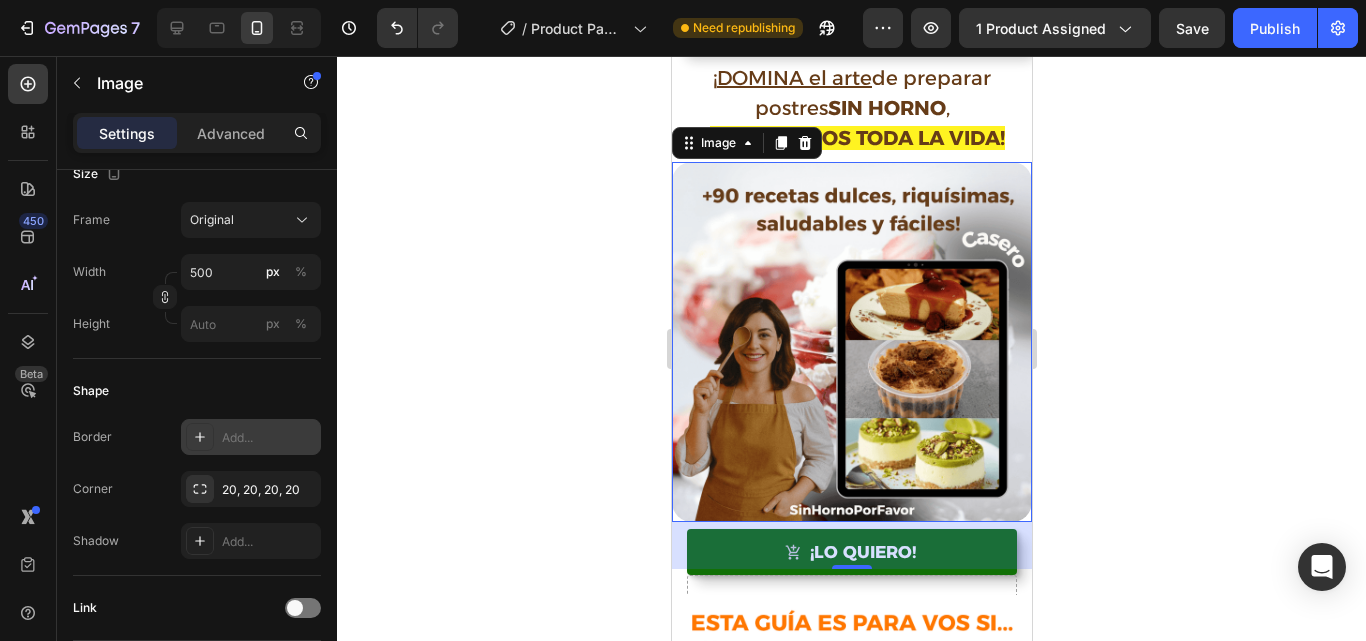 scroll, scrollTop: 0, scrollLeft: 0, axis: both 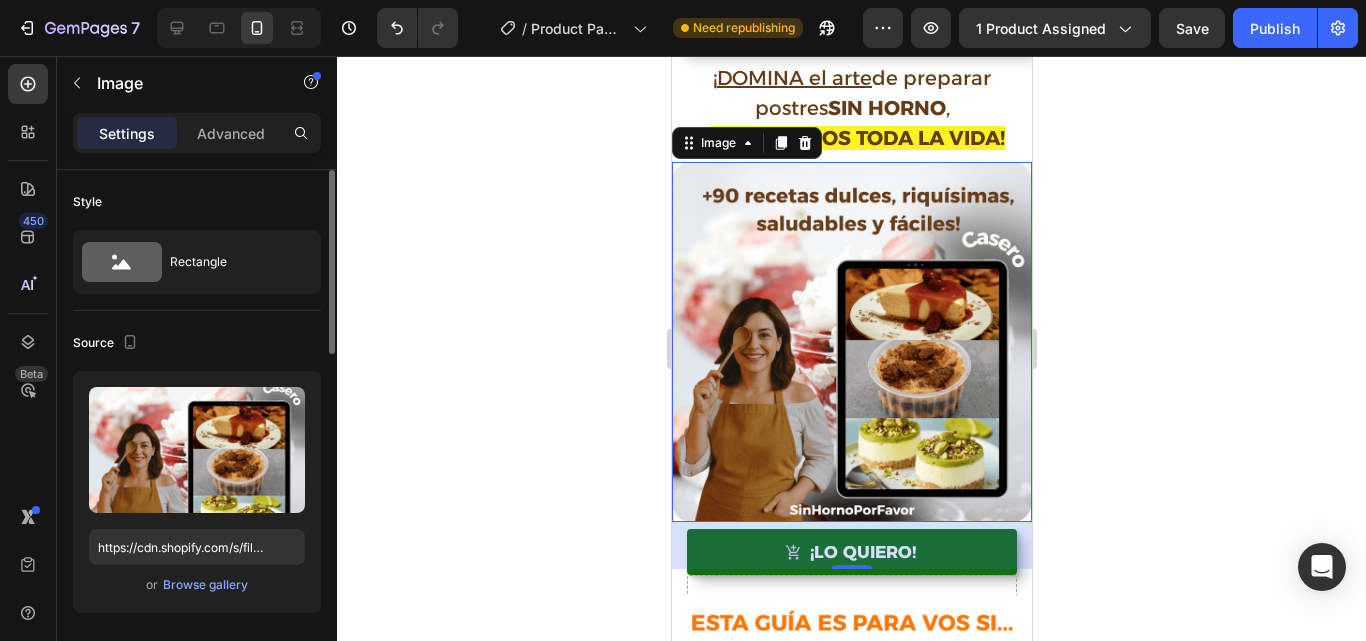 click 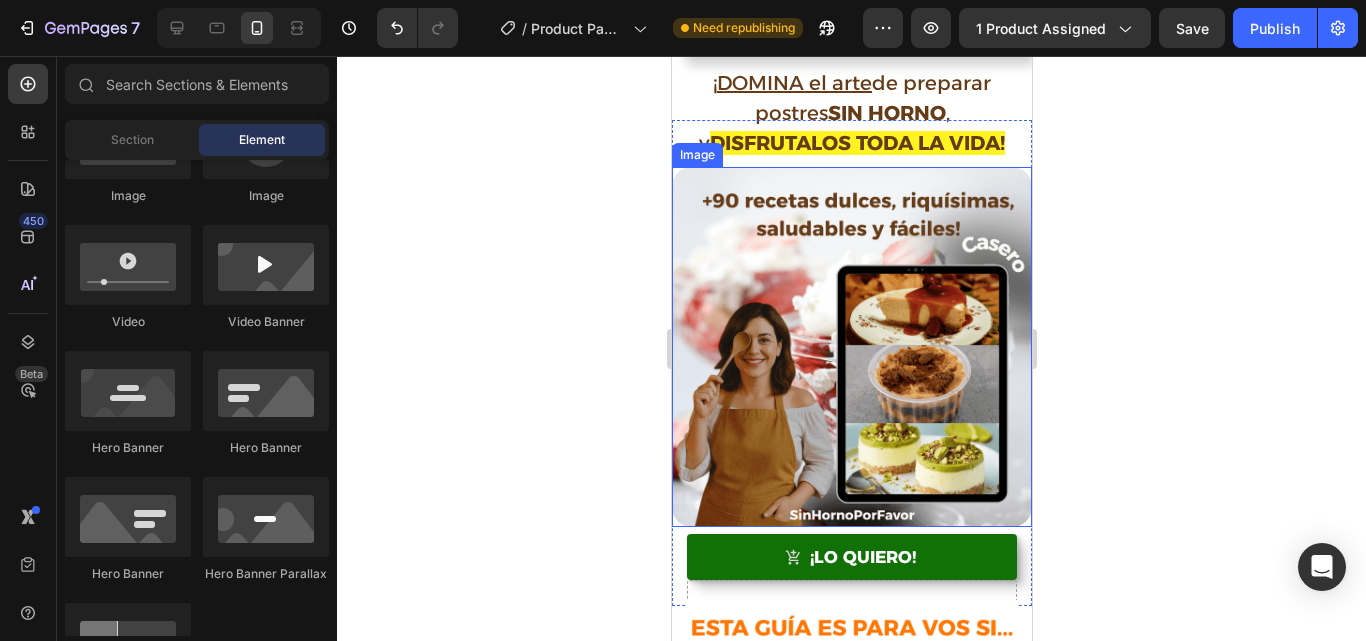 scroll, scrollTop: 0, scrollLeft: 0, axis: both 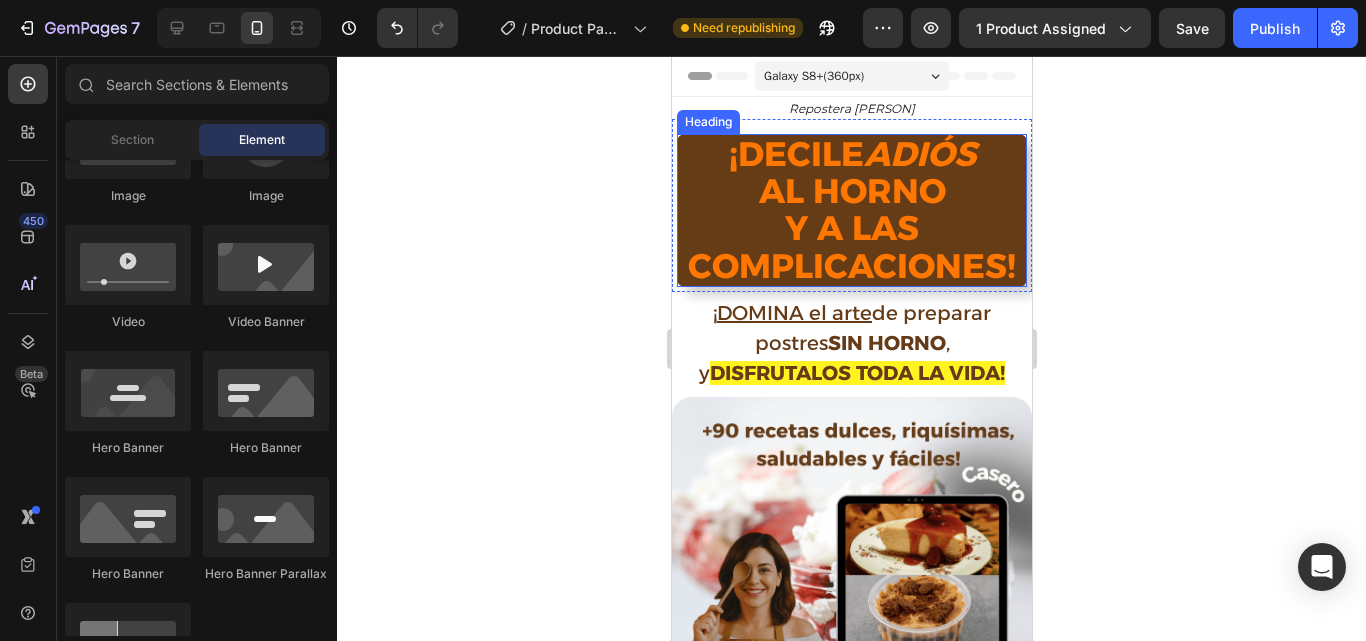 click on "¡DECILE  ADIÓS  AL HORNO  Y A LAS COMPLICACIONES!" at bounding box center (851, 211) 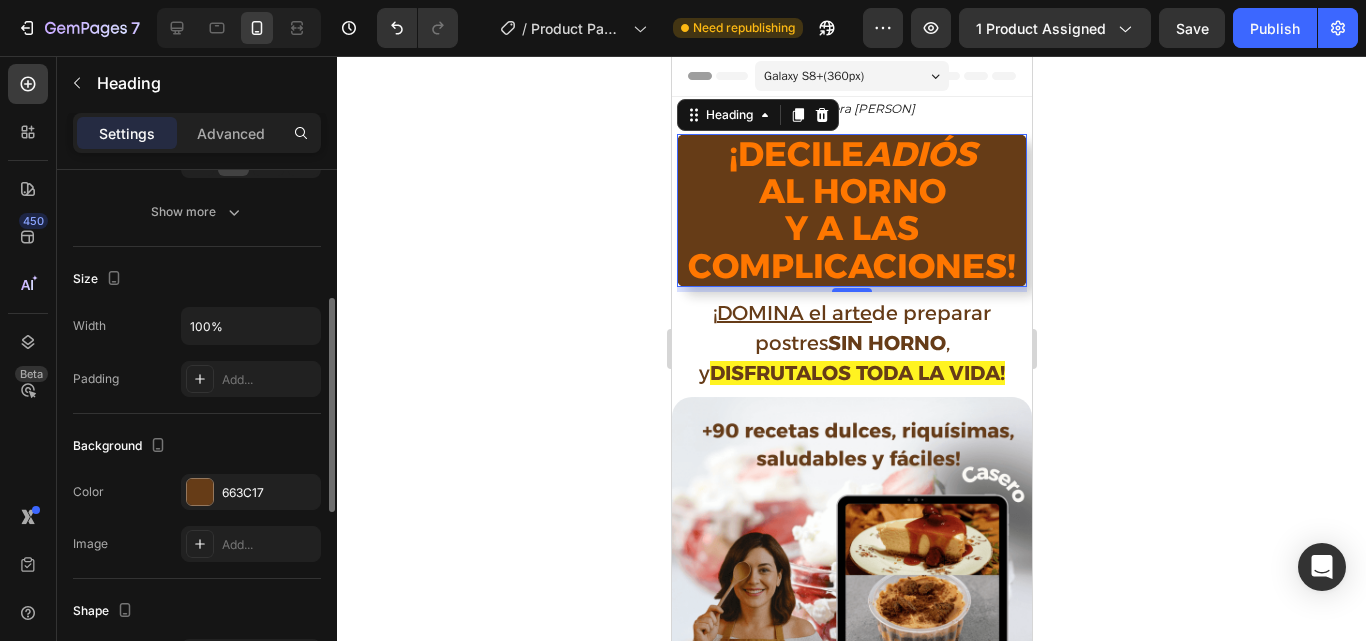 scroll, scrollTop: 359, scrollLeft: 0, axis: vertical 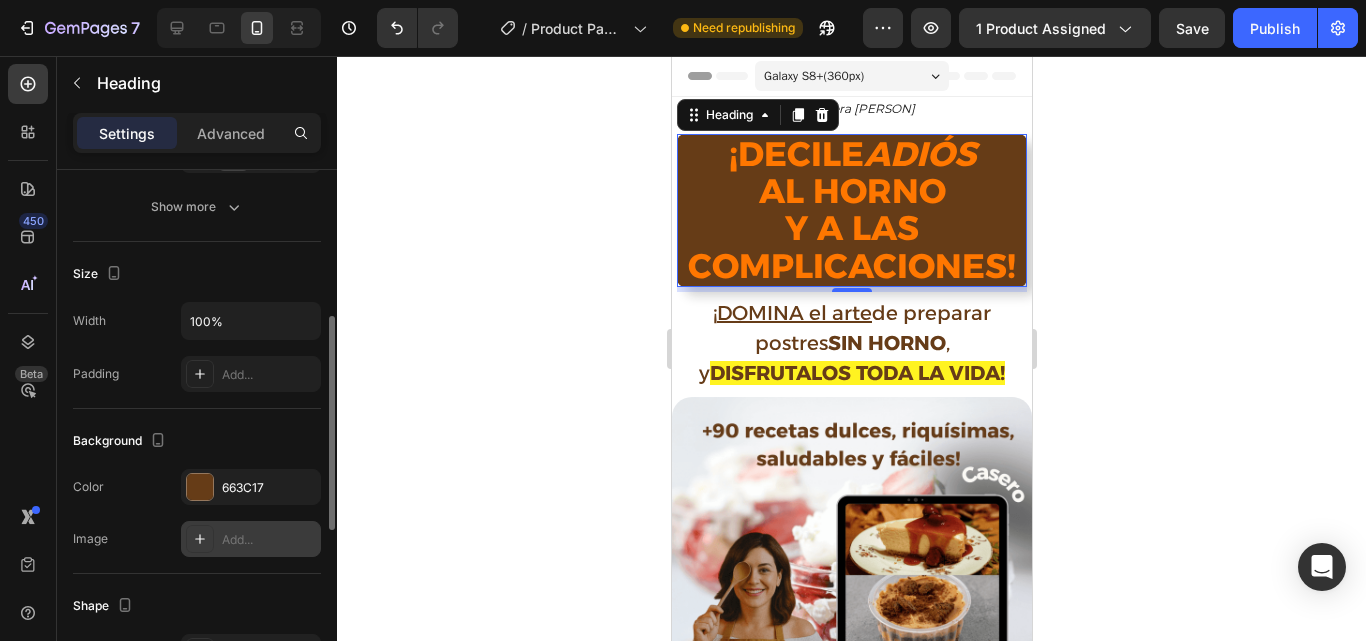 click on "Add..." at bounding box center (269, 540) 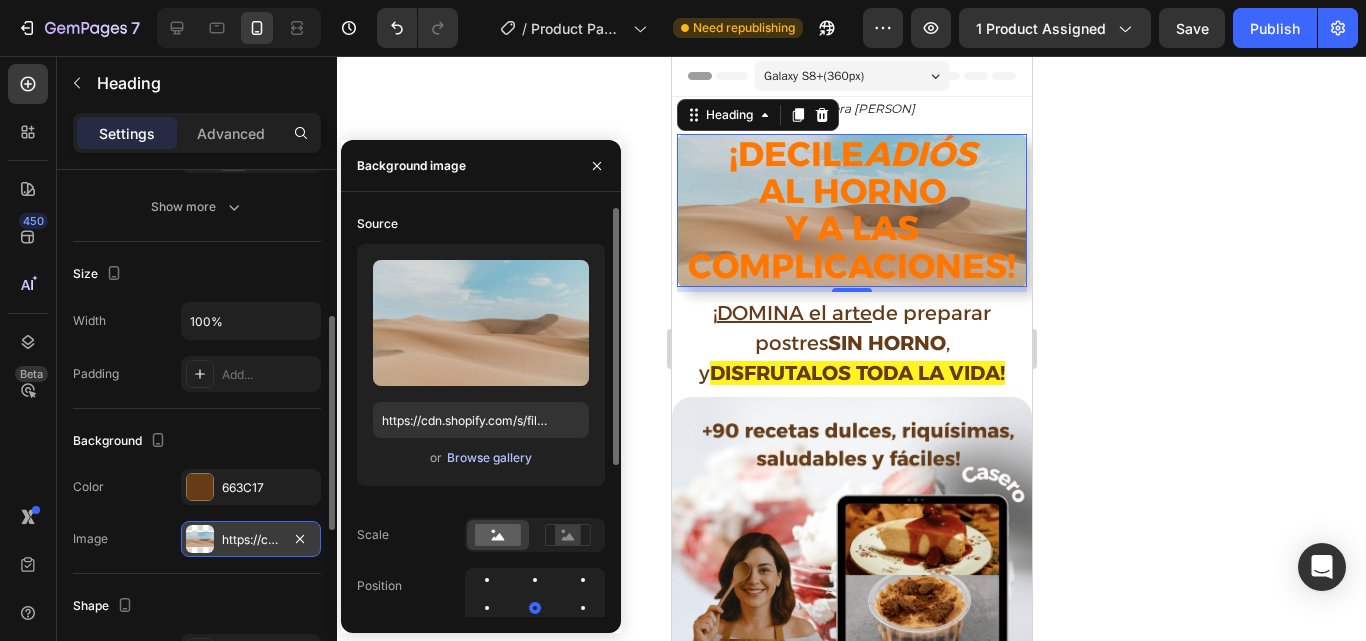 click on "Browse gallery" at bounding box center (489, 458) 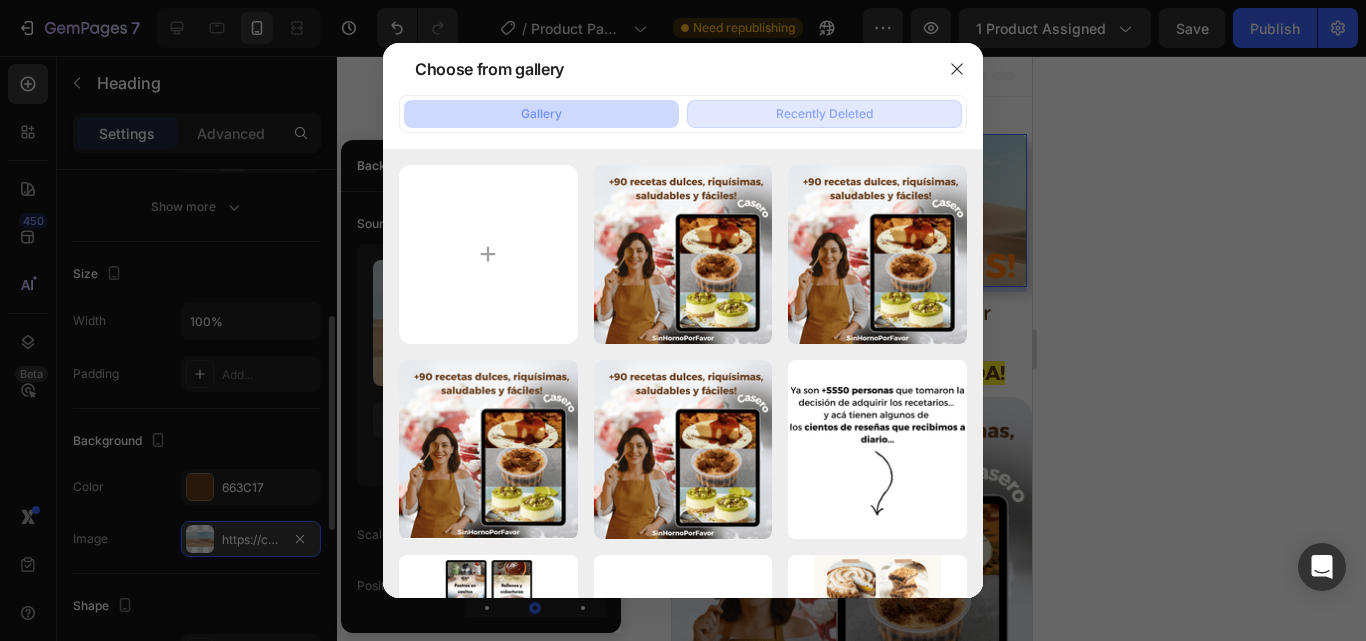click on "Recently Deleted" at bounding box center (824, 114) 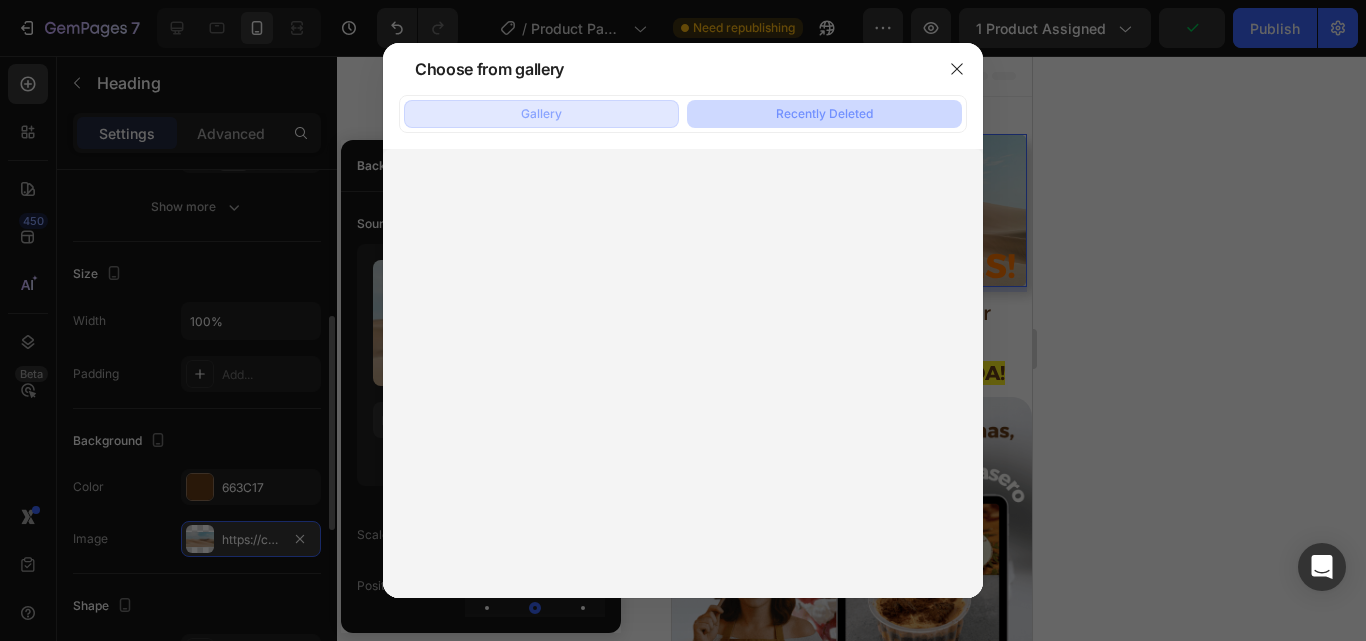 click on "Gallery" 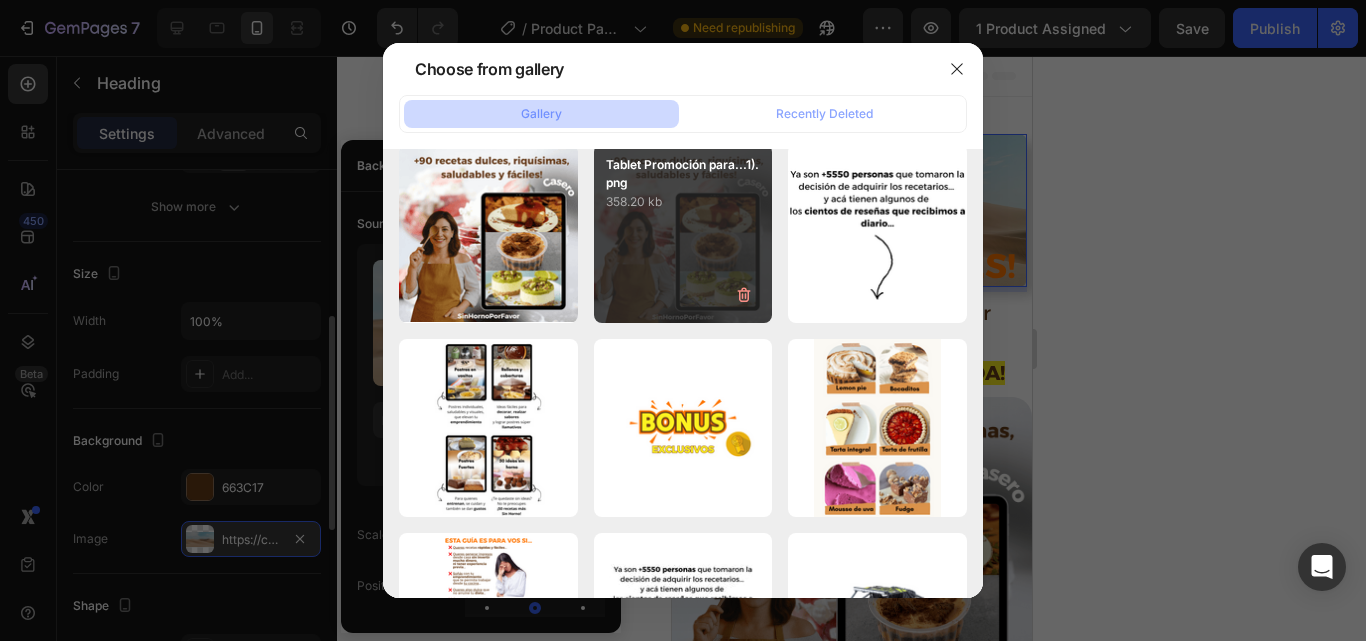 scroll, scrollTop: 0, scrollLeft: 0, axis: both 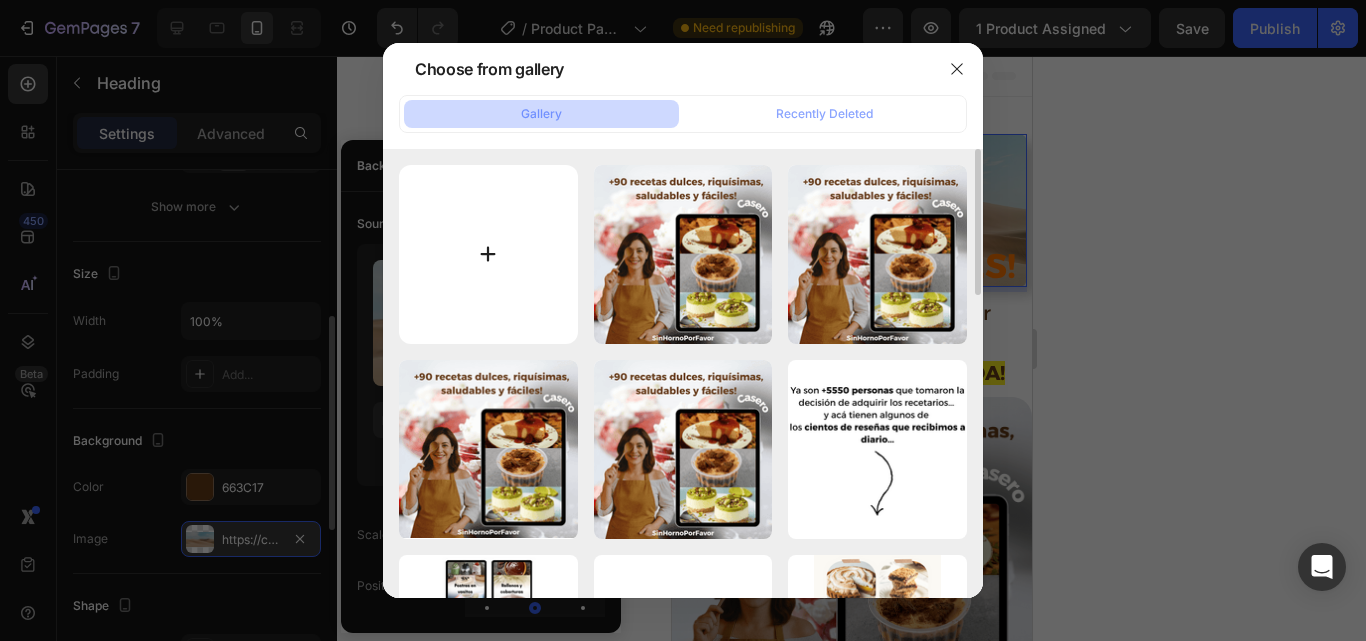 click at bounding box center [488, 254] 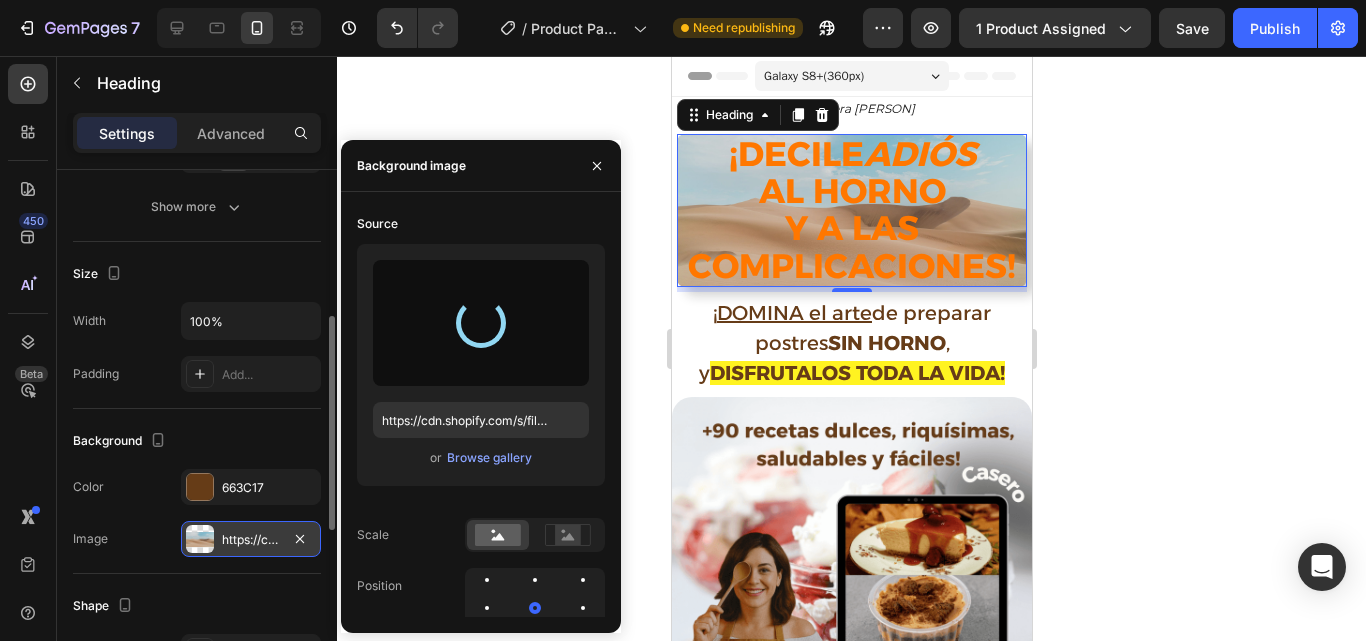 type on "https://cdn.shopify.com/s/files/1/0654/0512/4739/files/gempages_578022582096233148-3fe495bd-7586-468d-bb15-d7b2d38e525c.jpg" 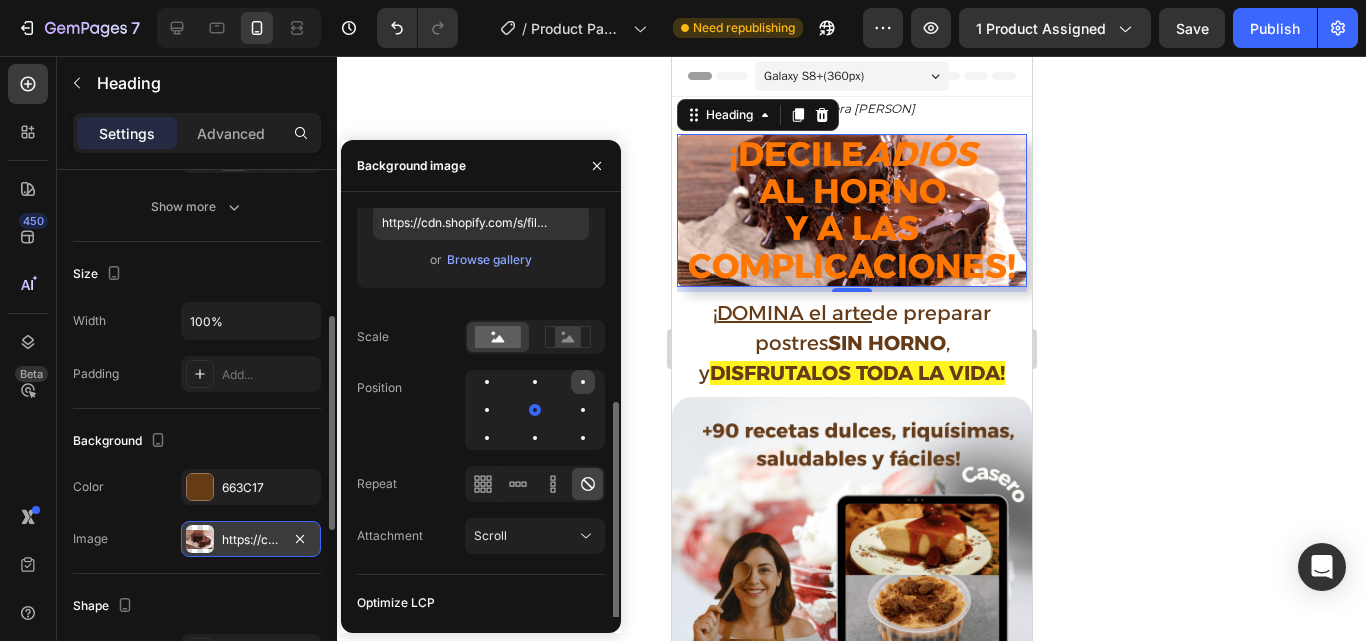 scroll, scrollTop: 240, scrollLeft: 0, axis: vertical 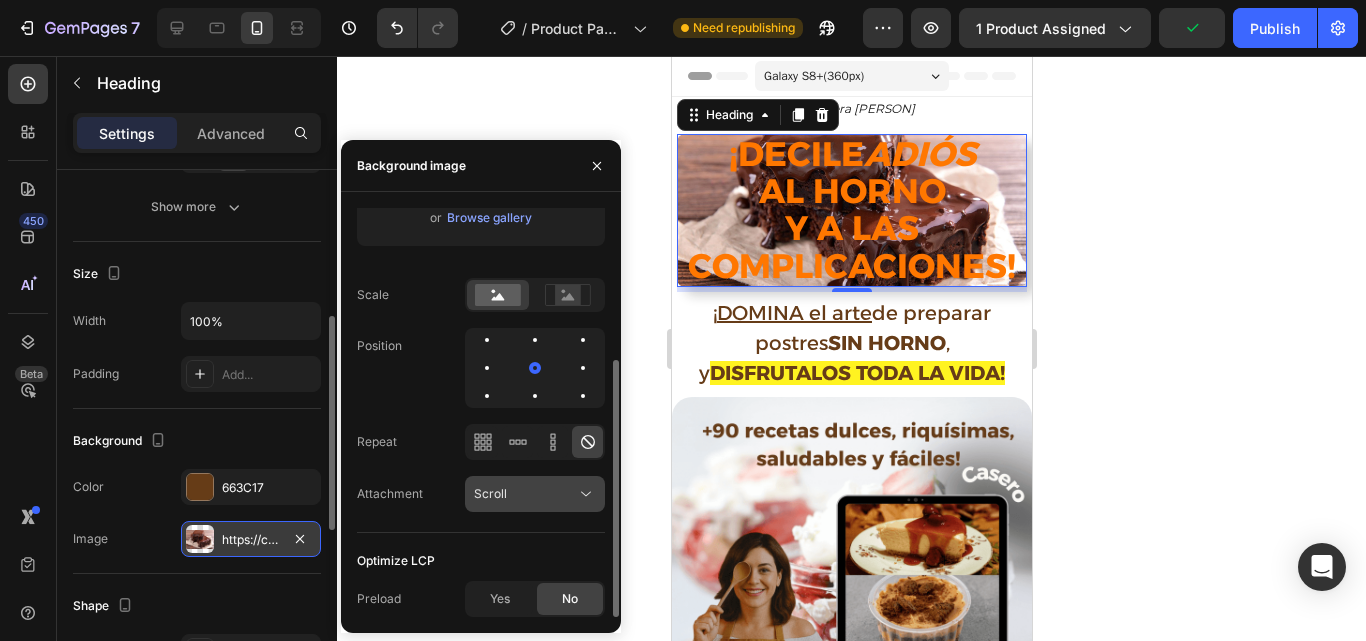 click on "Scroll" at bounding box center [525, 494] 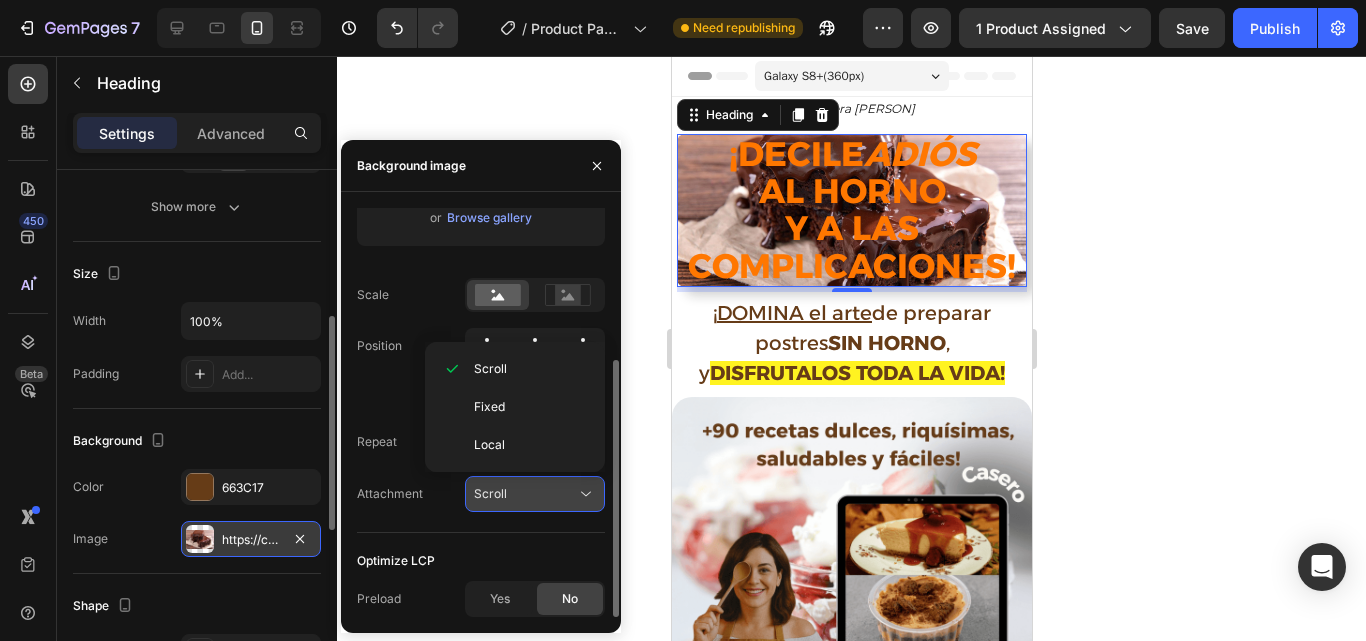 click on "Scroll" at bounding box center [525, 494] 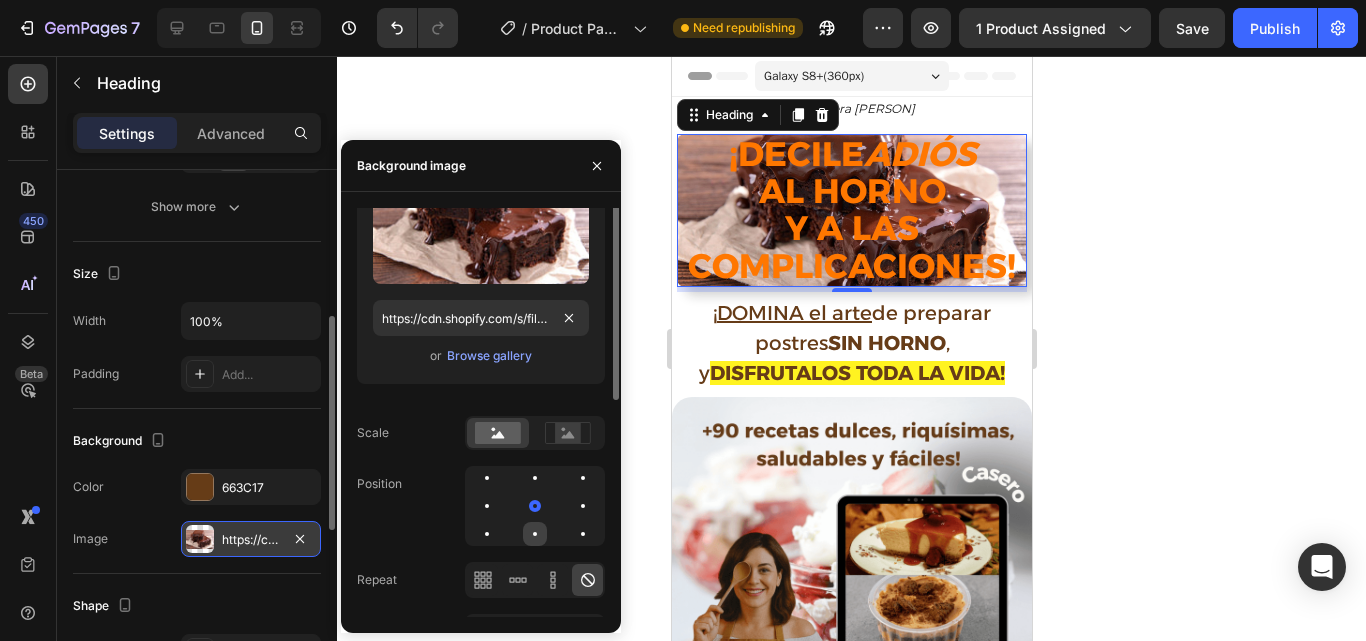 scroll, scrollTop: 0, scrollLeft: 0, axis: both 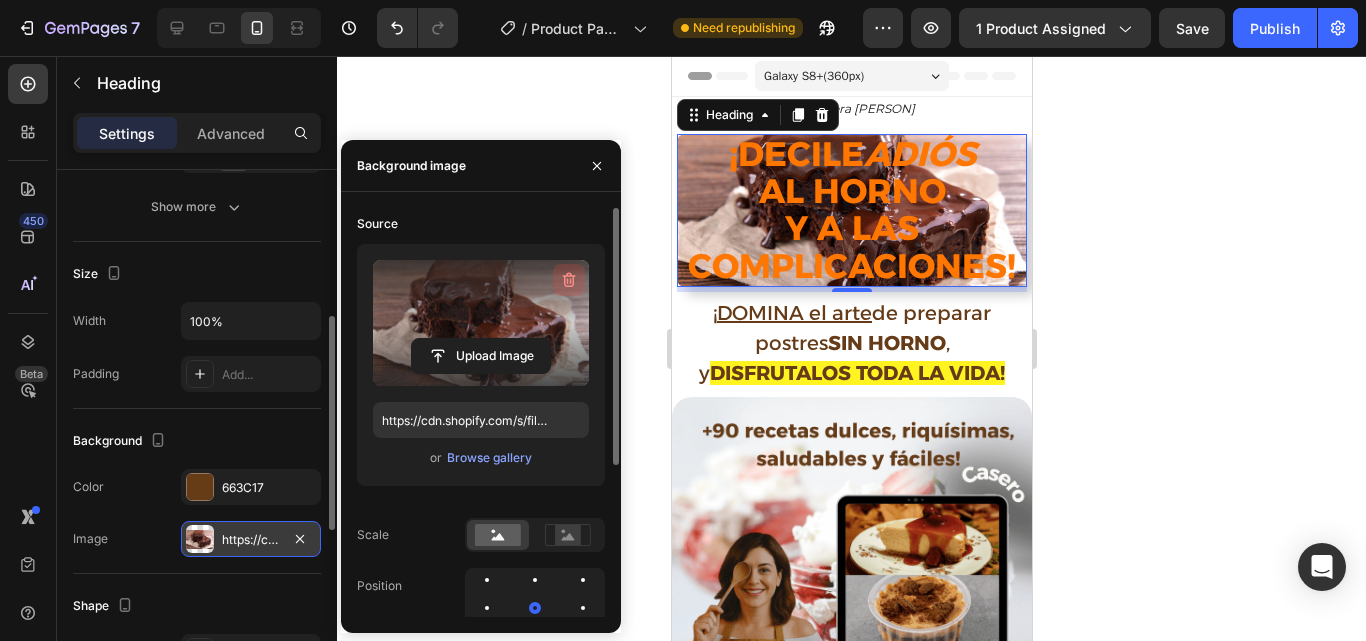 click 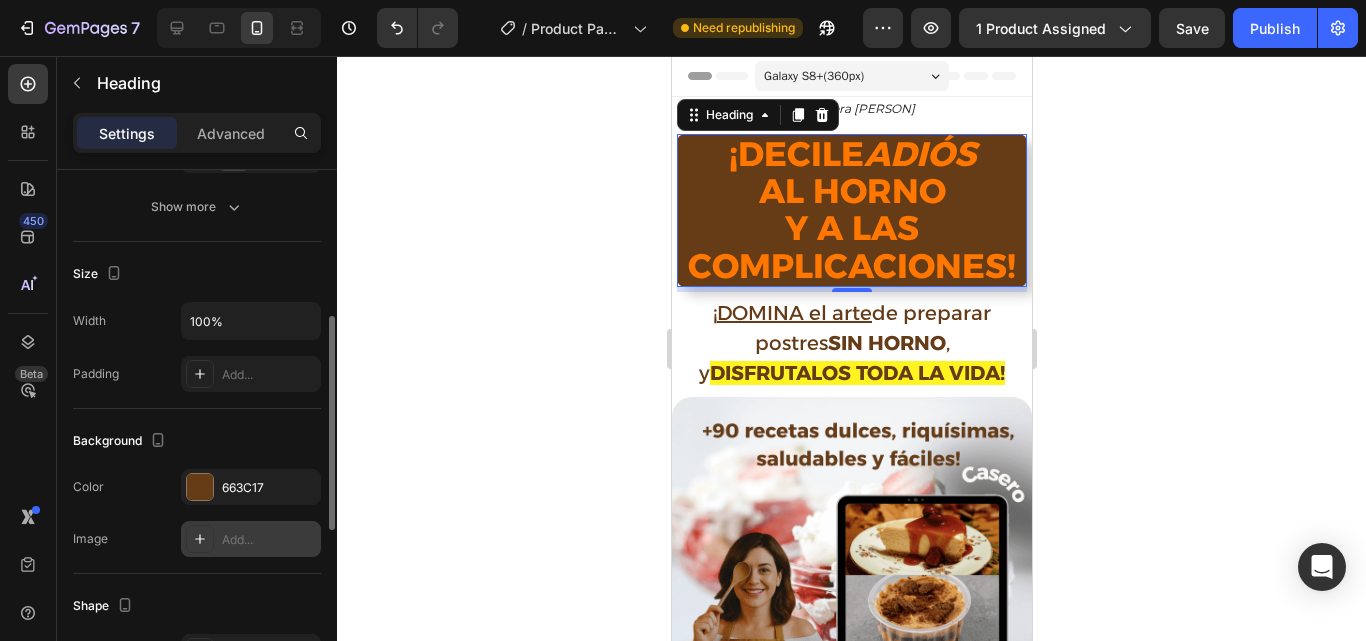 click 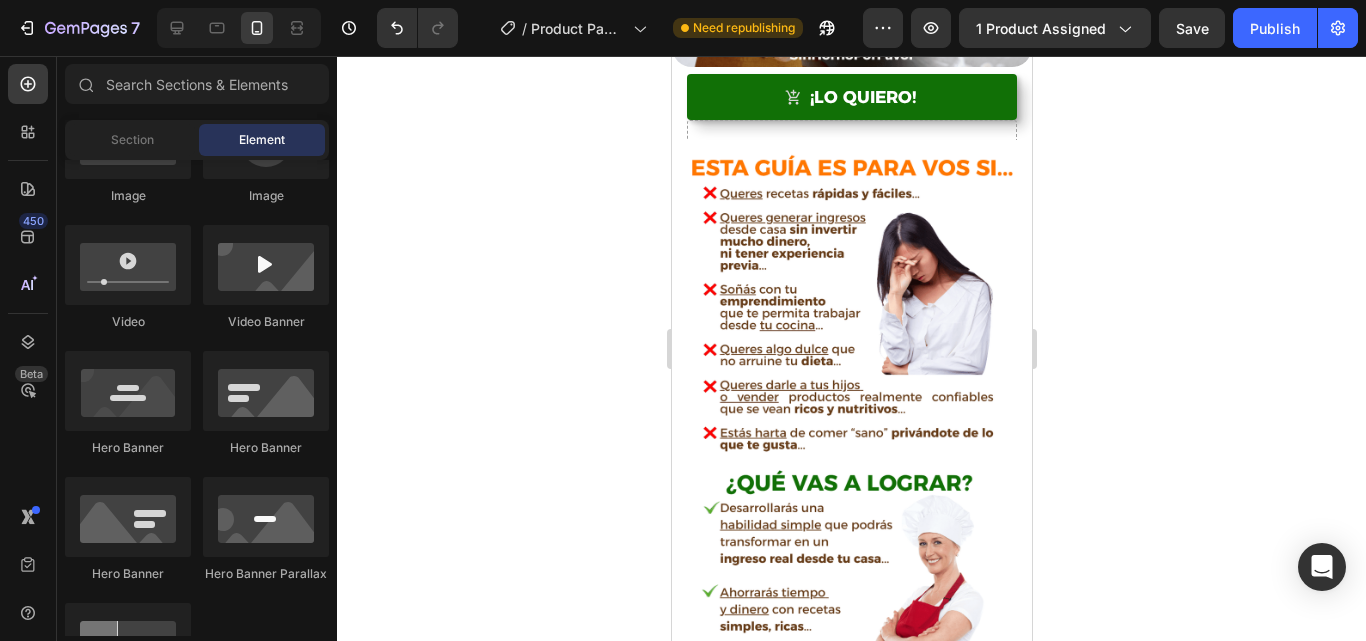 scroll, scrollTop: 557, scrollLeft: 0, axis: vertical 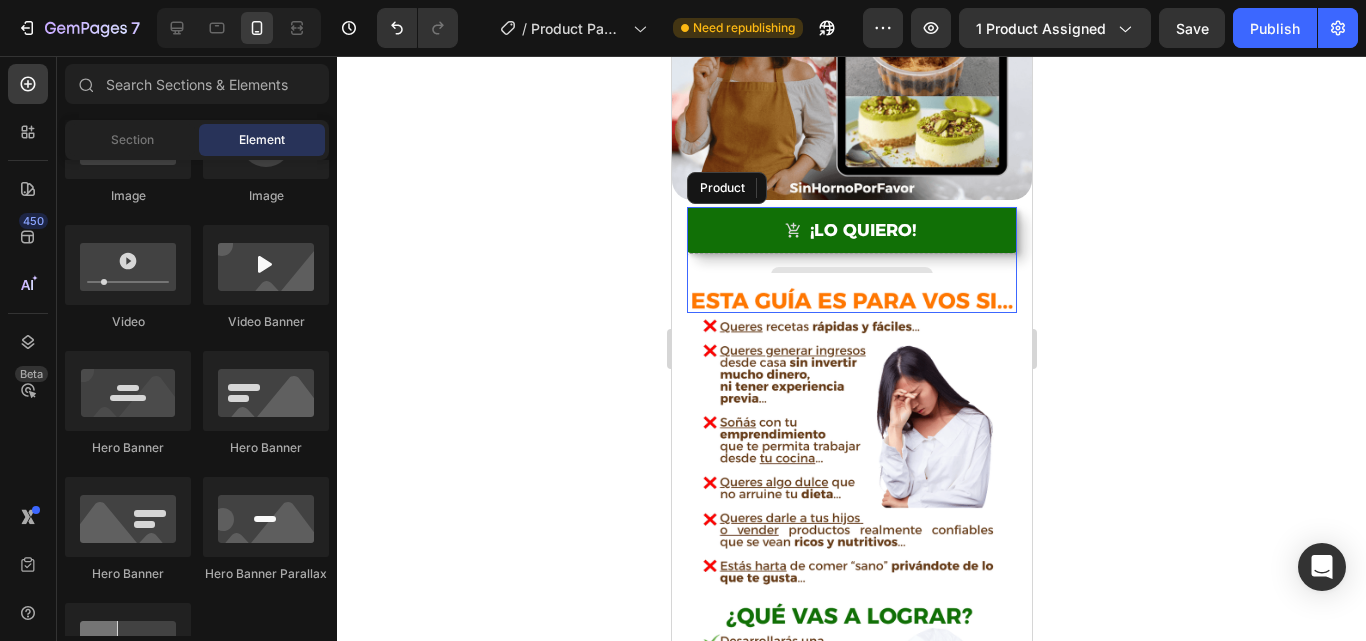 click on "Drop element here" at bounding box center [851, 283] 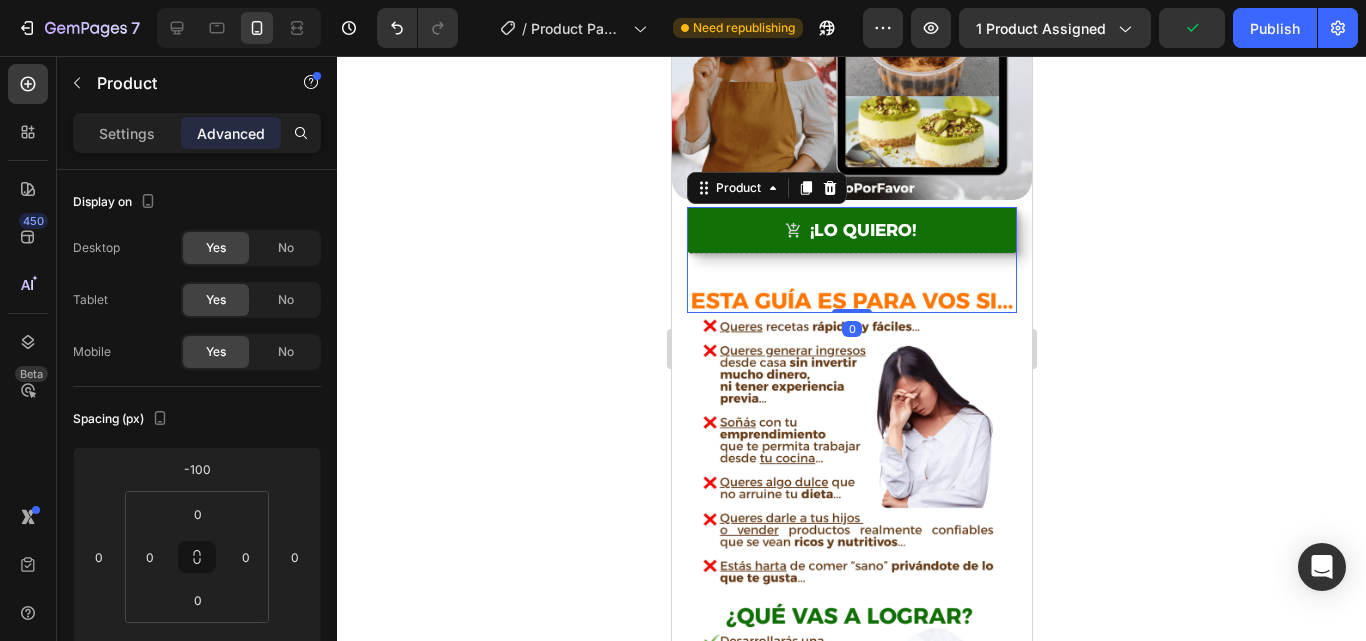 drag, startPoint x: 844, startPoint y: 296, endPoint x: 844, endPoint y: 249, distance: 47 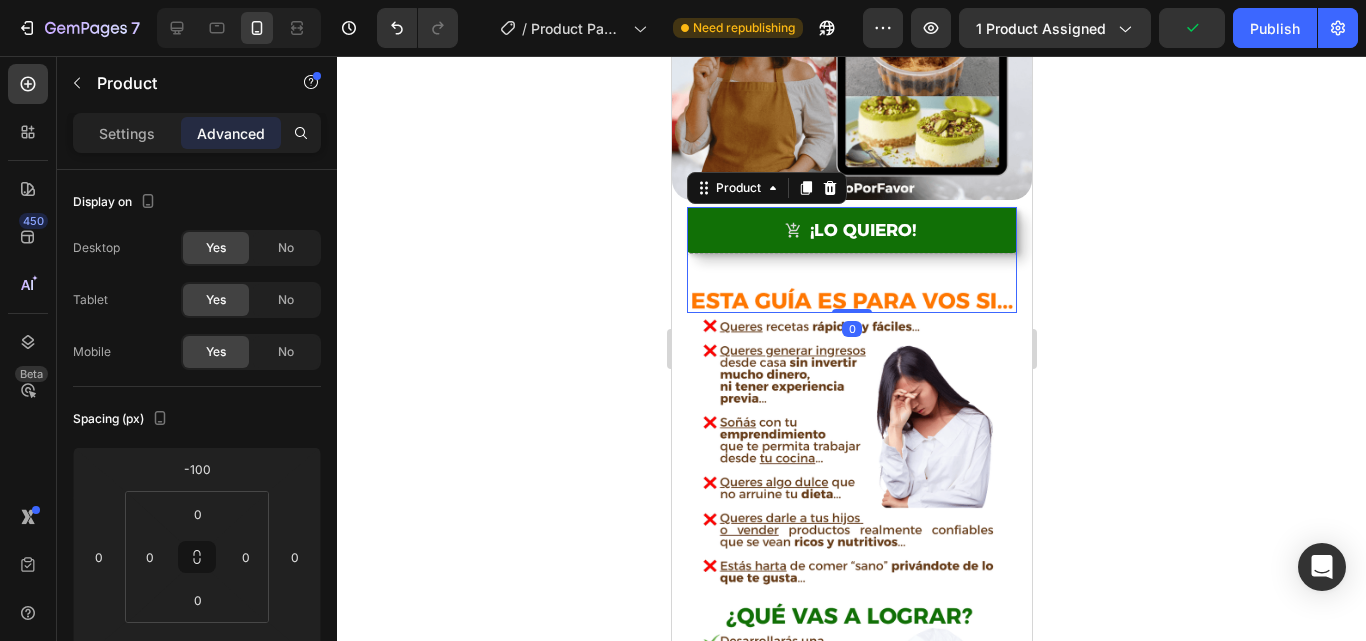 click on "¡LO QUIERO! Add to Cart
Drop element here Product   0" at bounding box center [851, 260] 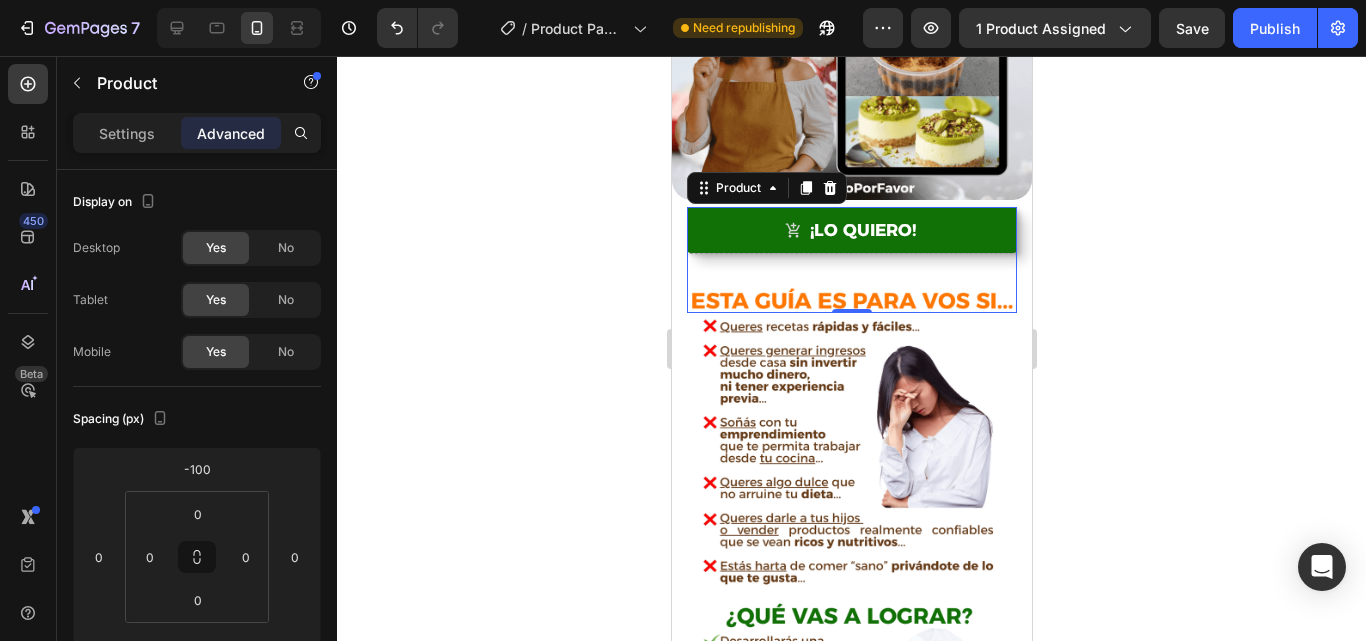 click 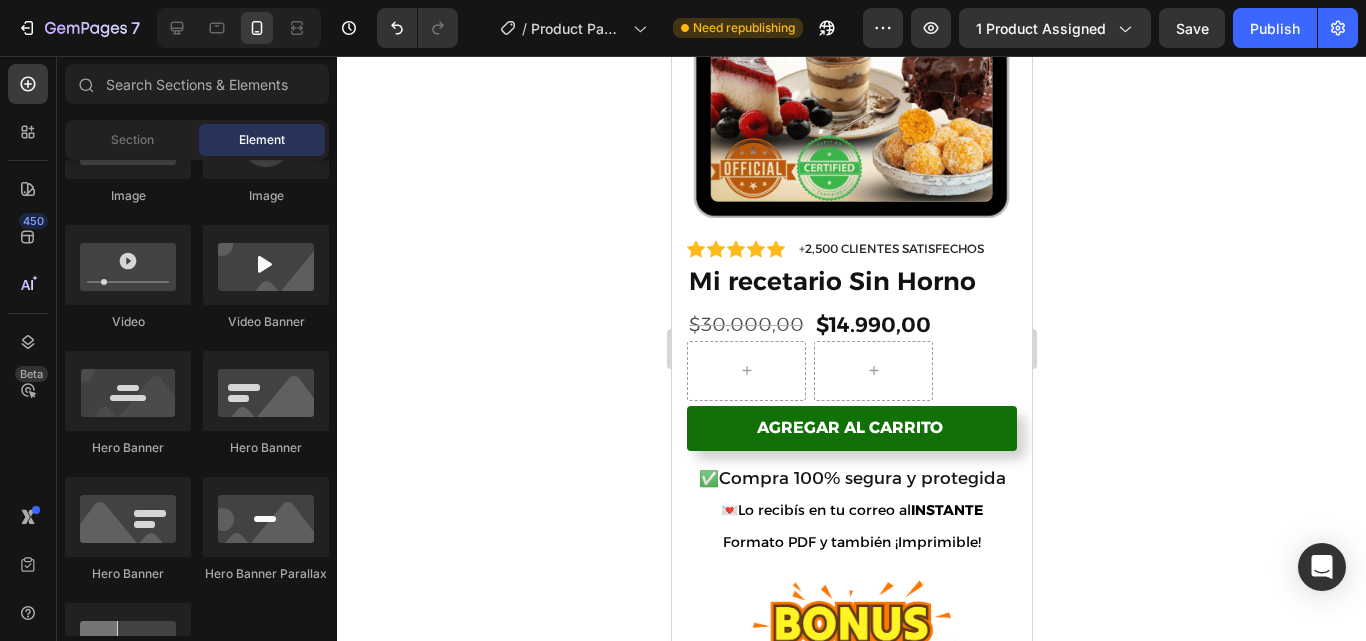 scroll, scrollTop: 1662, scrollLeft: 0, axis: vertical 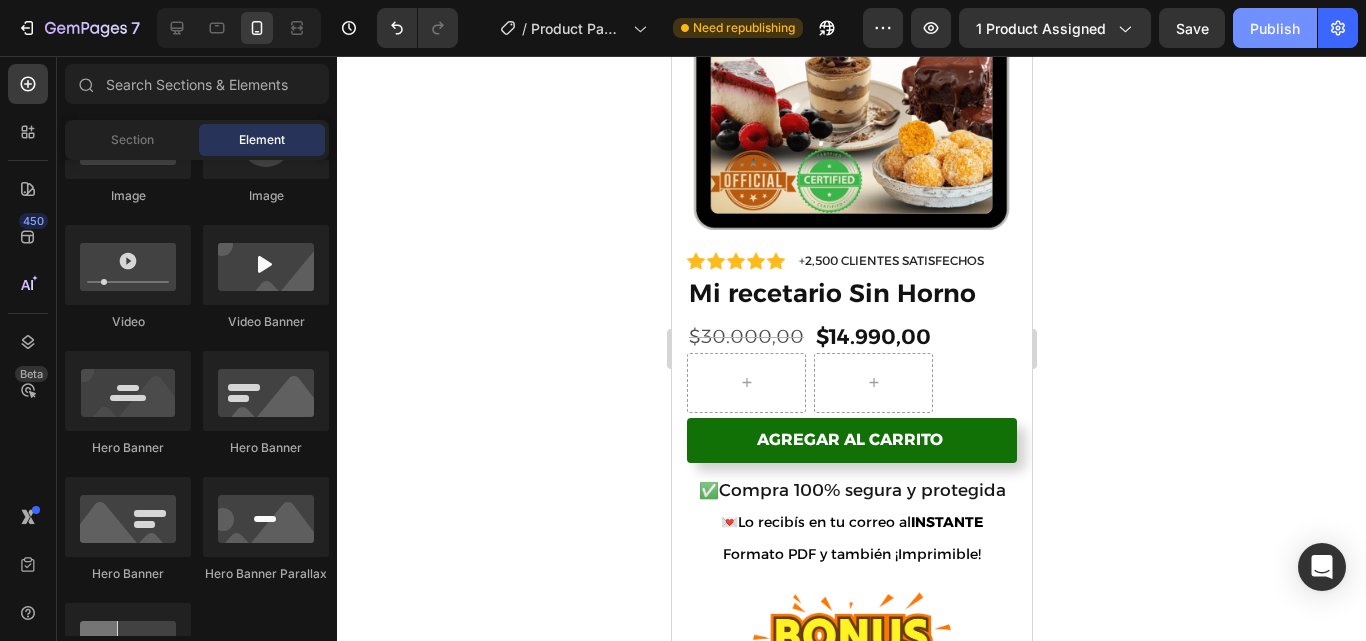 click on "Publish" at bounding box center (1275, 28) 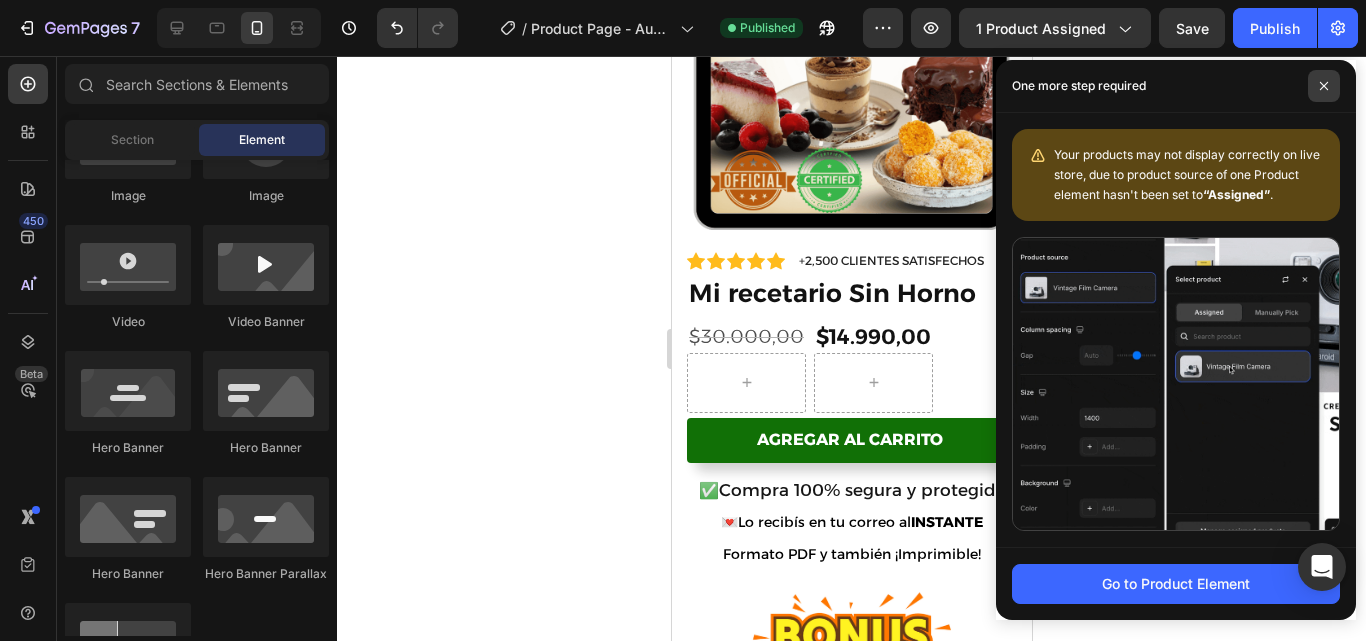 click at bounding box center (1324, 86) 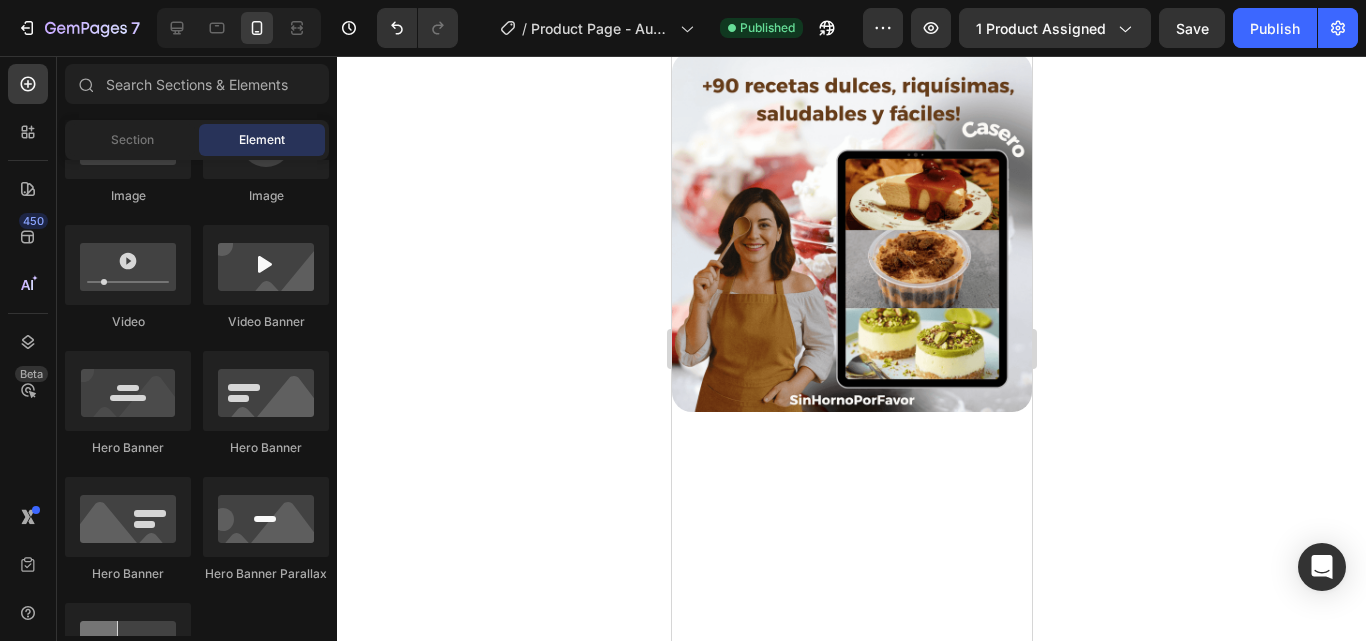 scroll, scrollTop: 0, scrollLeft: 0, axis: both 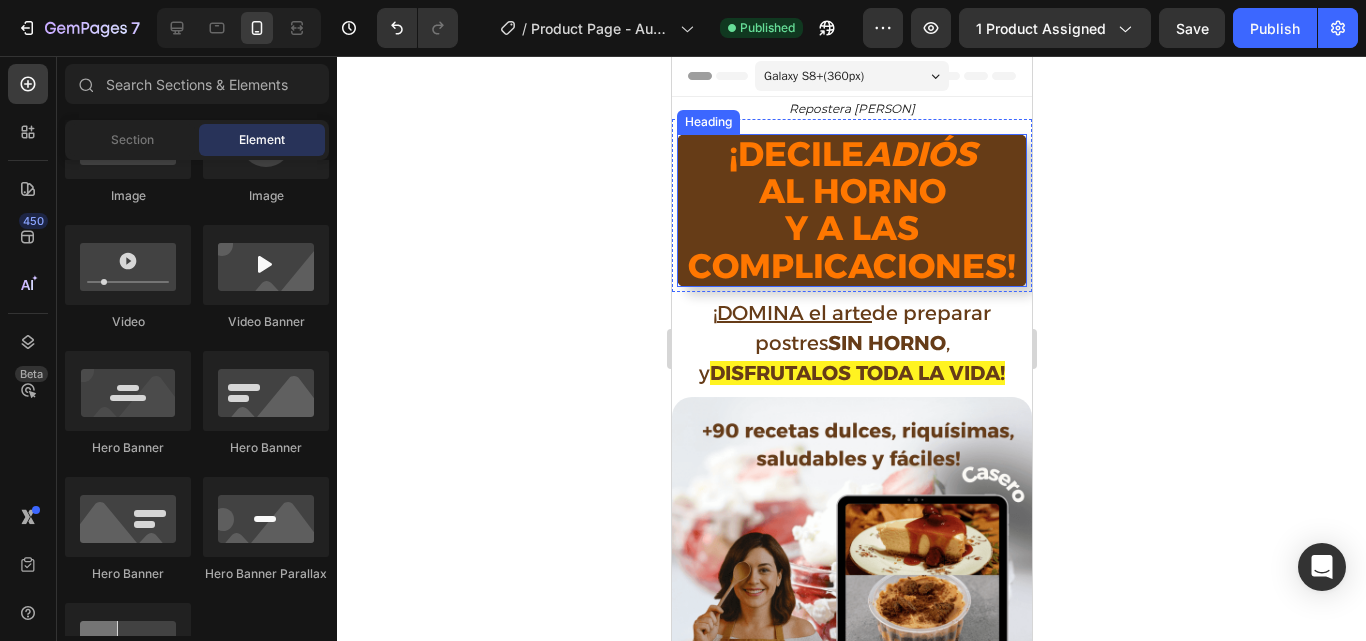 click on "¡DECILE  ADIÓS  AL HORNO  Y A LAS COMPLICACIONES!" at bounding box center [851, 211] 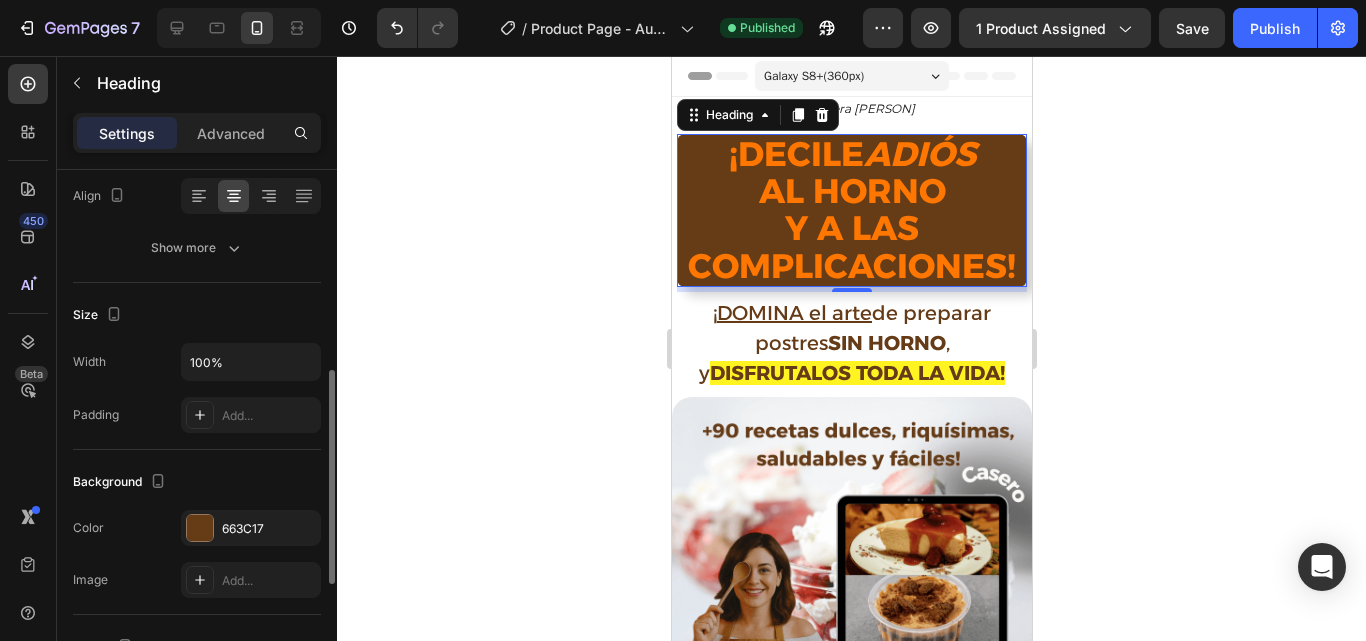 scroll, scrollTop: 432, scrollLeft: 0, axis: vertical 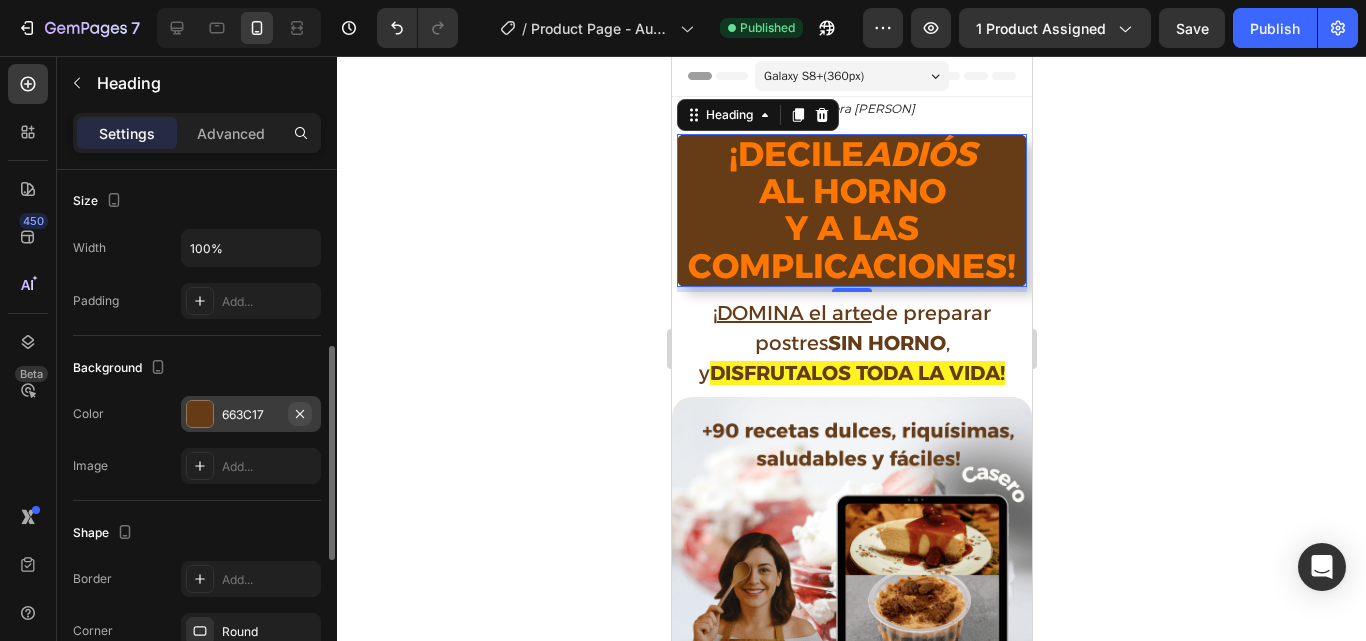 click 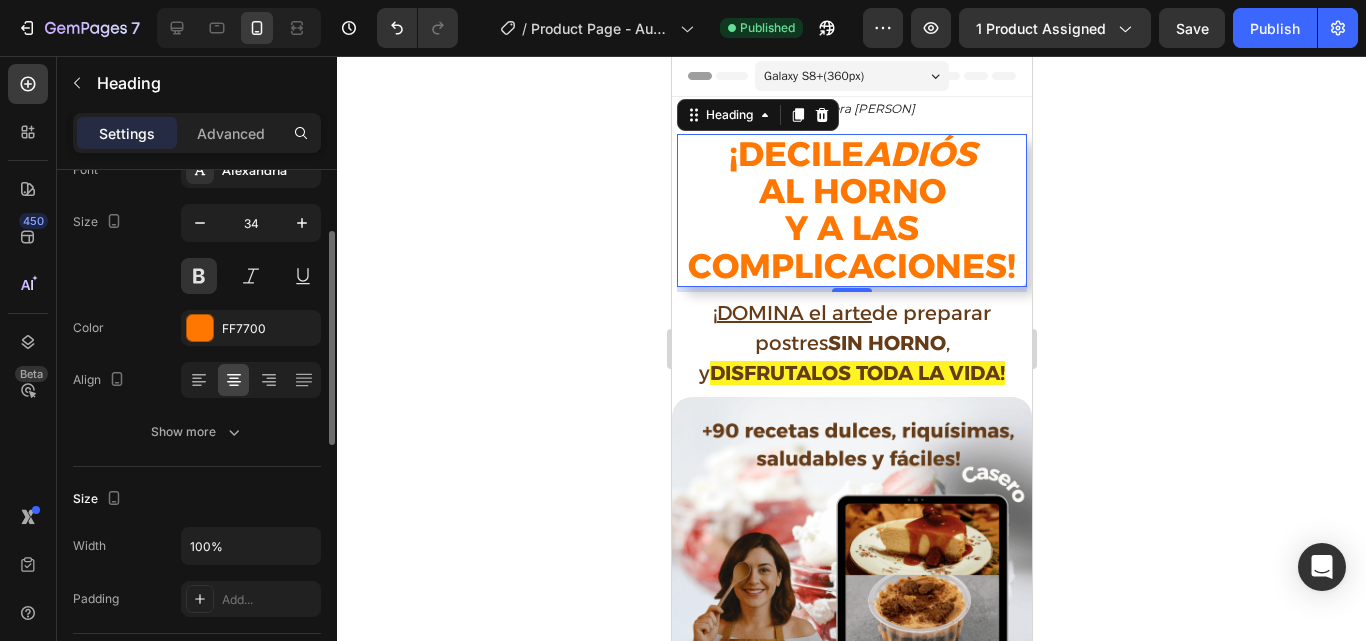 scroll, scrollTop: 115, scrollLeft: 0, axis: vertical 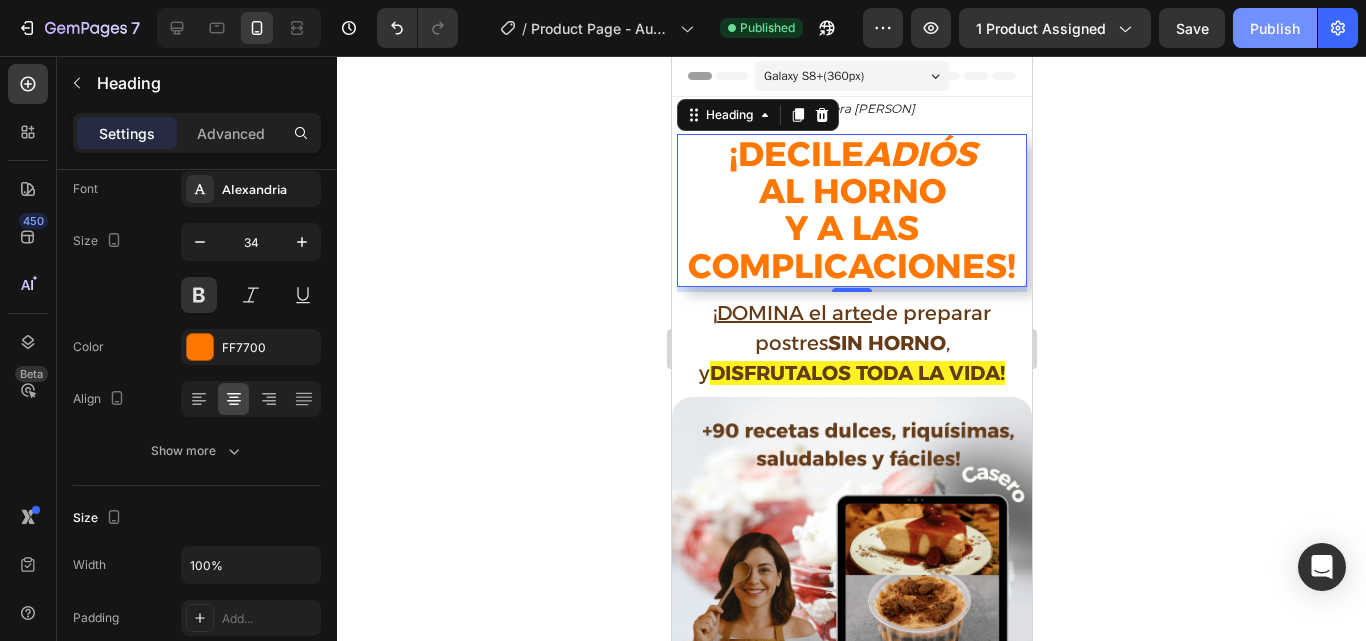 click on "Publish" at bounding box center (1275, 28) 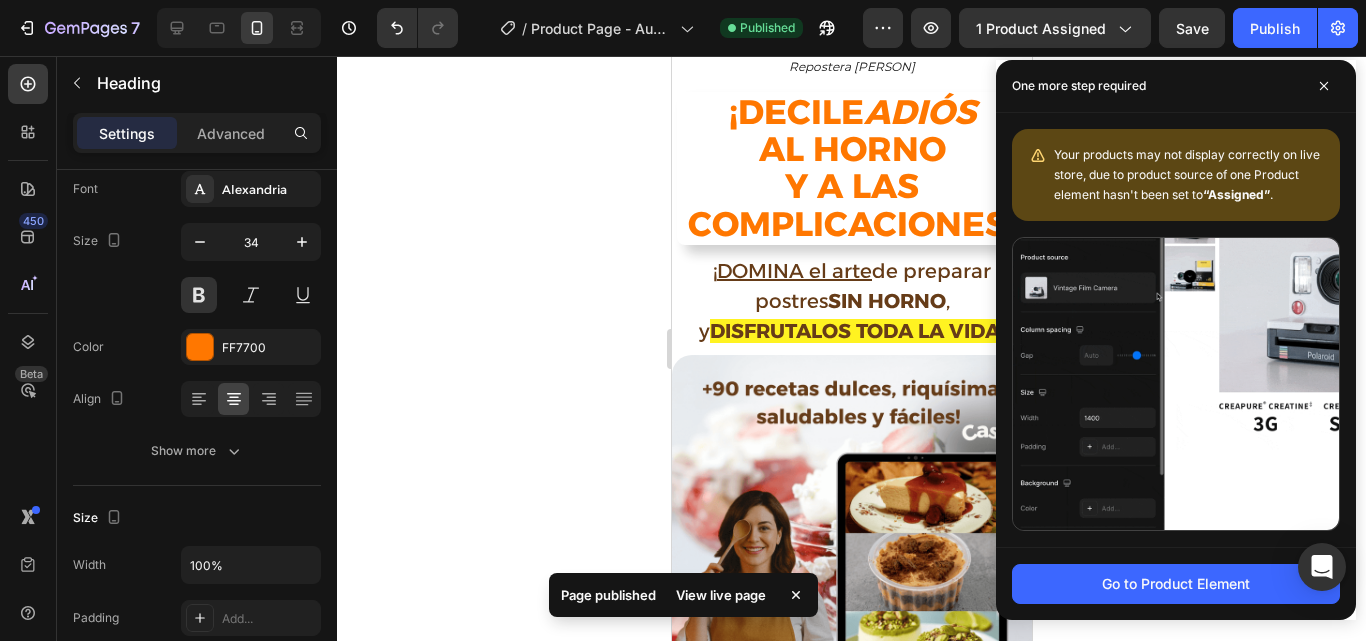 scroll, scrollTop: 41, scrollLeft: 0, axis: vertical 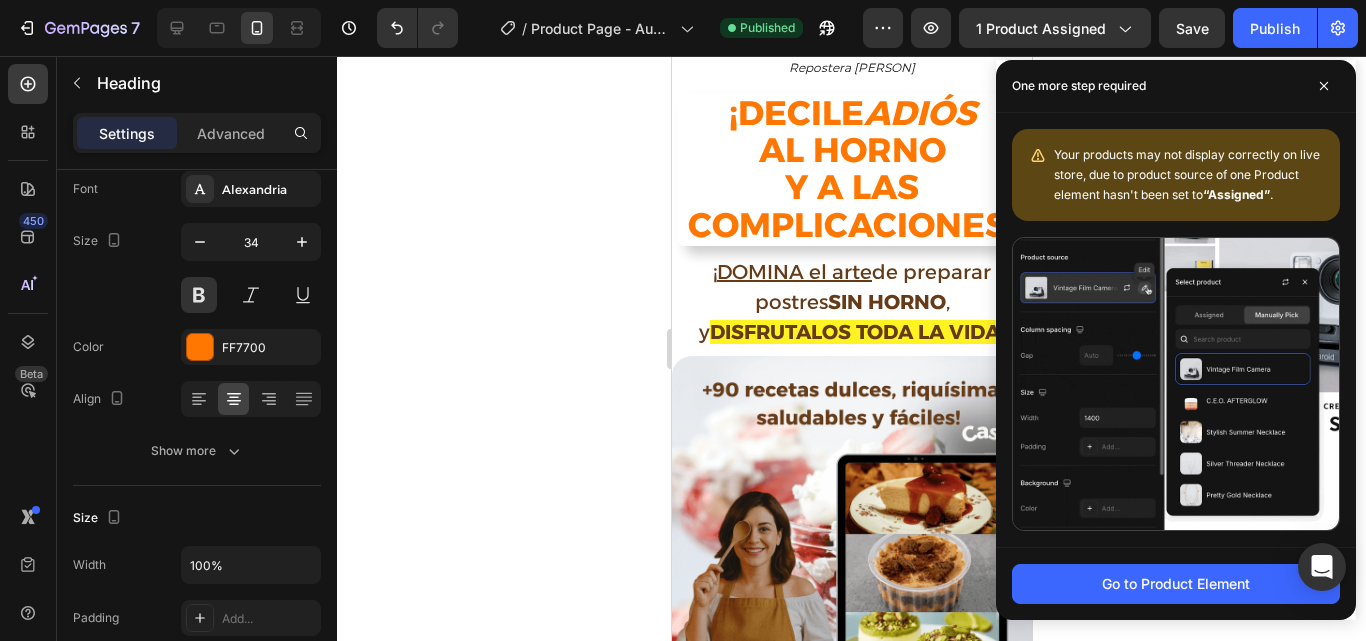click on "¡DECILE  ADIÓS  AL HORNO  Y A LAS COMPLICACIONES!" at bounding box center (851, 170) 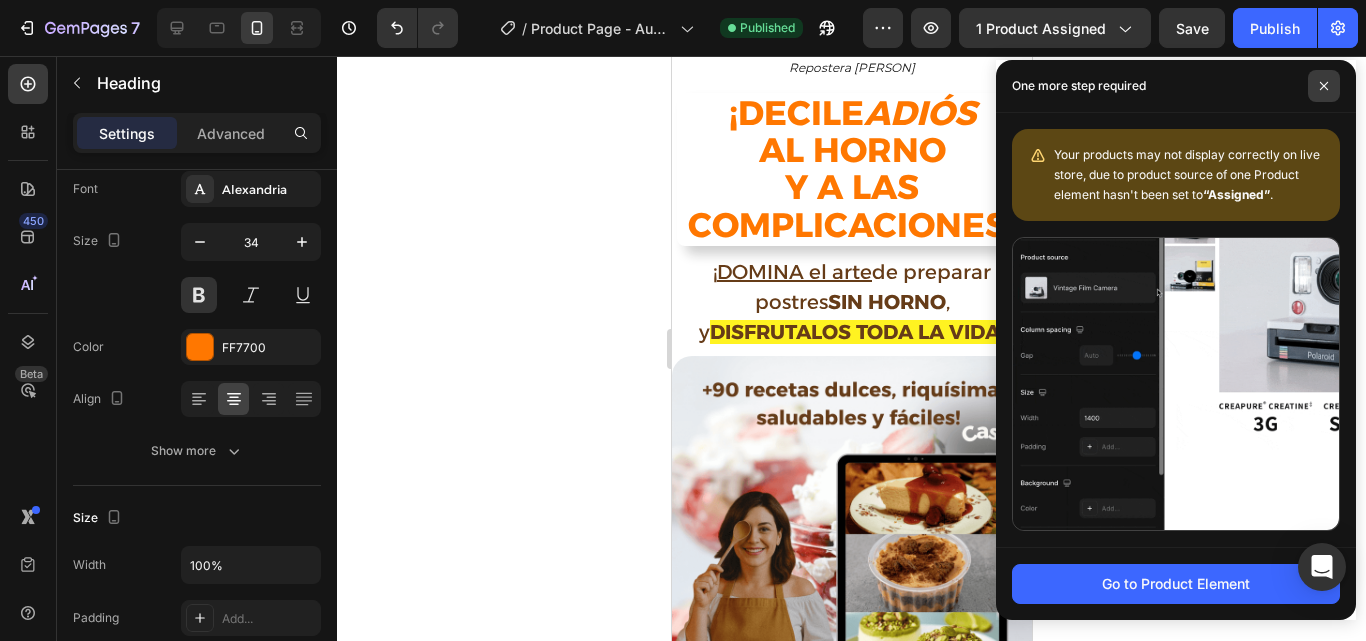 click at bounding box center [1324, 86] 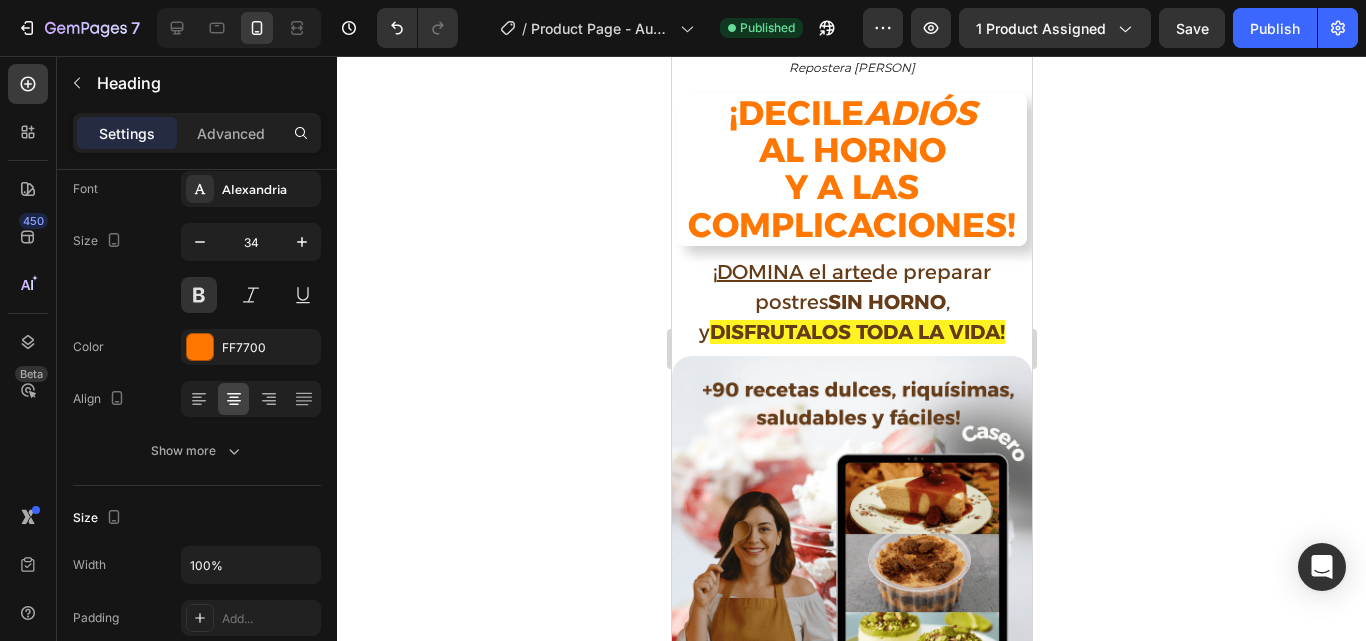 click on "¡DECILE  ADIÓS  AL HORNO  Y A LAS COMPLICACIONES!" at bounding box center (851, 170) 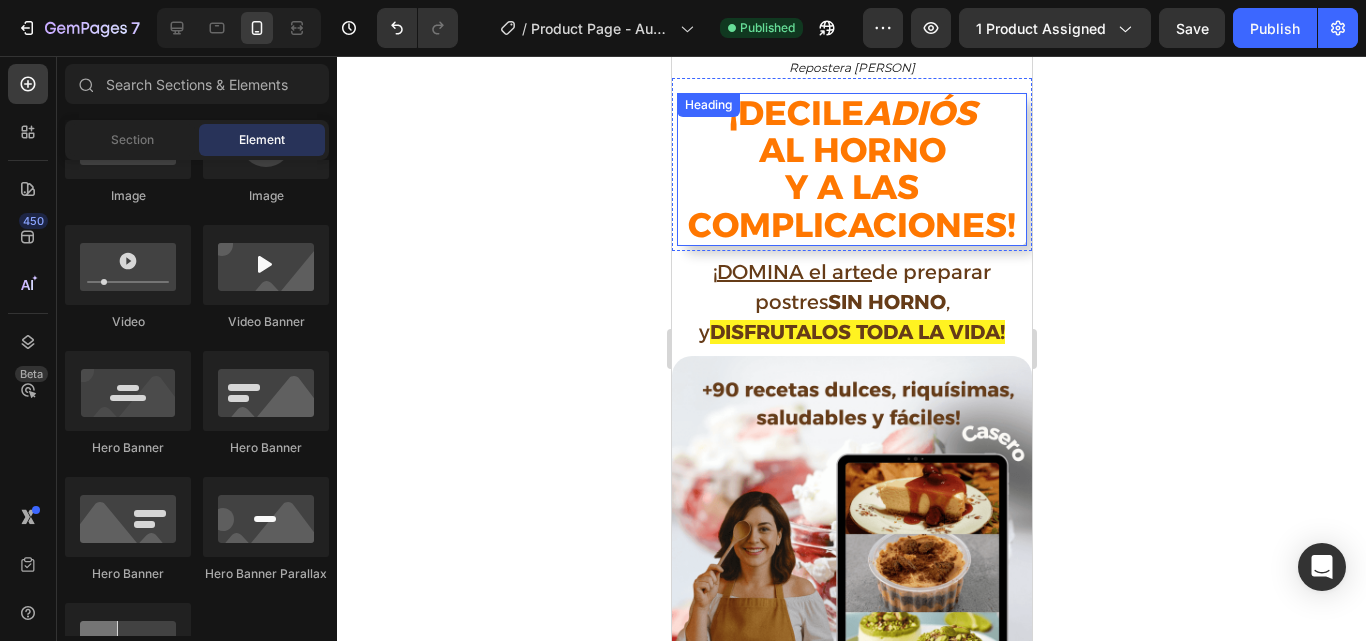 click on "¡DECILE  ADIÓS  AL HORNO  Y A LAS COMPLICACIONES!" at bounding box center (851, 170) 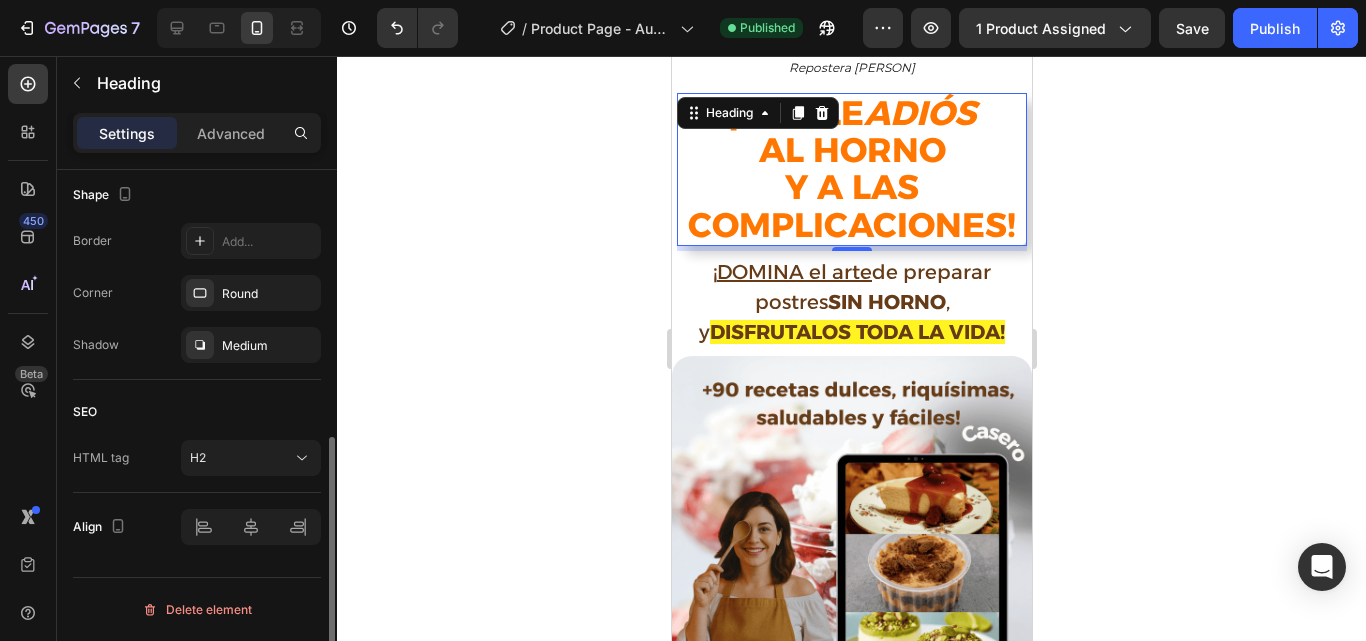 scroll, scrollTop: 723, scrollLeft: 0, axis: vertical 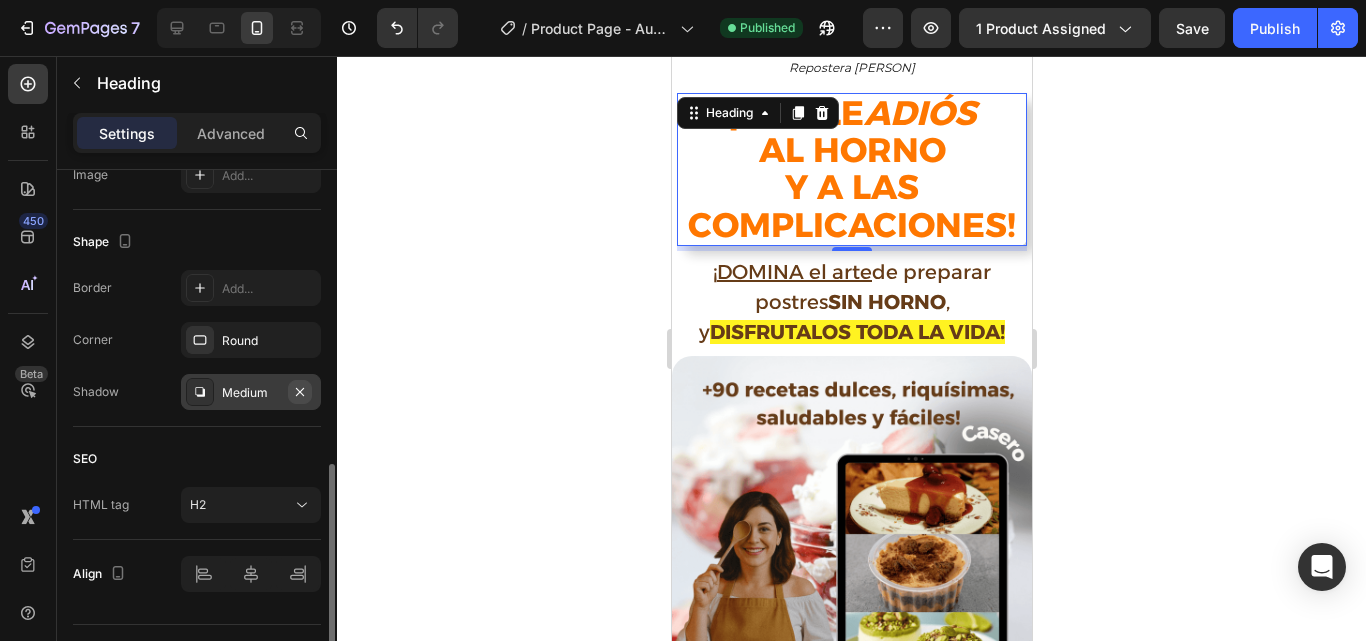 click 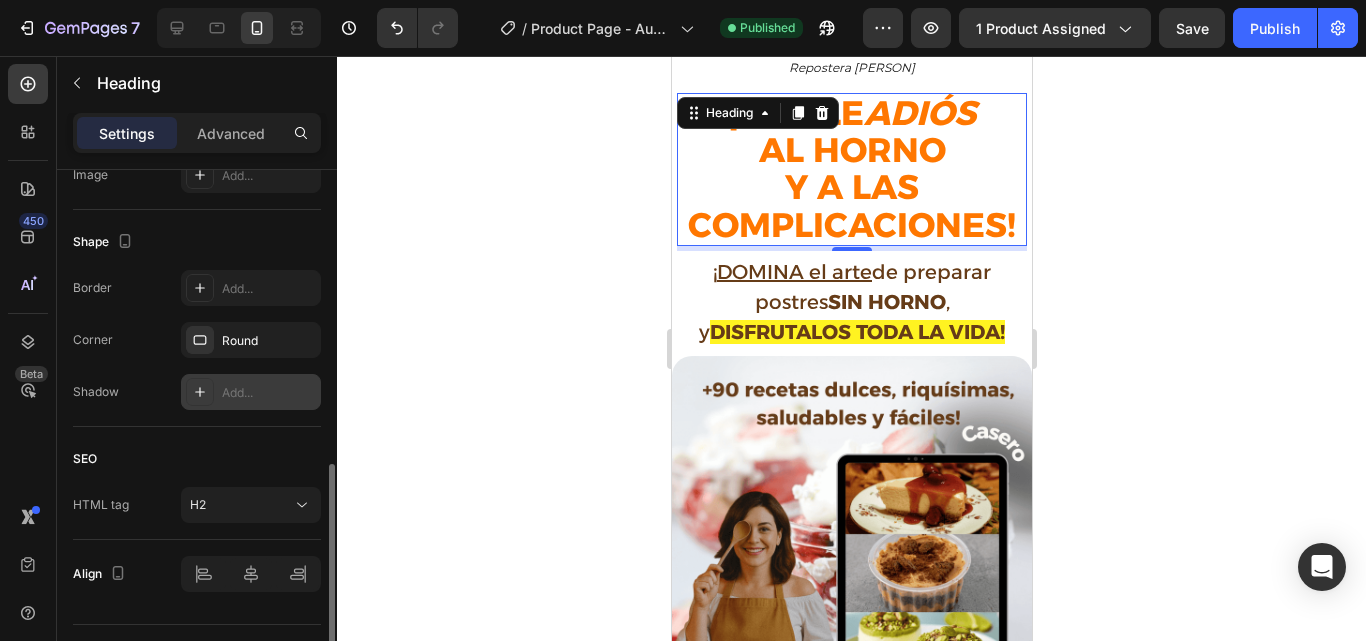 click 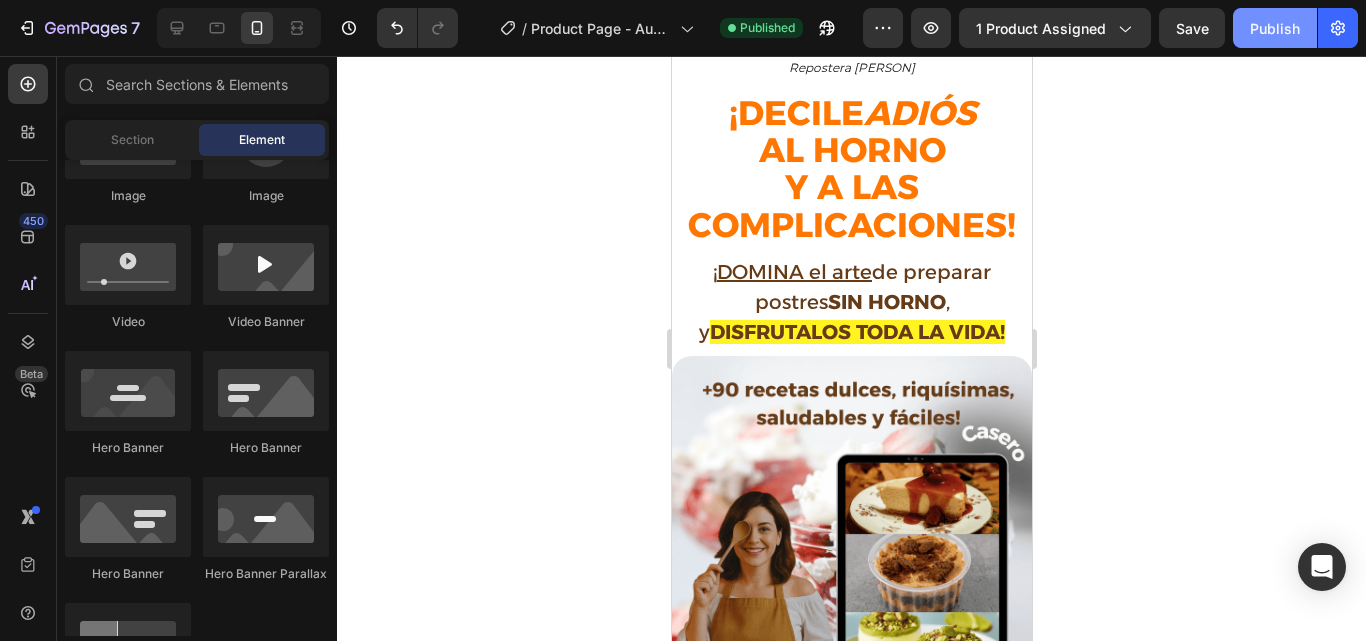 click on "Publish" 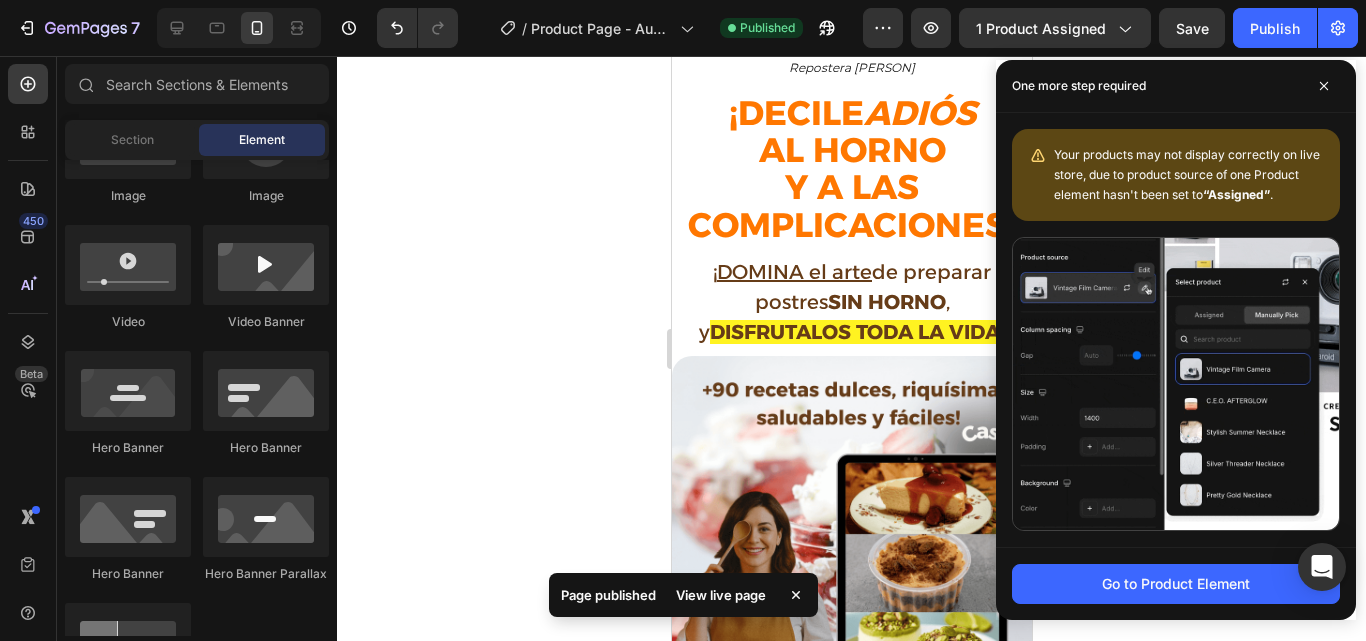click 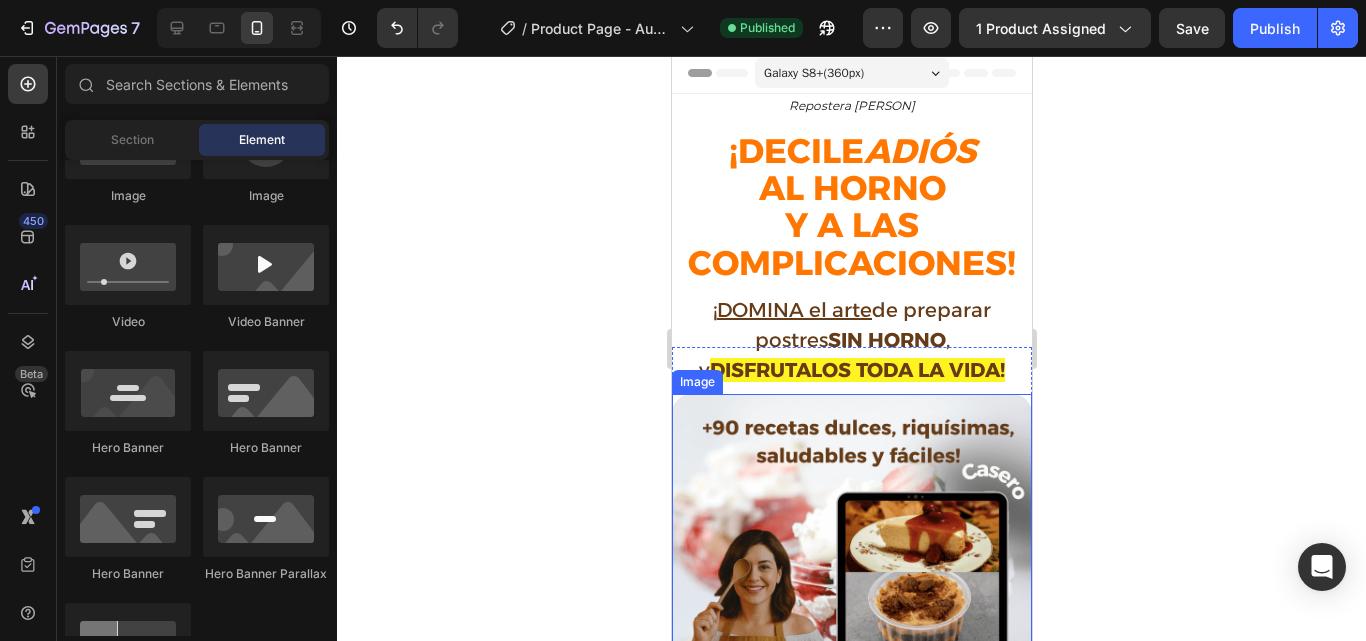scroll, scrollTop: 0, scrollLeft: 0, axis: both 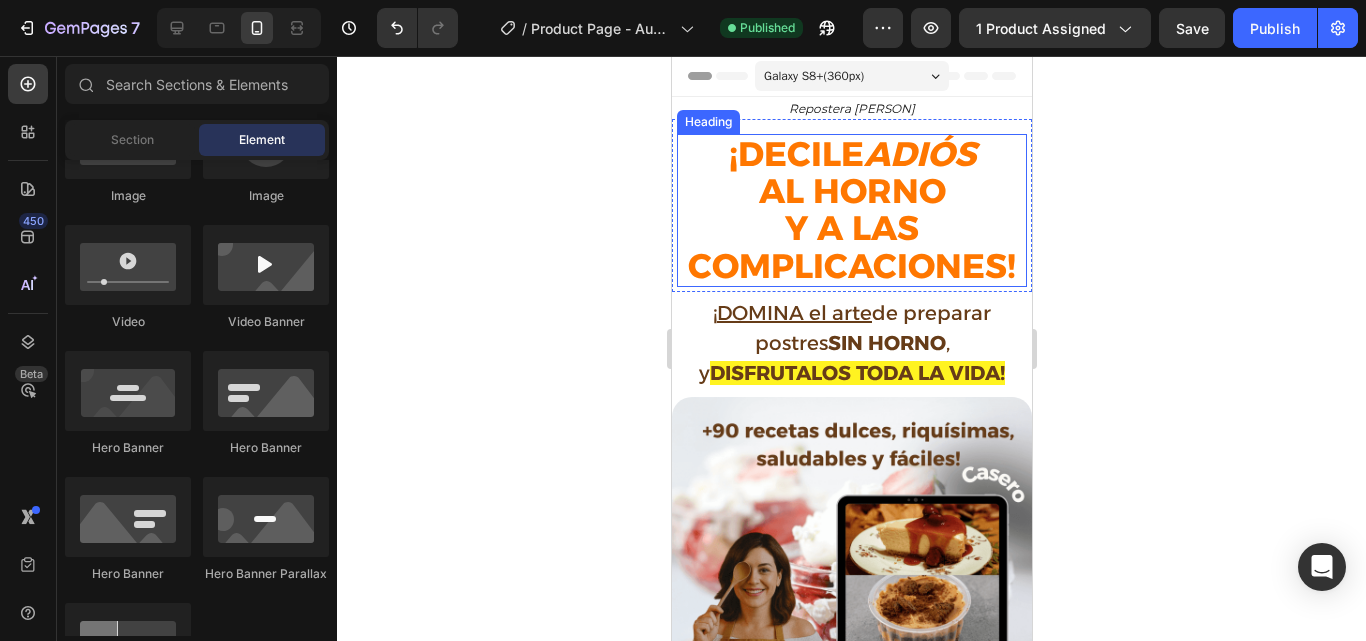 click on "¡DECILE  ADIÓS  AL HORNO  Y A LAS COMPLICACIONES!" at bounding box center [851, 211] 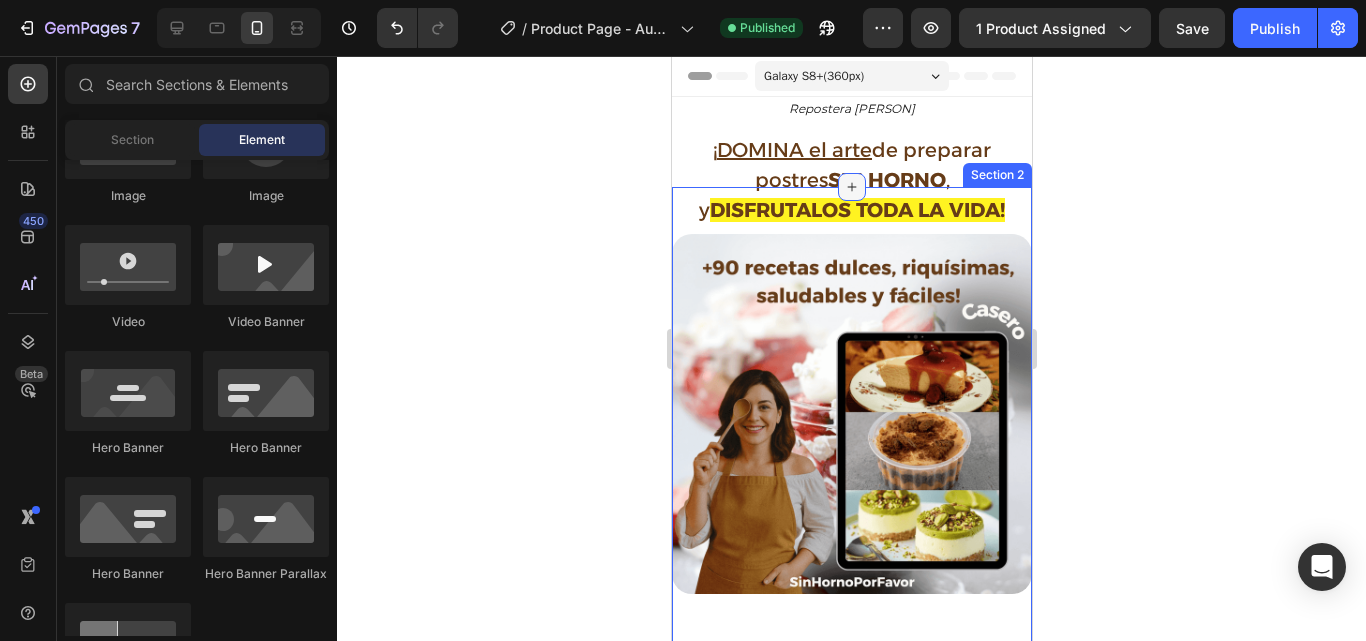 click at bounding box center (851, 187) 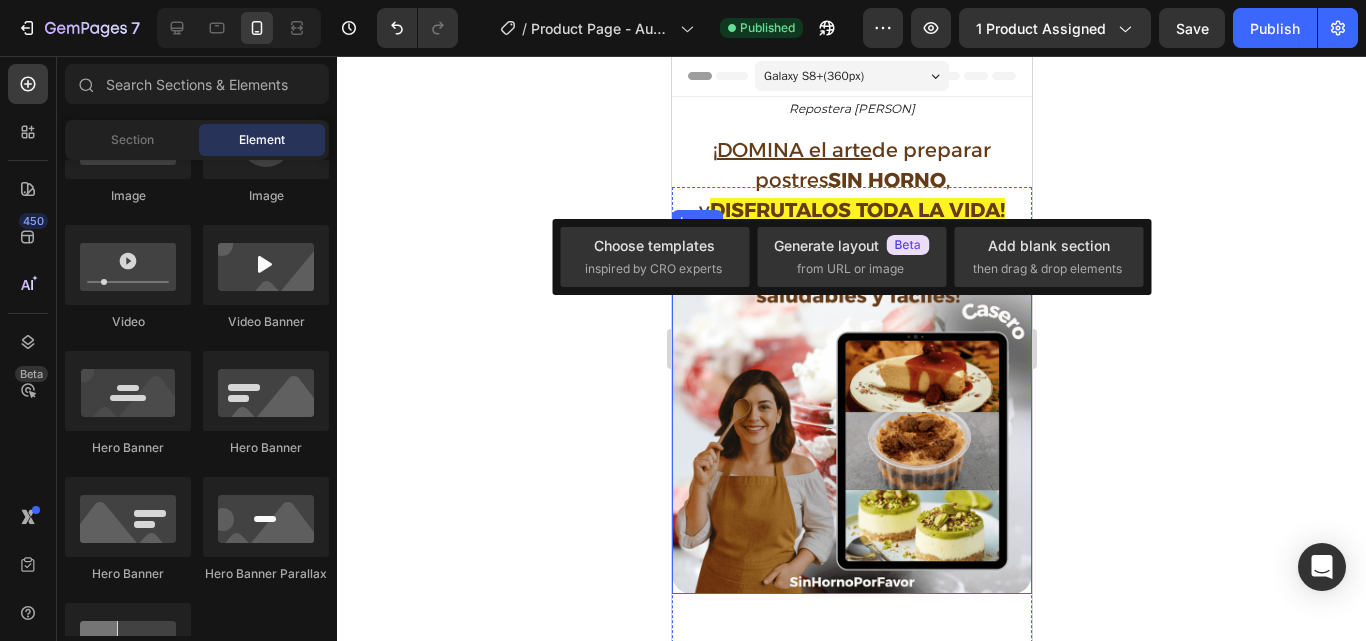 click at bounding box center (851, 414) 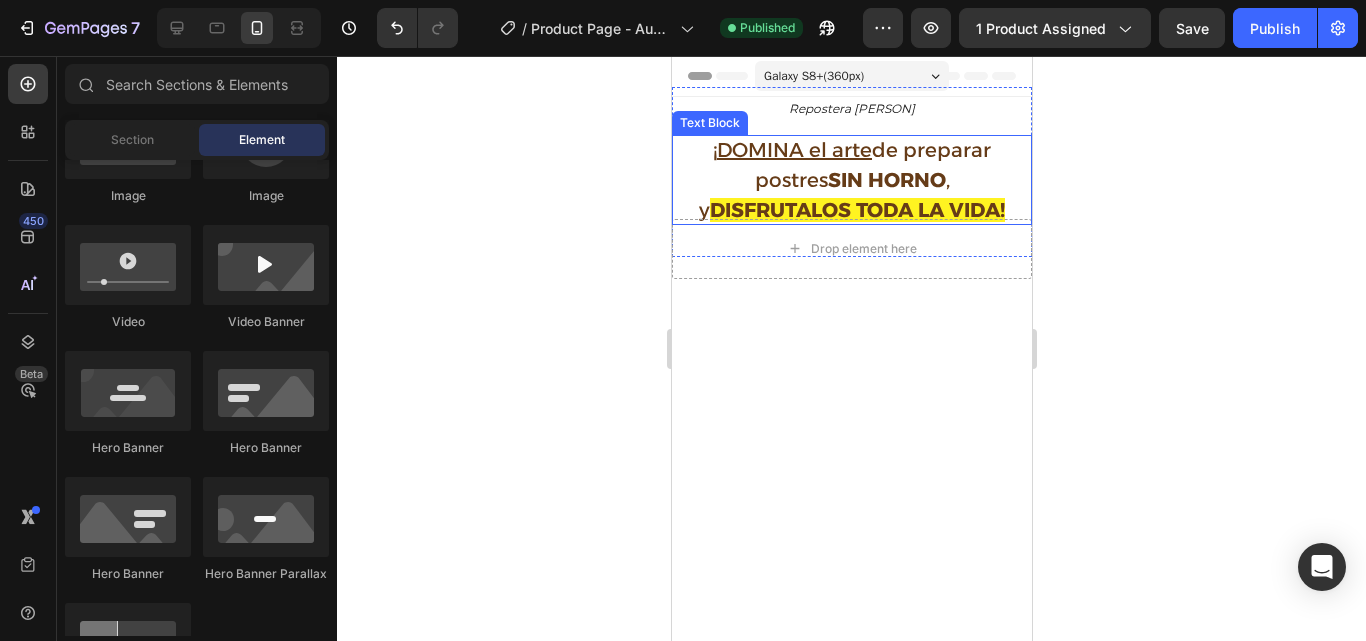 click on "SIN HORNO" at bounding box center (886, 180) 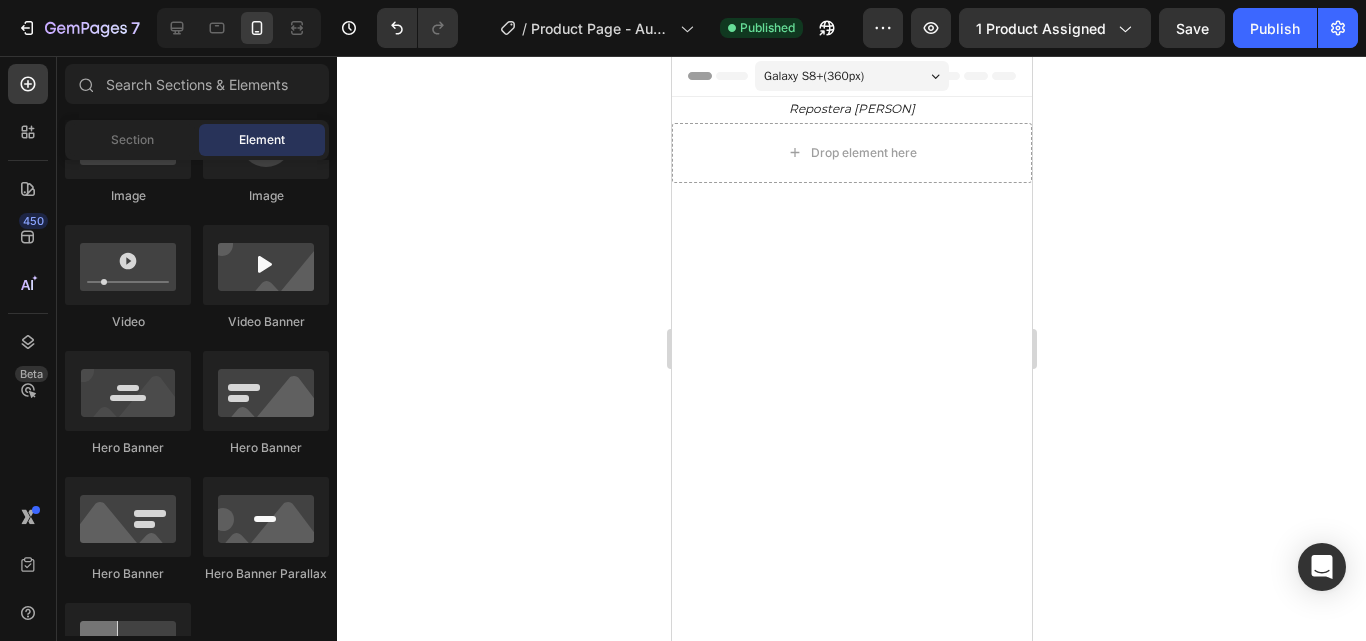 click 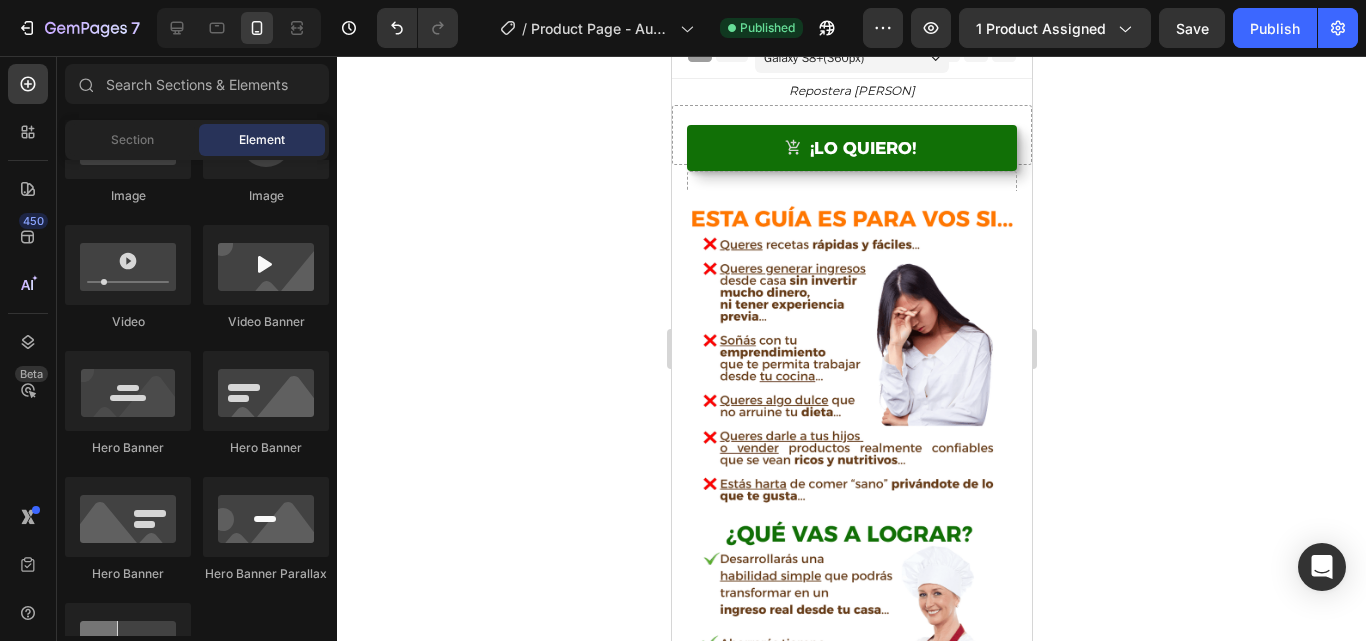 scroll, scrollTop: 0, scrollLeft: 0, axis: both 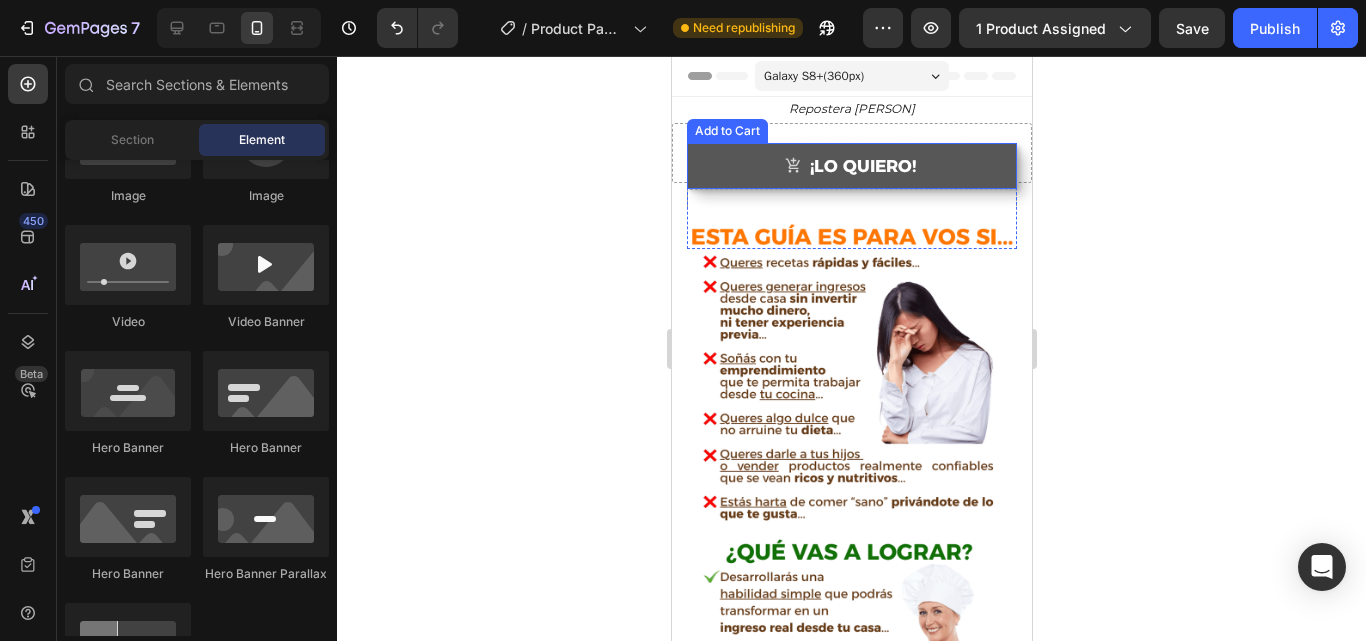 click on "¡LO QUIERO!" at bounding box center [851, 166] 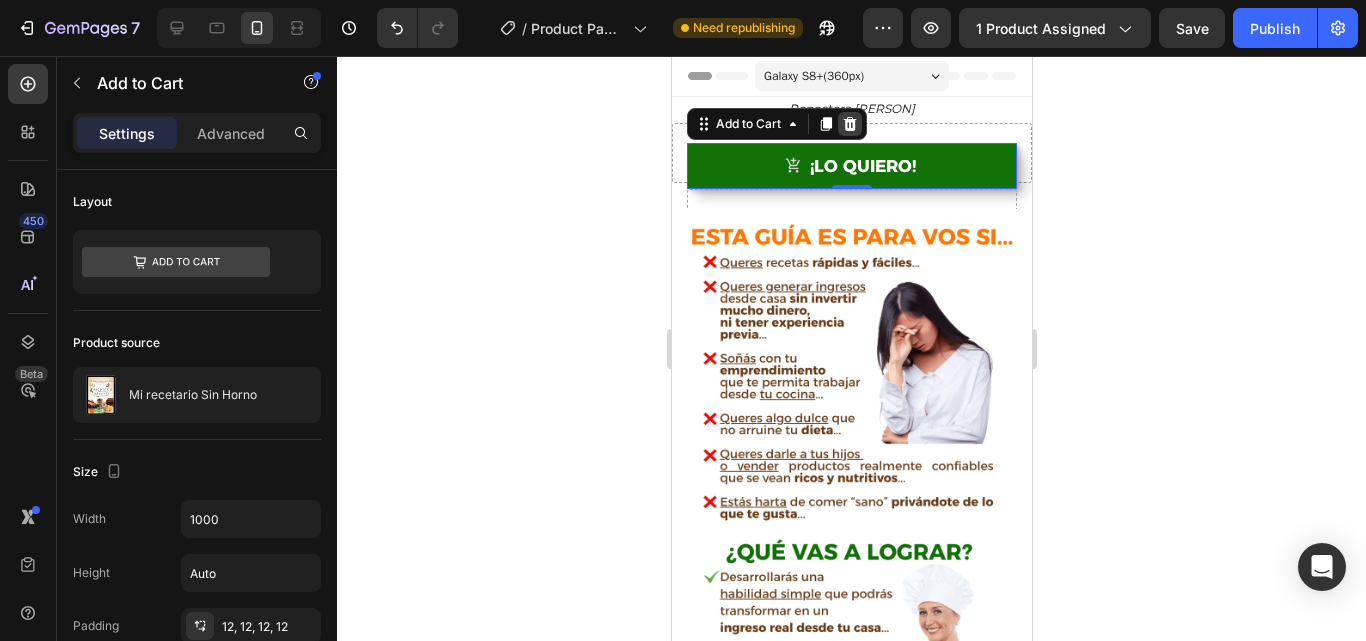 click at bounding box center (849, 124) 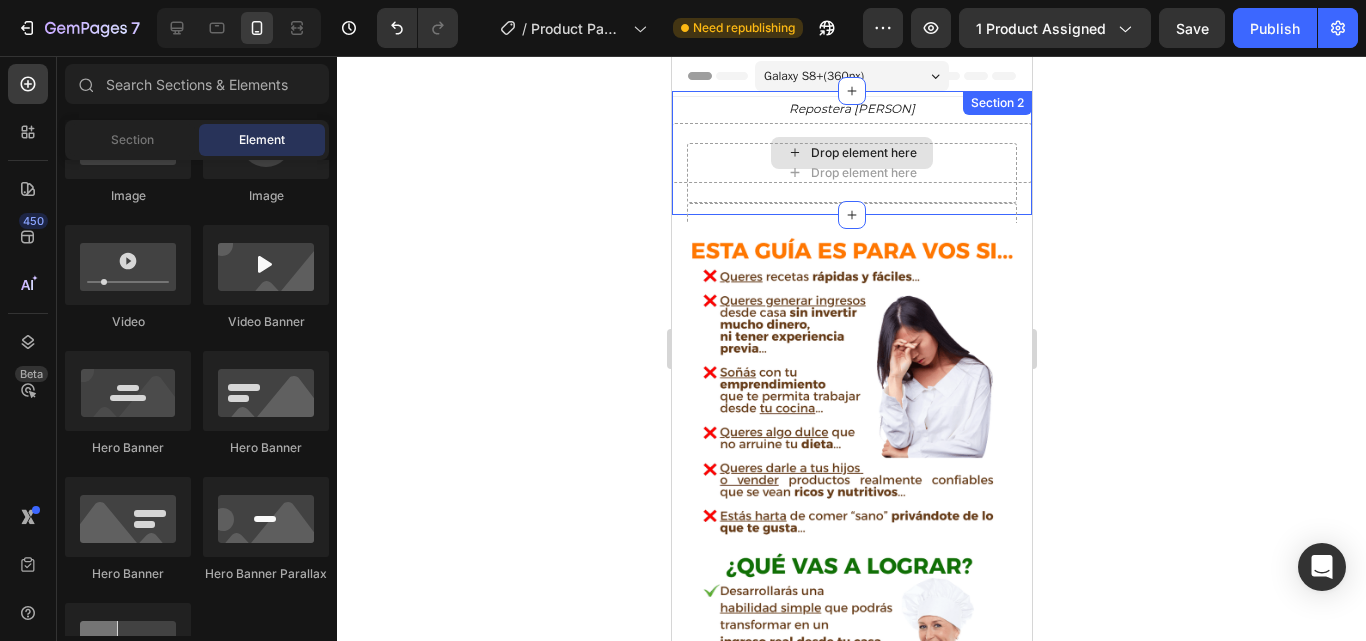 click on "Drop element here" at bounding box center [851, 153] 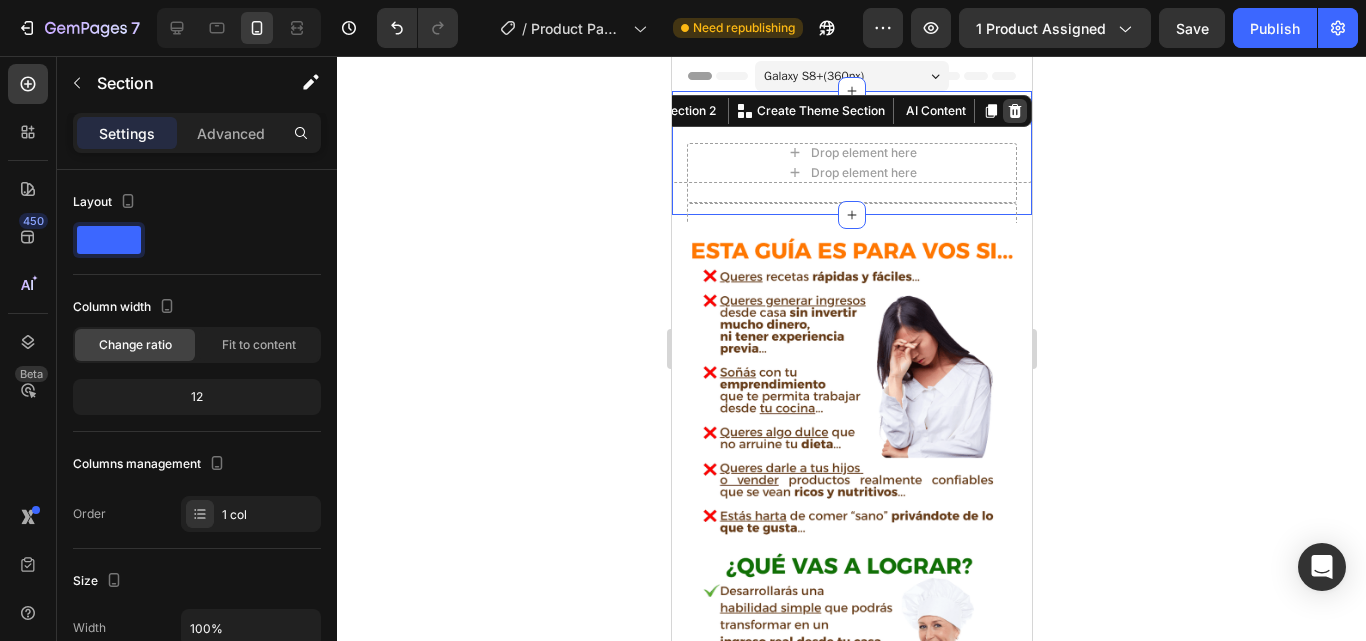 click 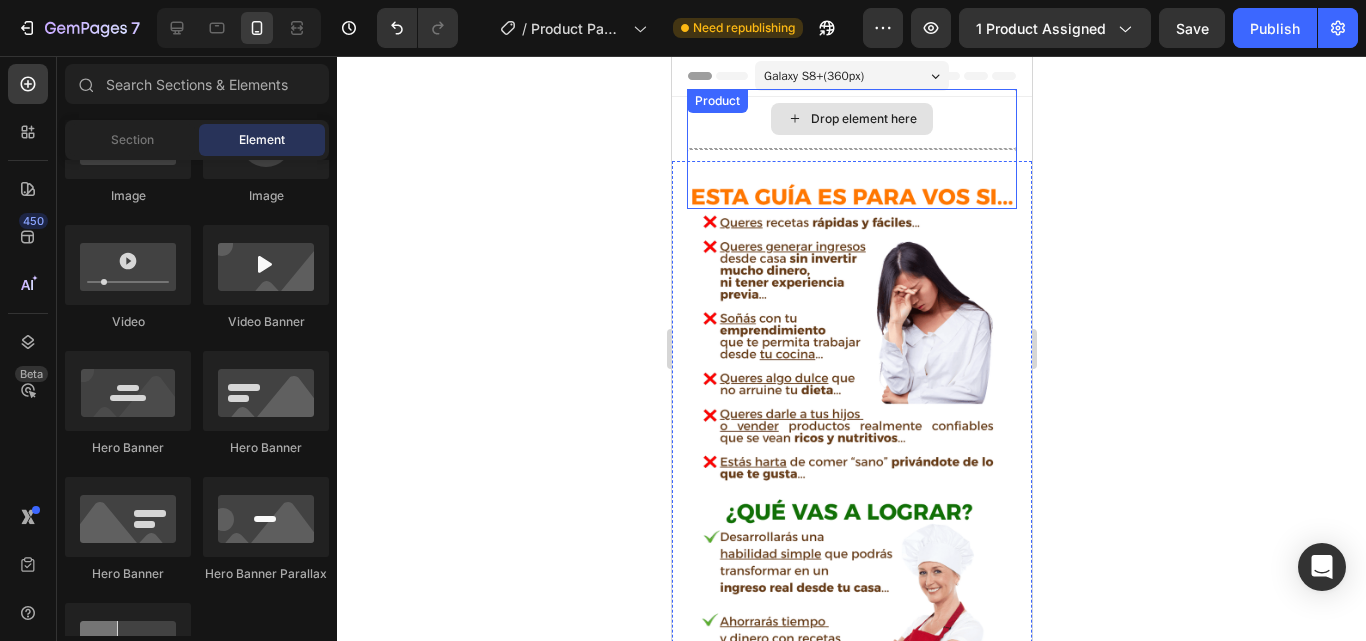 click on "Drop element here" at bounding box center (851, 119) 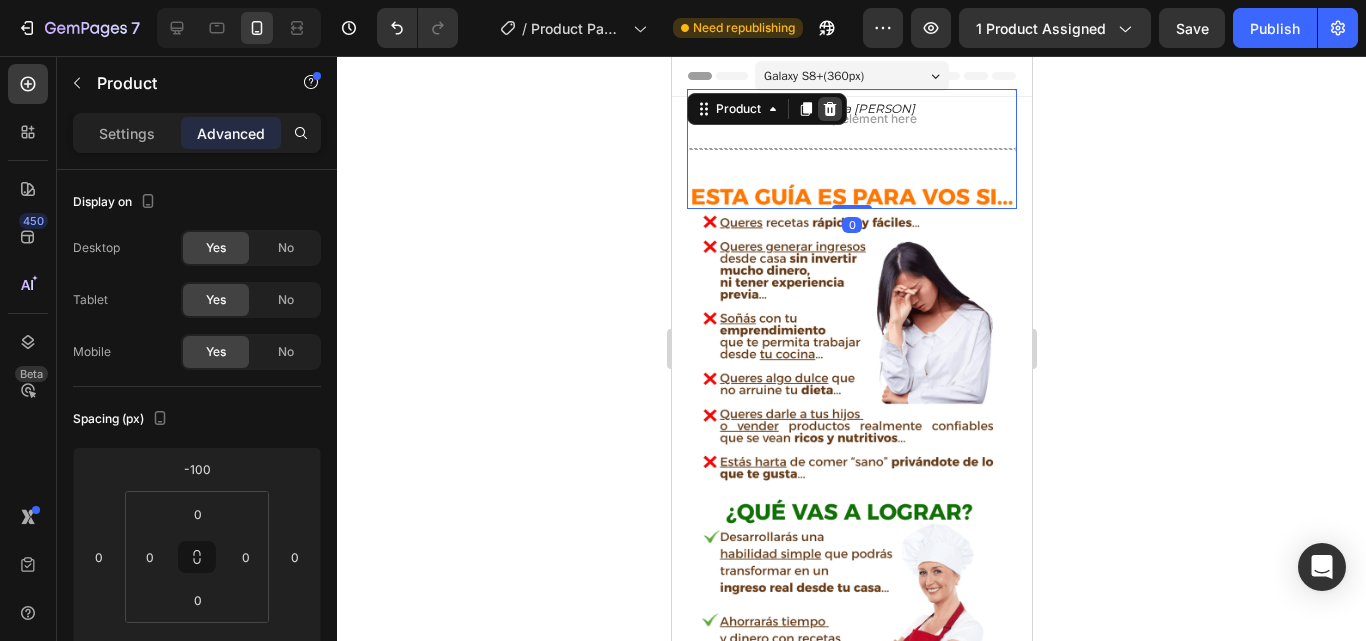 click at bounding box center (829, 109) 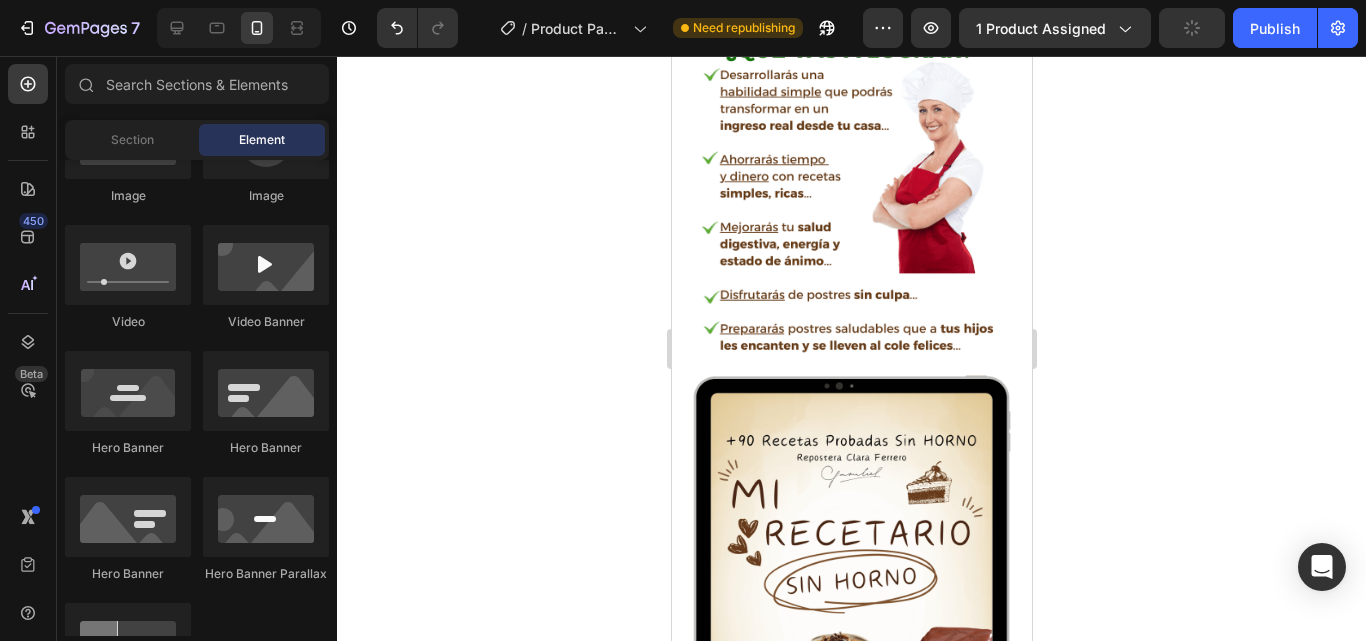 scroll, scrollTop: 456, scrollLeft: 0, axis: vertical 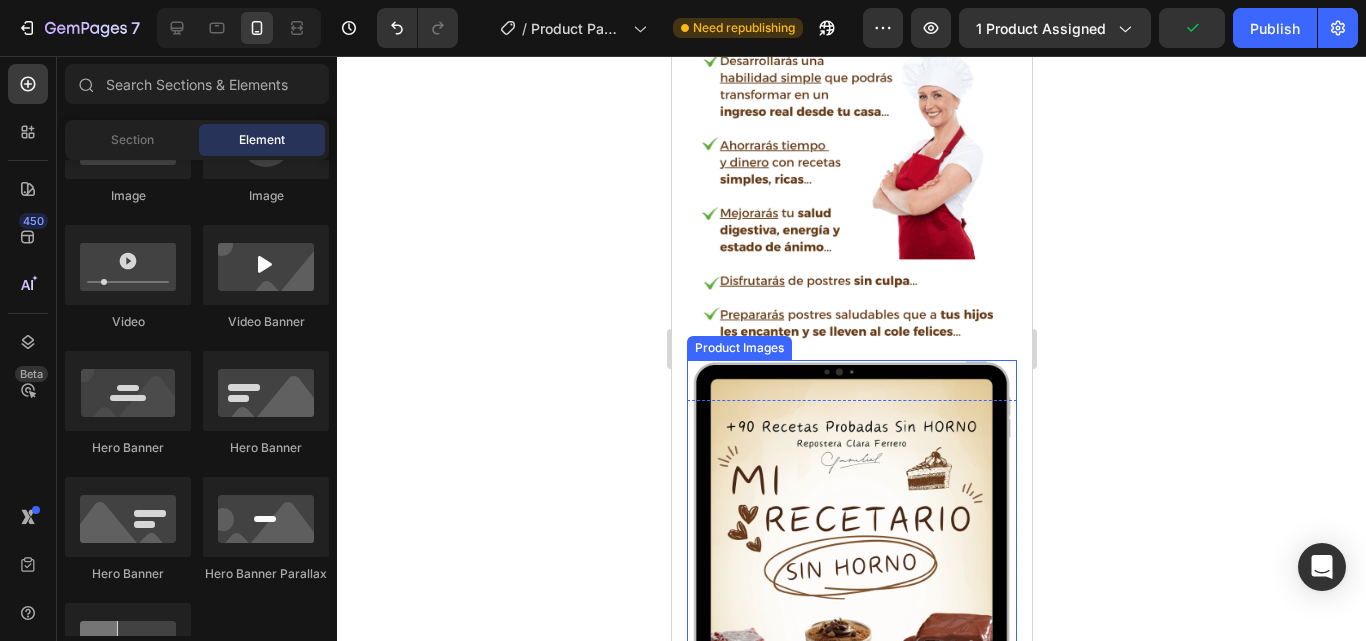 click at bounding box center (851, 580) 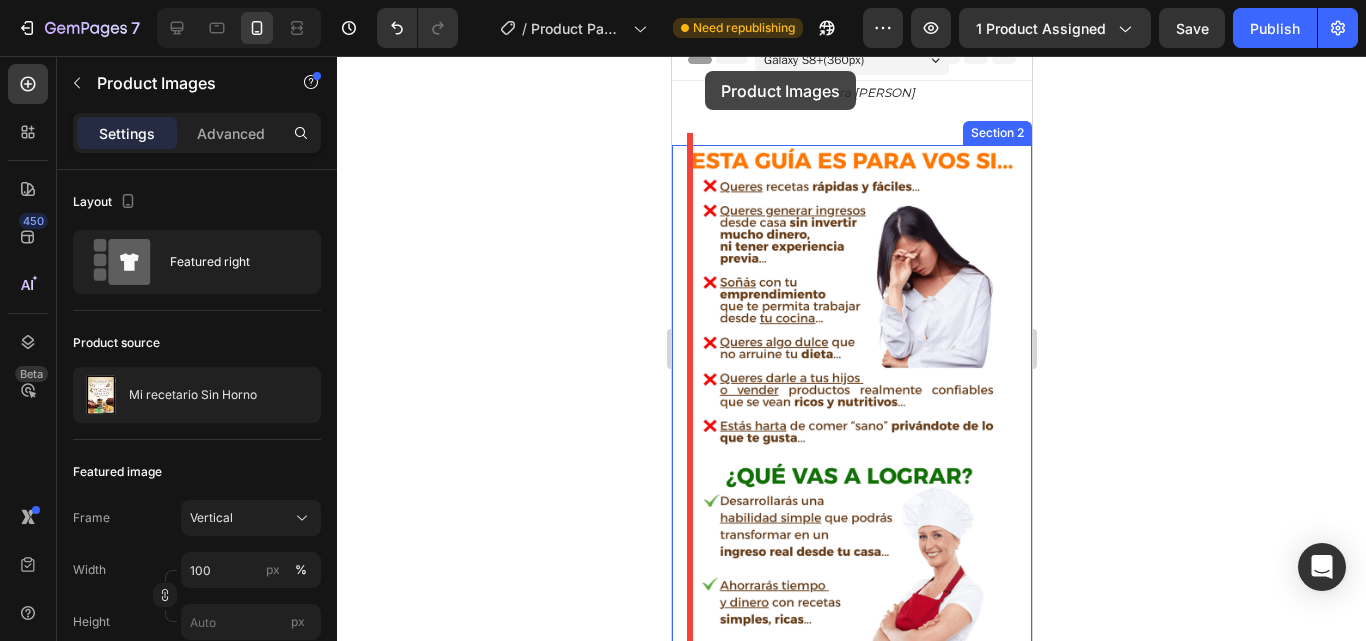 scroll, scrollTop: 0, scrollLeft: 0, axis: both 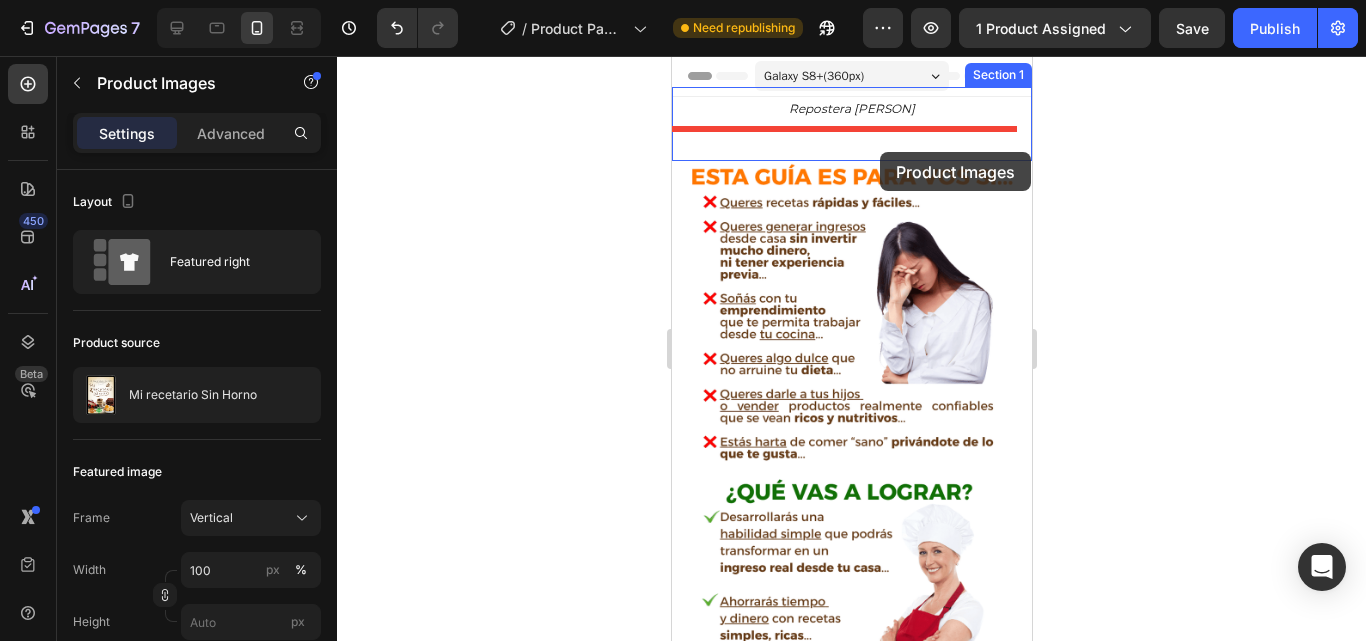 drag, startPoint x: 702, startPoint y: 315, endPoint x: 879, endPoint y: 152, distance: 240.62003 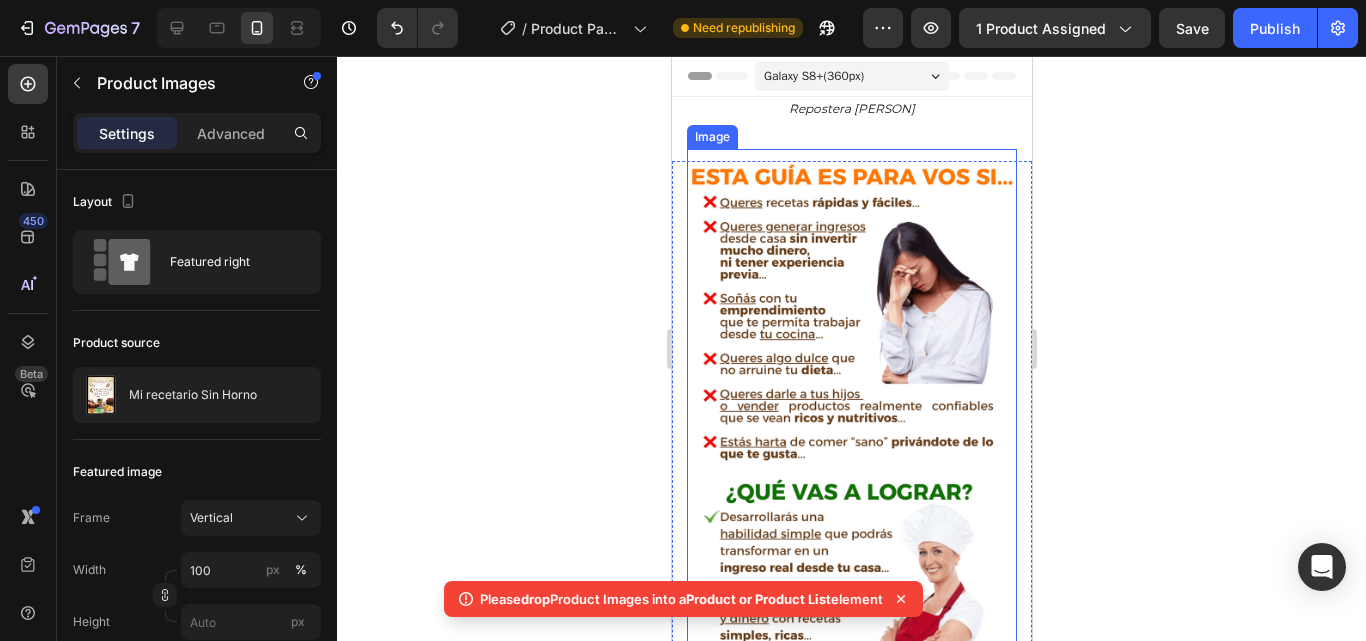 click at bounding box center [851, 479] 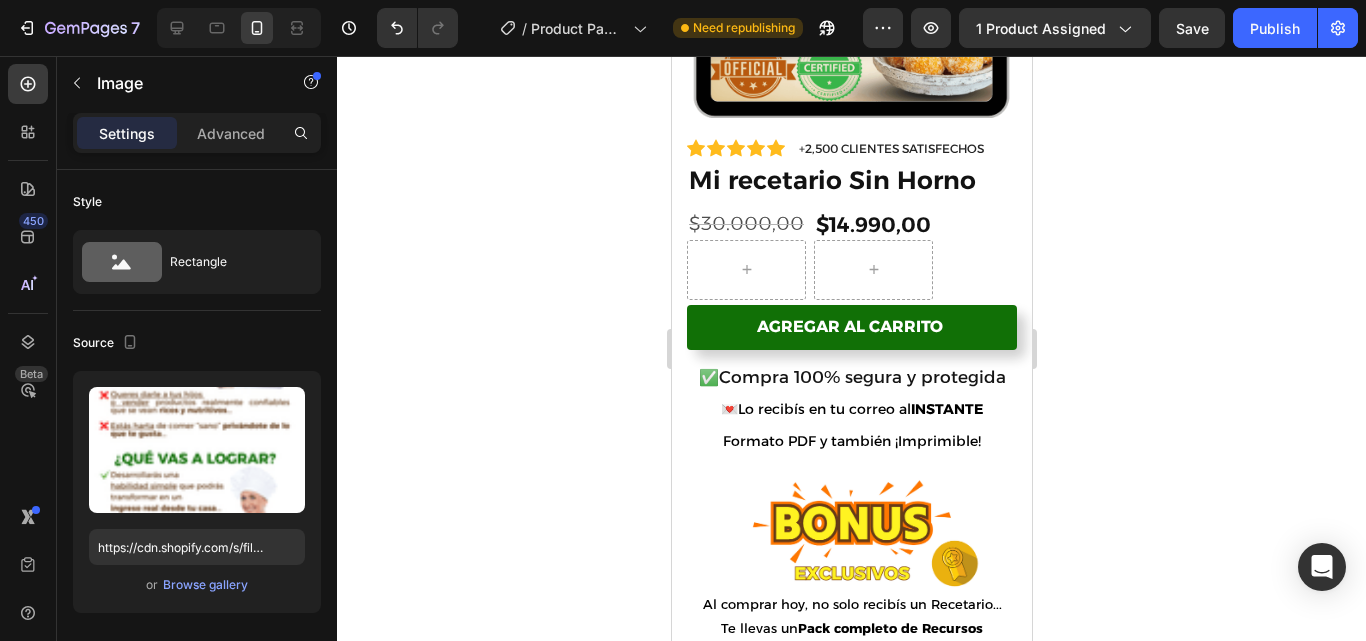 scroll, scrollTop: 1248, scrollLeft: 0, axis: vertical 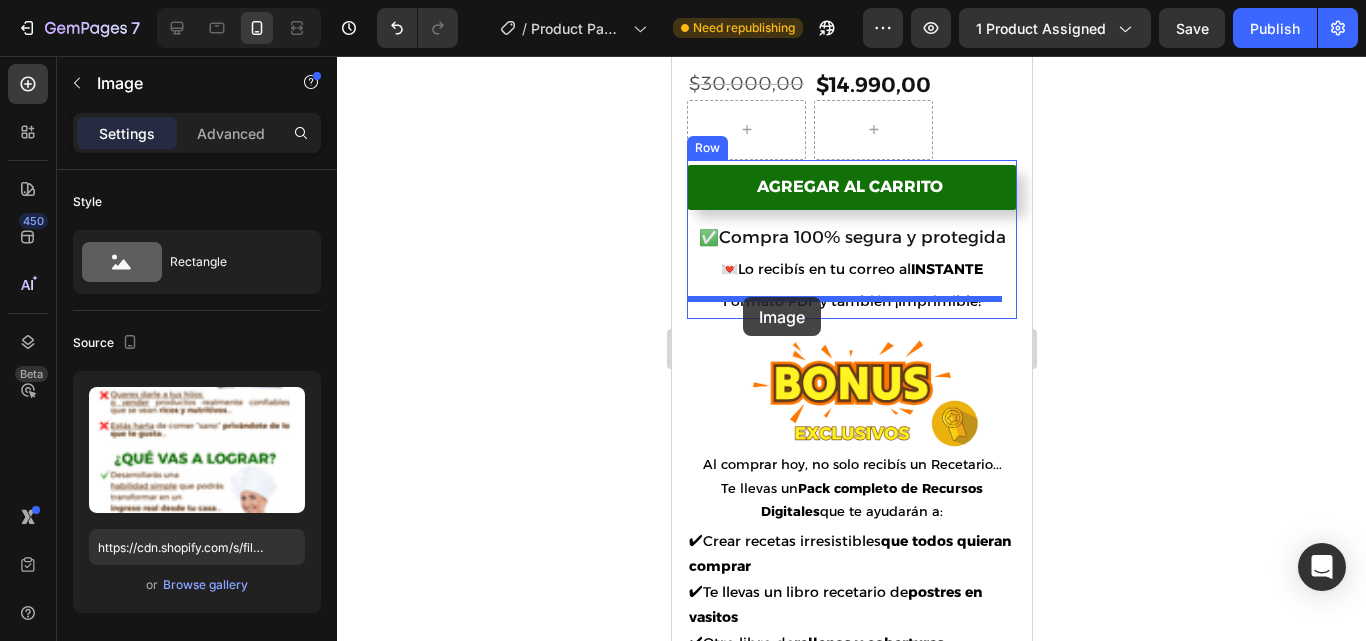 drag, startPoint x: 706, startPoint y: 129, endPoint x: 742, endPoint y: 297, distance: 171.81386 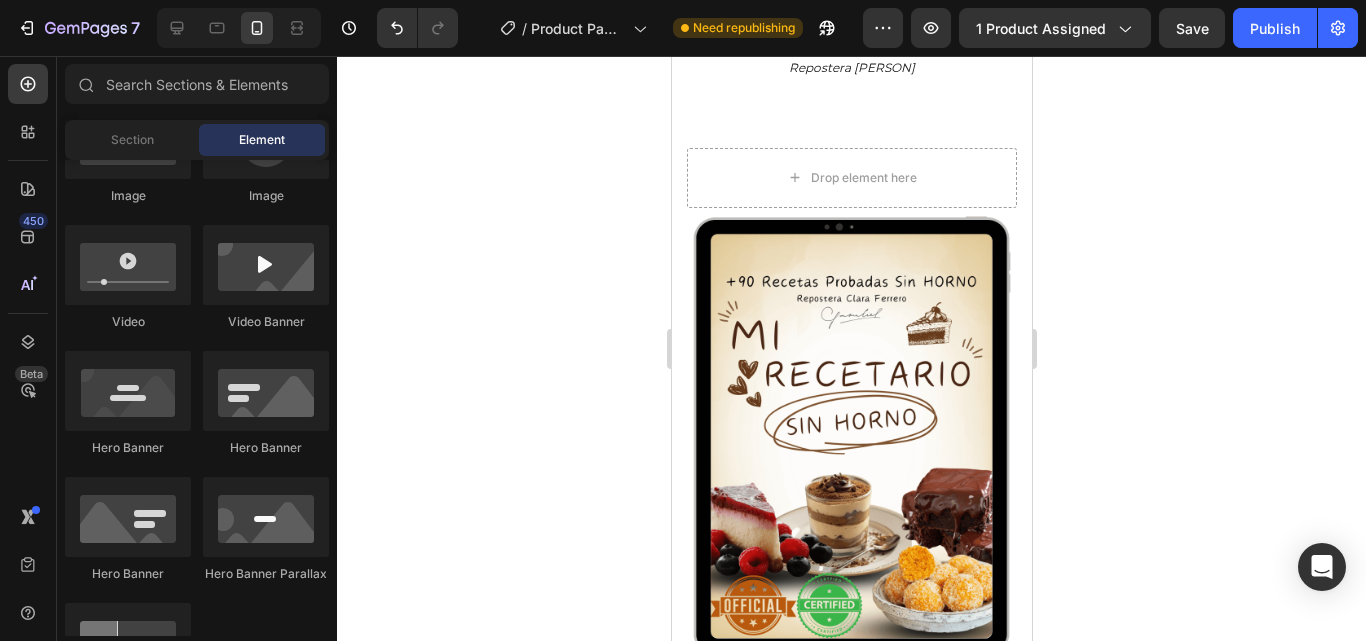 scroll, scrollTop: 0, scrollLeft: 0, axis: both 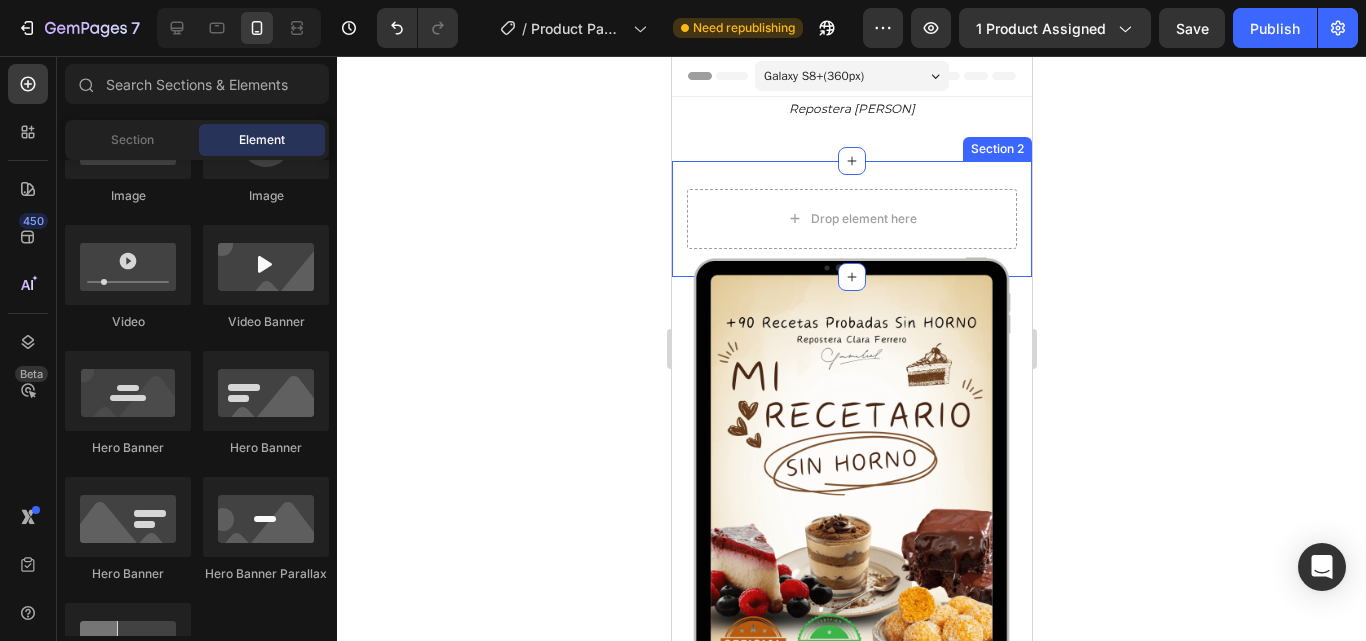 click on "Drop element here Section 2" at bounding box center (851, 219) 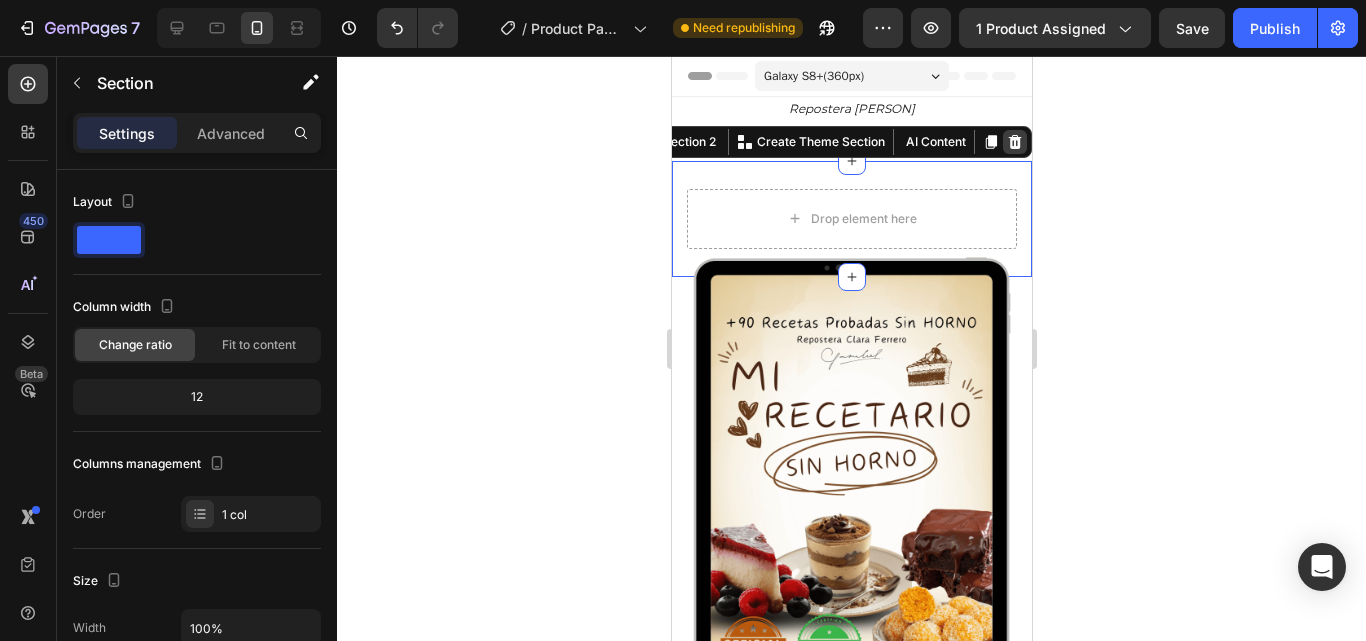 click 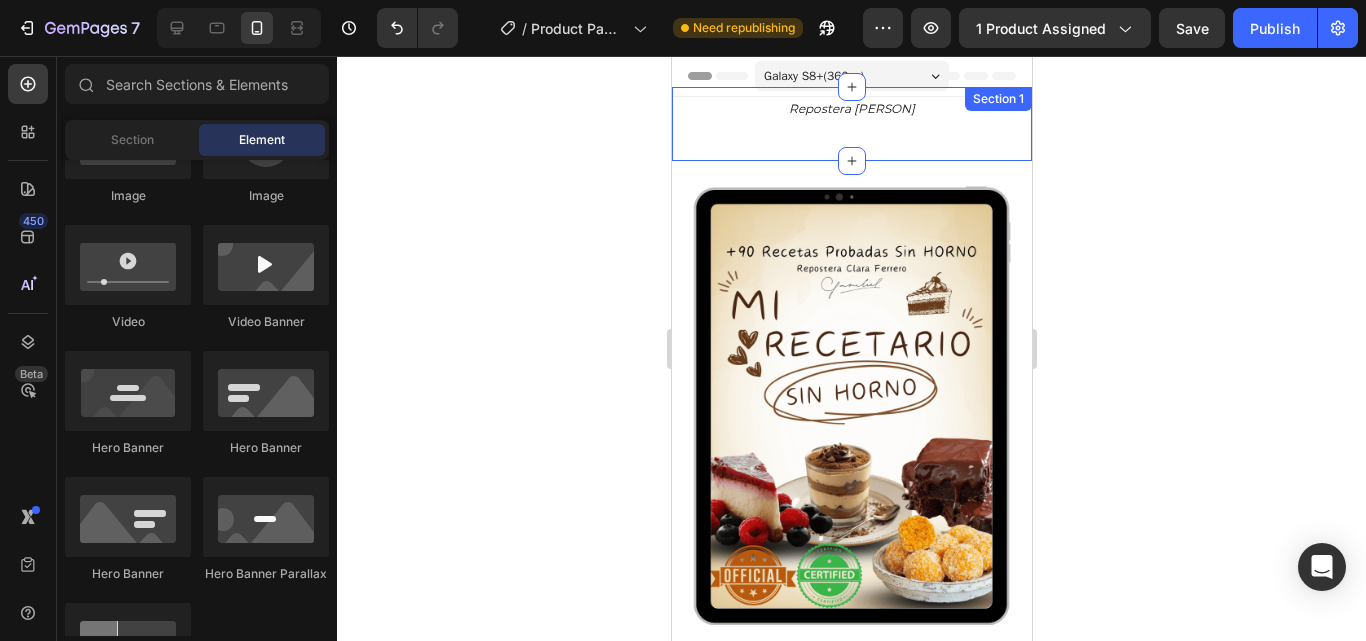 click on "Repostera [PERSON] Heading Row Section 1" at bounding box center (851, 124) 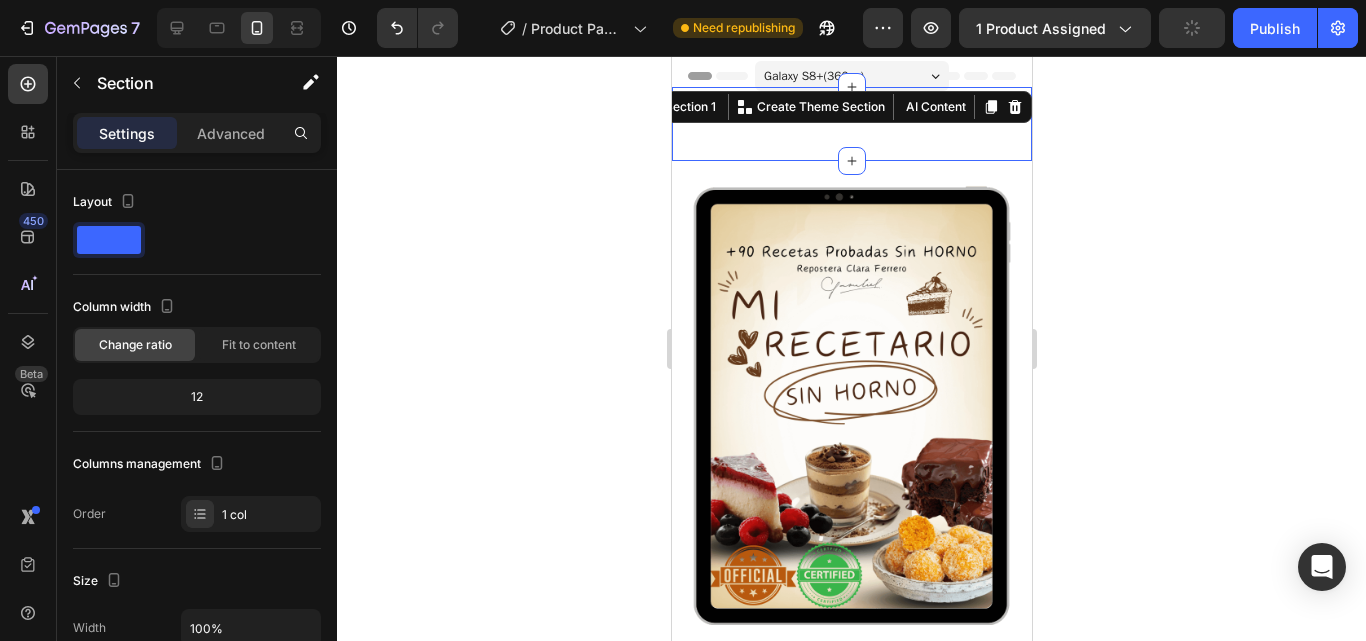 click 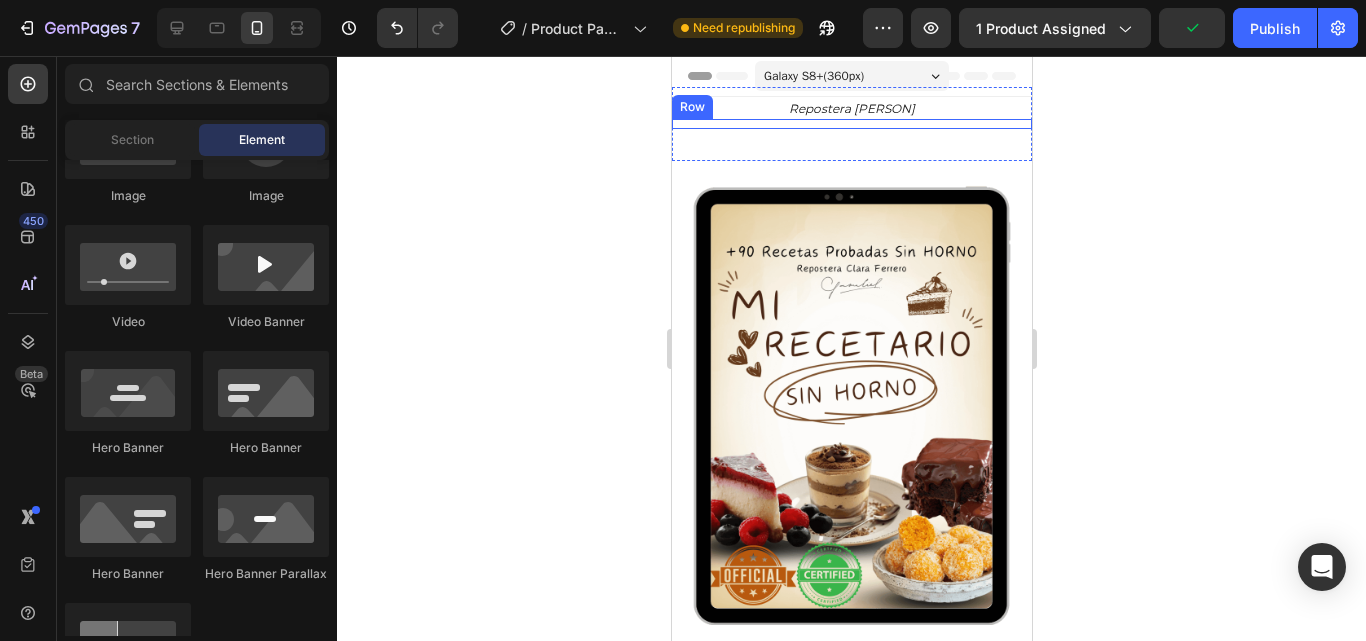 click on "Repostera [PERSON] Heading" at bounding box center [851, 124] 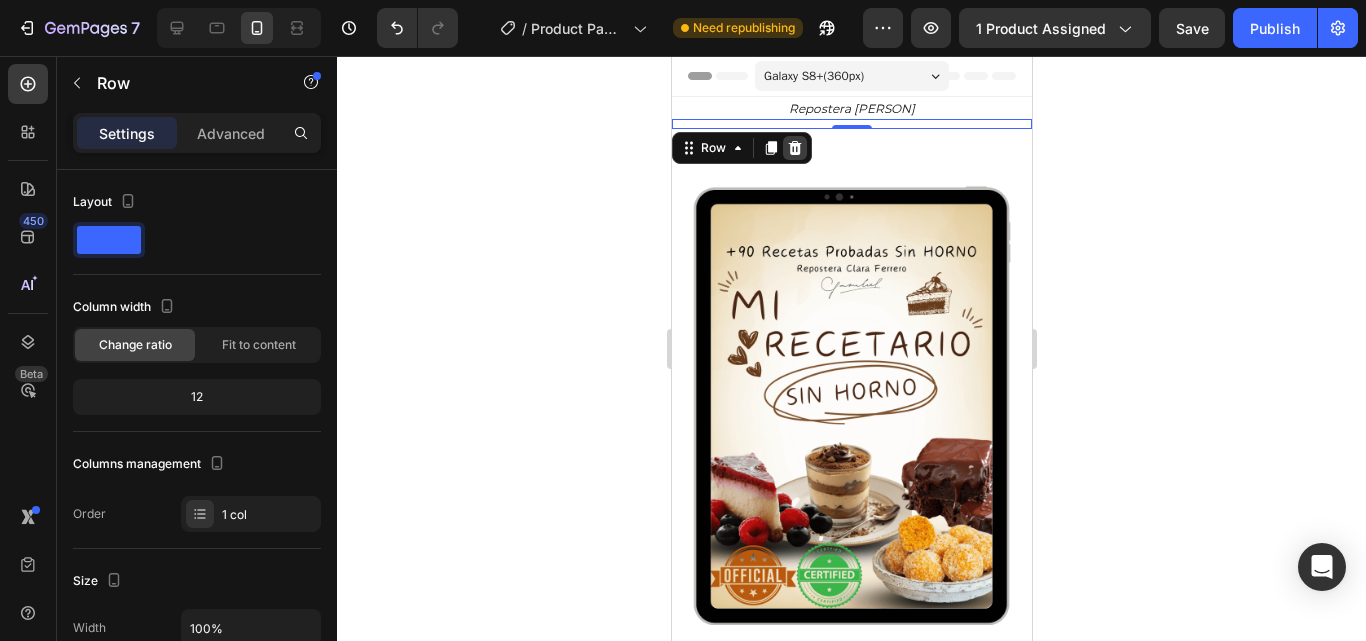 click 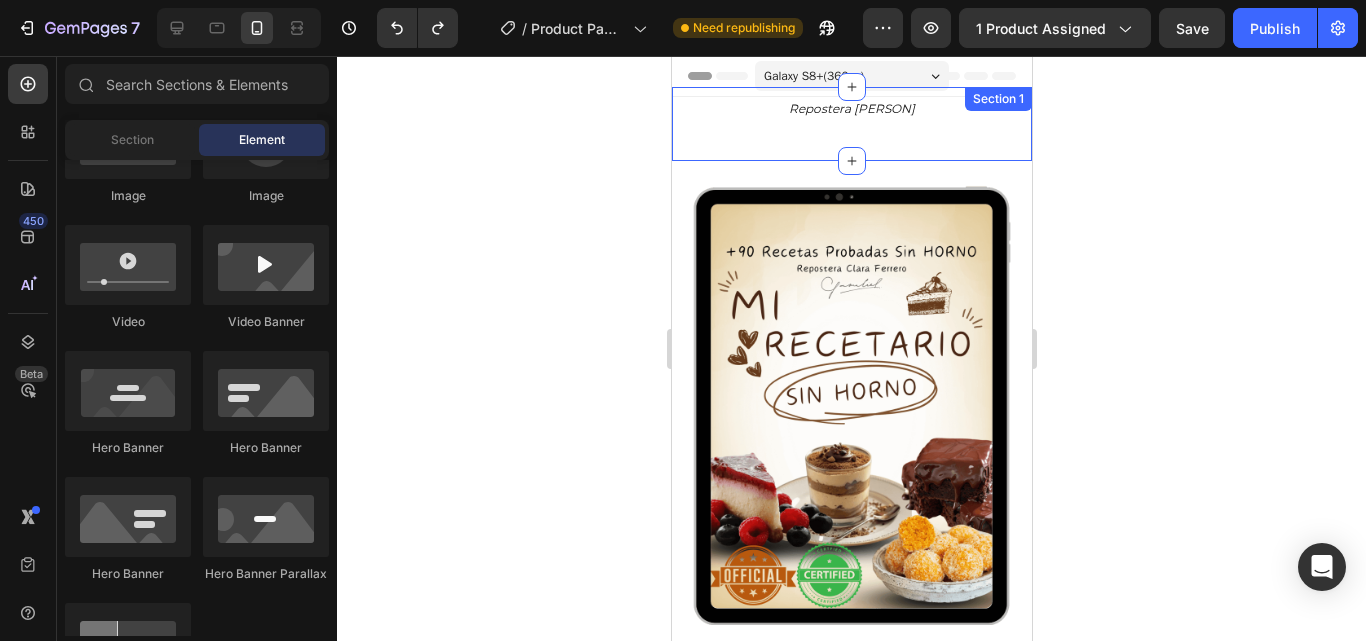 click on "Repostera [PERSON] Heading Row Section 1" at bounding box center (851, 124) 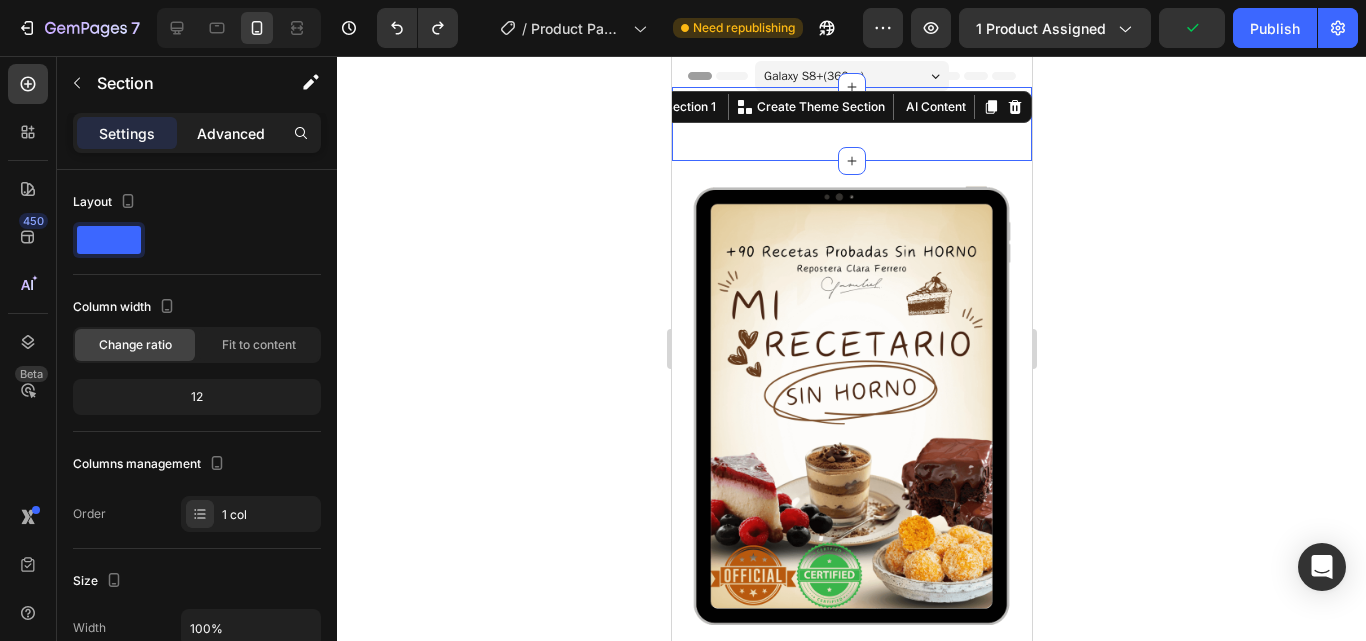 click on "Advanced" 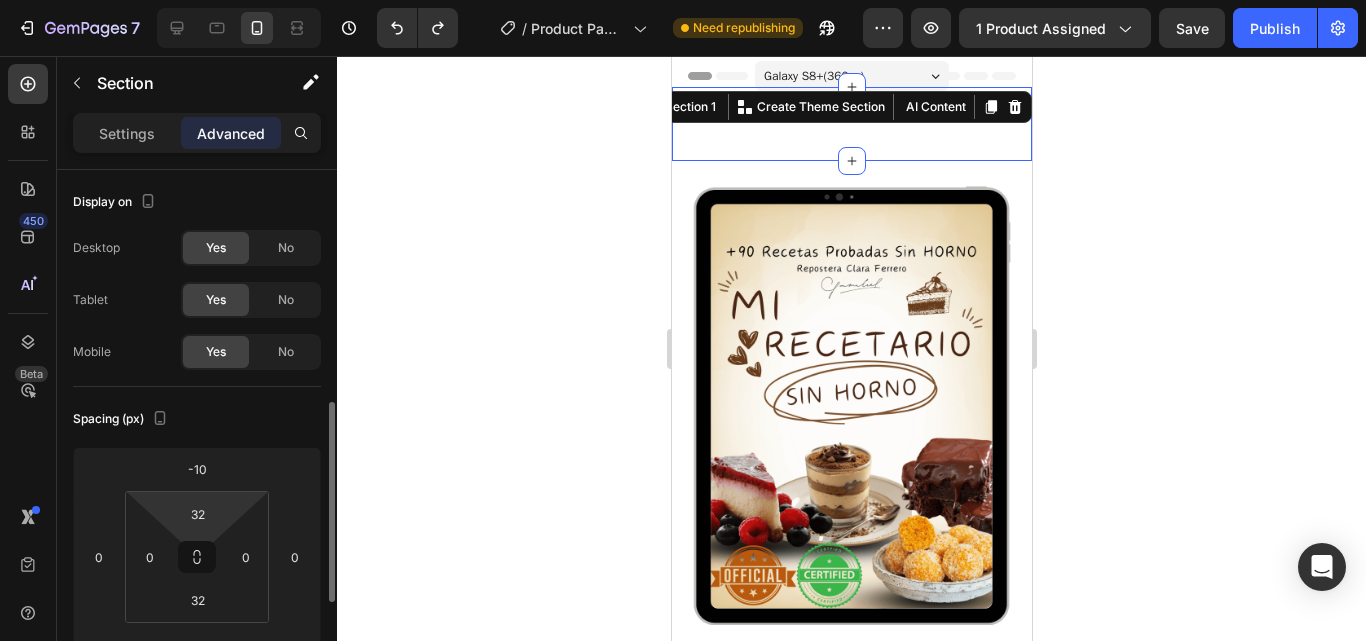 scroll, scrollTop: 168, scrollLeft: 0, axis: vertical 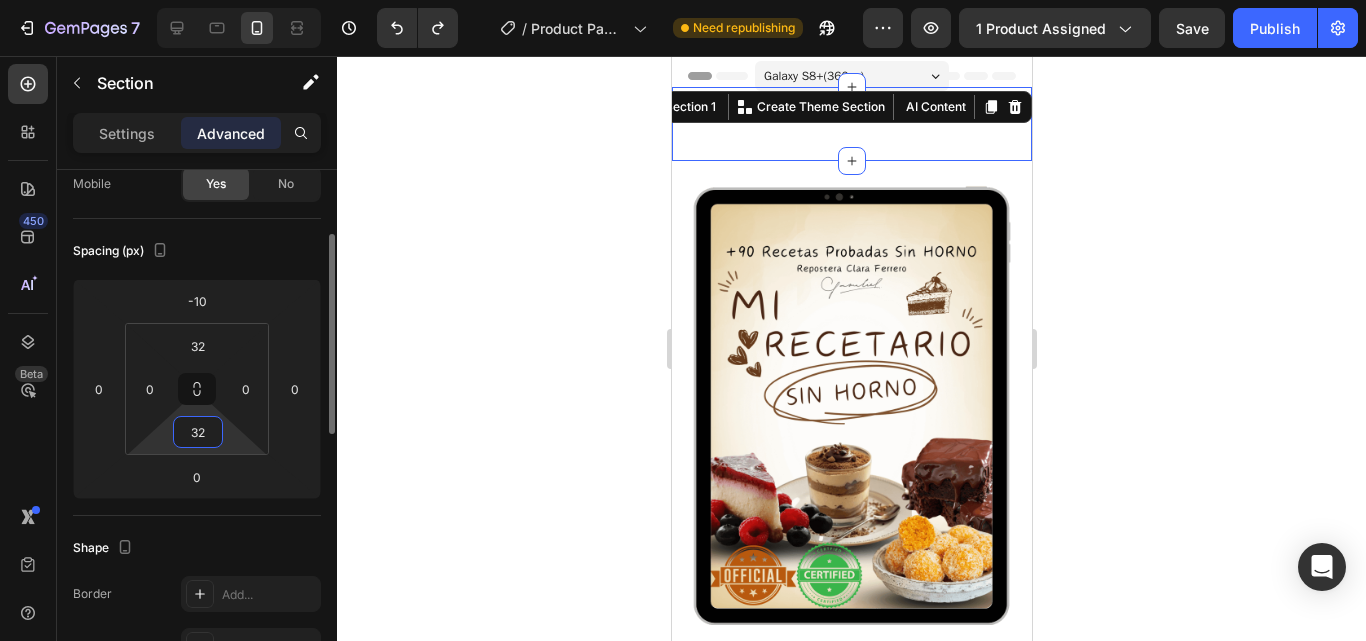 click on "32" at bounding box center [198, 432] 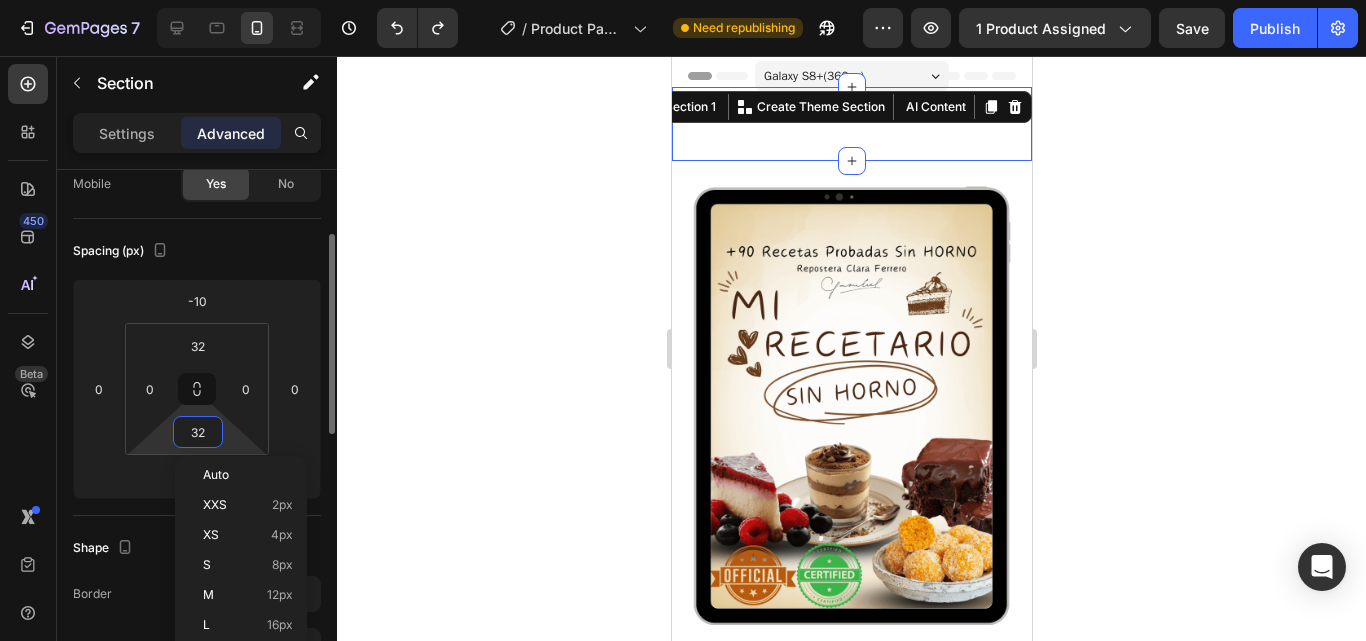 type on "0" 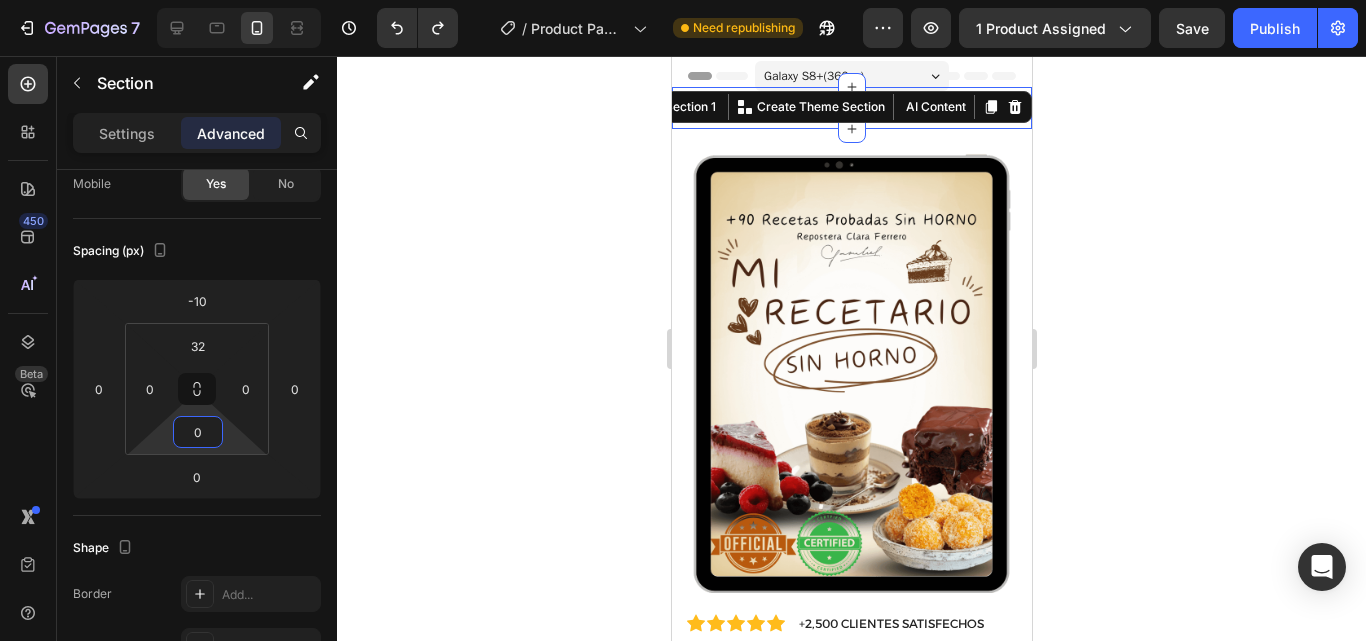 click 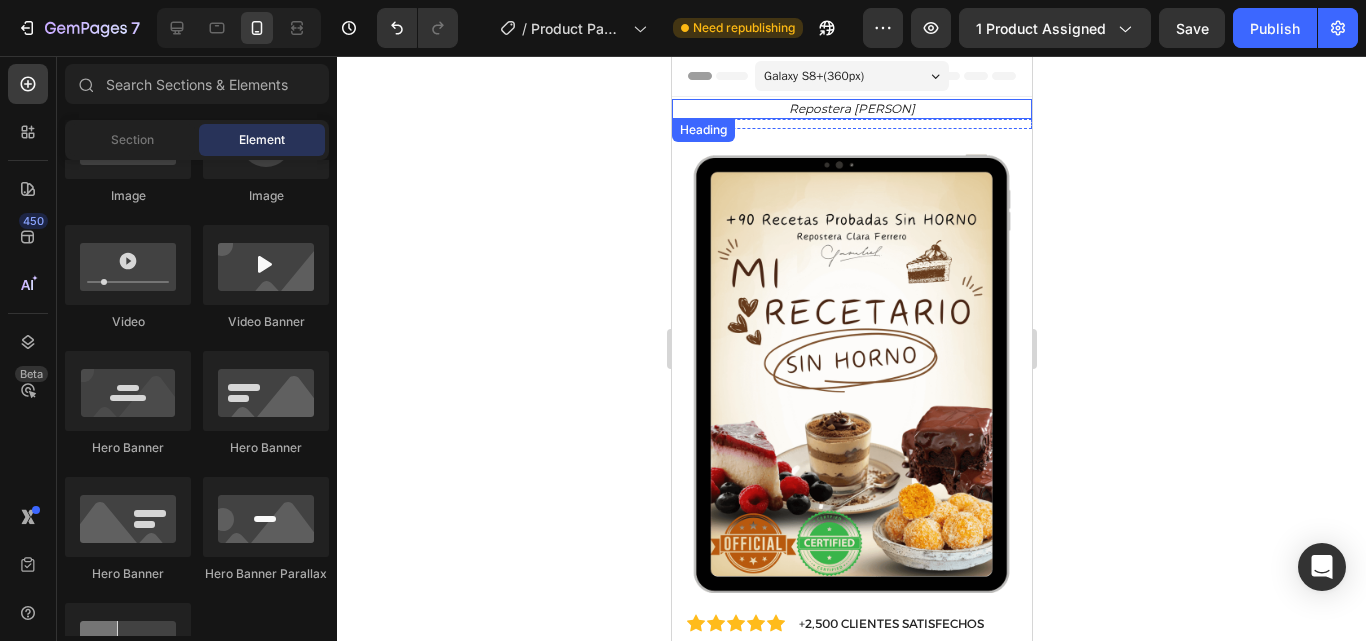 click 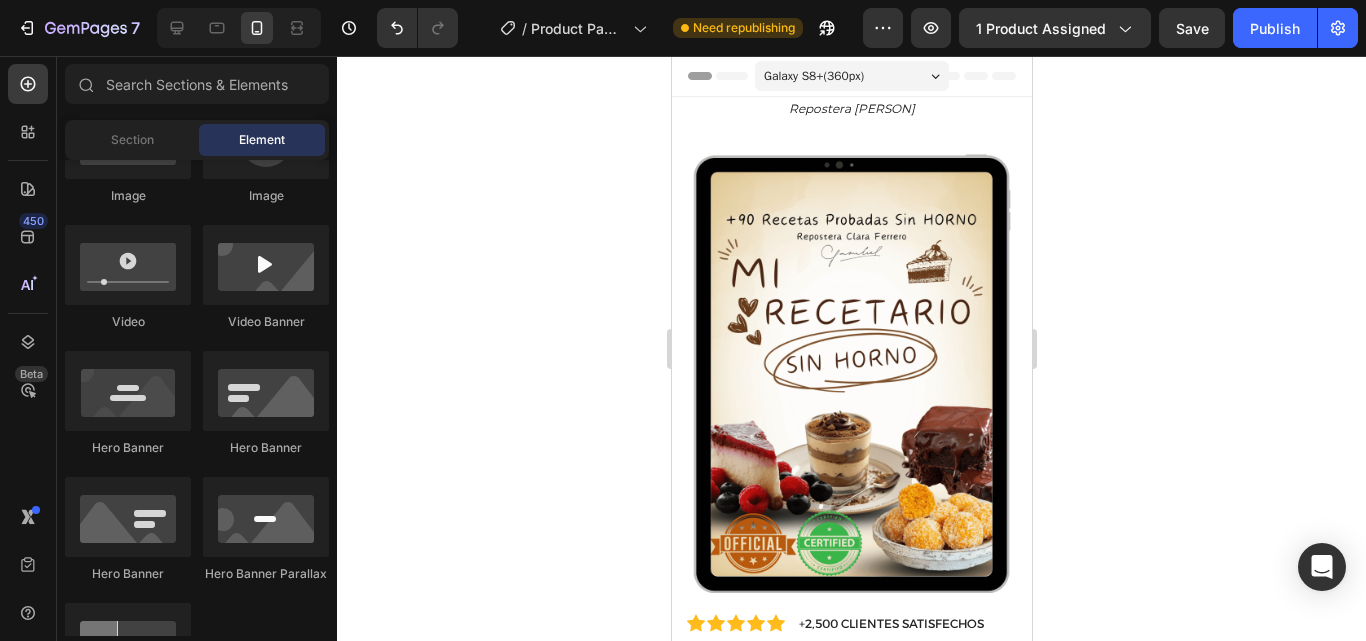 click 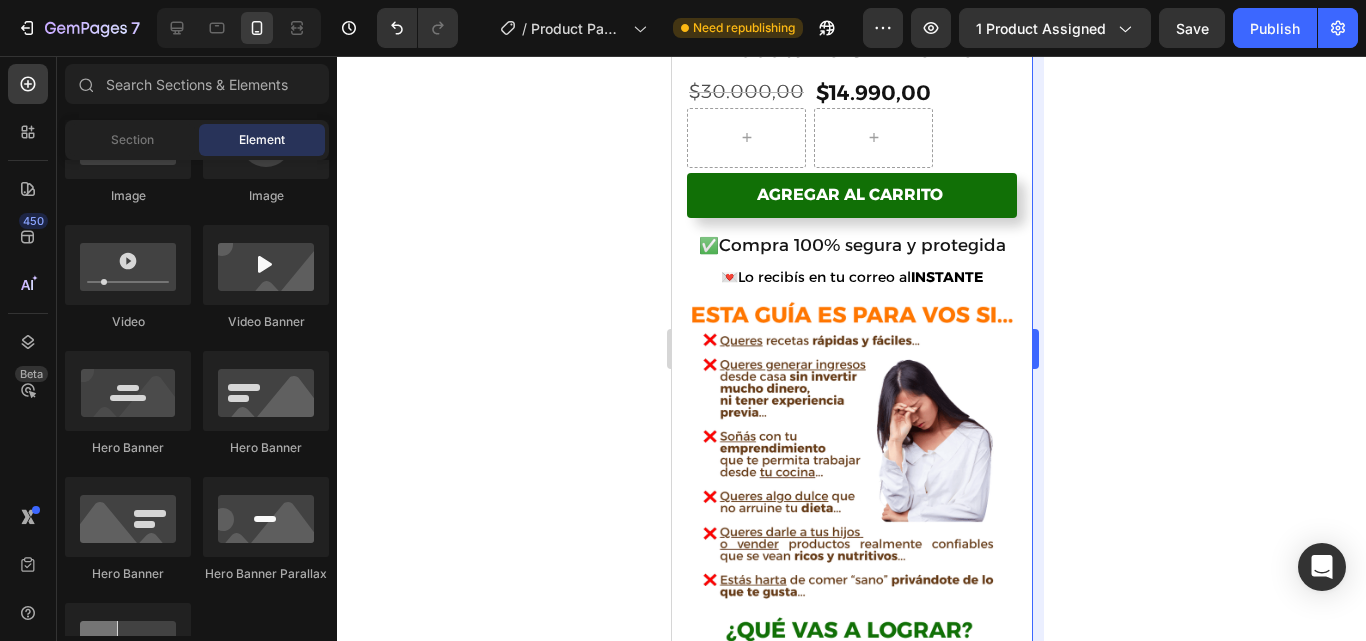scroll, scrollTop: 621, scrollLeft: 0, axis: vertical 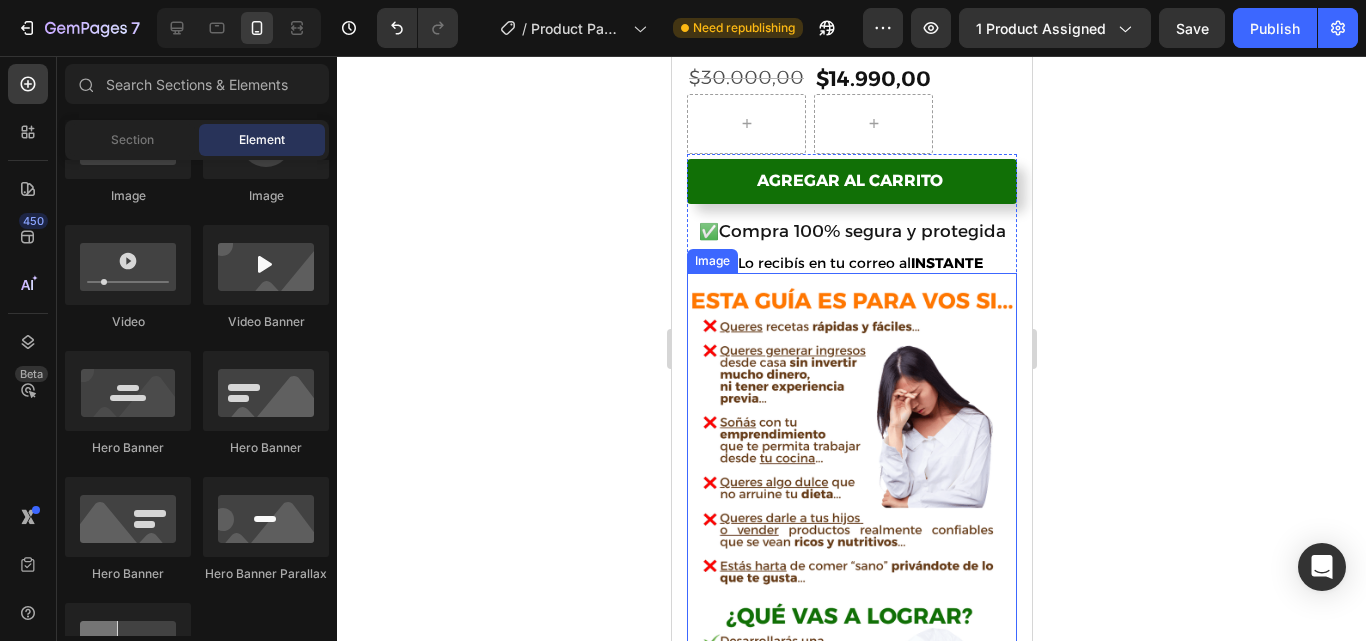 click at bounding box center [851, 603] 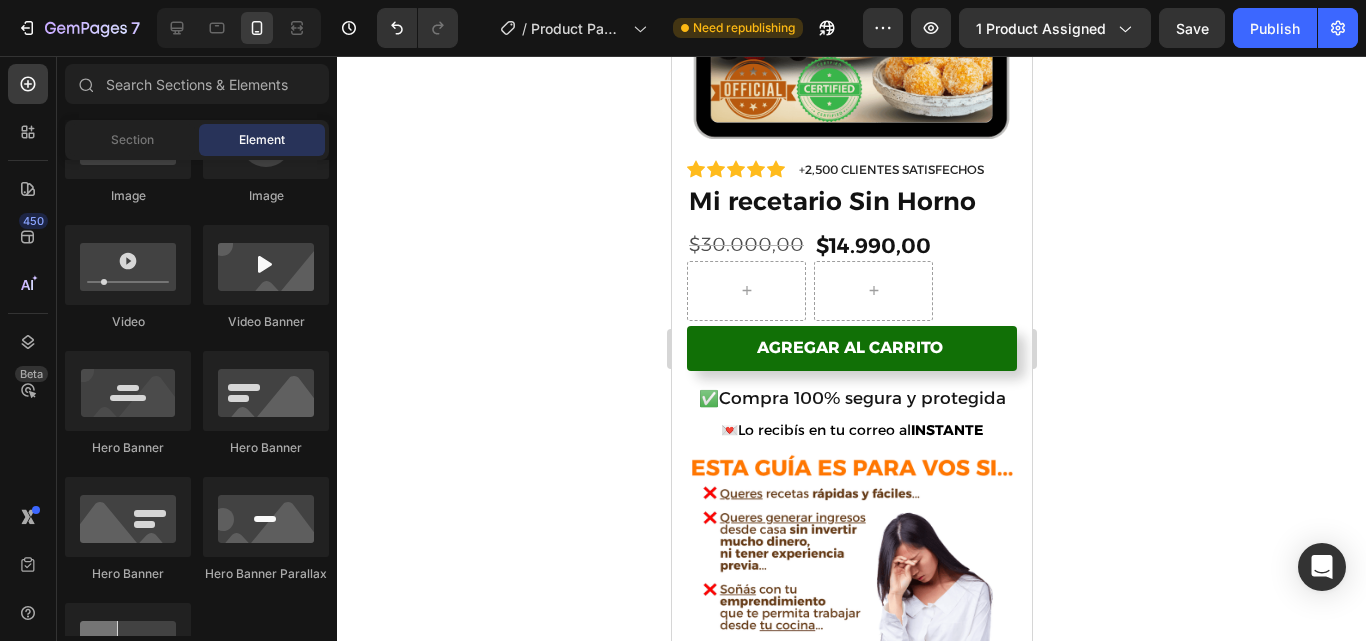 scroll, scrollTop: 0, scrollLeft: 0, axis: both 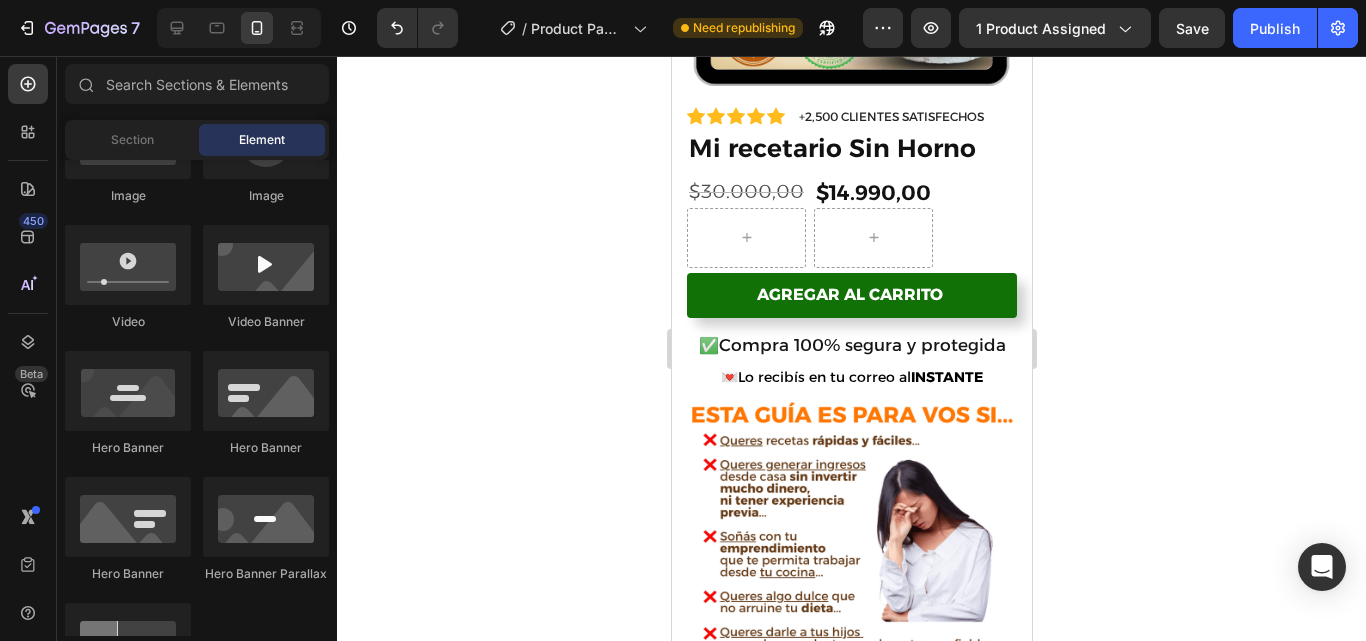 drag, startPoint x: 1026, startPoint y: 143, endPoint x: 1704, endPoint y: 280, distance: 691.70294 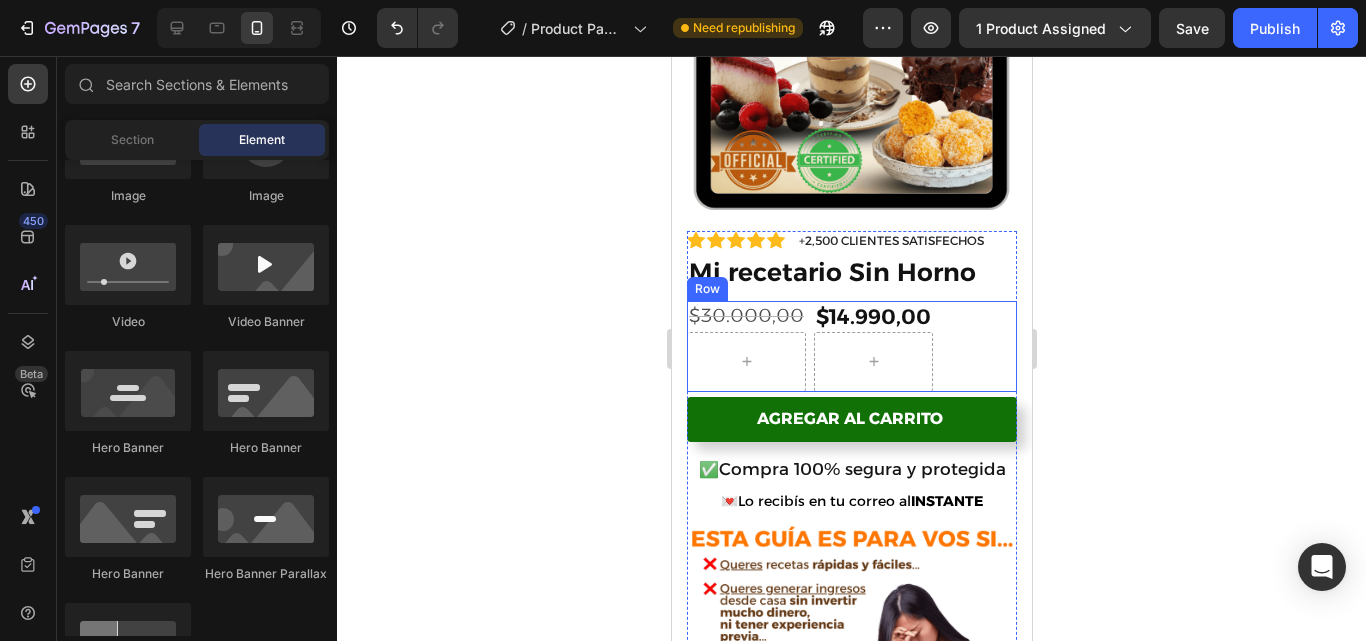 scroll, scrollTop: 0, scrollLeft: 0, axis: both 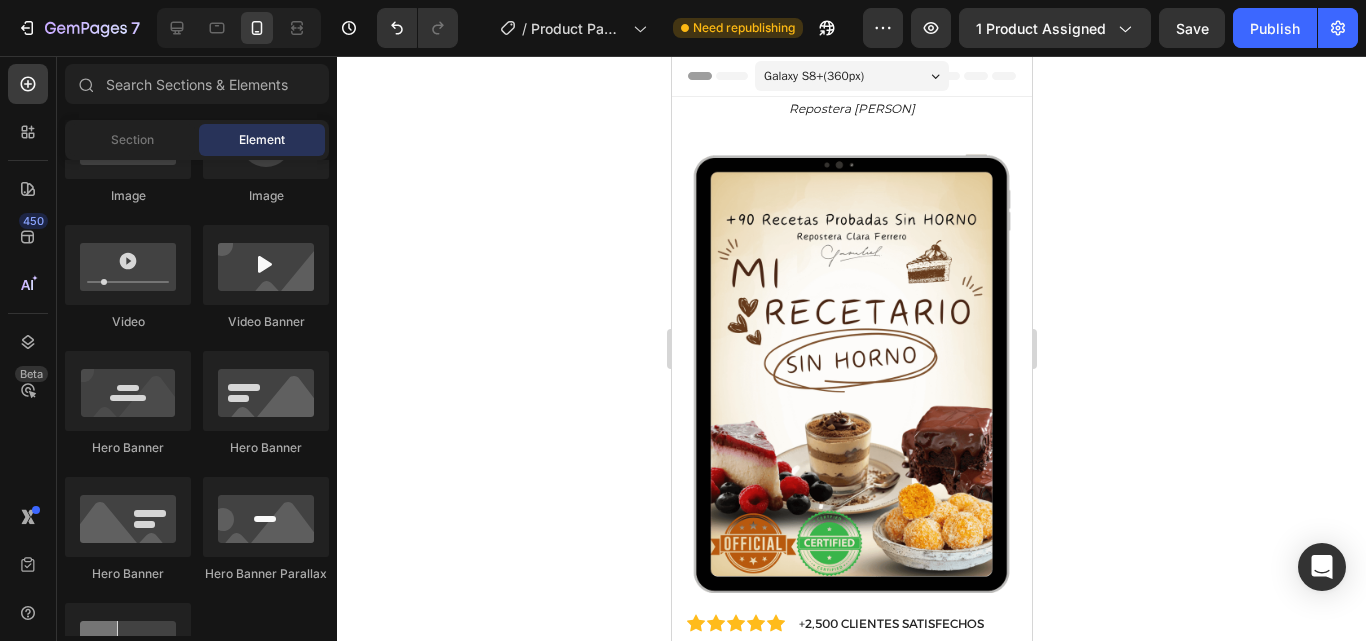 click on "Repostera [PERSON] Heading Row Section 1 Product Images
Material
Shipping
Care instruction Accordion Icon Icon Icon Icon Icon Icon List +2,500 CLIENTES SATISFECHOS Text Block Row 50% off Product Badge Mi recetario Sin Horno Product Title Icon Icon Icon Icon Icon Icon List 2,500+ Verified Reviews! Text Block Row $30.000,00 Product Price Product Price $14.990,00 Product Price Product Price
Row Setup options like colors, sizes with product variant.       Add new variant   or   sync data Product Variants & Swatches ✅ Compra 100% segura y protegida 💌 Lo recibís en tu correo al  INSTANTE Formato PDF y también ¡Imprimible! Text Block Image Agregar al carrito Add to Cart Row Row Product Image Al comprar hoy, no solo recibís un Recetario... Te llevas un  Pack completo de Recursos Digitales  que te ayudarán a: Text Block ✔ Crear recetas irresistibles  que todos quieran comprar ✔ Te llevas un libro recetario de ✔ ✔" at bounding box center [851, 1921] 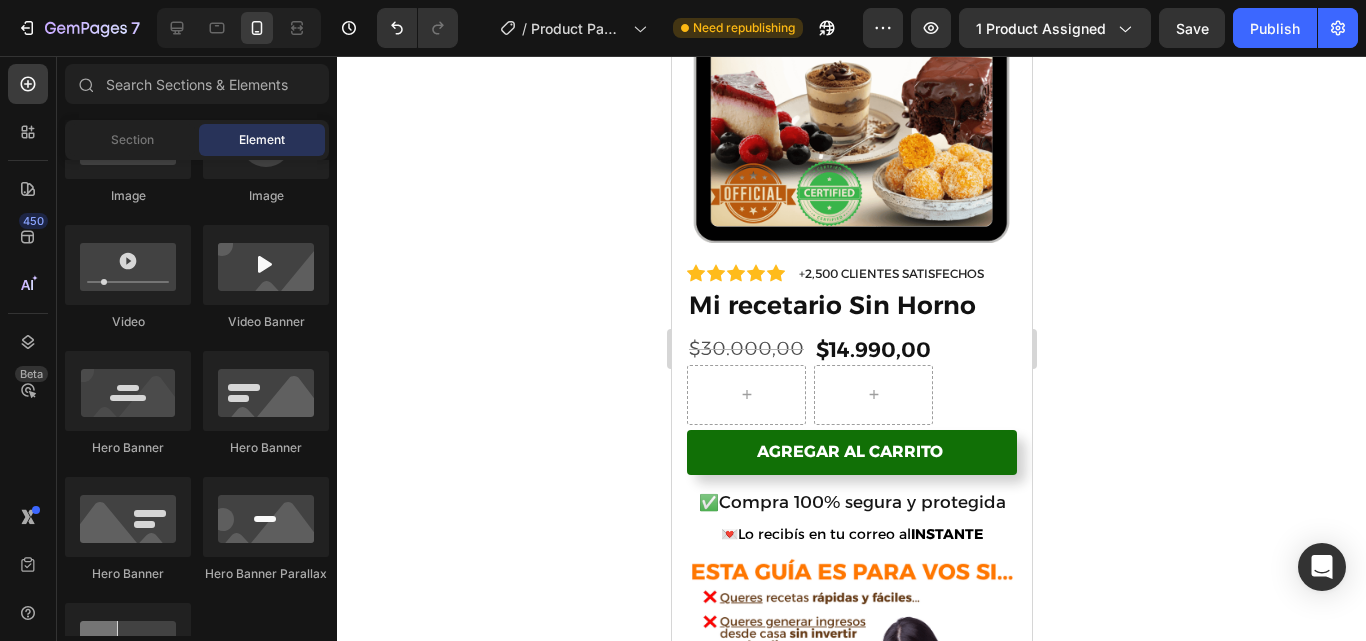 scroll, scrollTop: 357, scrollLeft: 0, axis: vertical 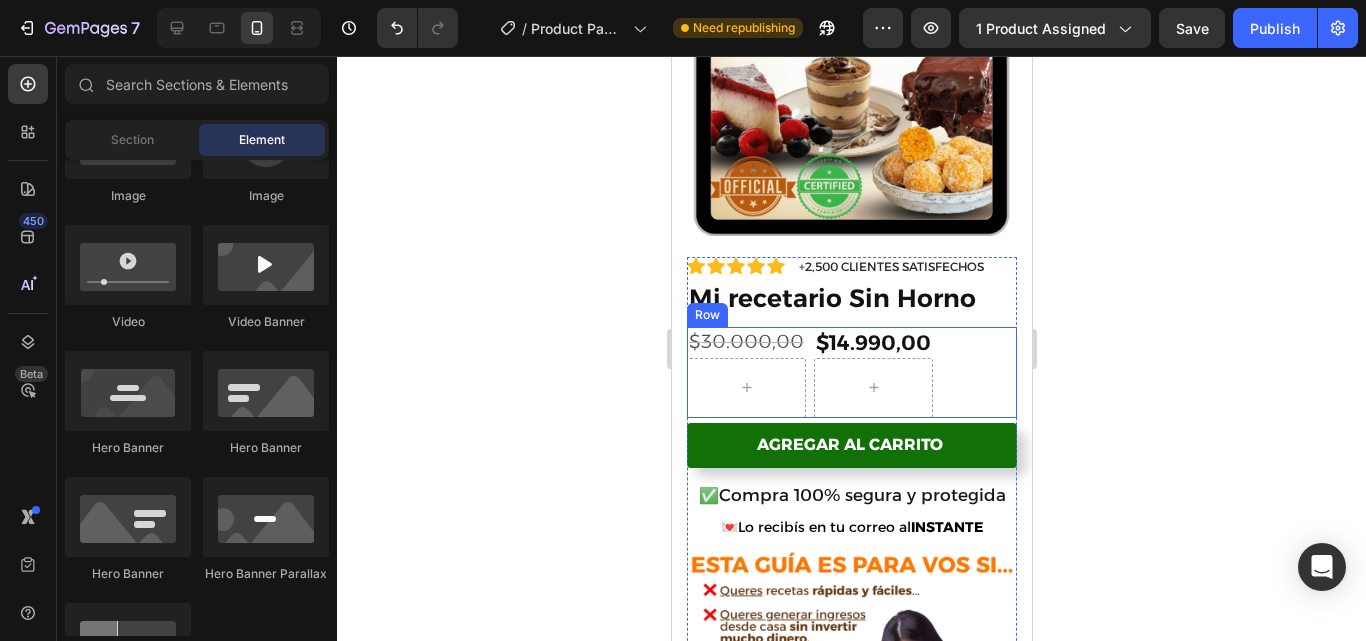 click on "$30.000,00 Product Price Product Price $14.990,00 Product Price Product Price
Row" at bounding box center (851, 372) 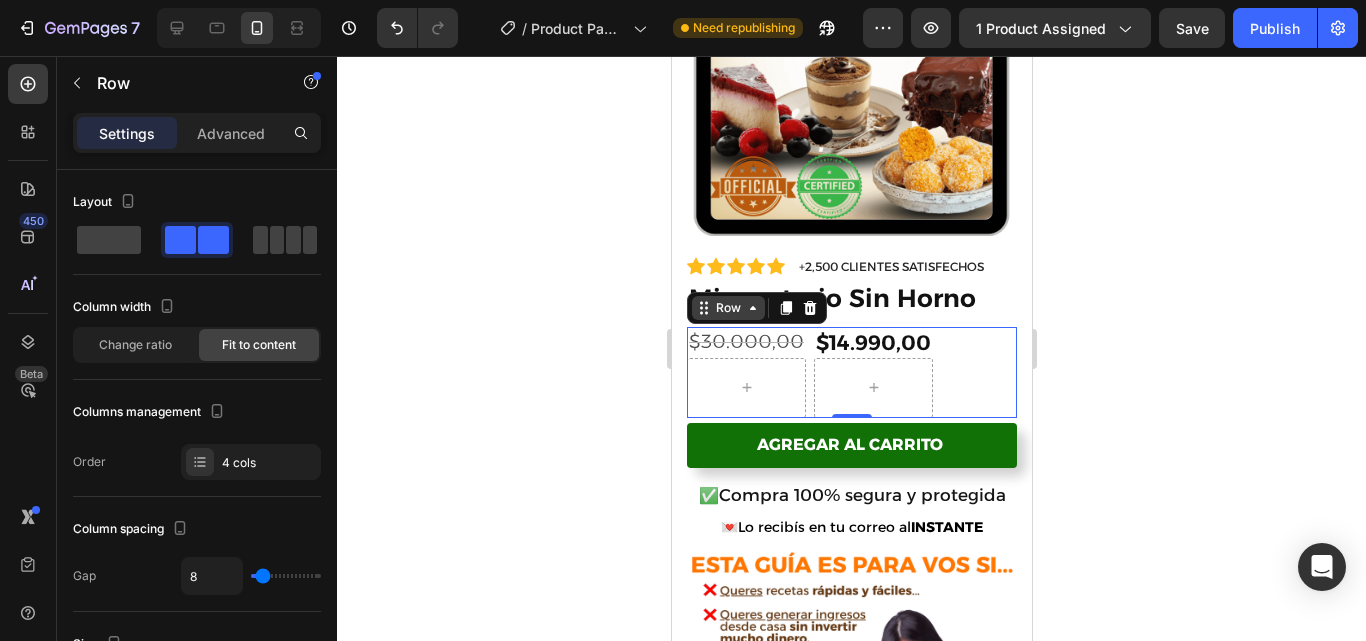 click on "Row" at bounding box center (727, 308) 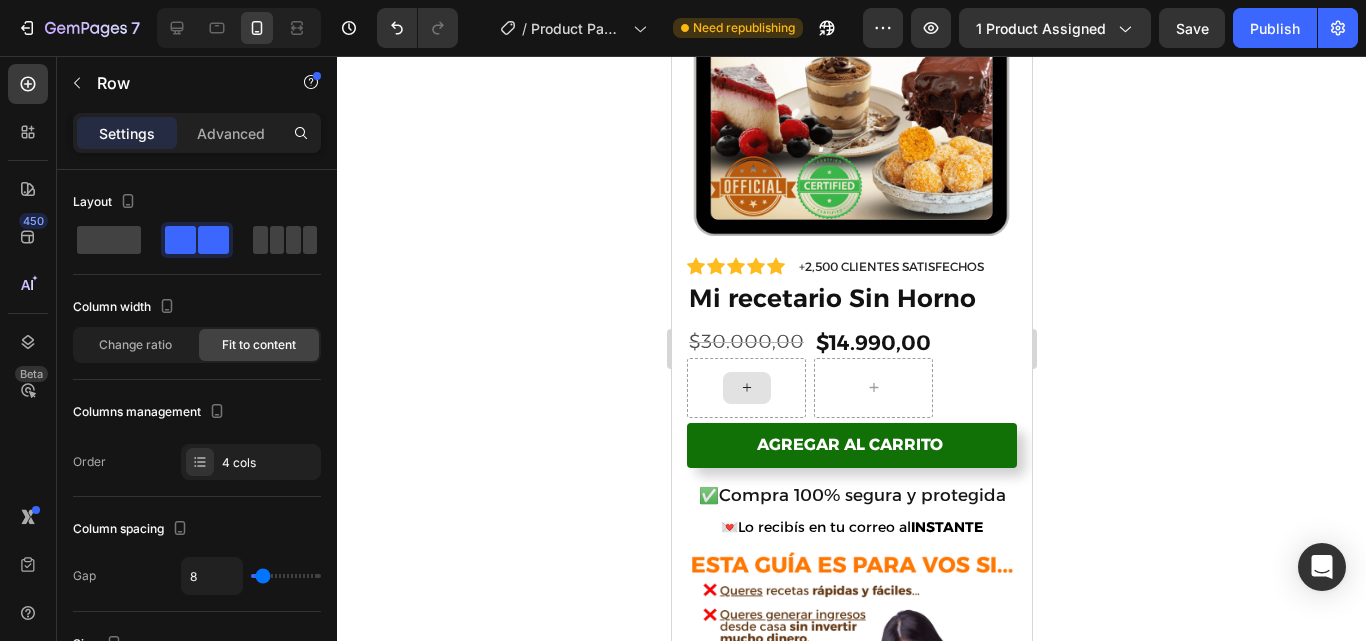 click at bounding box center [746, 388] 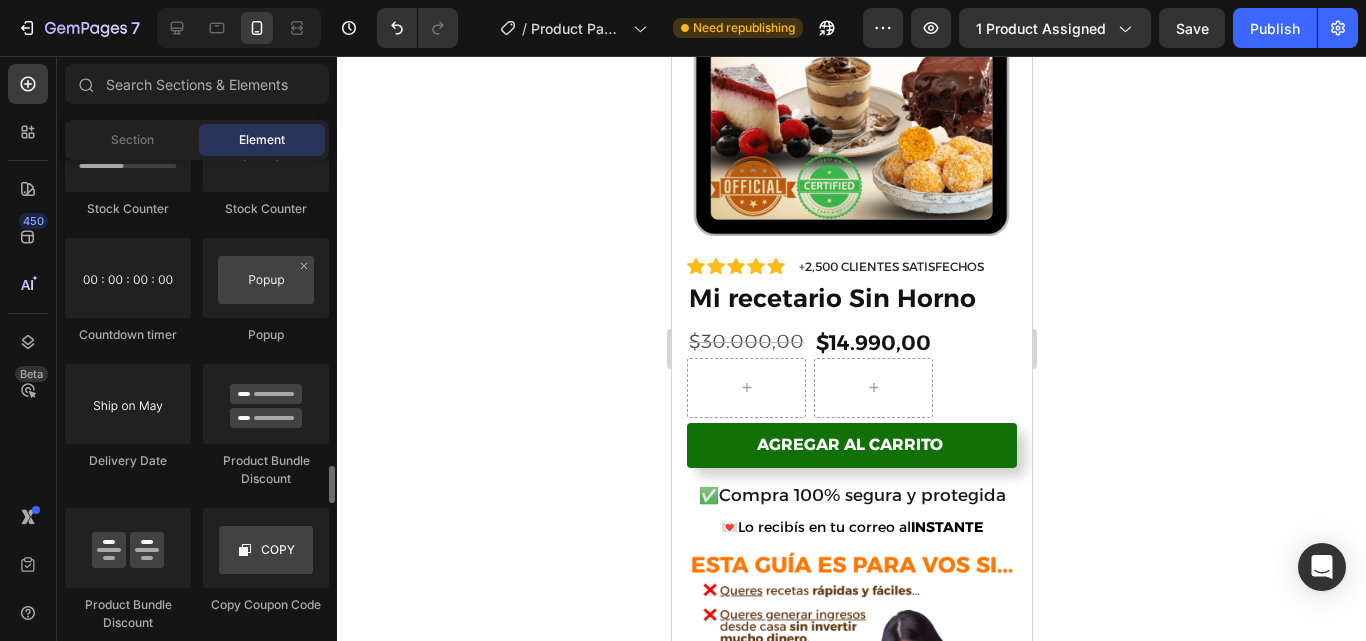 scroll, scrollTop: 4162, scrollLeft: 0, axis: vertical 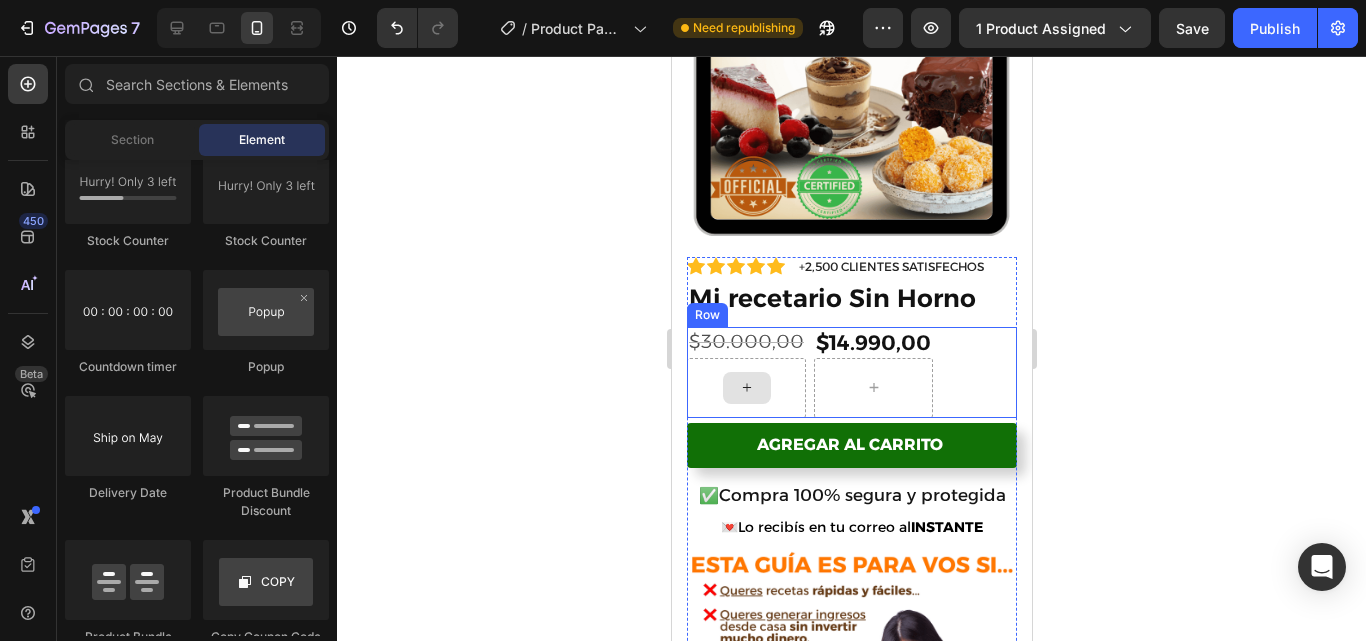 click at bounding box center [746, 388] 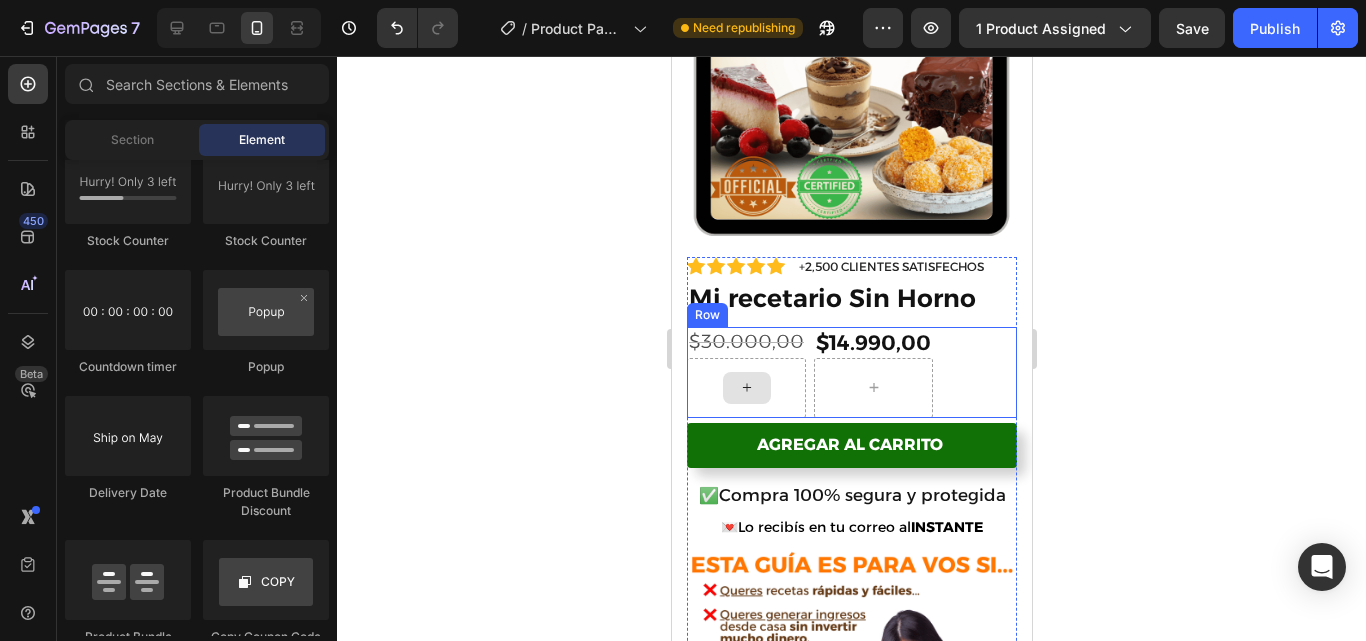 click 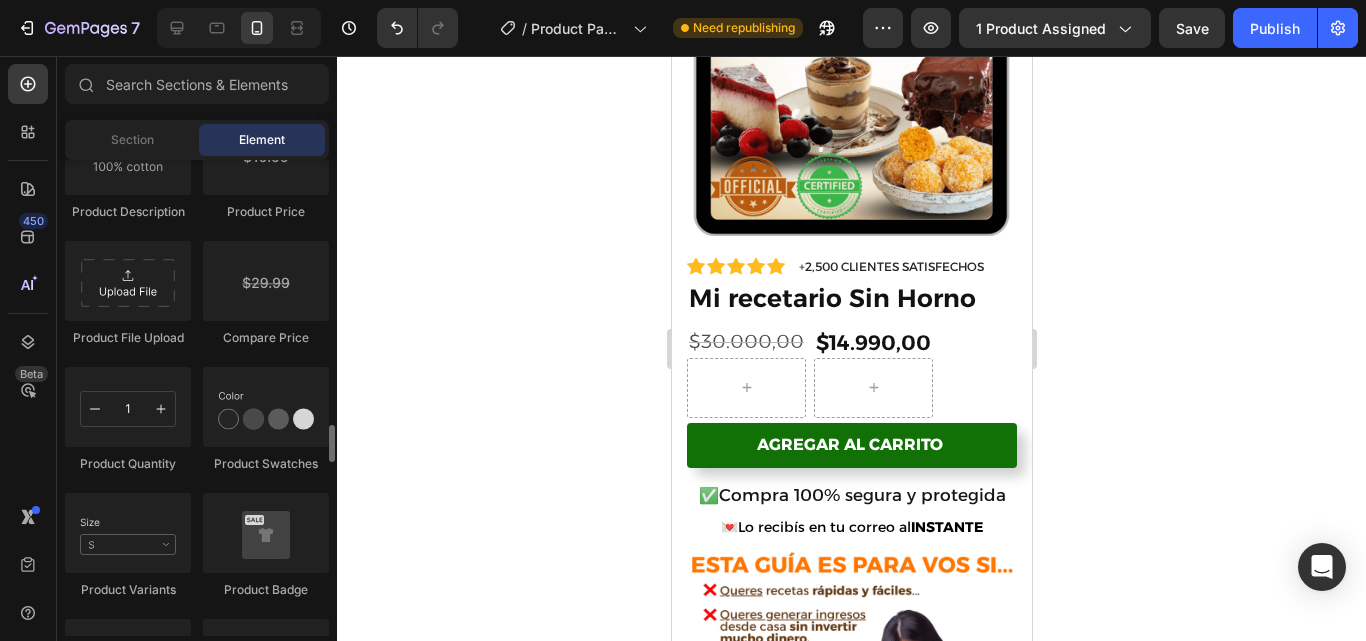 scroll, scrollTop: 3395, scrollLeft: 0, axis: vertical 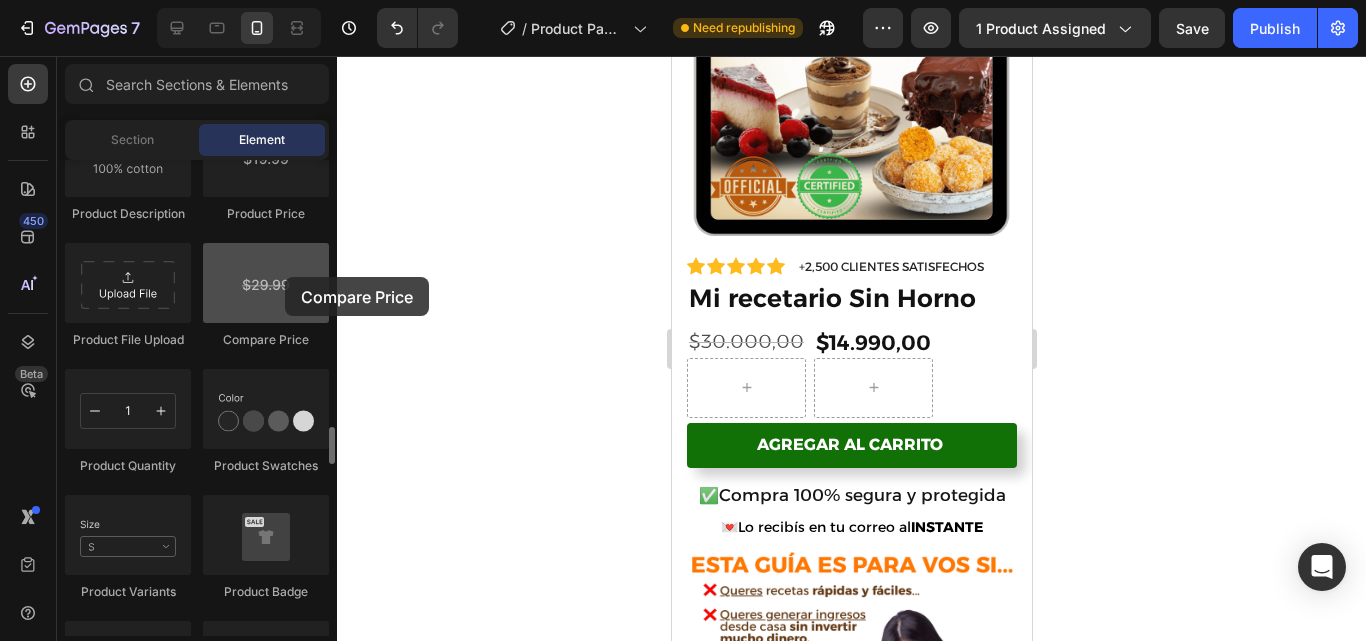 click at bounding box center (266, 283) 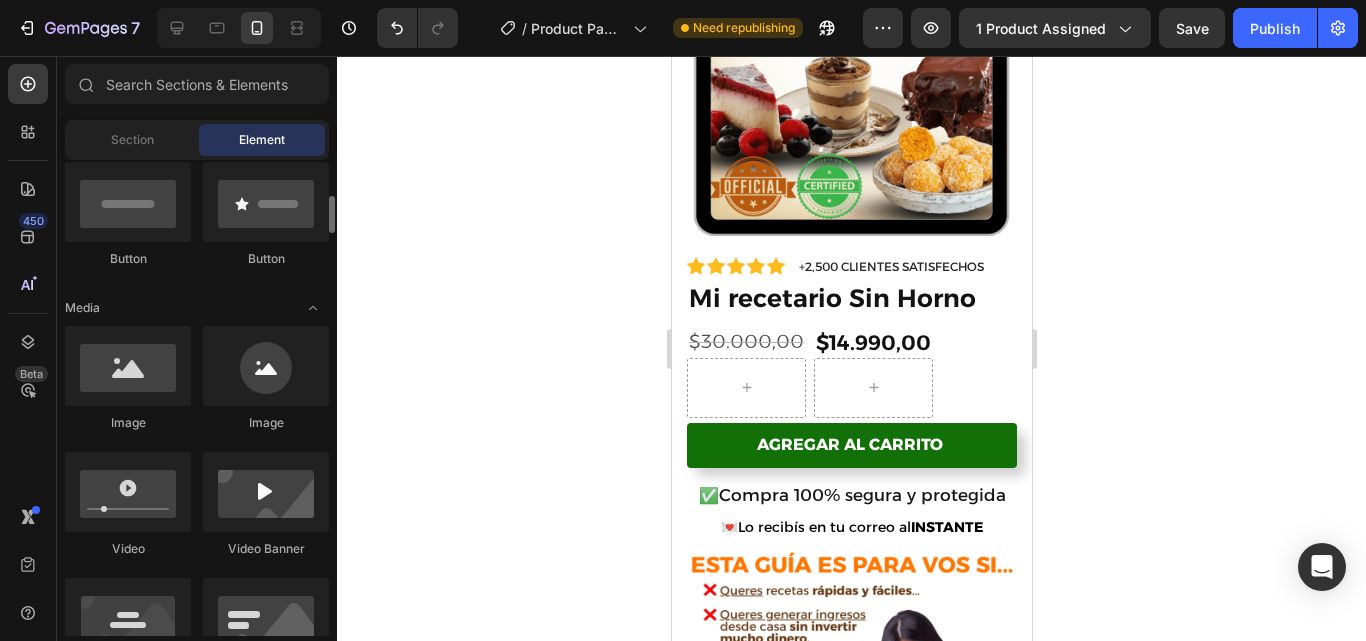 scroll, scrollTop: 481, scrollLeft: 0, axis: vertical 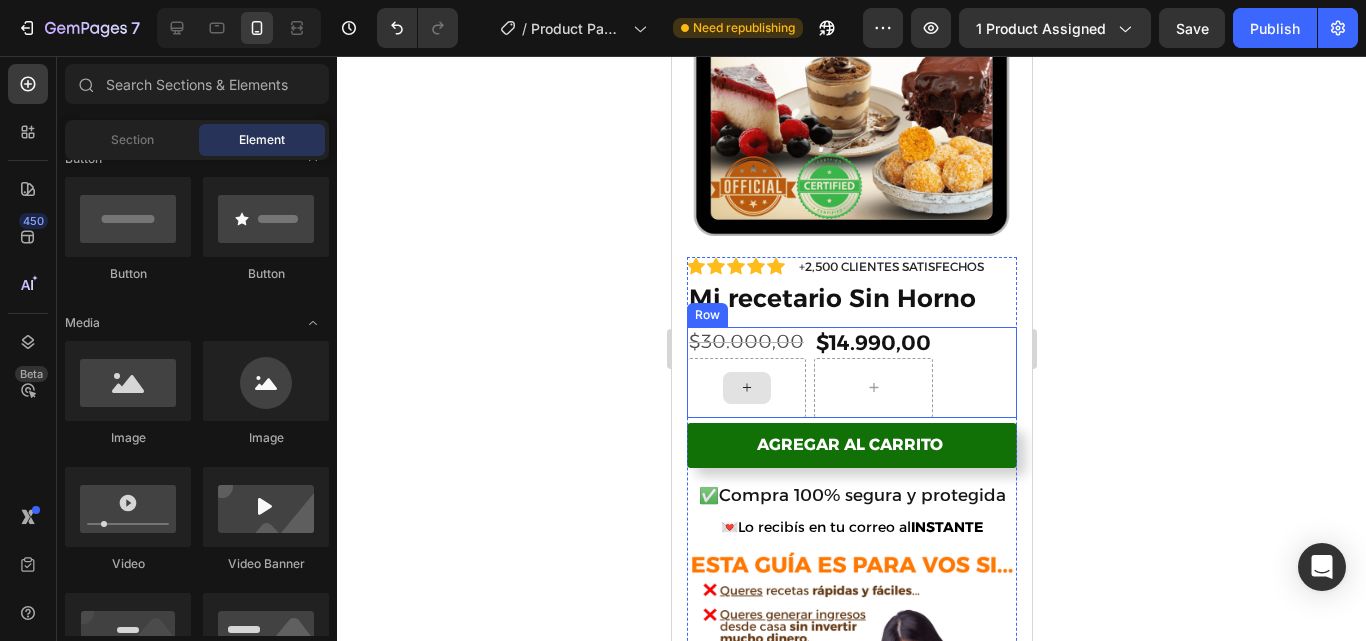 click at bounding box center [745, 388] 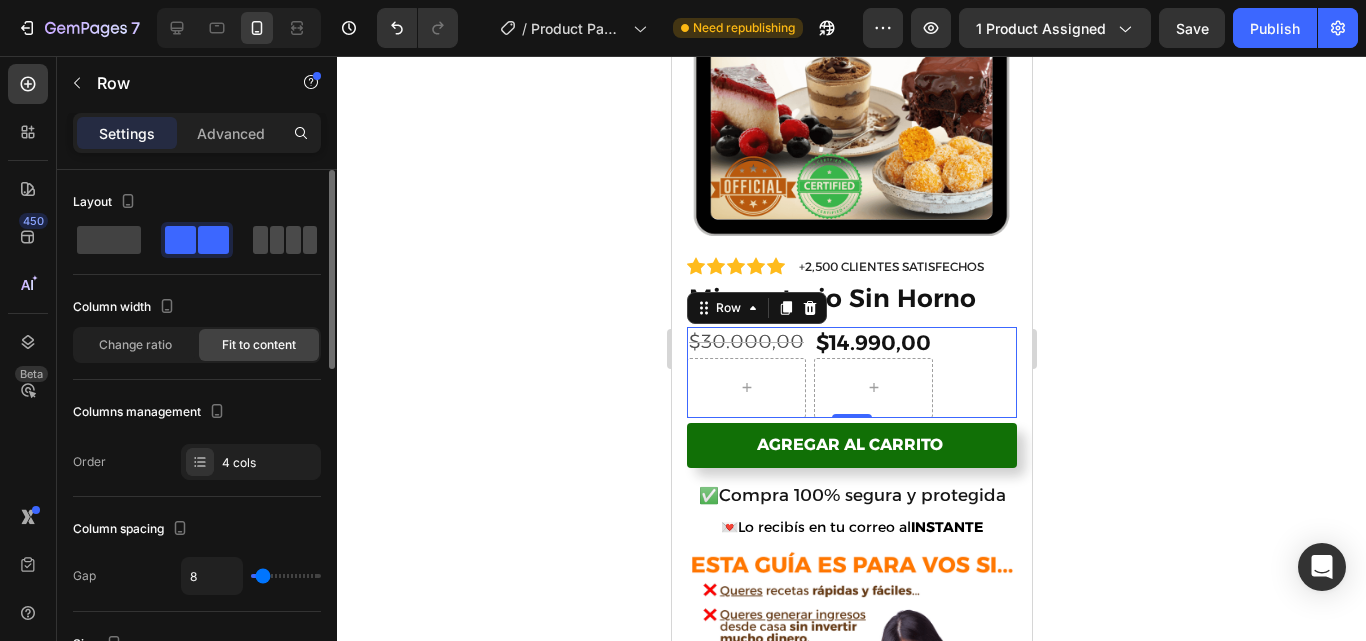 click 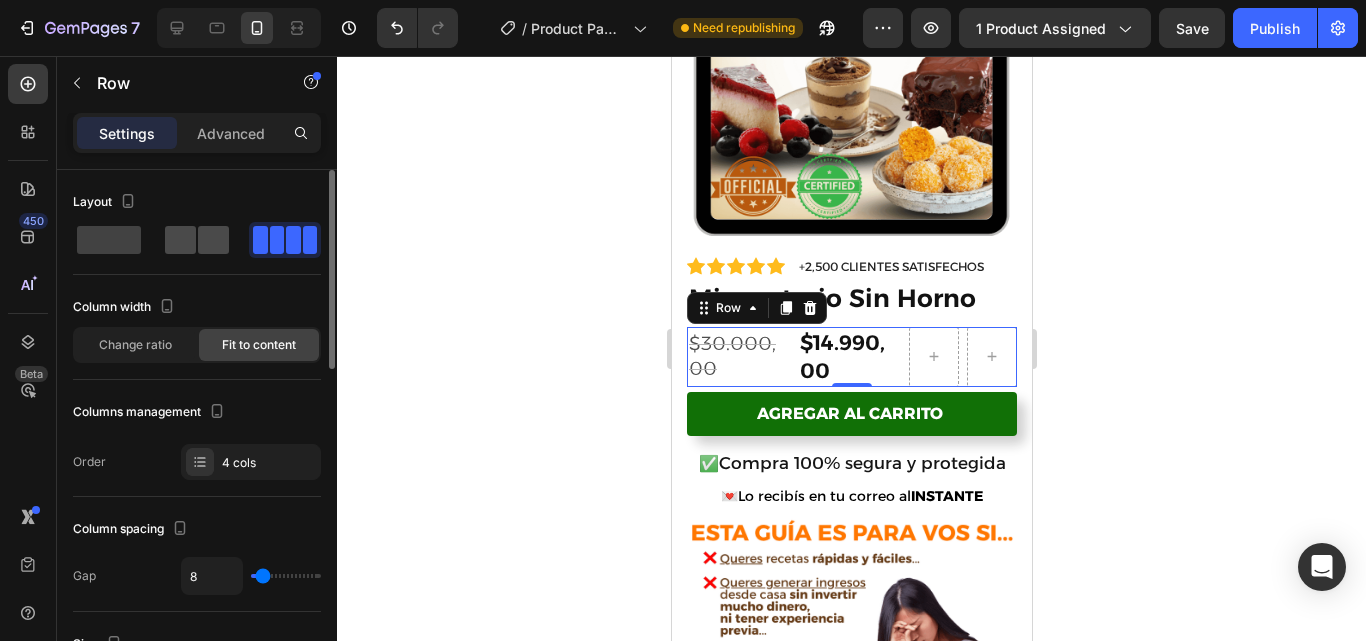 click 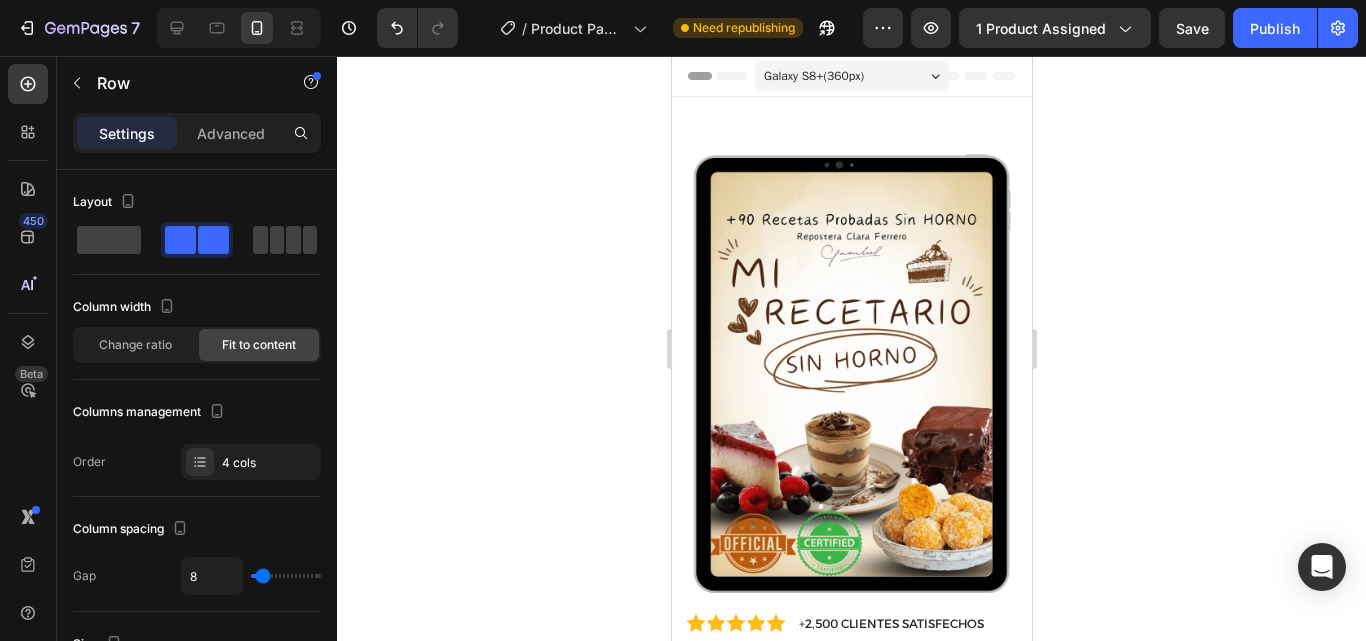scroll, scrollTop: 357, scrollLeft: 0, axis: vertical 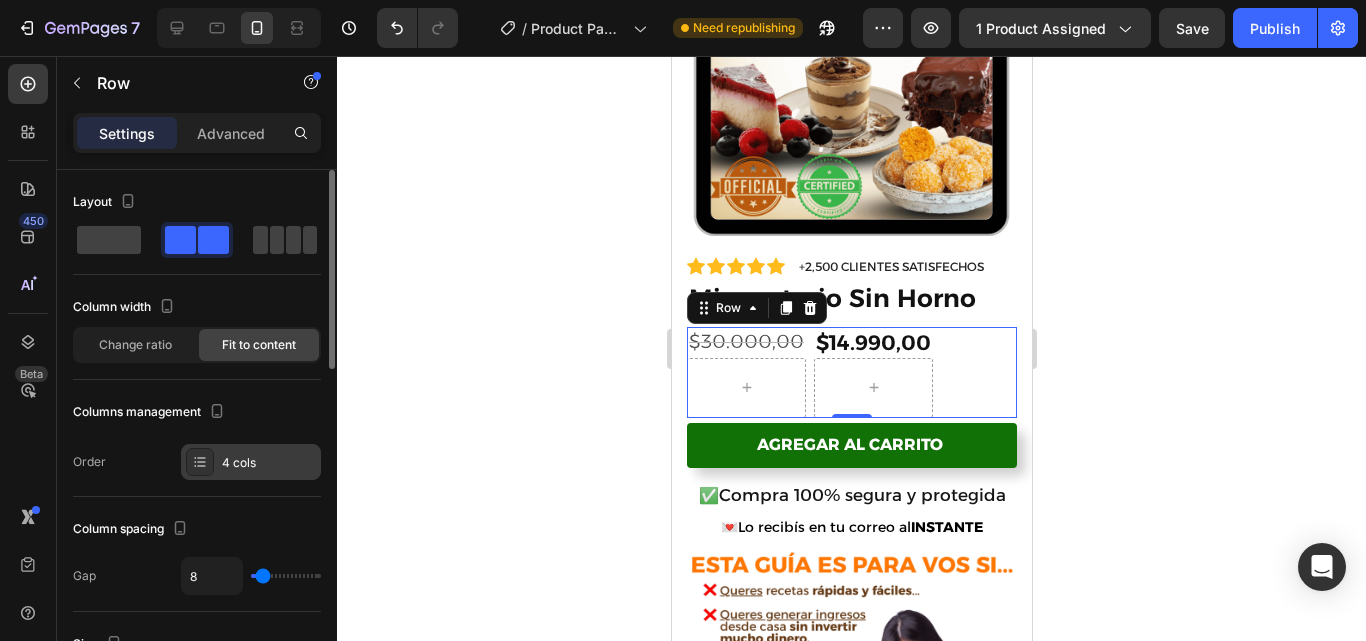 click on "4 cols" at bounding box center [251, 462] 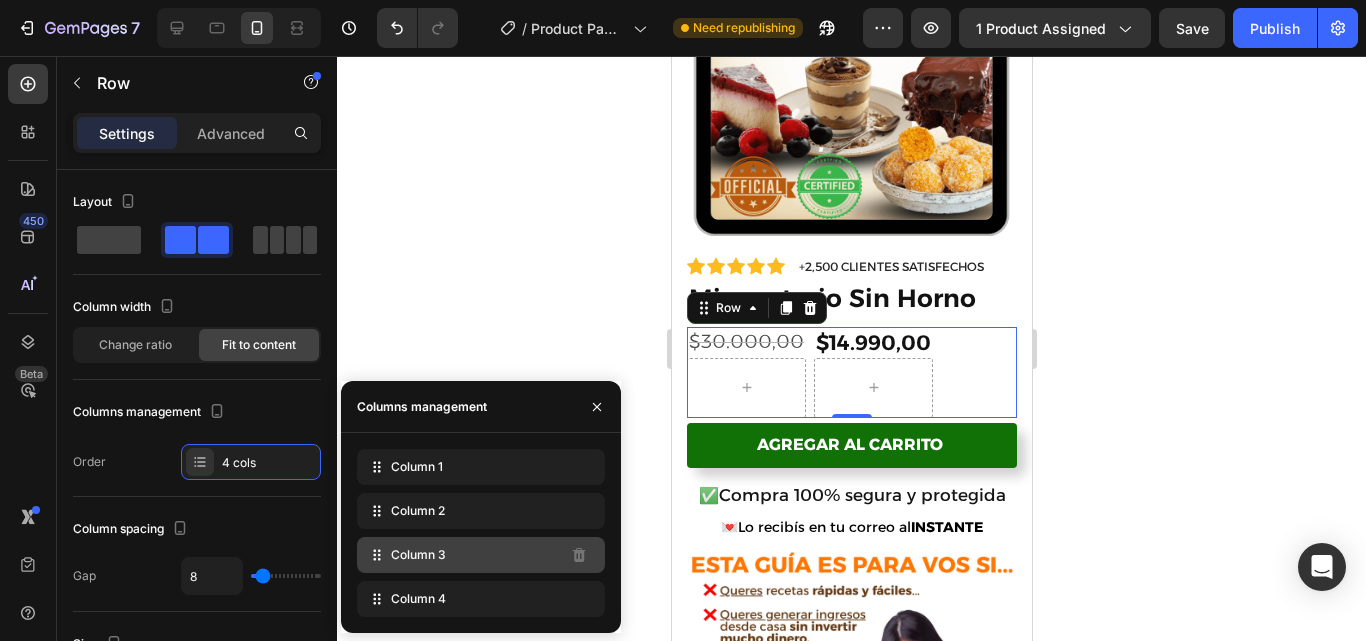 click on "Column 3" at bounding box center (418, 555) 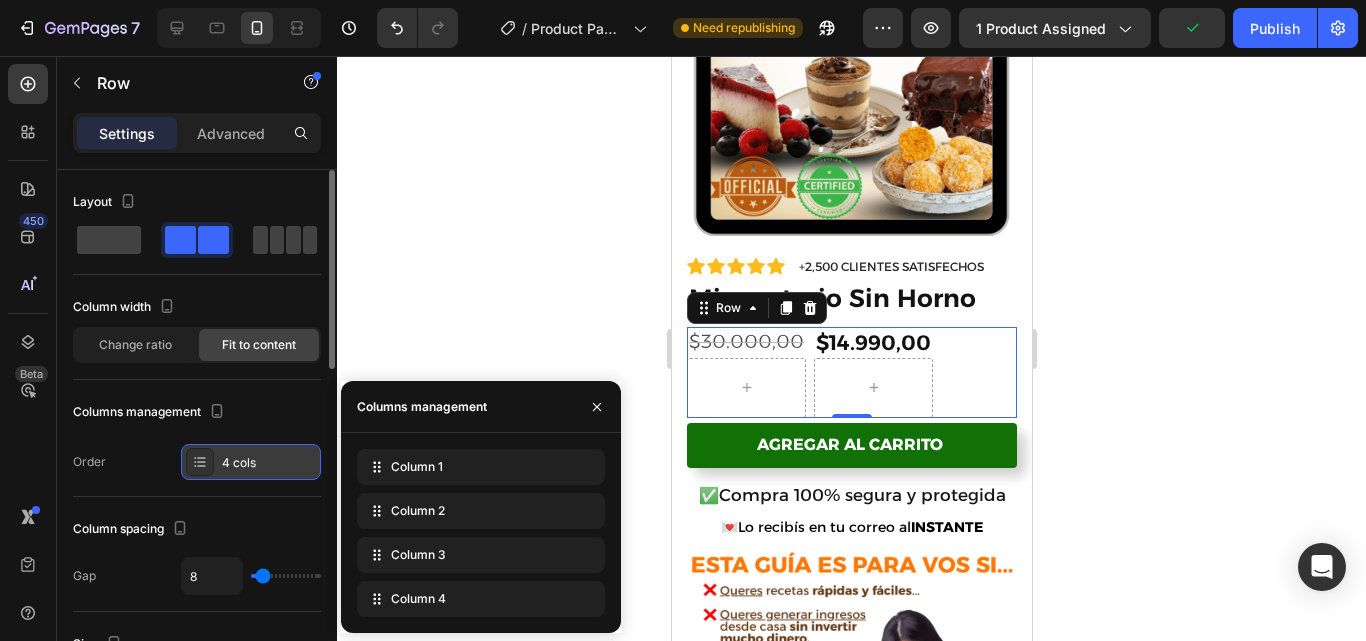 click on "4 cols" at bounding box center [269, 463] 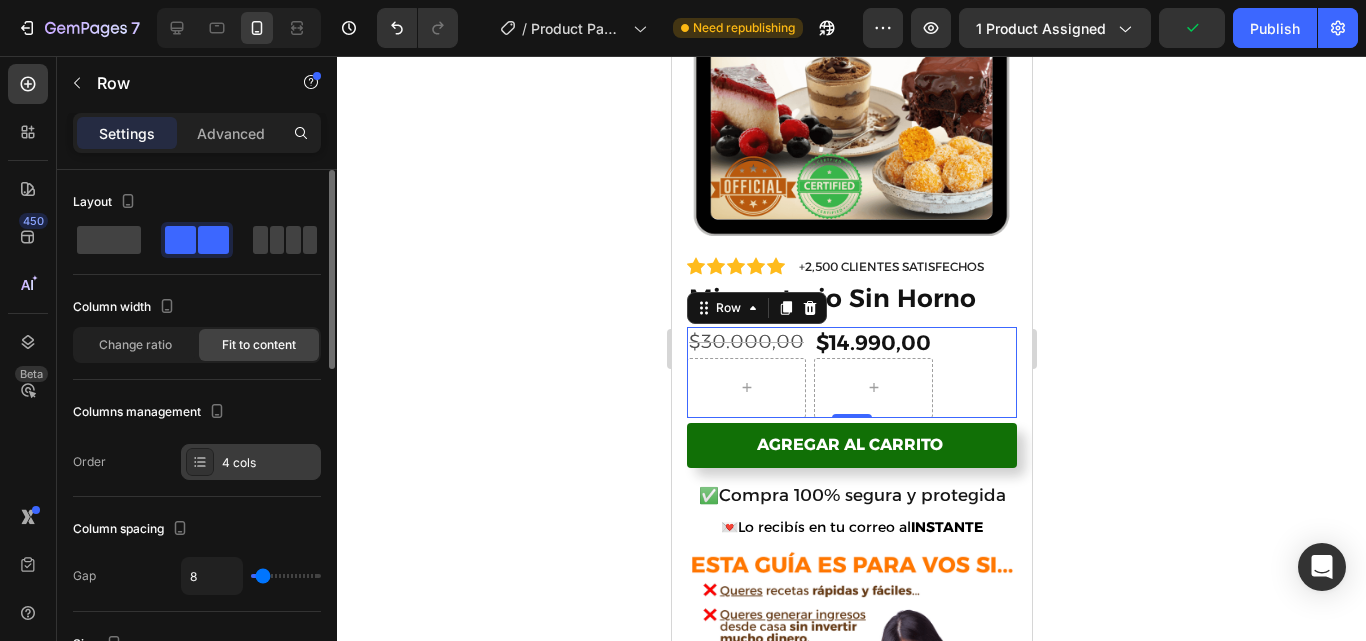click on "4 cols" at bounding box center (269, 463) 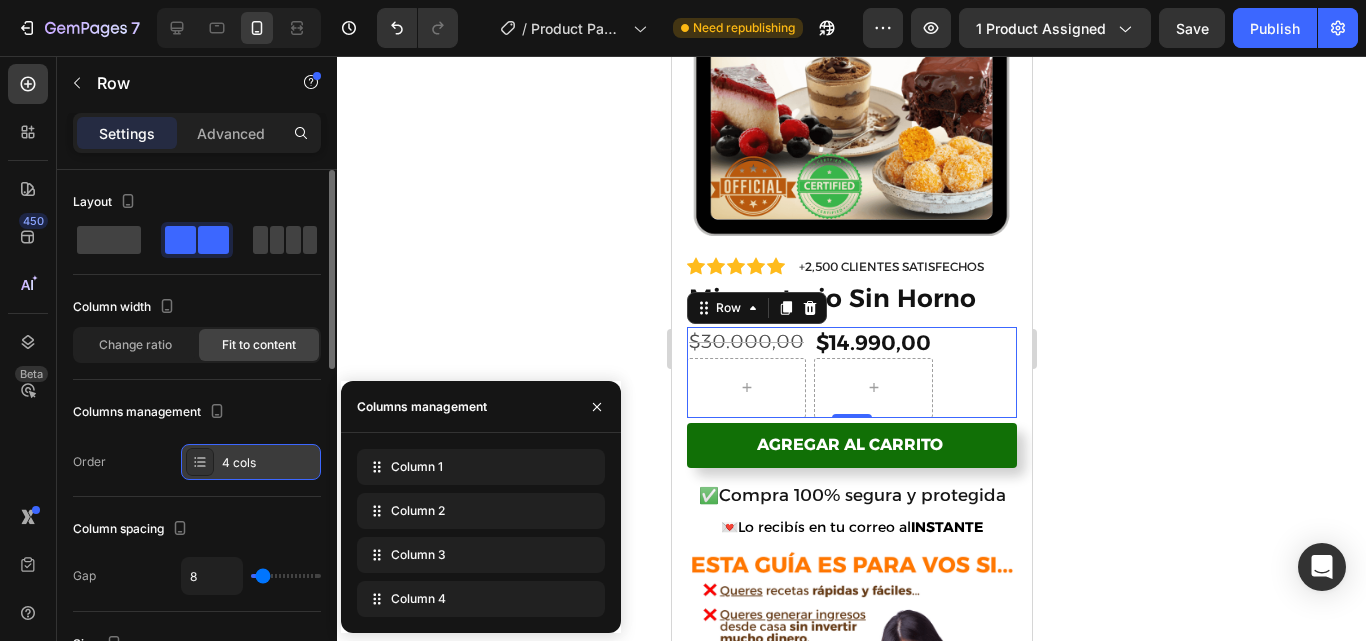 click on "4 cols" at bounding box center [269, 463] 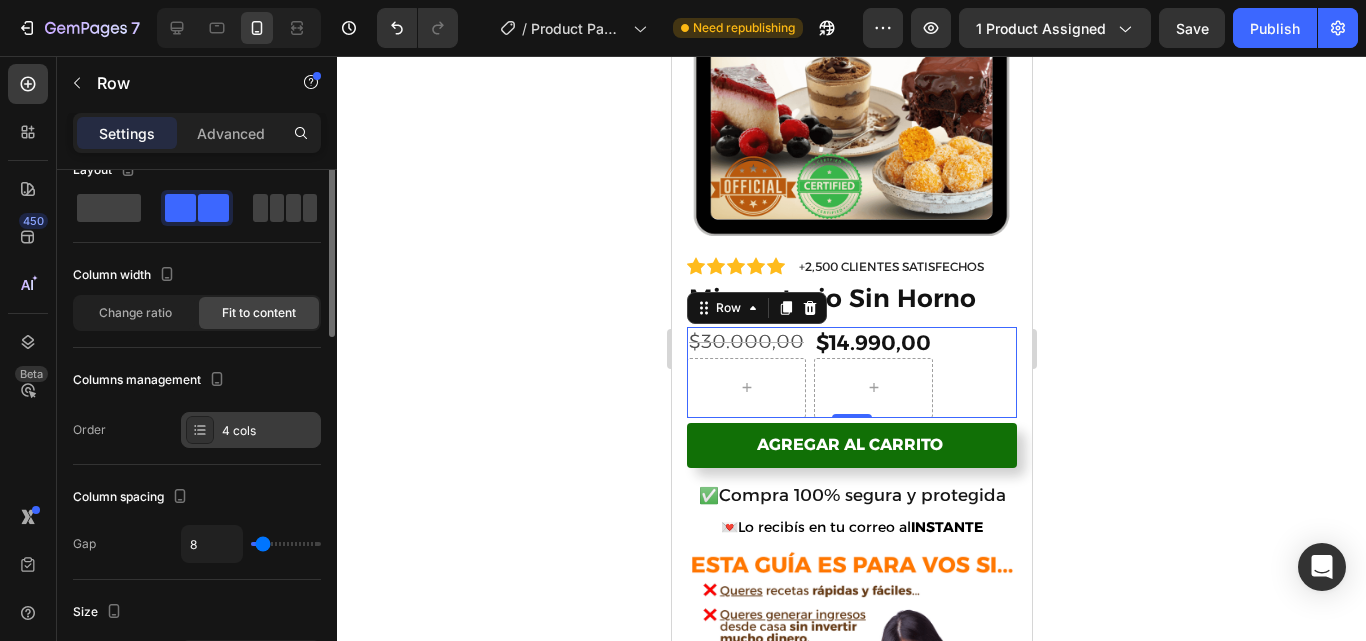 scroll, scrollTop: 0, scrollLeft: 0, axis: both 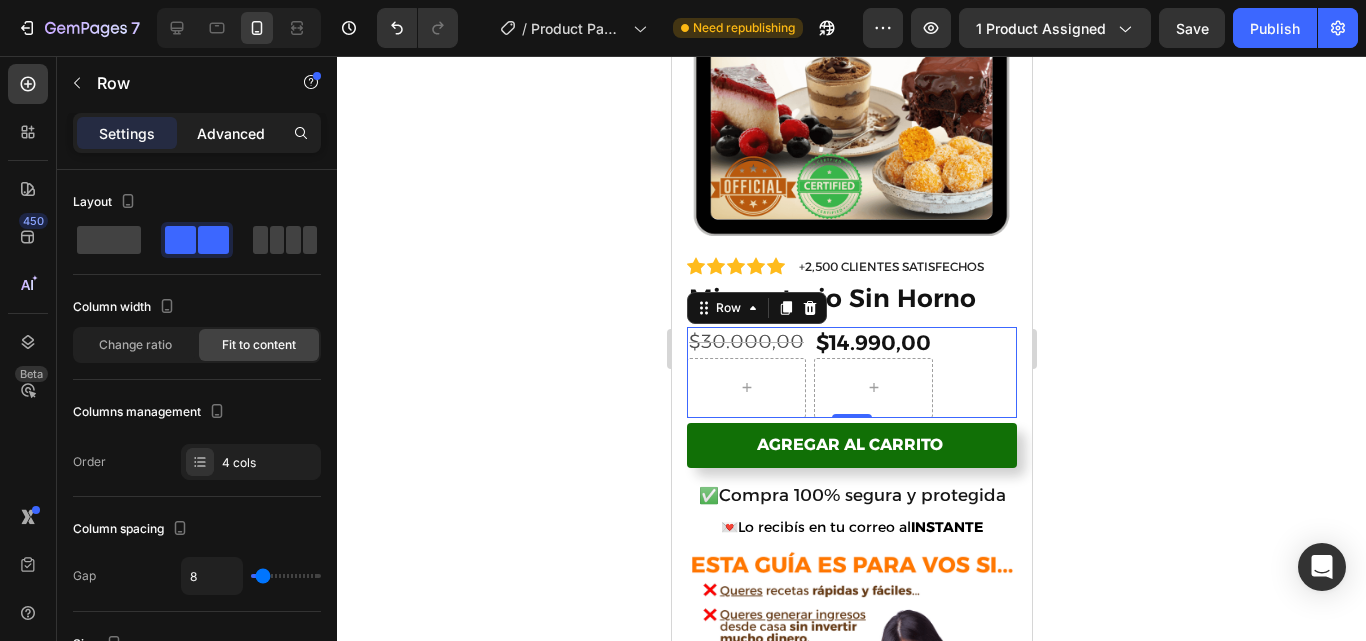click on "Advanced" at bounding box center [231, 133] 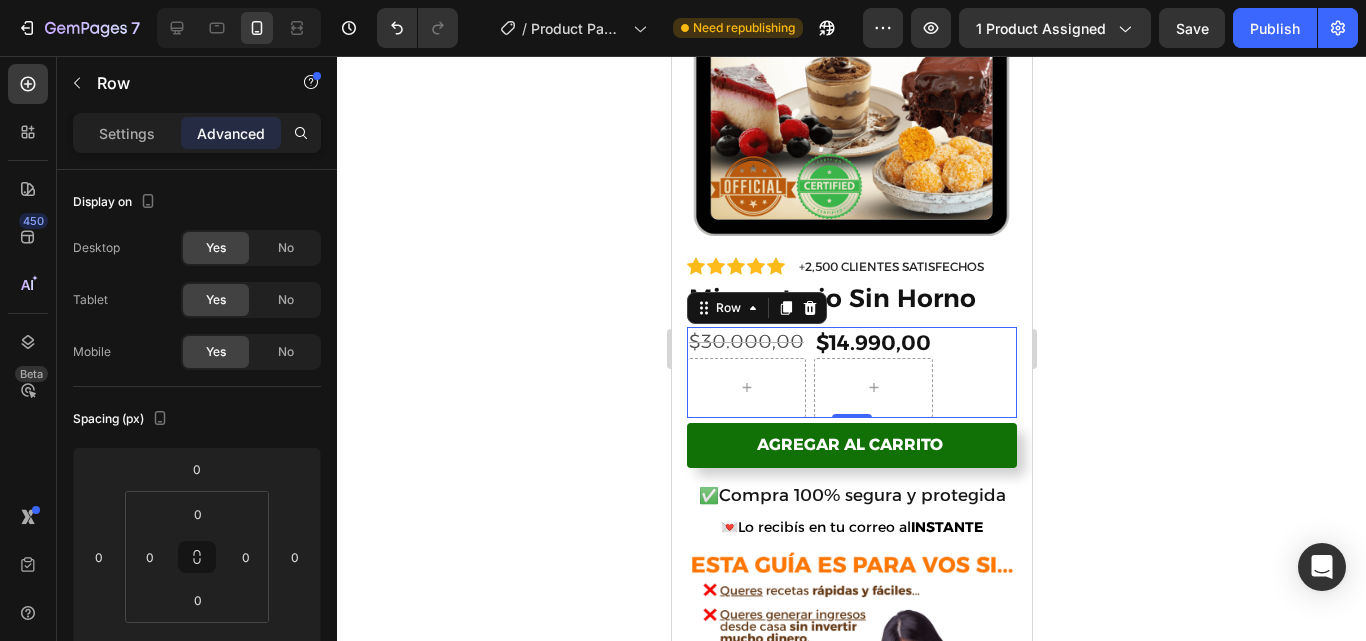 click 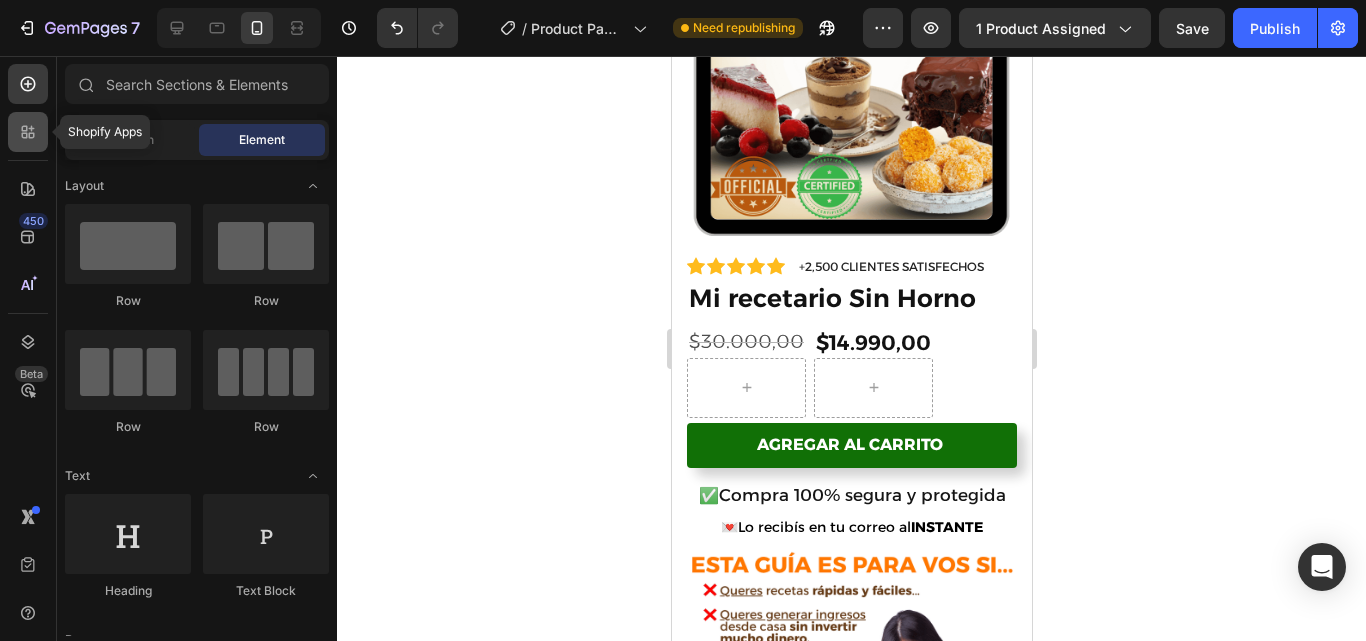 click 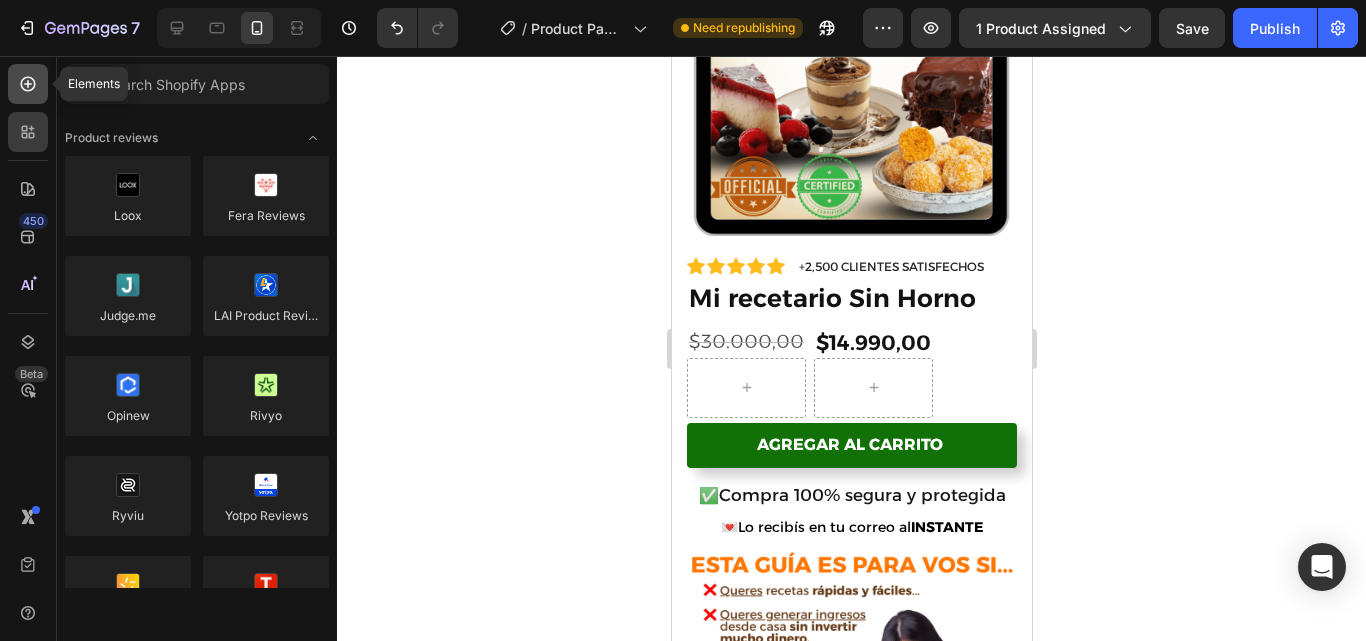 click 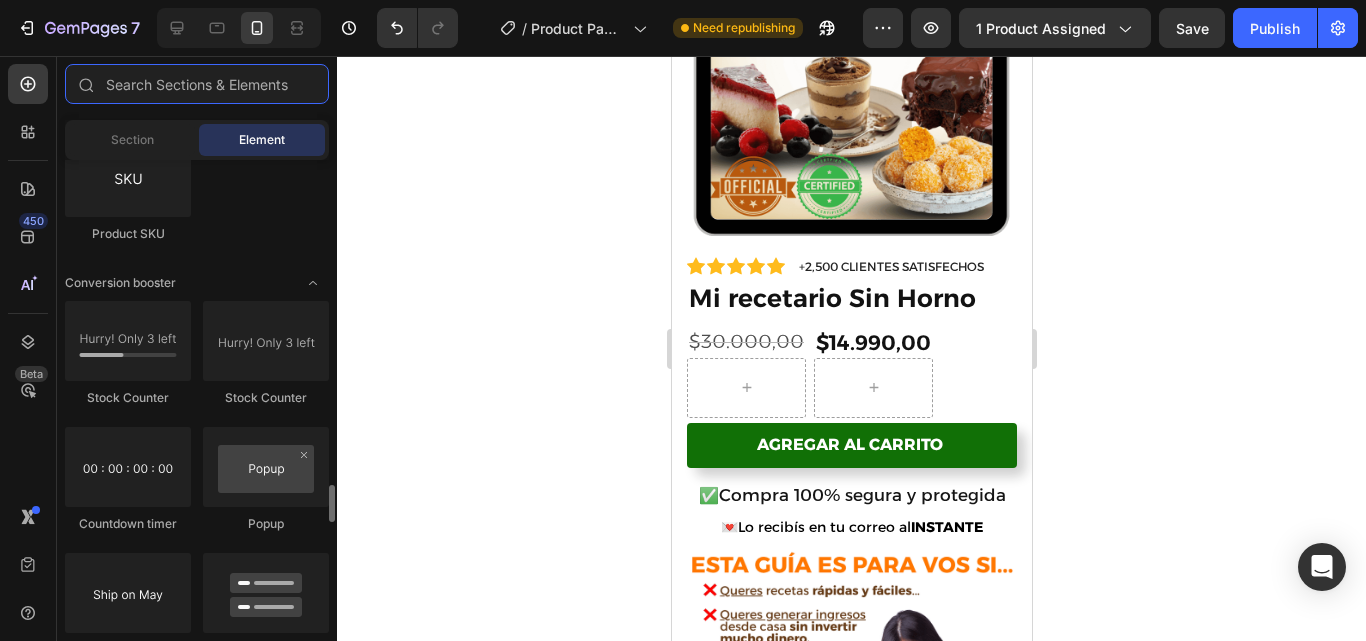 scroll, scrollTop: 4021, scrollLeft: 0, axis: vertical 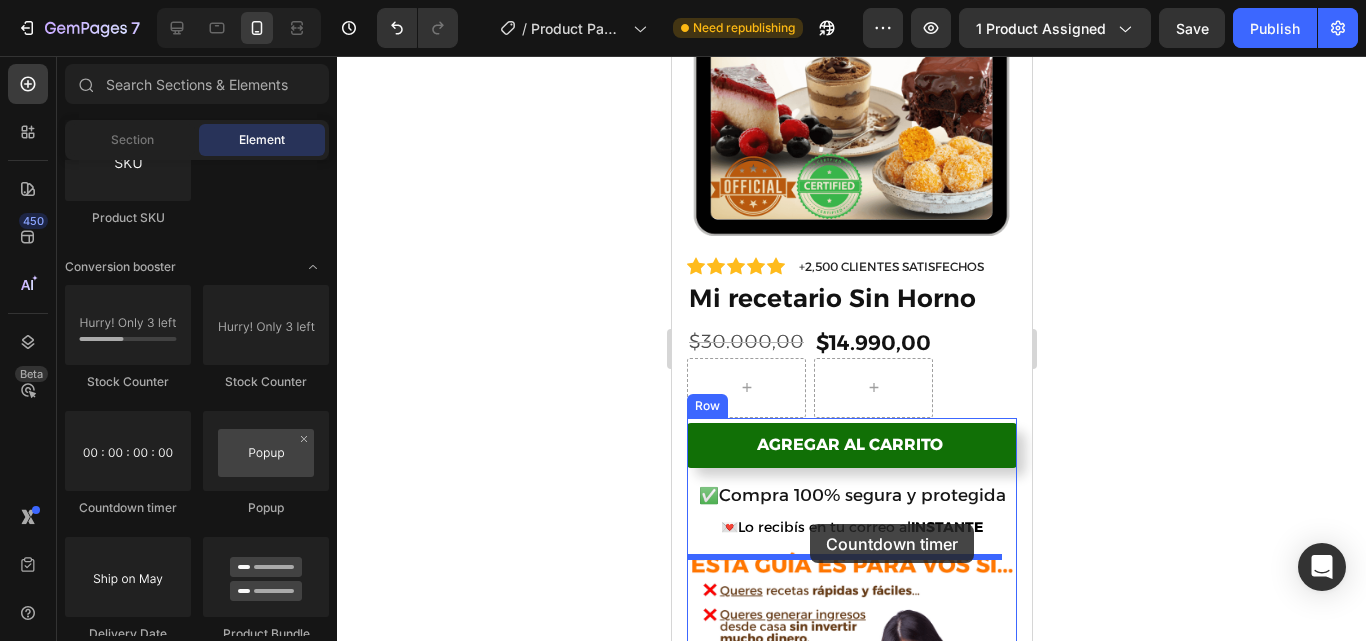 drag, startPoint x: 833, startPoint y: 517, endPoint x: 809, endPoint y: 524, distance: 25 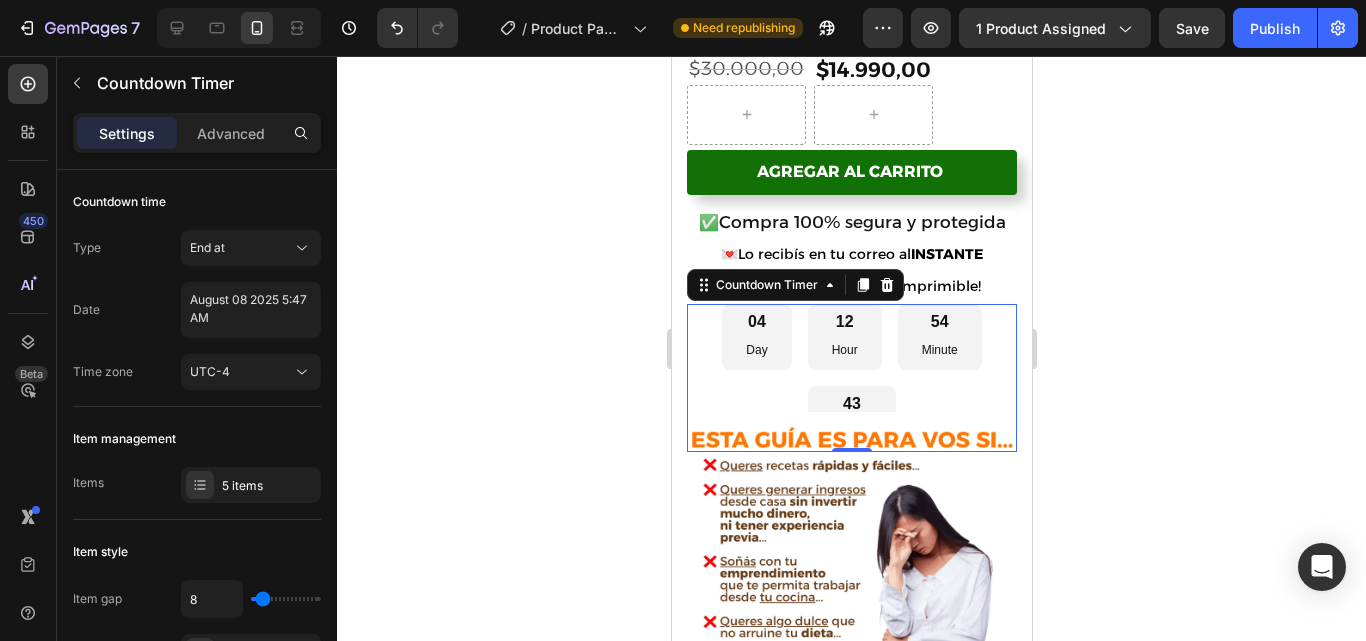 scroll, scrollTop: 644, scrollLeft: 0, axis: vertical 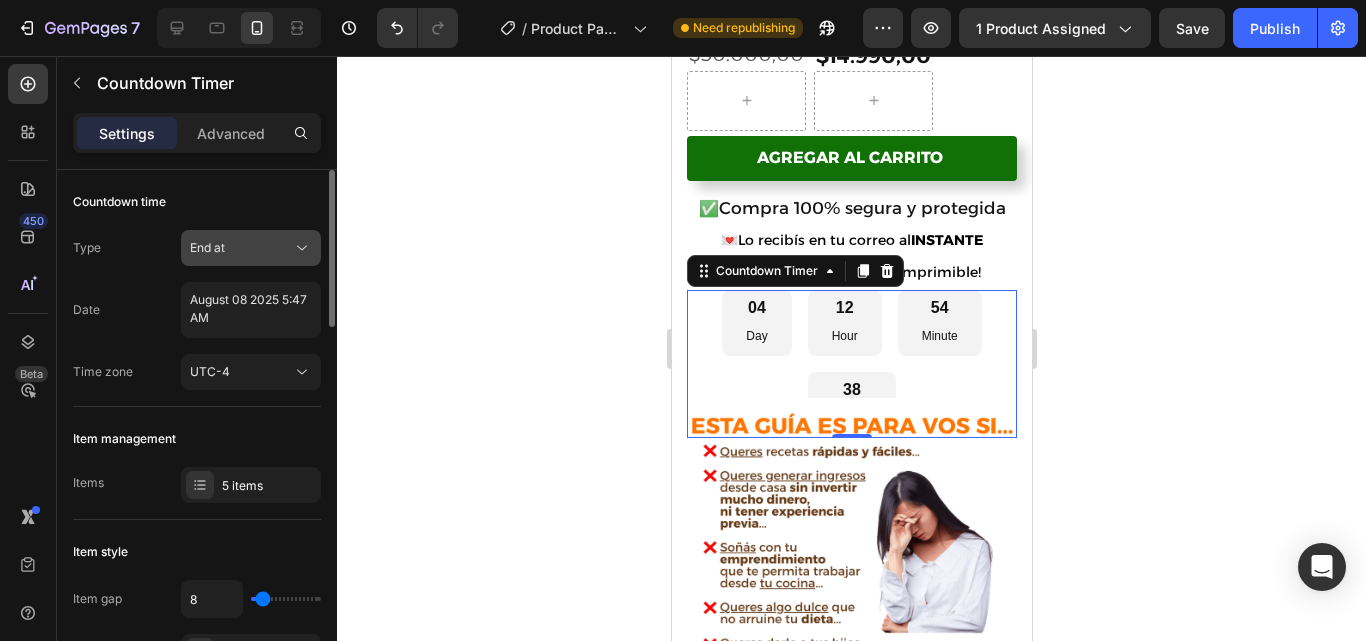 click 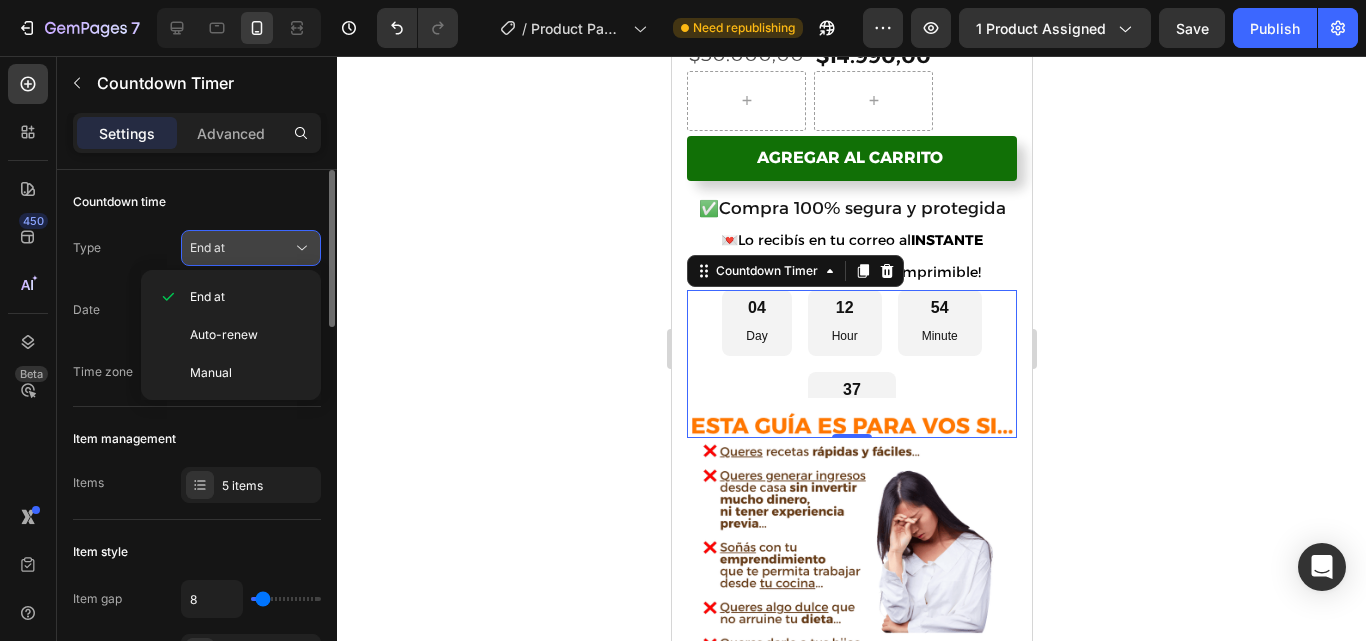 click 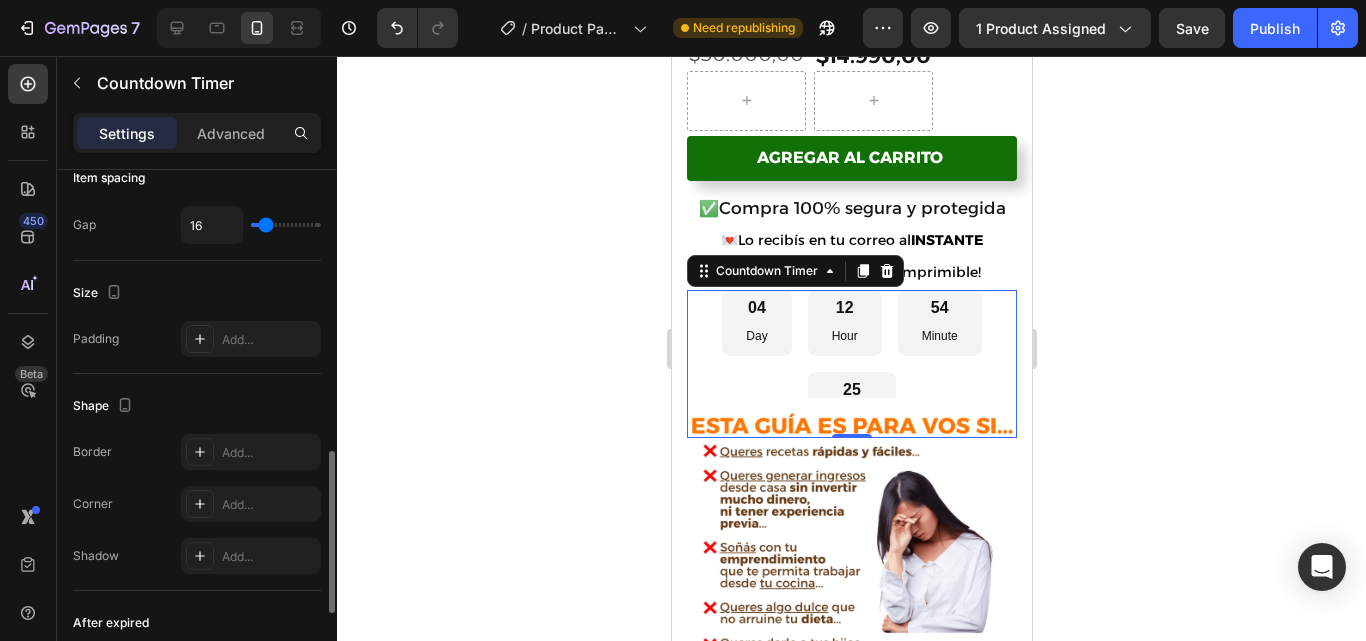 scroll, scrollTop: 933, scrollLeft: 0, axis: vertical 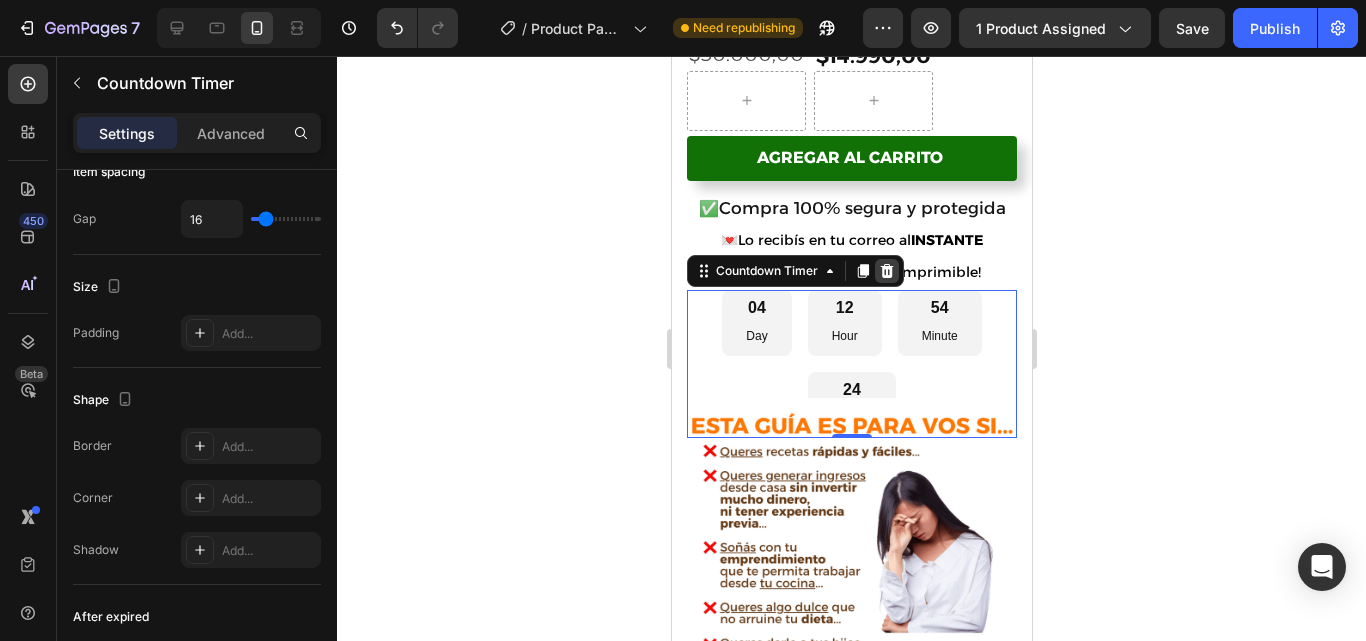 click 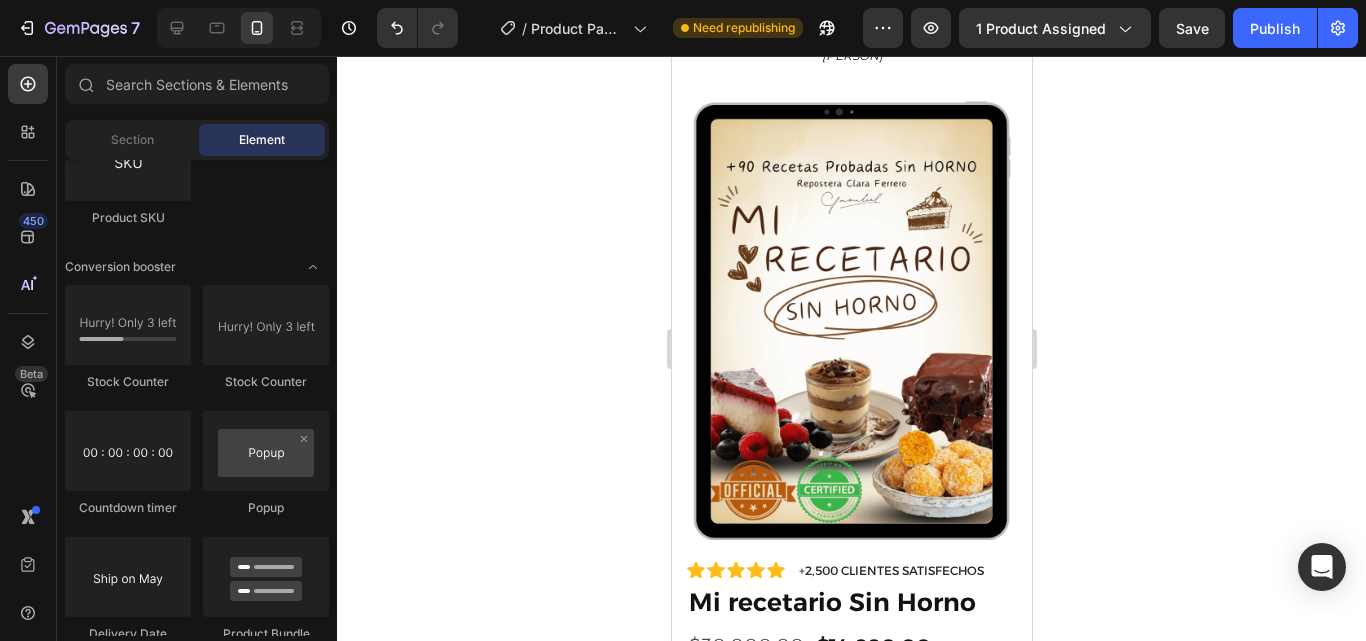 scroll, scrollTop: 0, scrollLeft: 0, axis: both 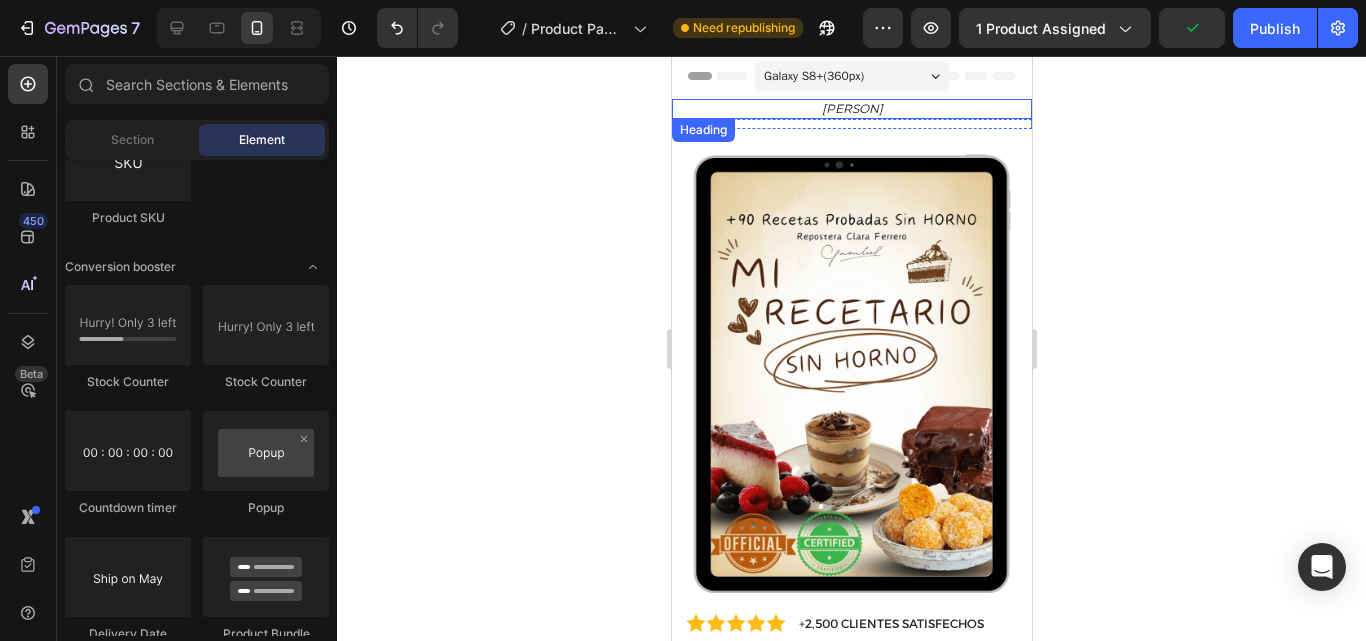 click on "Repostera [PERSON]" at bounding box center [851, 109] 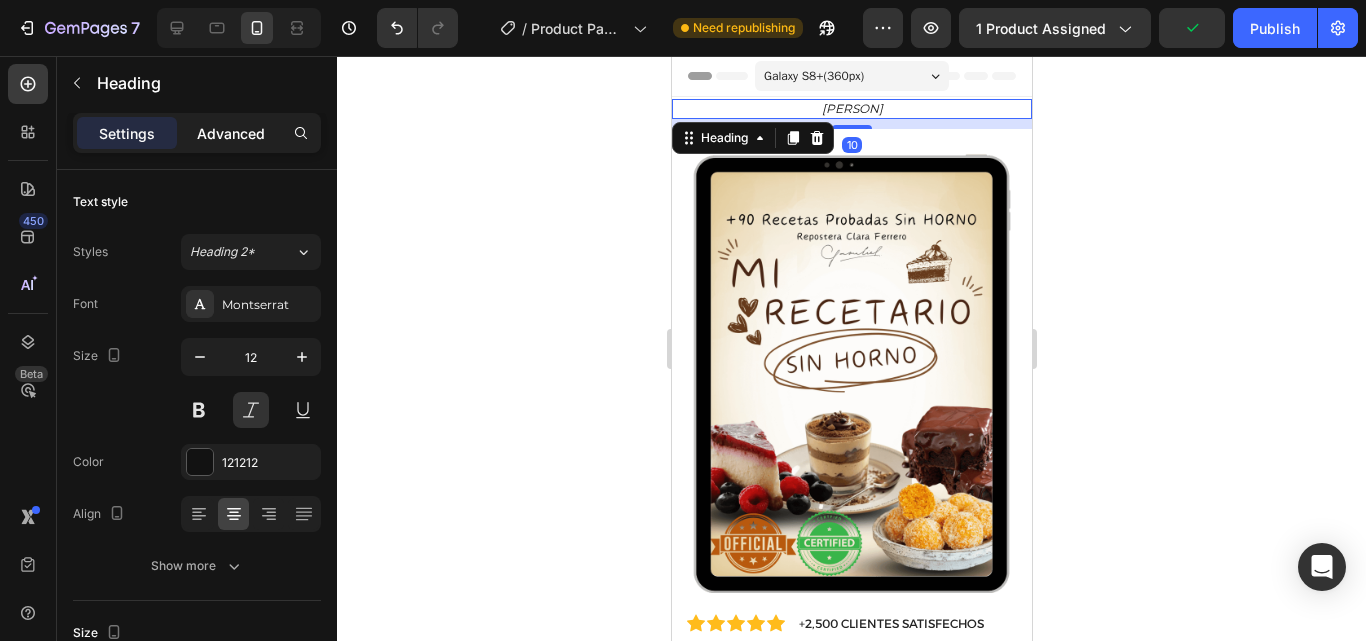 click on "Sections(18) Elements(84) Section Element Hero Section Product Detail Brands Trusted Badges Guarantee Product Breakdown How to use Testimonials Compare Bundle FAQs Social Proof Brand Story Product List Collection Blog List Contact Sticky Add to Cart Custom Footer Browse Library 450 Layout
Row
Row
Row
Row Text
Heading
Text Block Button
Button
Button Media
Image
Image
Video" at bounding box center (197, 348) 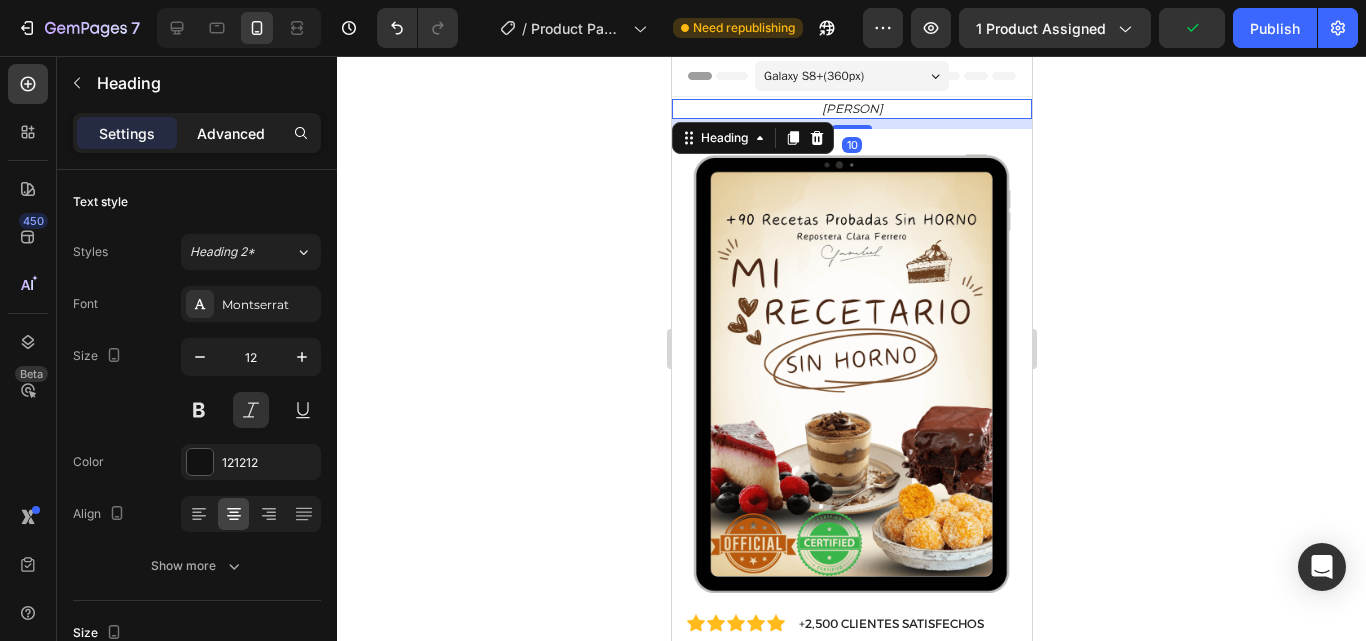click on "Advanced" at bounding box center (231, 133) 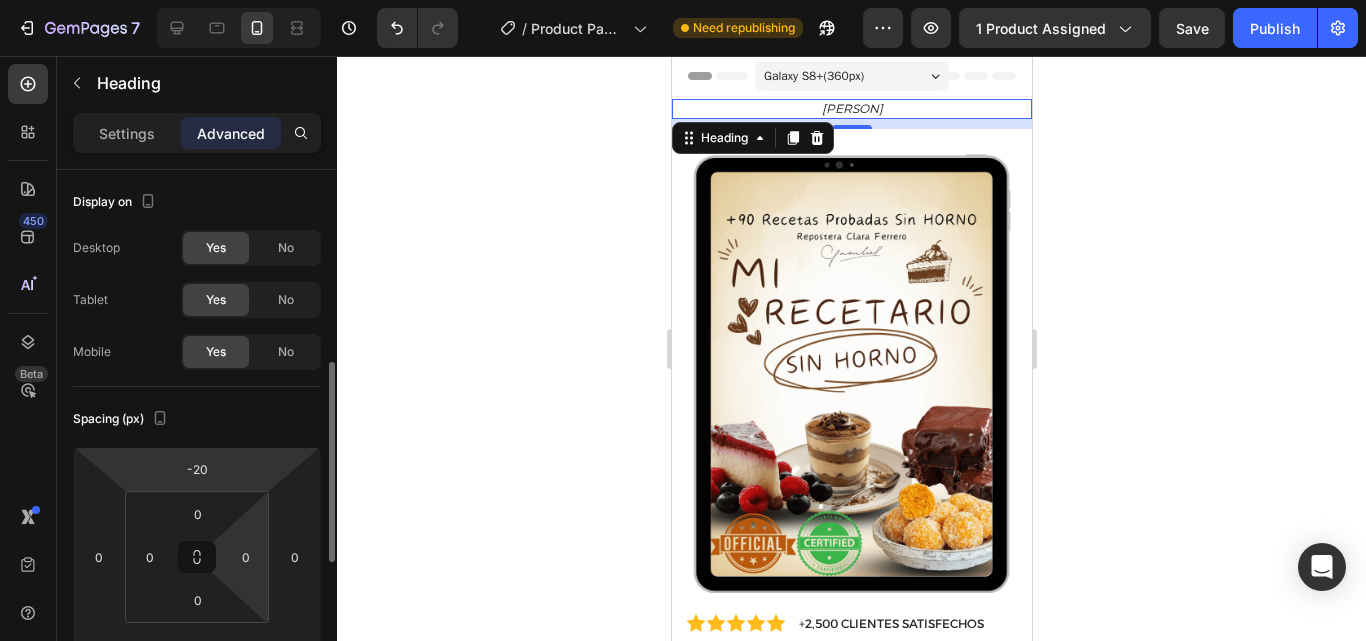 scroll, scrollTop: 139, scrollLeft: 0, axis: vertical 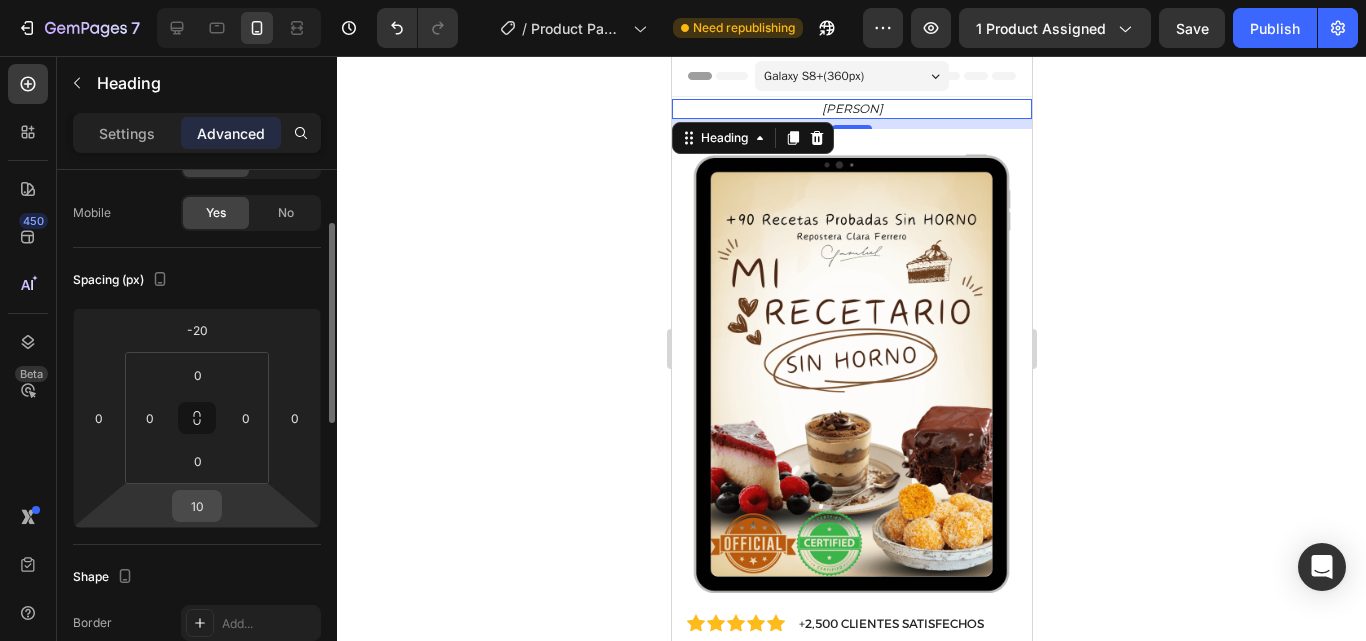 click on "10" at bounding box center [197, 506] 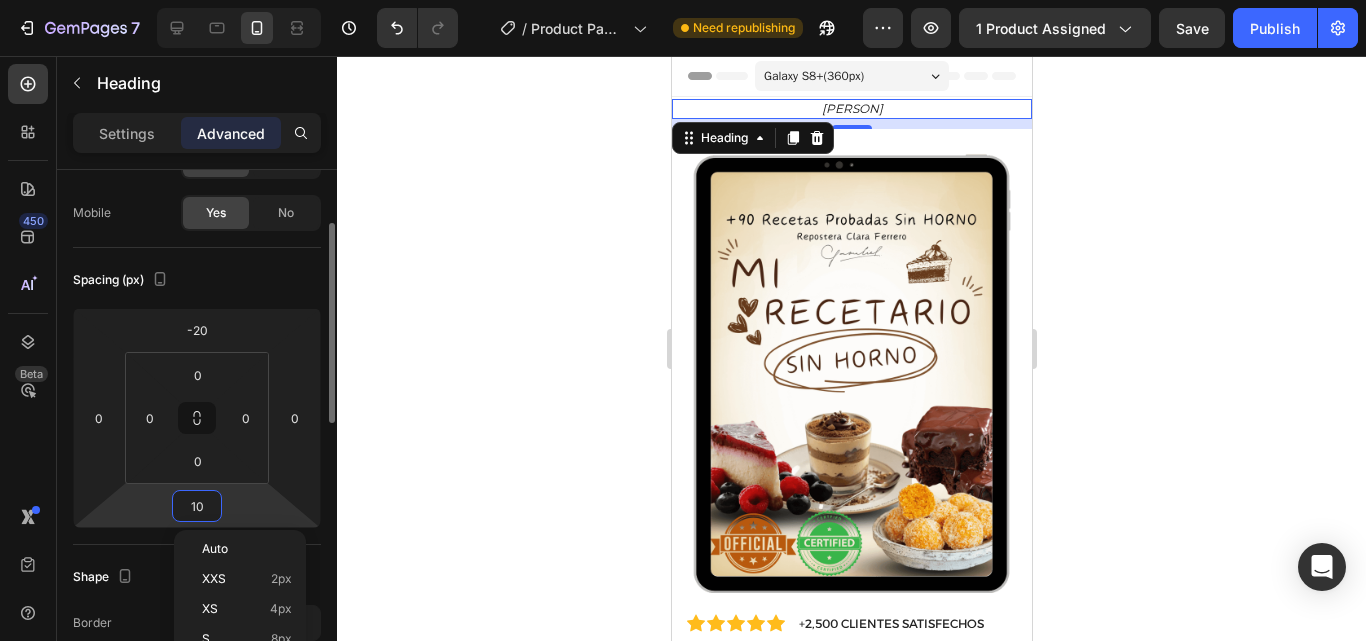type on "0" 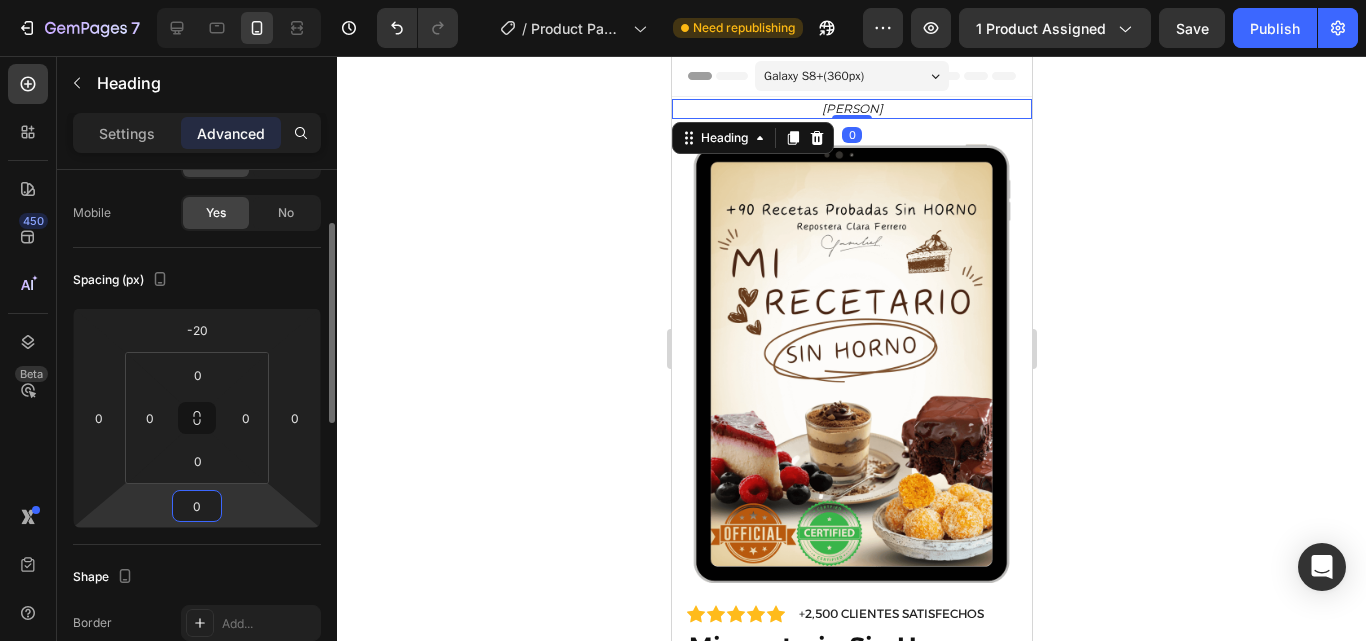click on "0" at bounding box center (197, 506) 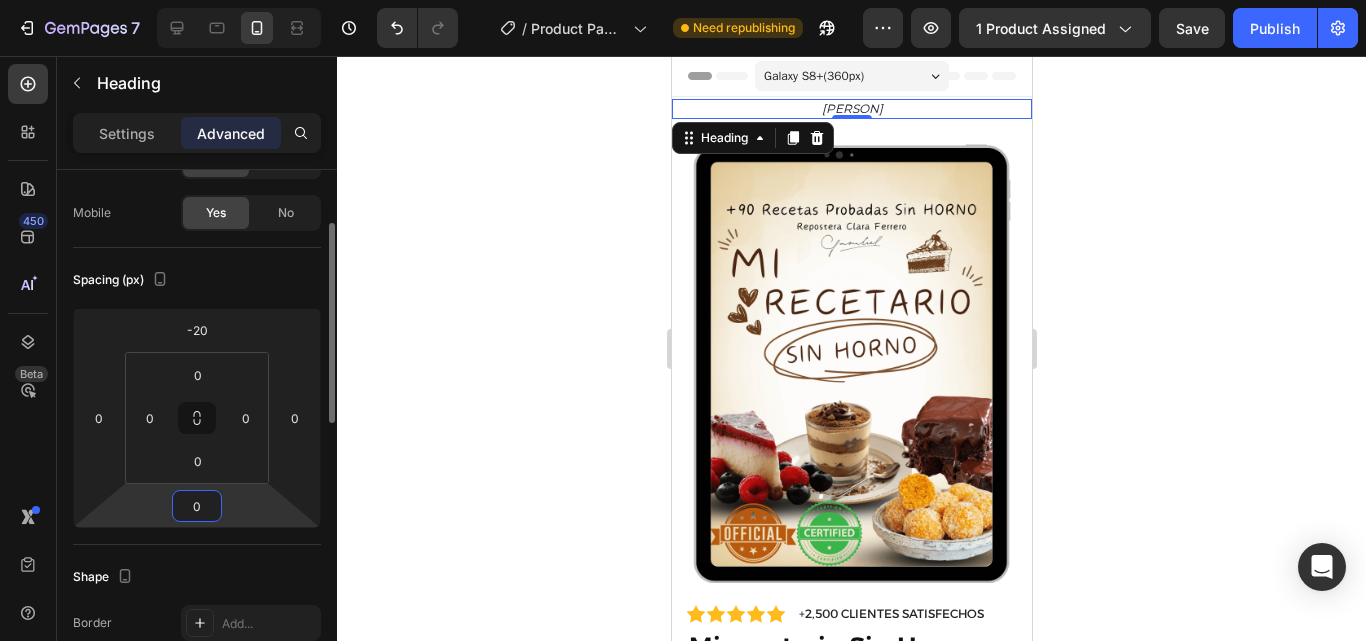 click on "0" at bounding box center (197, 506) 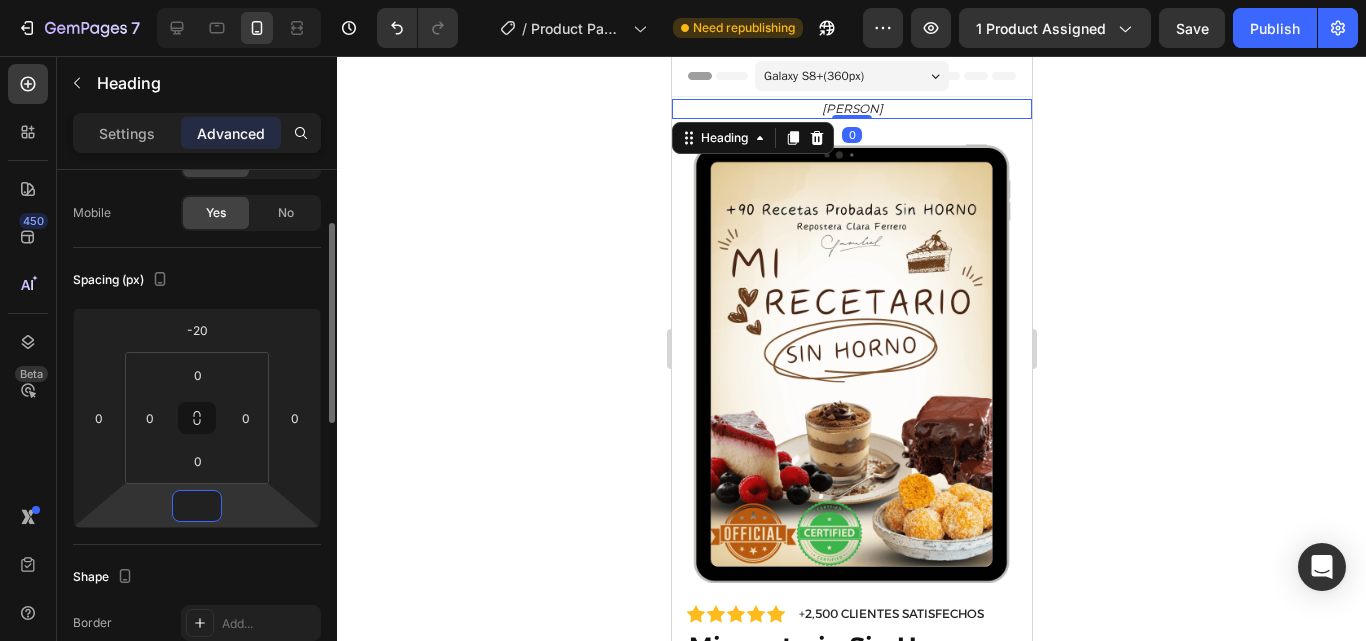 type on "-5" 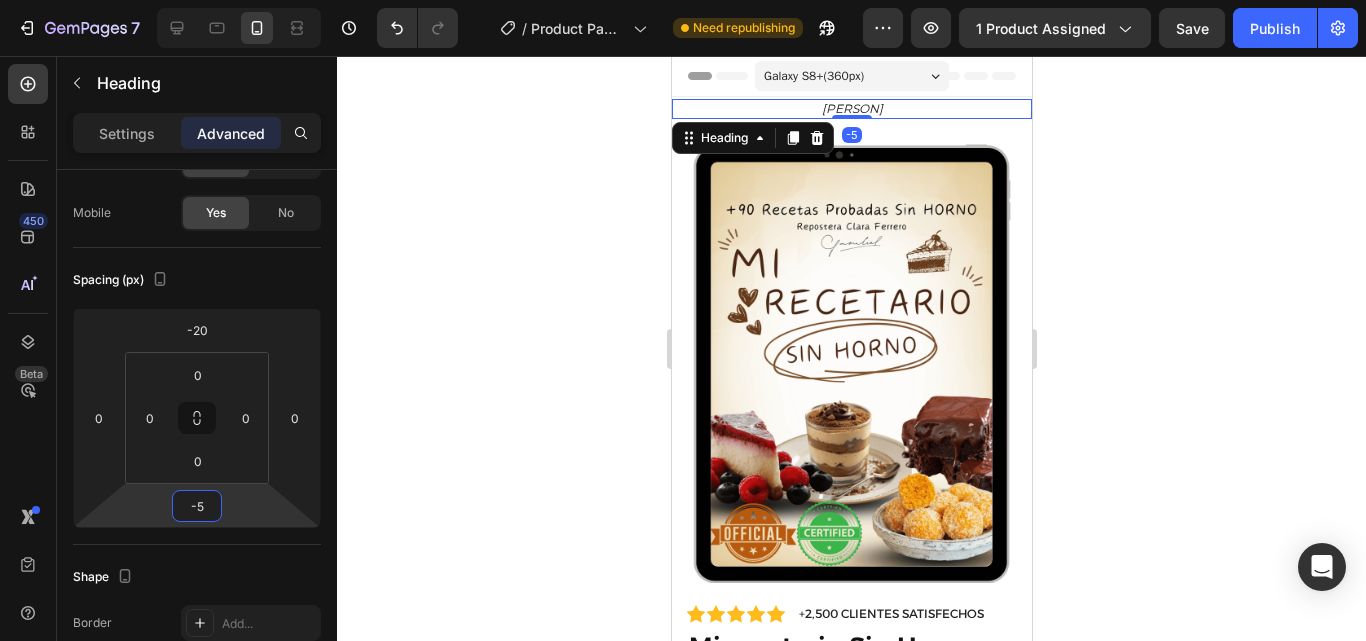 click 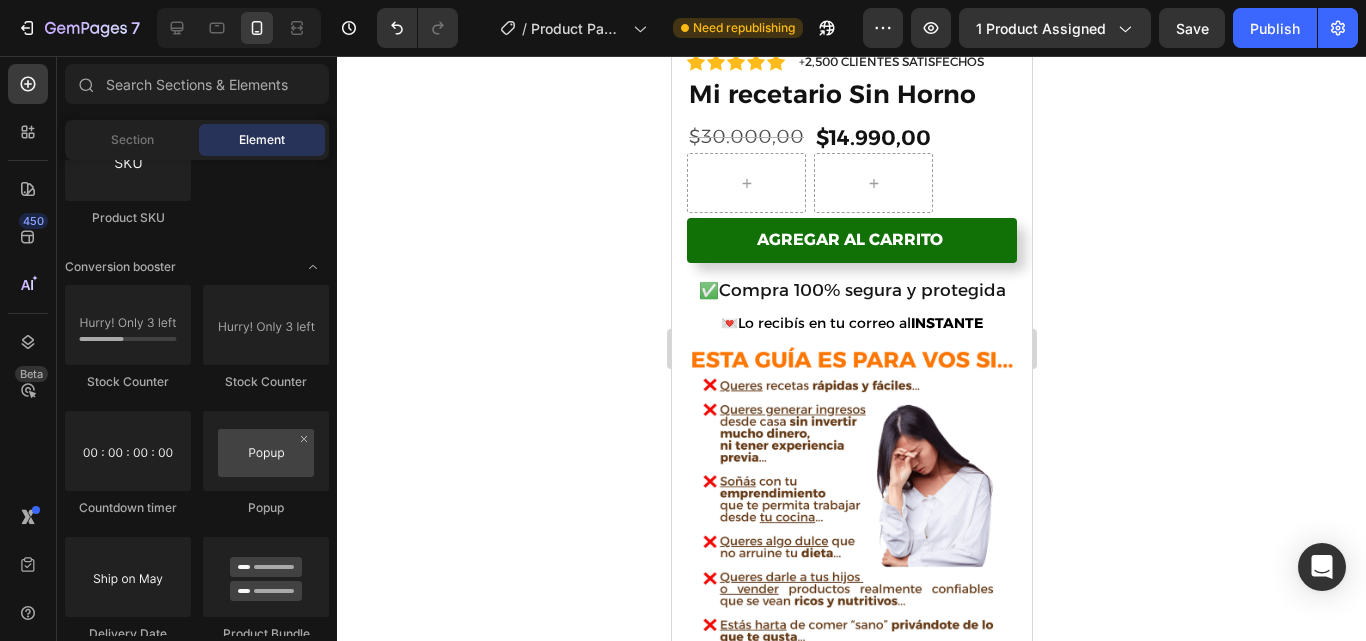 scroll, scrollTop: 560, scrollLeft: 0, axis: vertical 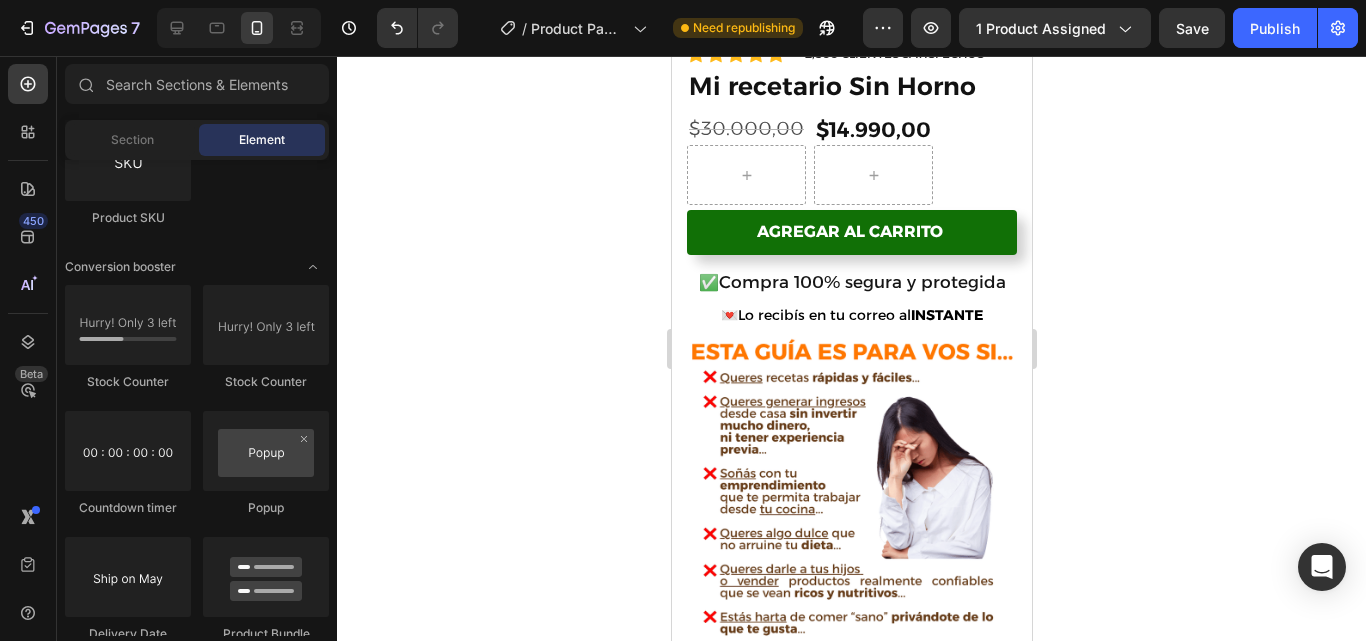 drag, startPoint x: 1023, startPoint y: 122, endPoint x: 1702, endPoint y: 252, distance: 691.33276 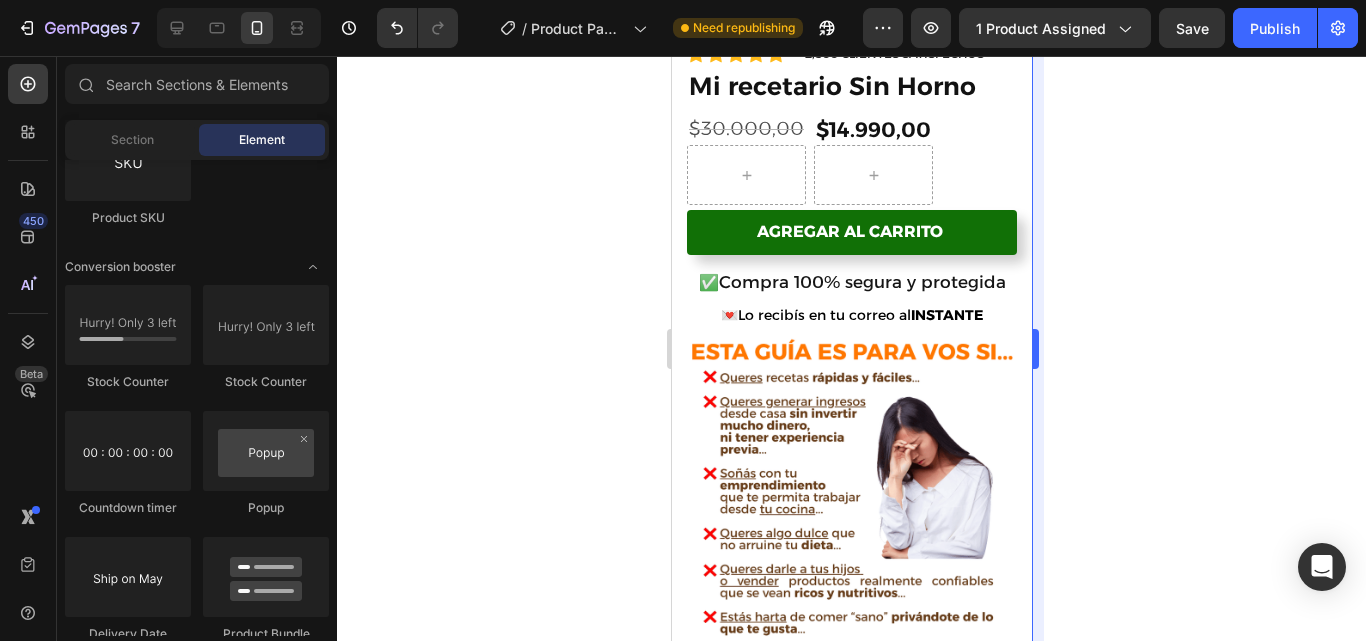 scroll, scrollTop: 538, scrollLeft: 0, axis: vertical 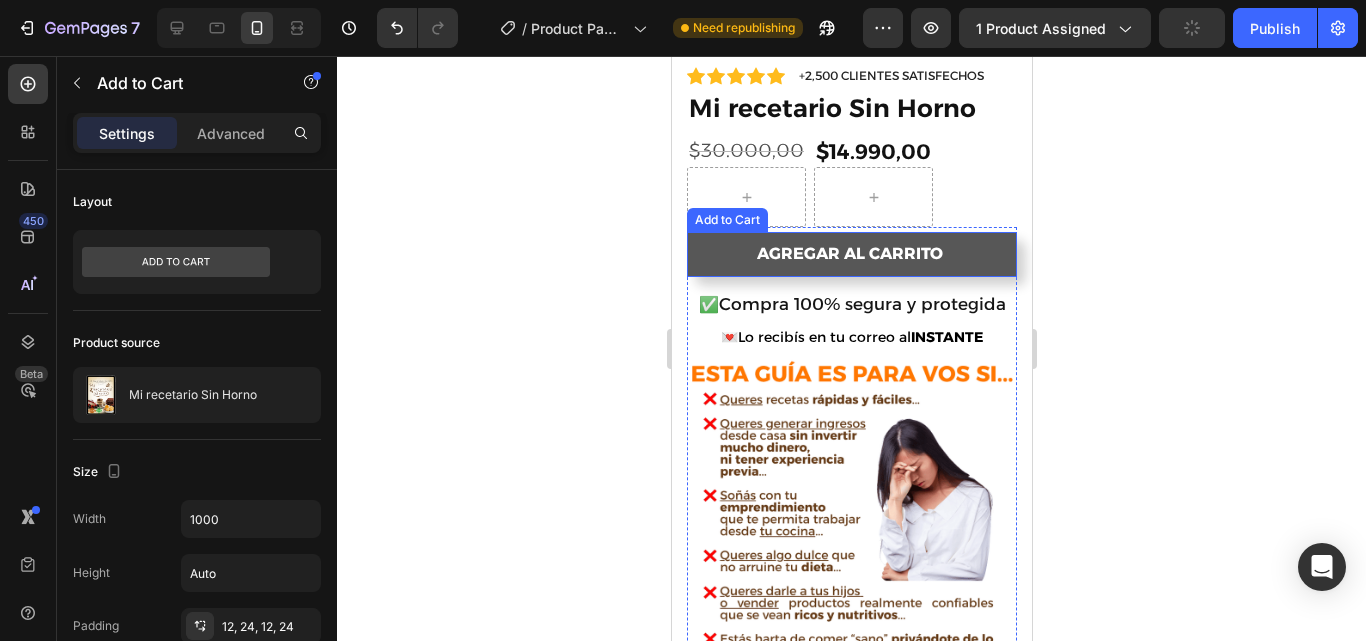 click on "Agregar al carrito" at bounding box center (851, 254) 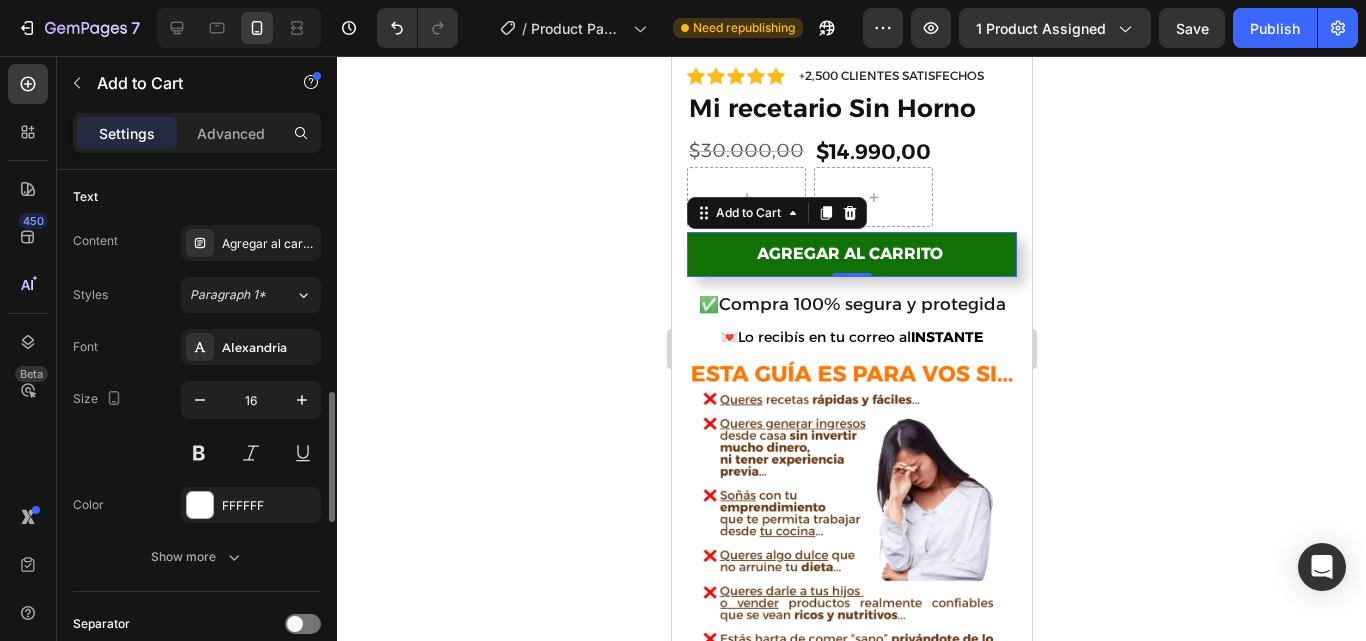 scroll, scrollTop: 893, scrollLeft: 0, axis: vertical 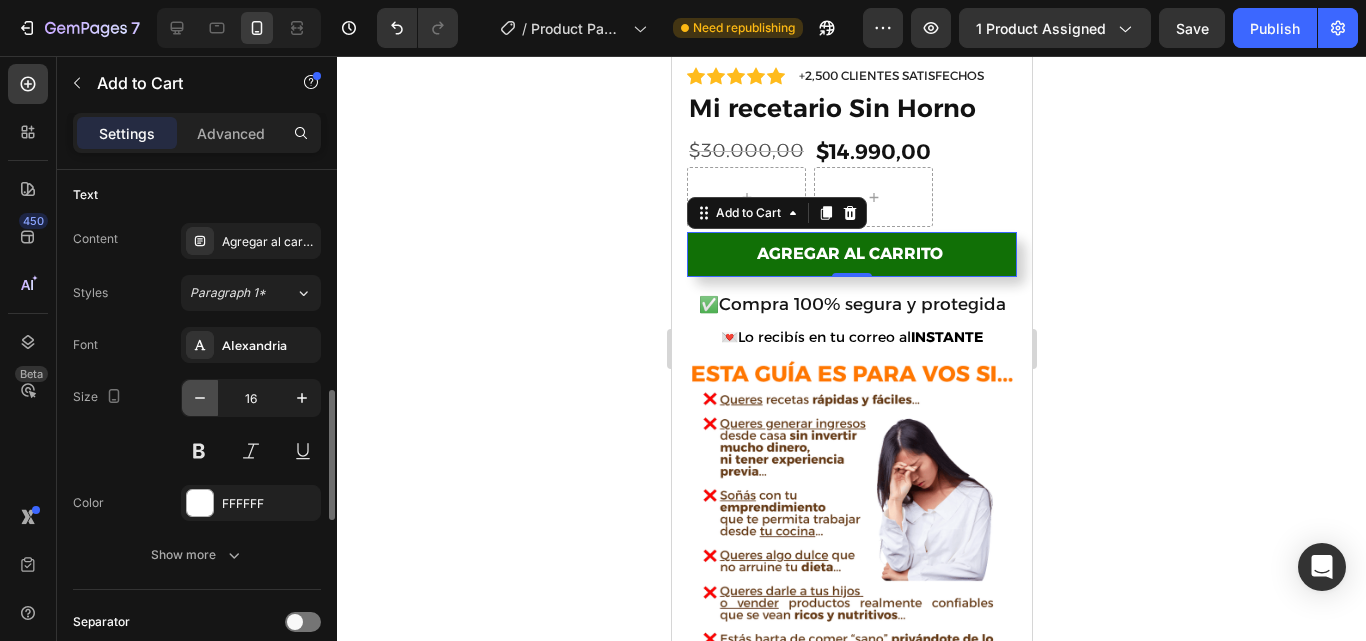 click 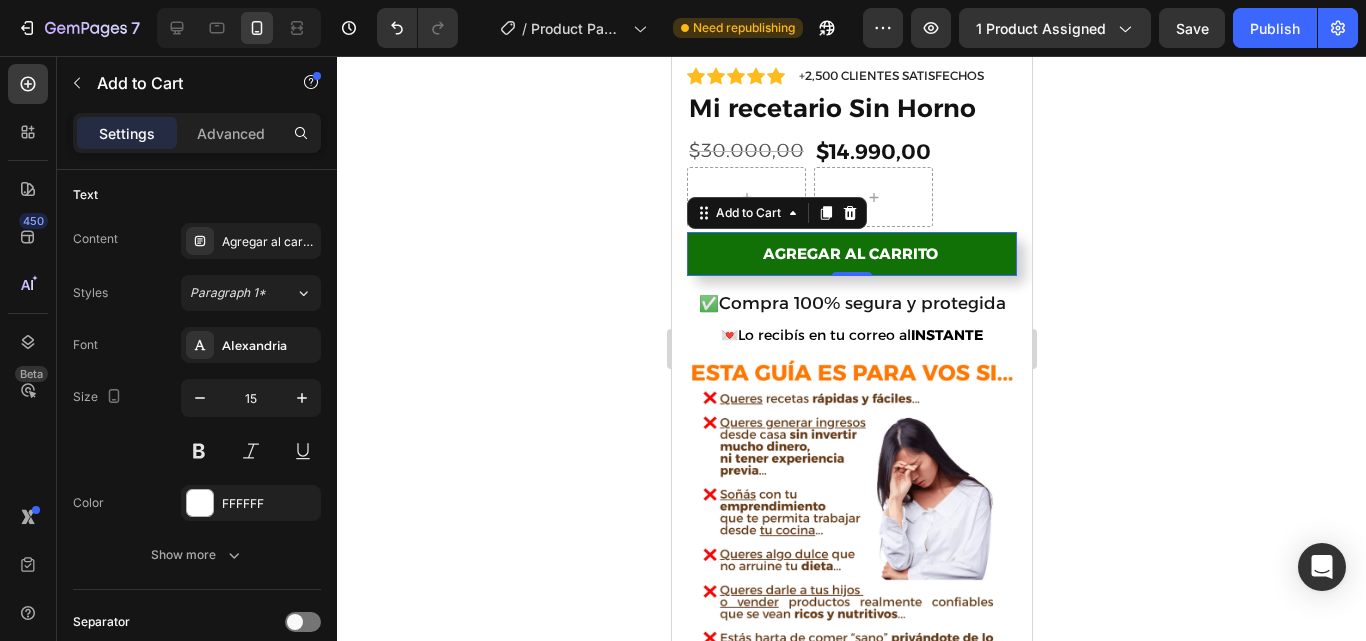 click 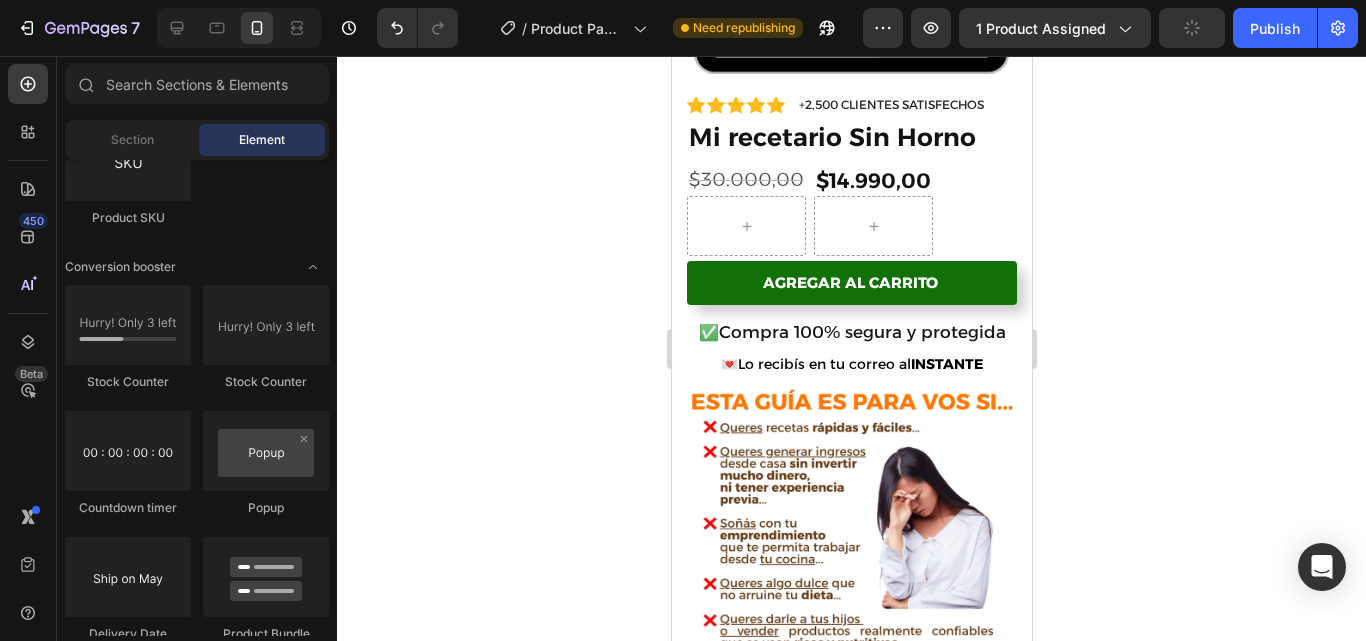 scroll, scrollTop: 647, scrollLeft: 0, axis: vertical 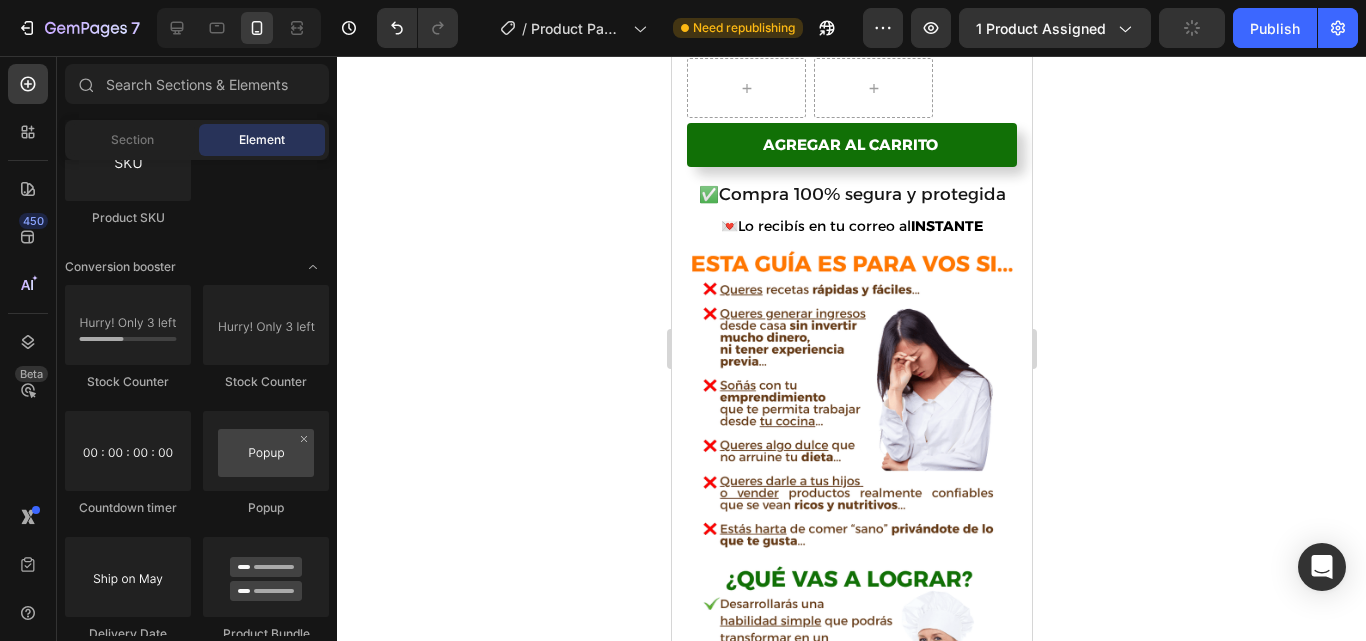 drag, startPoint x: 1022, startPoint y: 192, endPoint x: 1710, endPoint y: 263, distance: 691.6538 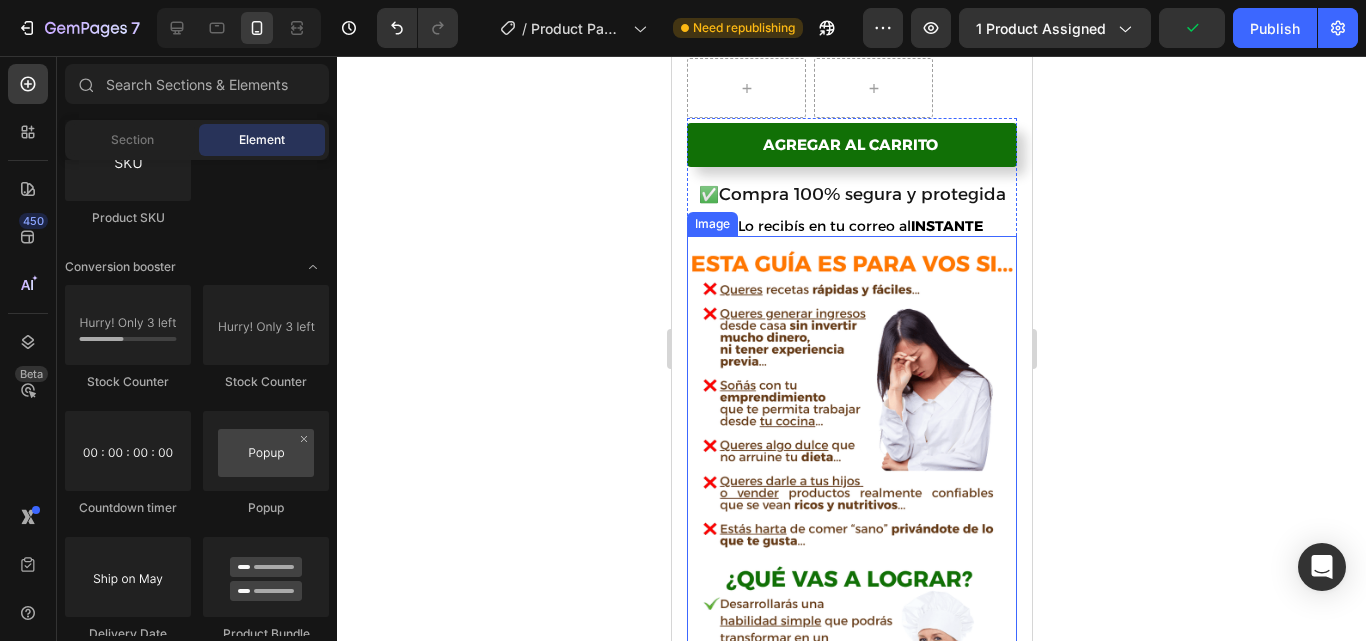 click at bounding box center [851, 566] 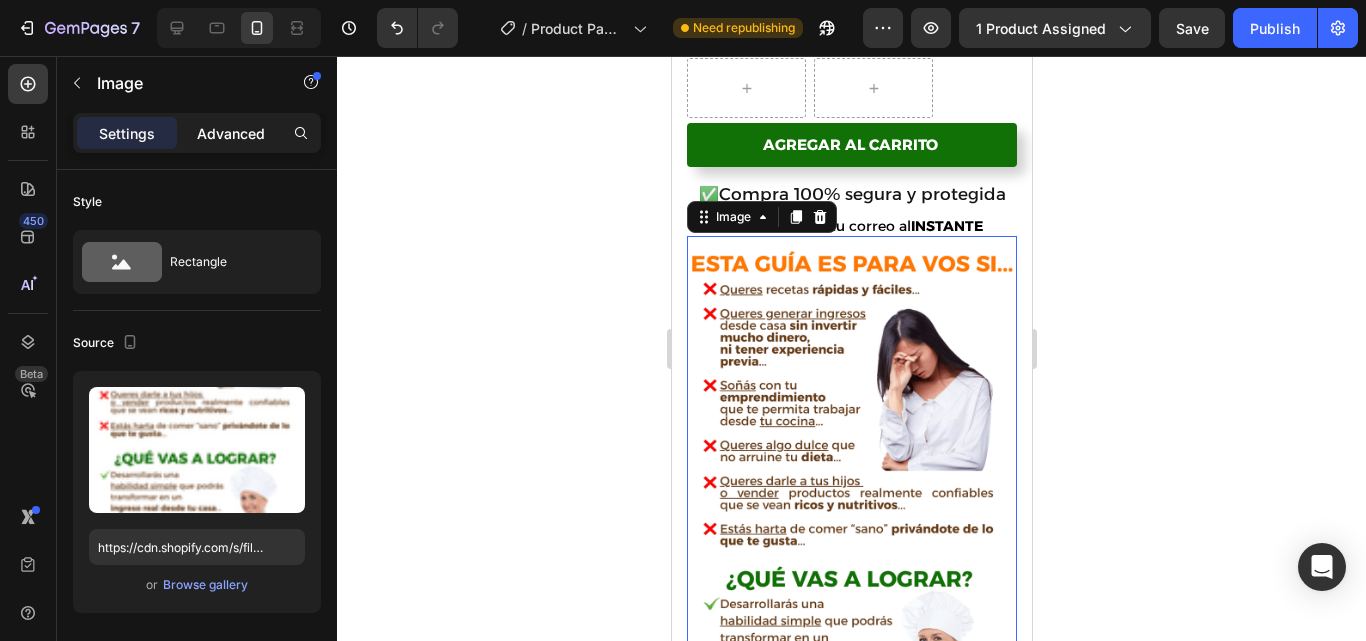 click on "Advanced" at bounding box center (231, 133) 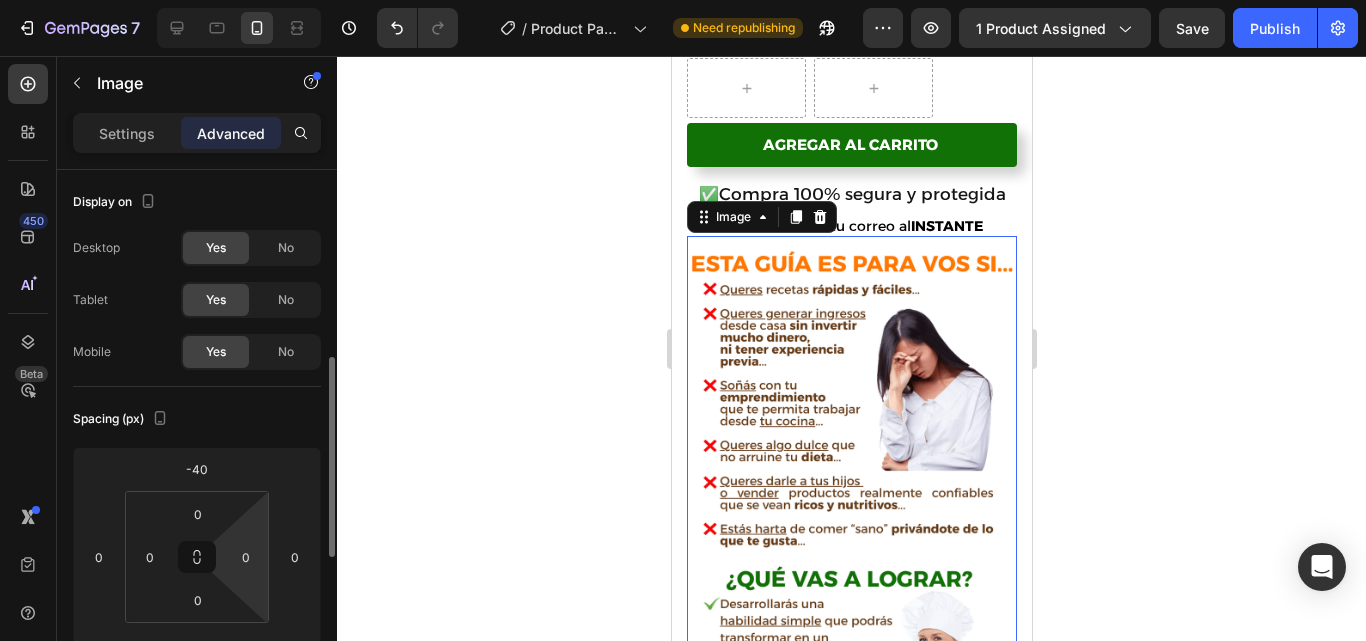 scroll, scrollTop: 142, scrollLeft: 0, axis: vertical 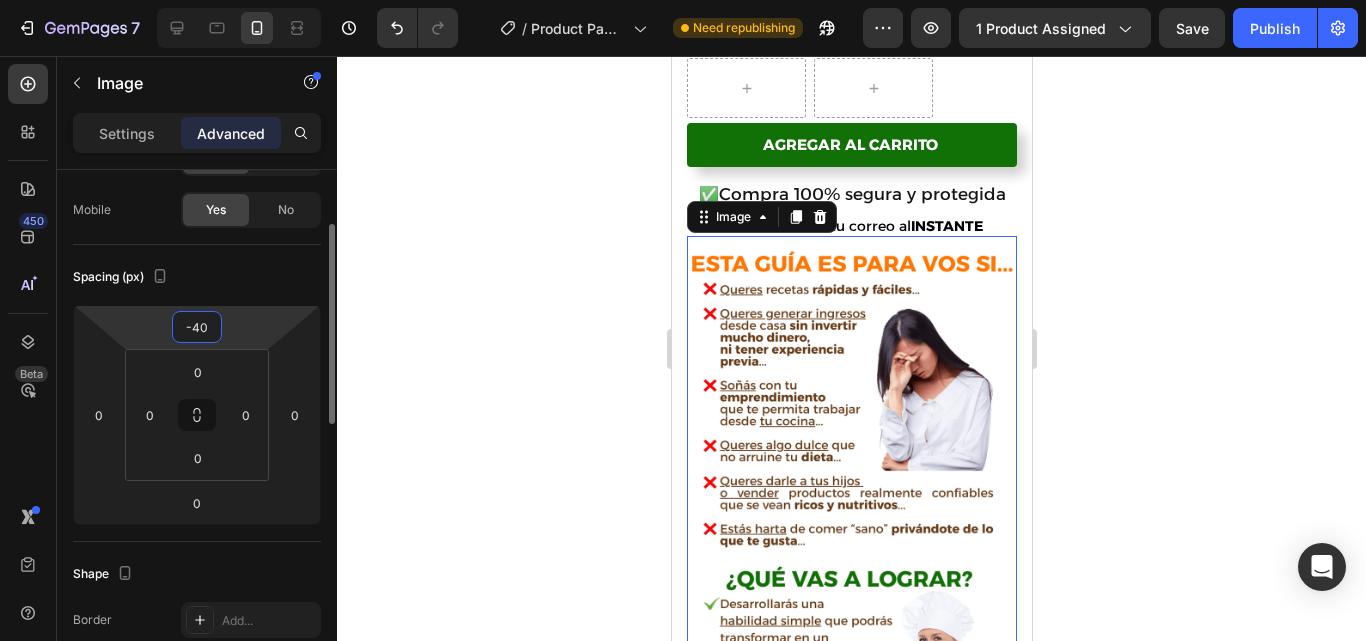 click on "-40" at bounding box center (197, 327) 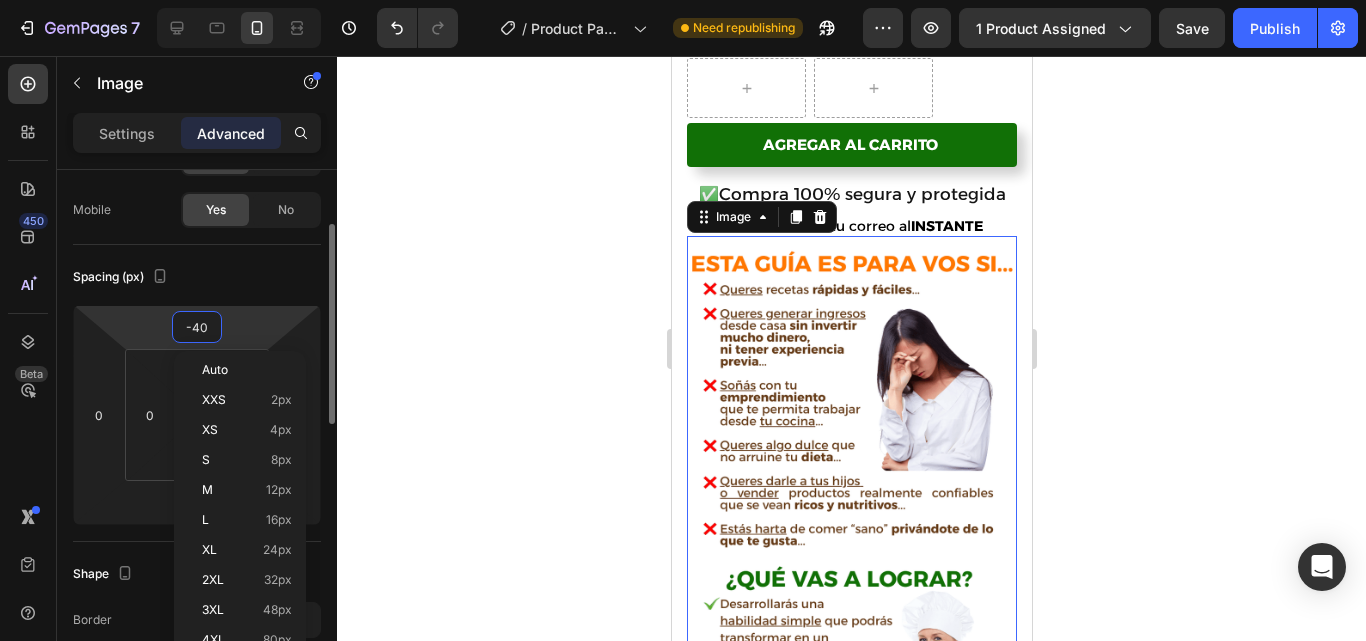 click on "-40" at bounding box center [197, 327] 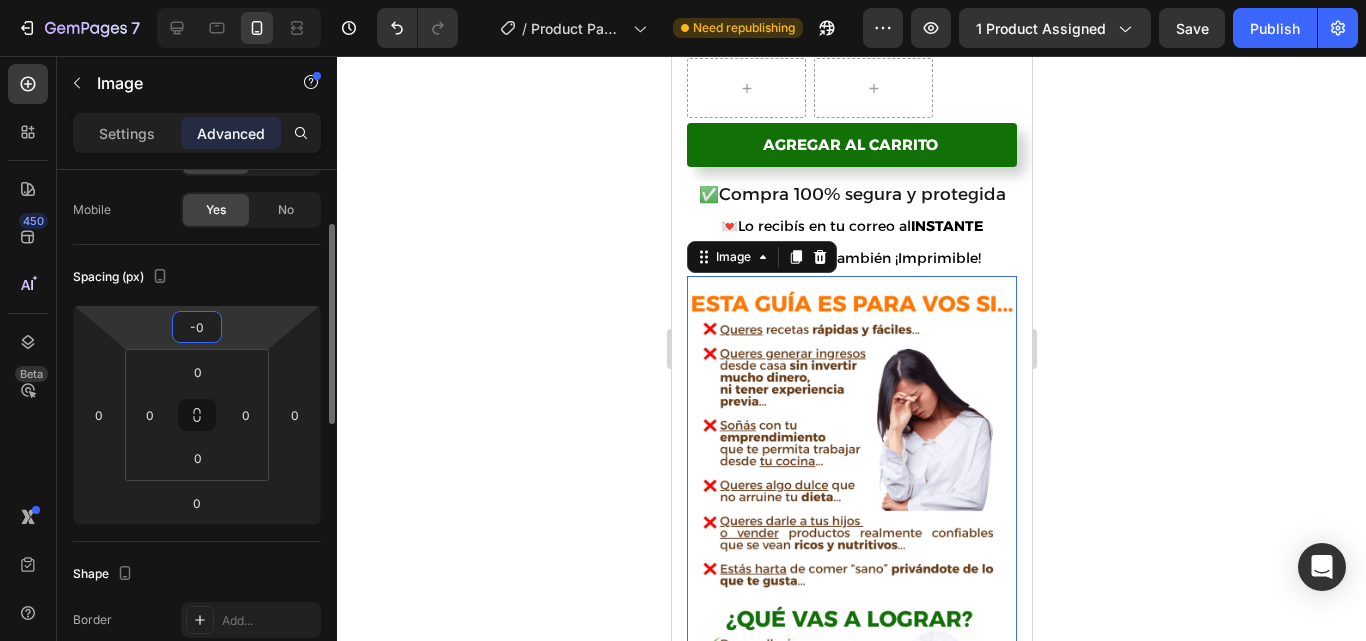type on "-30" 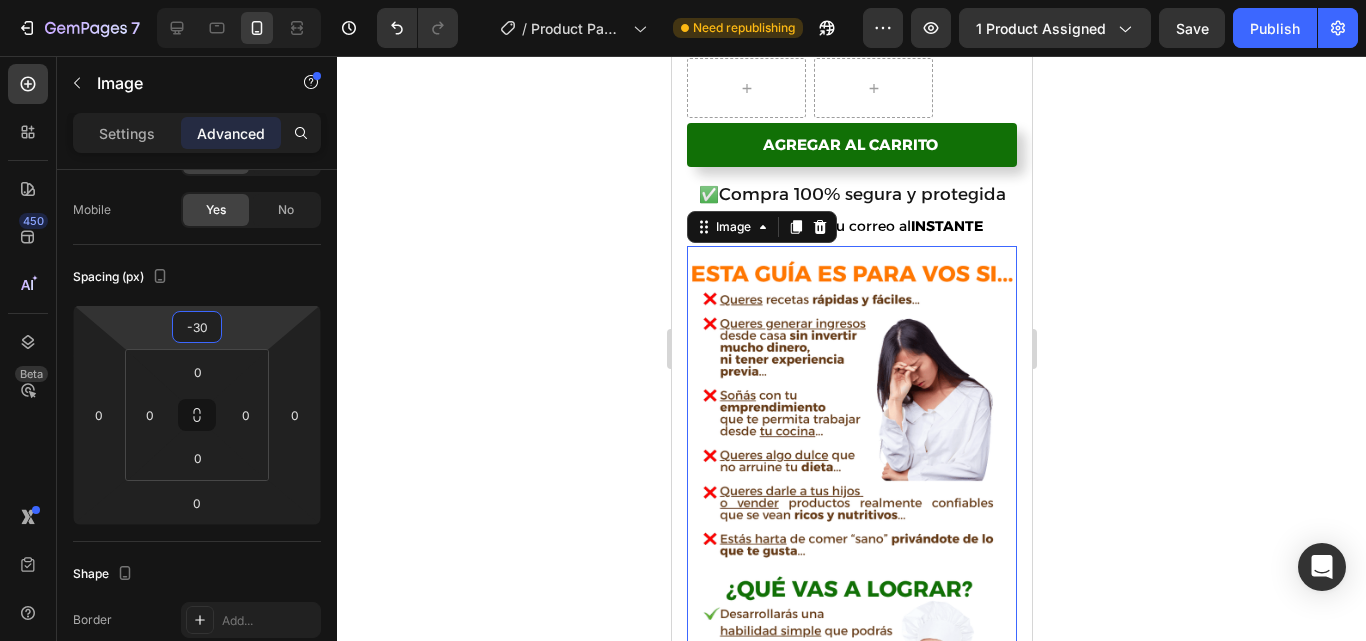 click 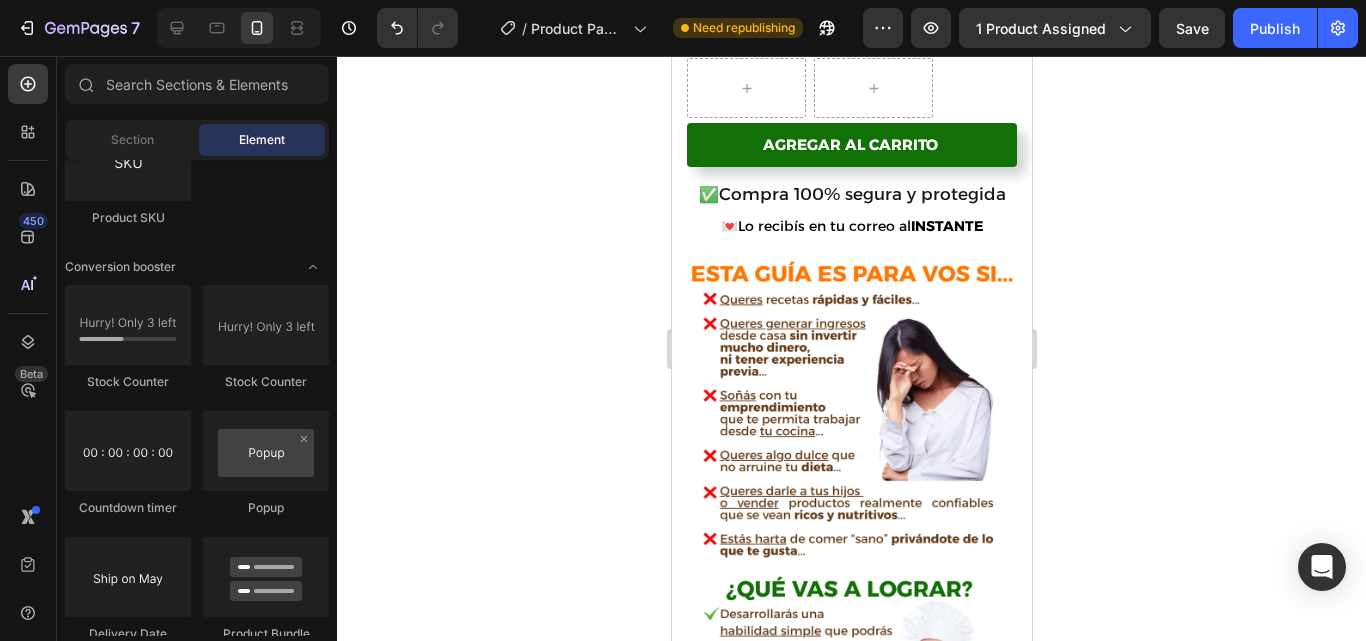 click 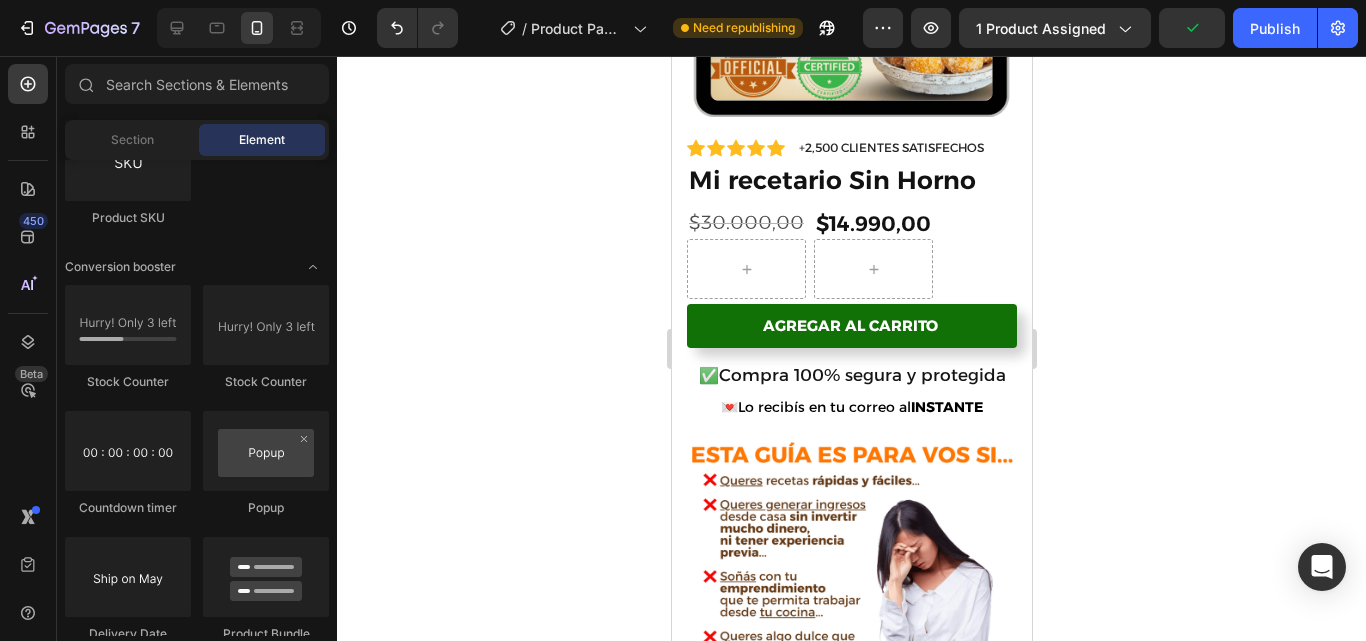 scroll, scrollTop: 488, scrollLeft: 0, axis: vertical 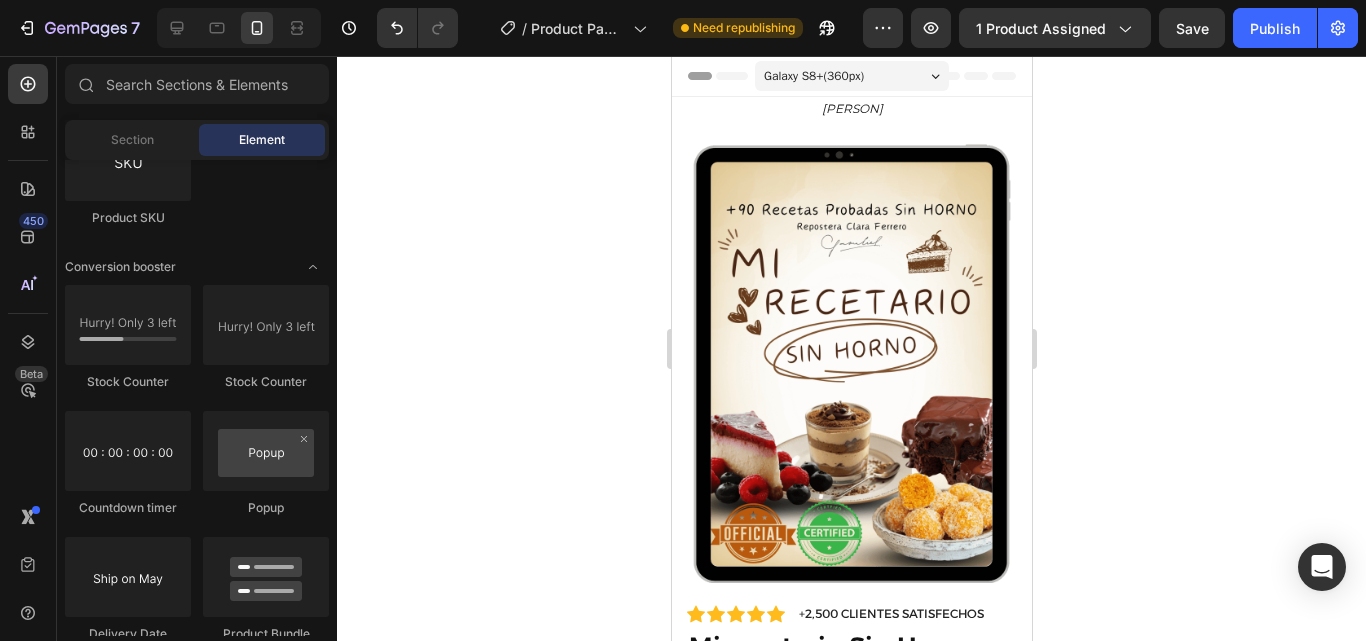 drag, startPoint x: 1021, startPoint y: 149, endPoint x: 1702, endPoint y: 124, distance: 681.45874 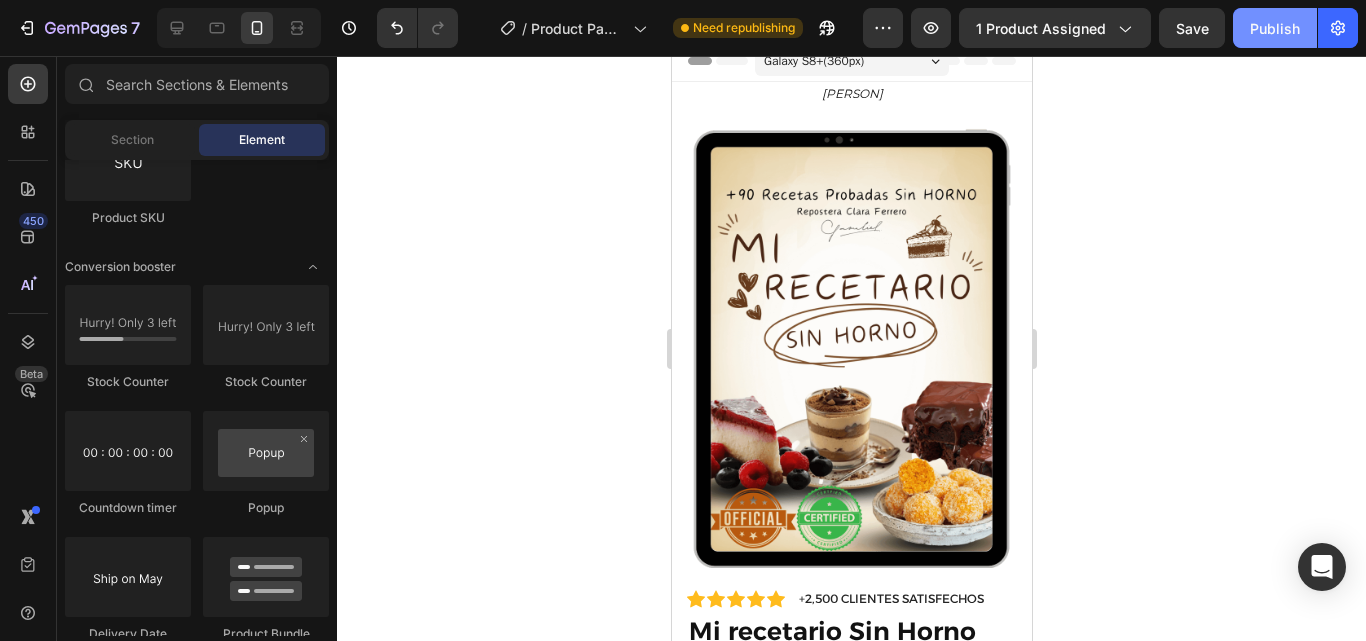 click on "Publish" at bounding box center [1275, 28] 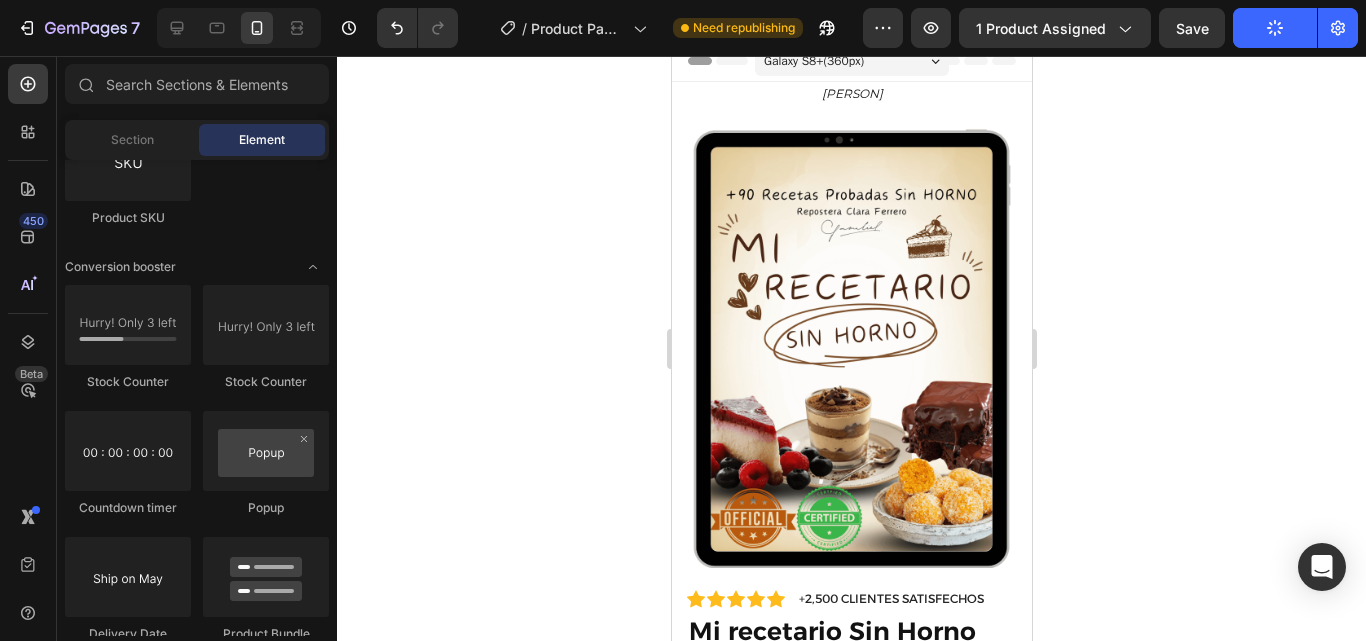 click 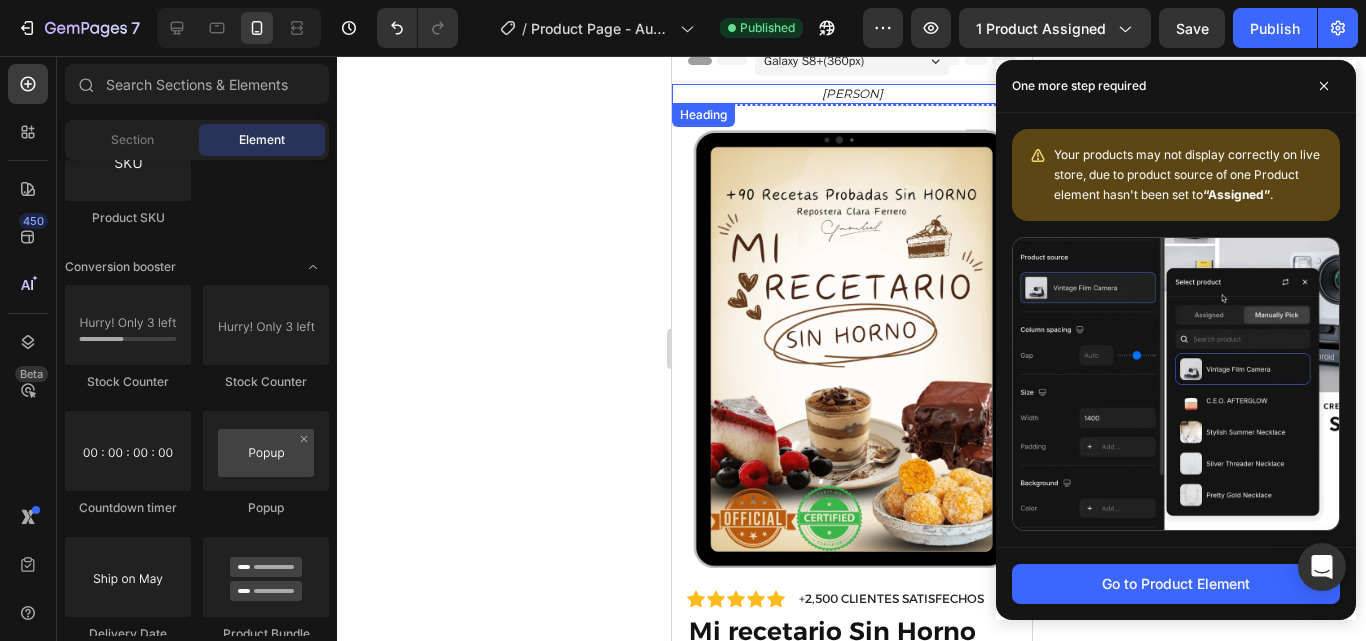 click on "Repostera [PERSON]" at bounding box center [851, 94] 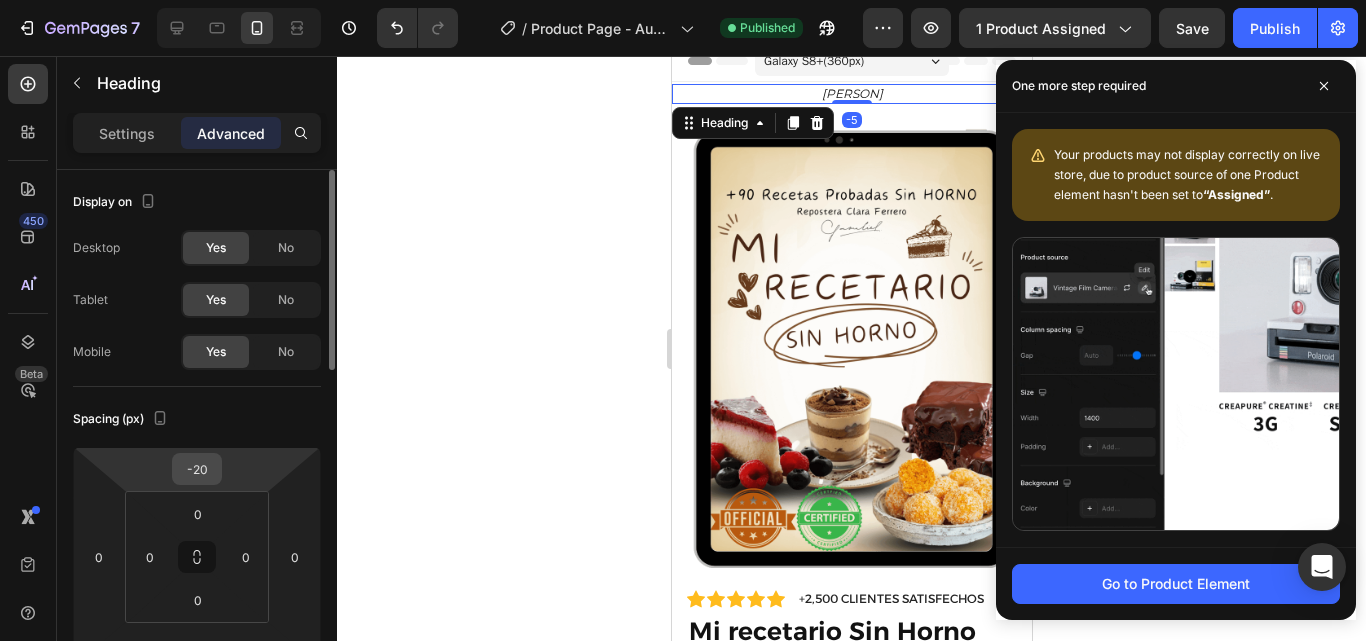 click on "-20" at bounding box center (197, 469) 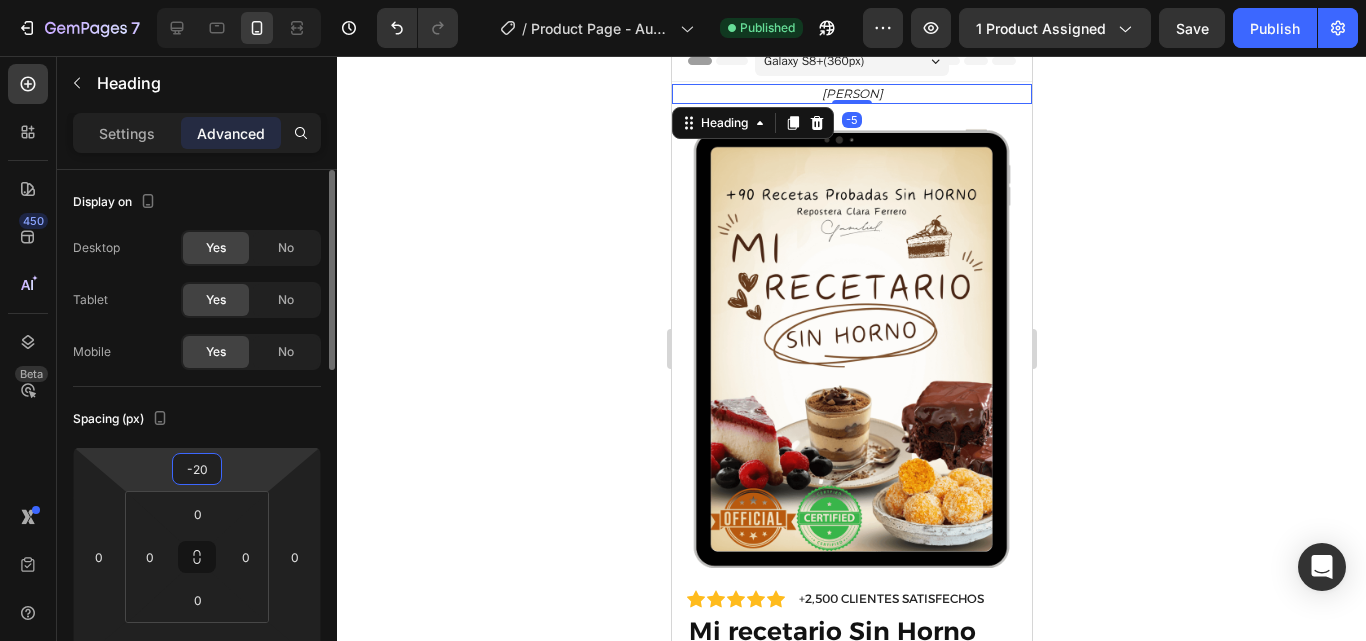 click on "-20" at bounding box center [197, 469] 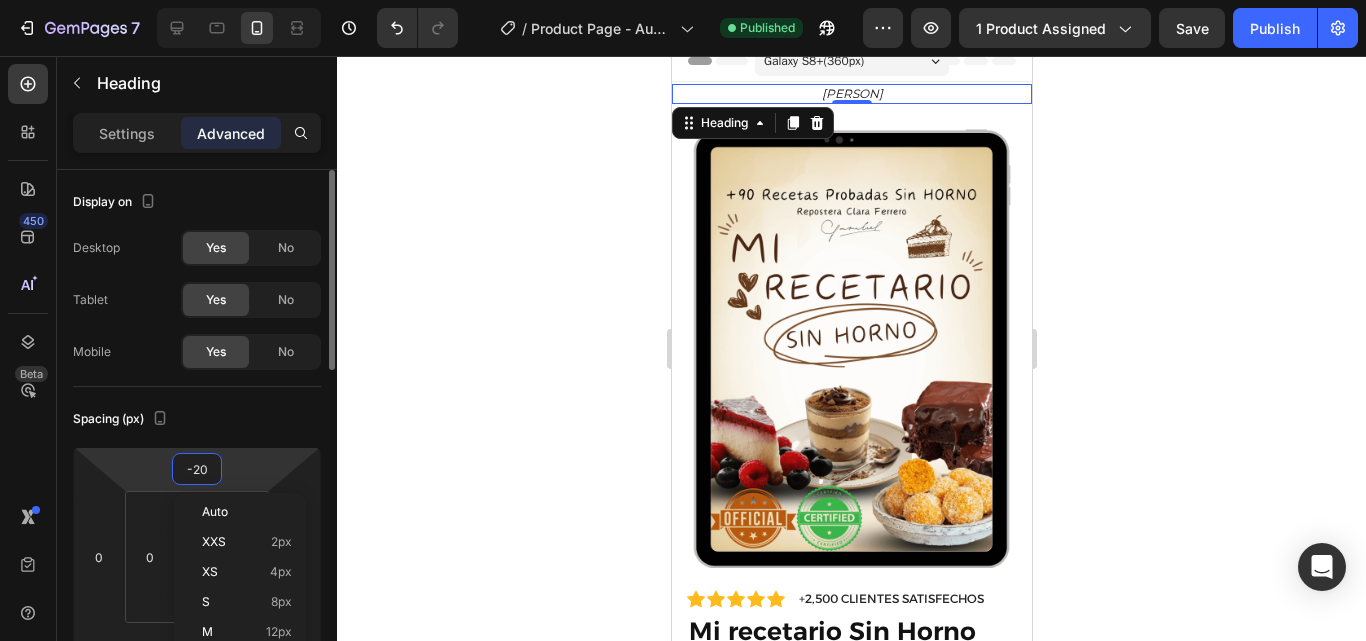 type on "0" 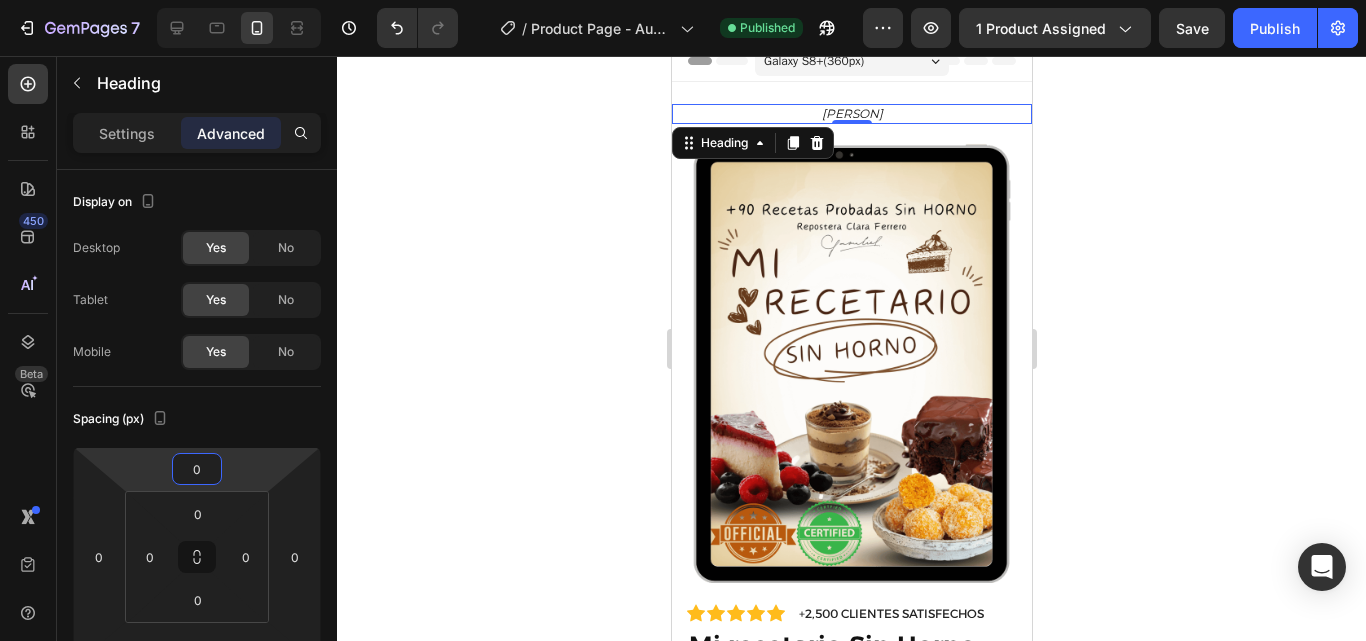 click 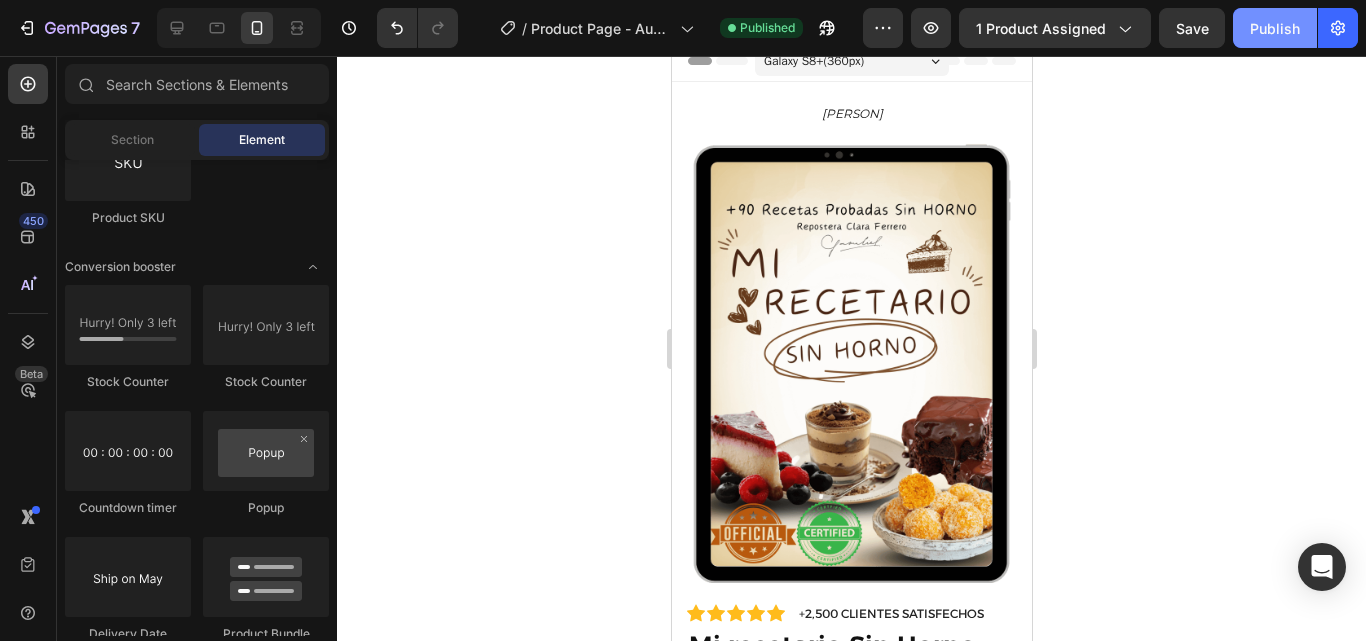 click on "Publish" 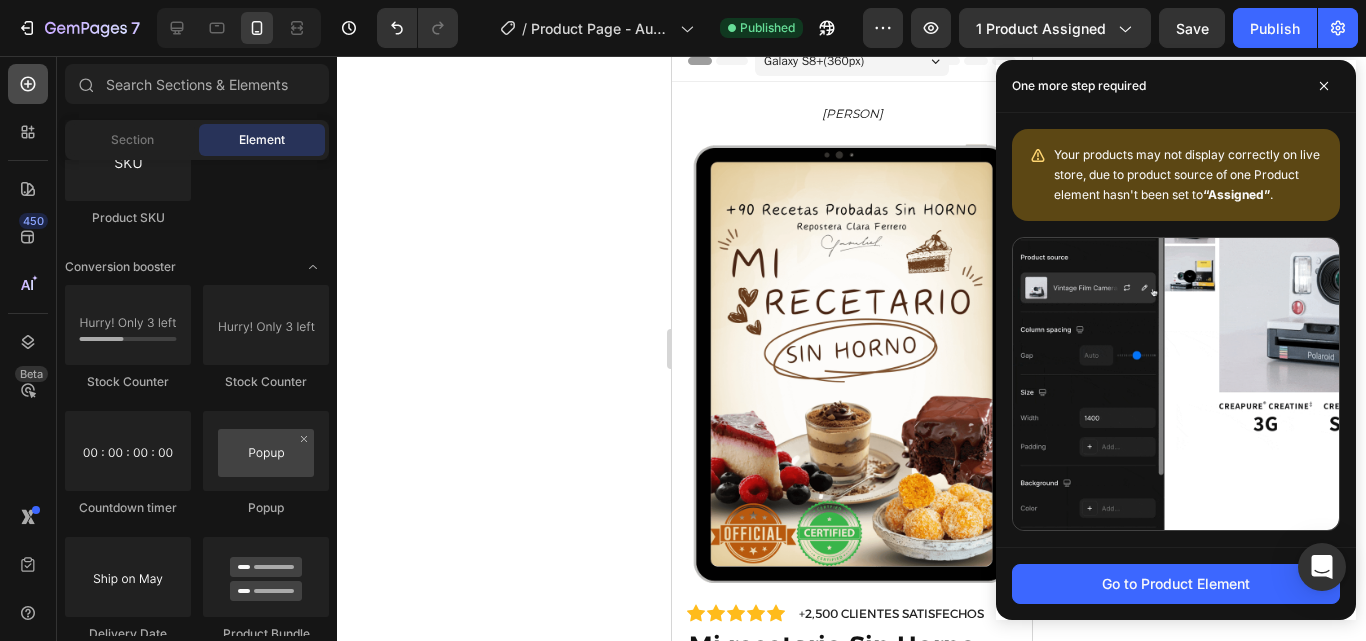 click 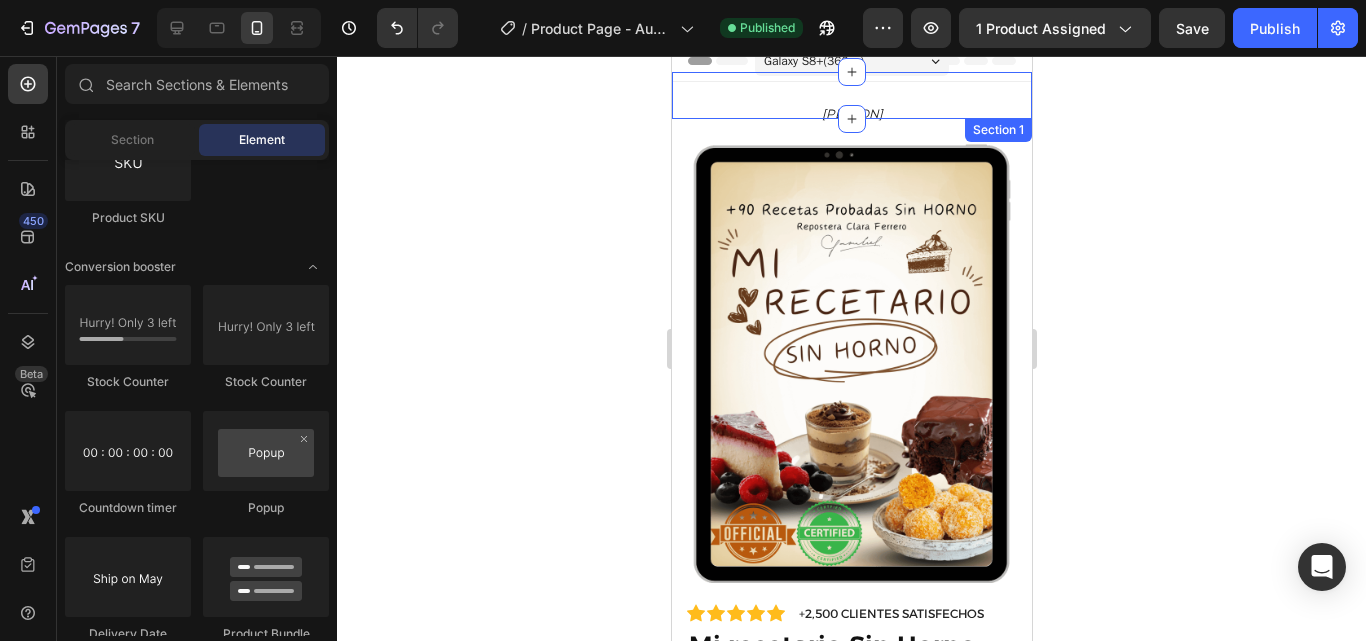 click on "Repostera [PERSON] Heading Row Section 1" at bounding box center (851, 95) 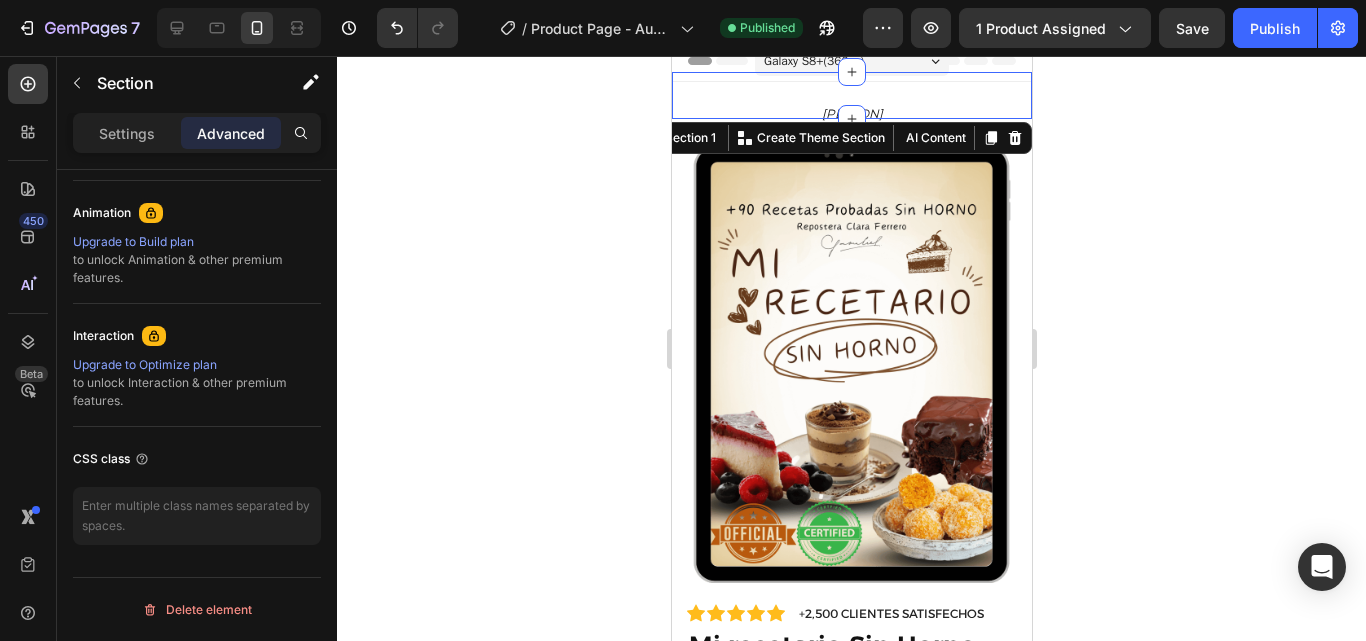scroll, scrollTop: 0, scrollLeft: 0, axis: both 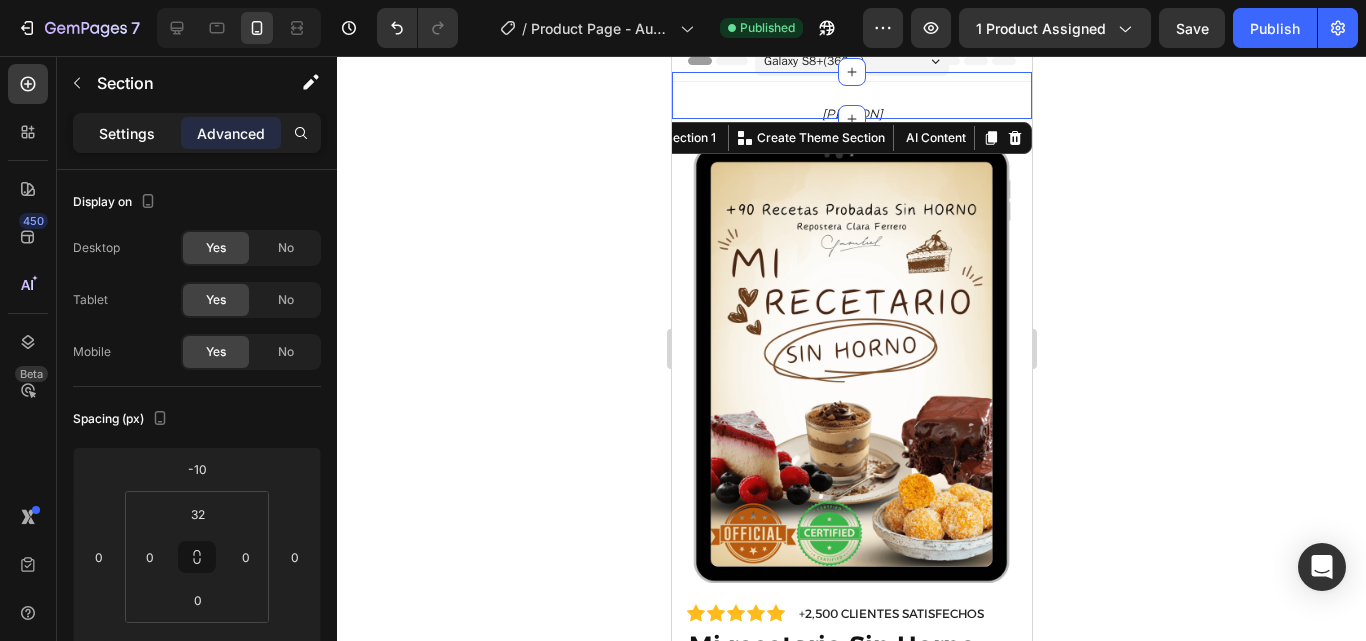 click on "Settings" at bounding box center (127, 133) 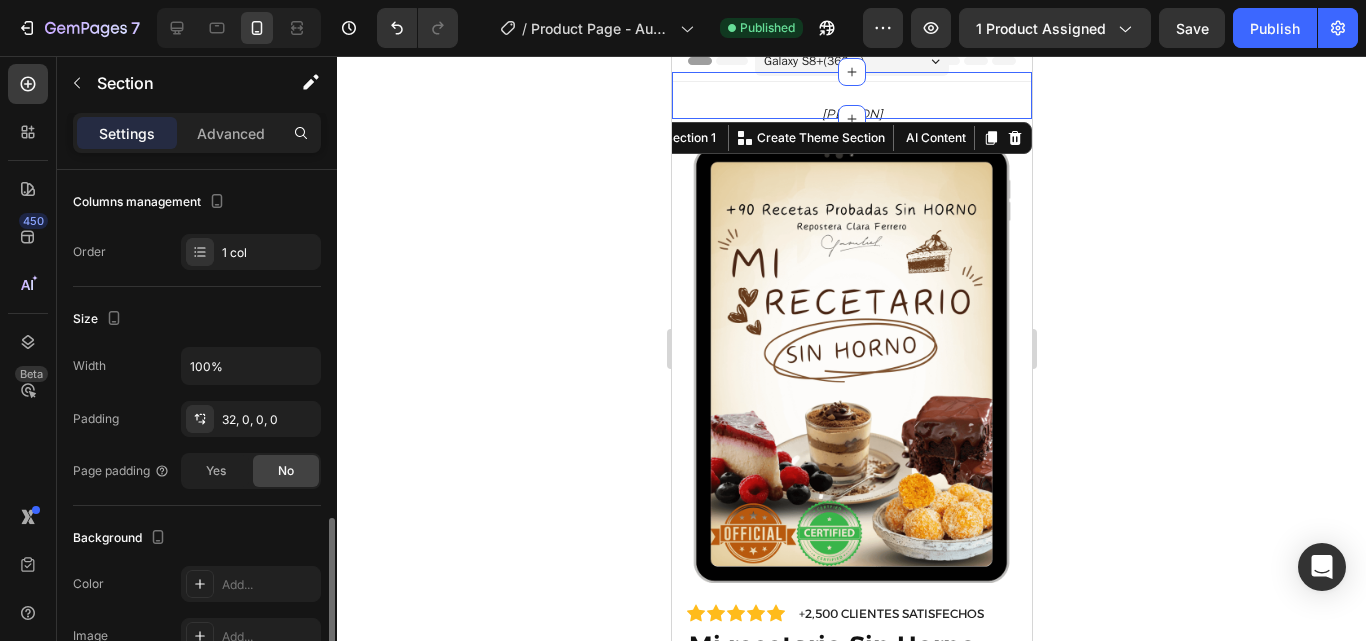 scroll, scrollTop: 465, scrollLeft: 0, axis: vertical 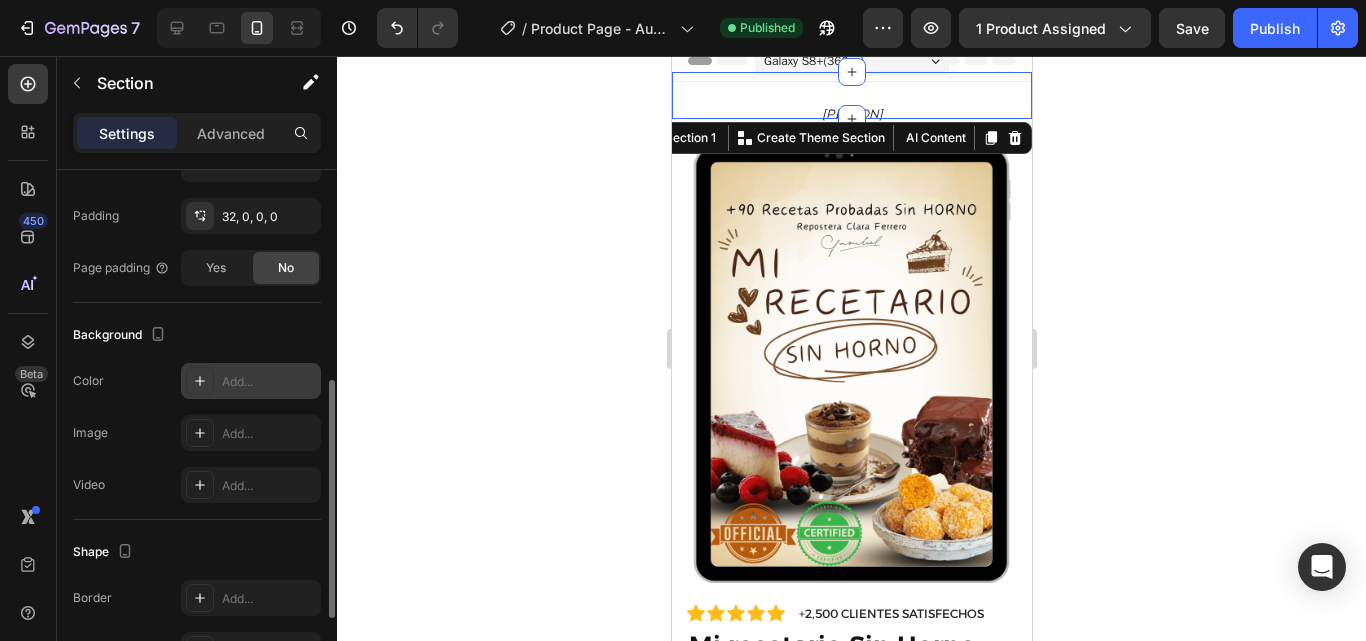 click on "Add..." at bounding box center (251, 381) 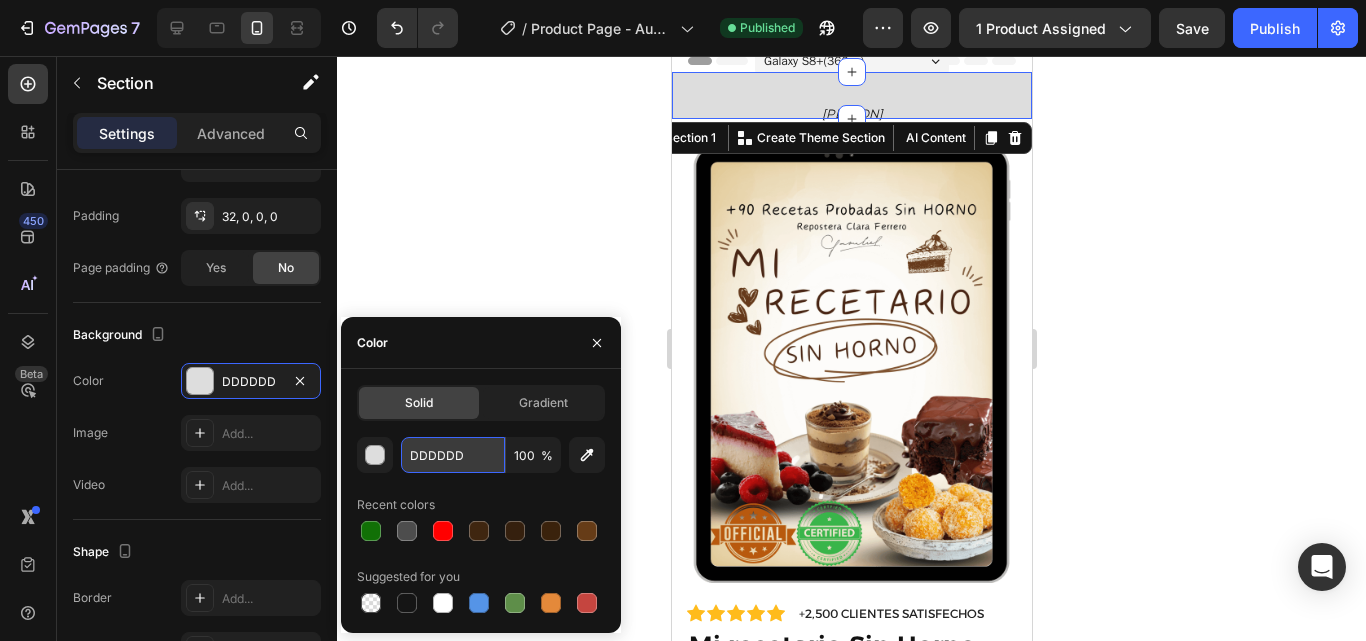 click on "DDDDDD" at bounding box center (453, 455) 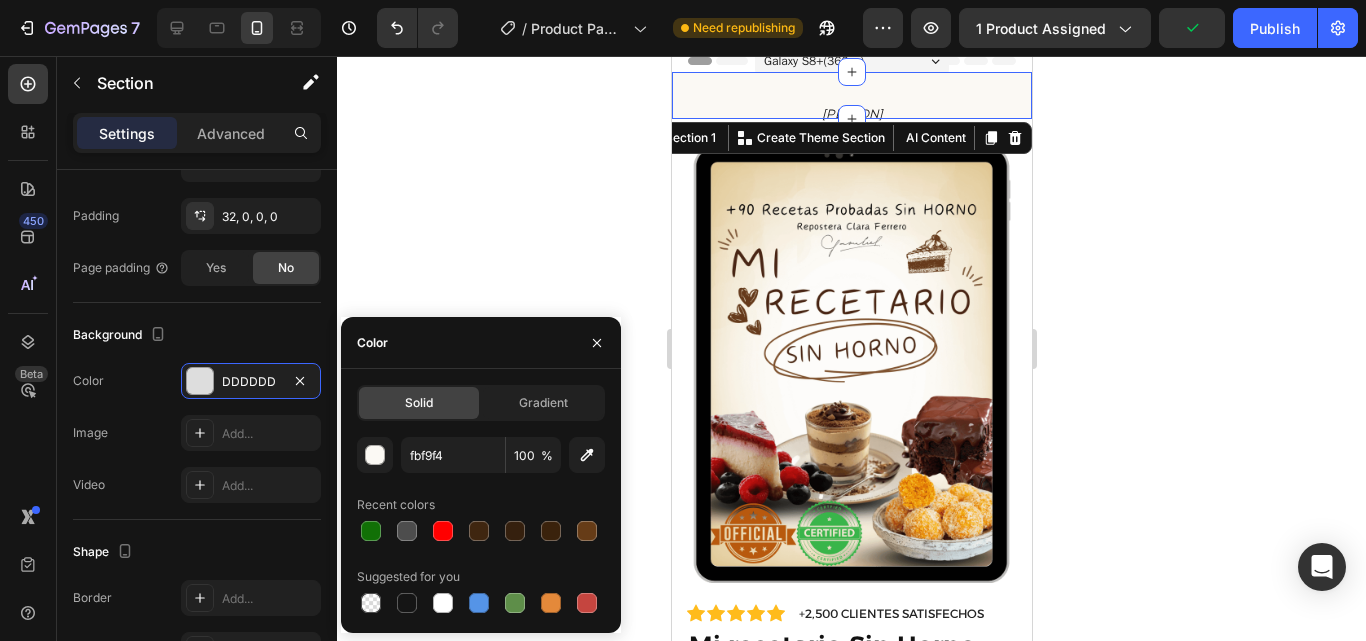 click on "fbf9f4 100 % Recent colors Suggested for you" at bounding box center (481, 527) 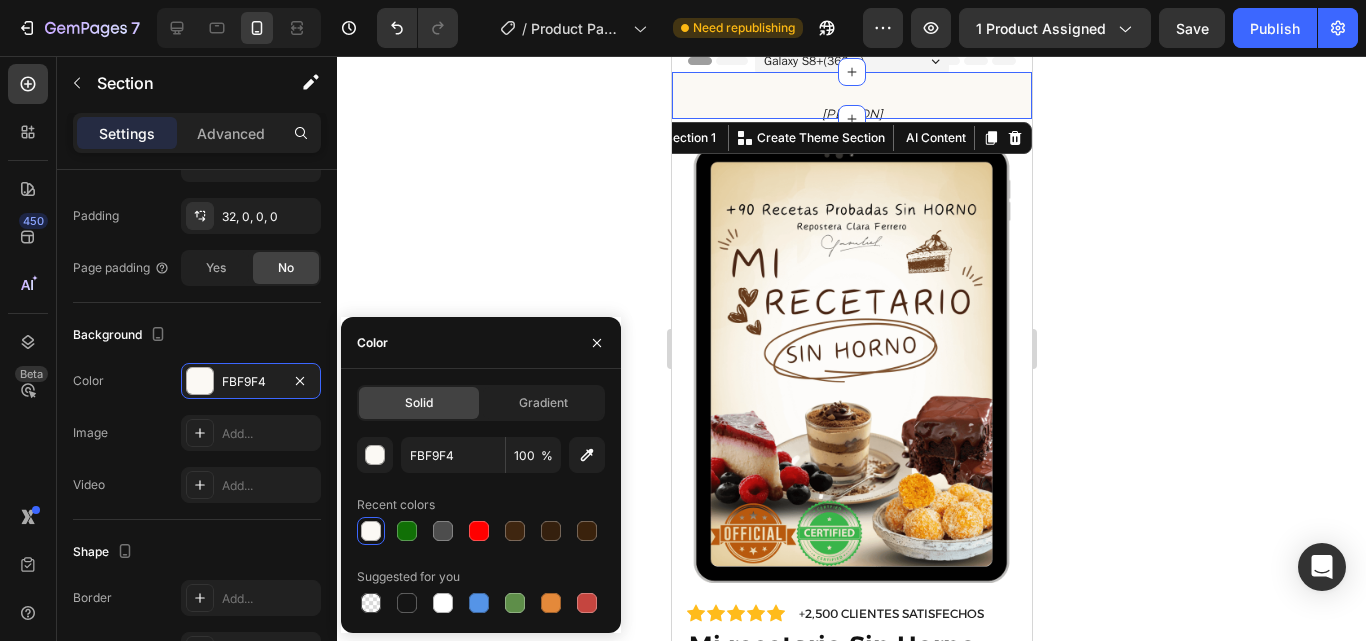 click at bounding box center [371, 531] 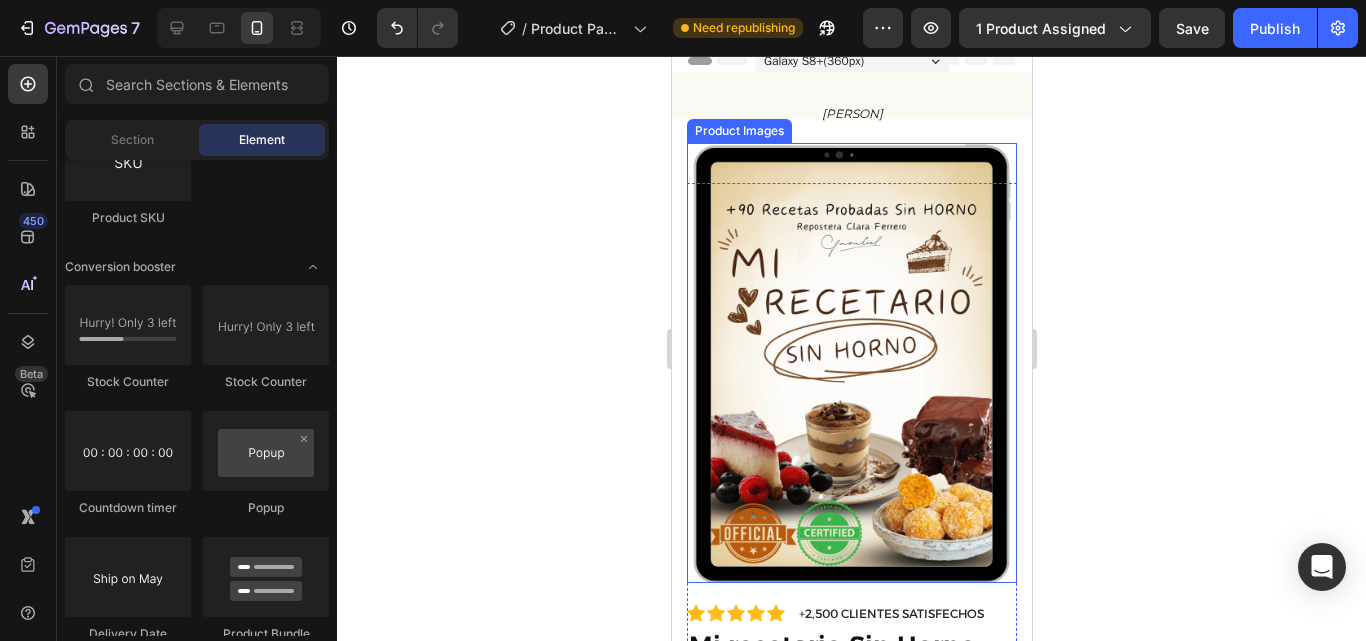 click at bounding box center [851, 363] 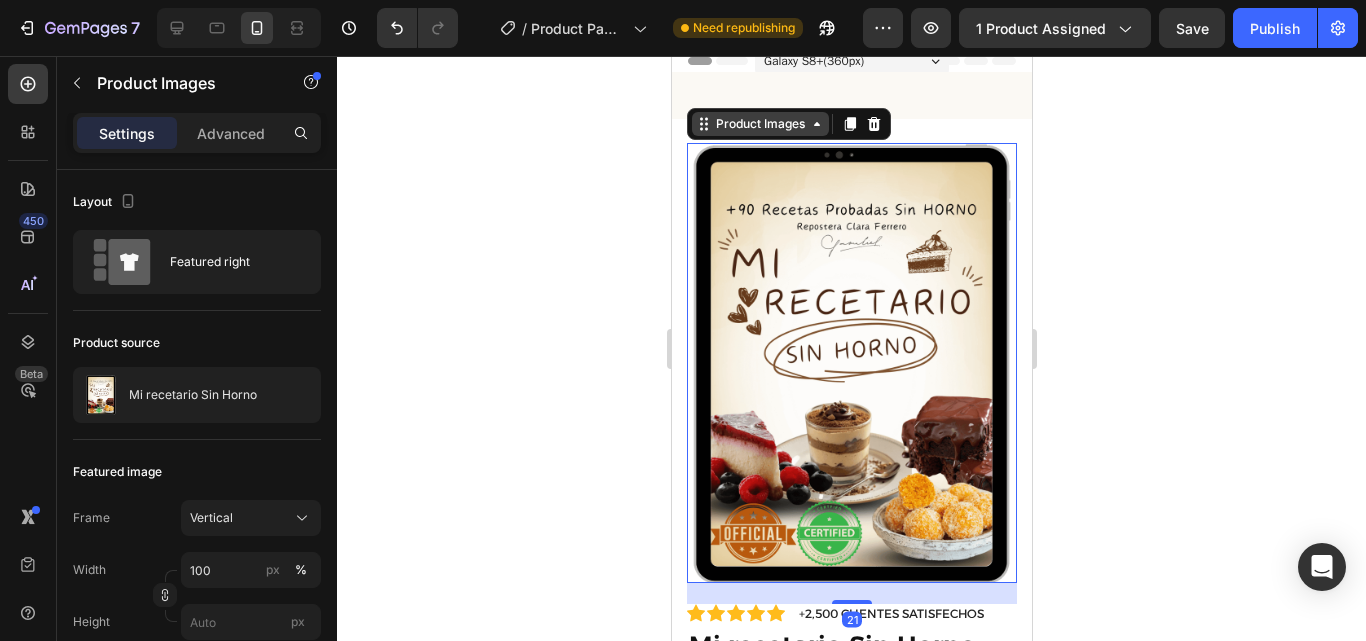 click on "Product Images" at bounding box center (759, 124) 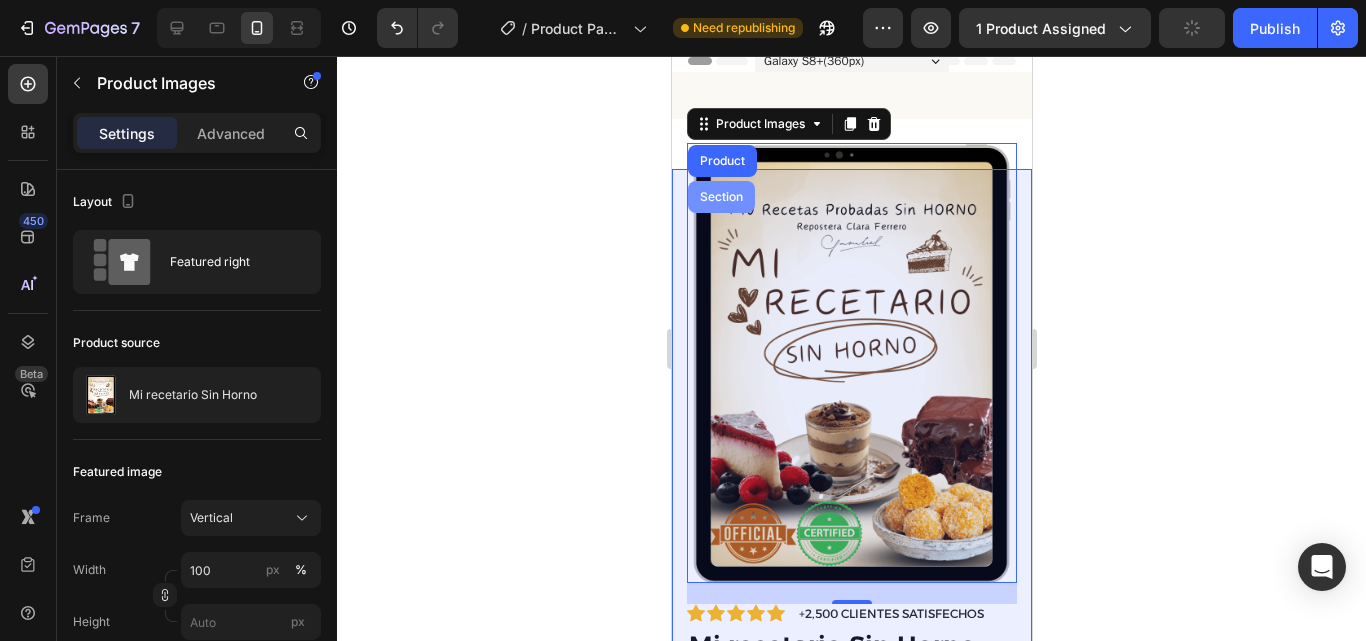 click on "Section" at bounding box center (720, 197) 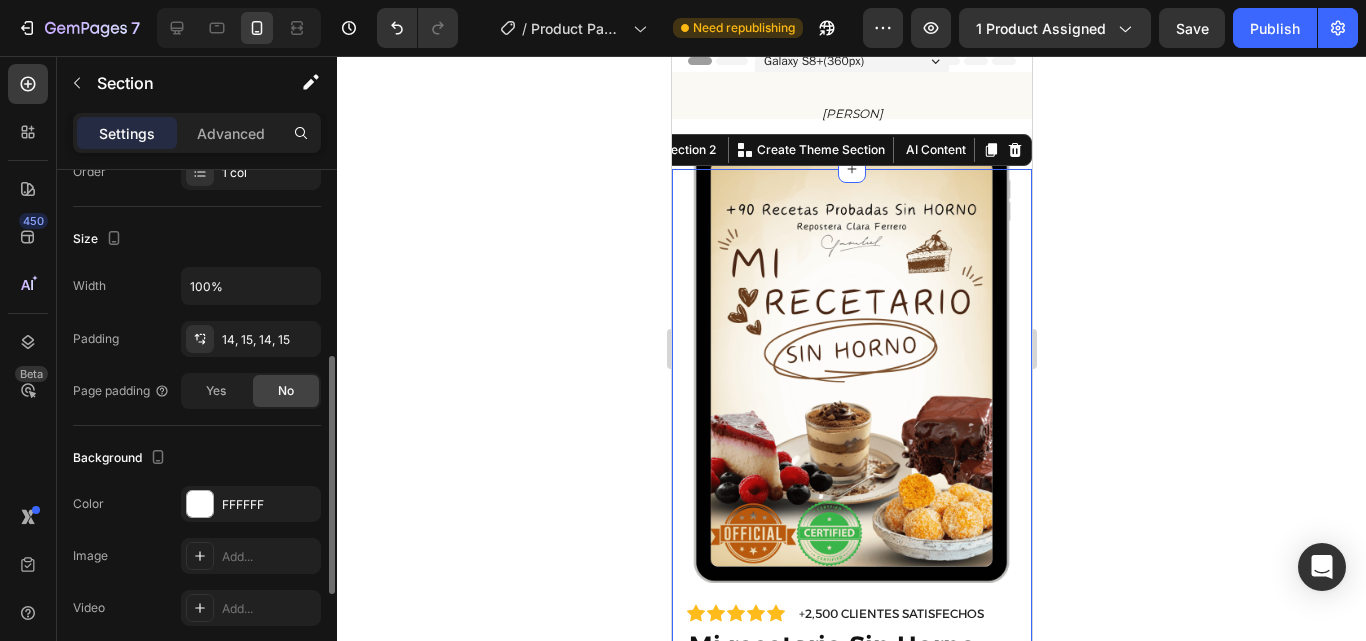 scroll, scrollTop: 364, scrollLeft: 0, axis: vertical 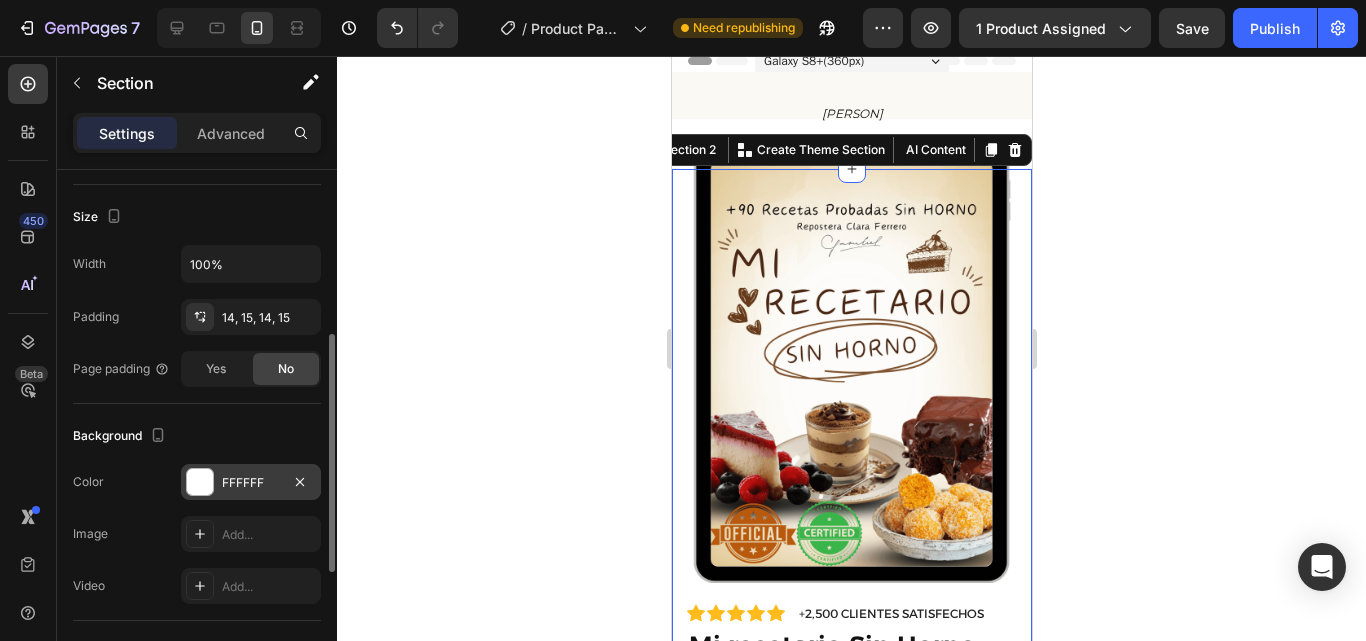 click on "FFFFFF" at bounding box center (251, 483) 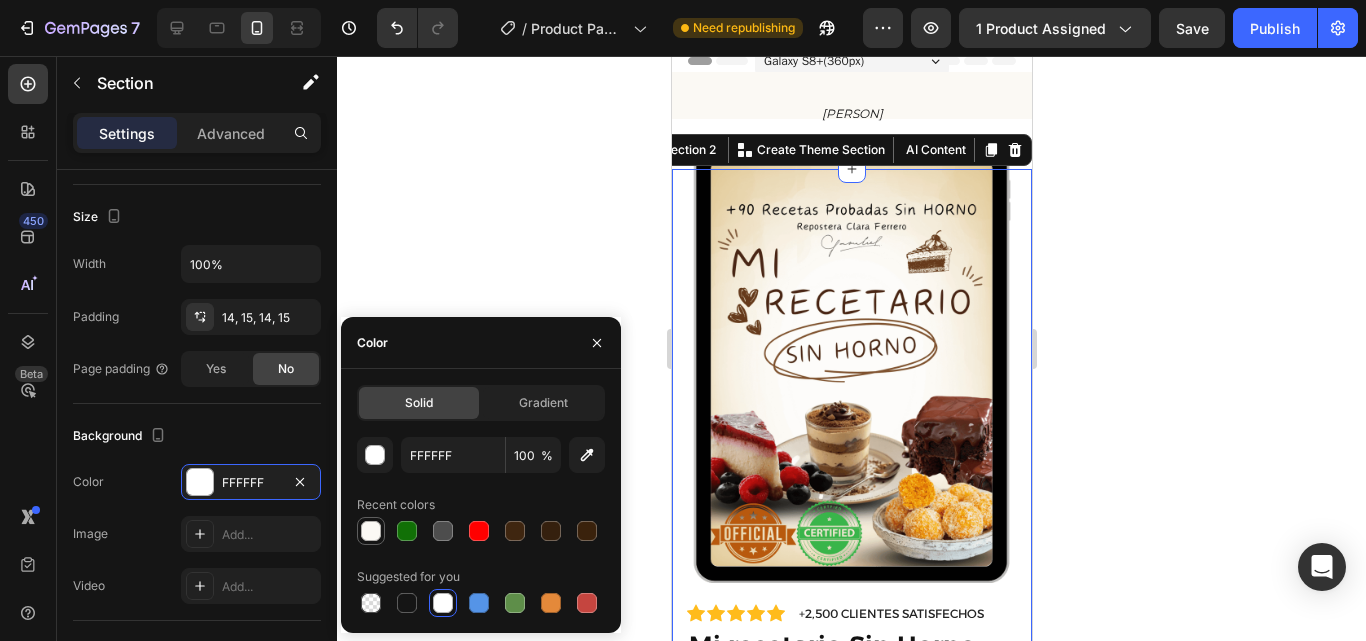 click at bounding box center (371, 531) 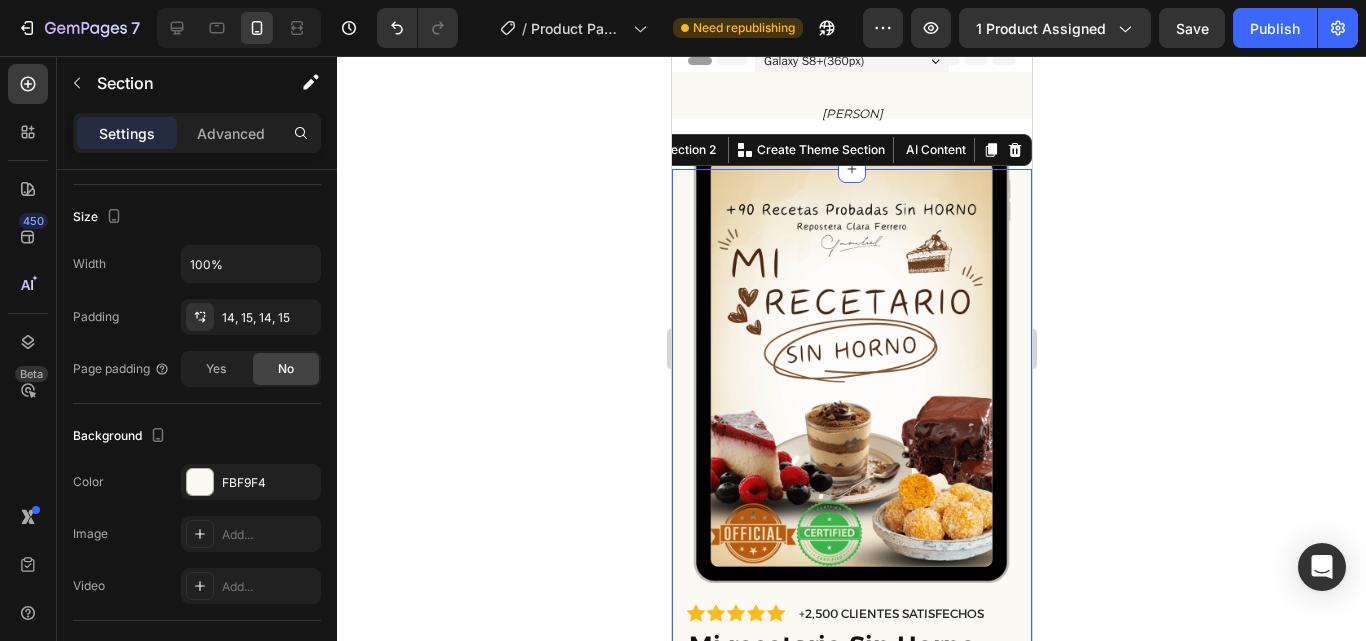 click 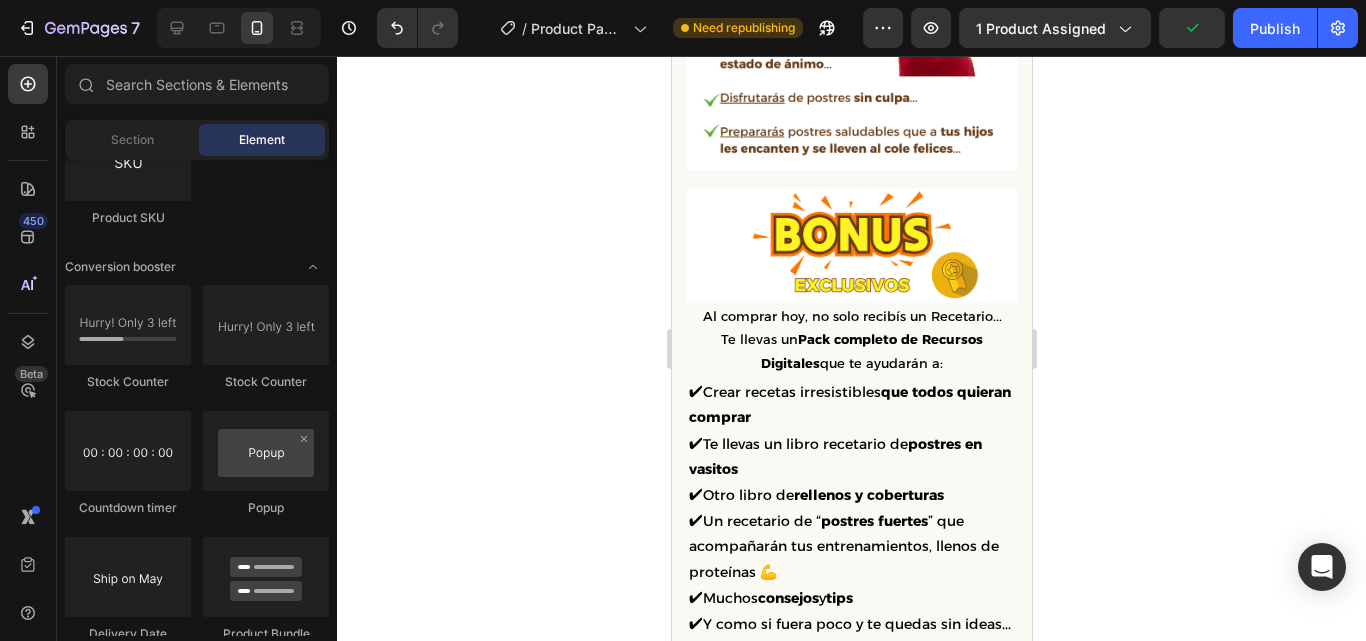 scroll, scrollTop: 1412, scrollLeft: 0, axis: vertical 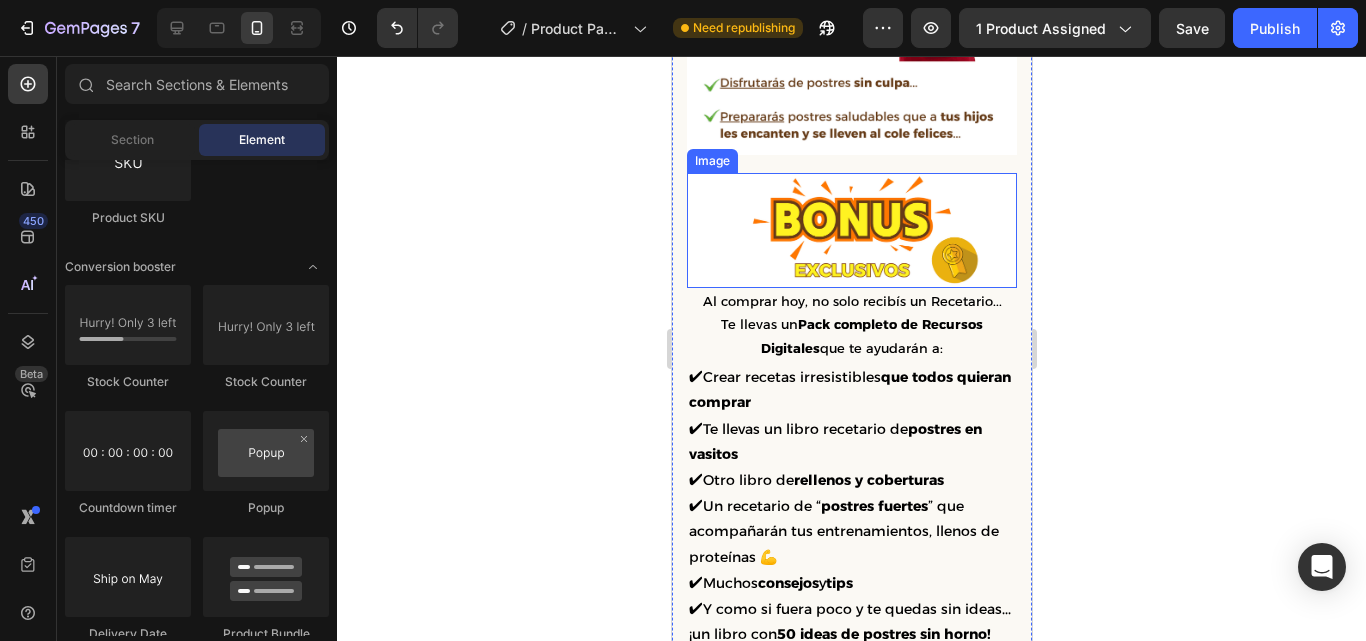 click at bounding box center (851, 230) 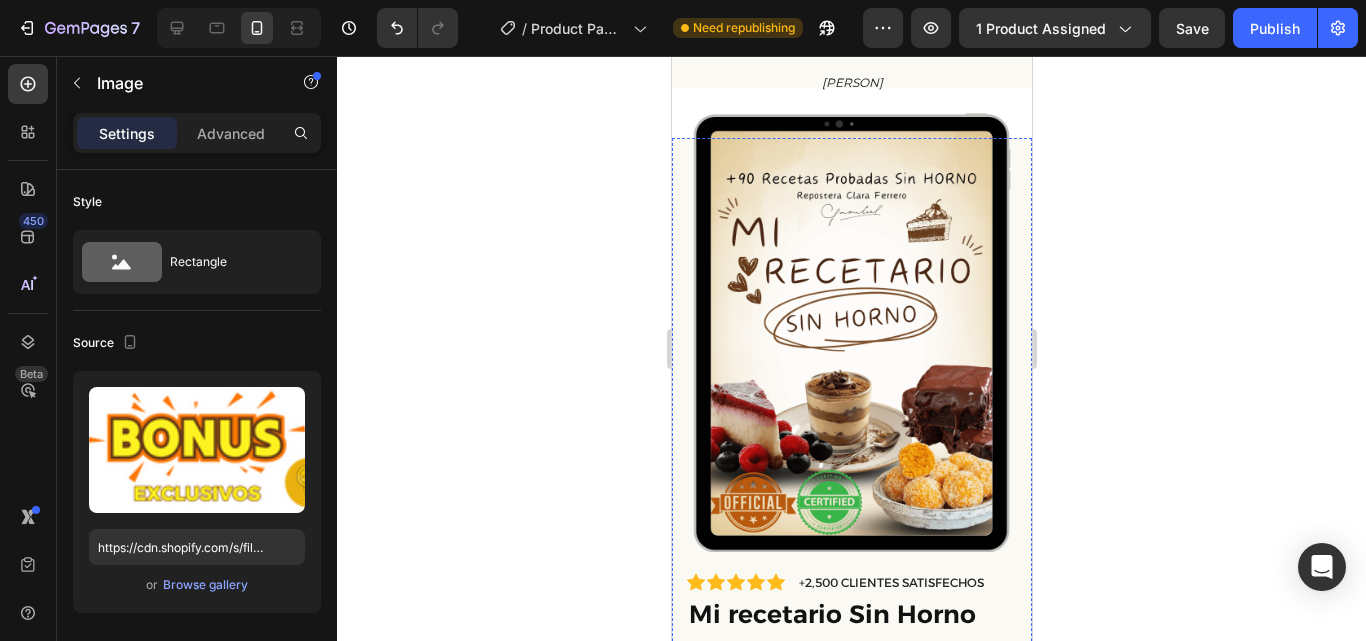 scroll, scrollTop: 0, scrollLeft: 0, axis: both 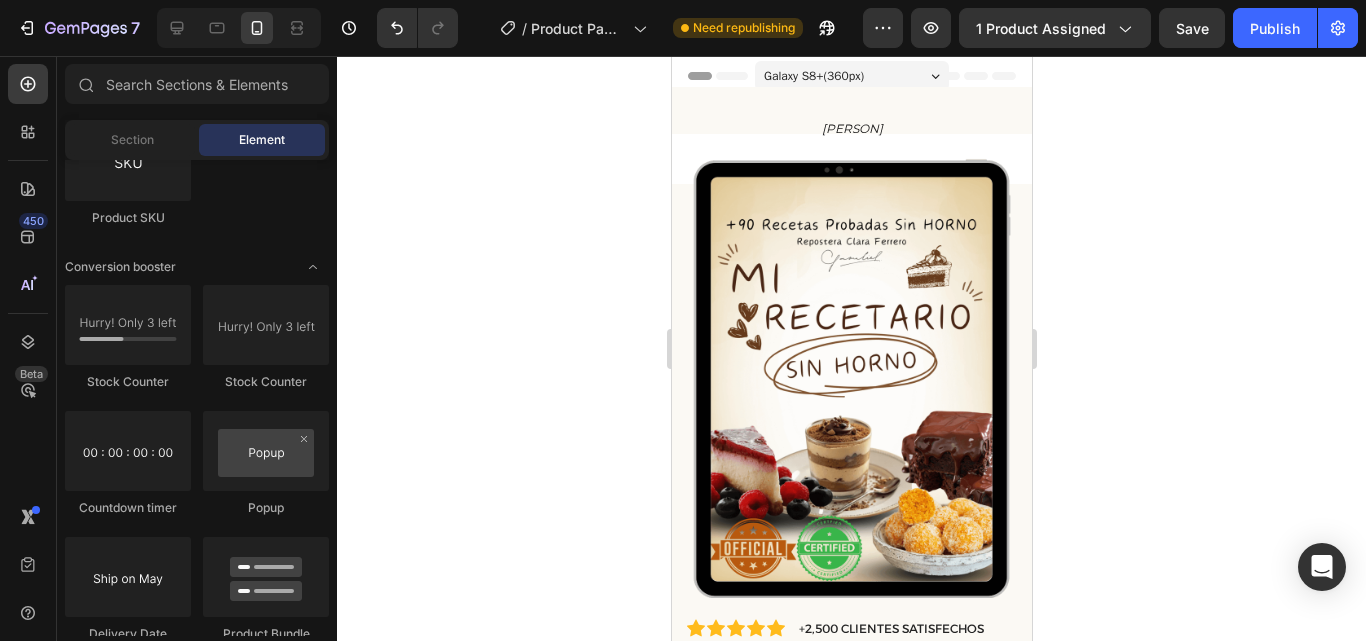 click on "Repostera [PERSON] Heading Row Section 1 Product Images
Material
Shipping
Care instruction Accordion Icon Icon Icon Icon Icon Icon List +2,500 CLIENTES SATISFECHOS Text Block Row 50% off Product Badge Mi recetario Sin Horno Product Title Icon Icon Icon Icon Icon Icon List 2,500+ Verified Reviews! Text Block Row $30.000,00 Product Price Product Price $14.990,00 Product Price Product Price
Row Setup options like colors, sizes with product variant.       Add new variant   or   sync data Product Variants & Swatches ✅ Compra 100% segura y protegida 💌 Lo recibís en tu correo al  INSTANTE Formato PDF y también ¡Imprimible! Text Block Image Agregar al carrito Add to Cart Row Row Product Image Al comprar hoy, no solo recibís un Recetario... Te llevas un  Pack completo de Recursos Digitales  que te ayudarán a: Text Block ✔ Crear recetas irresistibles  que todos quieran comprar ✔ Te llevas un libro recetario de ✔ ✔" at bounding box center [851, 1928] 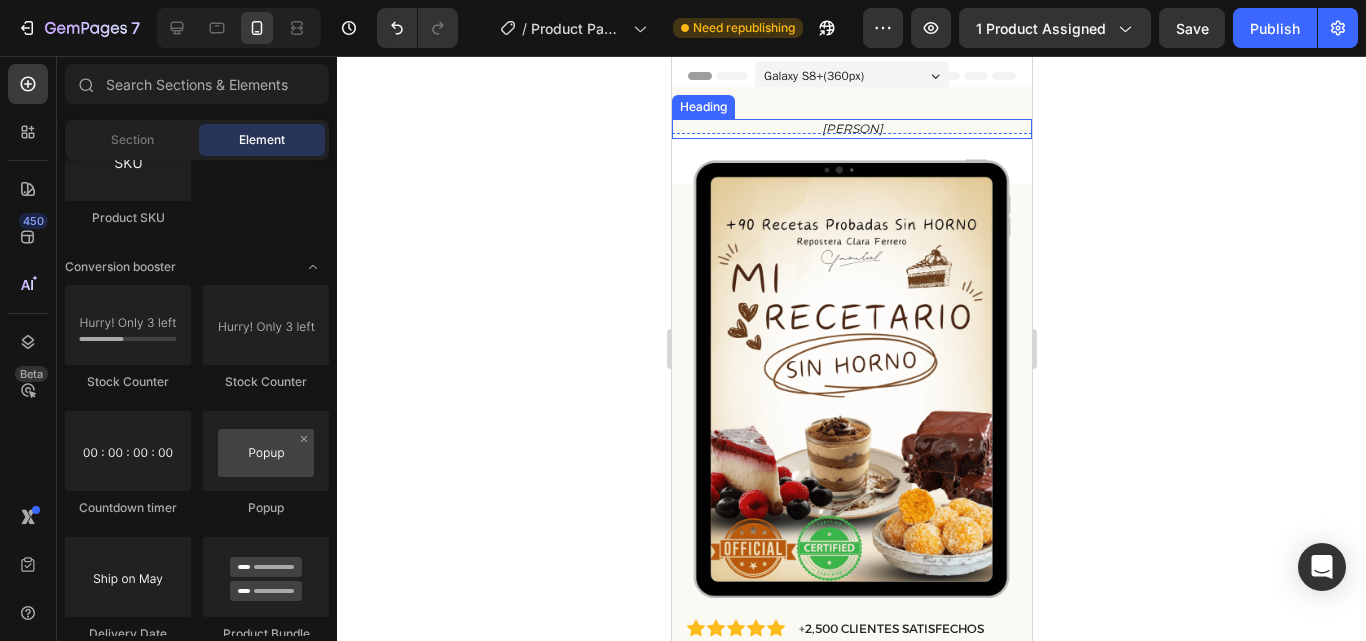 click on "Repostera [PERSON]" at bounding box center (851, 129) 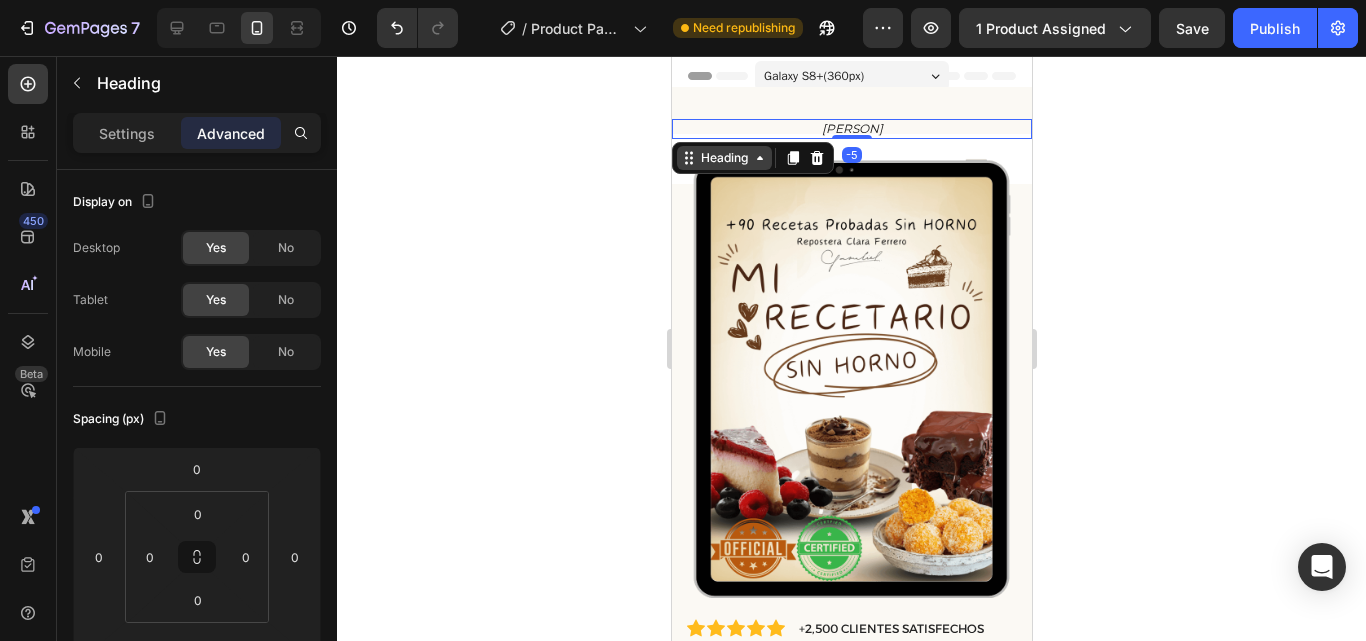 click on "Heading" at bounding box center [723, 158] 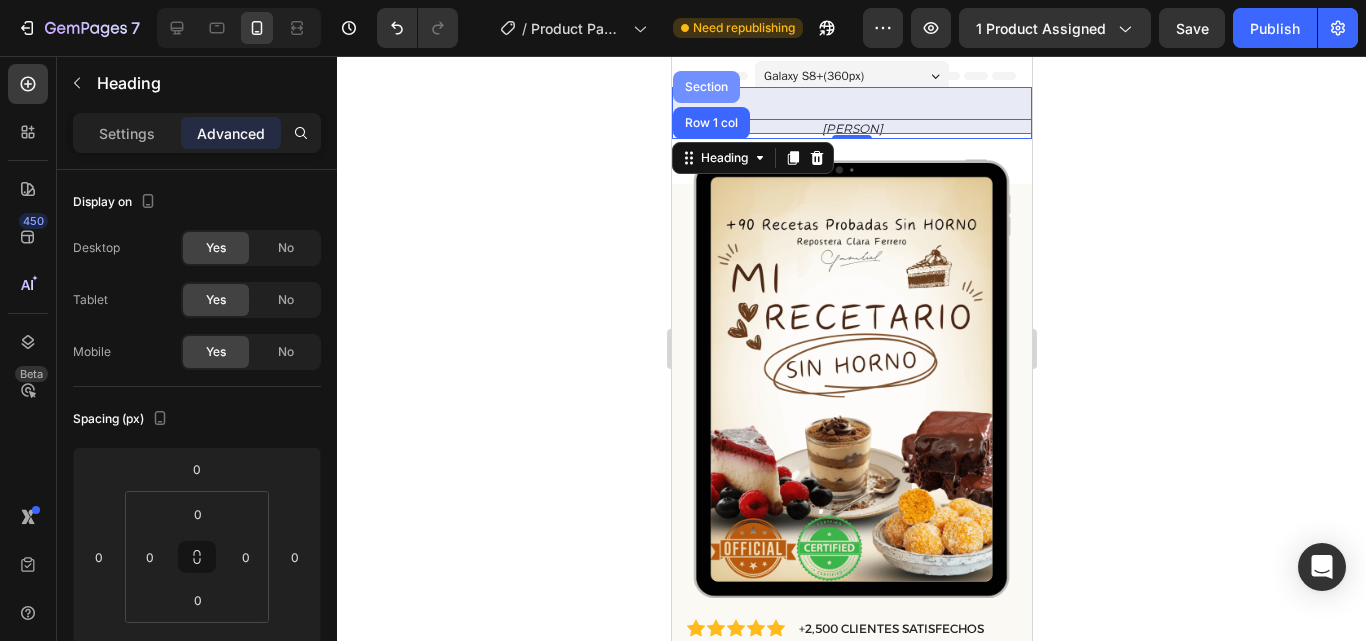 click on "Section" at bounding box center [705, 87] 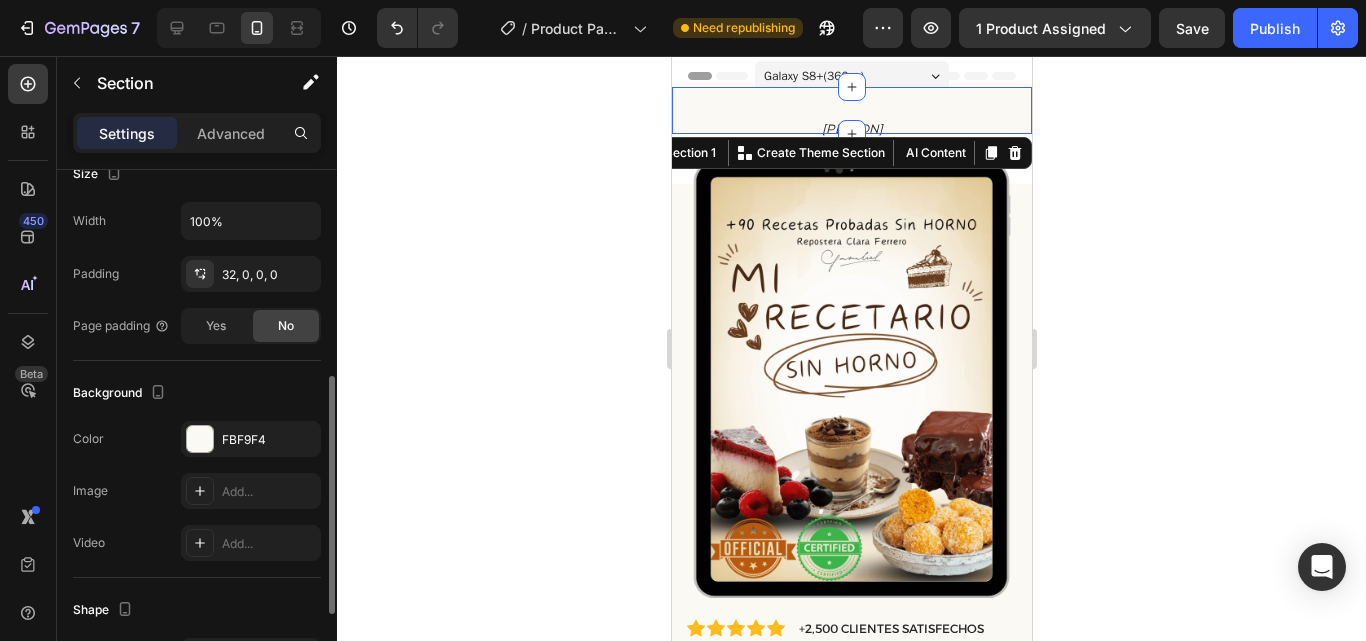 scroll, scrollTop: 424, scrollLeft: 0, axis: vertical 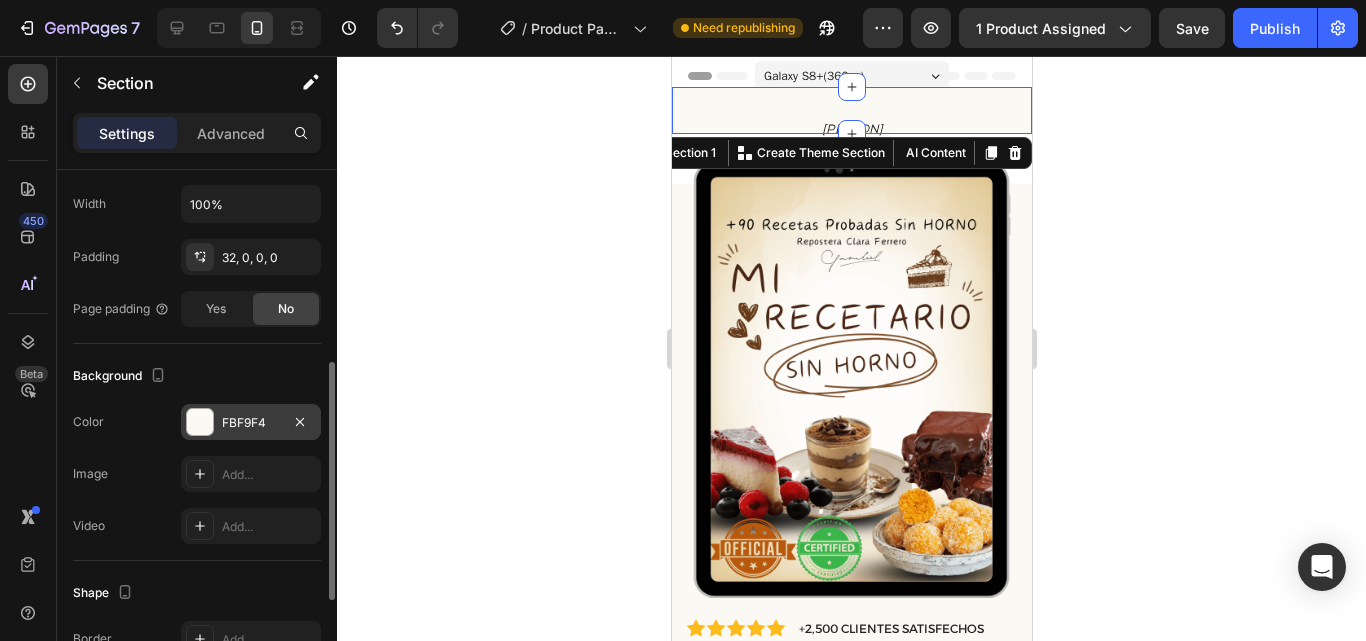 click on "FBF9F4" at bounding box center (251, 423) 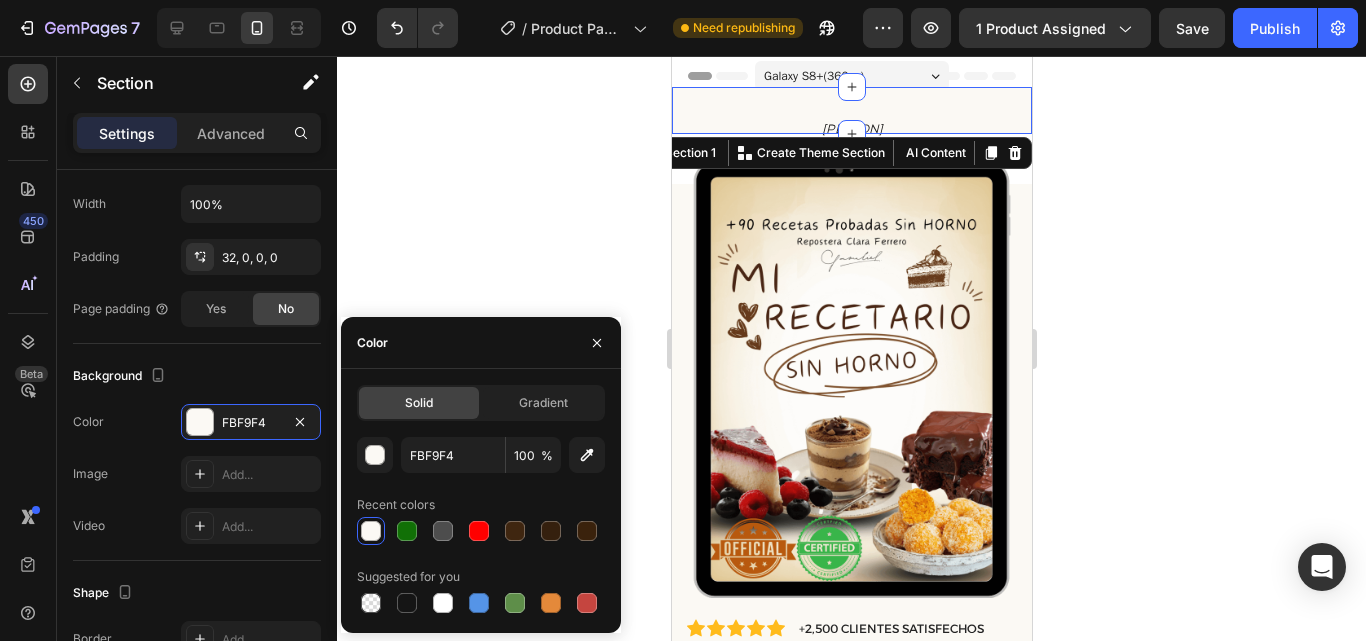 click at bounding box center (371, 531) 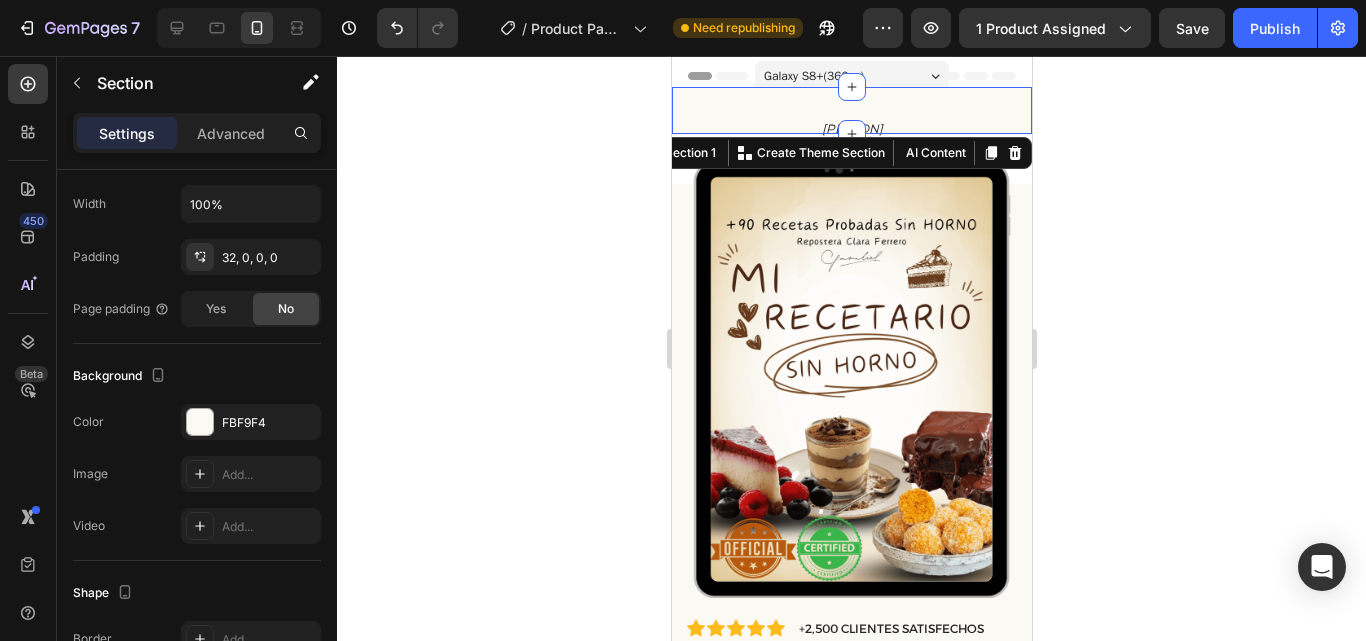 click 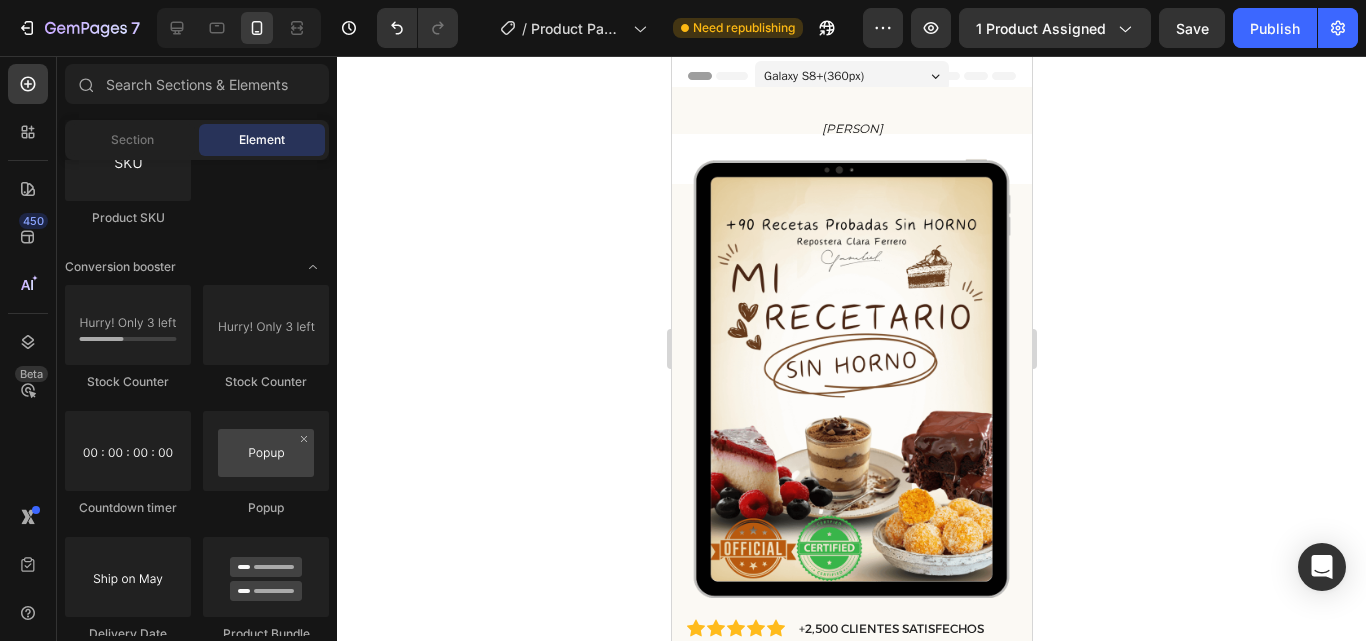 click 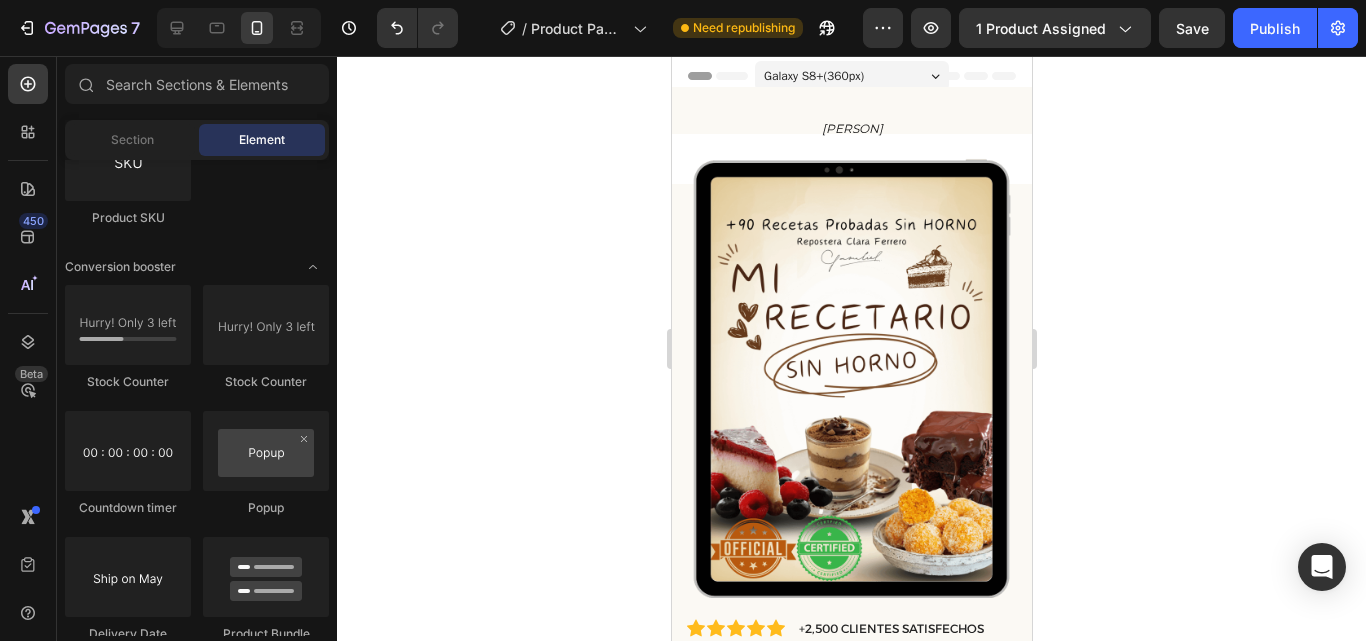 click on "Repostera [PERSON] Heading Row Section 1 Product Images
Material
Shipping
Care instruction Accordion Icon Icon Icon Icon Icon Icon List +2,500 CLIENTES SATISFECHOS Text Block Row 50% off Product Badge Mi recetario Sin Horno Product Title Icon Icon Icon Icon Icon Icon List 2,500+ Verified Reviews! Text Block Row $30.000,00 Product Price Product Price $14.990,00 Product Price Product Price
Row Setup options like colors, sizes with product variant.       Add new variant   or   sync data Product Variants & Swatches ✅ Compra 100% segura y protegida 💌 Lo recibís en tu correo al  INSTANTE Formato PDF y también ¡Imprimible! Text Block Image Agregar al carrito Add to Cart Row Row Product Image Al comprar hoy, no solo recibís un Recetario... Te llevas un  Pack completo de Recursos Digitales  que te ayudarán a: Text Block ✔ Crear recetas irresistibles  que todos quieran comprar ✔ Te llevas un libro recetario de ✔ ✔" at bounding box center (851, 1928) 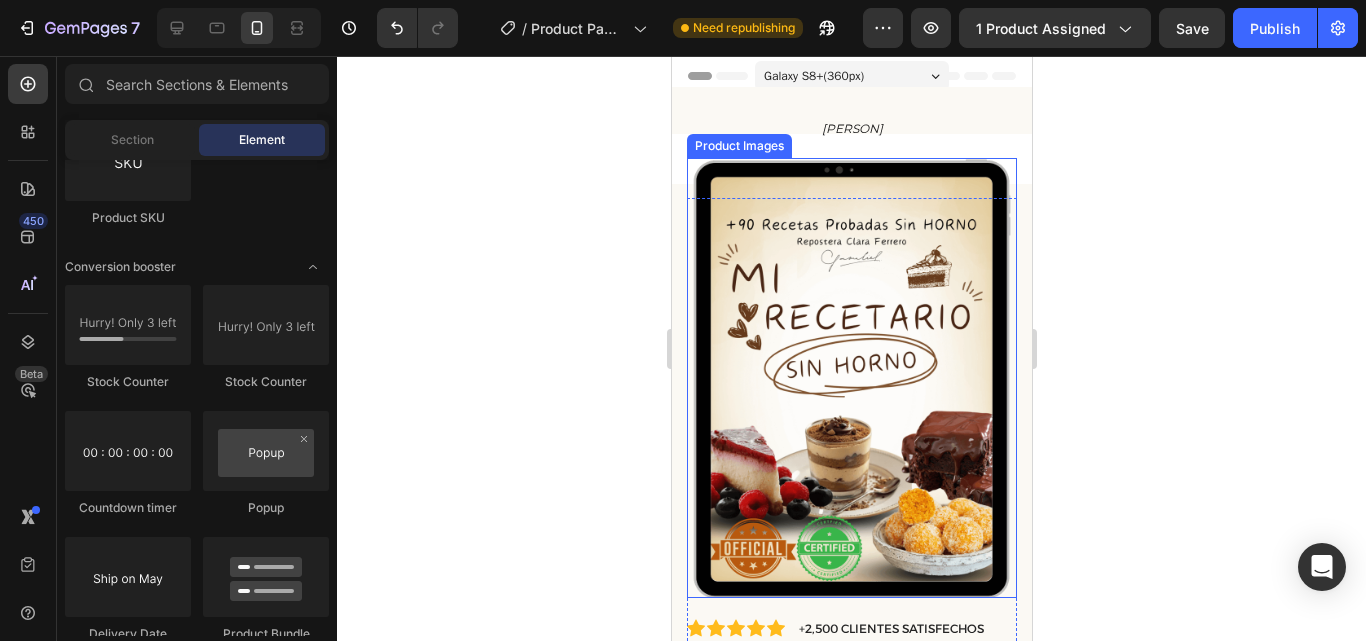 click at bounding box center [851, 378] 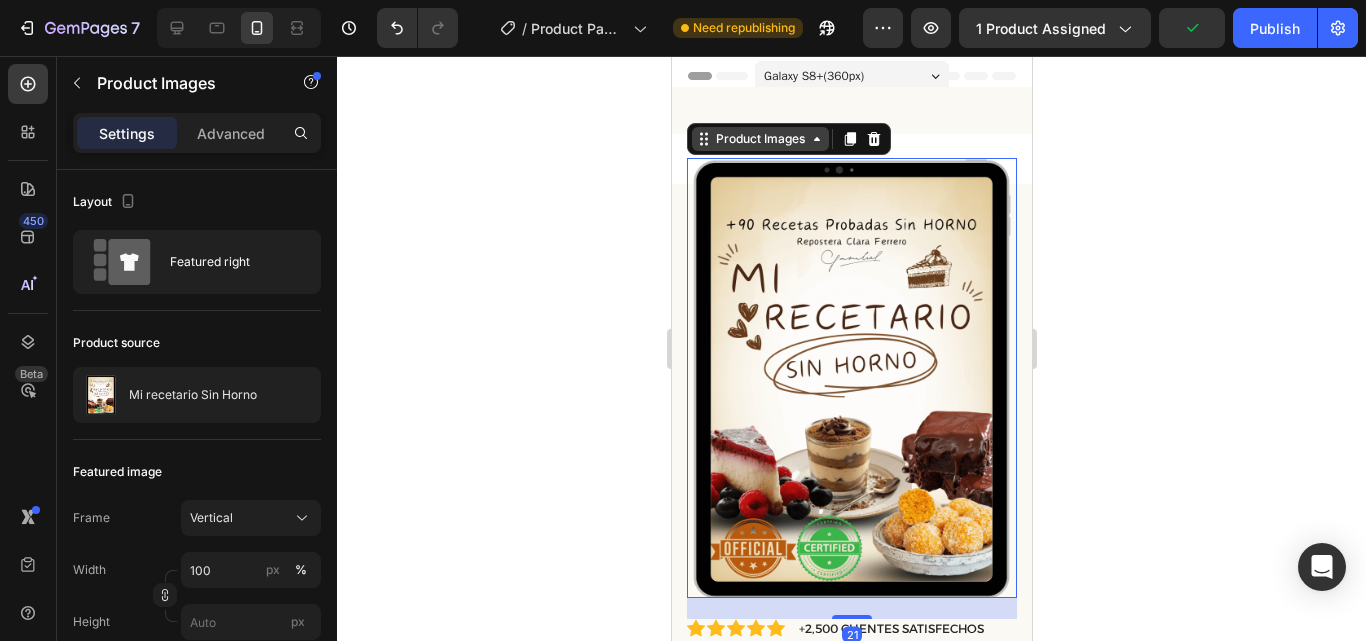 click on "Product Images" at bounding box center (759, 139) 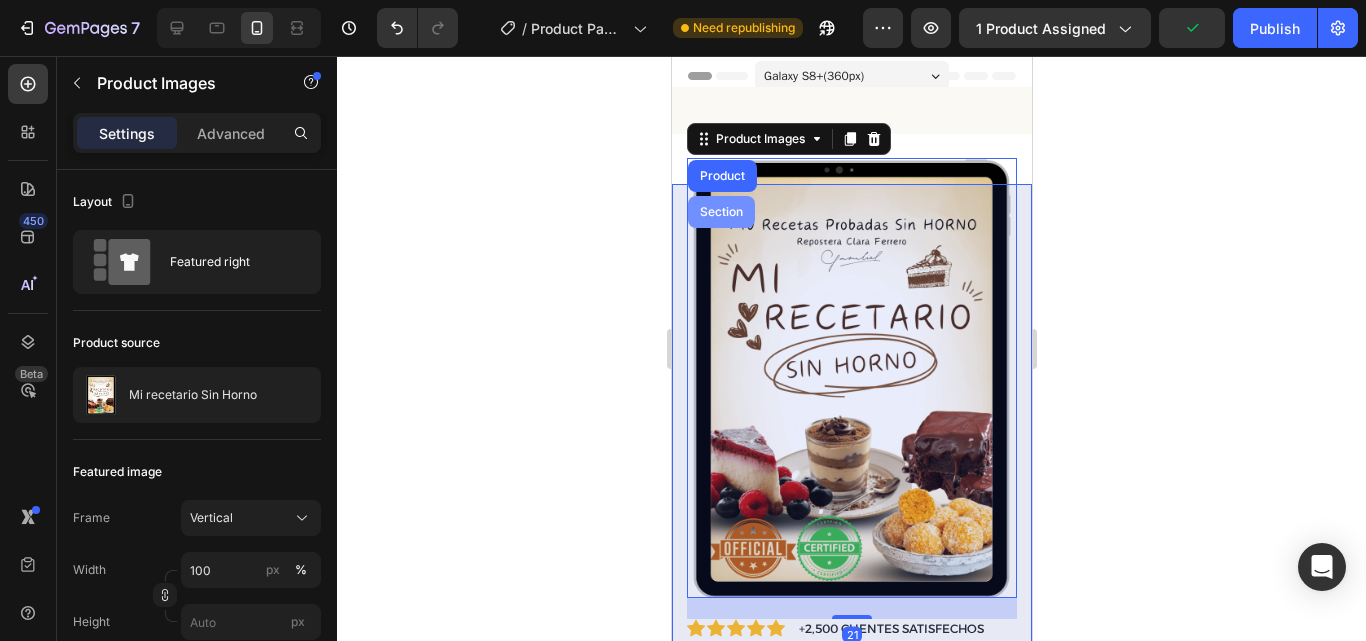 click on "Section" at bounding box center [720, 212] 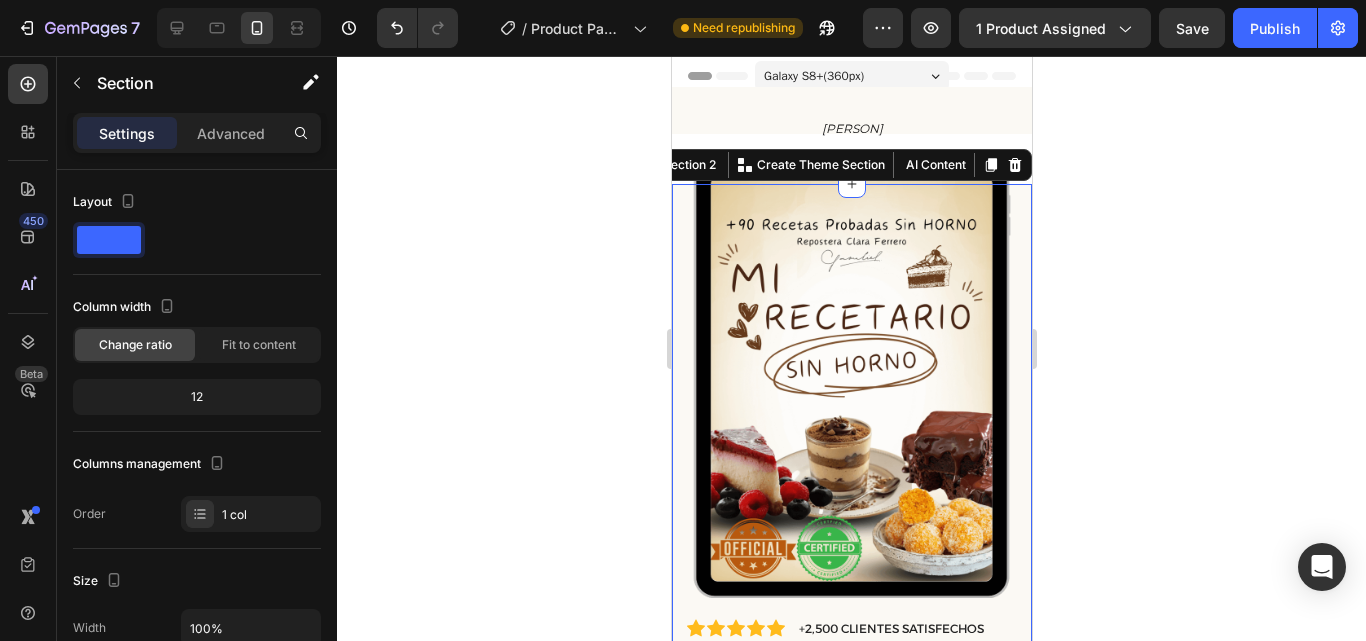 click 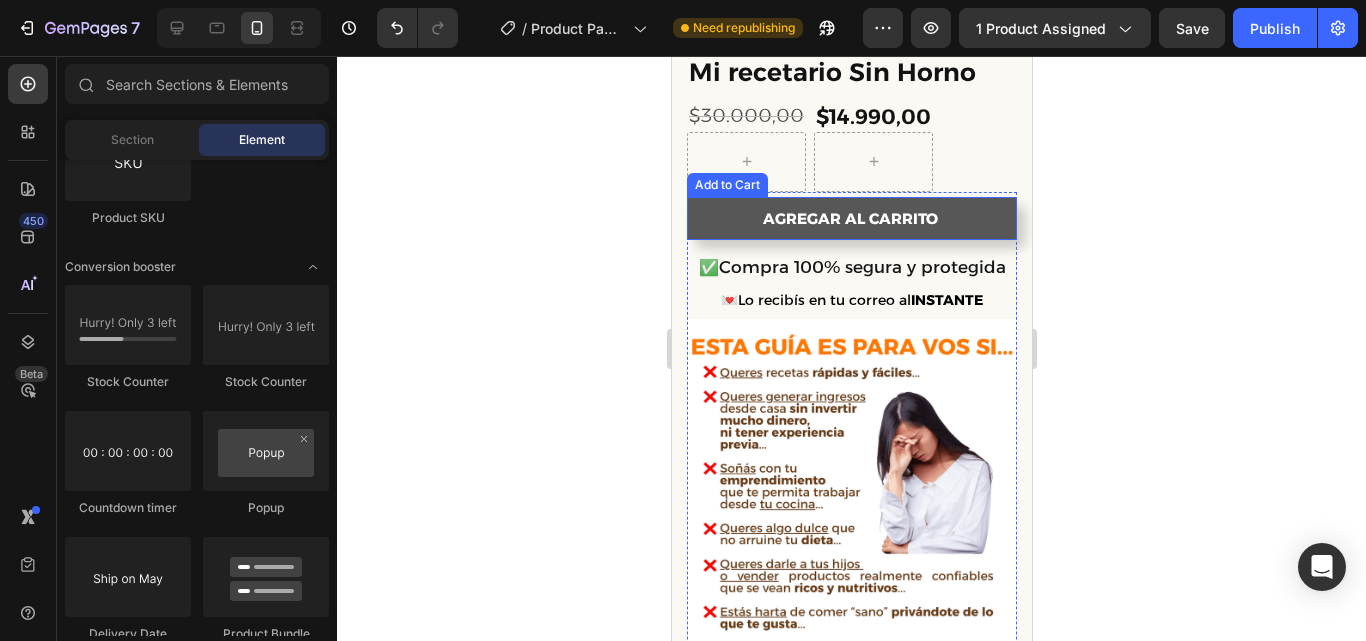 scroll, scrollTop: 653, scrollLeft: 0, axis: vertical 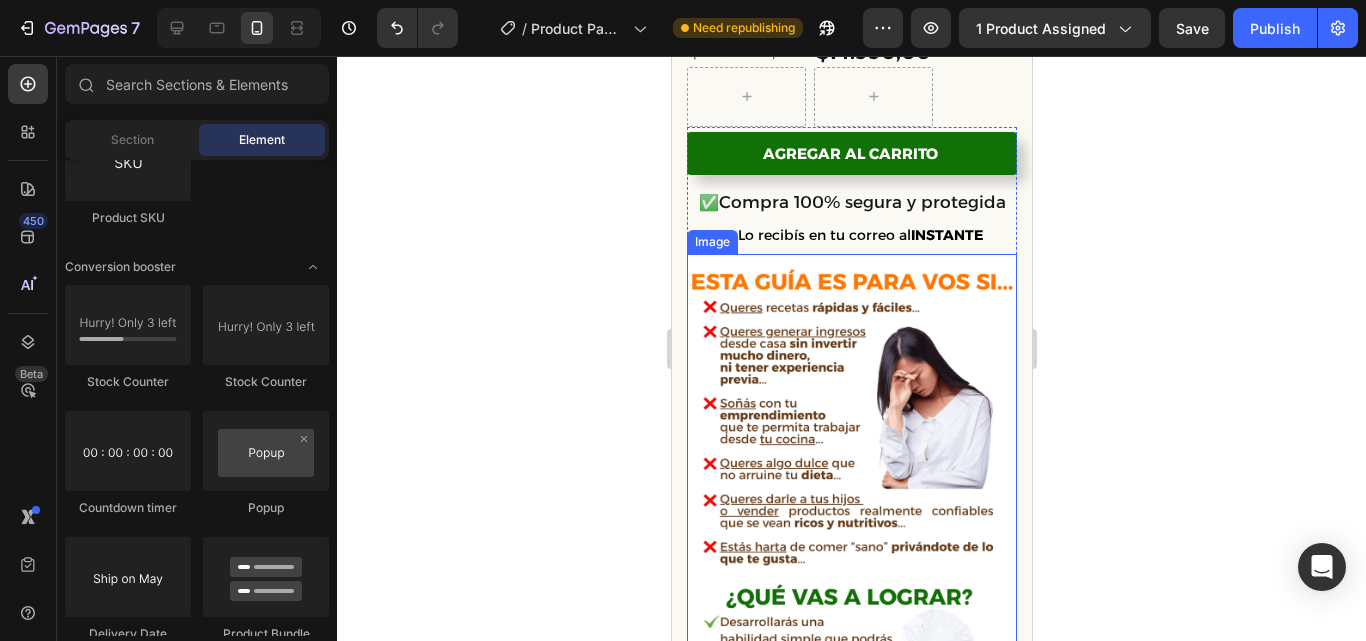 click at bounding box center (851, 584) 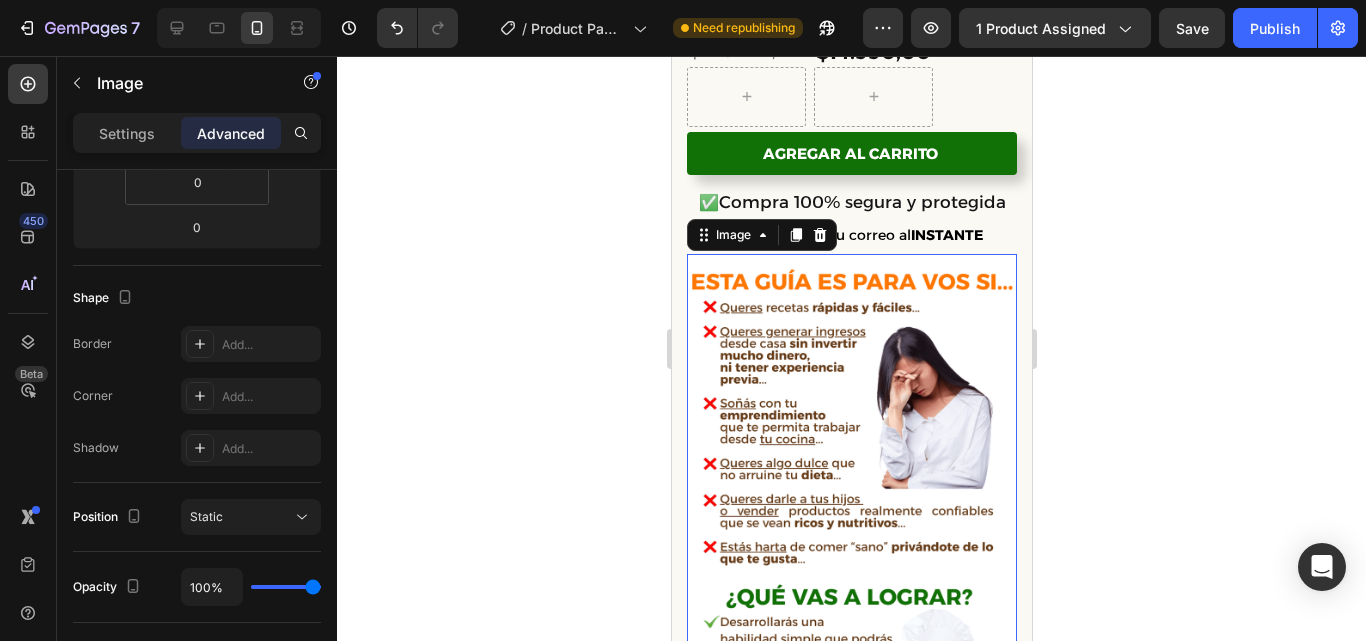 scroll, scrollTop: 0, scrollLeft: 0, axis: both 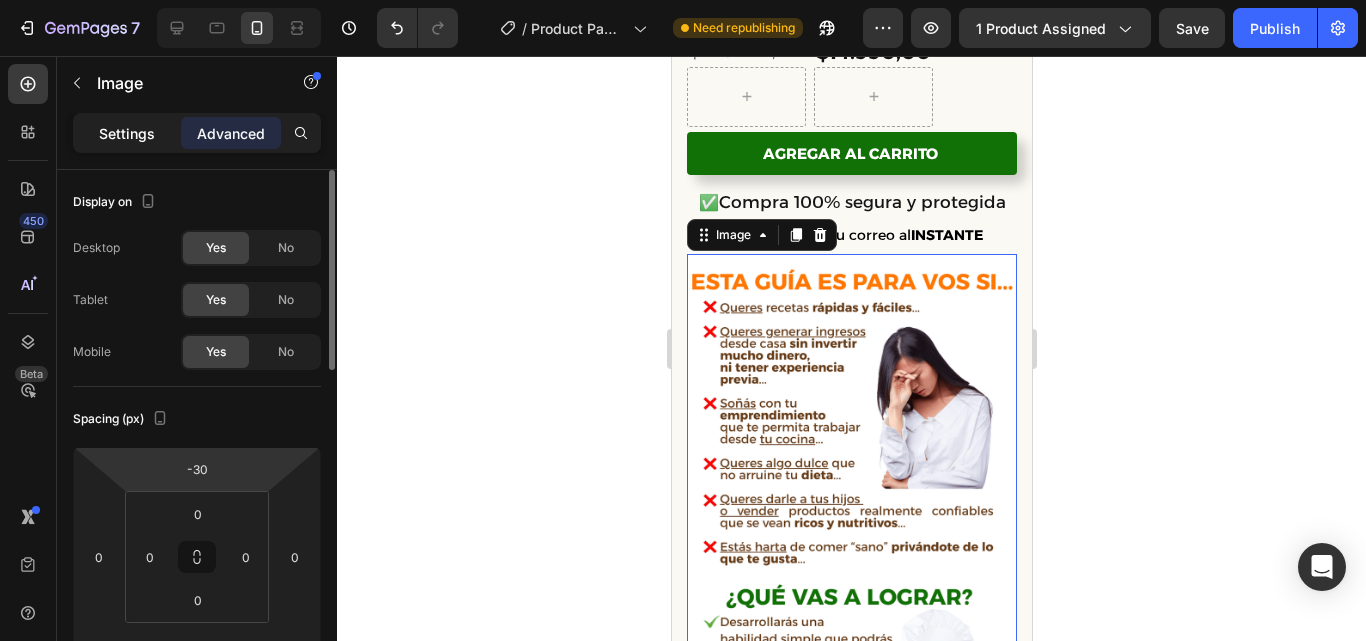 click on "Settings" at bounding box center [127, 133] 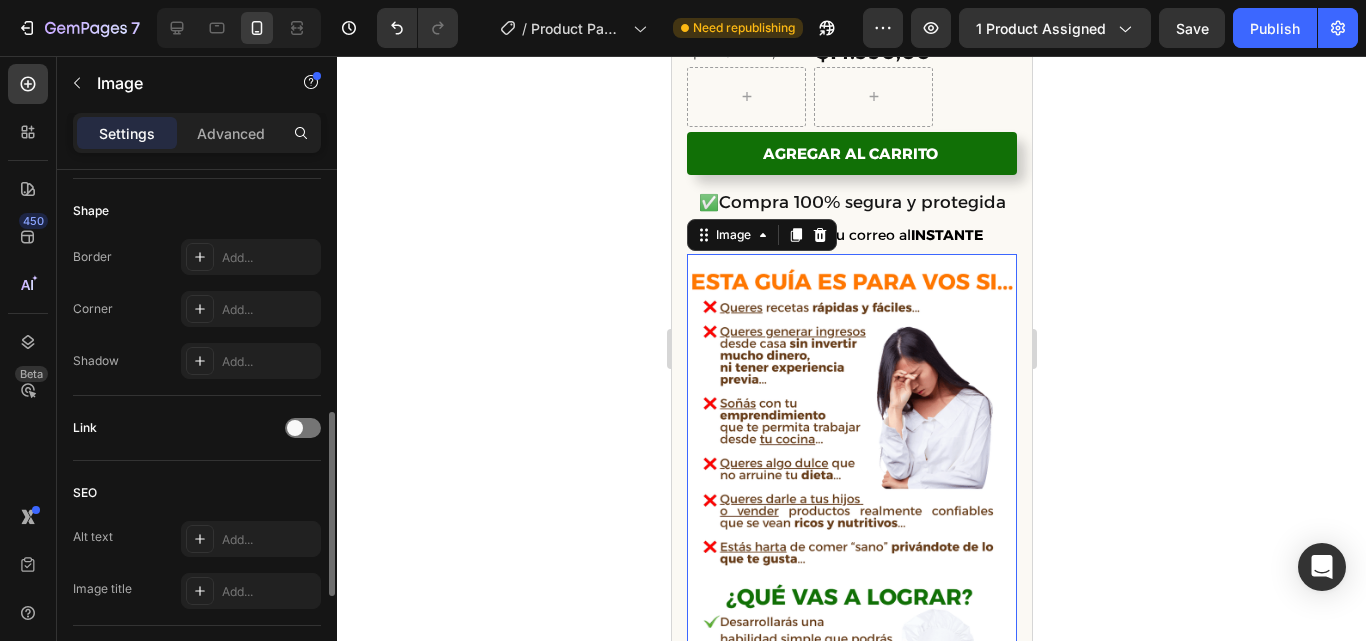 scroll, scrollTop: 686, scrollLeft: 0, axis: vertical 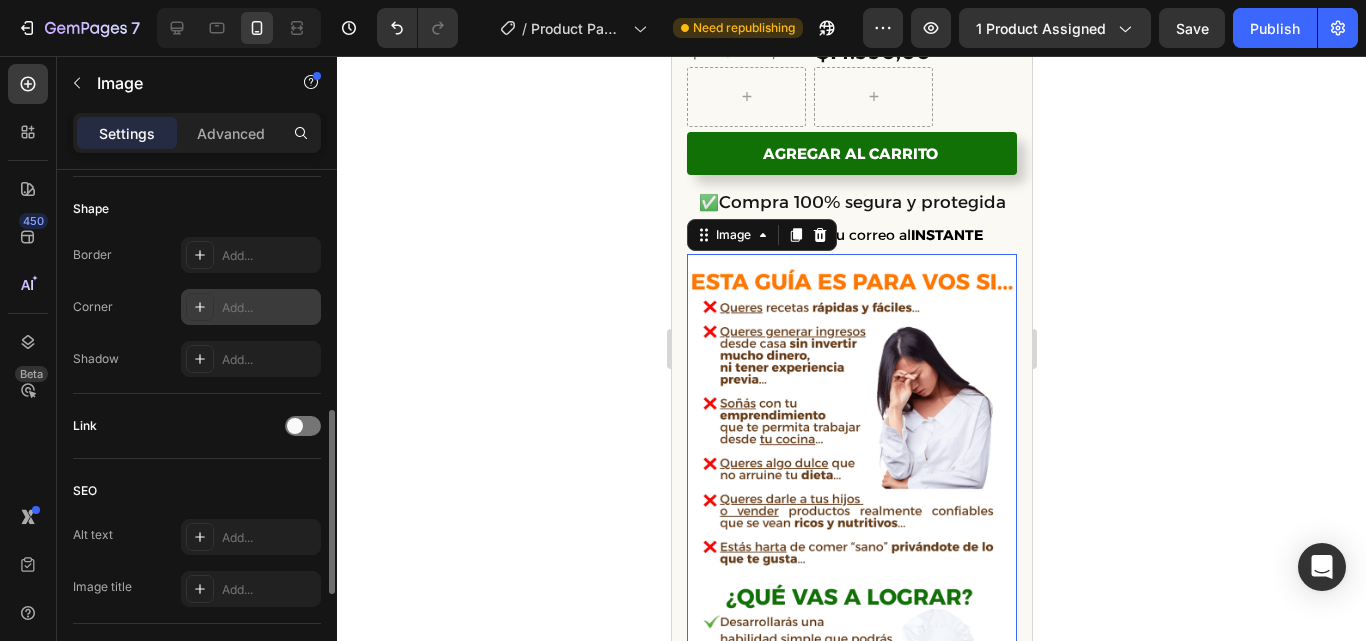 click on "Add..." at bounding box center [251, 307] 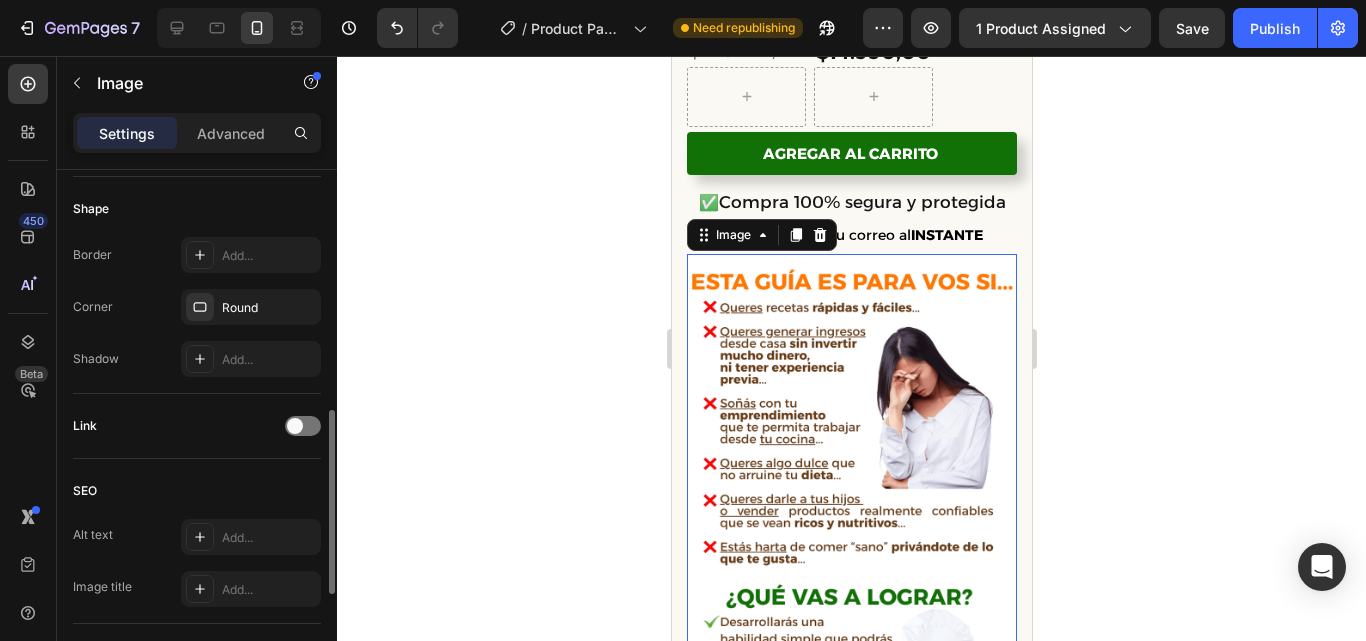 click on "Corner Round" at bounding box center (197, 307) 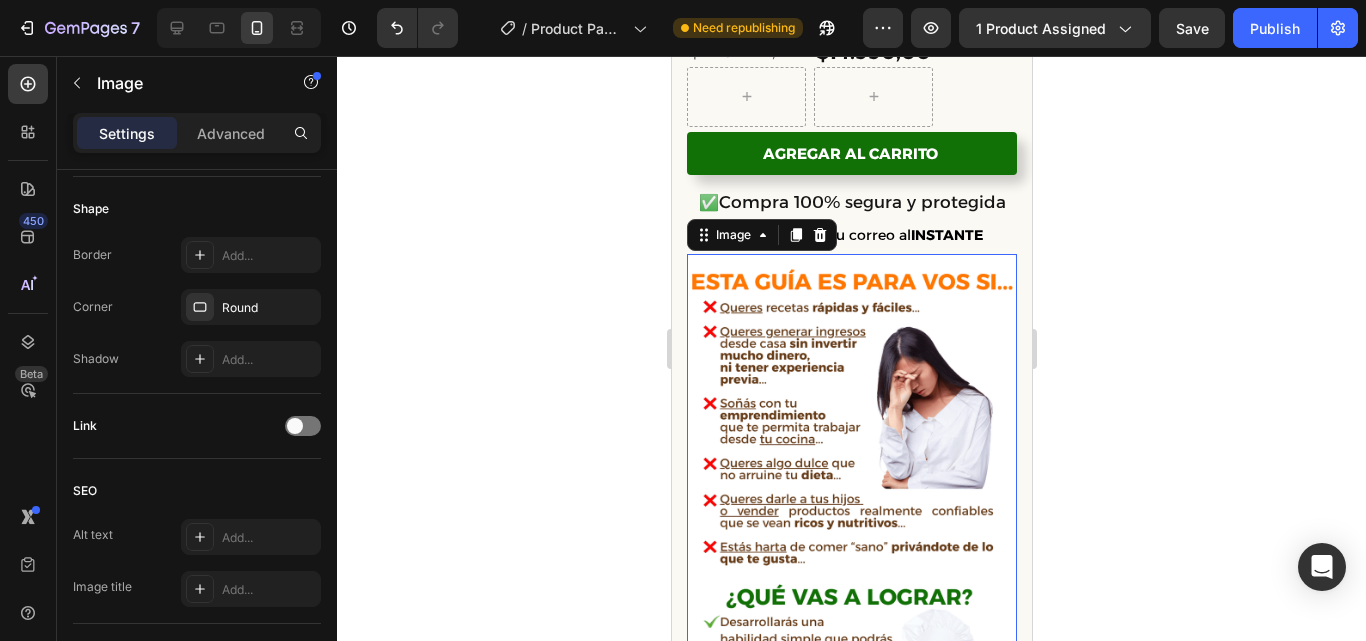 click 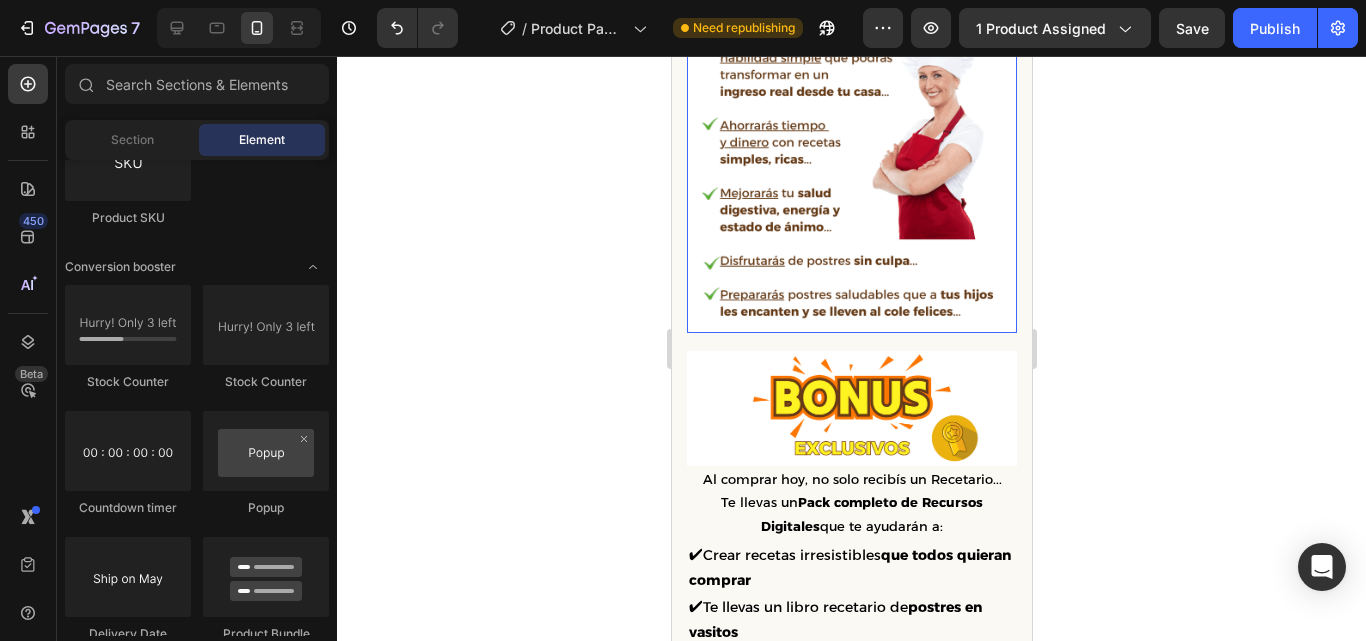 scroll, scrollTop: 1302, scrollLeft: 0, axis: vertical 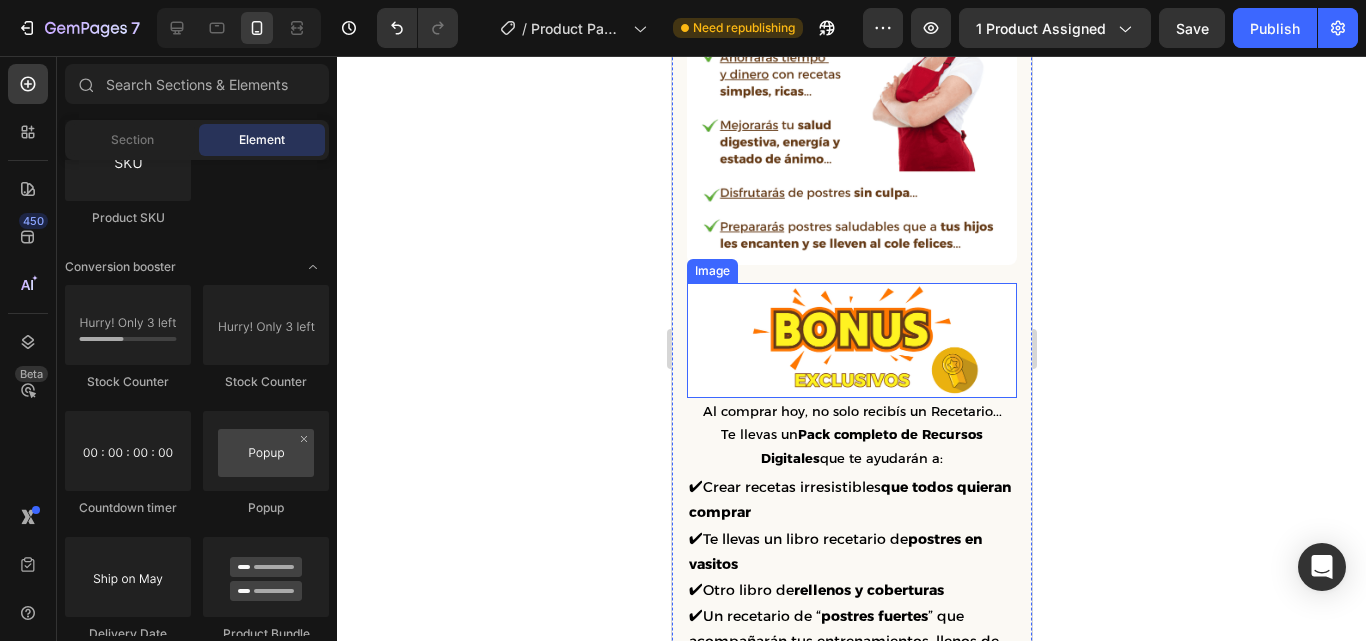 click at bounding box center [851, 340] 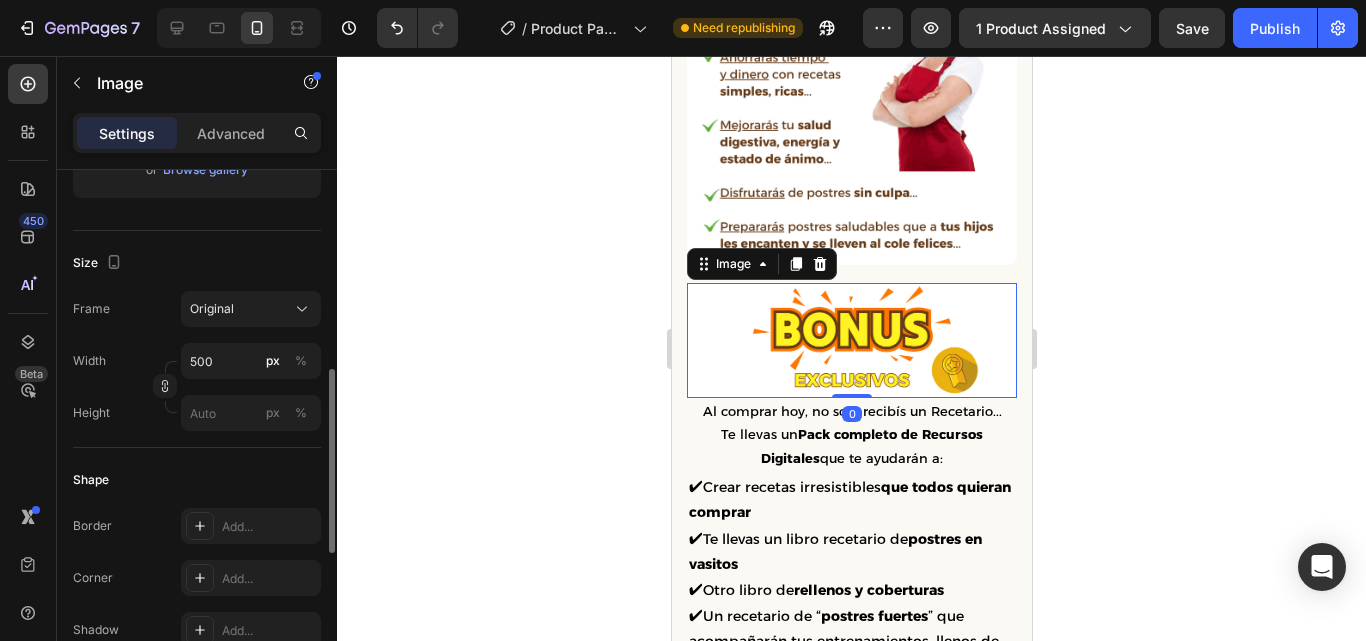 scroll, scrollTop: 455, scrollLeft: 0, axis: vertical 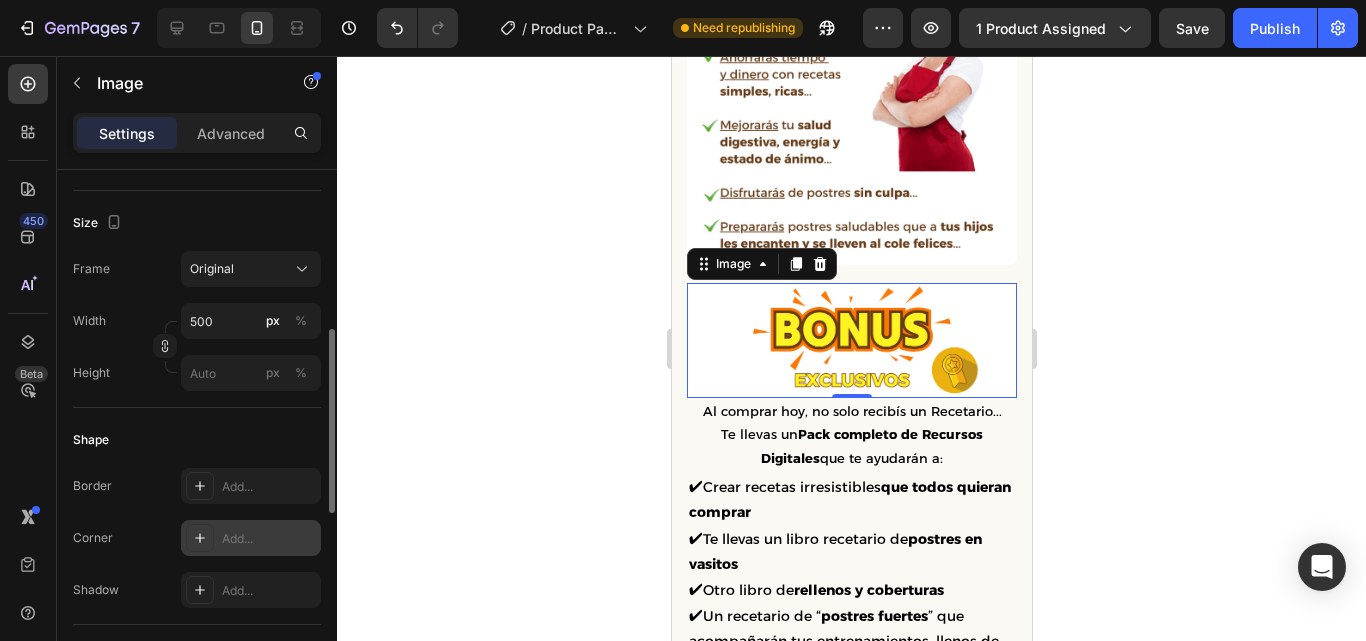 click on "Add..." at bounding box center [269, 539] 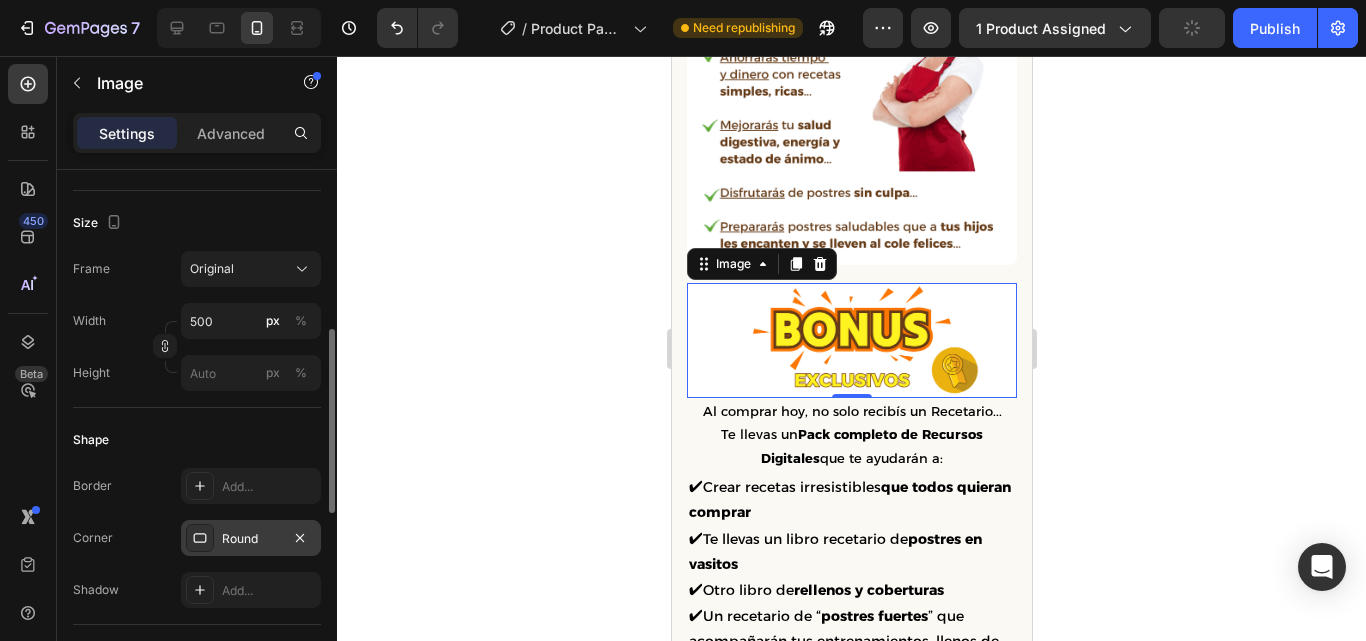 click 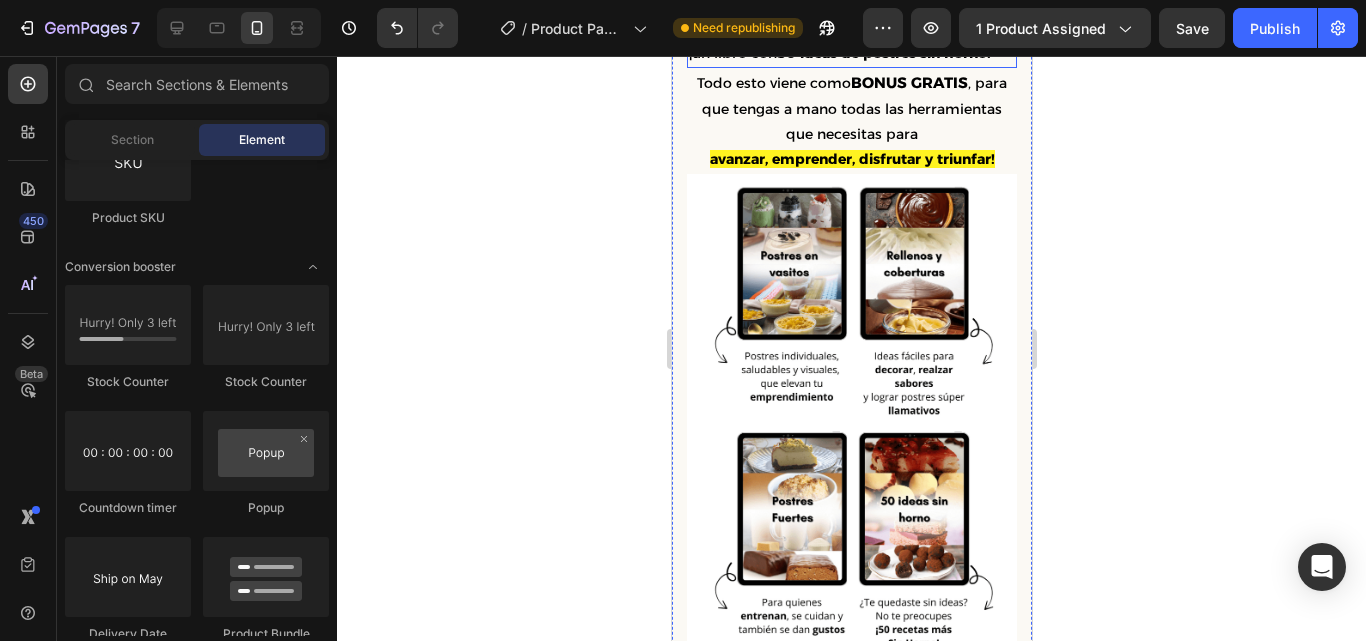 scroll, scrollTop: 2030, scrollLeft: 0, axis: vertical 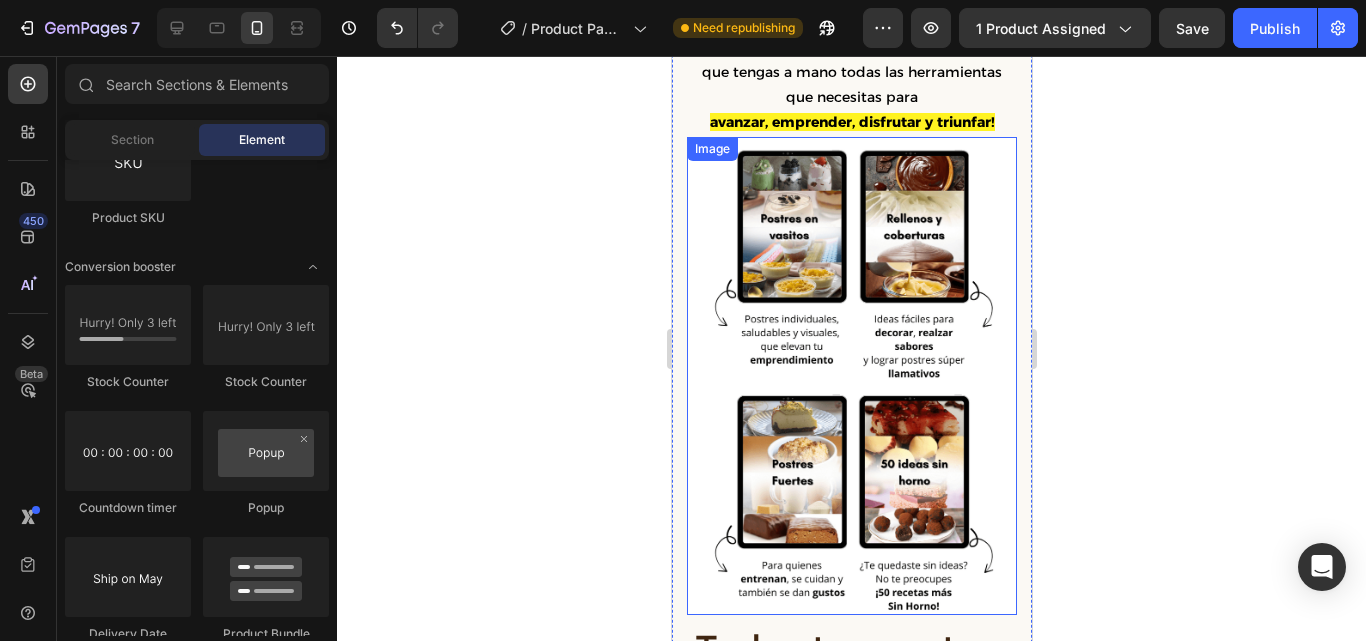 click at bounding box center (851, 376) 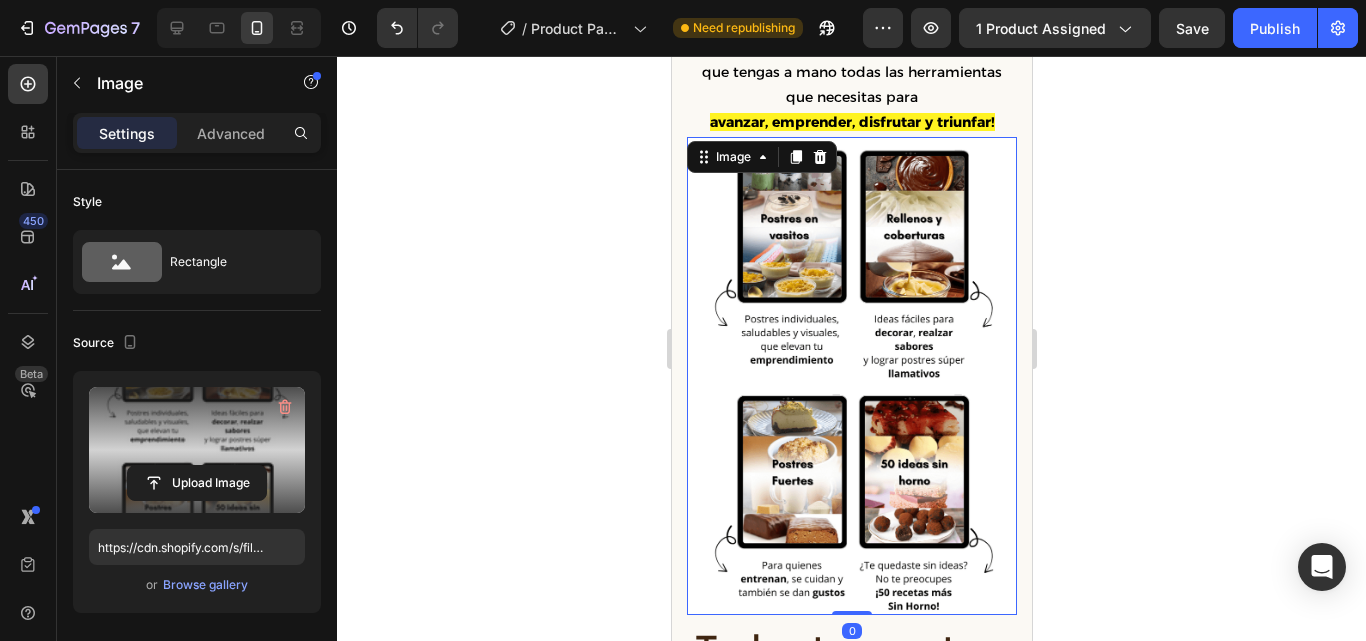 scroll, scrollTop: 522, scrollLeft: 0, axis: vertical 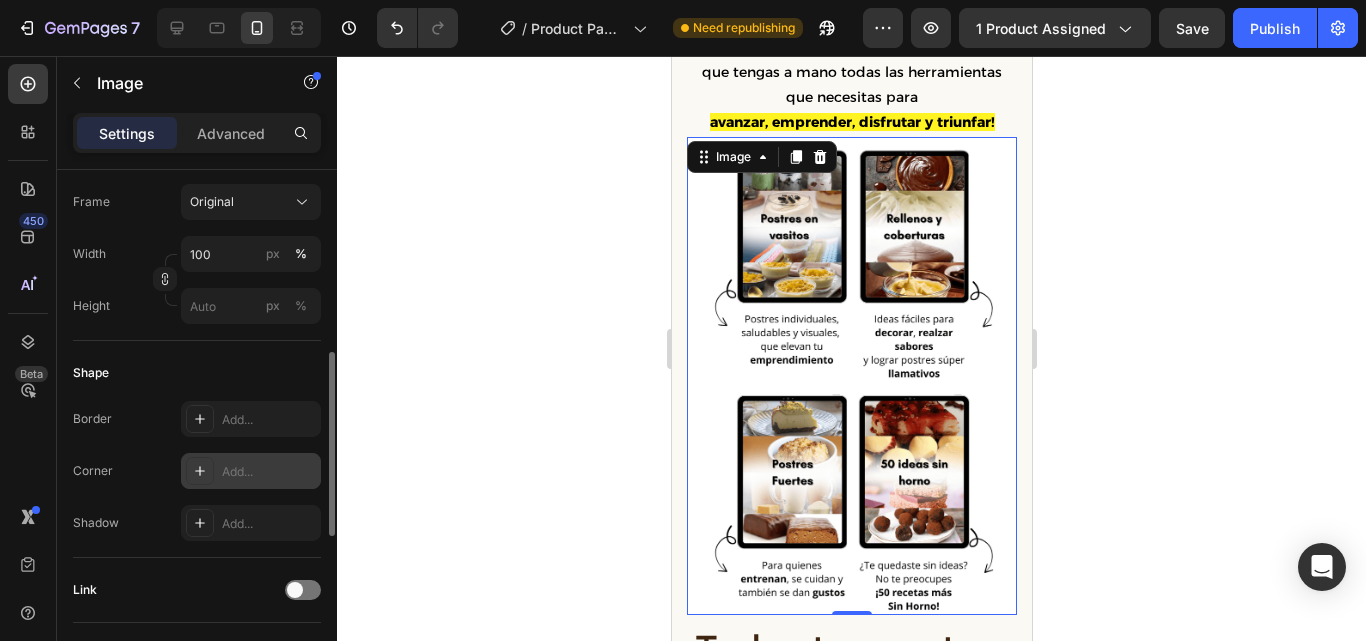 click on "Add..." at bounding box center [269, 472] 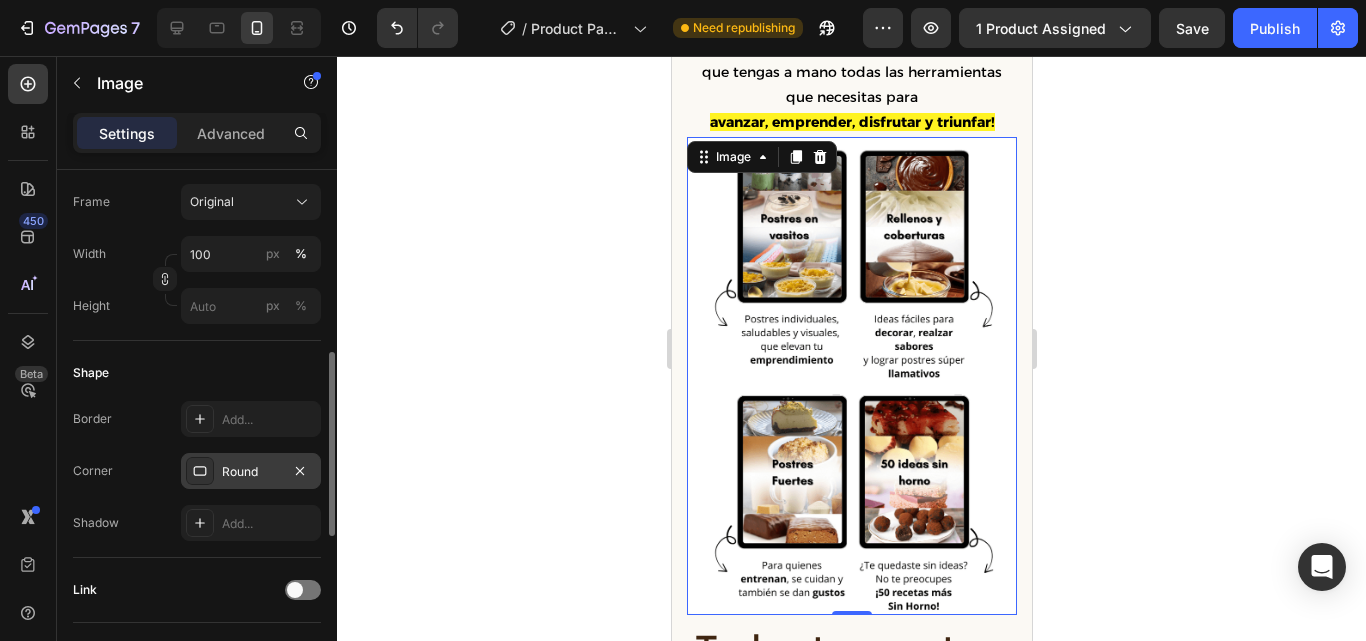 click 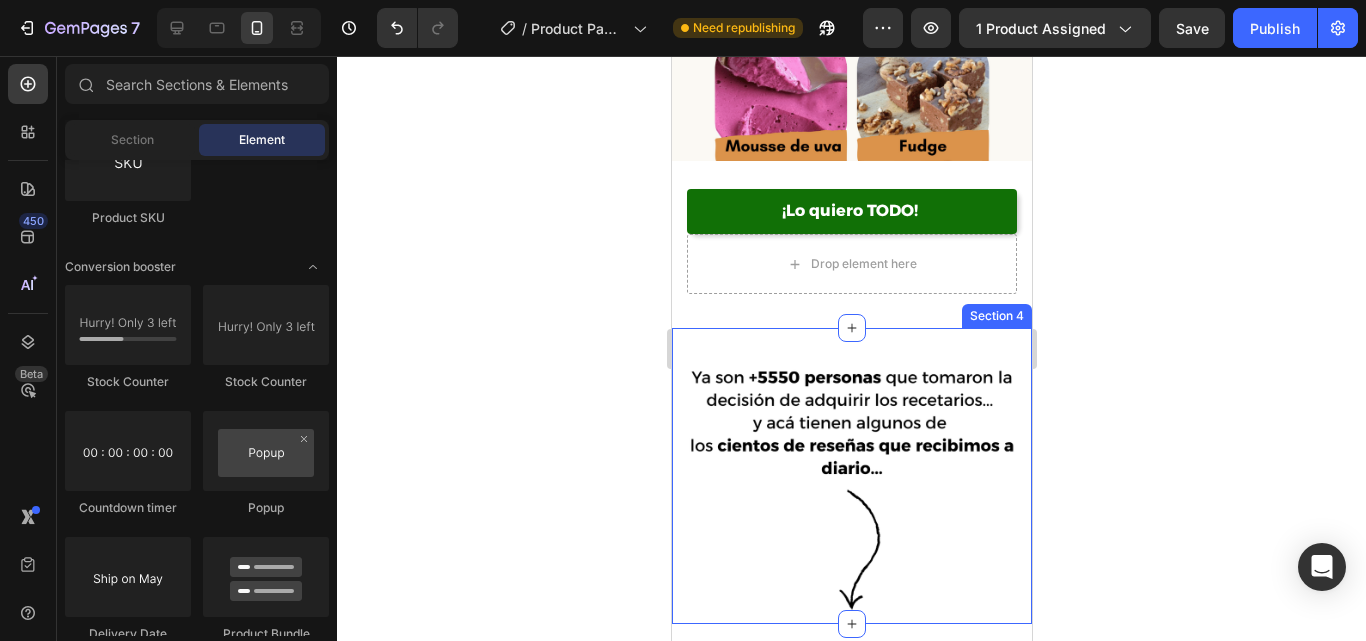scroll, scrollTop: 3190, scrollLeft: 0, axis: vertical 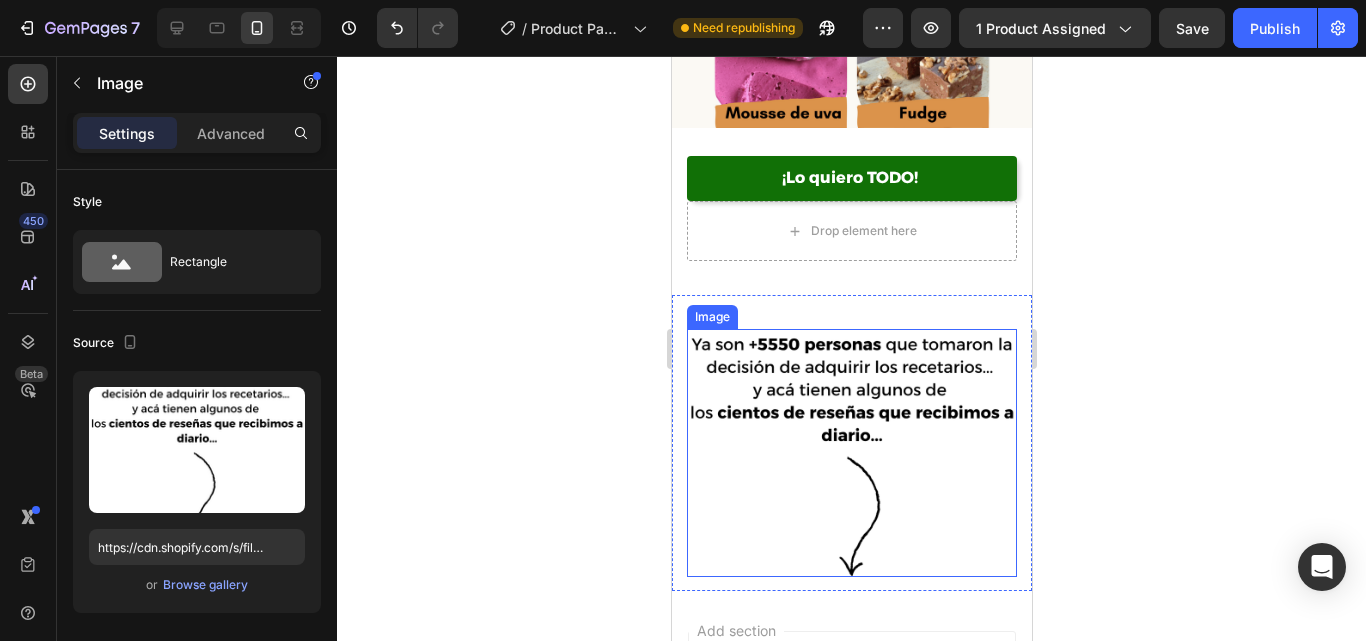 click at bounding box center [851, 453] 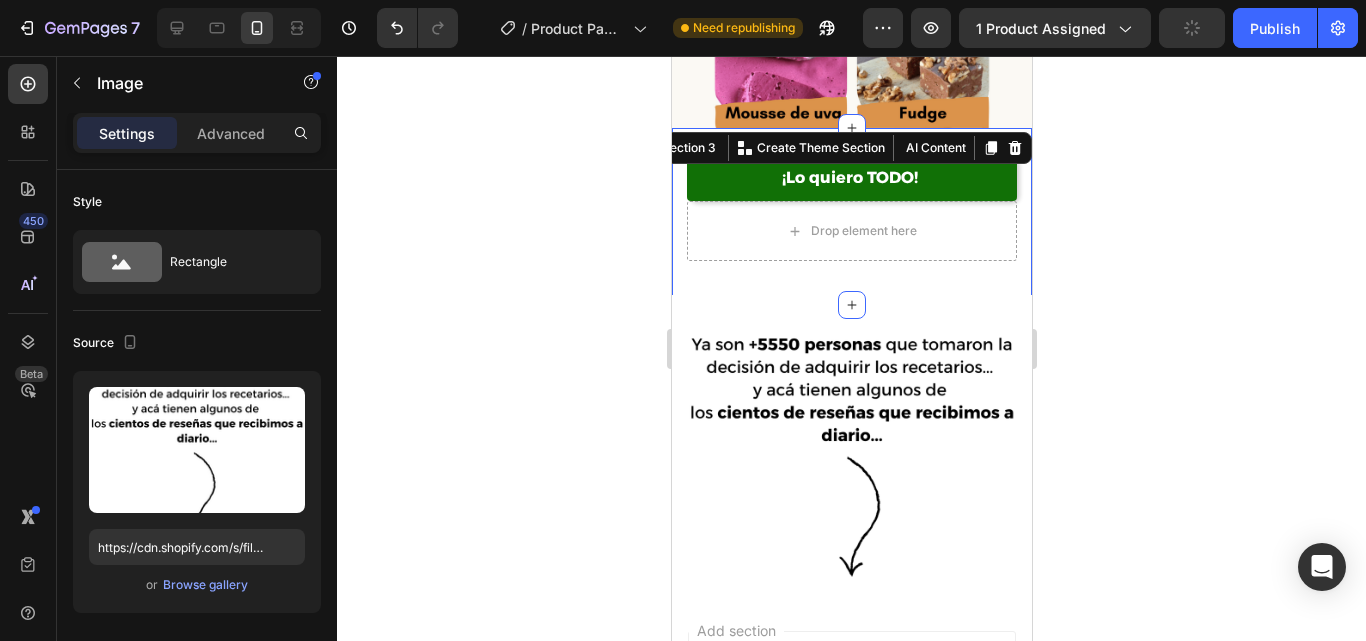 click on "¡Lo quiero TODO! Add to Cart
Drop element here Product Section 3   You can create reusable sections Create Theme Section AI Content Write with GemAI What would you like to describe here? Tone and Voice Persuasive Product Show more Generate" at bounding box center (851, 216) 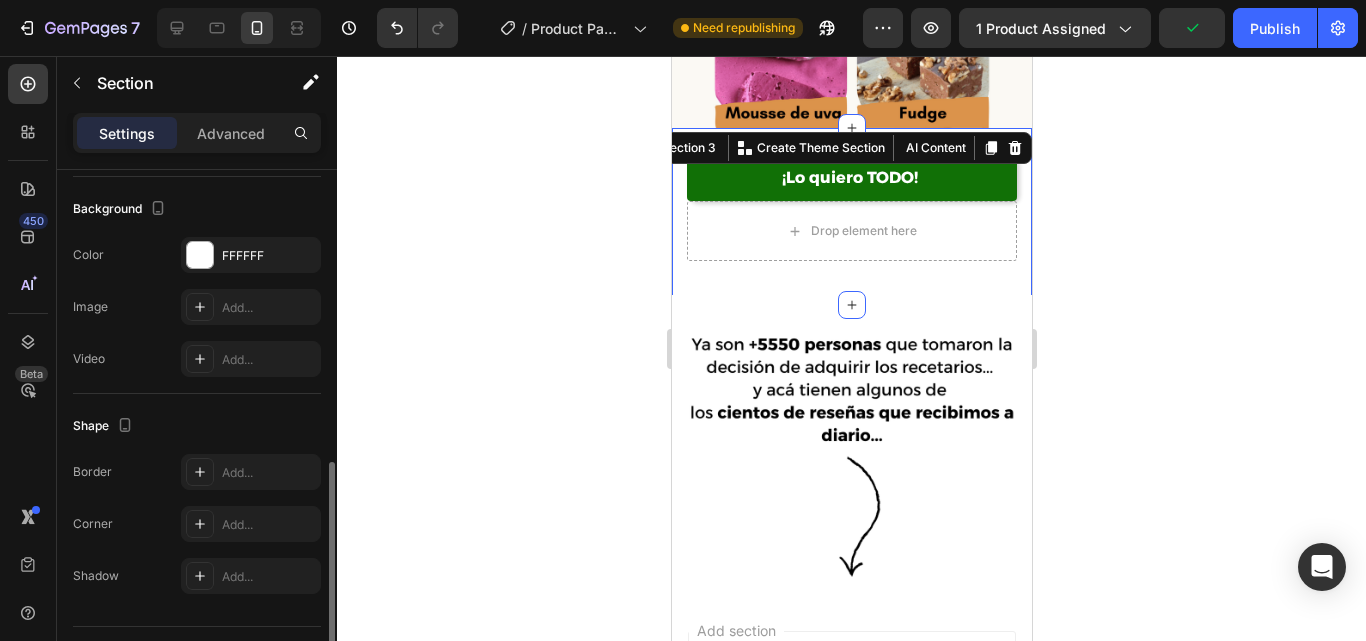 scroll, scrollTop: 613, scrollLeft: 0, axis: vertical 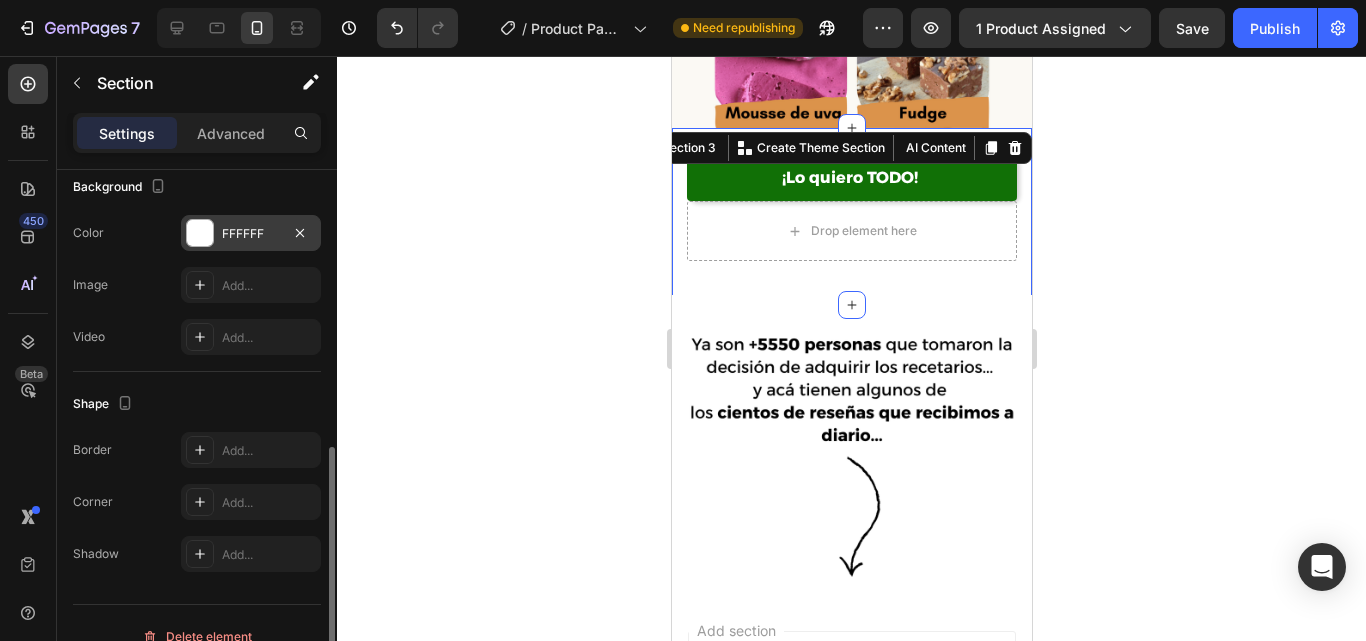 click on "FFFFFF" at bounding box center [251, 234] 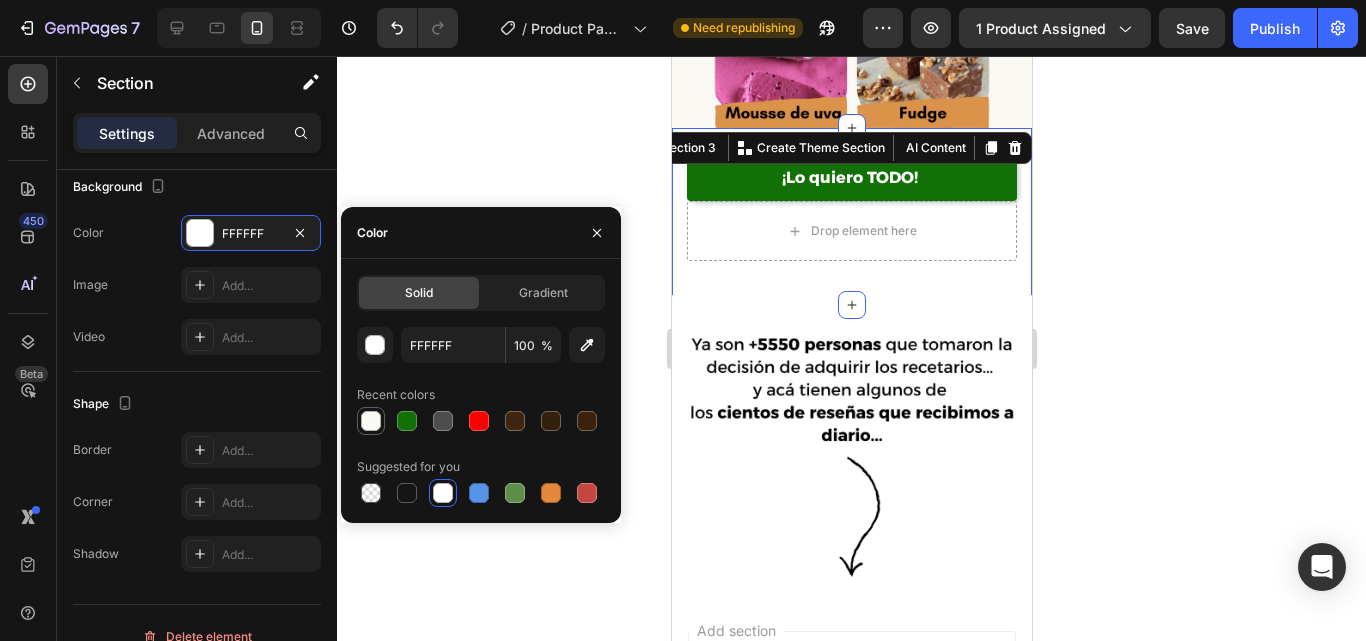 click at bounding box center [371, 421] 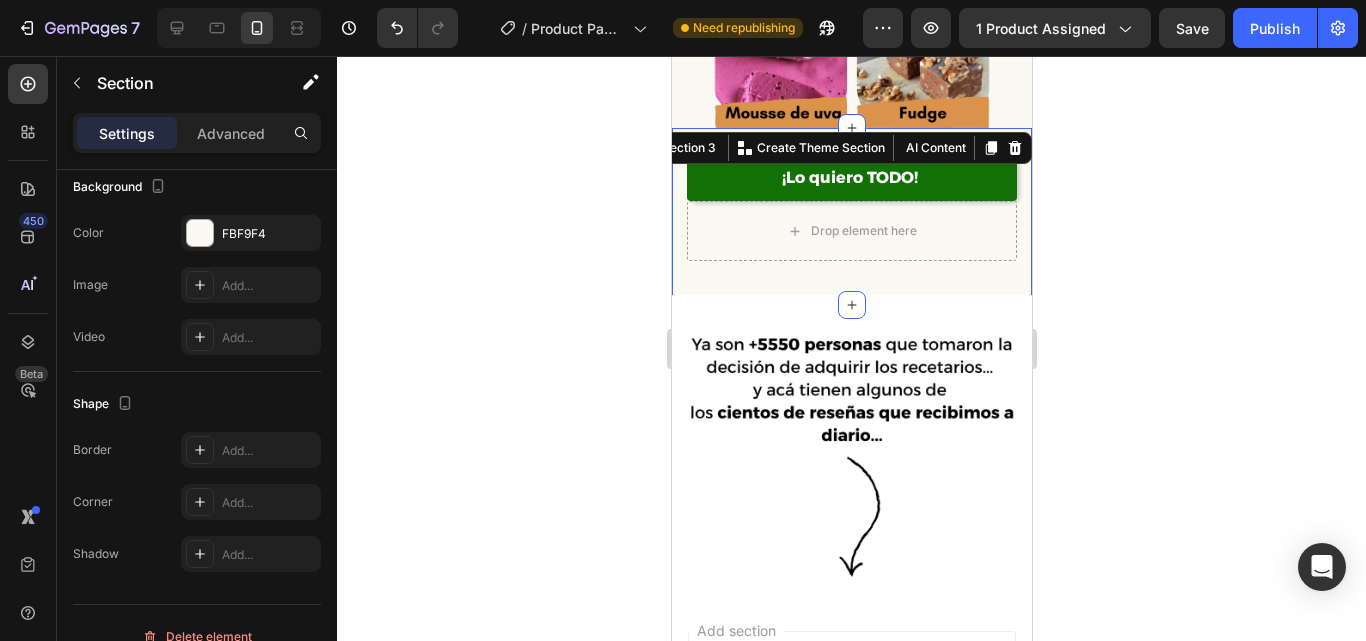 click 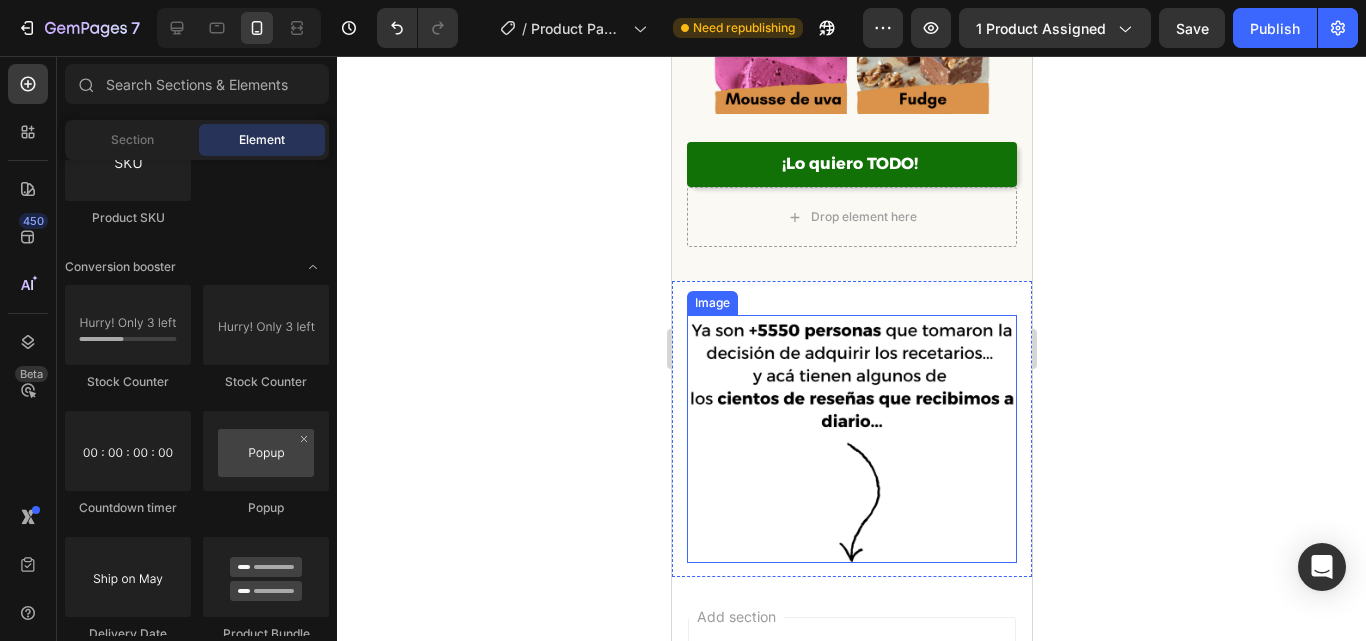 scroll, scrollTop: 3222, scrollLeft: 0, axis: vertical 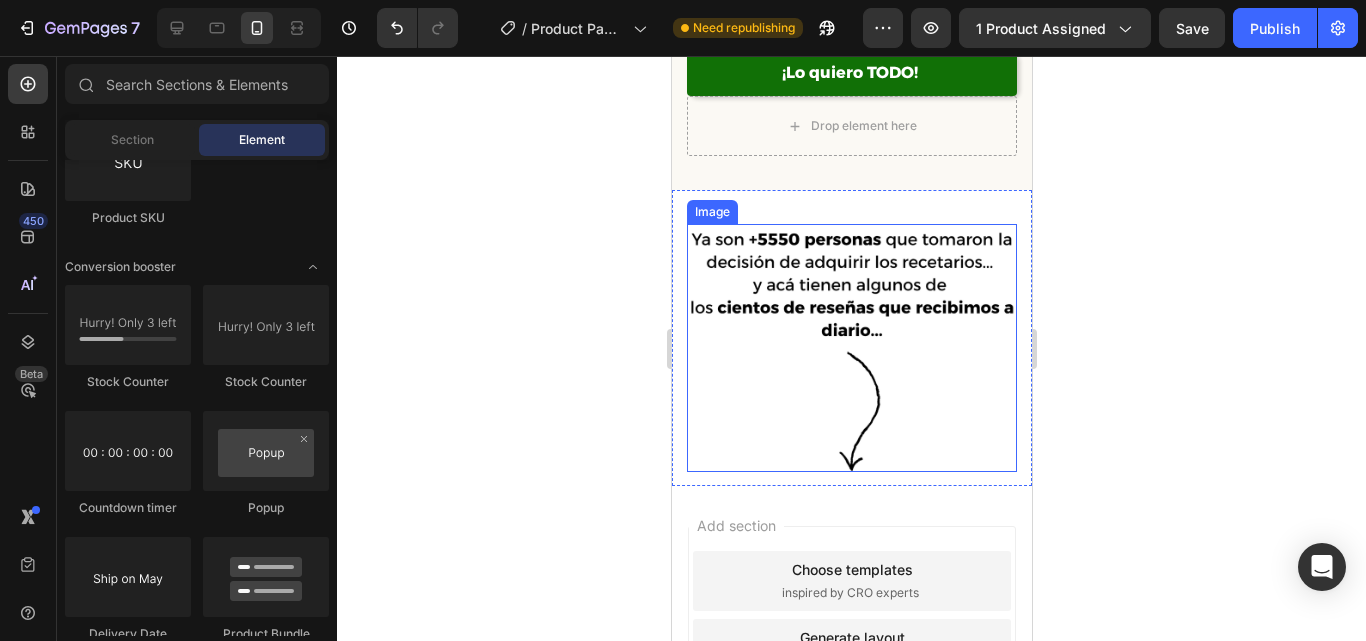 click at bounding box center [851, 348] 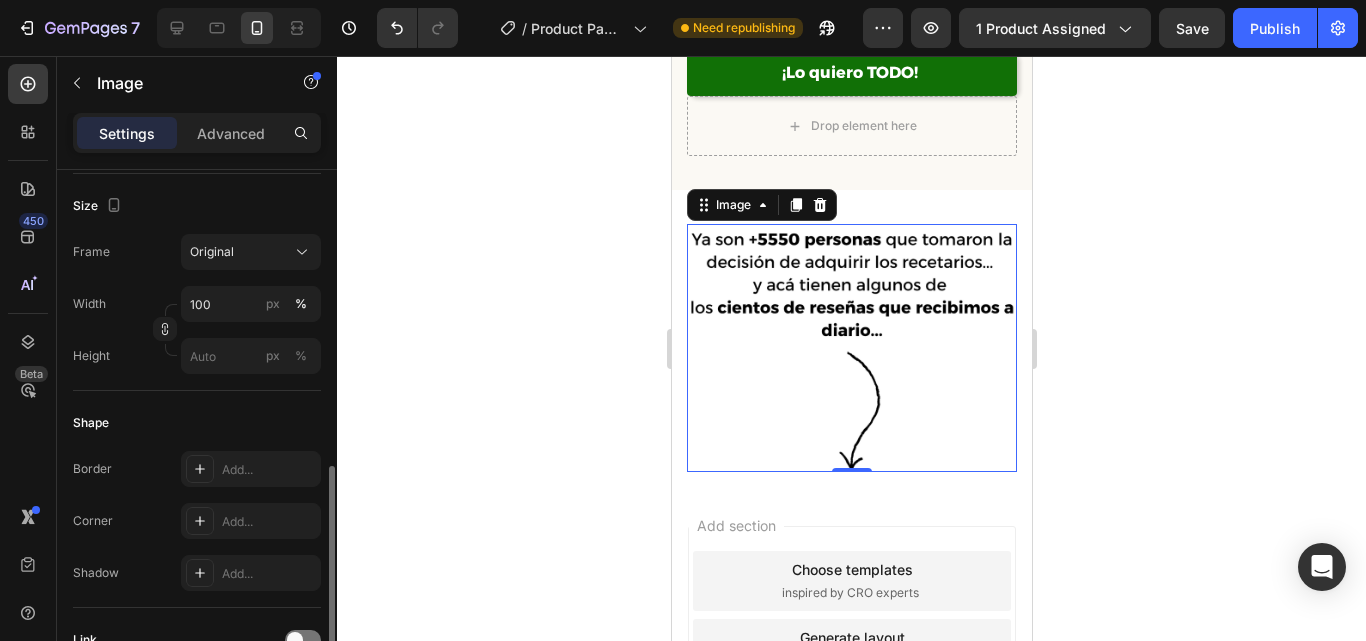 scroll, scrollTop: 599, scrollLeft: 0, axis: vertical 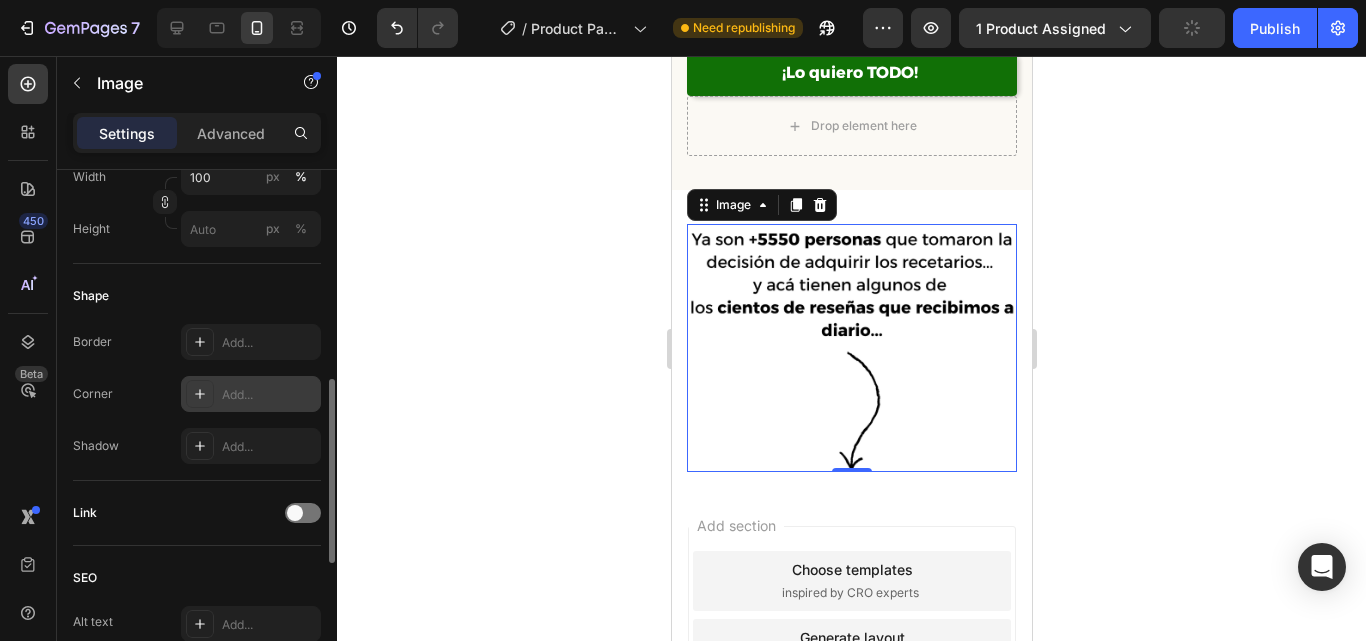 click on "Add..." at bounding box center (269, 395) 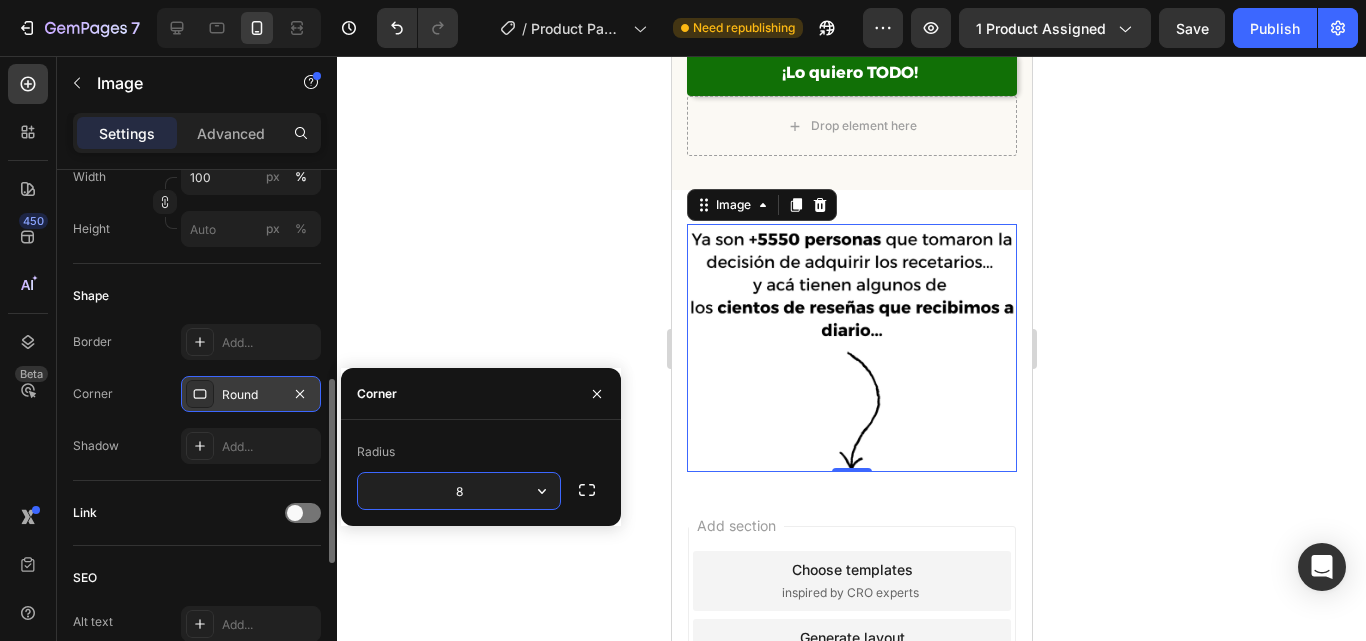 click 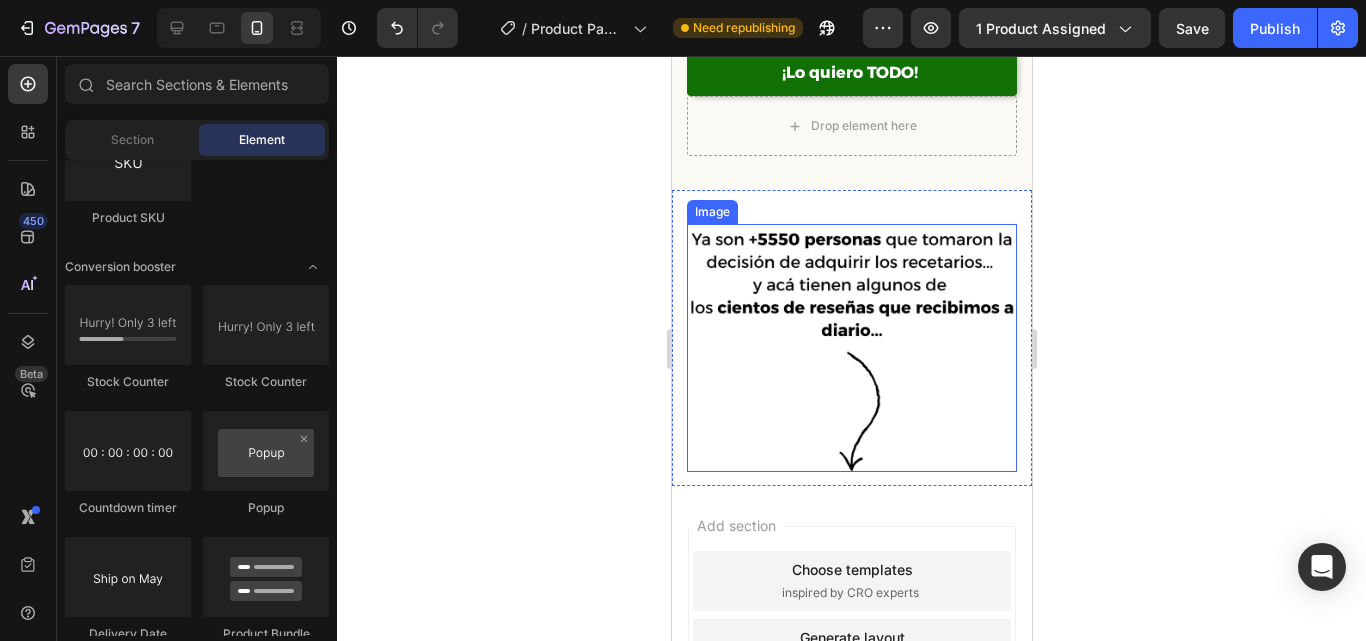 click at bounding box center [851, 348] 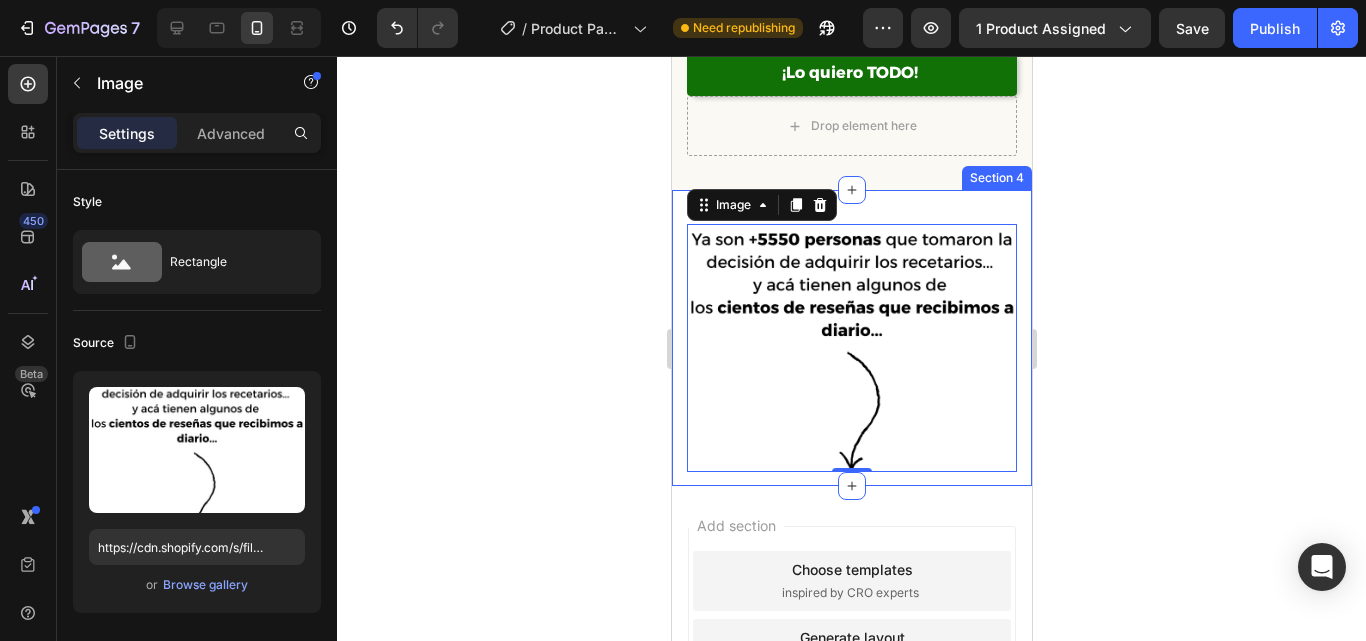 click on "Image   0 Section 4" at bounding box center (851, 338) 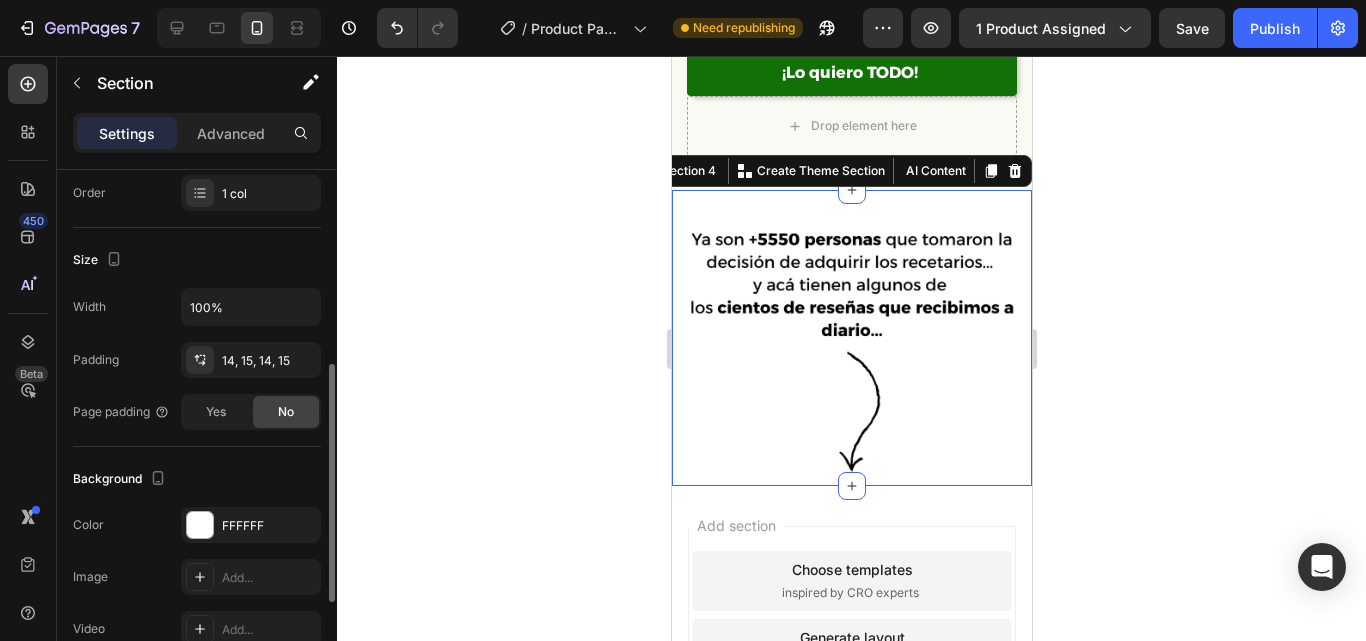 scroll, scrollTop: 372, scrollLeft: 0, axis: vertical 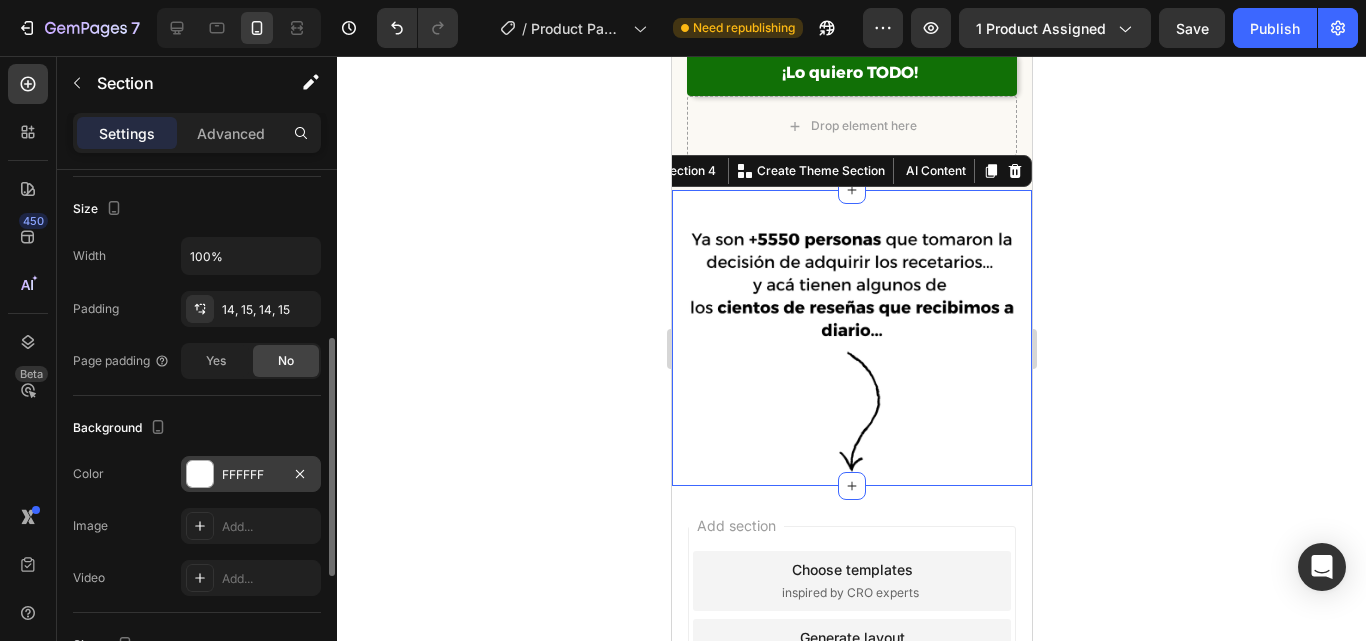 click on "FFFFFF" at bounding box center (251, 475) 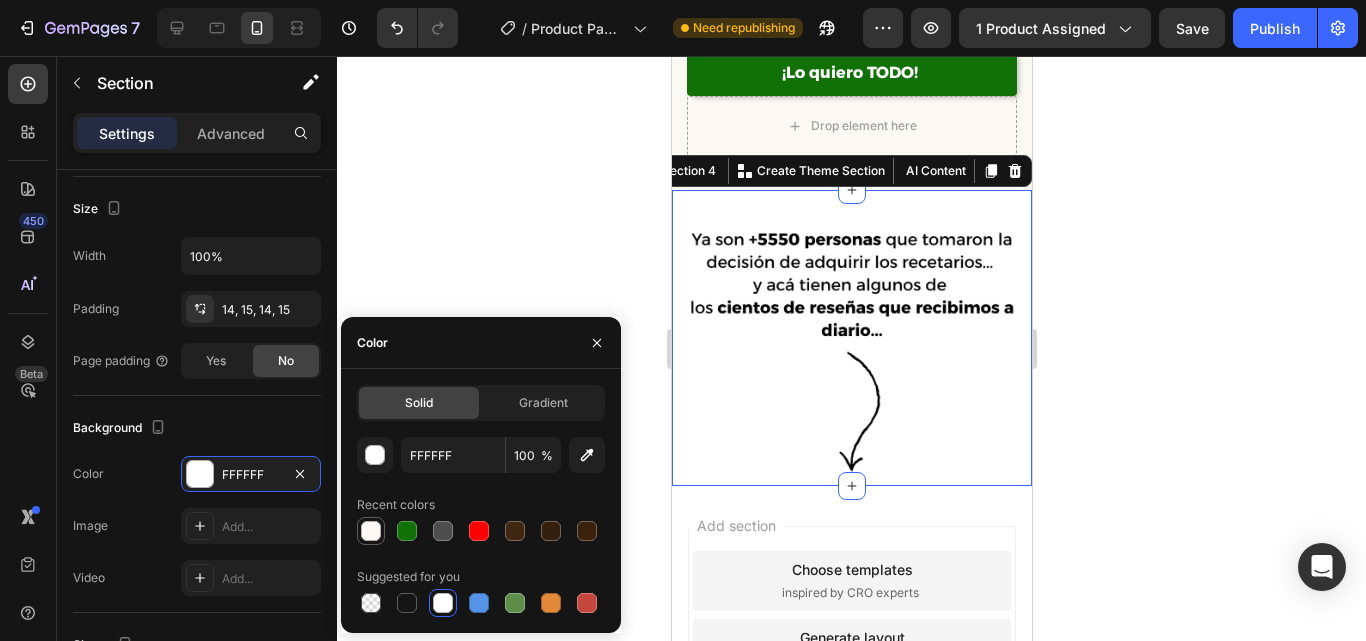 click at bounding box center (371, 531) 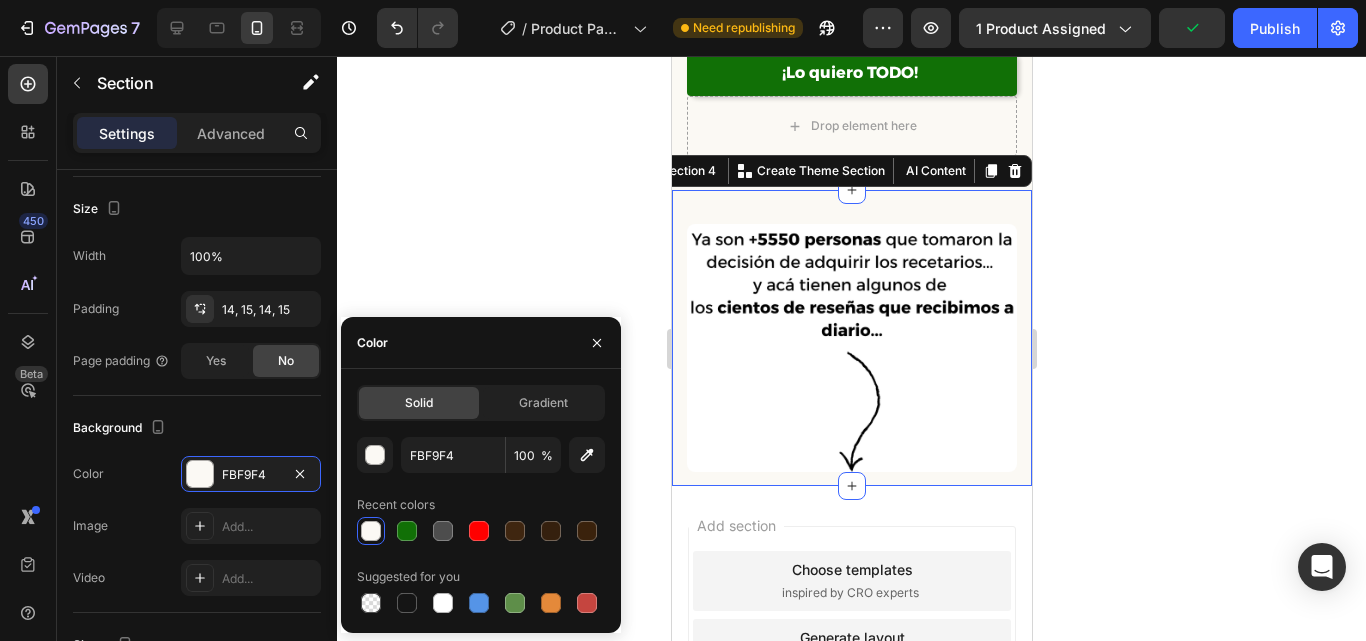 click 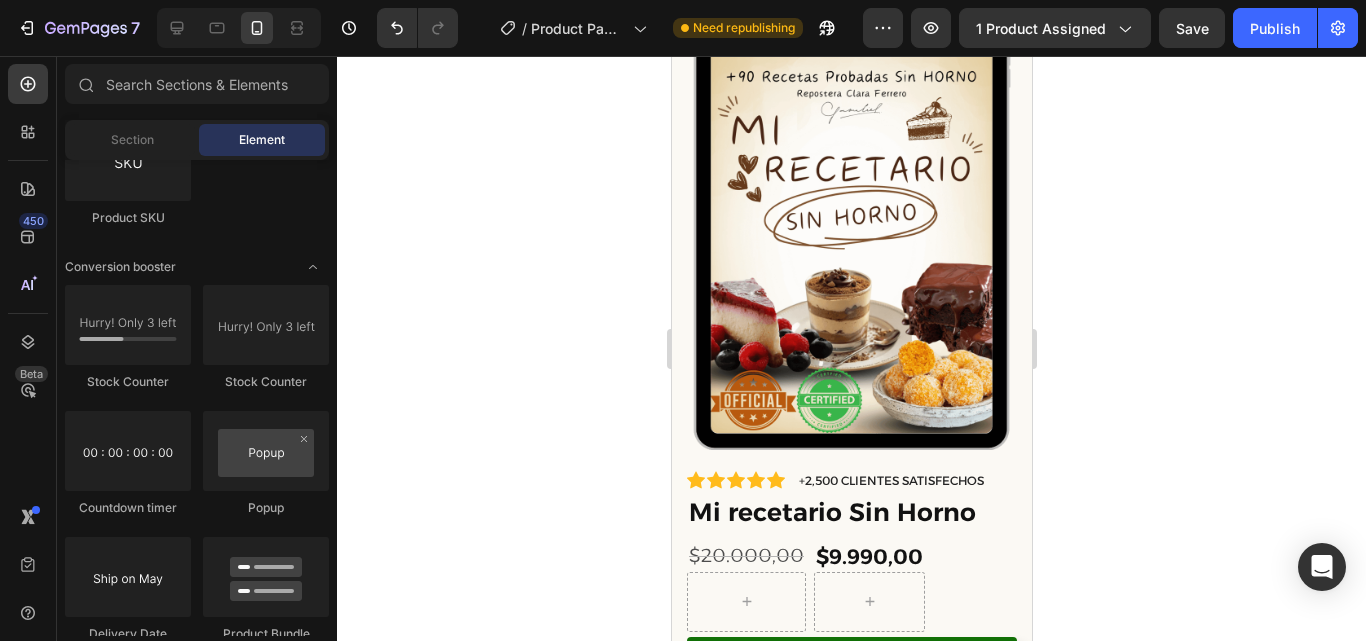 scroll, scrollTop: 0, scrollLeft: 0, axis: both 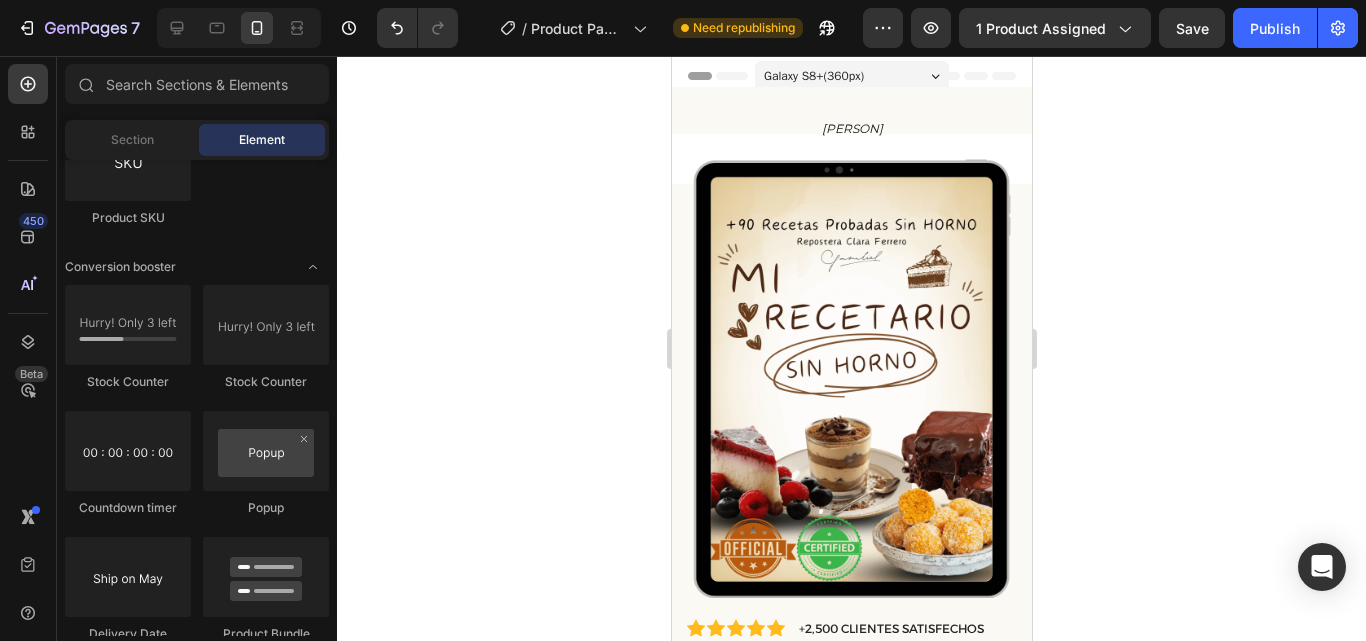 click on "Repostera Clara Ferrero Heading Row Section 1 Product Images
Material
Shipping
Care instruction Accordion Icon Icon Icon Icon Icon Icon List +2,500 CLIENTES SATISFECHOS Text Block Row 50% off Product Badge Mi recetario Sin Horno Product Title Icon Icon Icon Icon Icon Icon List 2,500+ Verified Reviews! Text Block Row $20.000,00 Product Price Product Price $9.990,00 Product Price Product Price
Row Setup options like colors, sizes with product variant.       Add new variant   or   sync data Product Variants & Swatches ✅ Compra 100% segura y protegida 💌 Lo recibís en tu correo al  INSTANTE Formato PDF y también ¡Imprimible! Text Block Image Agregar al carrito Add to Cart Row Row Product Image Al comprar hoy, no solo recibís un Recetario... Te llevas un  Pack completo de Recursos Digitales  que te ayudarán a: Text Block ✔ Crear recetas irresistibles  que todos quieran comprar ✔ Te llevas un libro recetario de ✔ ✔" at bounding box center [851, 1928] 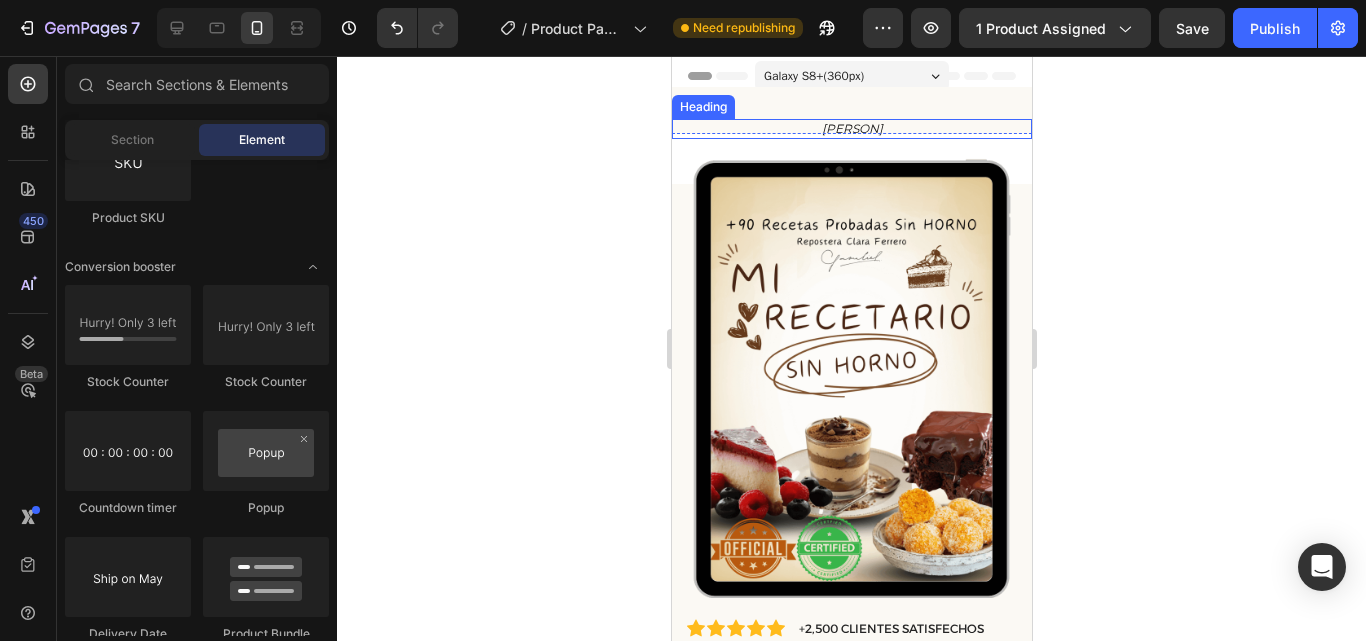 click on "Repostera [PERSON]" at bounding box center (851, 129) 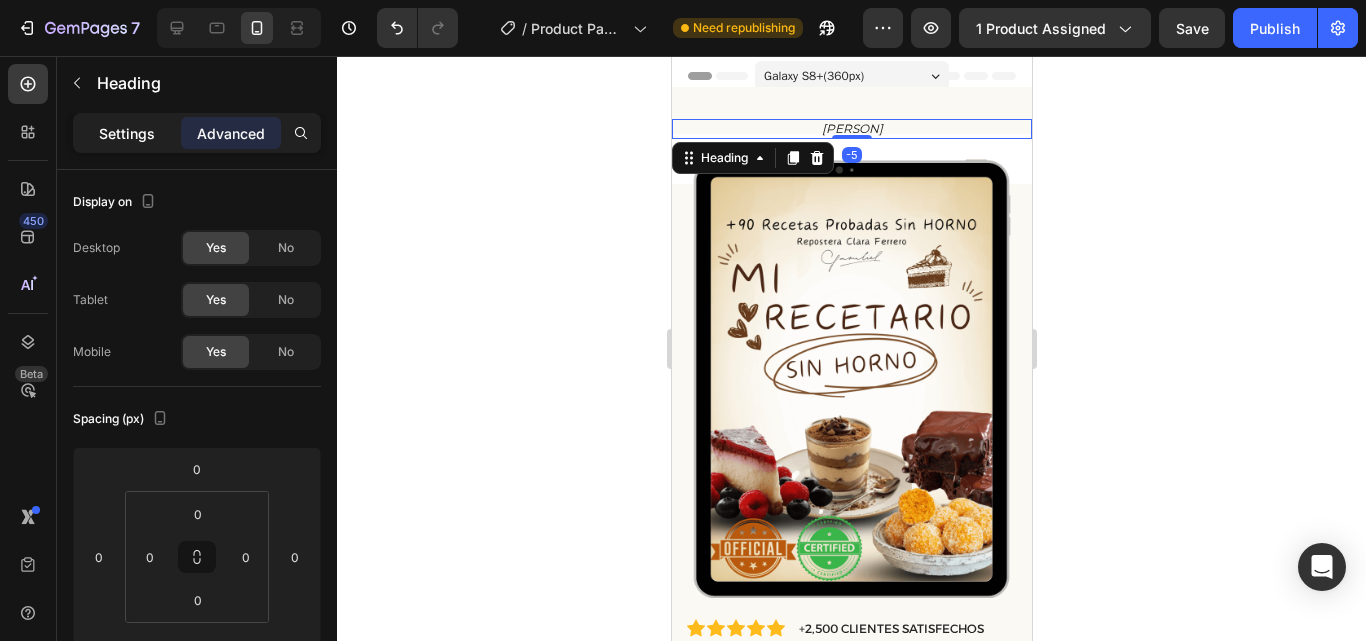 click on "Settings" at bounding box center (127, 133) 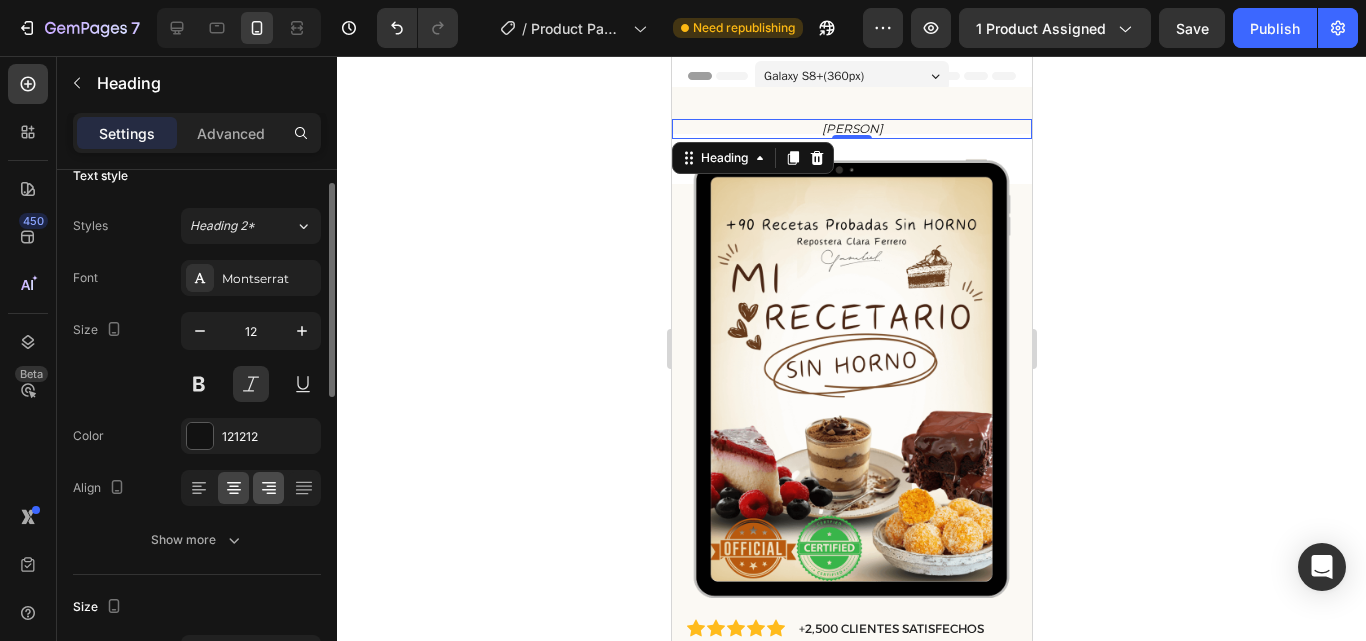 scroll, scrollTop: 0, scrollLeft: 0, axis: both 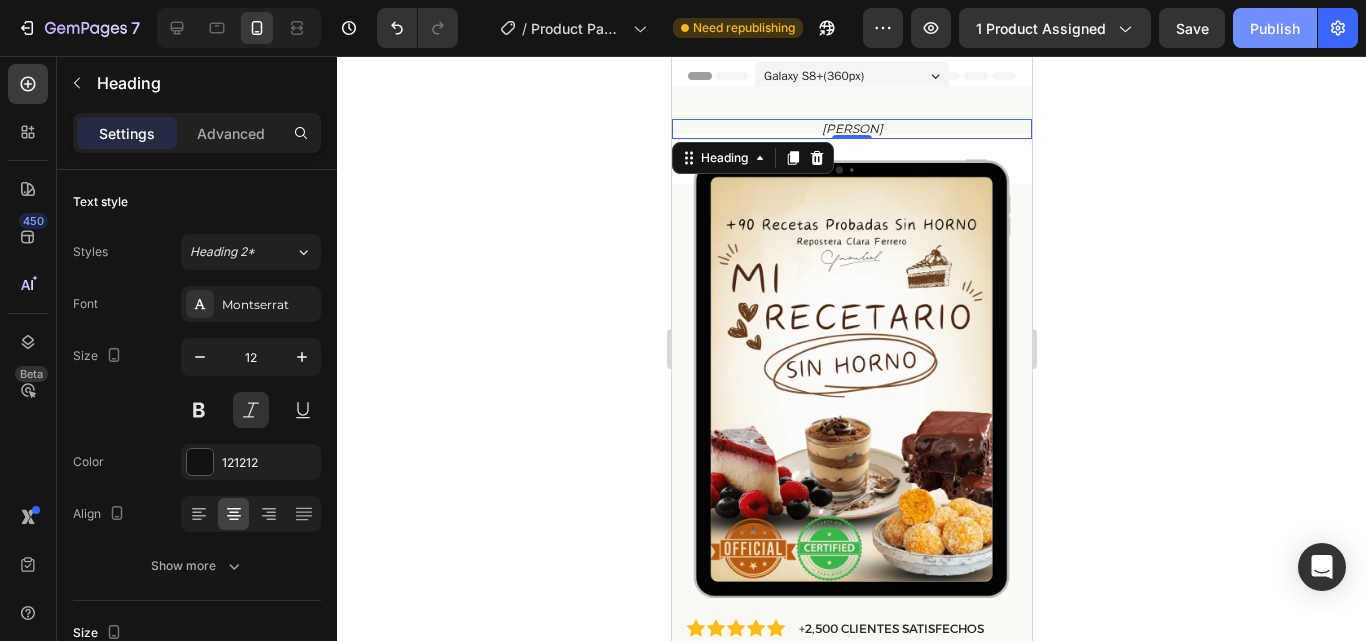 click on "Publish" at bounding box center (1275, 28) 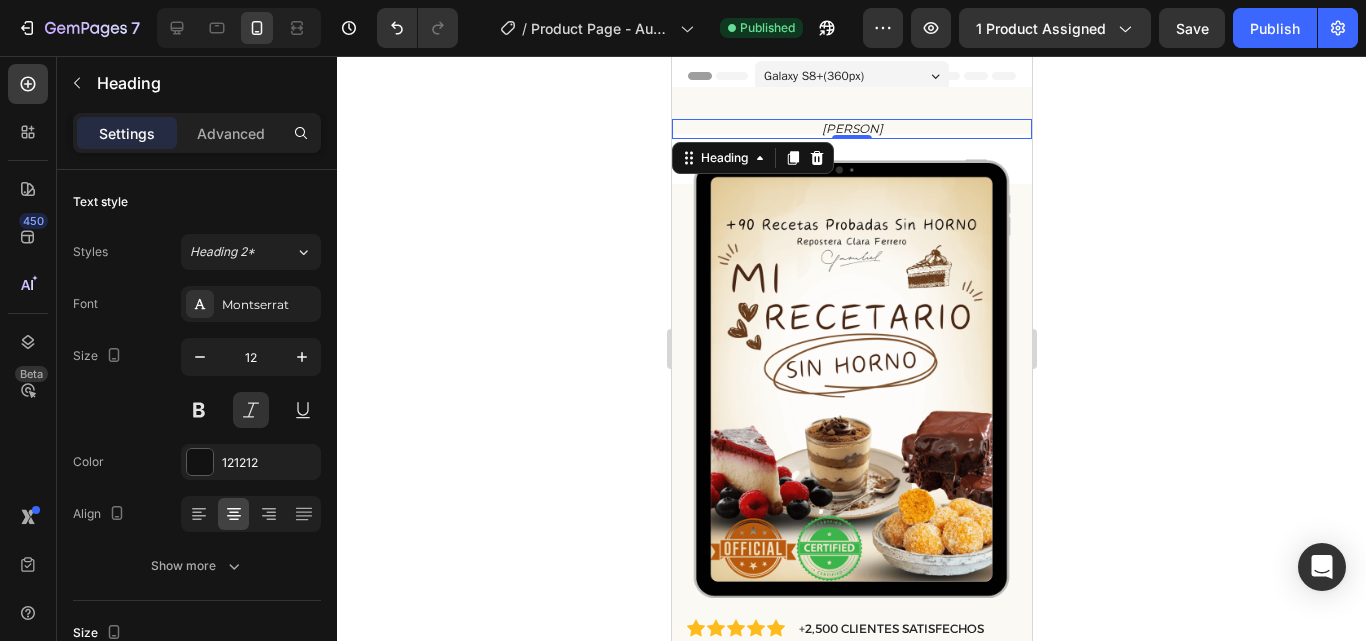 click 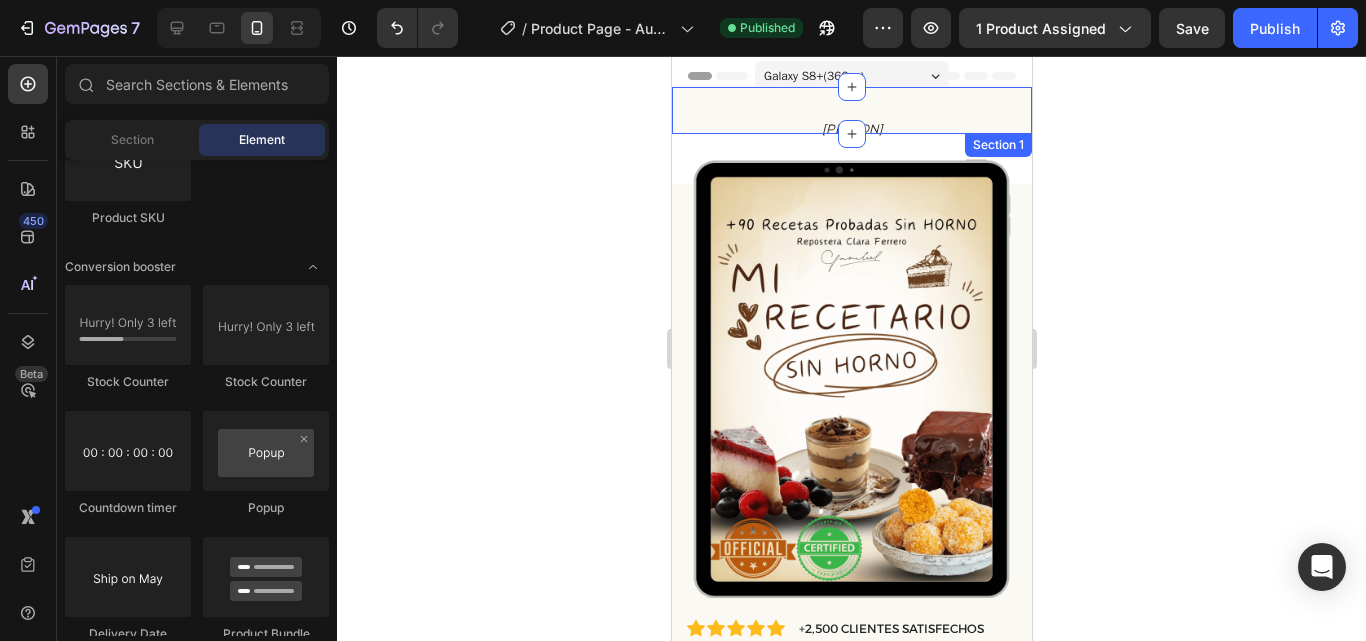 click on "Repostera [PERSON] Heading Row Section 1" at bounding box center (851, 110) 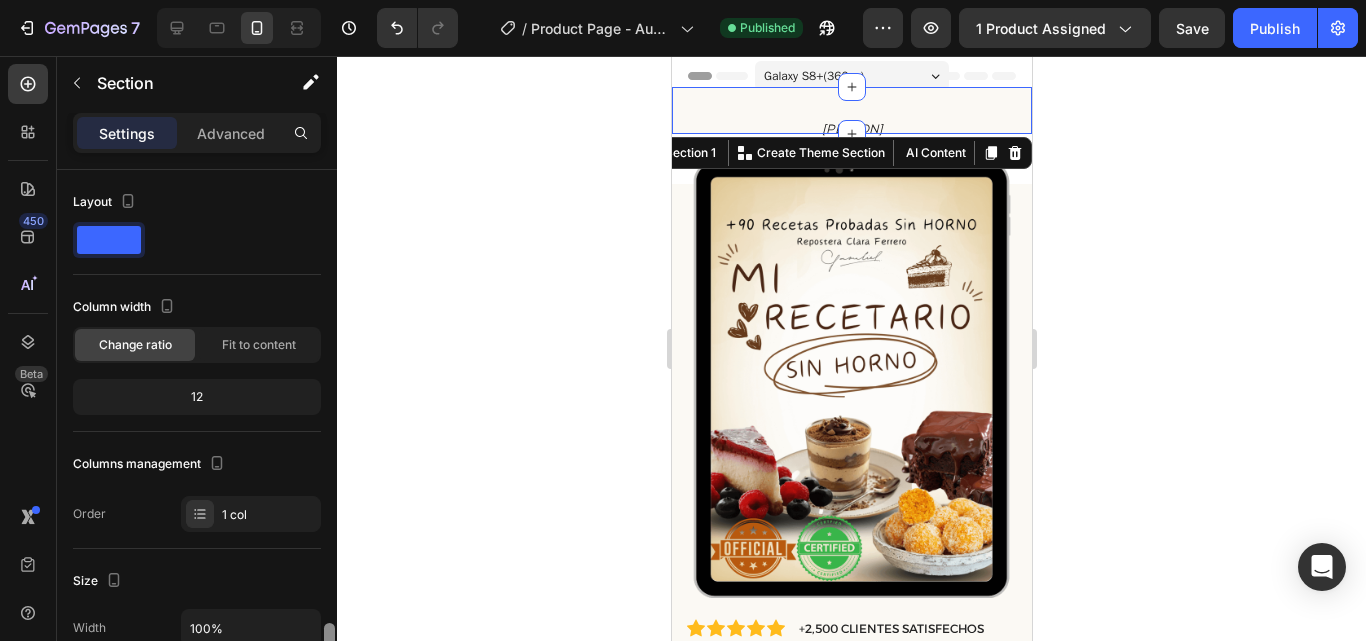 scroll, scrollTop: 470, scrollLeft: 0, axis: vertical 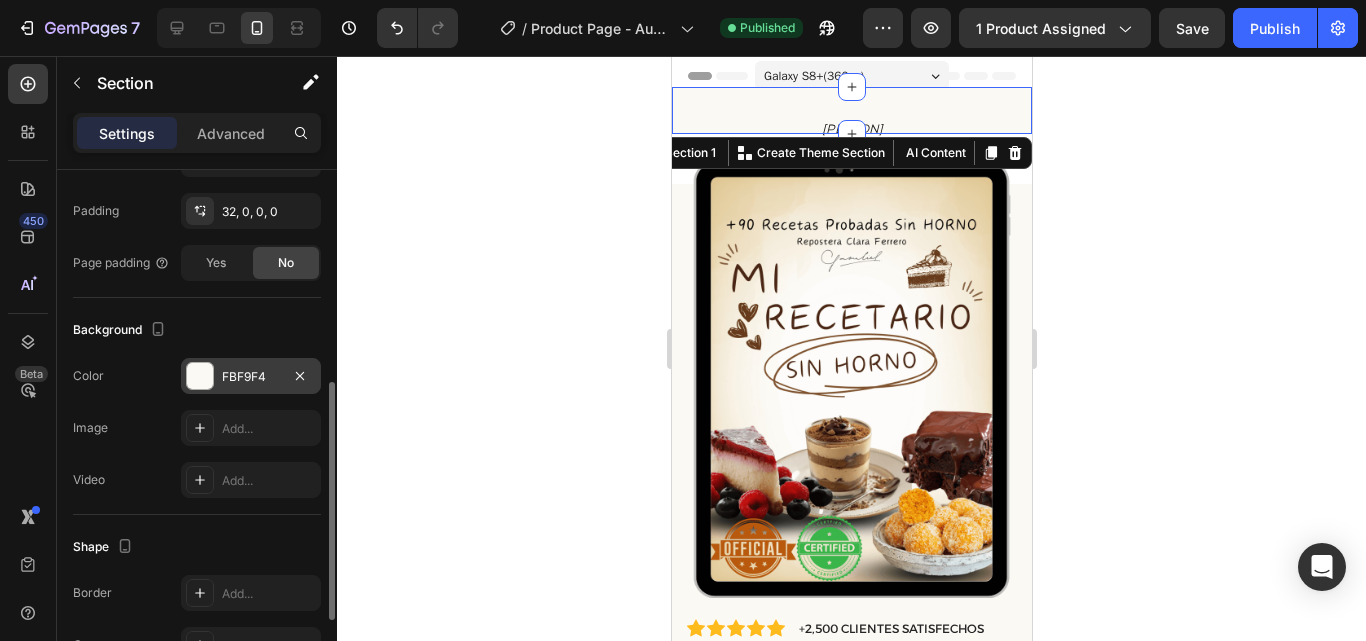 click on "FBF9F4" at bounding box center [251, 376] 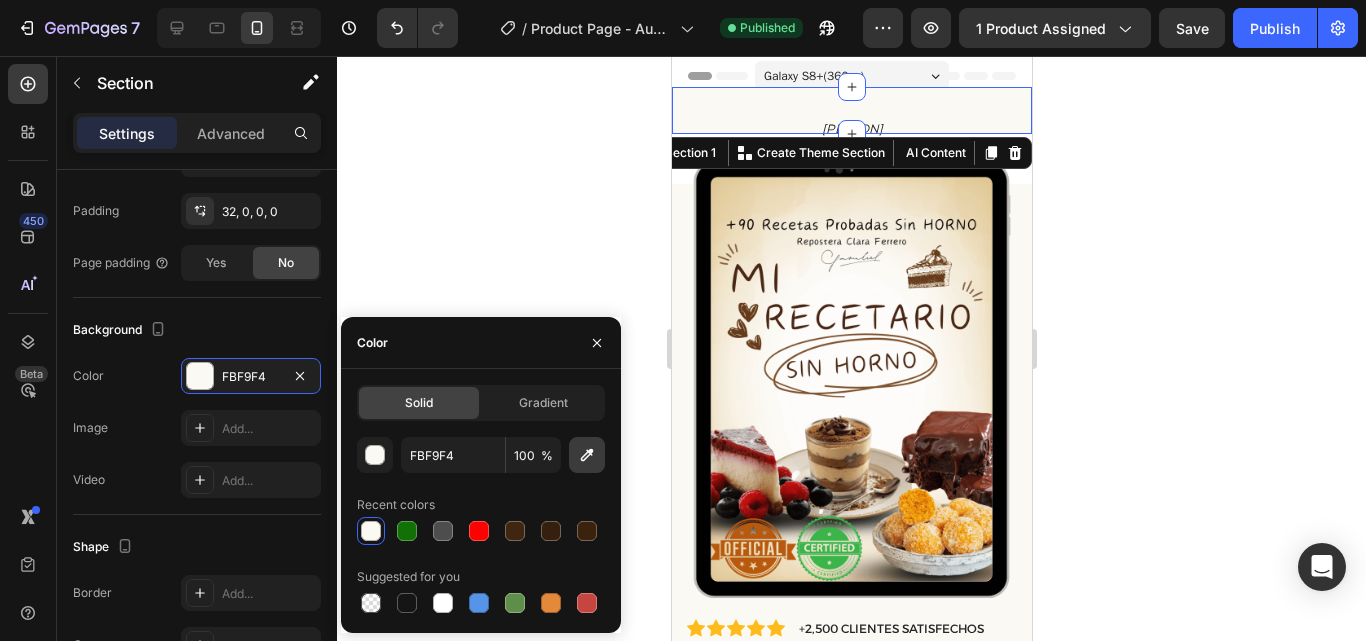 click 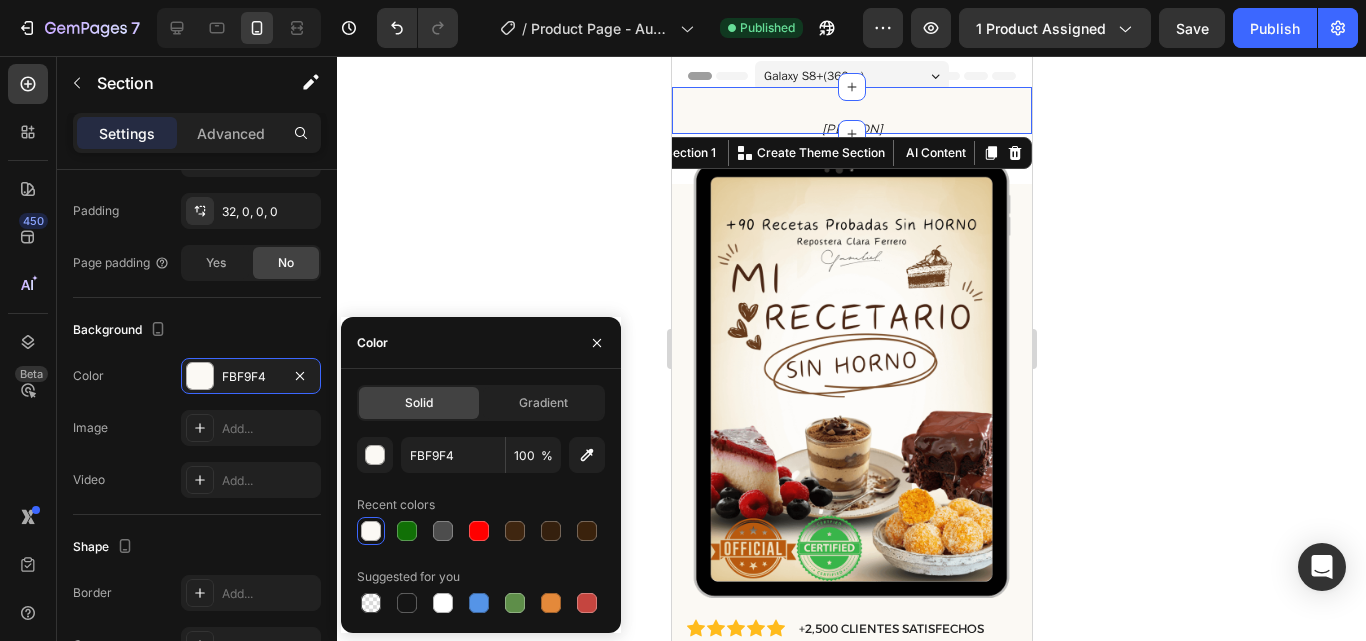 type on "EAD9B3" 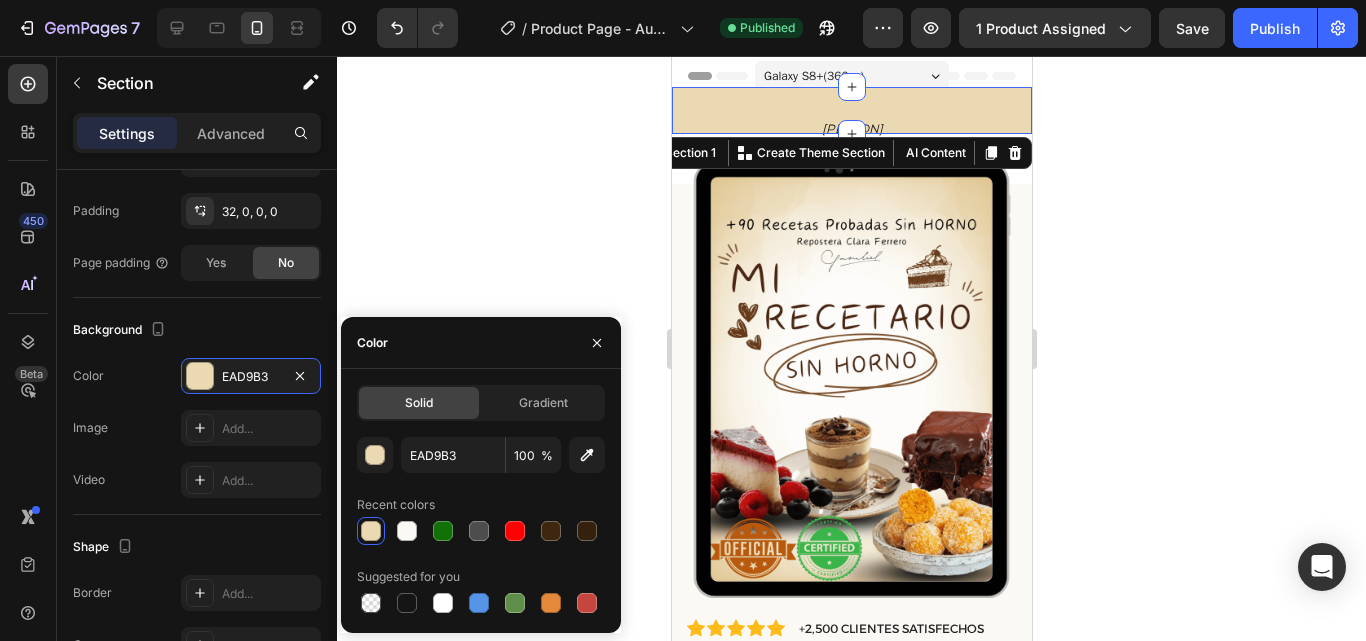 click 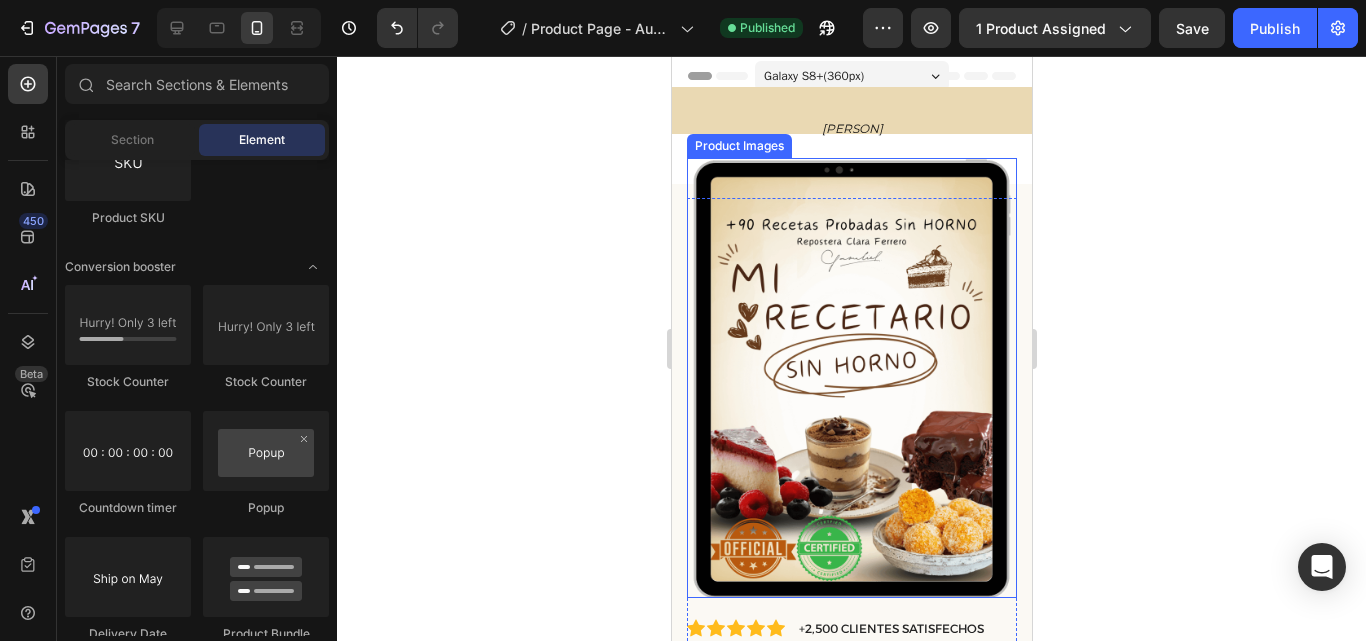 click at bounding box center (851, 378) 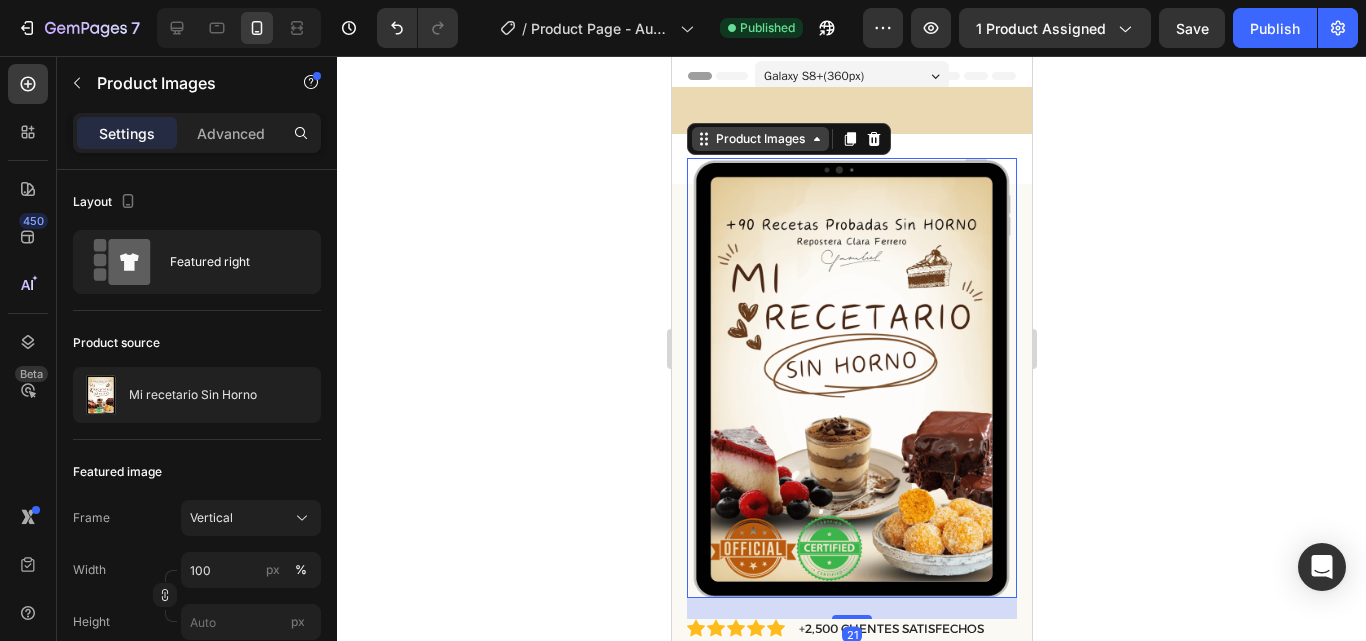 click 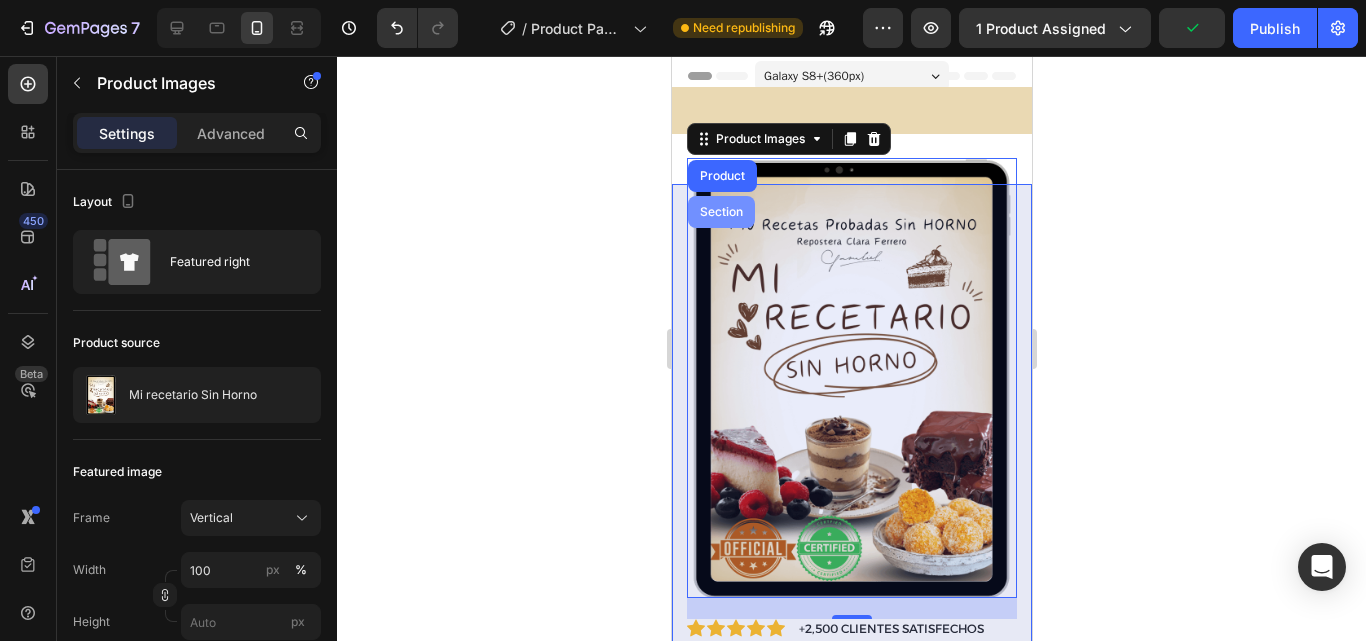 click on "Section" at bounding box center (720, 212) 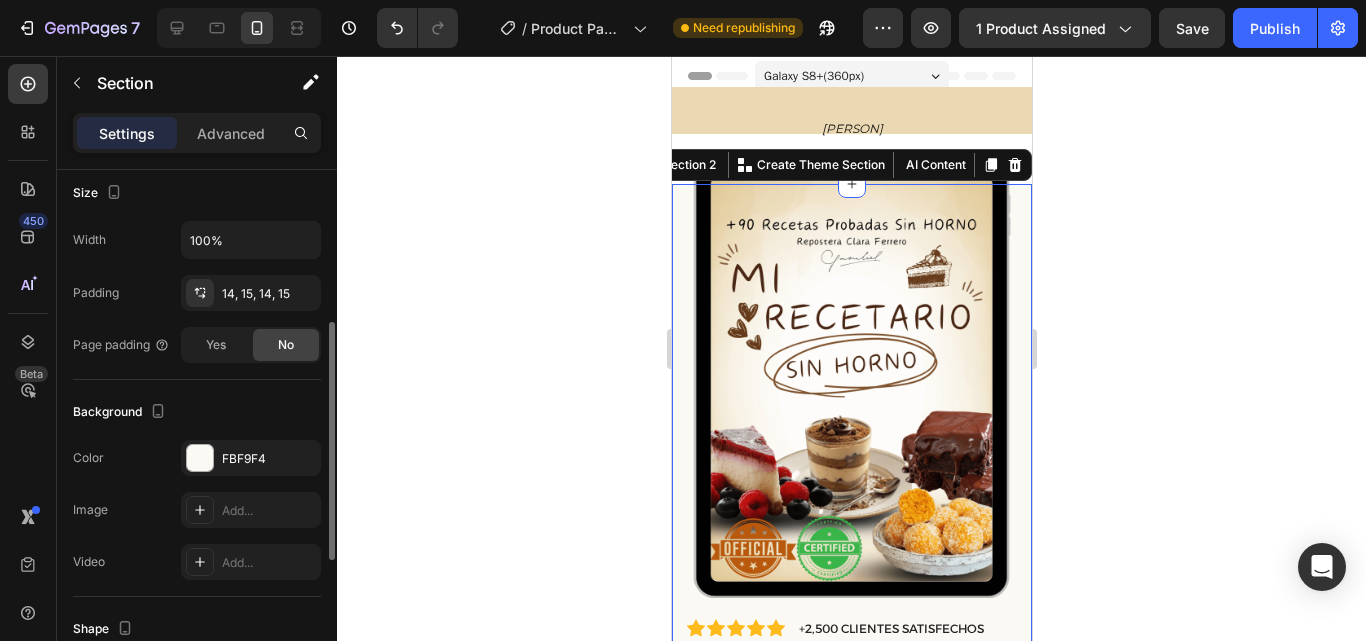 scroll, scrollTop: 390, scrollLeft: 0, axis: vertical 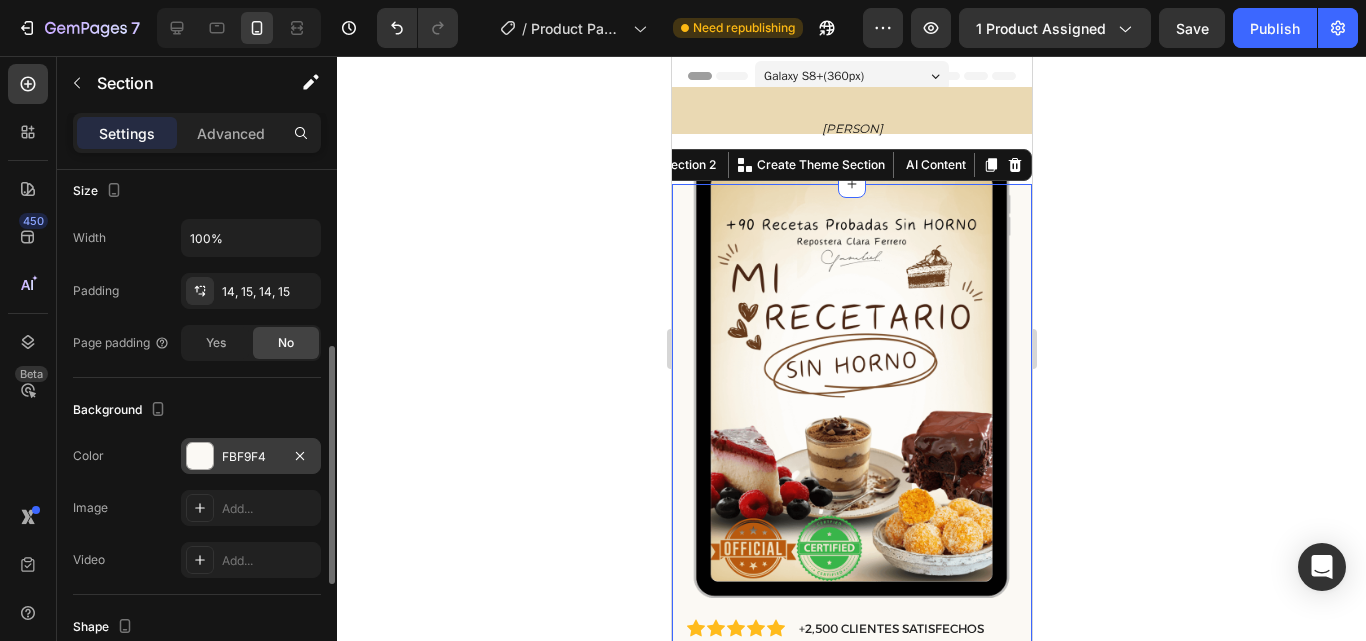 click on "FBF9F4" at bounding box center [251, 457] 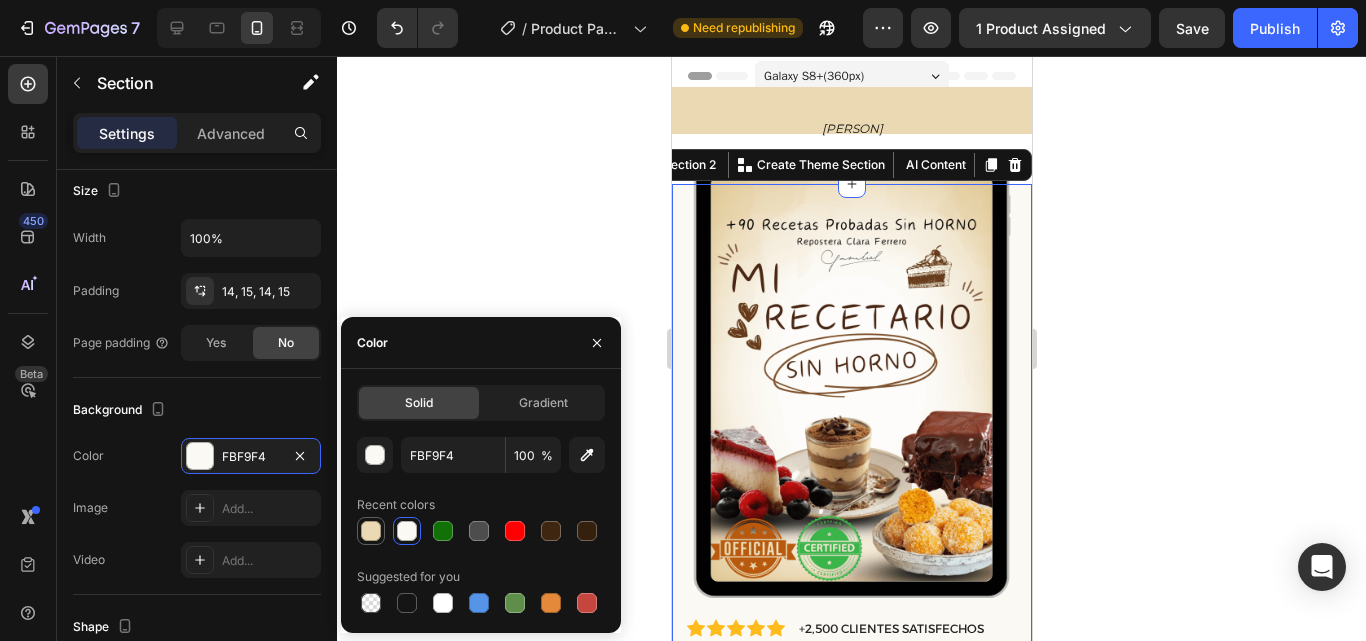 click at bounding box center (371, 531) 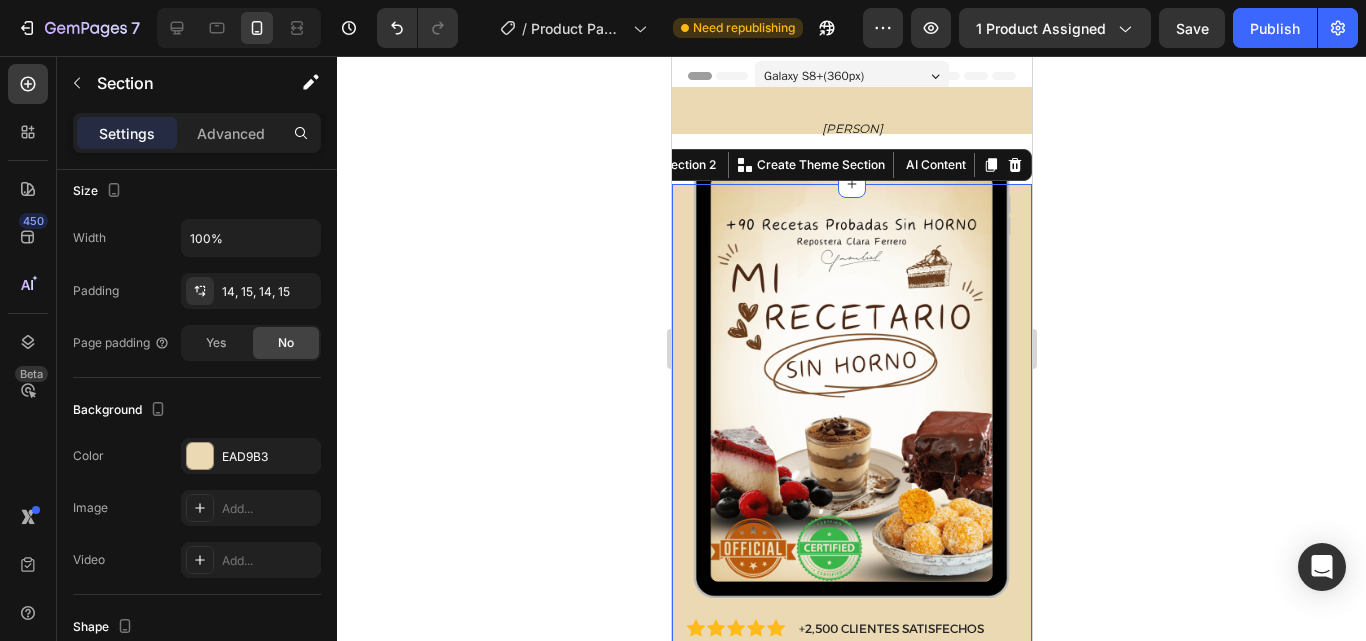 click 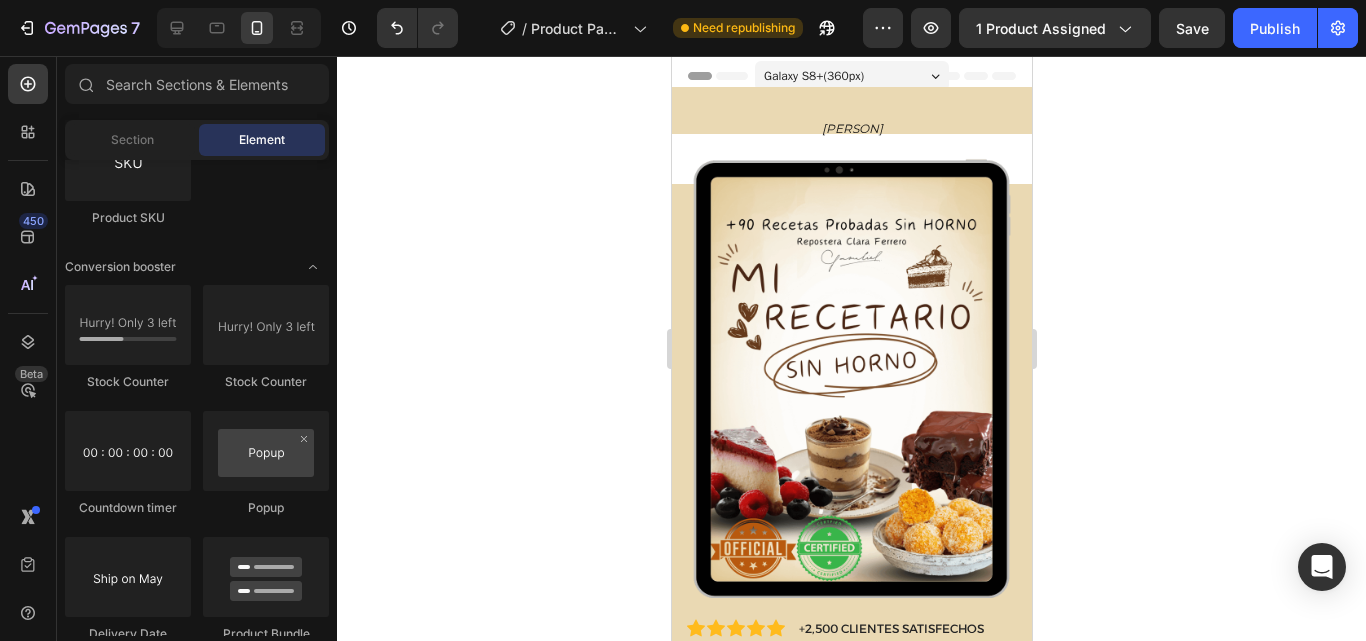 click on "Repostera Clara Ferrero Heading Row Section 1 Product Images
Material
Shipping
Care instruction Accordion Icon Icon Icon Icon Icon Icon List +2,500 CLIENTES SATISFECHOS Text Block Row 50% off Product Badge Mi recetario Sin Horno Product Title Icon Icon Icon Icon Icon Icon List 2,500+ Verified Reviews! Text Block Row $20.000,00 Product Price Product Price $9.990,00 Product Price Product Price
Row Setup options like colors, sizes with product variant.       Add new variant   or   sync data Product Variants & Swatches ✅ Compra 100% segura y protegida 💌 Lo recibís en tu correo al  INSTANTE Formato PDF y también ¡Imprimible! Text Block Image Agregar al carrito Add to Cart Row Row Product Image Al comprar hoy, no solo recibís un Recetario... Te llevas un  Pack completo de Recursos Digitales  que te ayudarán a: Text Block ✔ Crear recetas irresistibles  que todos quieran comprar ✔ Te llevas un libro recetario de ✔ ✔" at bounding box center (851, 1928) 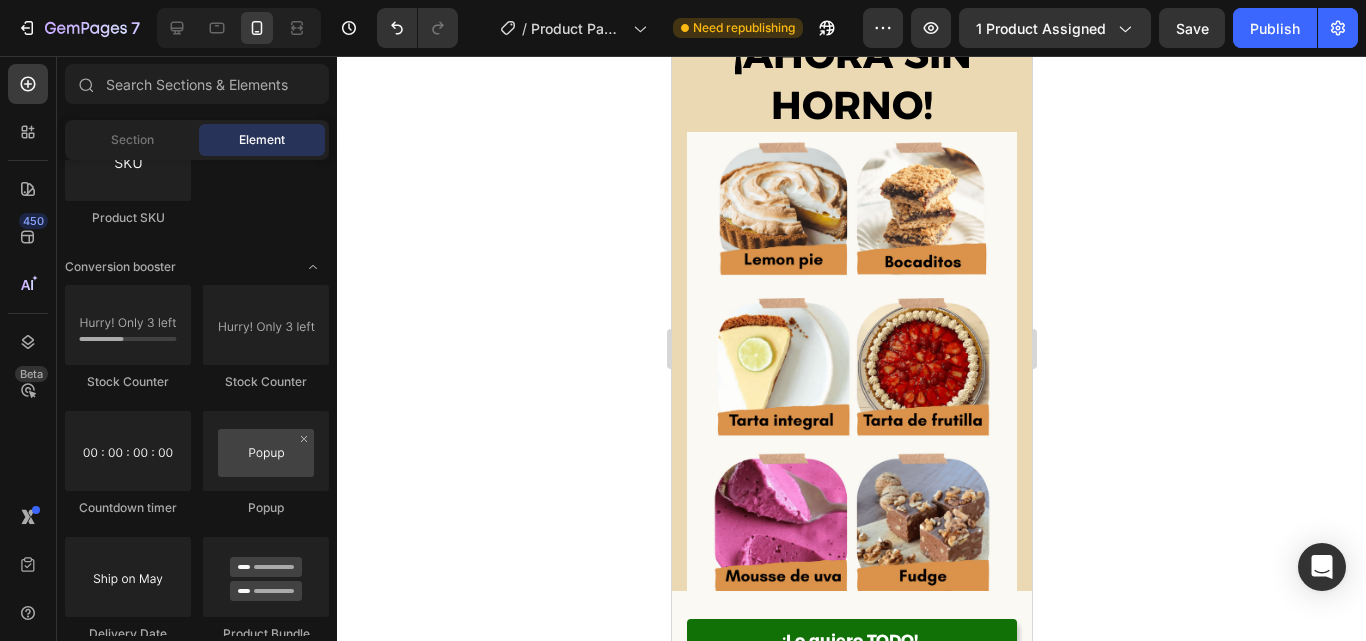 scroll, scrollTop: 2728, scrollLeft: 0, axis: vertical 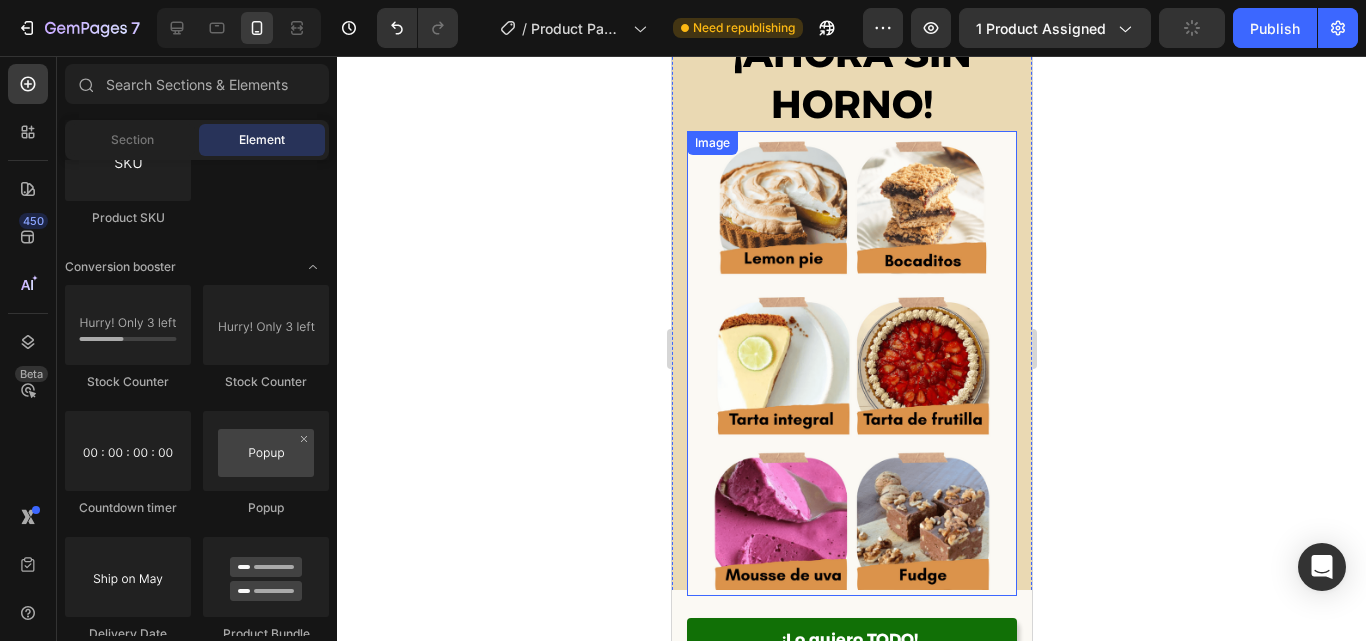 click at bounding box center [851, 363] 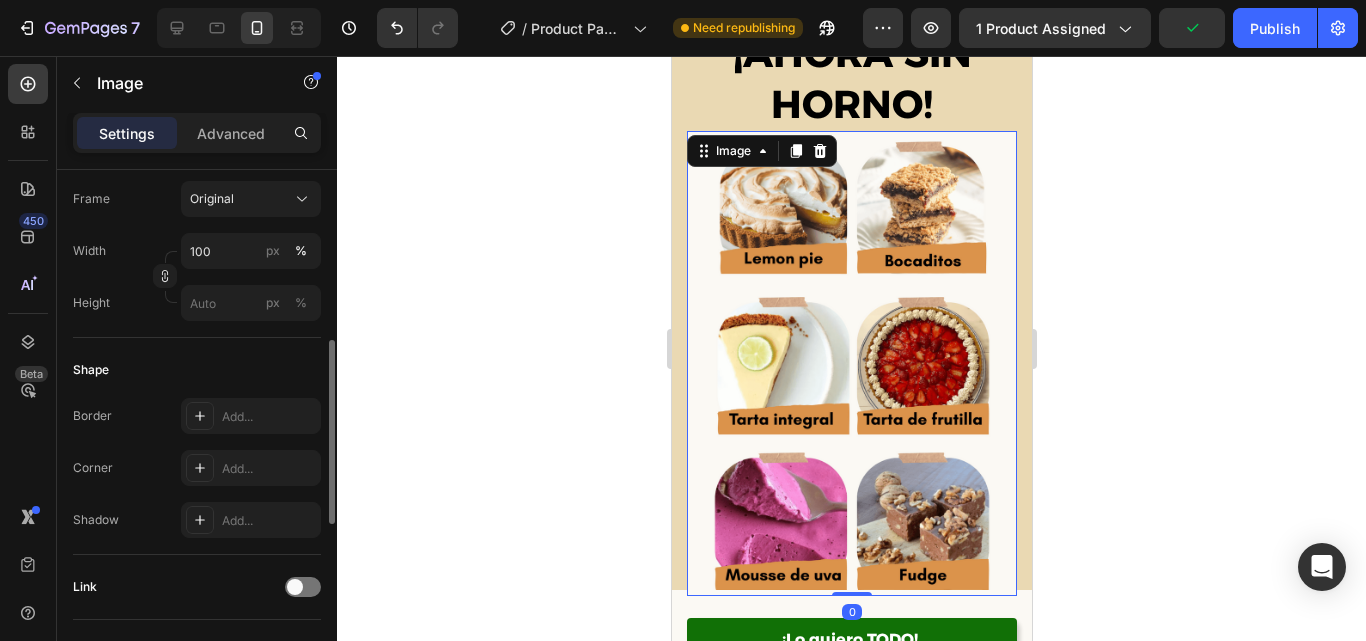 scroll, scrollTop: 532, scrollLeft: 0, axis: vertical 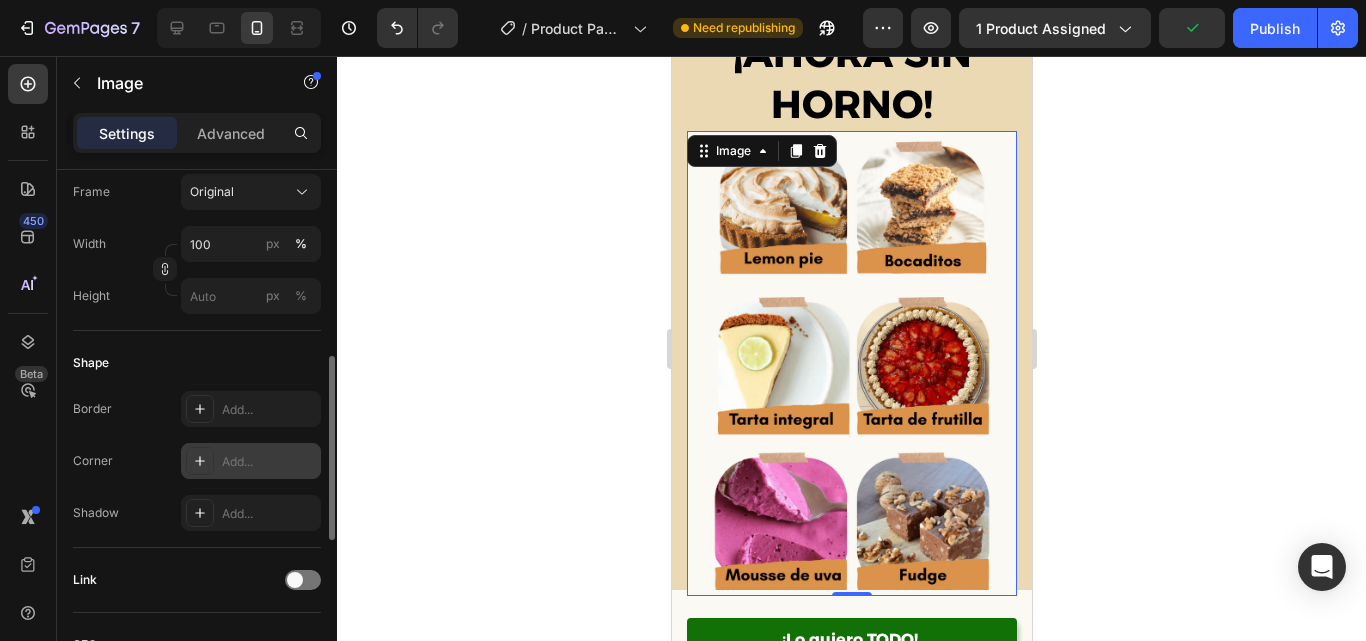 click on "Add..." at bounding box center (269, 462) 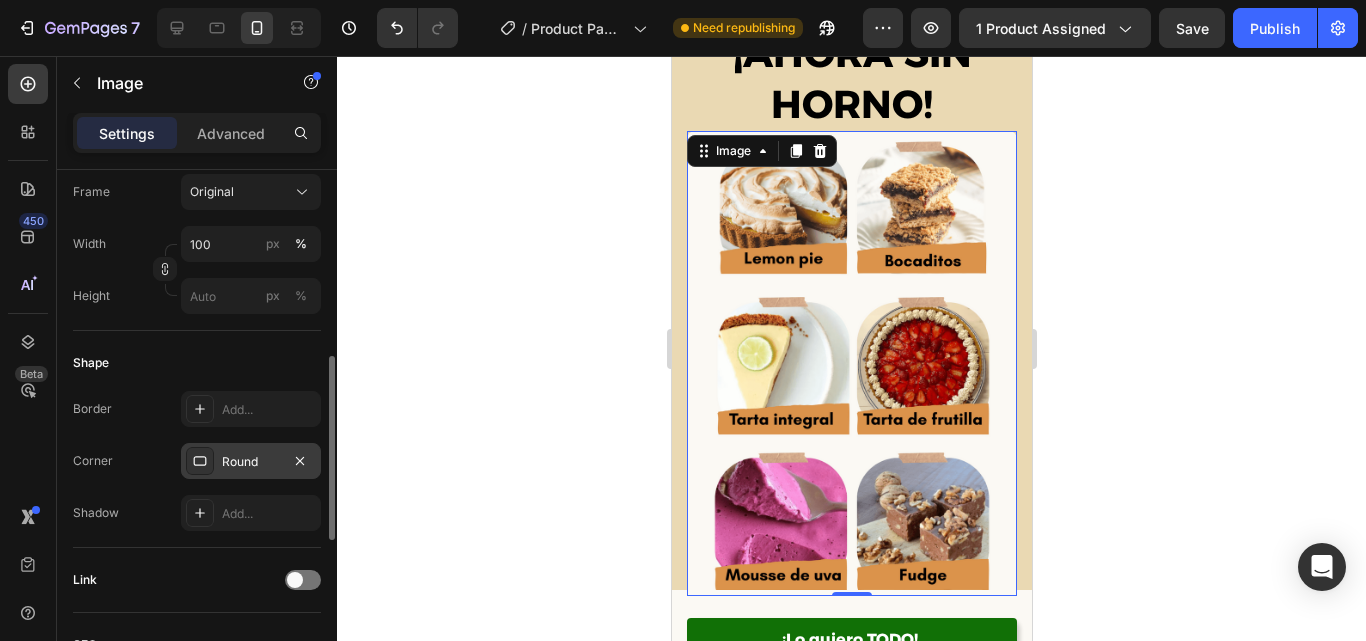 click 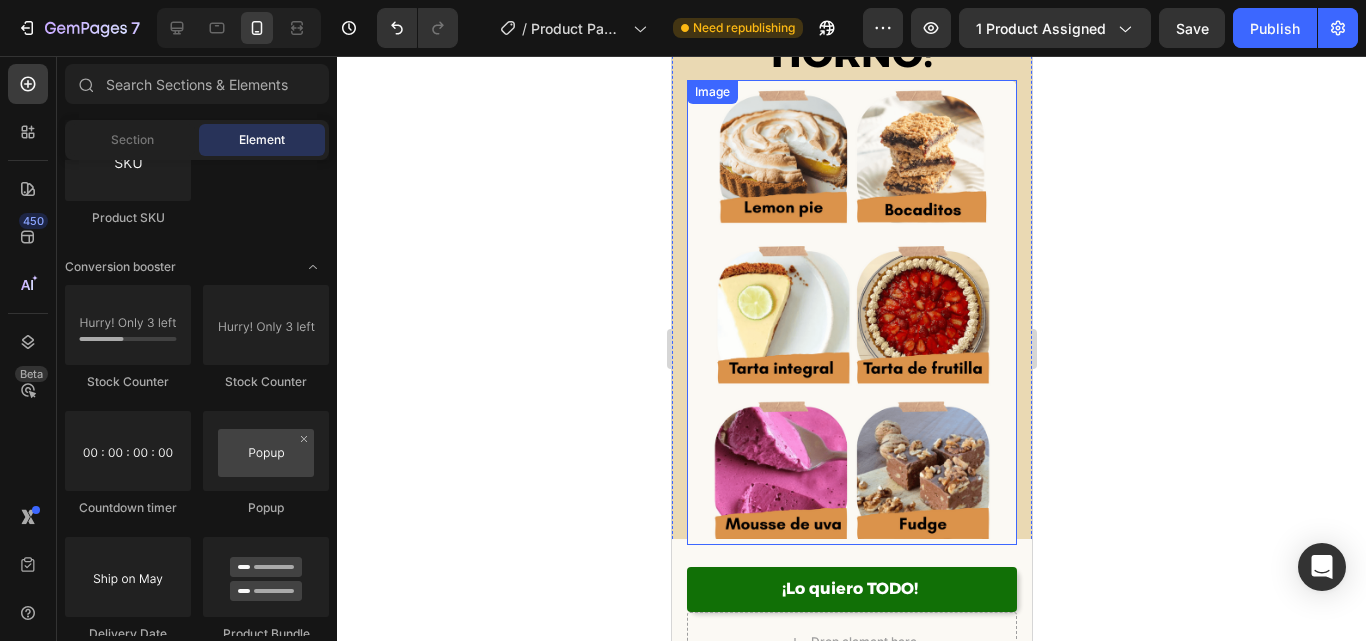 scroll, scrollTop: 2790, scrollLeft: 0, axis: vertical 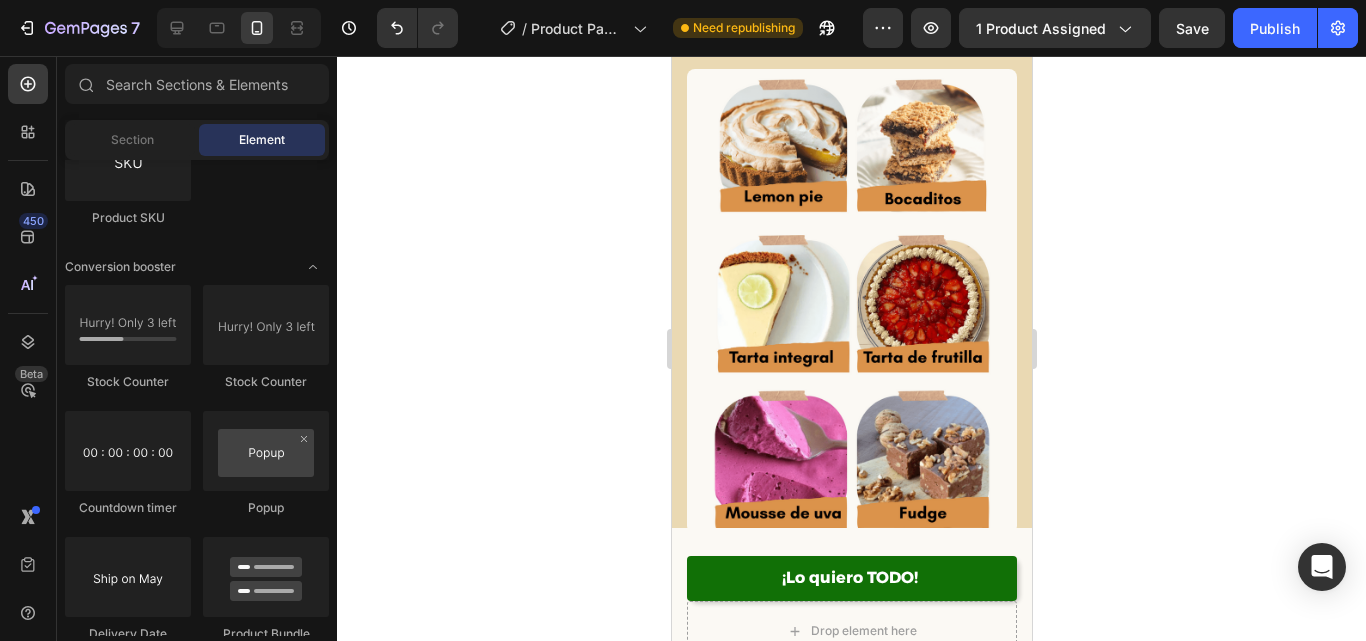click 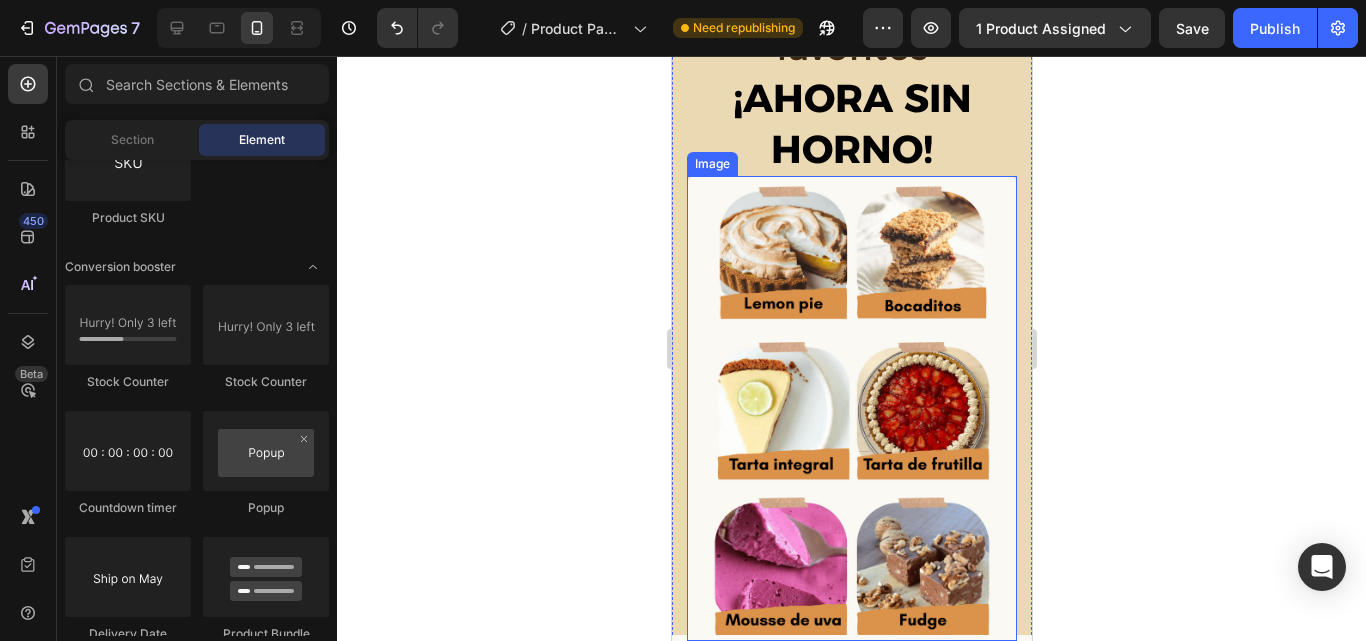 scroll, scrollTop: 2955, scrollLeft: 0, axis: vertical 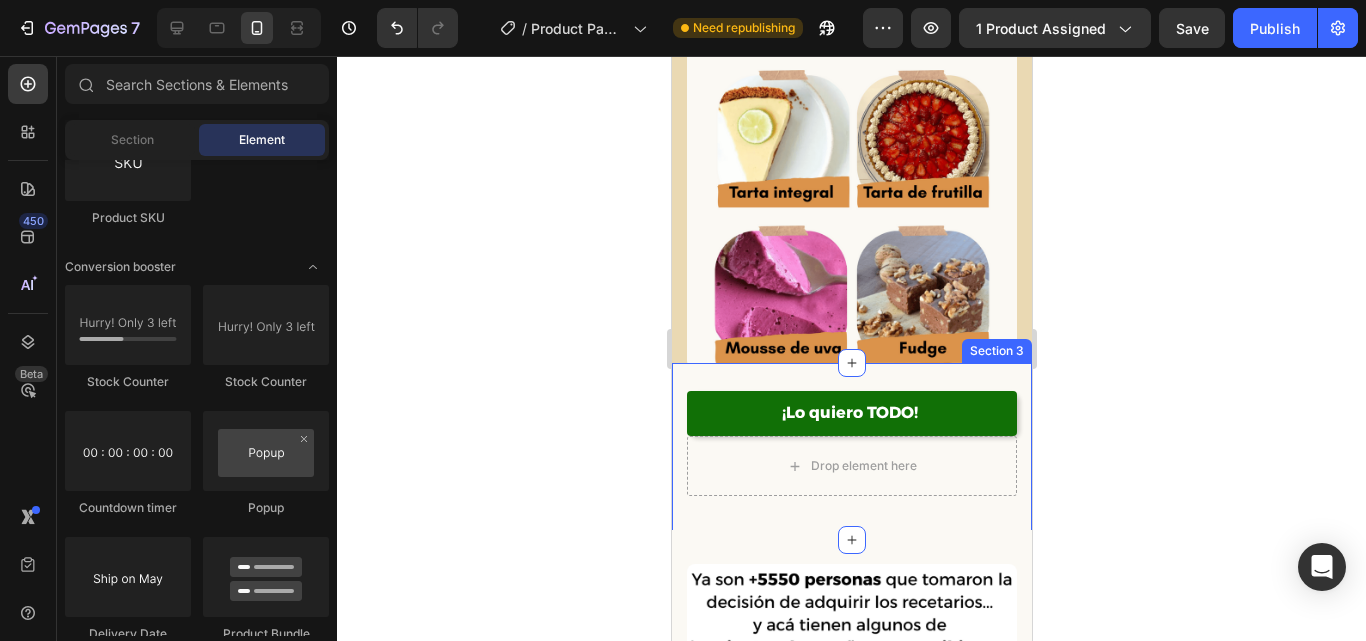 click on "¡Lo quiero TODO! Add to Cart
Drop element here Product Section 3" at bounding box center [851, 451] 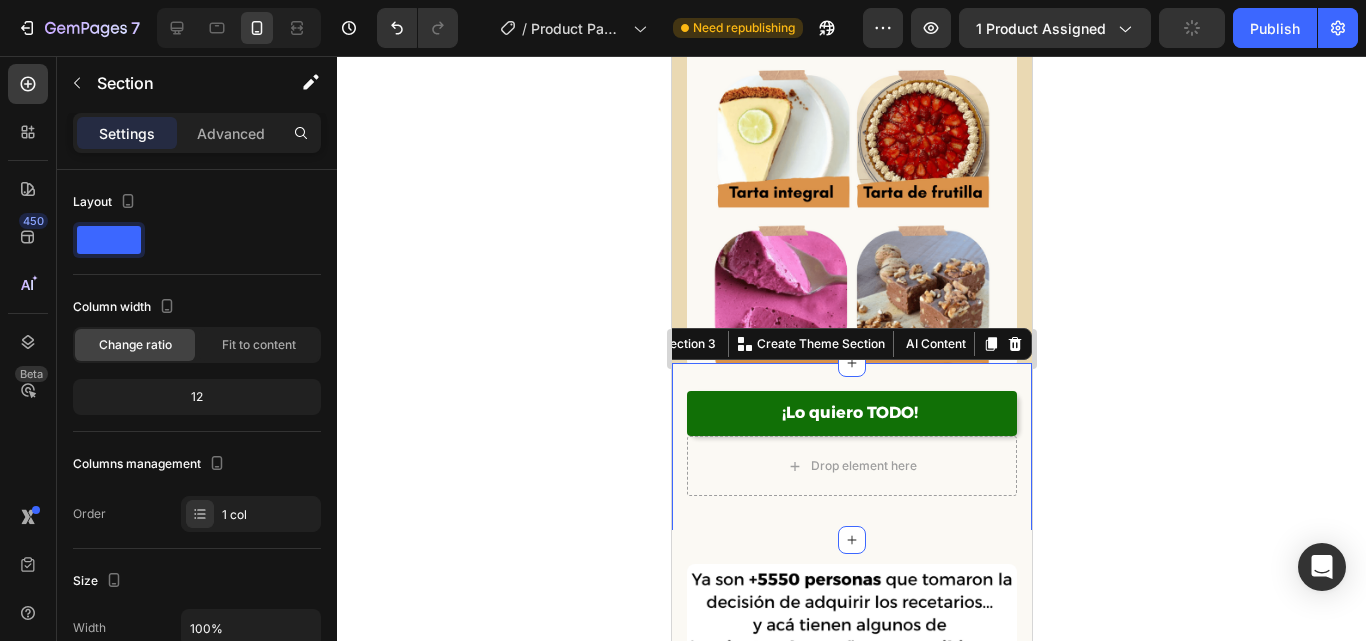 scroll, scrollTop: 469, scrollLeft: 0, axis: vertical 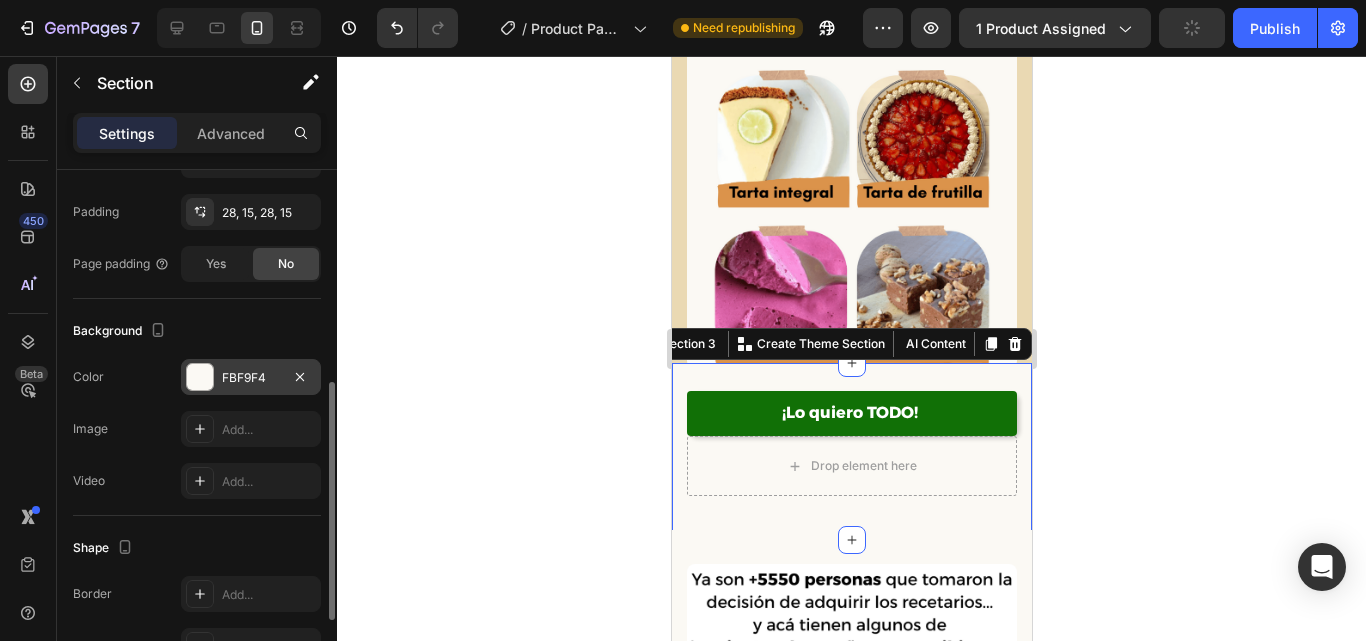 click on "FBF9F4" at bounding box center (251, 377) 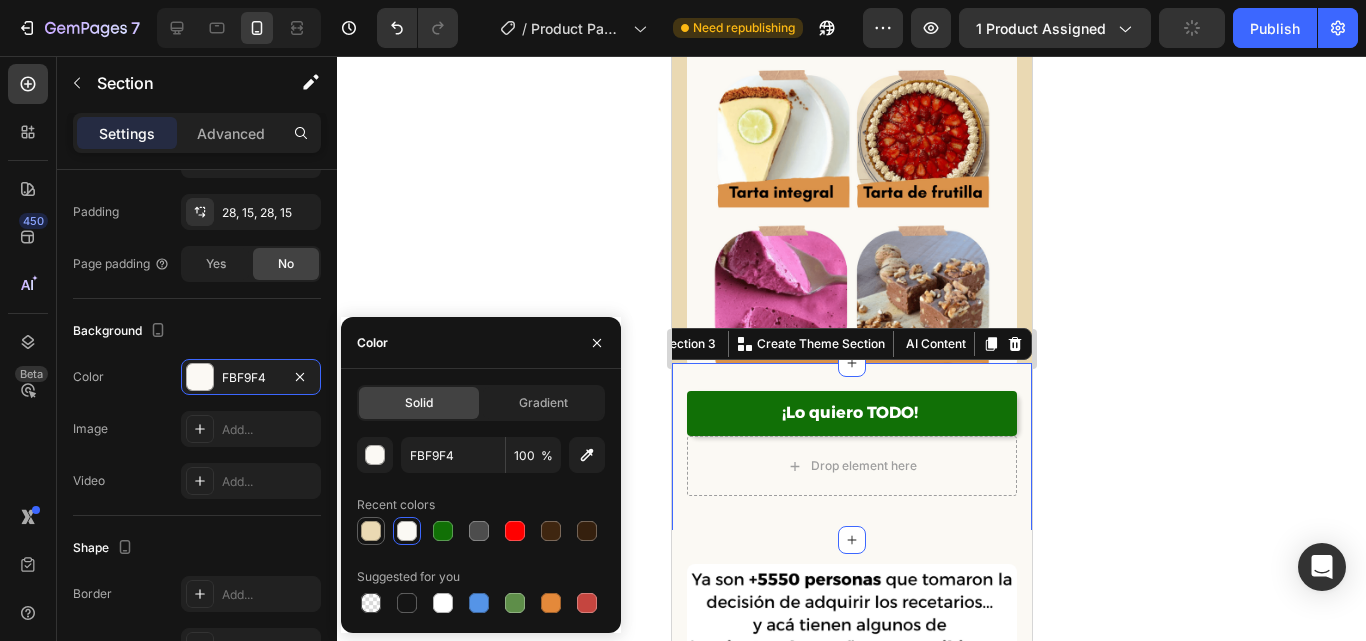 click at bounding box center (371, 531) 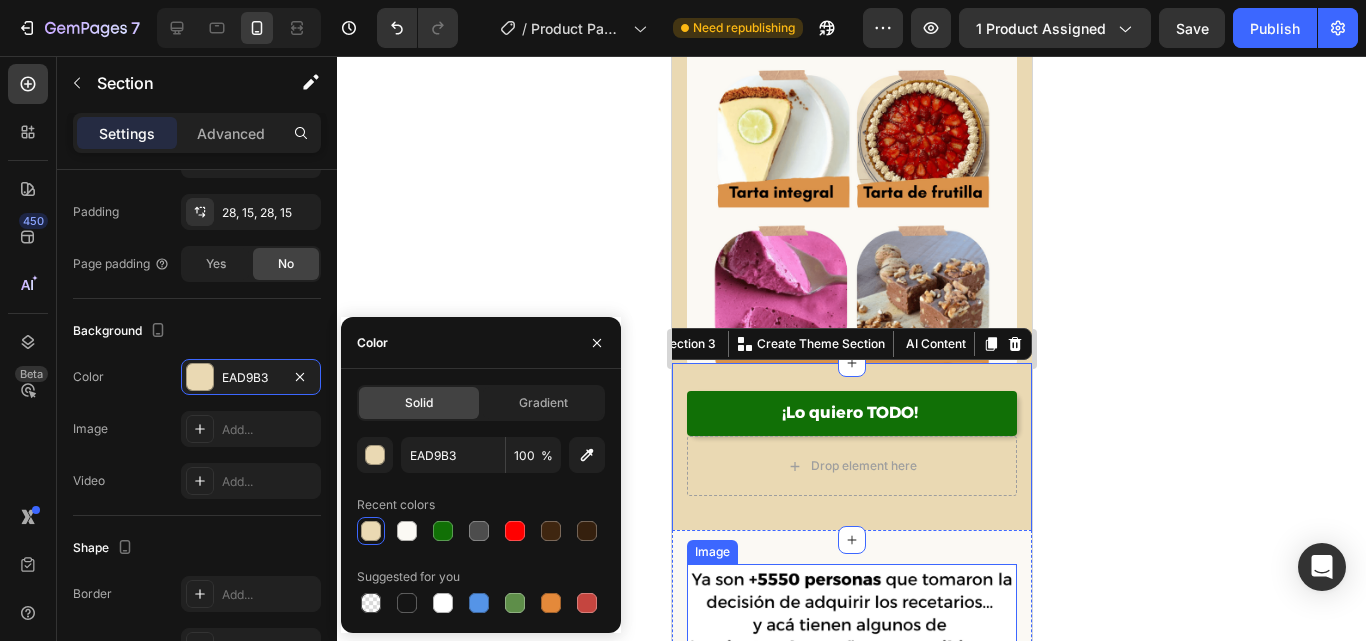 click at bounding box center [851, 688] 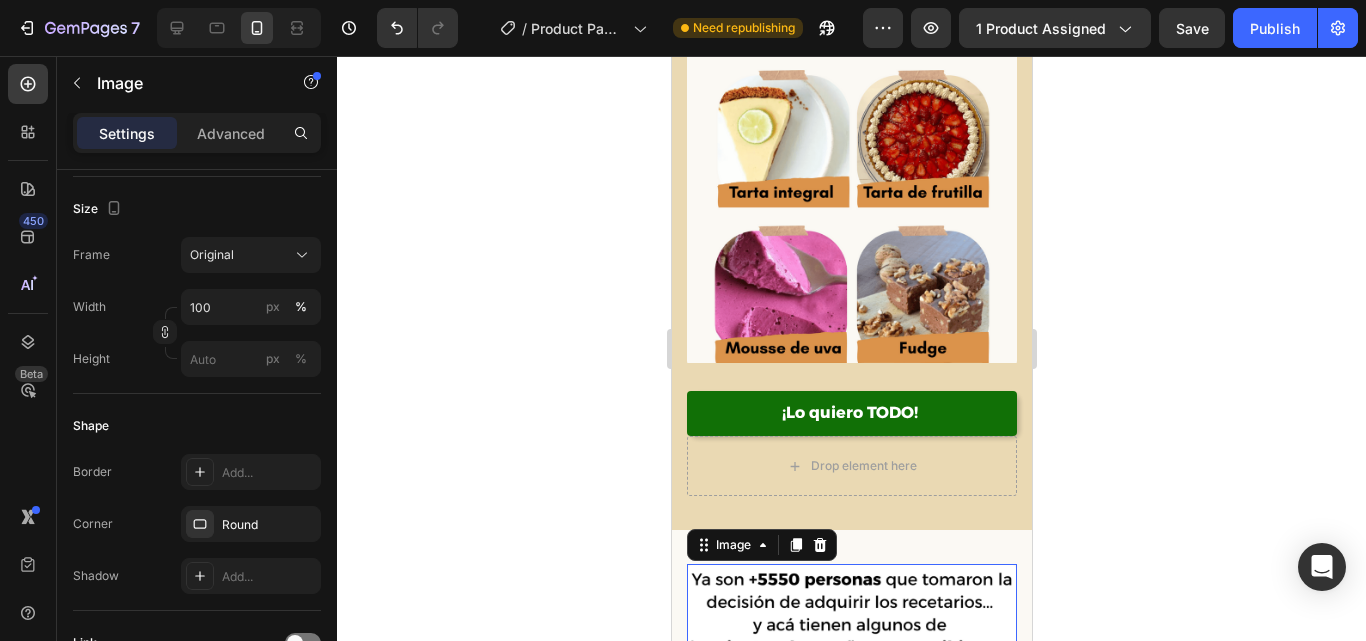 scroll, scrollTop: 0, scrollLeft: 0, axis: both 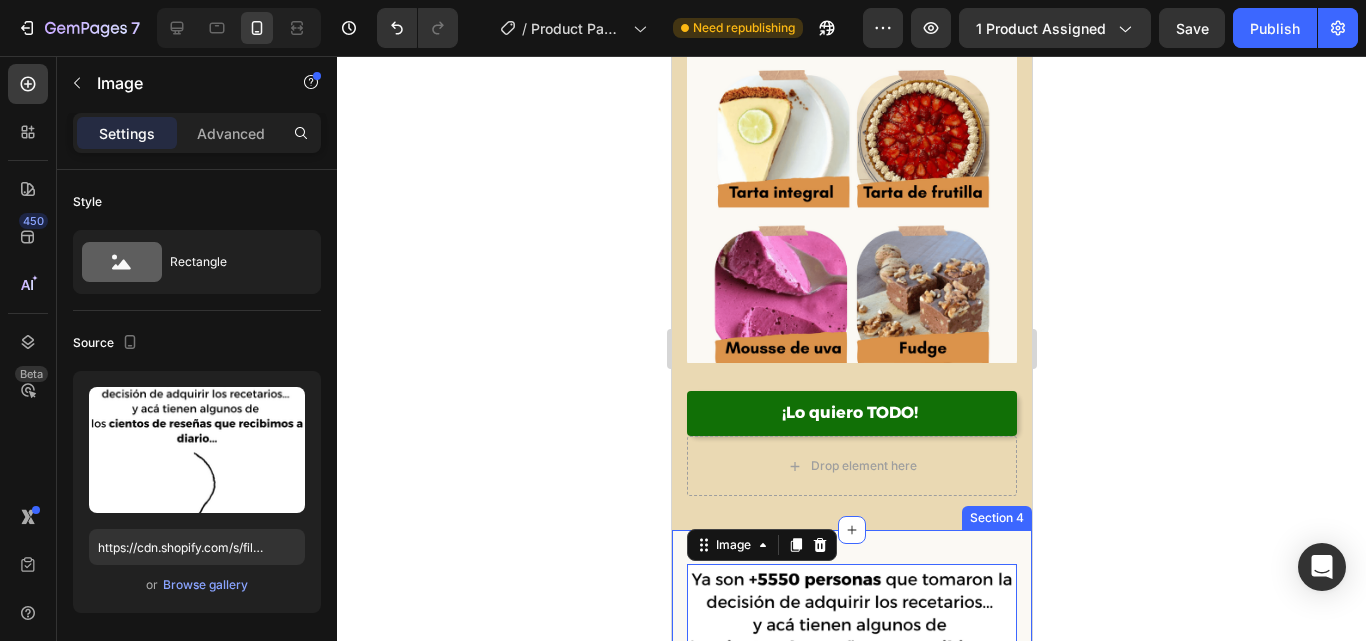 click on "Image   0" at bounding box center [851, 678] 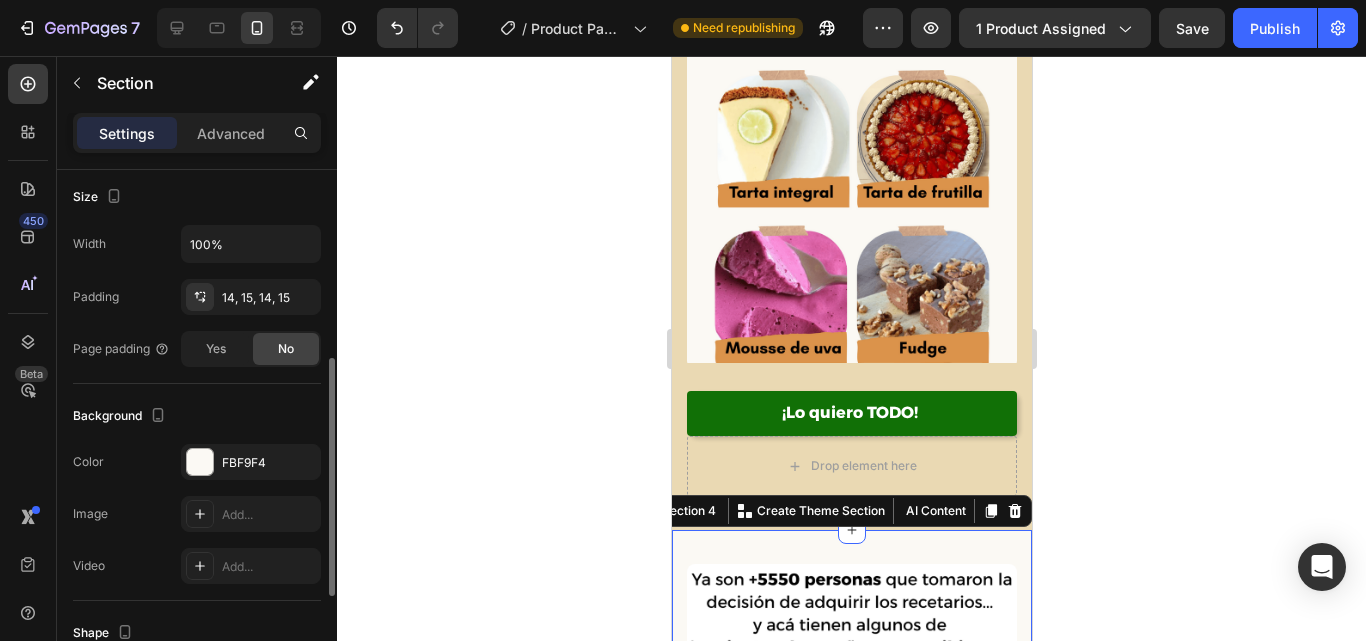 scroll, scrollTop: 421, scrollLeft: 0, axis: vertical 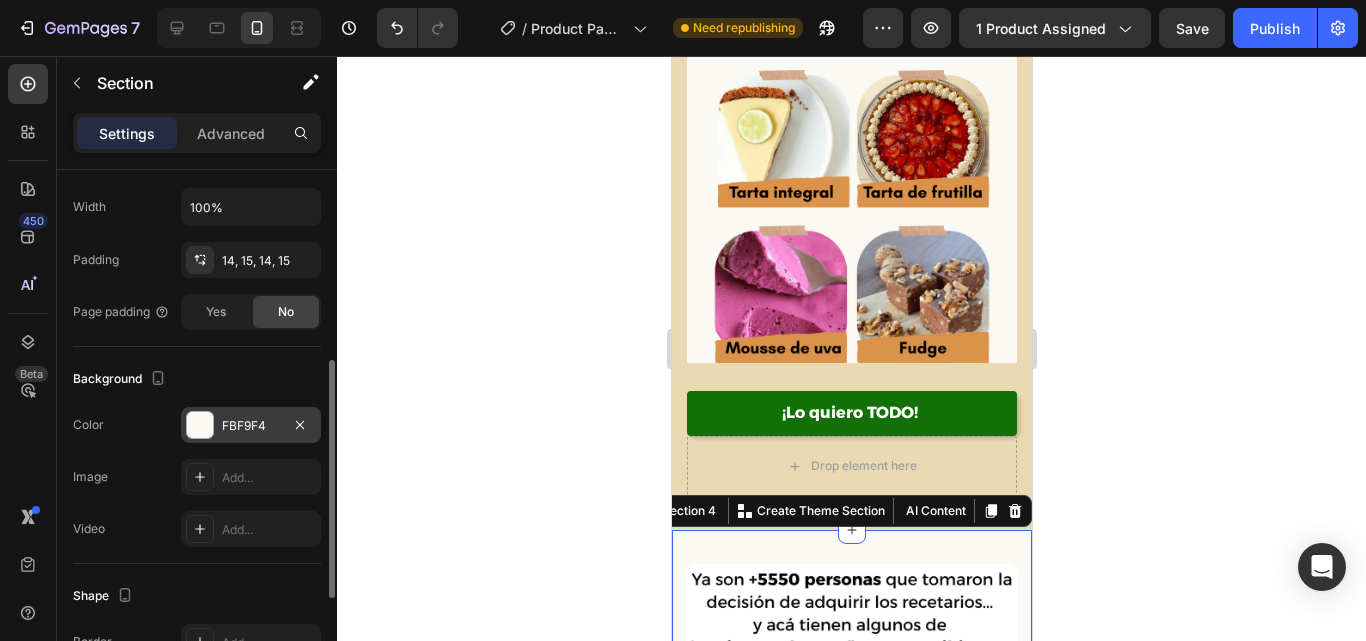 click on "FBF9F4" at bounding box center [251, 426] 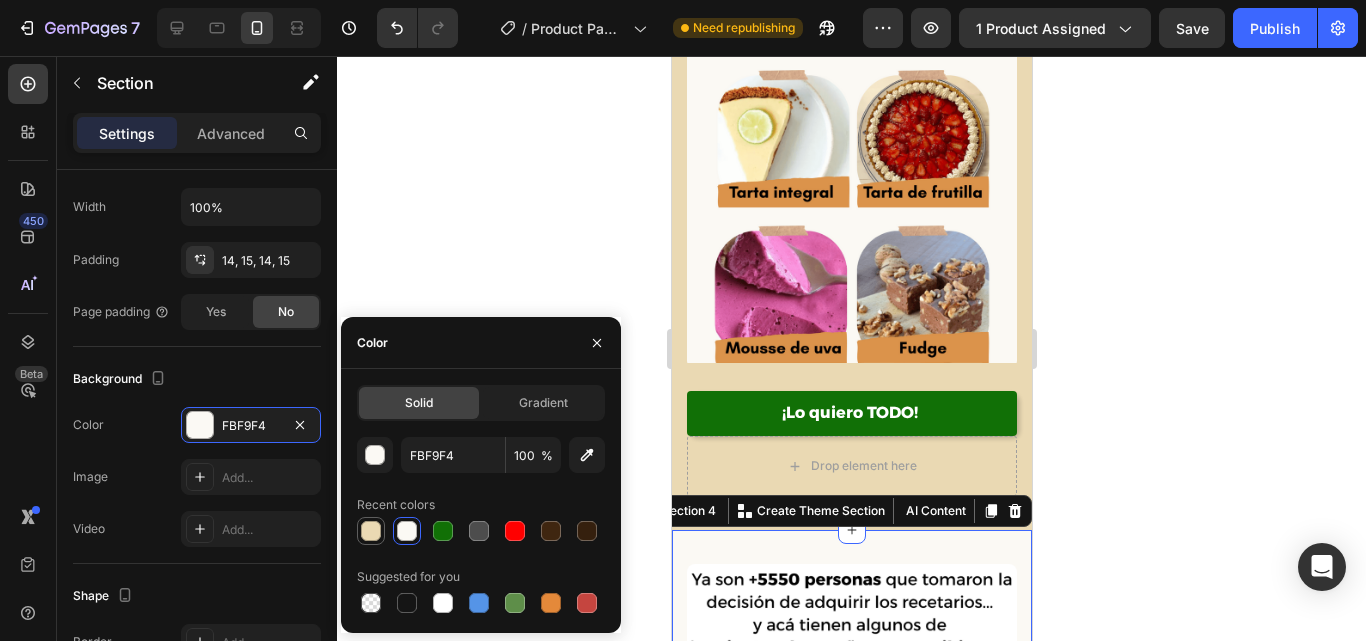 click at bounding box center (371, 531) 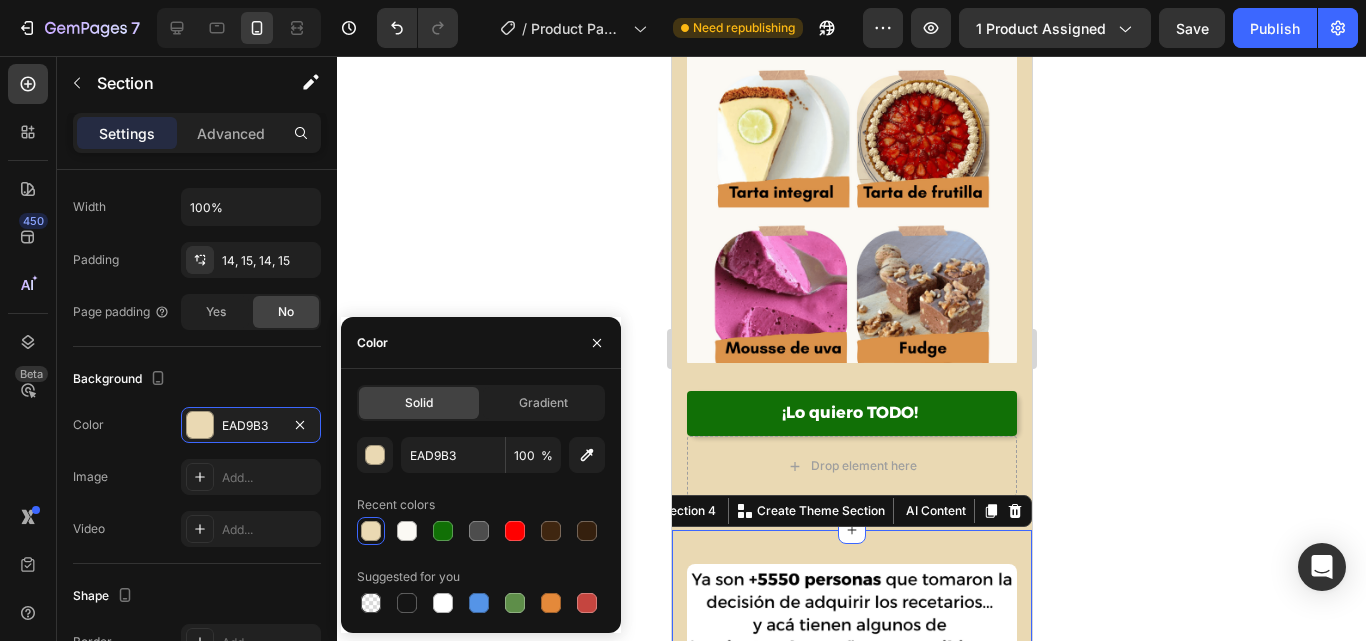 click 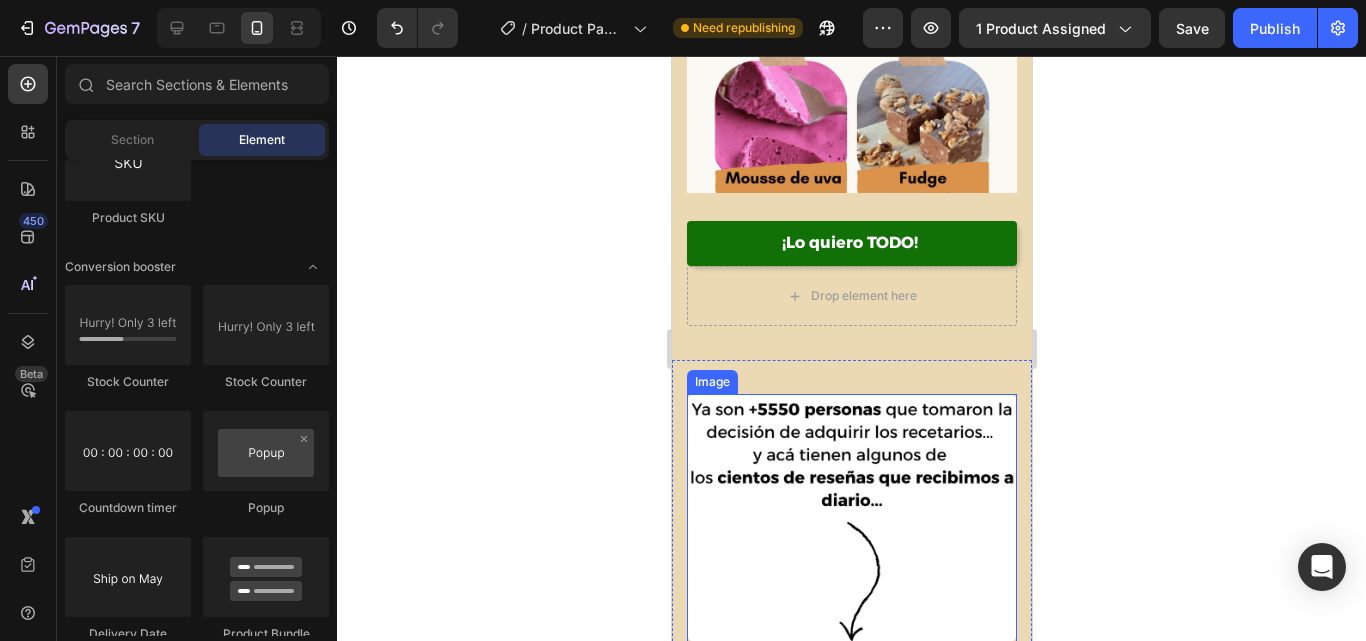 scroll, scrollTop: 3272, scrollLeft: 0, axis: vertical 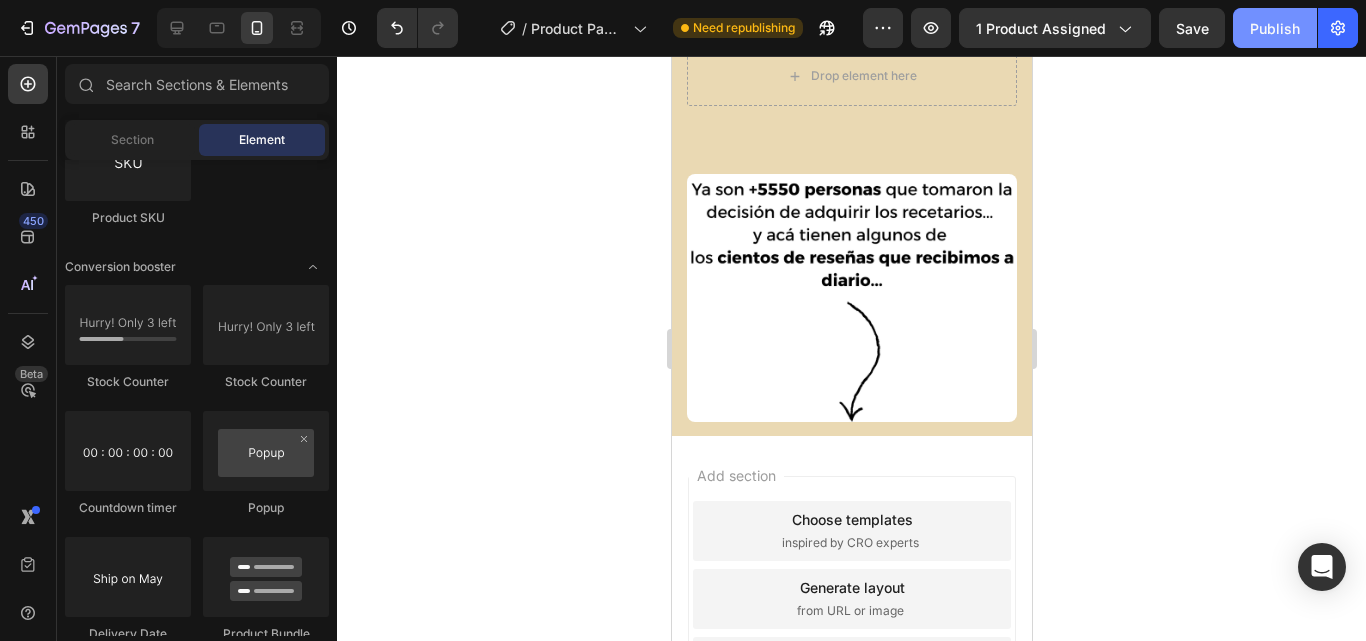 click on "Publish" at bounding box center [1275, 28] 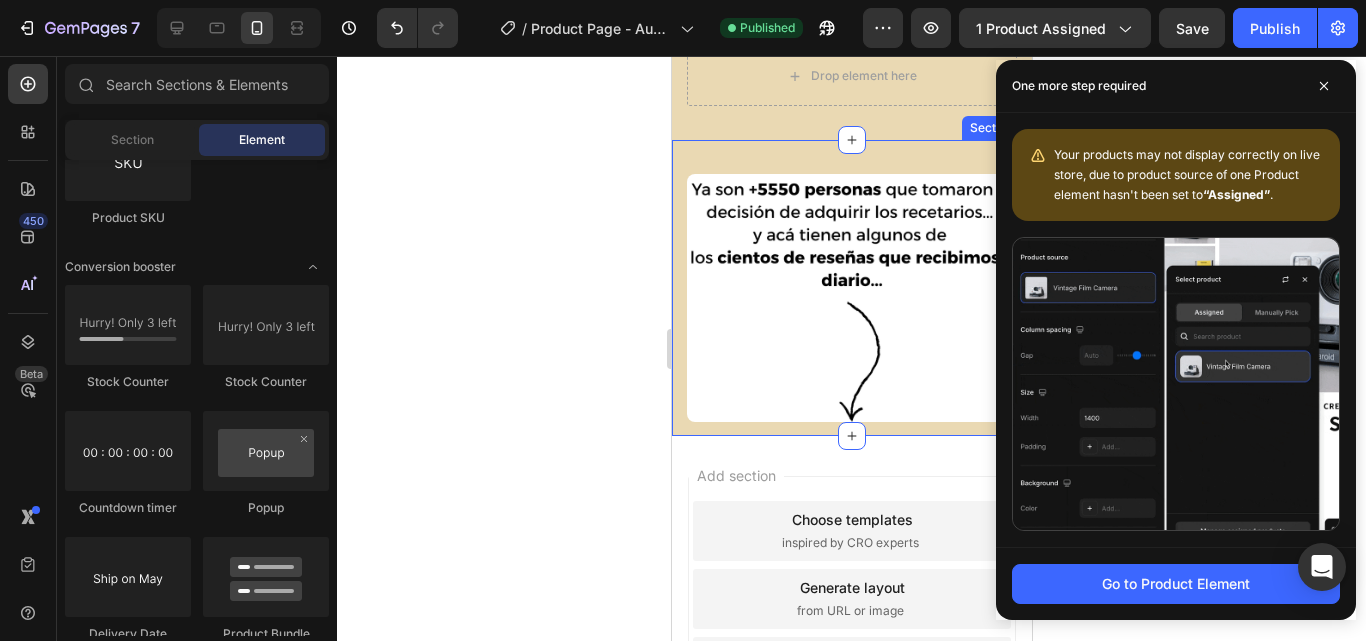 click 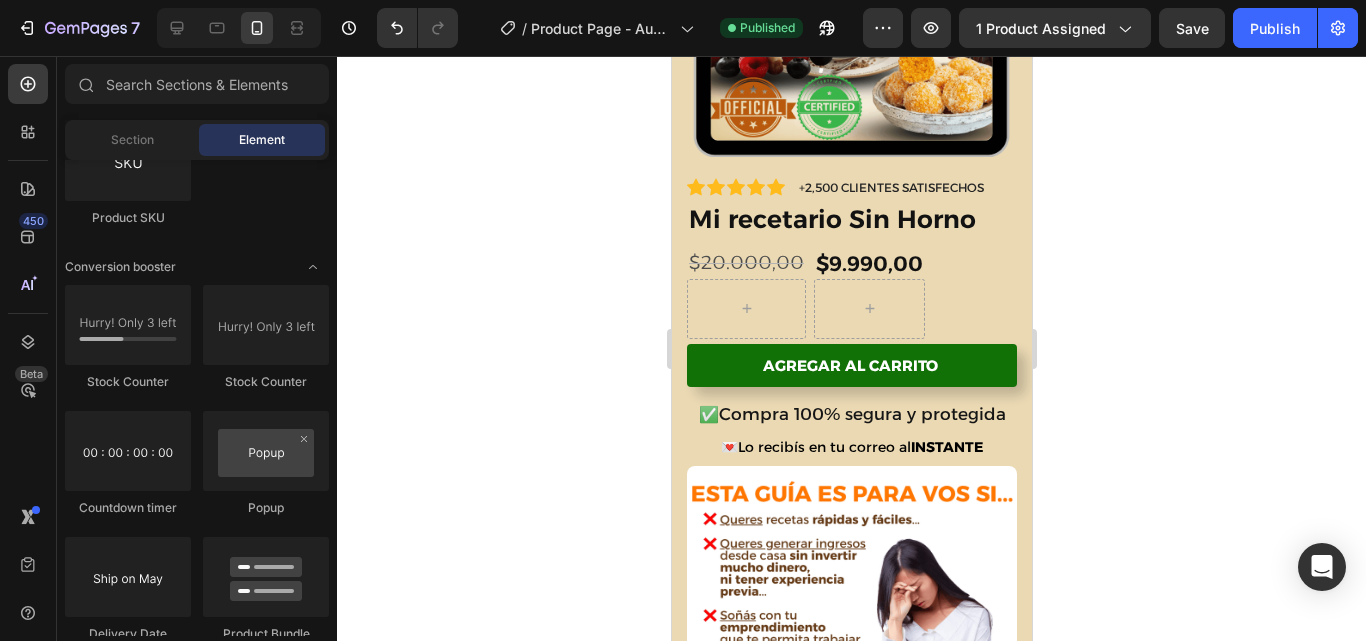 scroll, scrollTop: 0, scrollLeft: 0, axis: both 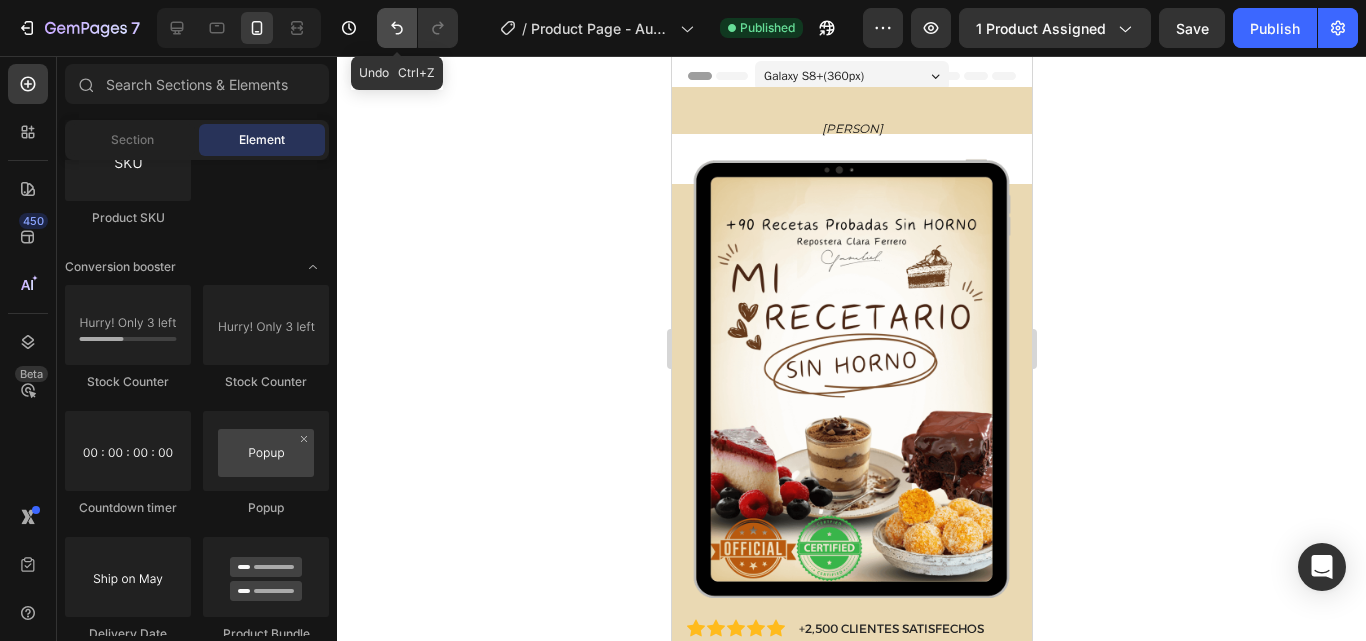 click 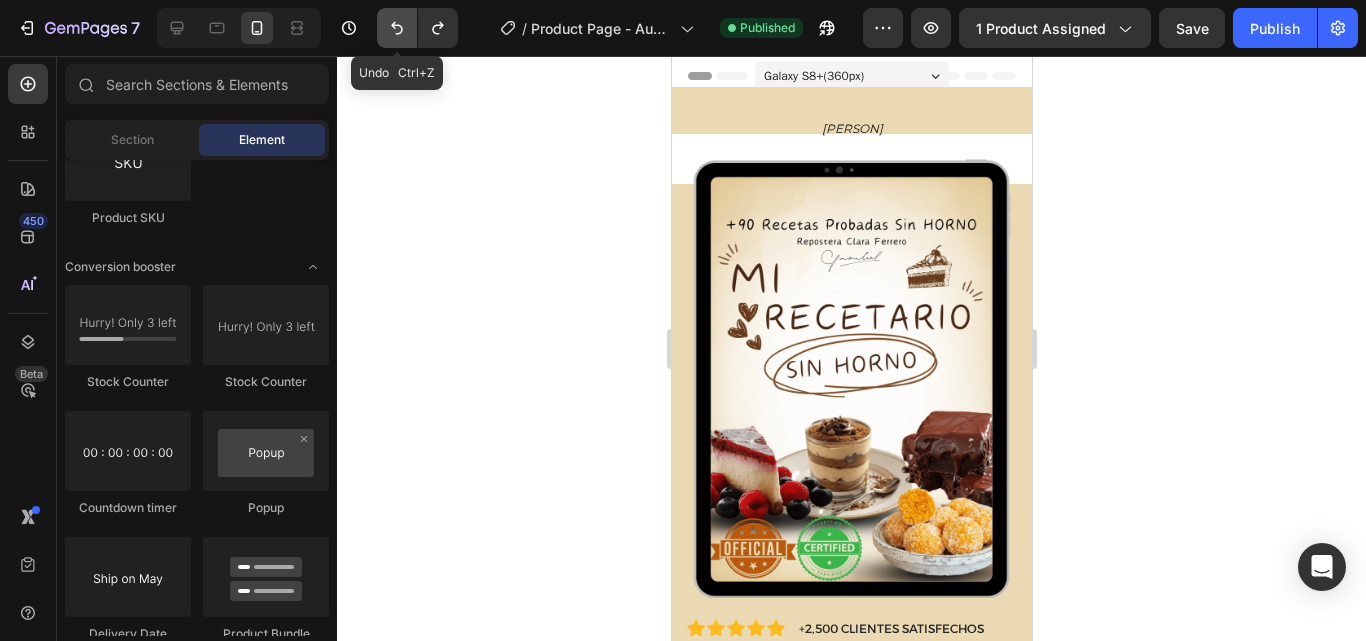 click 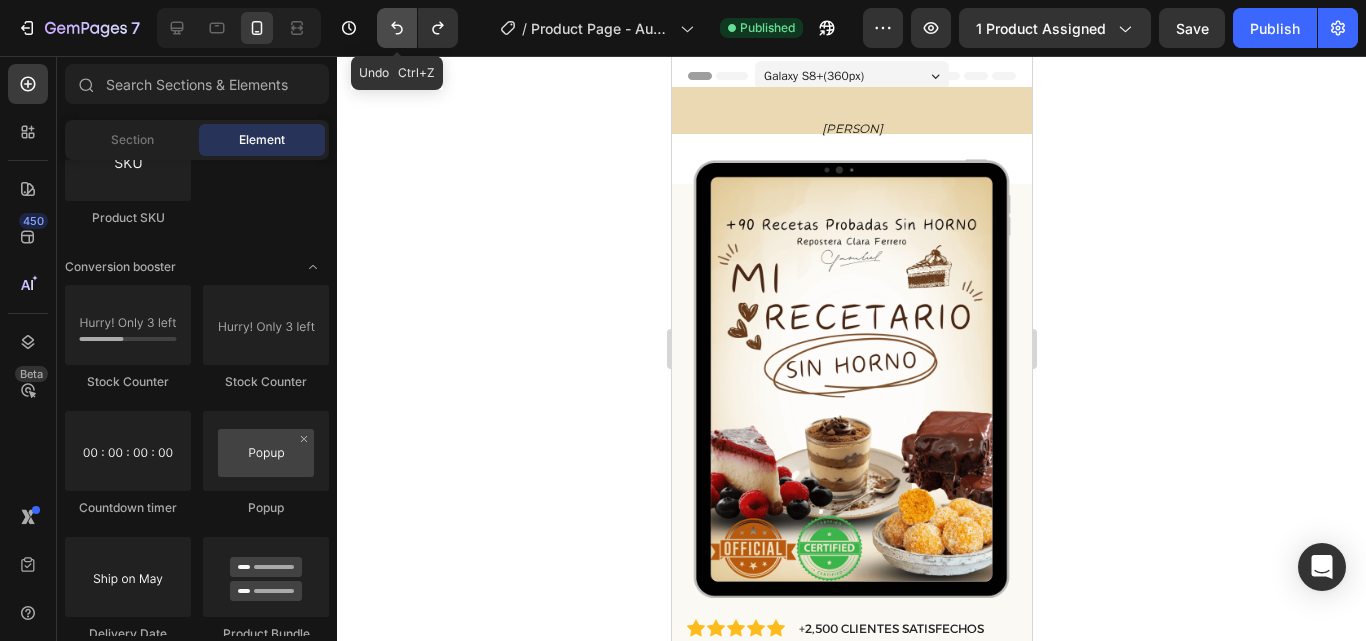 click 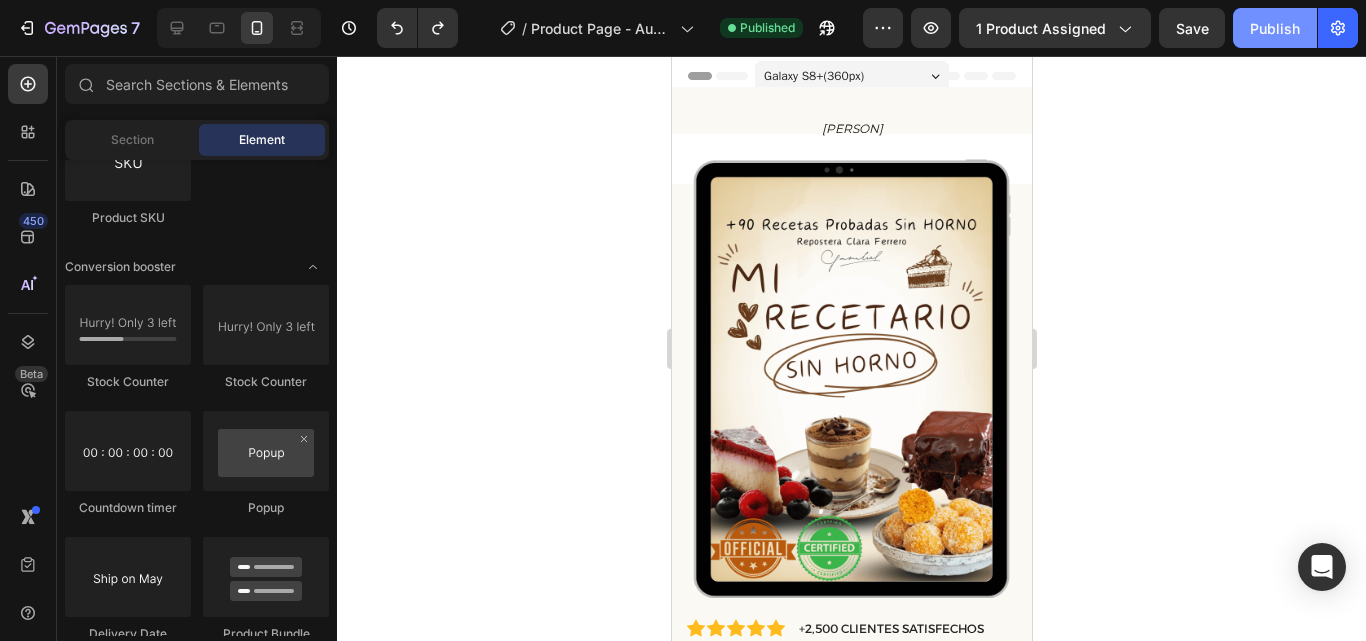 click on "Publish" 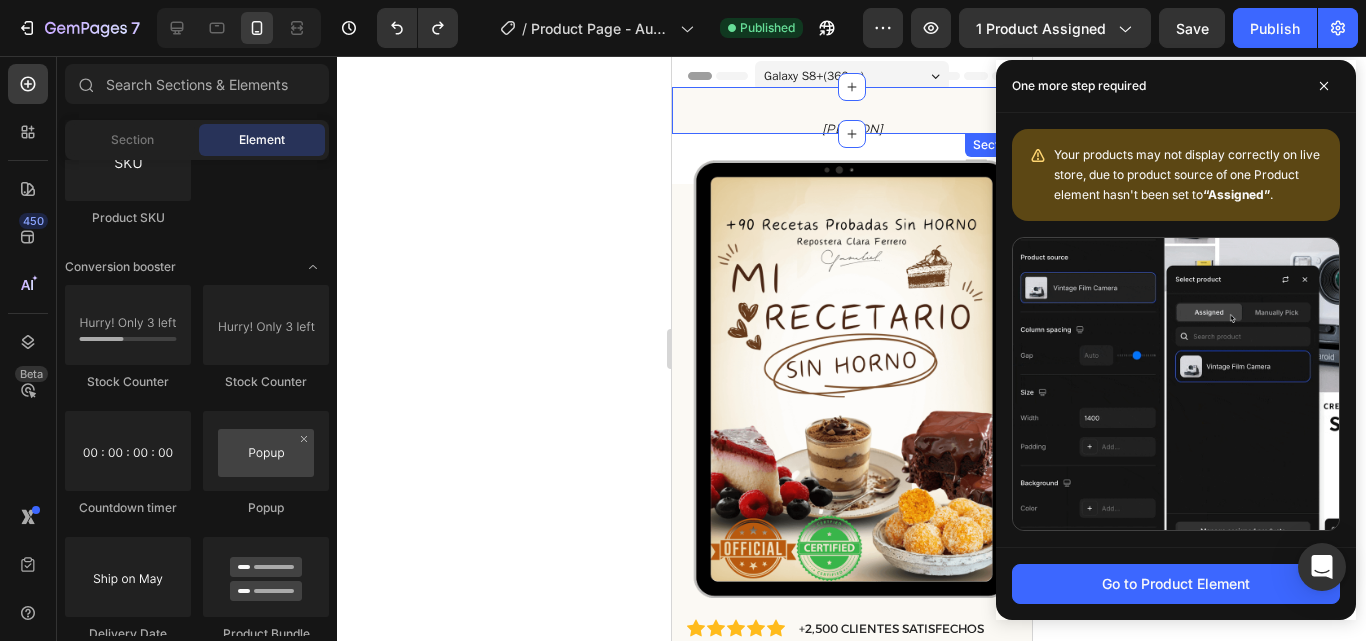 click on "Repostera [PERSON] Heading Row Section 1" at bounding box center (851, 110) 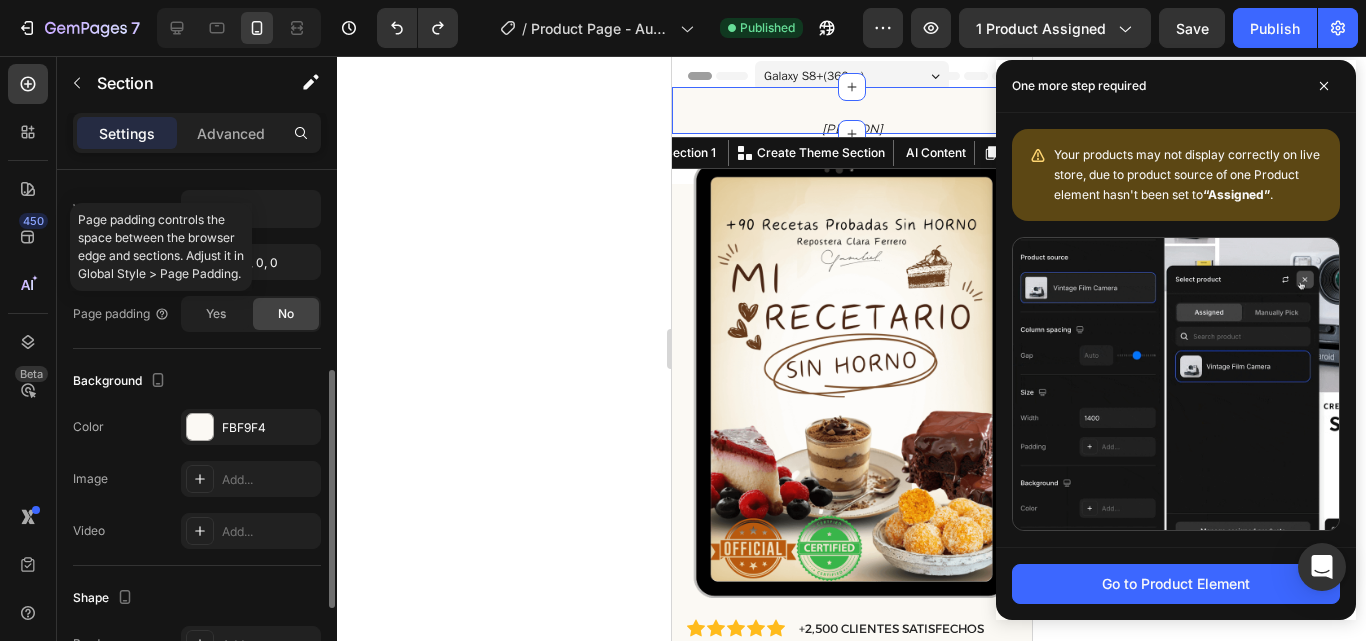 scroll, scrollTop: 436, scrollLeft: 0, axis: vertical 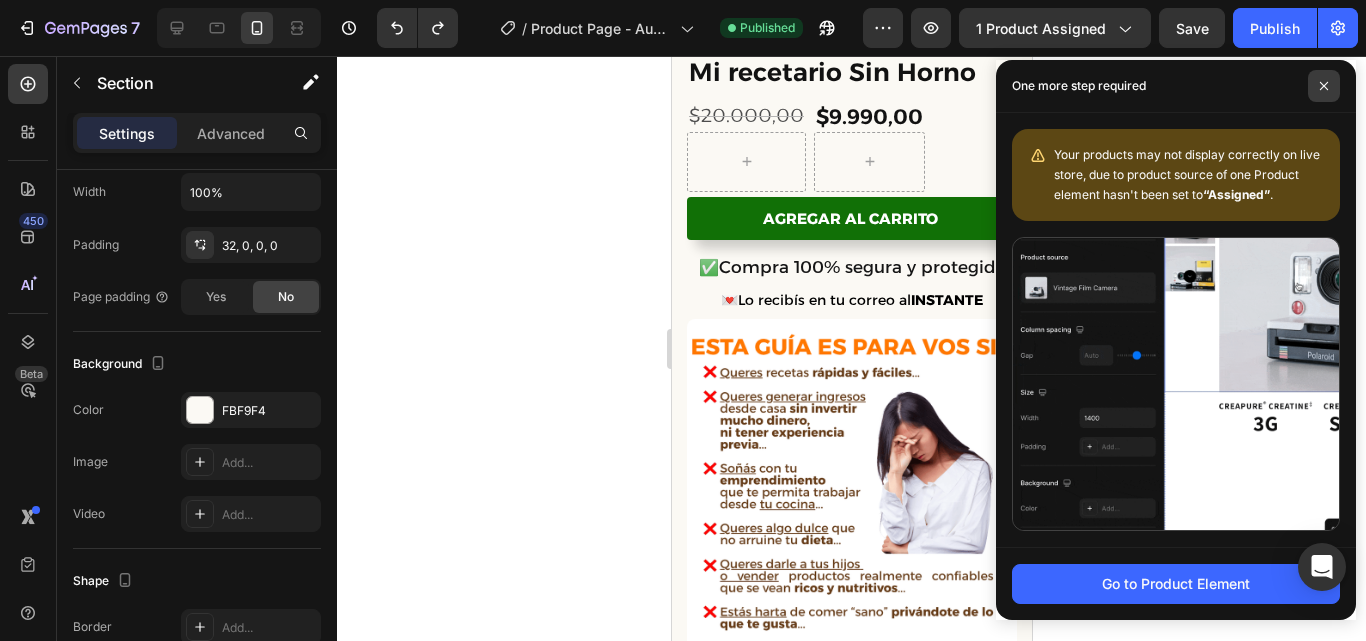 click at bounding box center (1324, 86) 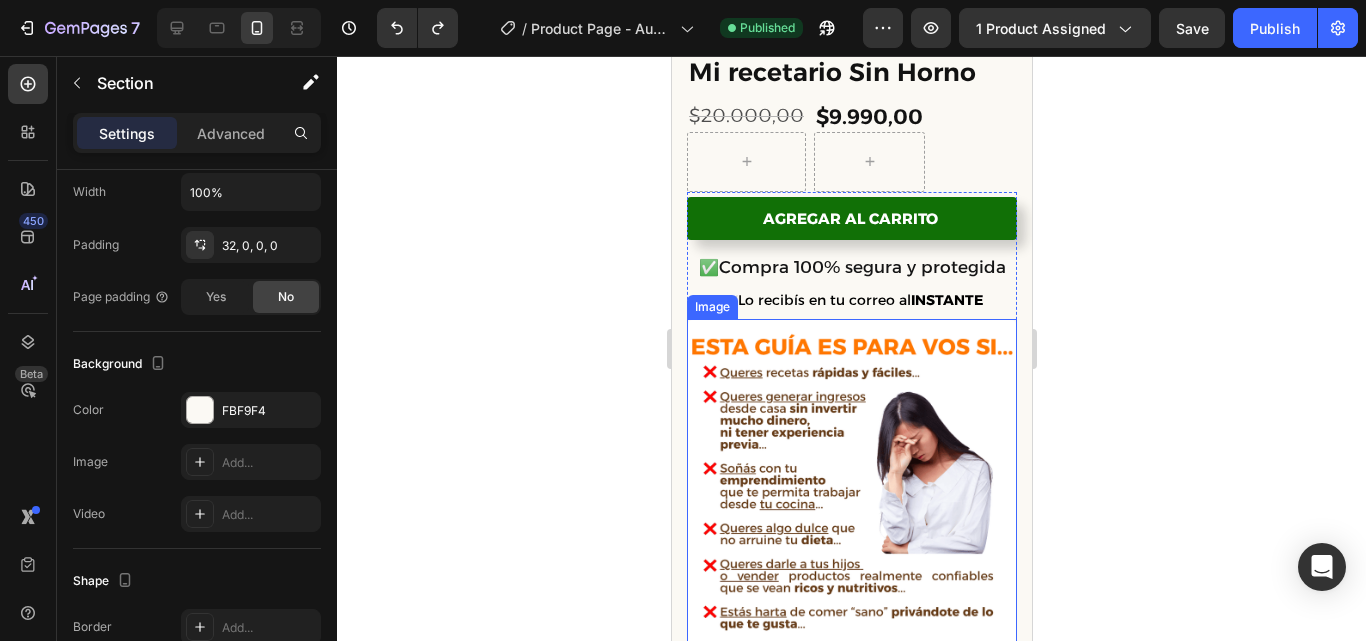 click at bounding box center (851, 649) 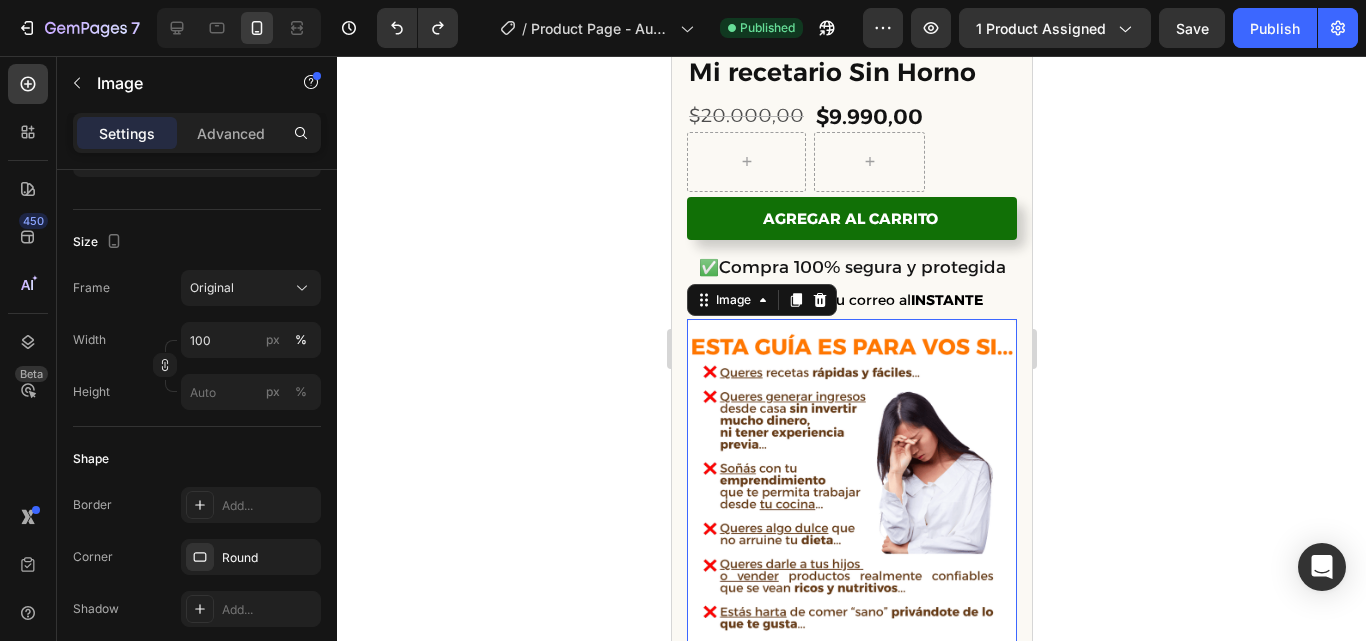 scroll, scrollTop: 0, scrollLeft: 0, axis: both 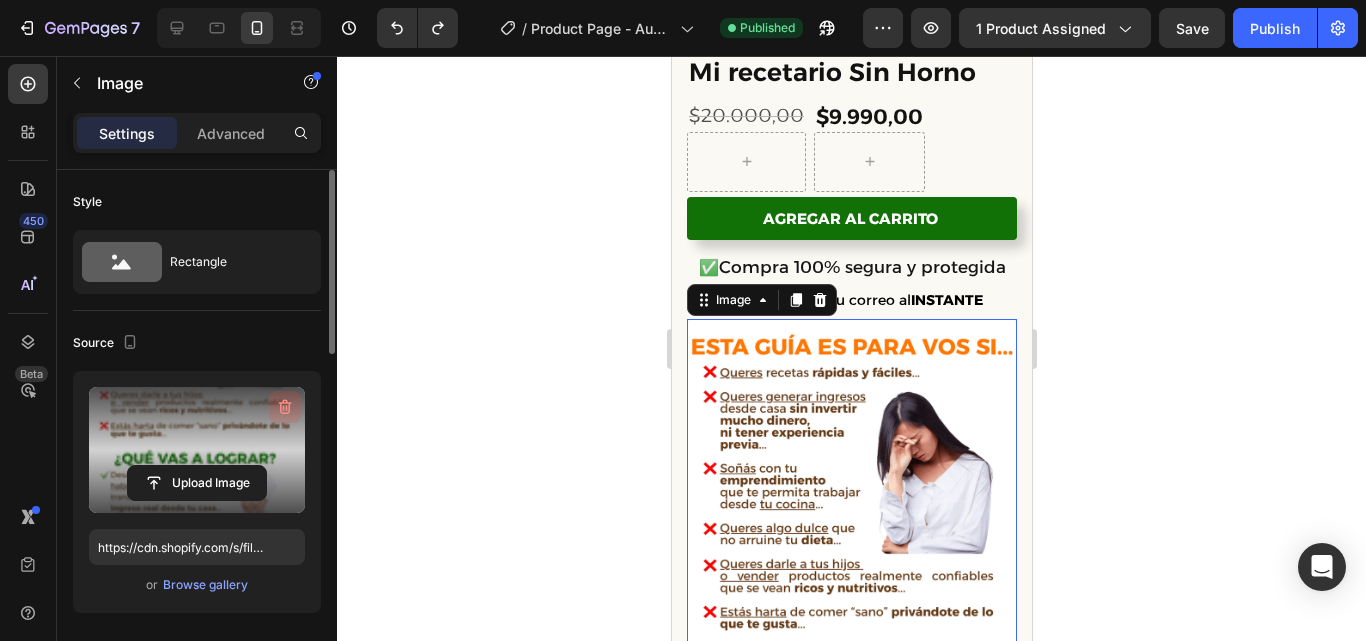 click 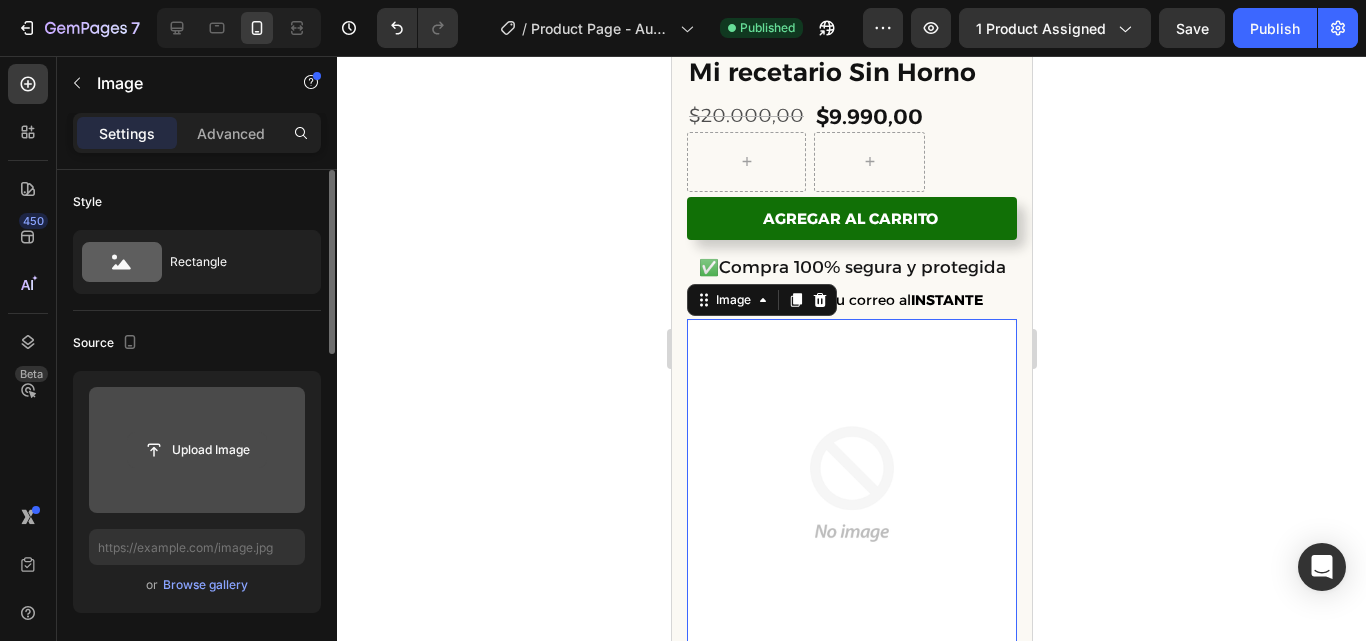 click 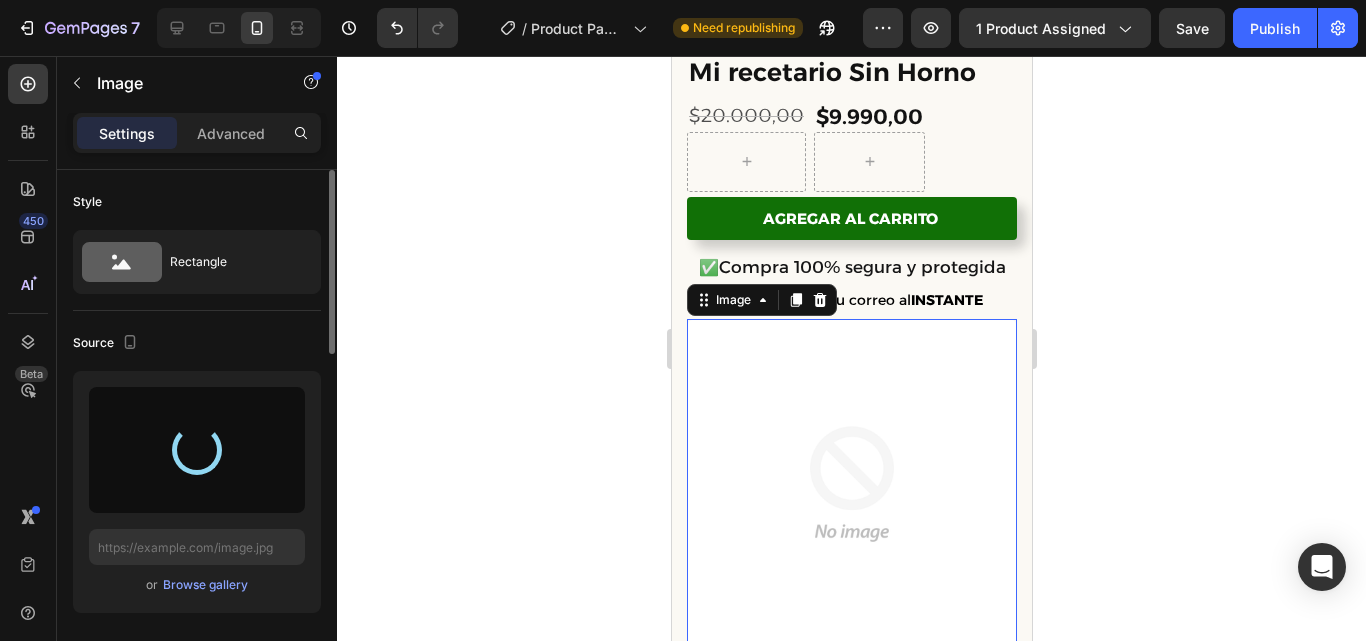 type on "https://cdn.shopify.com/s/files/1/0654/0512/4739/files/gempages_578022582096233148-e8f4074c-b51c-46ae-b5ef-6ce49a836e99.jpg" 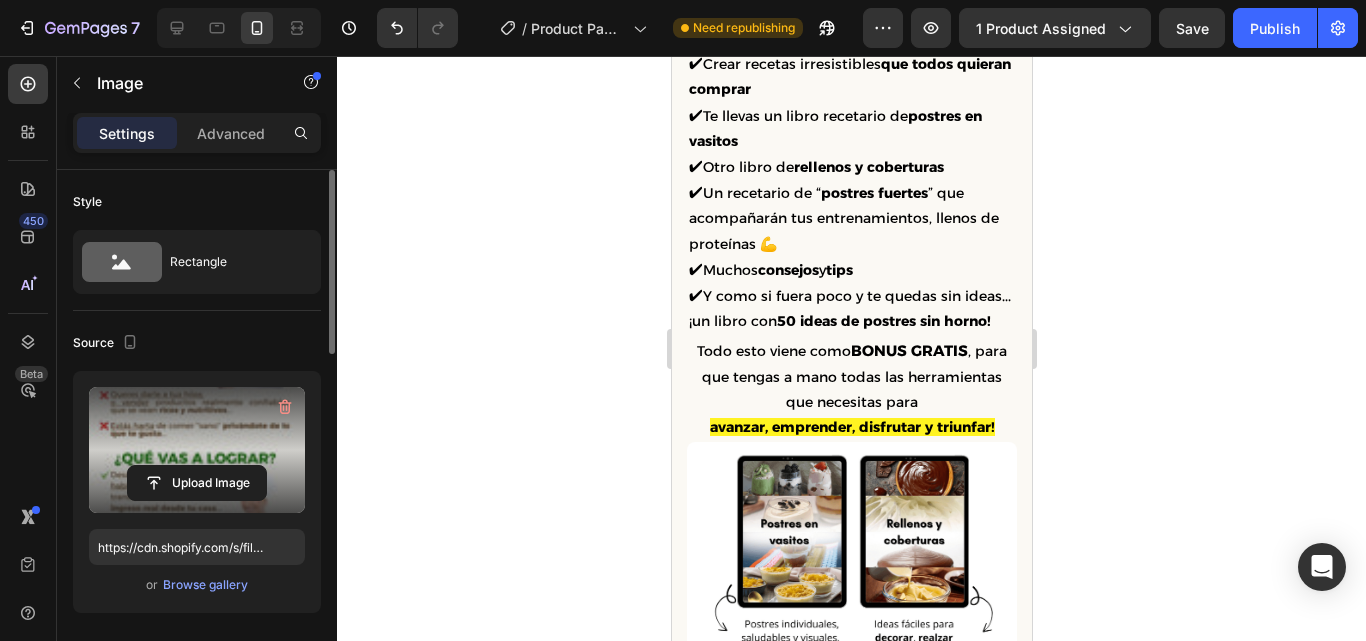 scroll, scrollTop: 1753, scrollLeft: 0, axis: vertical 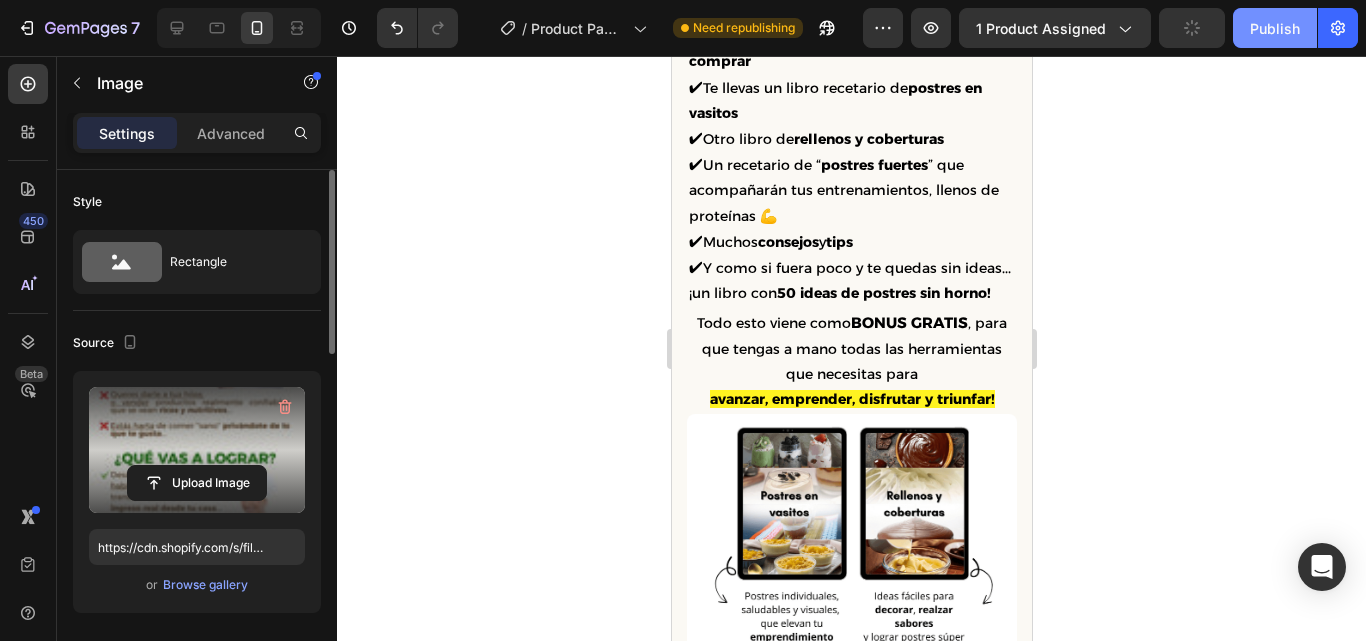 click on "Publish" 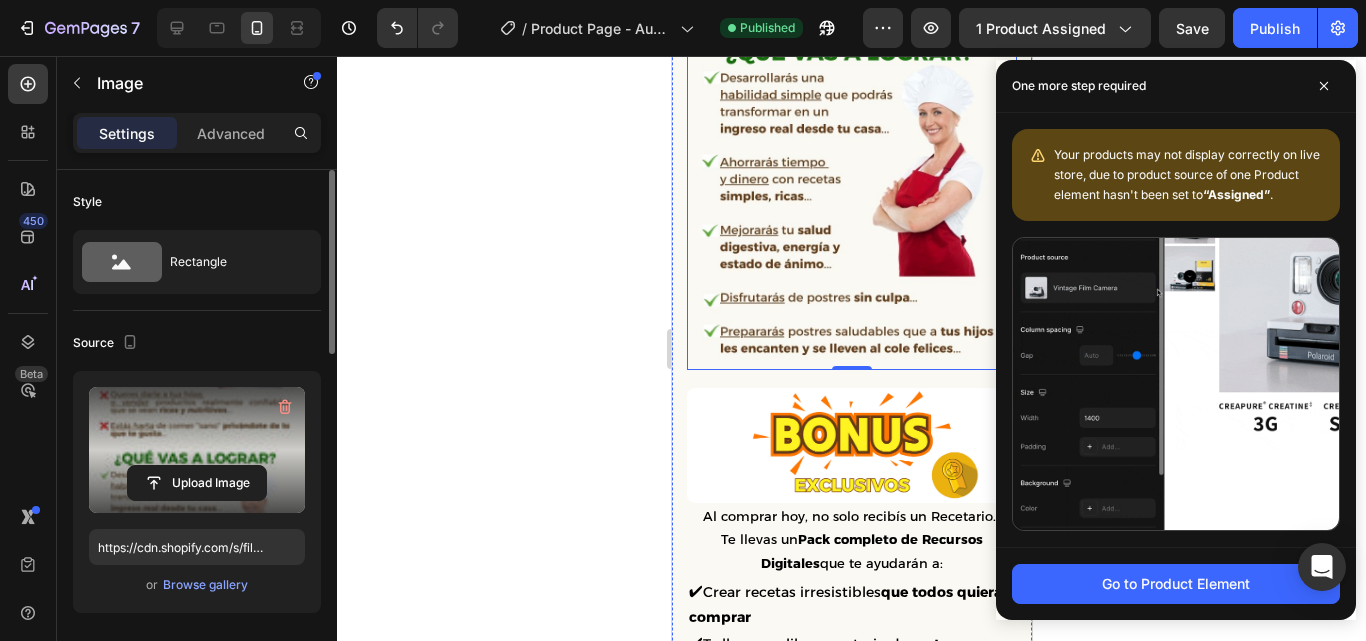 scroll, scrollTop: 1179, scrollLeft: 0, axis: vertical 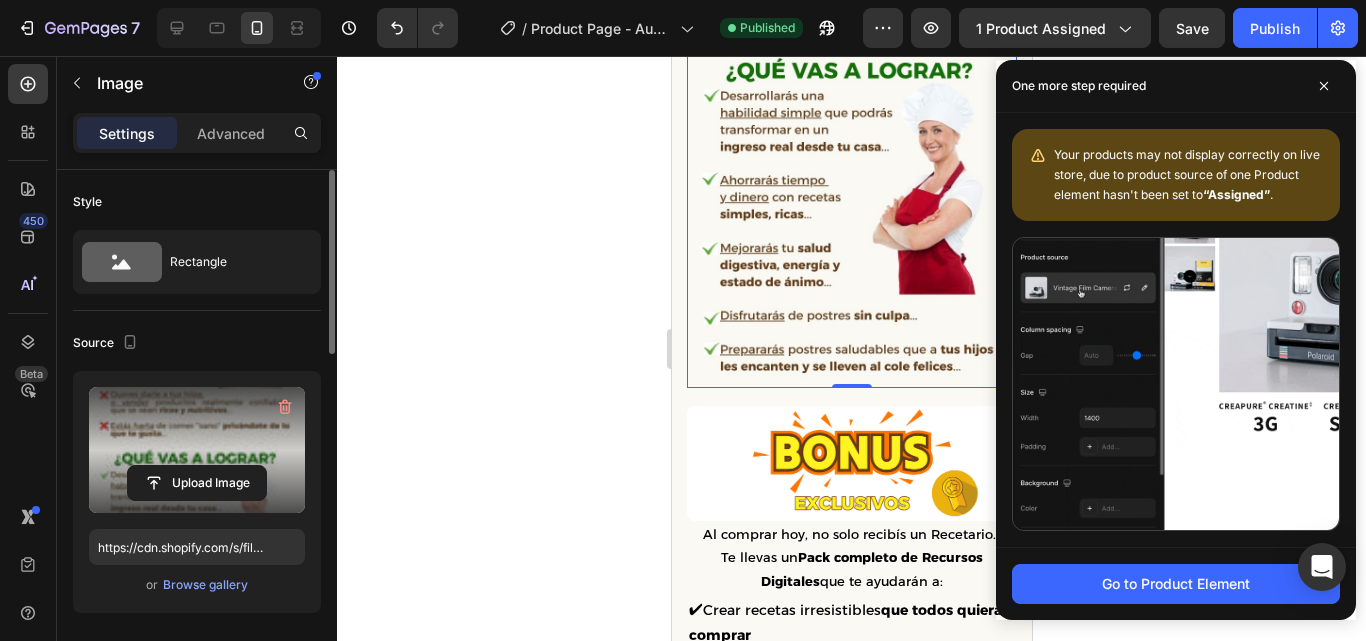 click at bounding box center (851, 58) 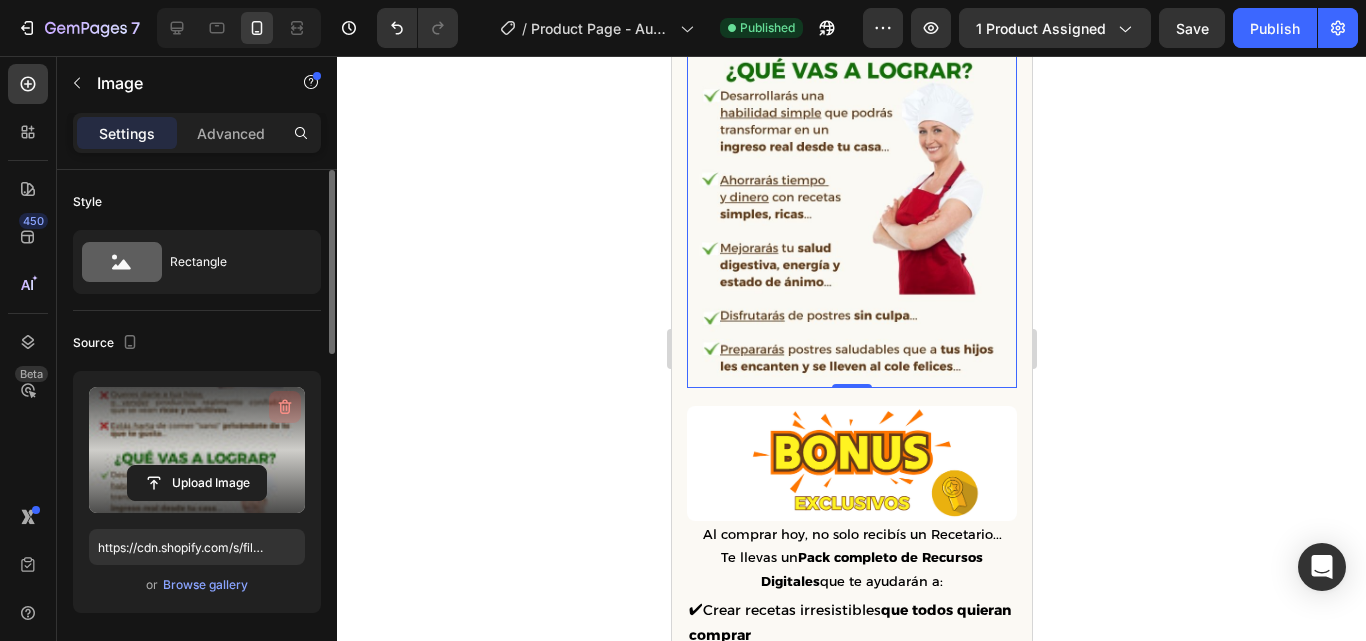 click 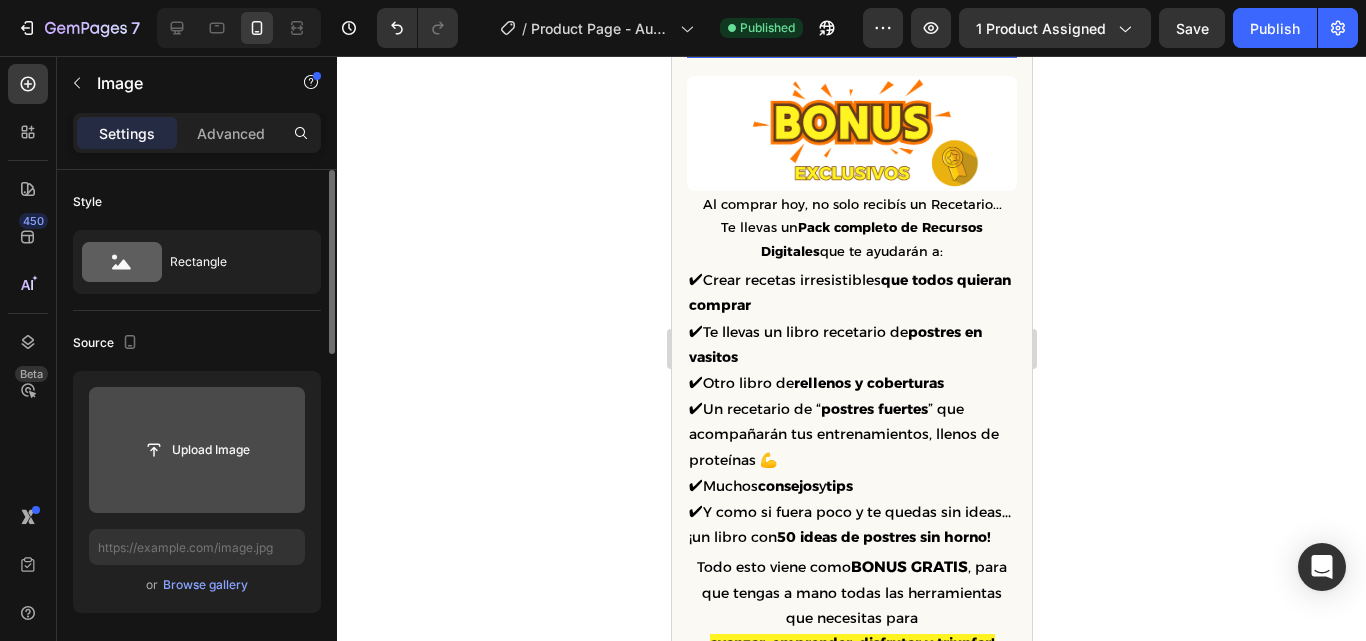 click 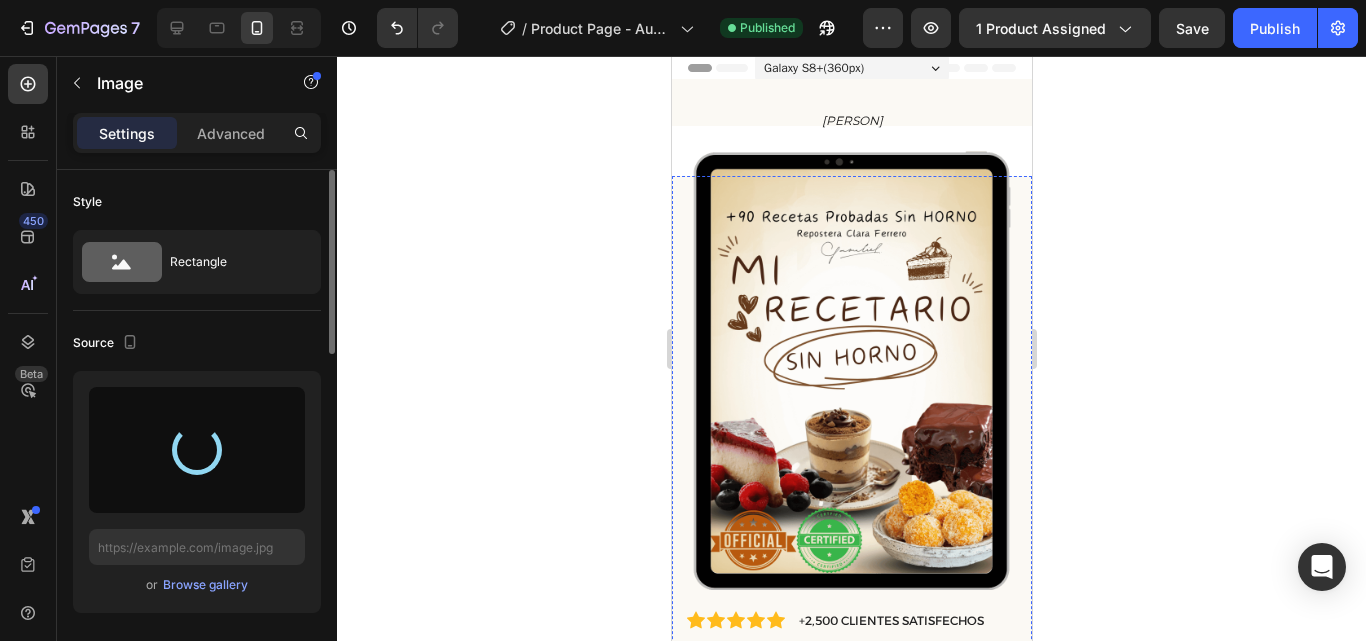 scroll, scrollTop: 0, scrollLeft: 0, axis: both 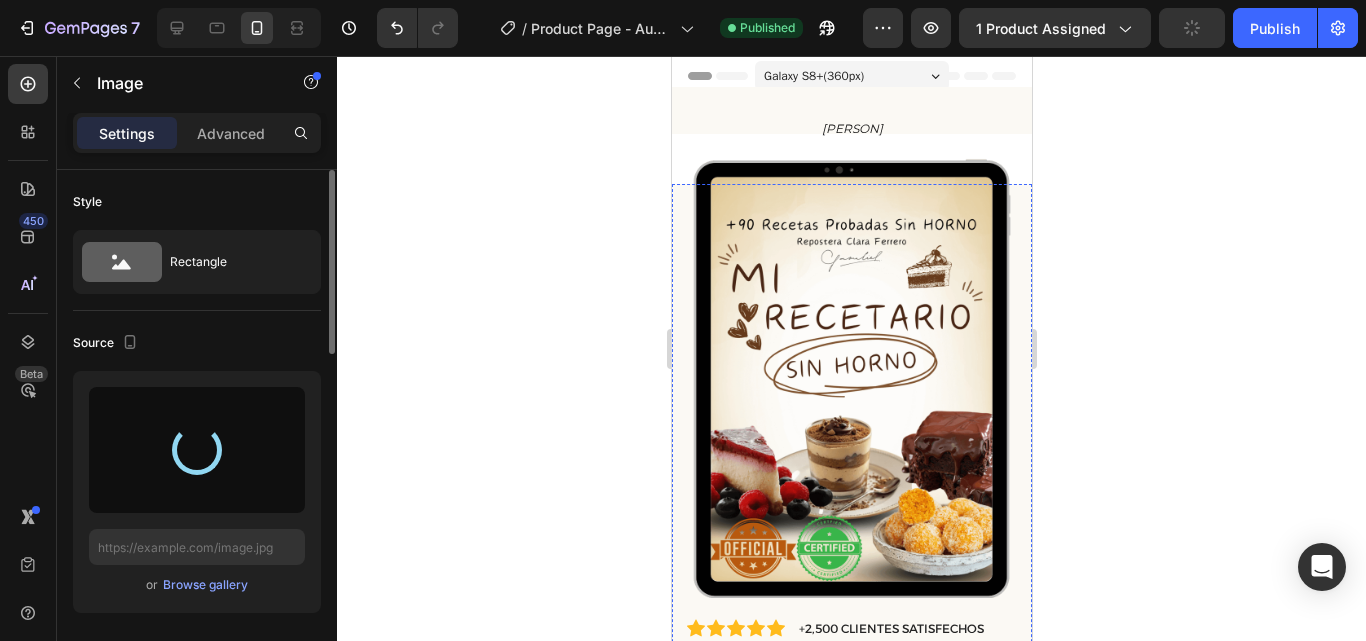 type on "https://cdn.shopify.com/s/files/1/0654/0512/4739/files/gempages_578022582096233148-85f95154-3361-4f53-95b1-b5080ca8e848.png" 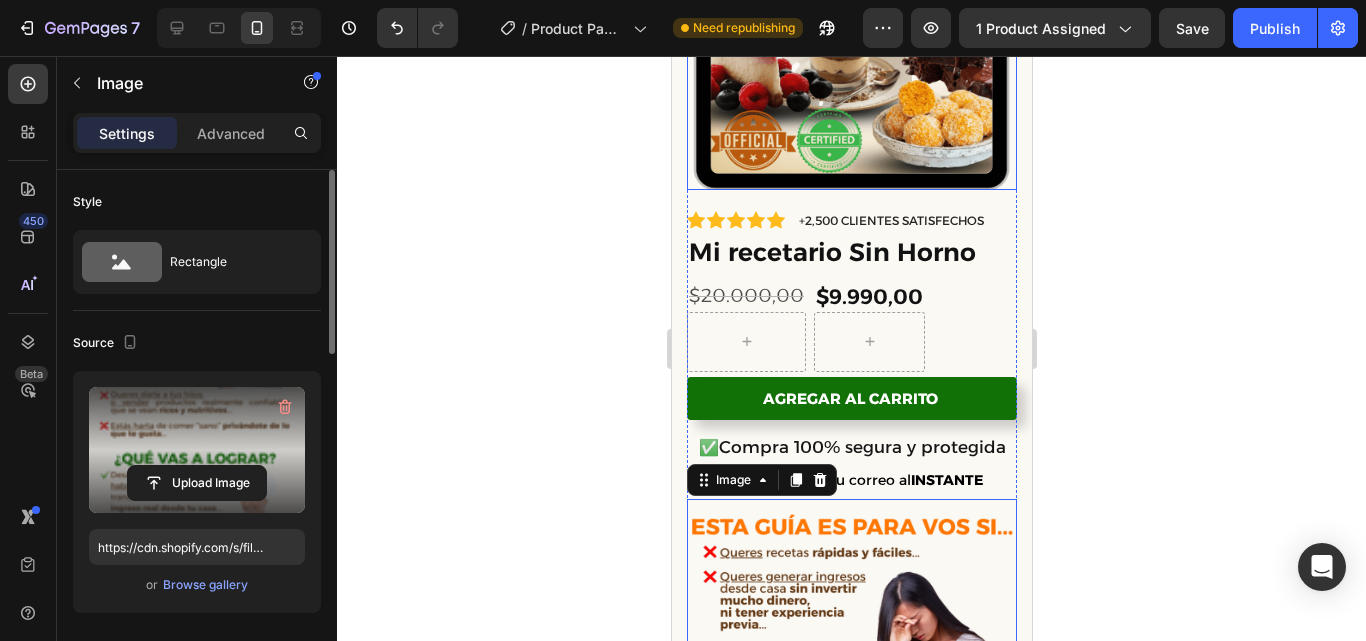 scroll, scrollTop: 811, scrollLeft: 0, axis: vertical 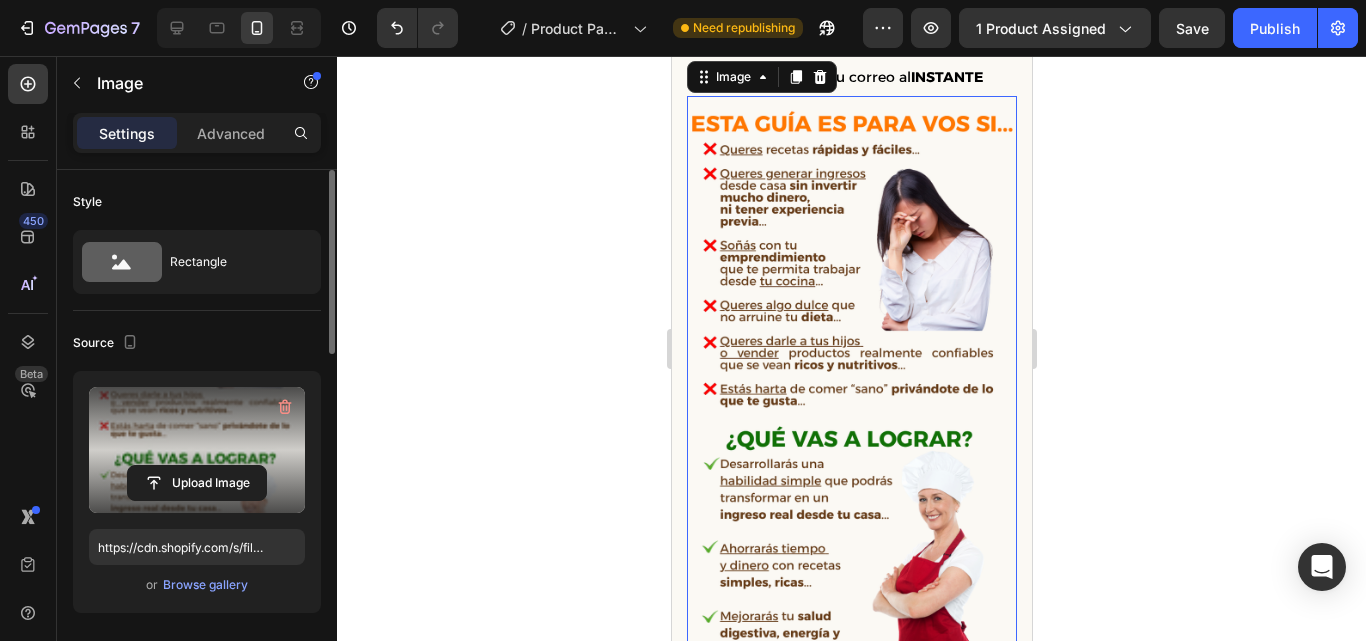 click 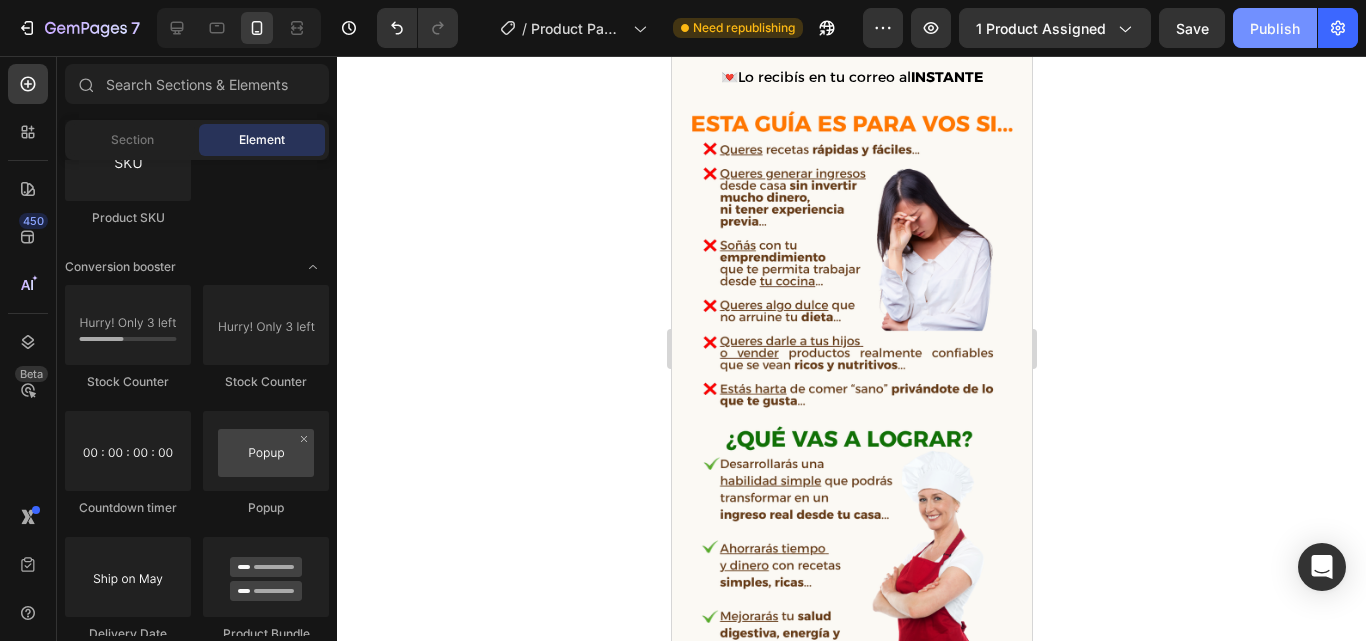 click on "Publish" at bounding box center [1275, 28] 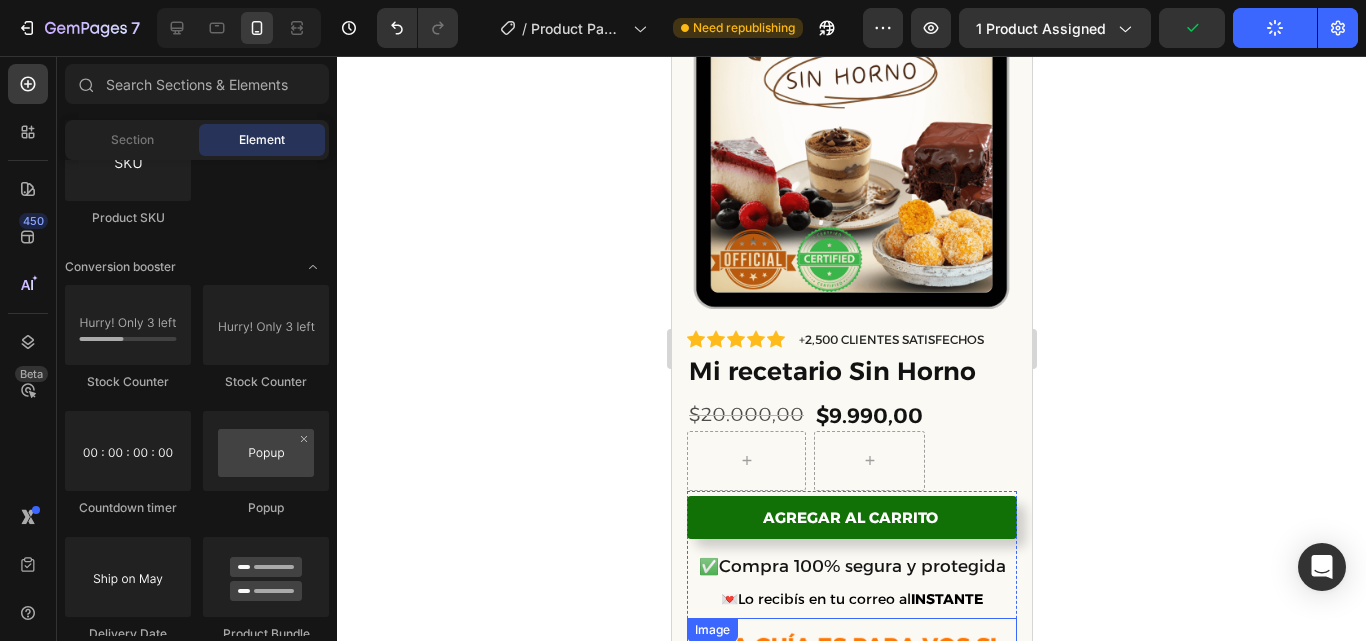 scroll, scrollTop: 305, scrollLeft: 0, axis: vertical 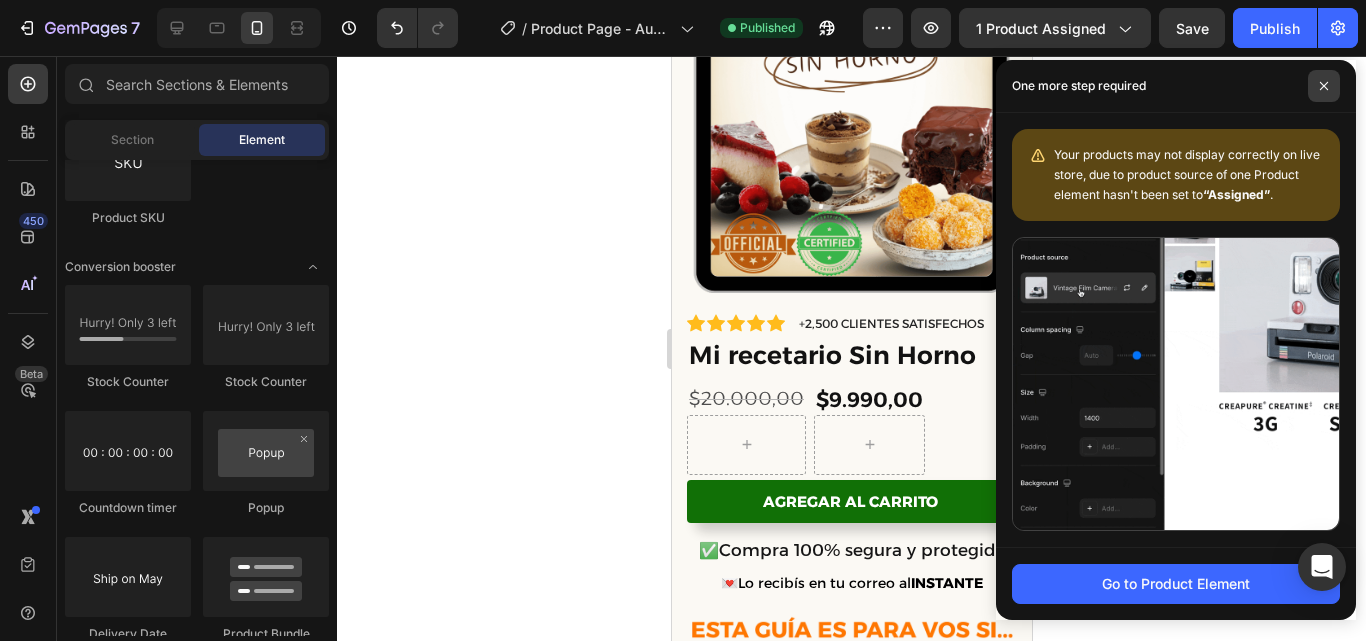 click at bounding box center (1324, 86) 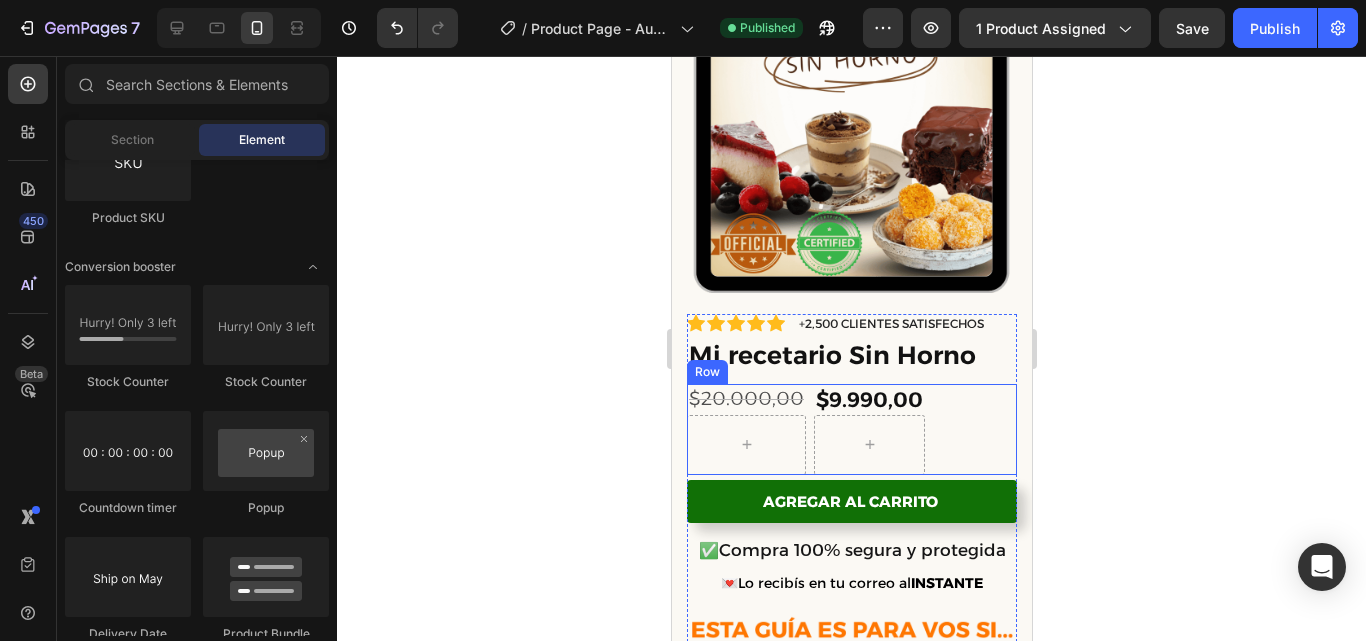 click on "$20.000,00 Product Price Product Price $9.990,00 Product Price Product Price
Row" at bounding box center [851, 429] 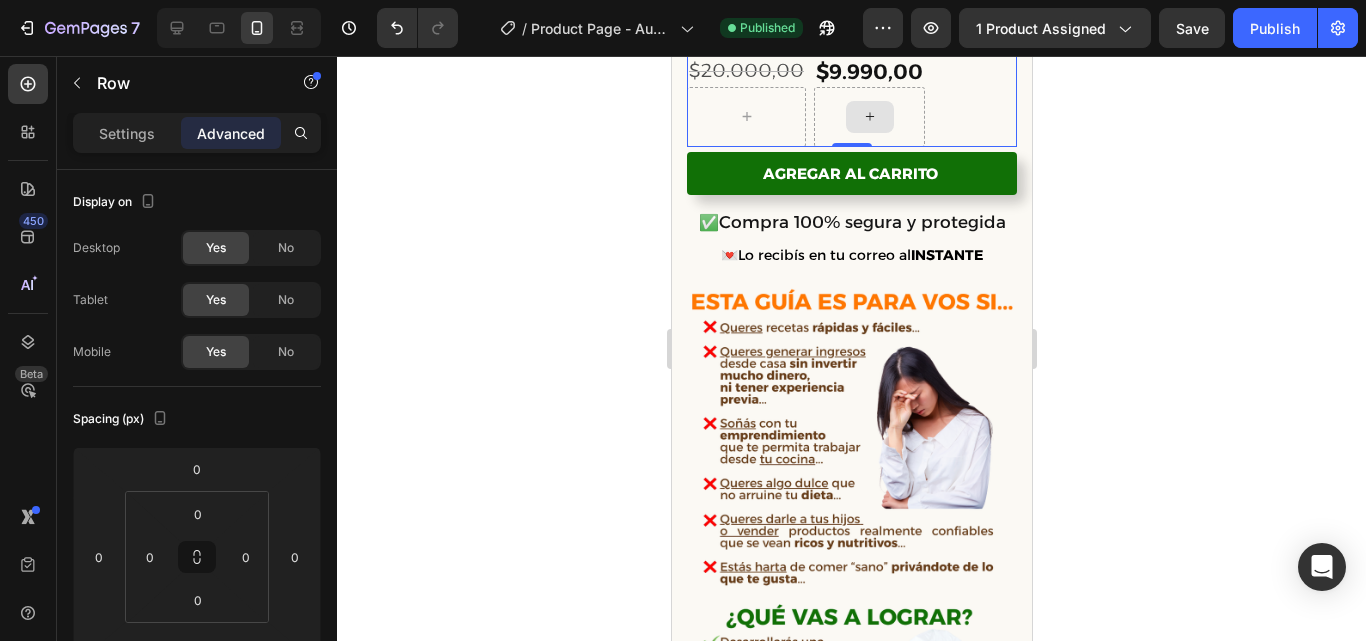 scroll, scrollTop: 642, scrollLeft: 0, axis: vertical 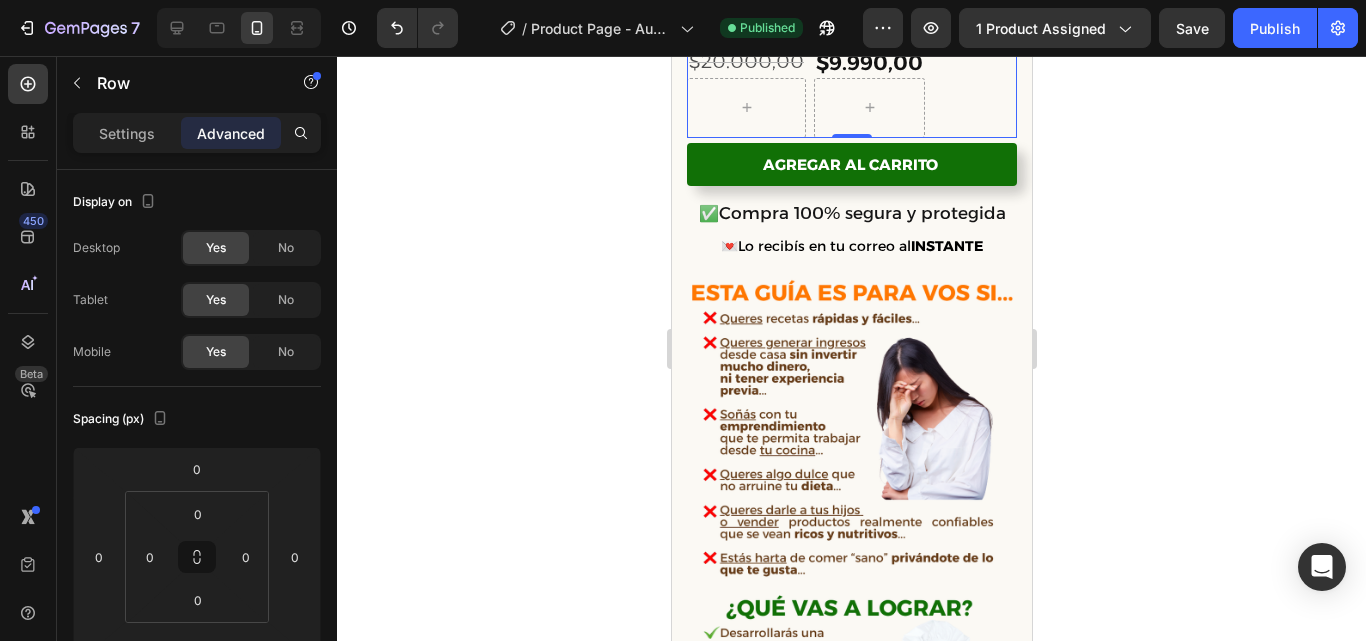 click at bounding box center (851, 595) 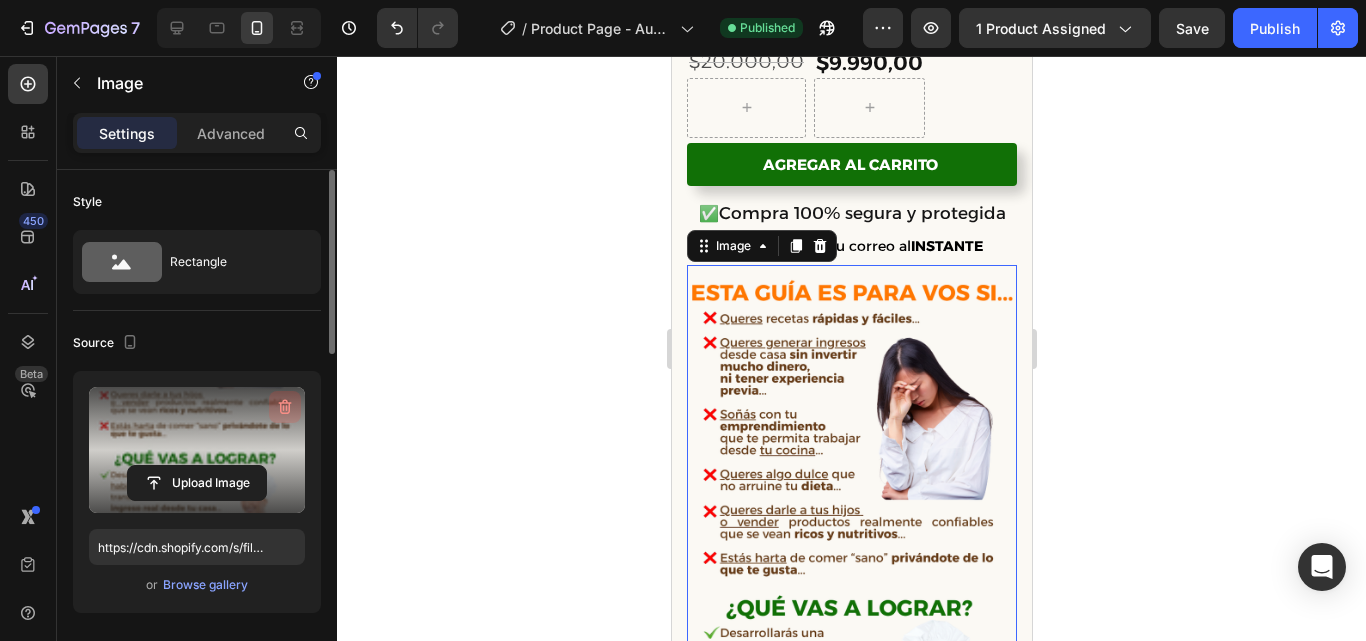 click 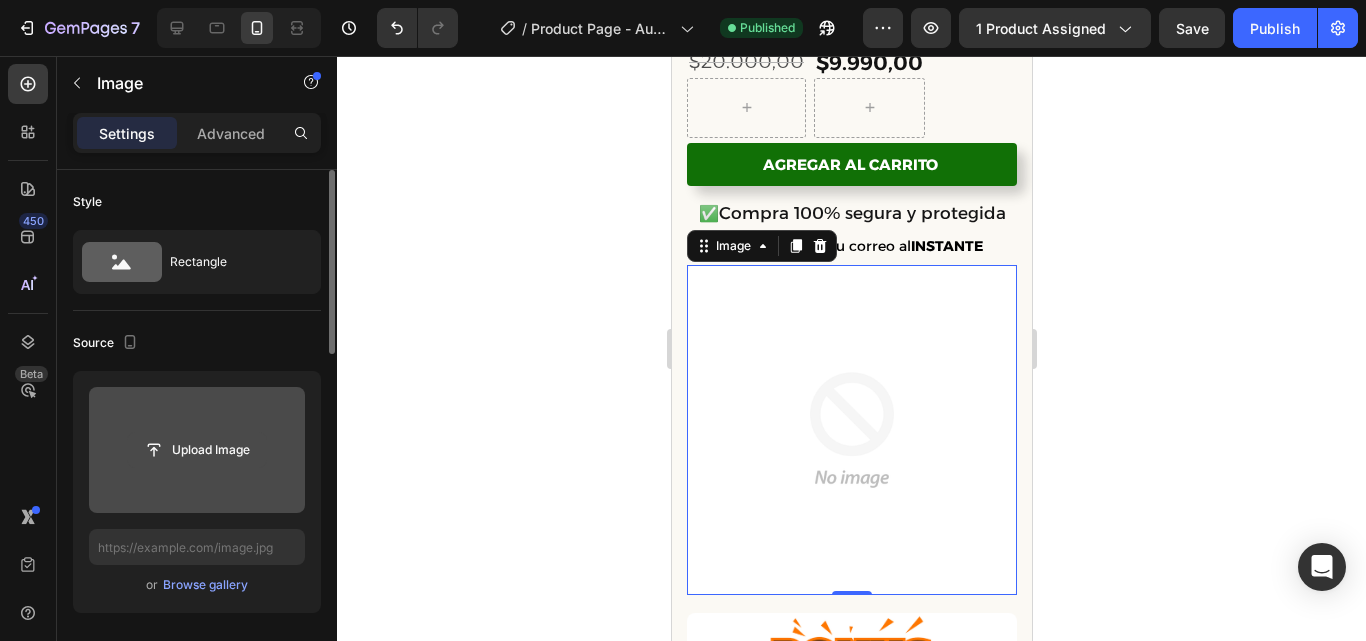 click 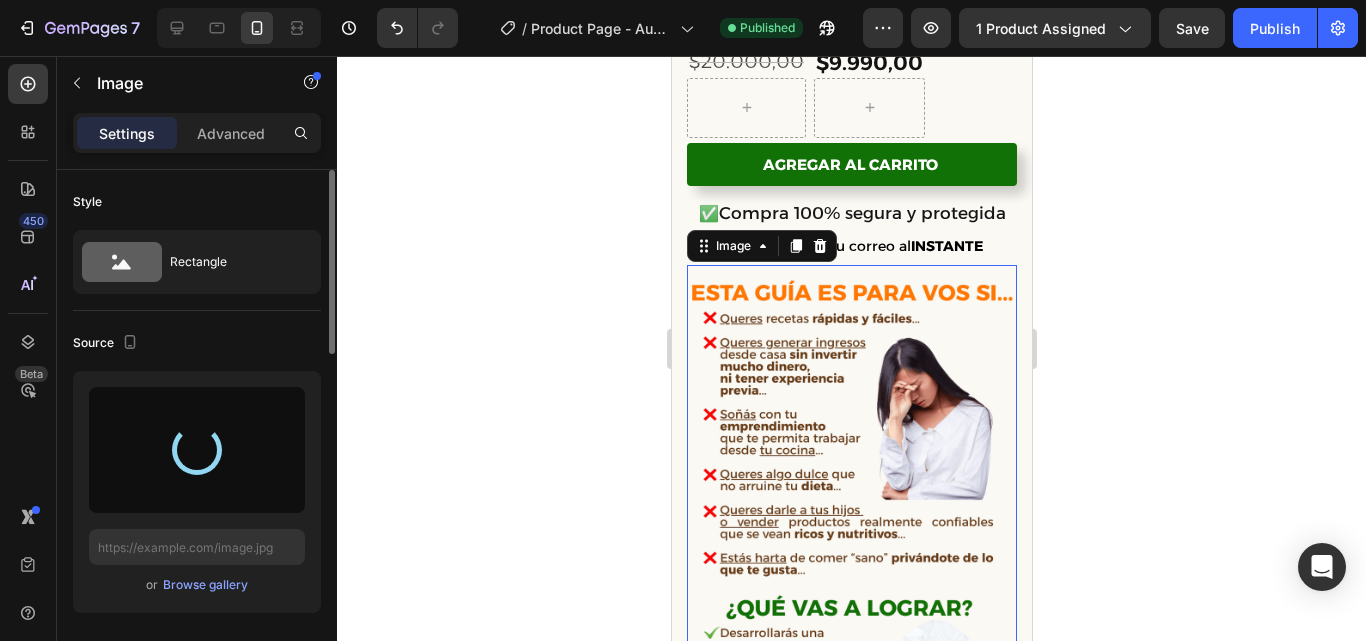 type on "https://cdn.shopify.com/s/files/1/0654/0512/4739/files/gempages_578022582096233148-c84a8db1-2fb7-477a-b7a2-61f91b4fb59a.png" 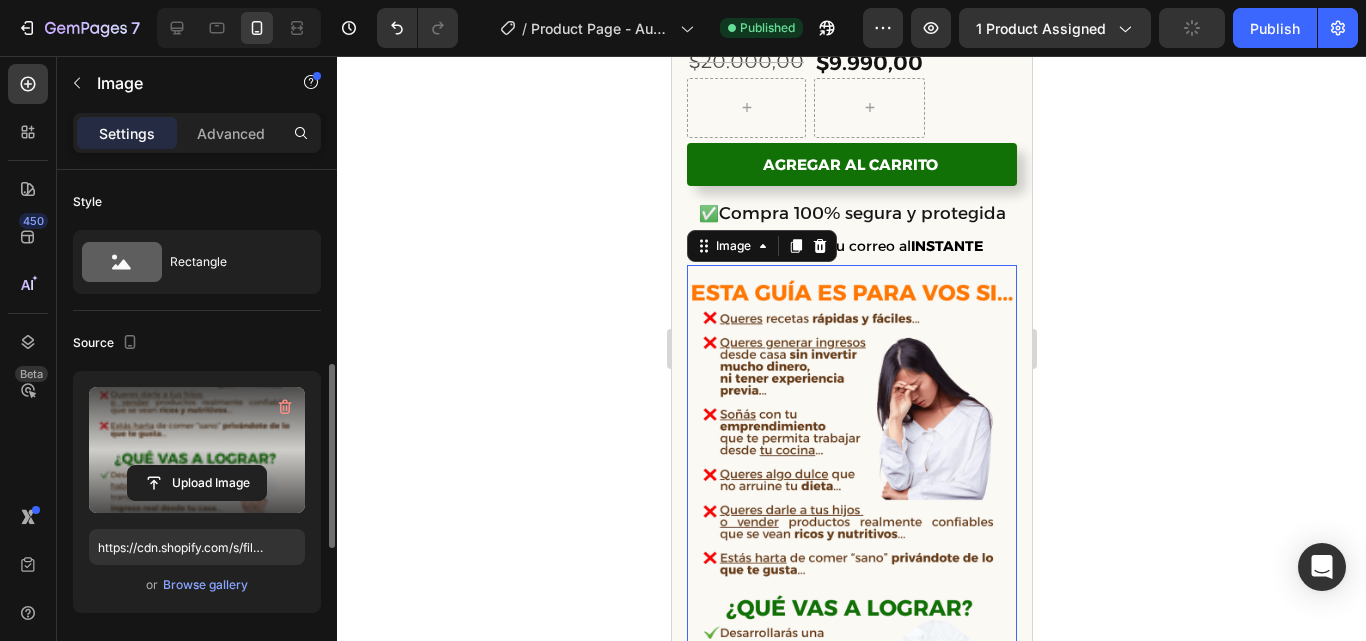 scroll, scrollTop: 144, scrollLeft: 0, axis: vertical 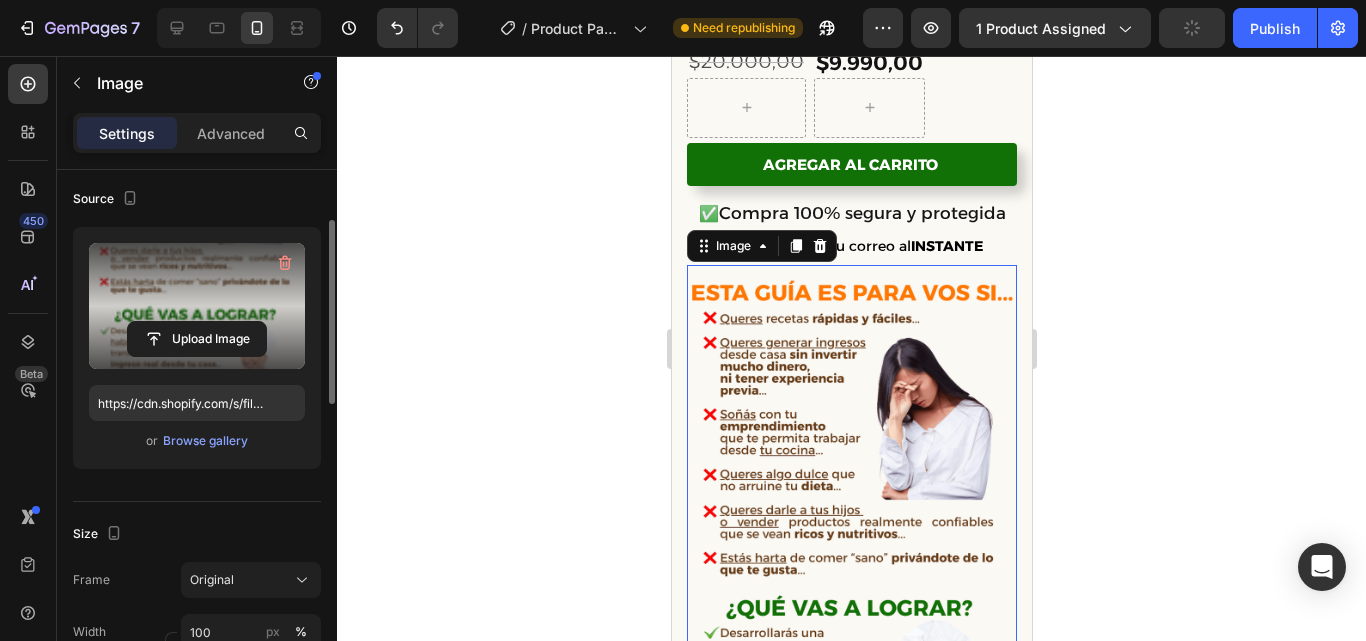 click 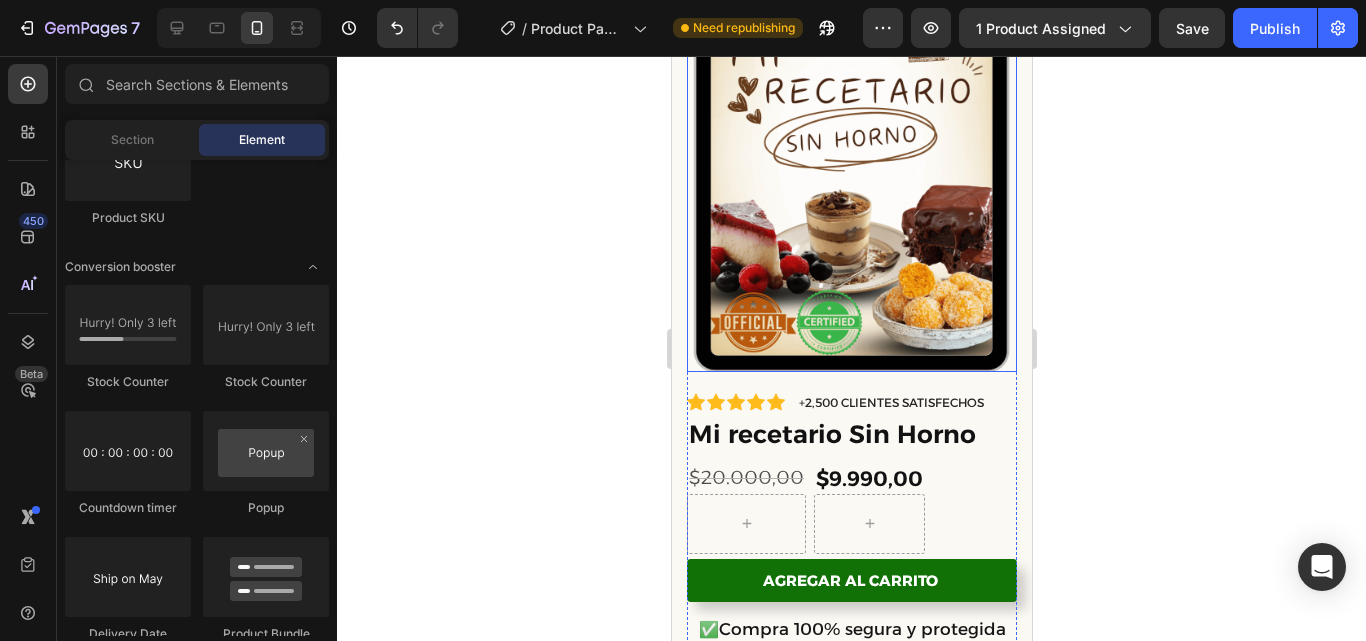 scroll, scrollTop: 268, scrollLeft: 0, axis: vertical 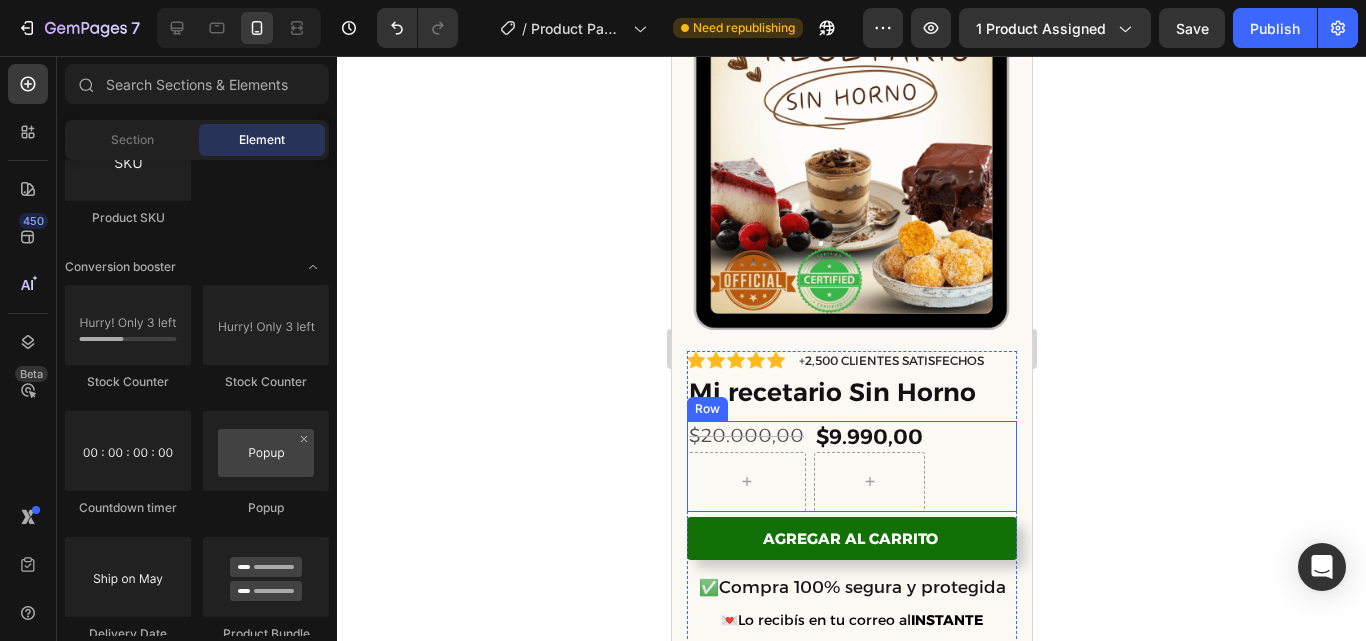click on "$20.000,00 Product Price Product Price $9.990,00 Product Price Product Price
Row" at bounding box center [851, 466] 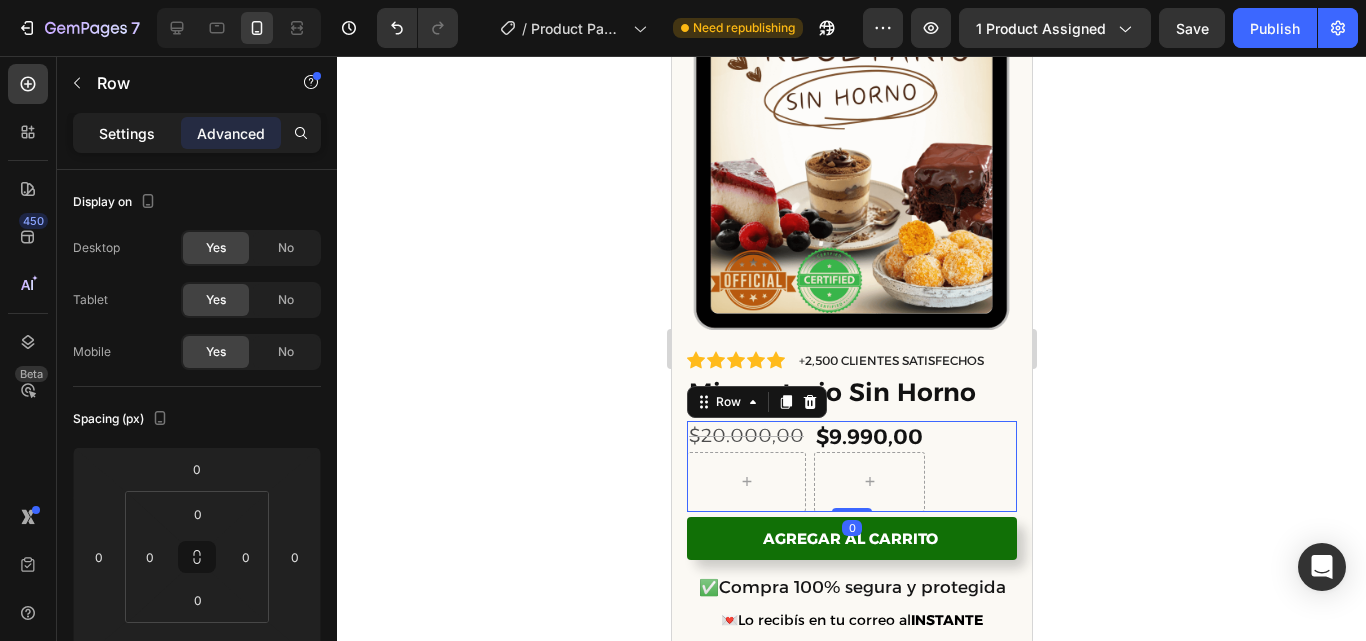 click on "Settings" at bounding box center [127, 133] 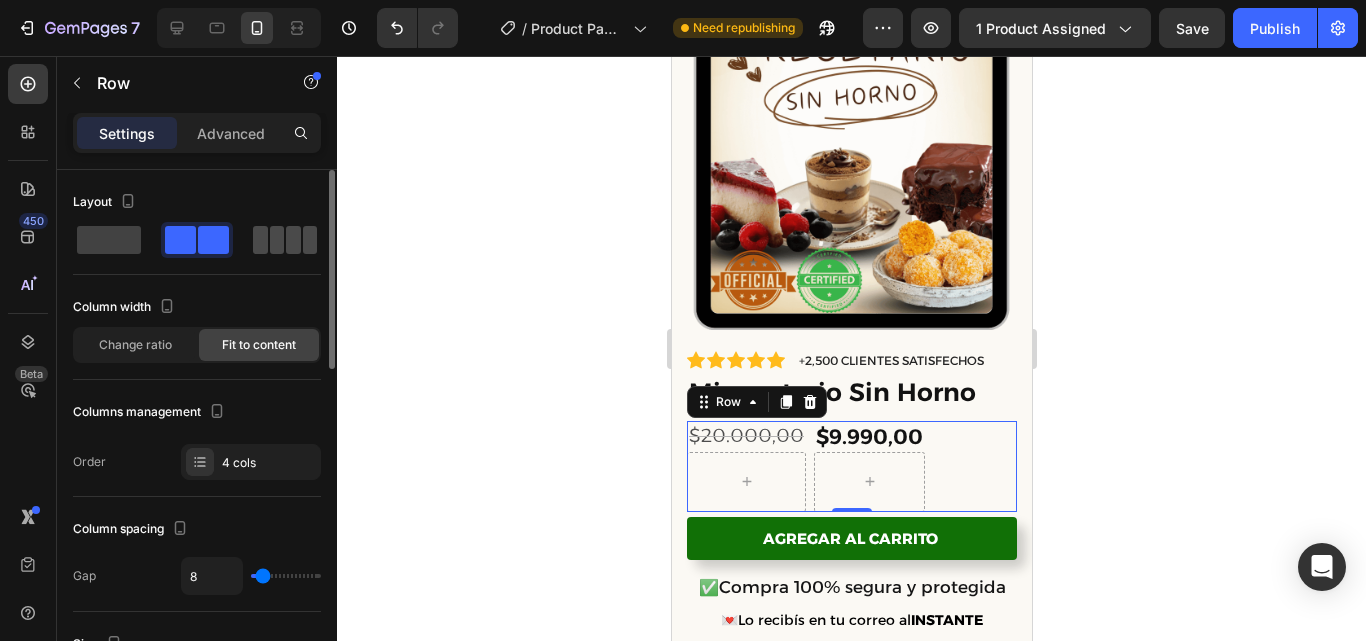 click 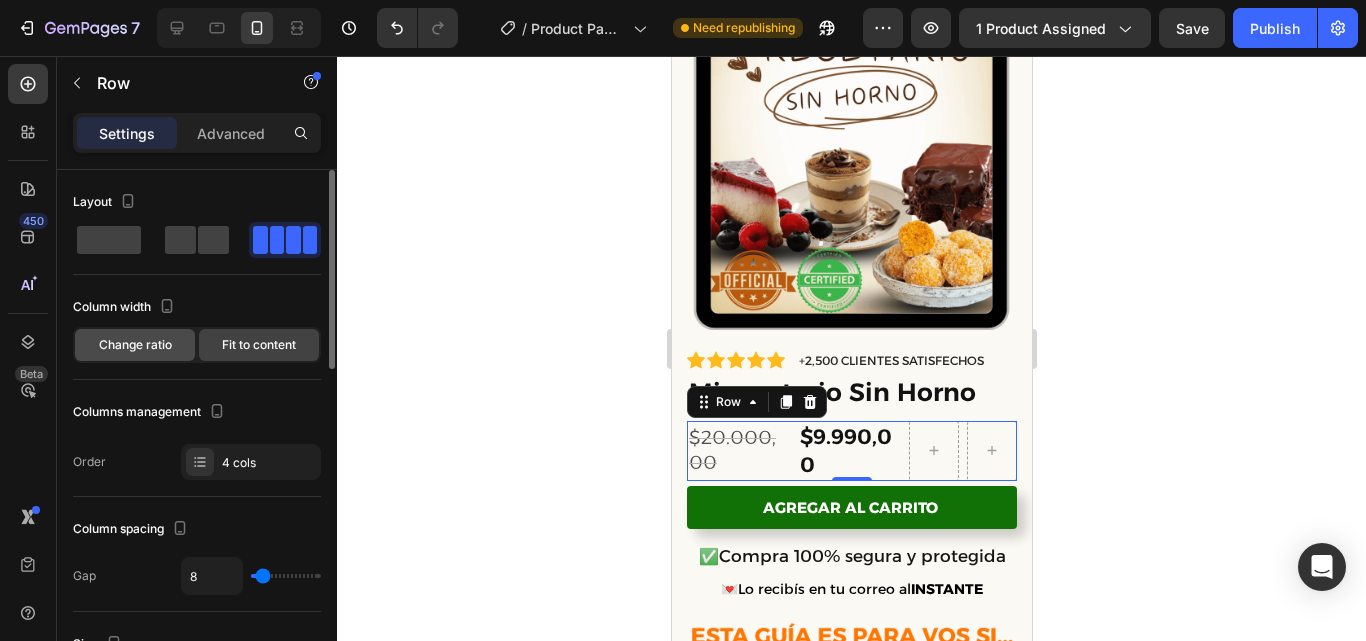 click on "Change ratio" 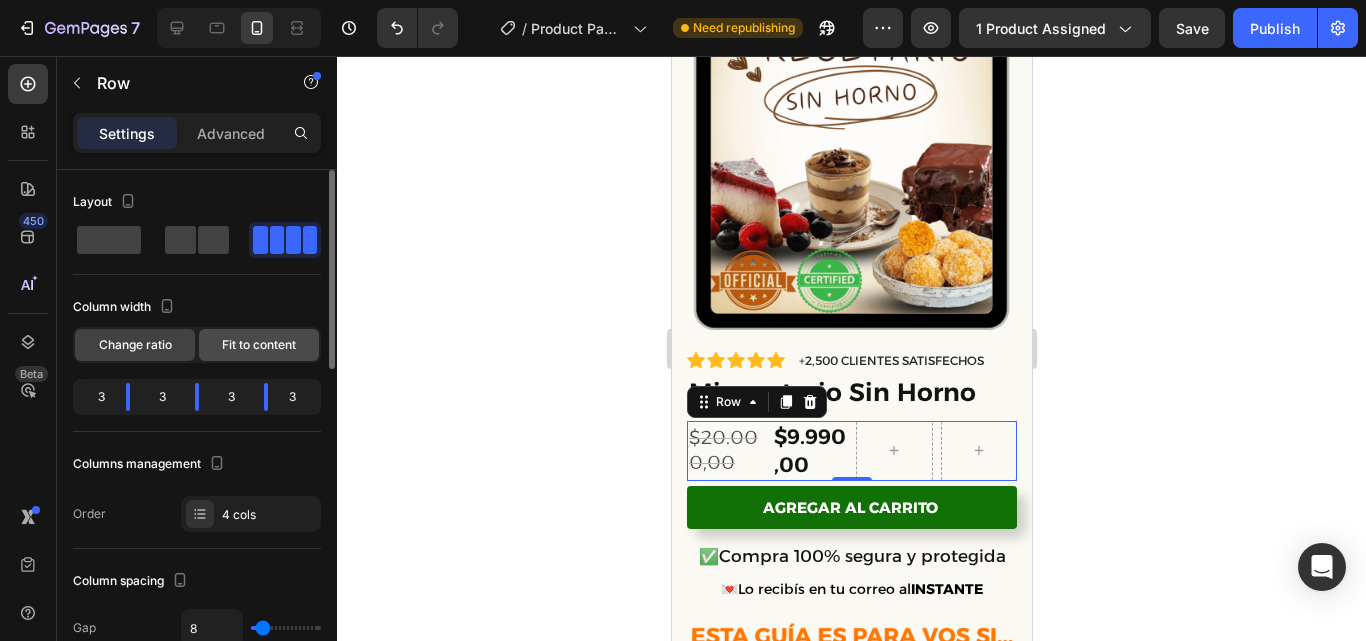 click on "Fit to content" 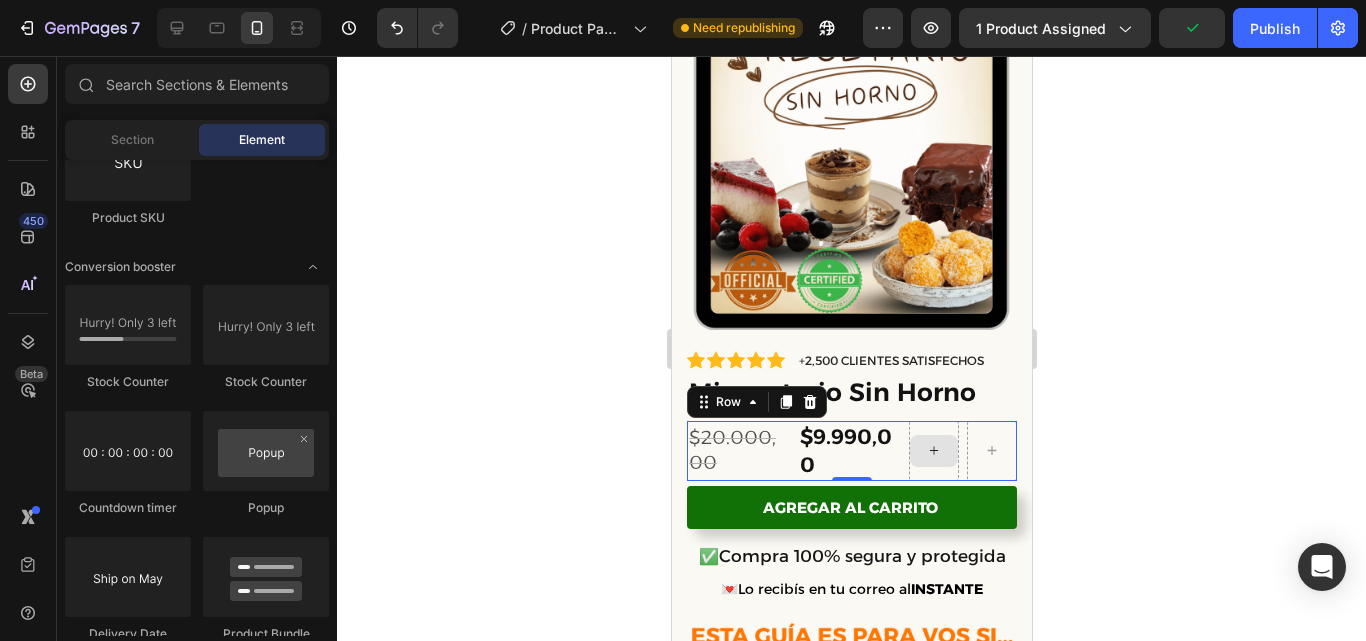click 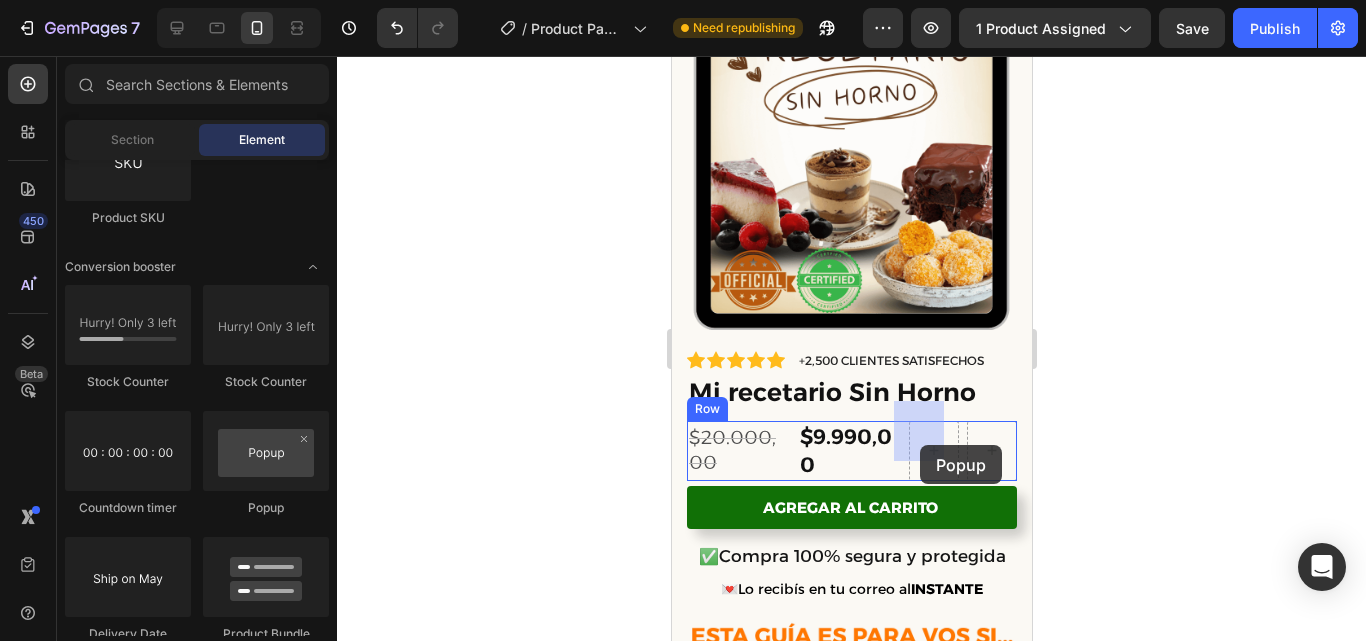 drag, startPoint x: 932, startPoint y: 513, endPoint x: 919, endPoint y: 444, distance: 70.21396 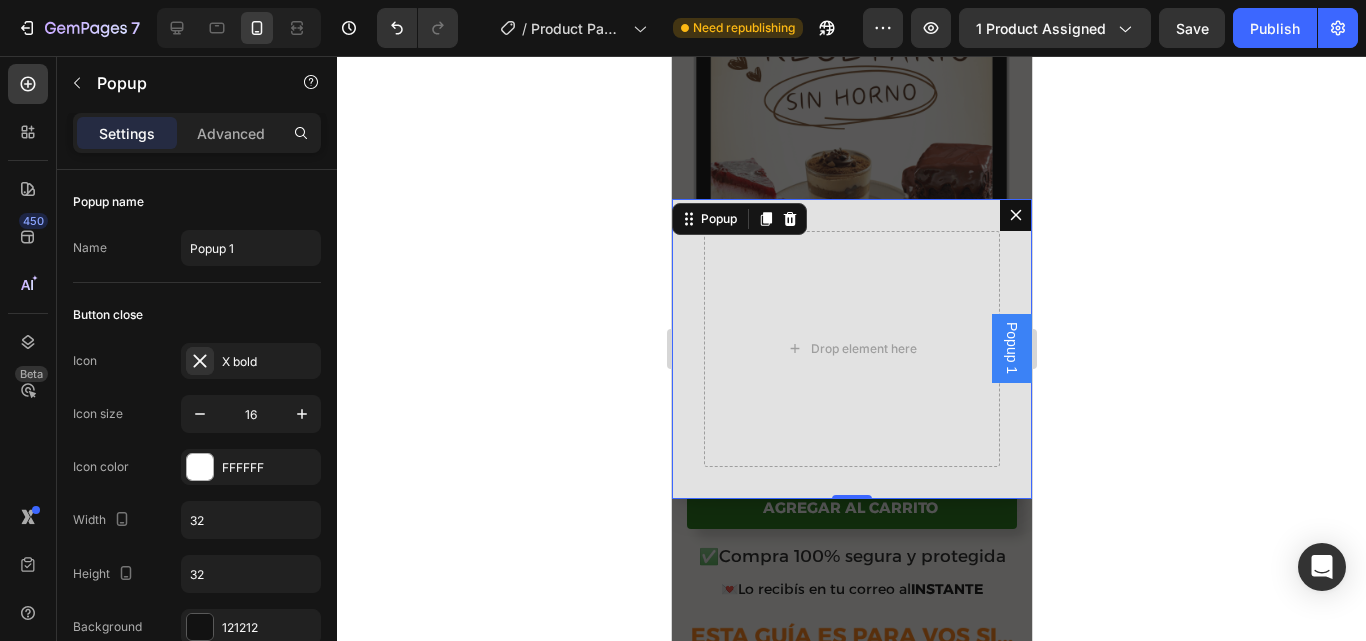 click 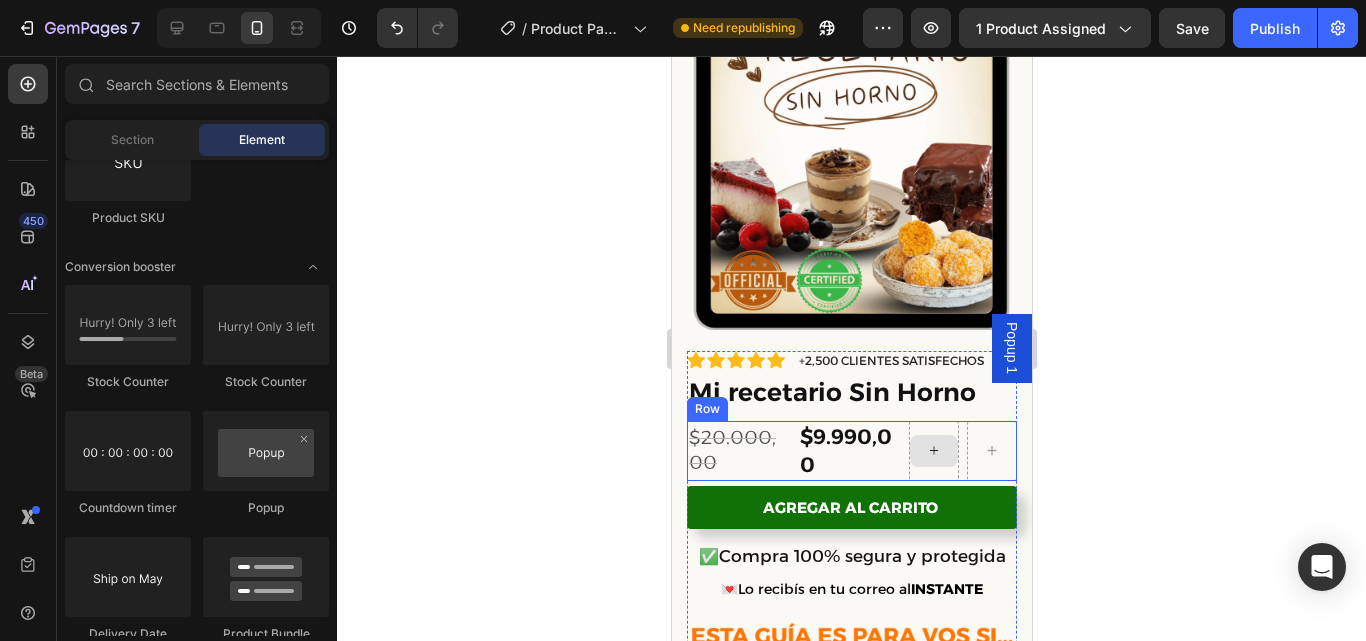 click at bounding box center (933, 451) 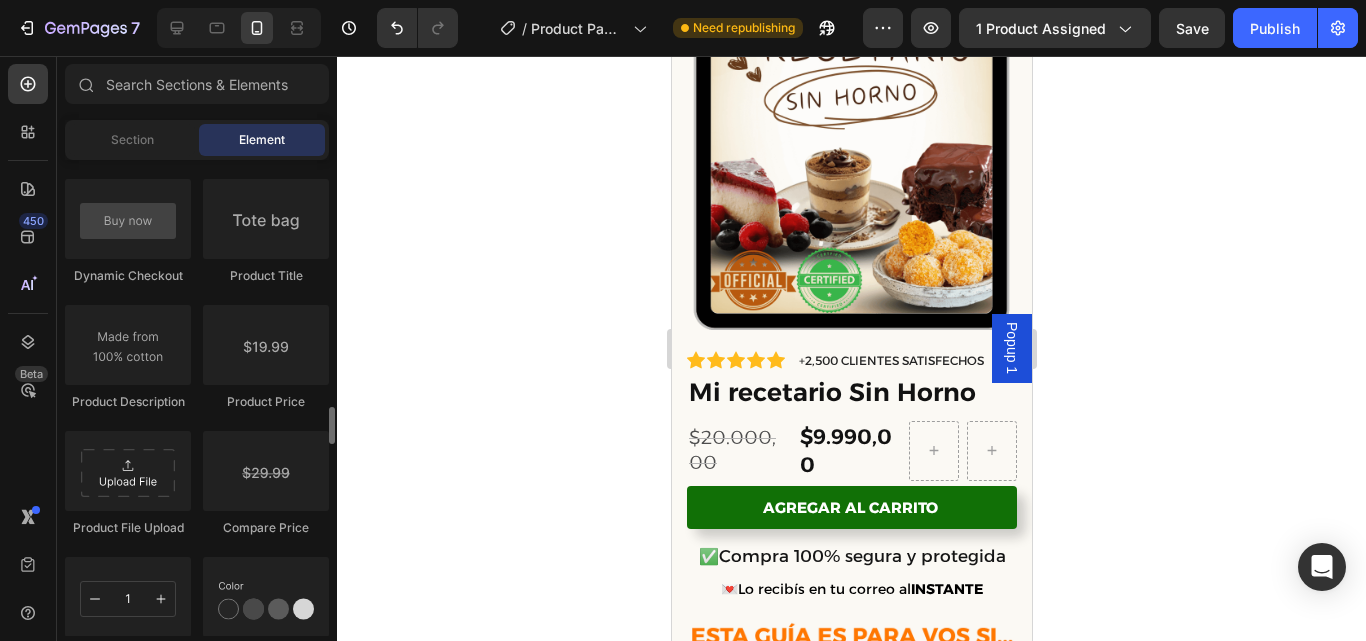 scroll, scrollTop: 3199, scrollLeft: 0, axis: vertical 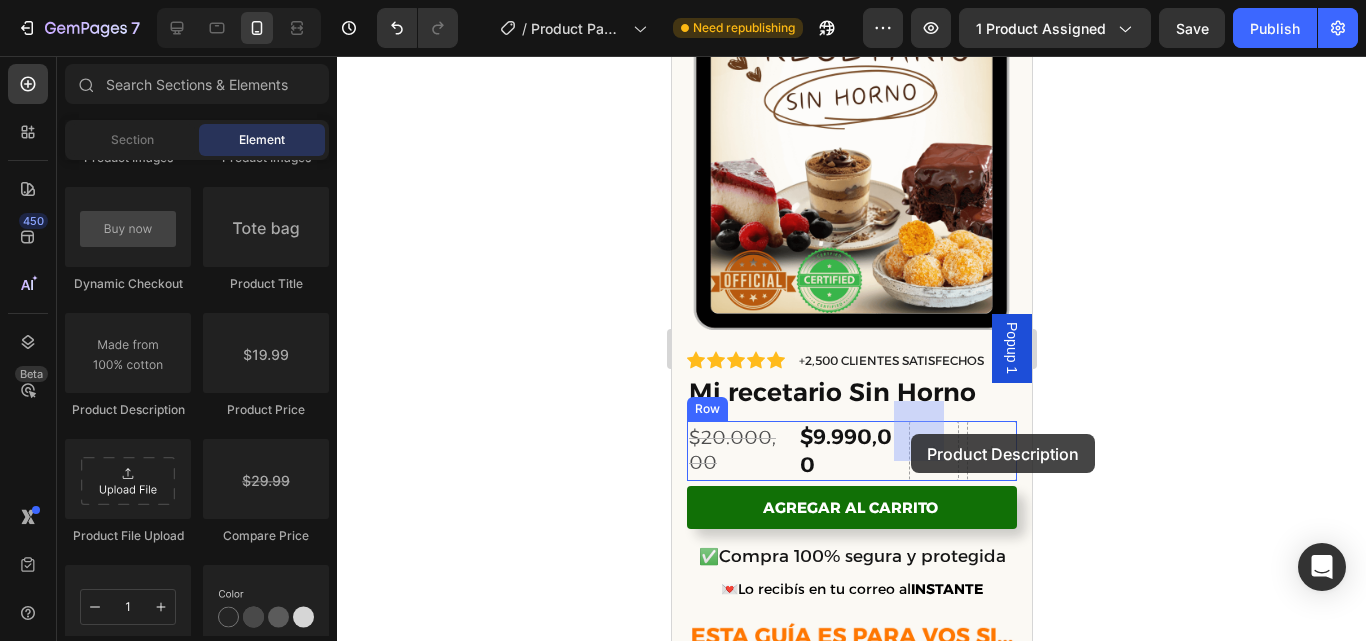 drag, startPoint x: 799, startPoint y: 424, endPoint x: 910, endPoint y: 434, distance: 111.44954 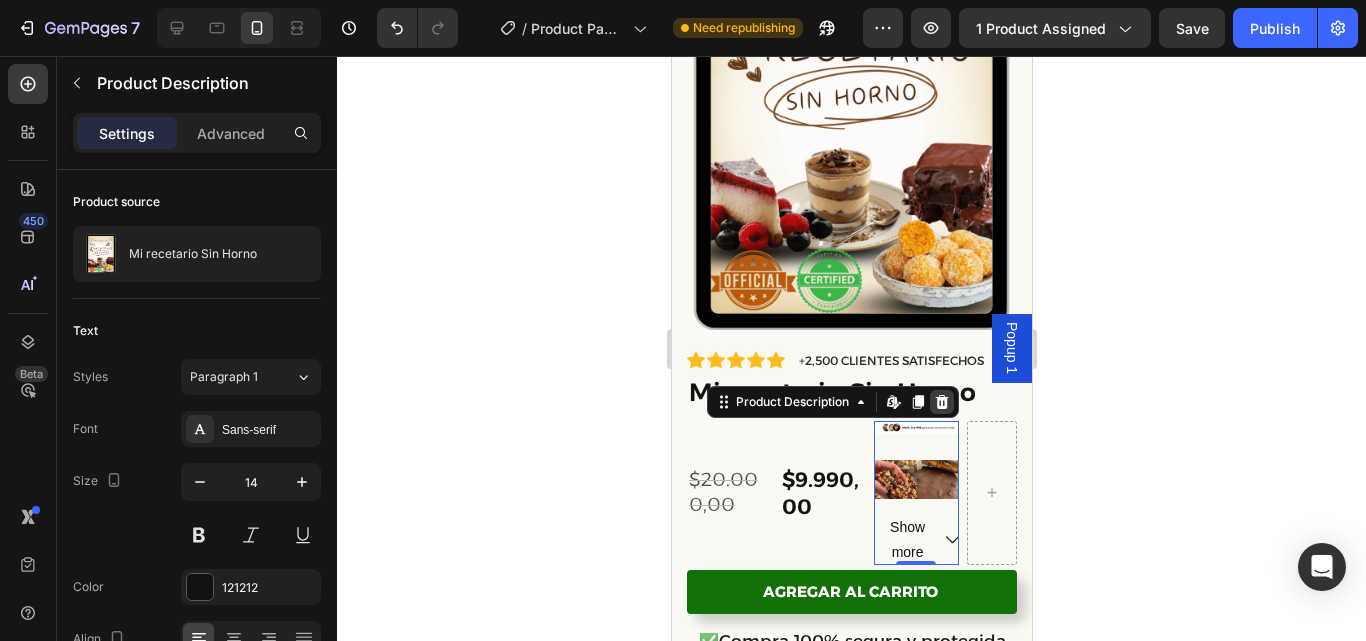 click at bounding box center [941, 402] 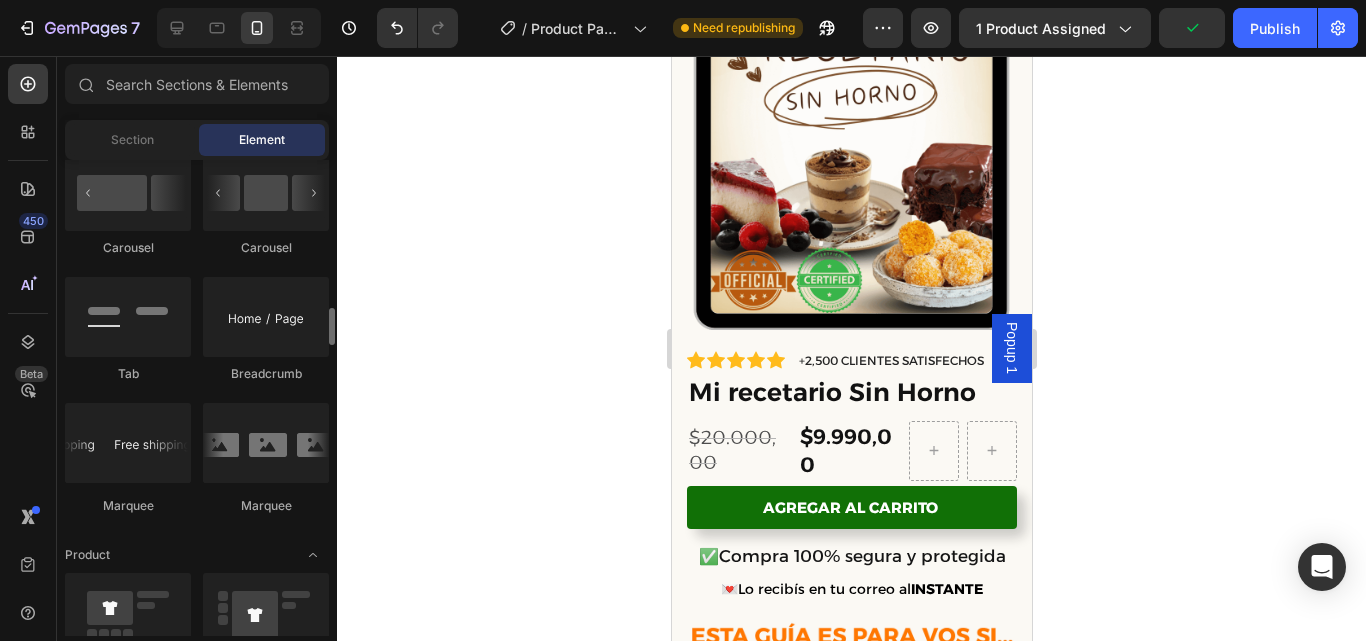 scroll, scrollTop: 2140, scrollLeft: 0, axis: vertical 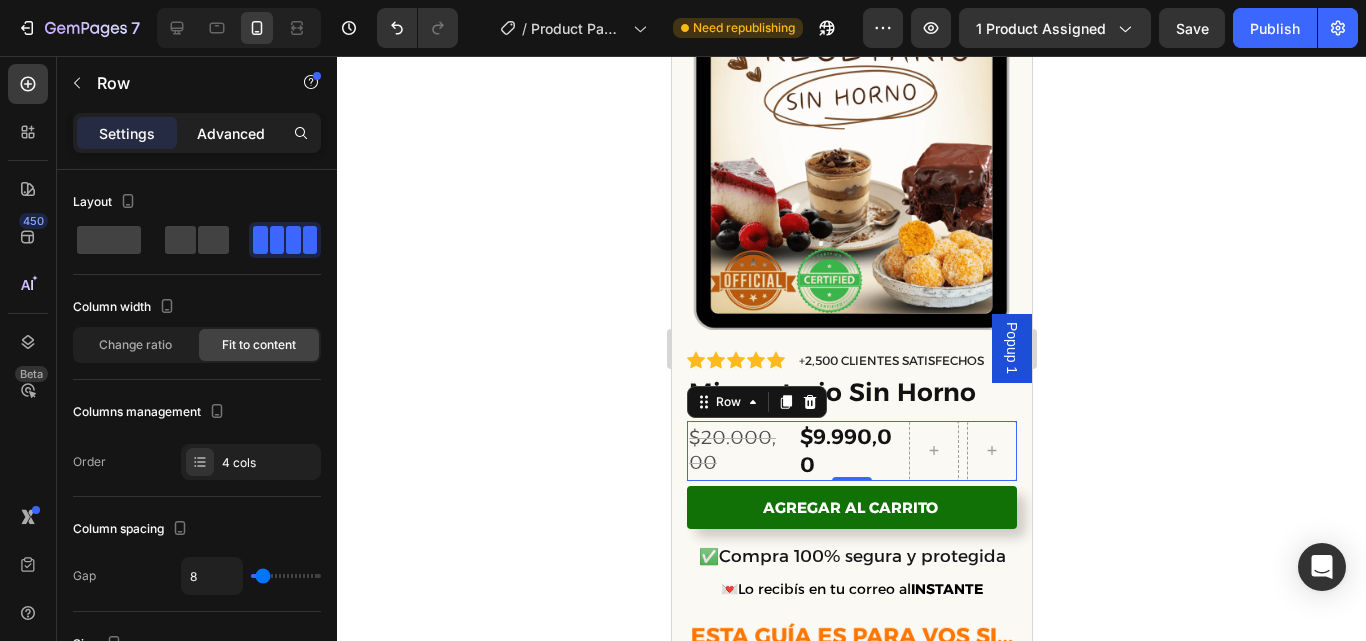 click on "Advanced" at bounding box center (231, 133) 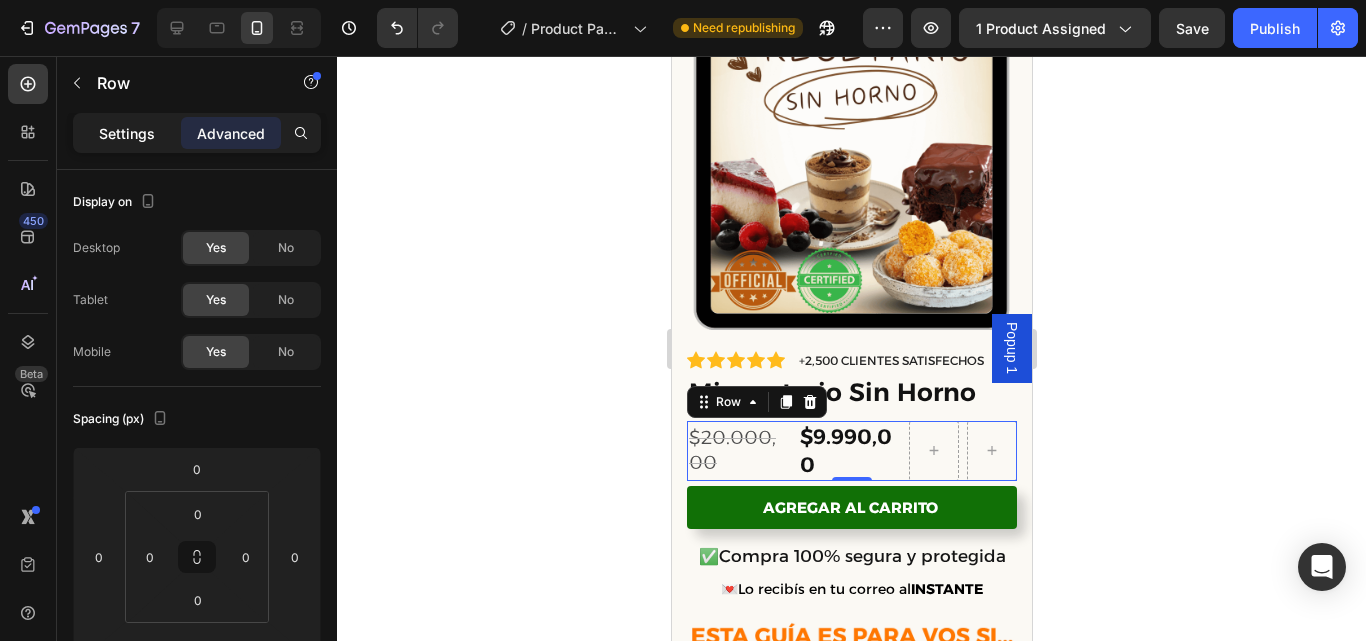 click on "Settings" at bounding box center [127, 133] 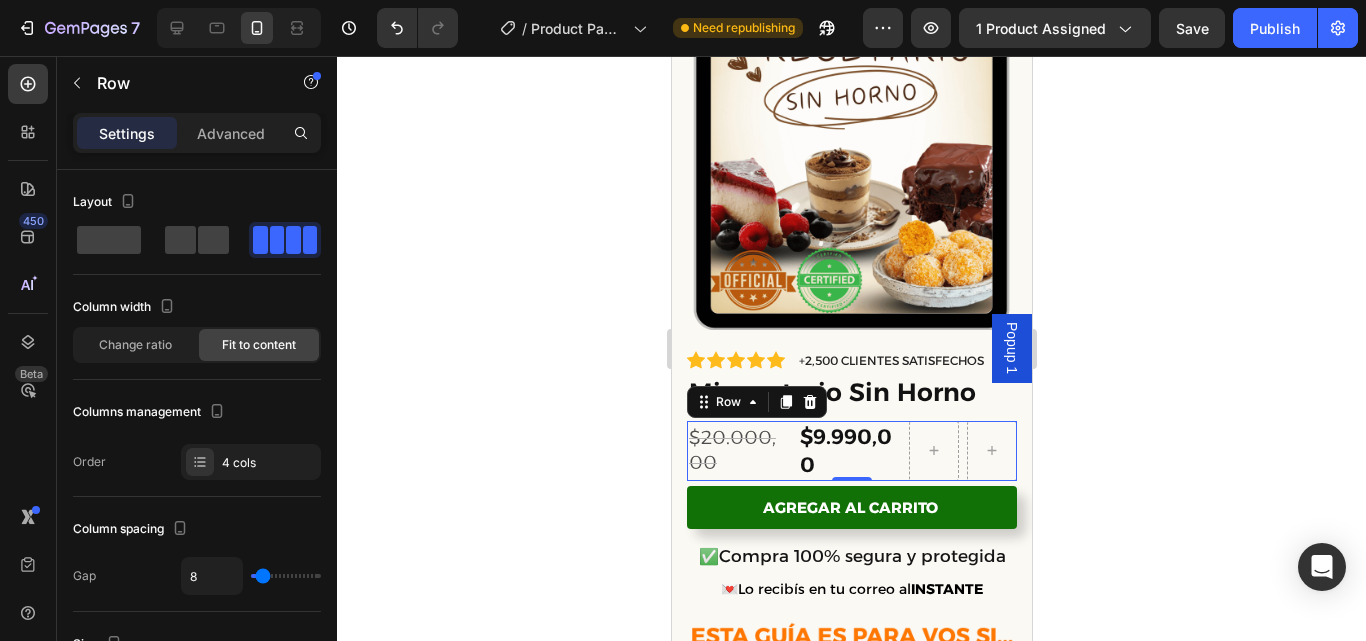 click 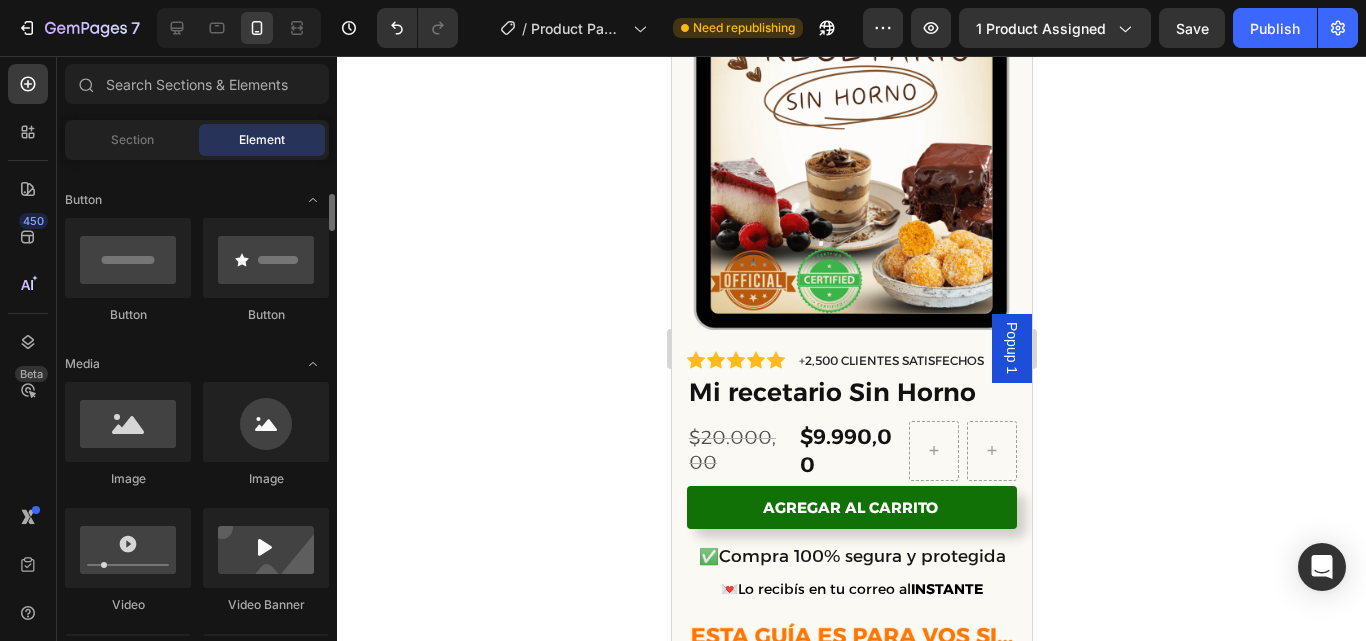 scroll, scrollTop: 0, scrollLeft: 0, axis: both 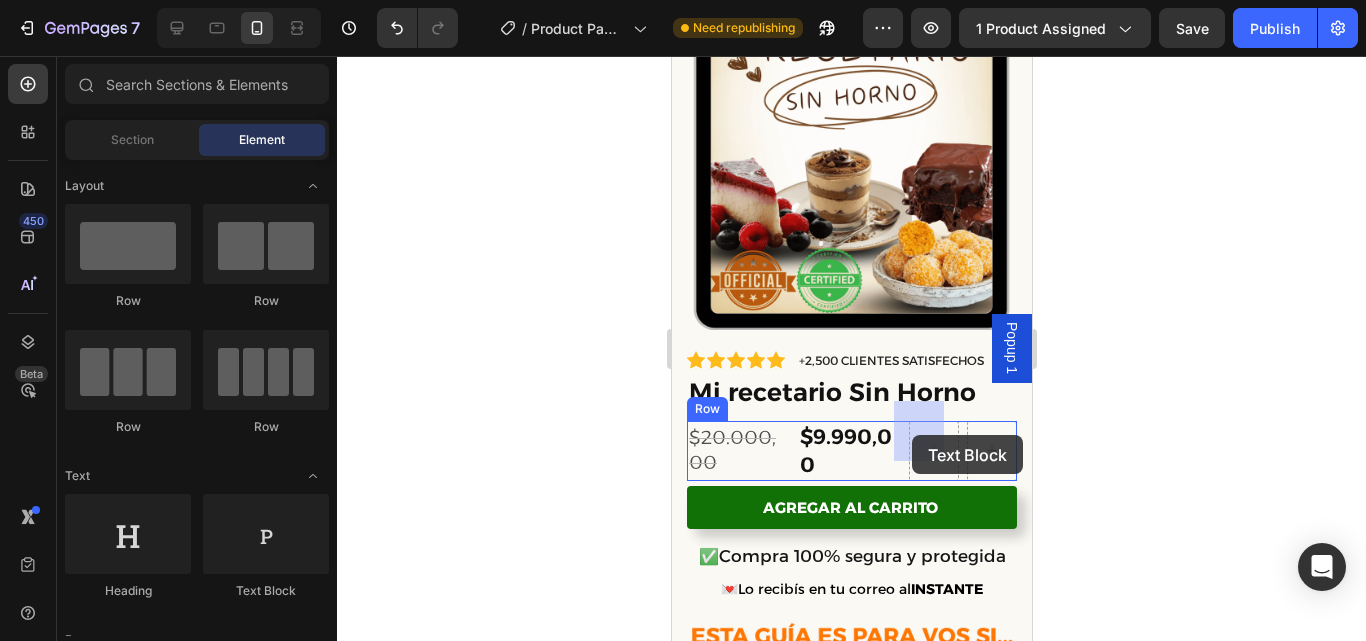 drag, startPoint x: 1336, startPoint y: 552, endPoint x: 911, endPoint y: 435, distance: 440.8106 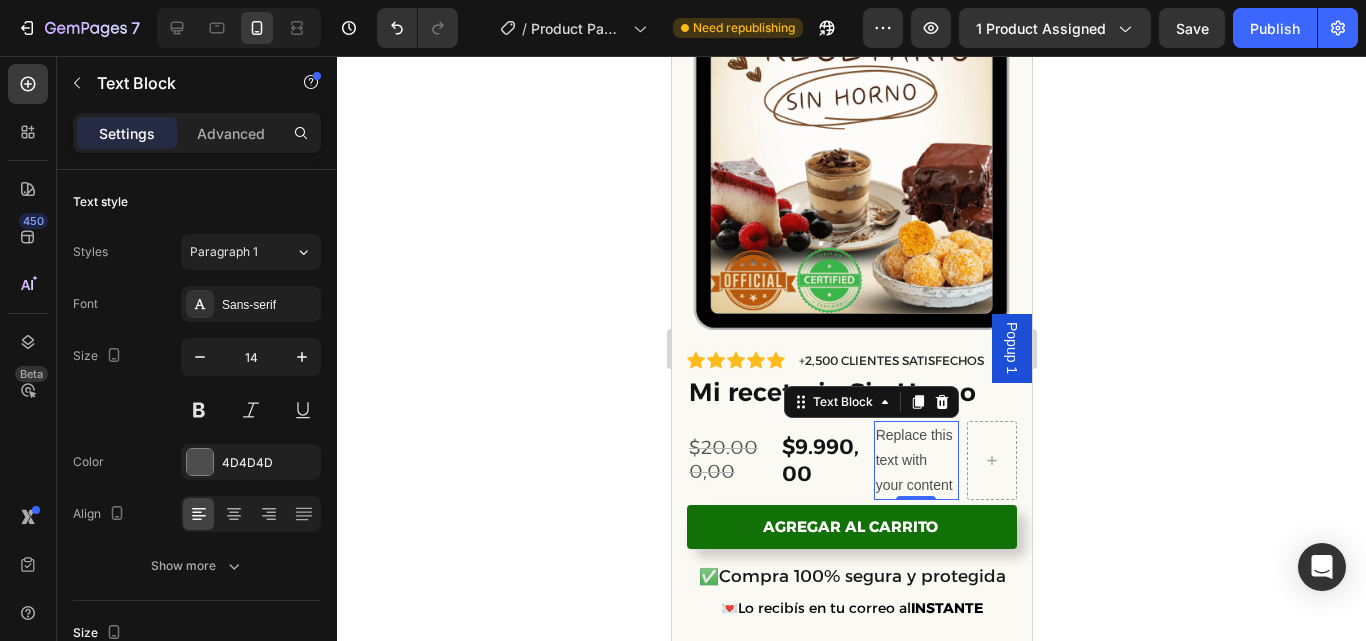 click on "Replace this text with your content" at bounding box center (915, 461) 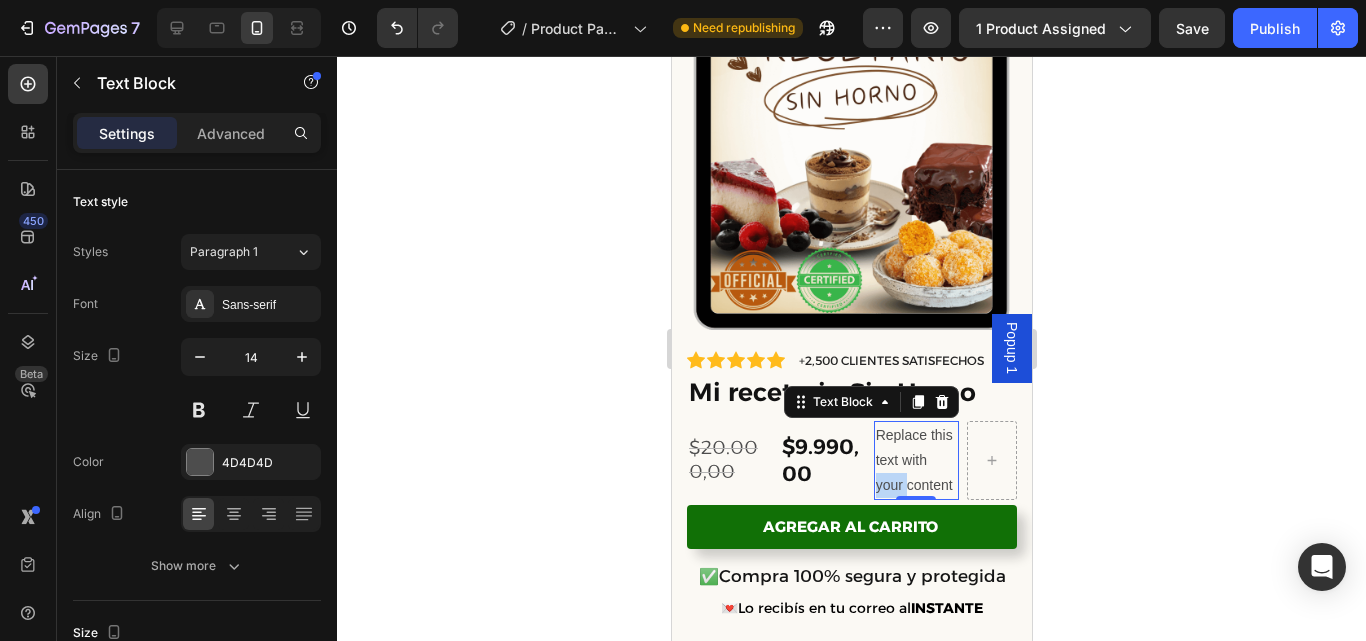 click on "Replace this text with your content" at bounding box center [915, 461] 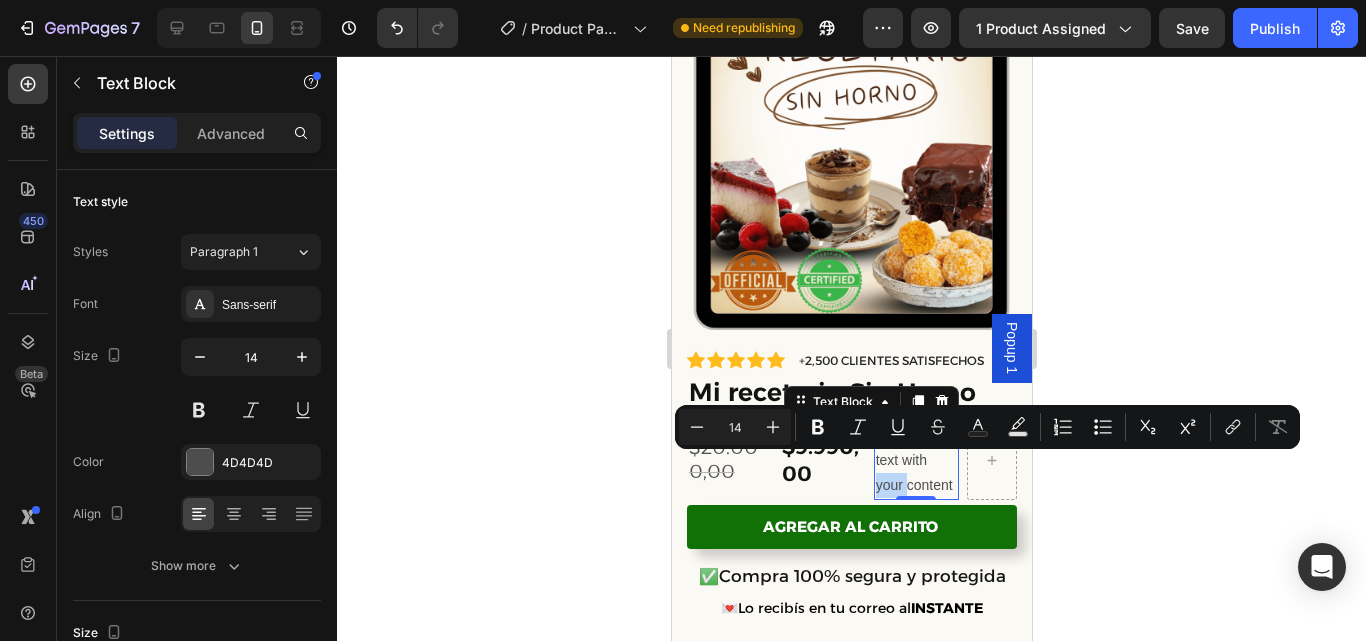click on "Replace this text with your content" at bounding box center [915, 461] 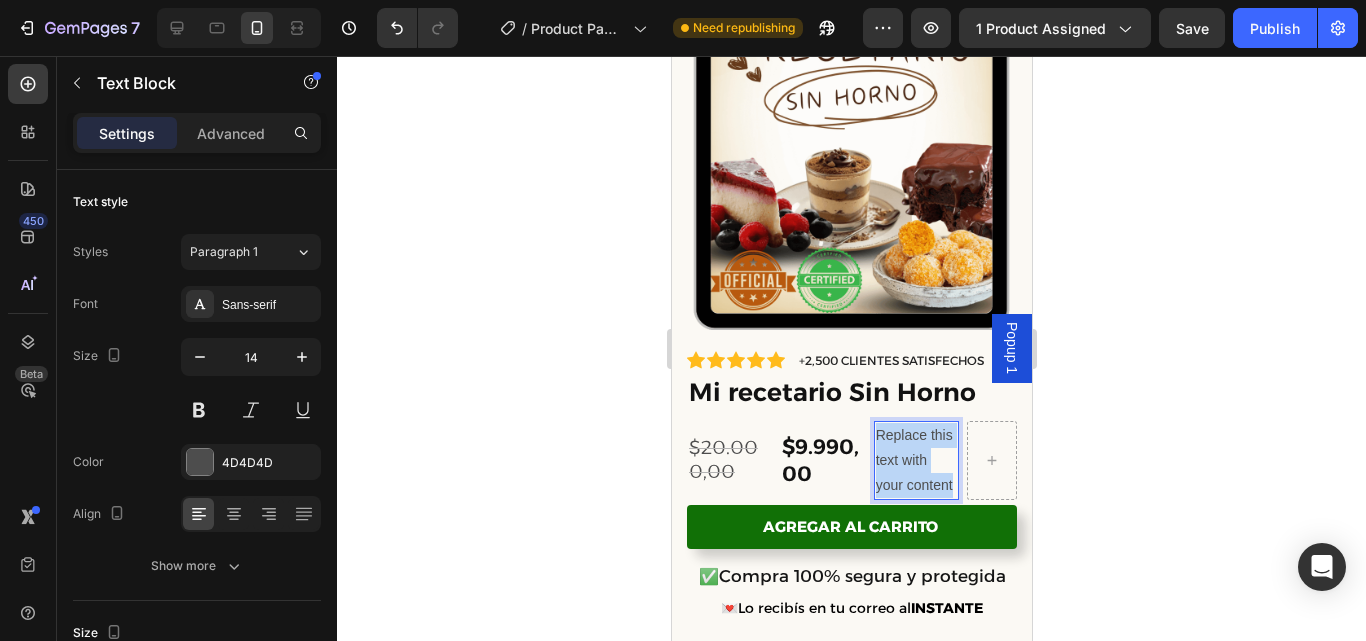 click on "Replace this text with your content" at bounding box center [915, 461] 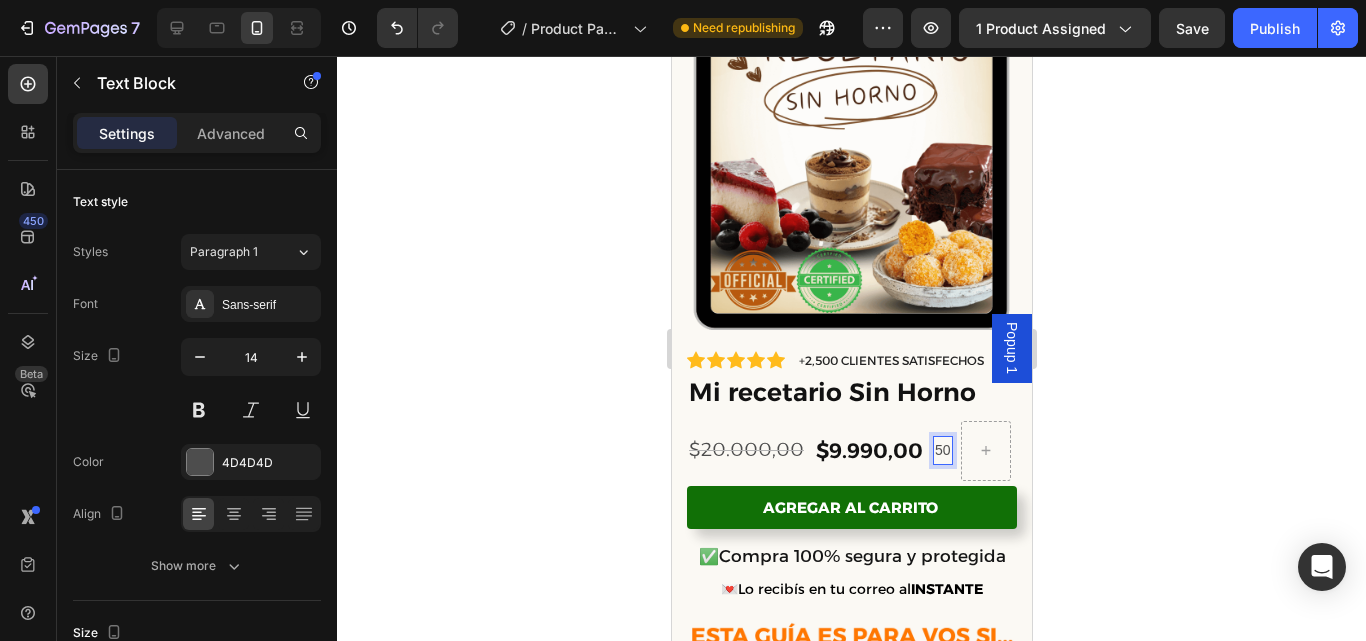 scroll, scrollTop: 283, scrollLeft: 0, axis: vertical 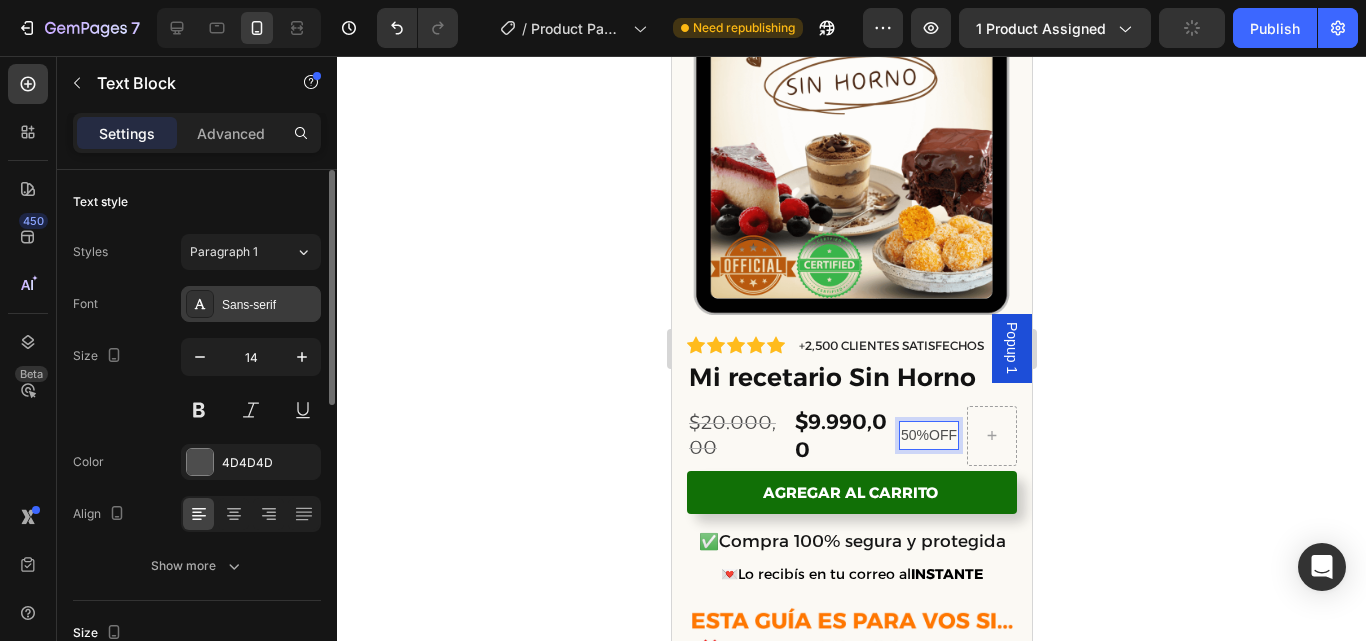 click on "Sans-serif" at bounding box center [269, 305] 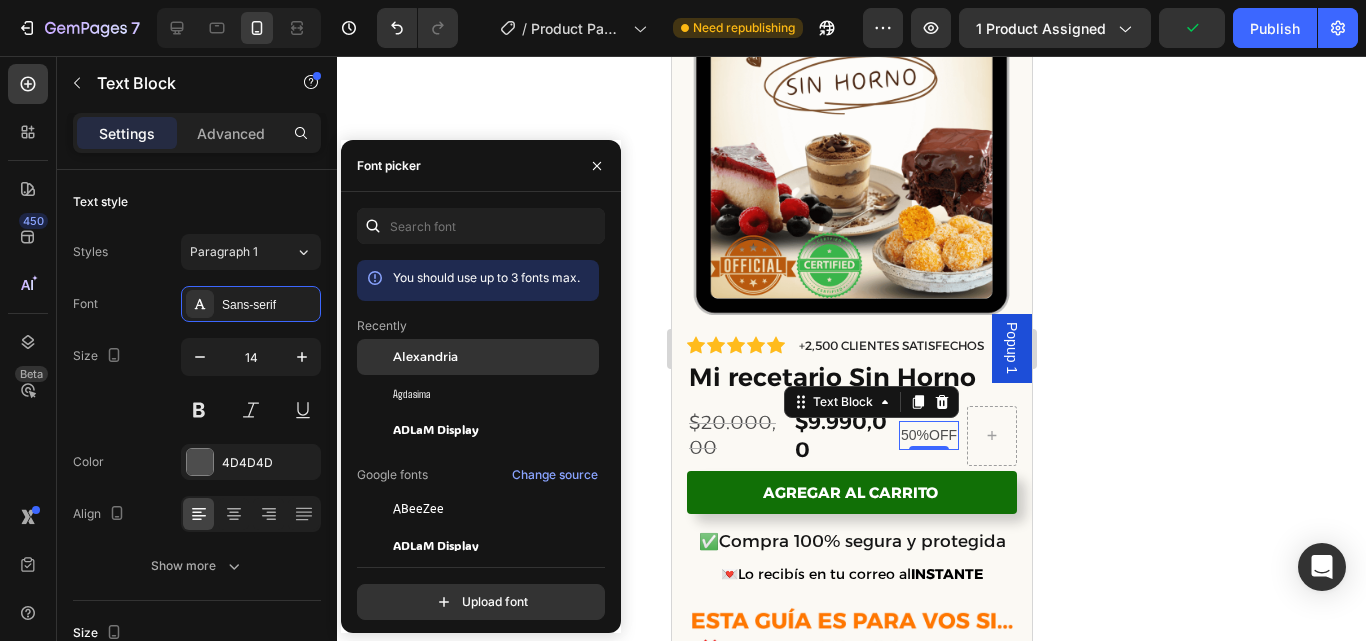 click on "Alexandria" at bounding box center [425, 357] 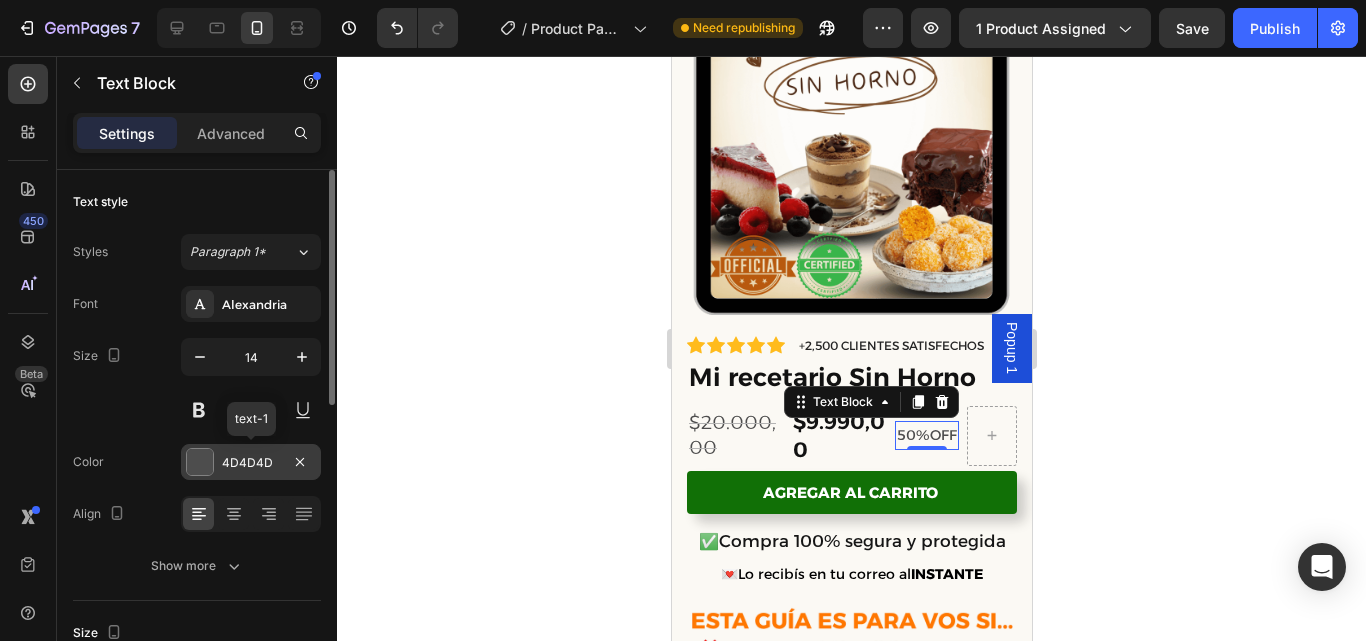 click on "4D4D4D" at bounding box center [251, 463] 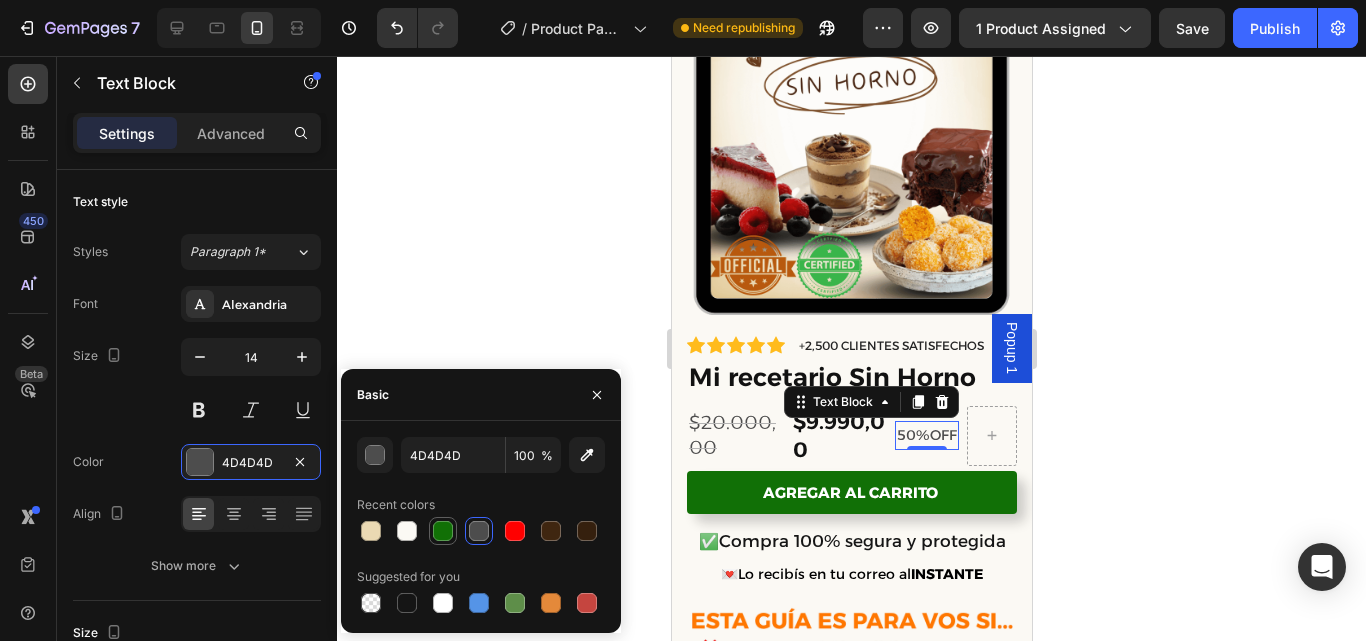 click at bounding box center [443, 531] 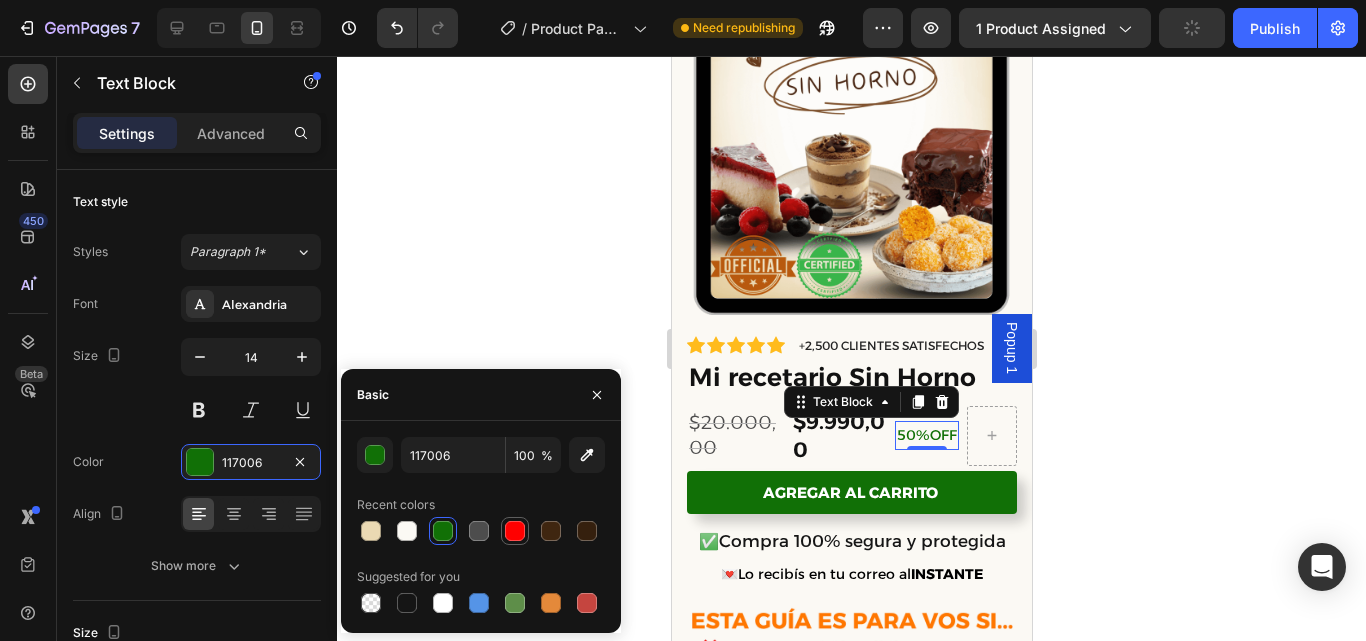click at bounding box center [515, 531] 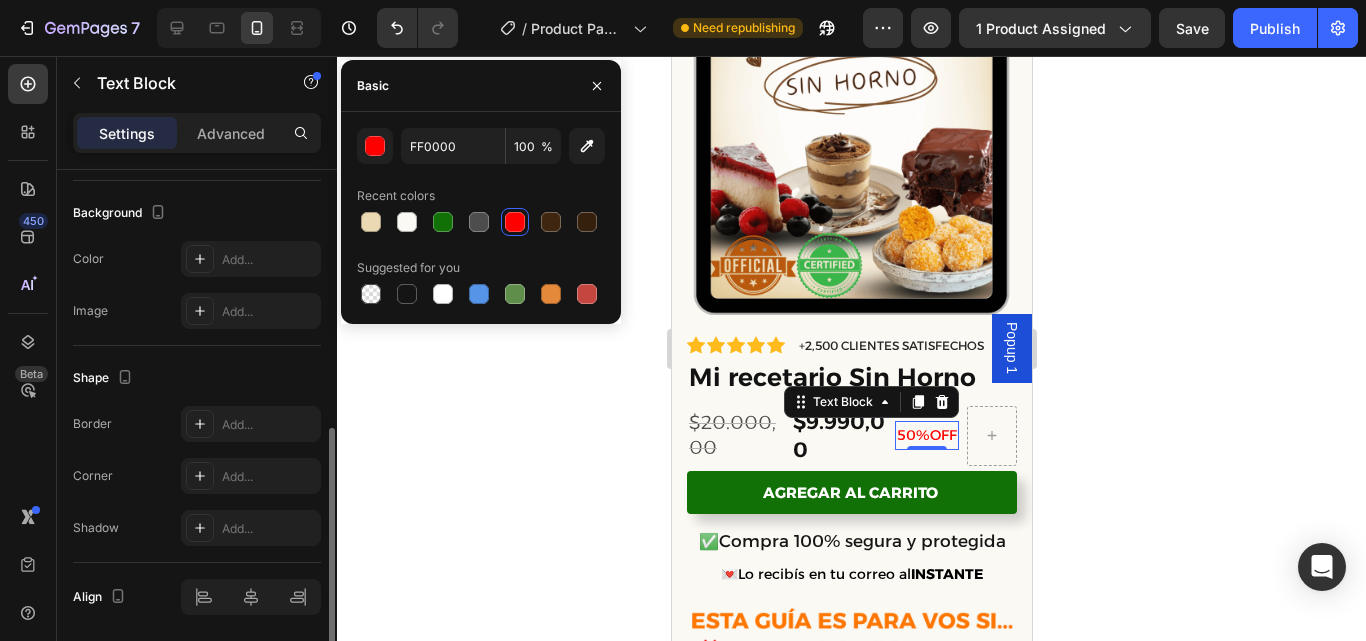 scroll, scrollTop: 589, scrollLeft: 0, axis: vertical 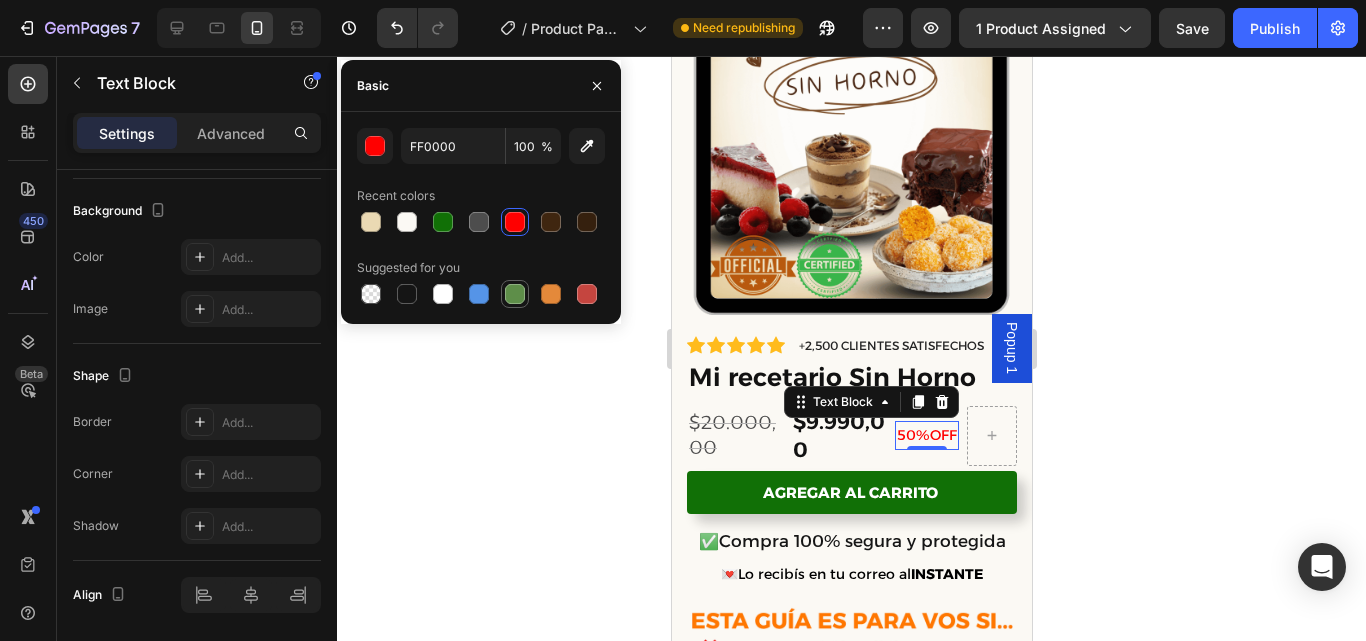 click at bounding box center (515, 294) 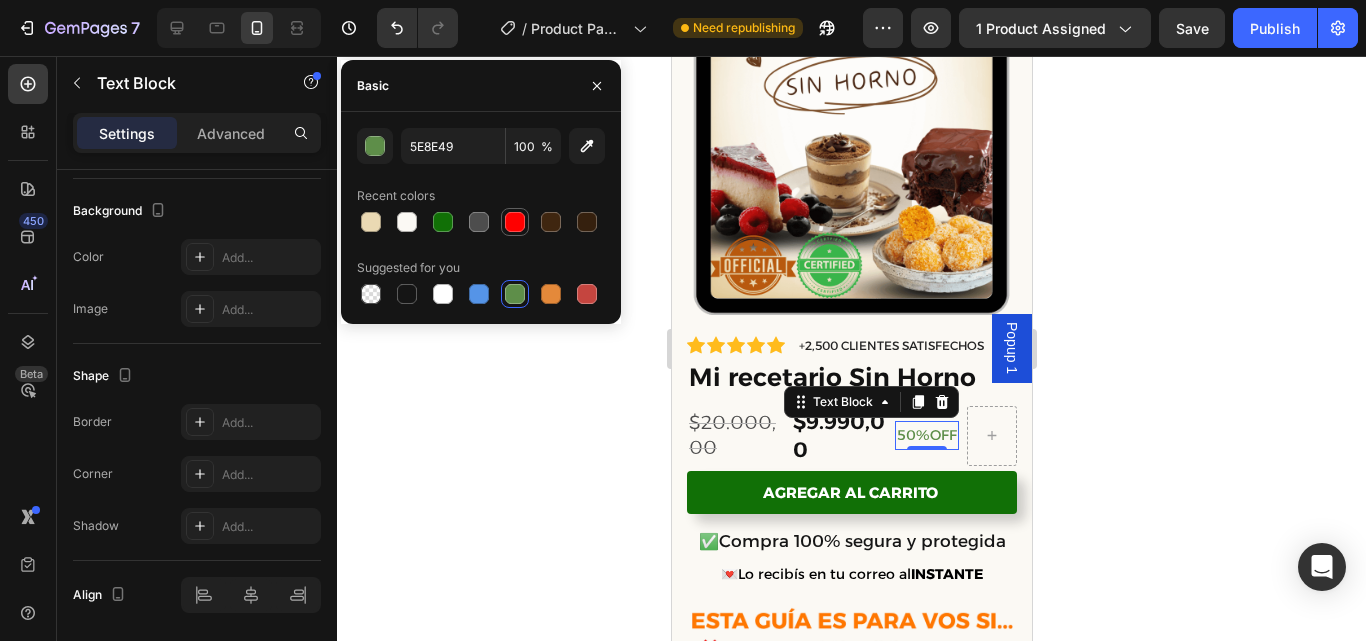 click at bounding box center [515, 222] 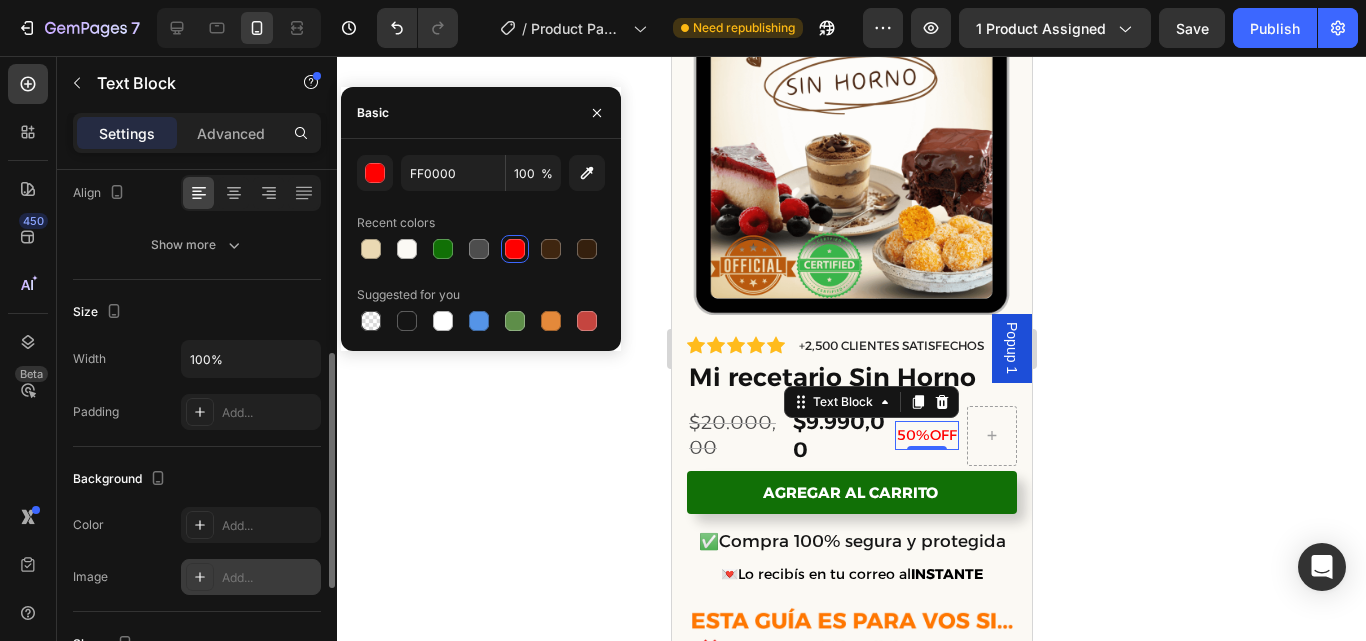 scroll, scrollTop: 307, scrollLeft: 0, axis: vertical 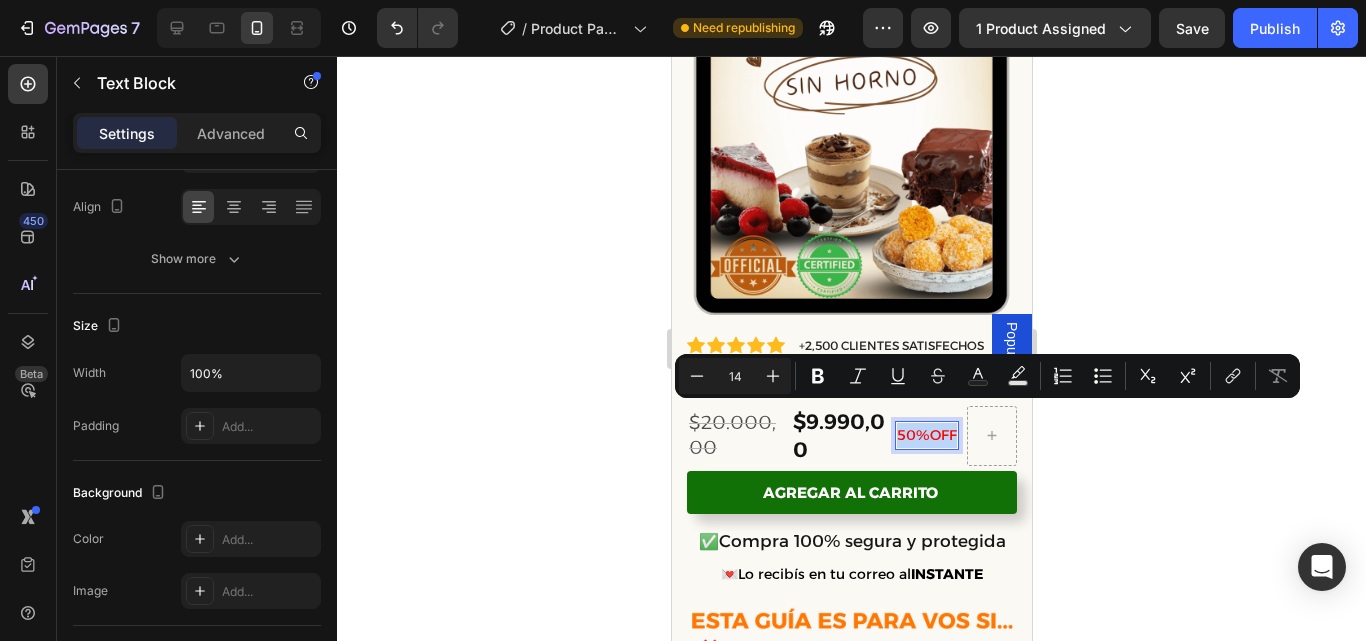 drag, startPoint x: 939, startPoint y: 419, endPoint x: 883, endPoint y: 419, distance: 56 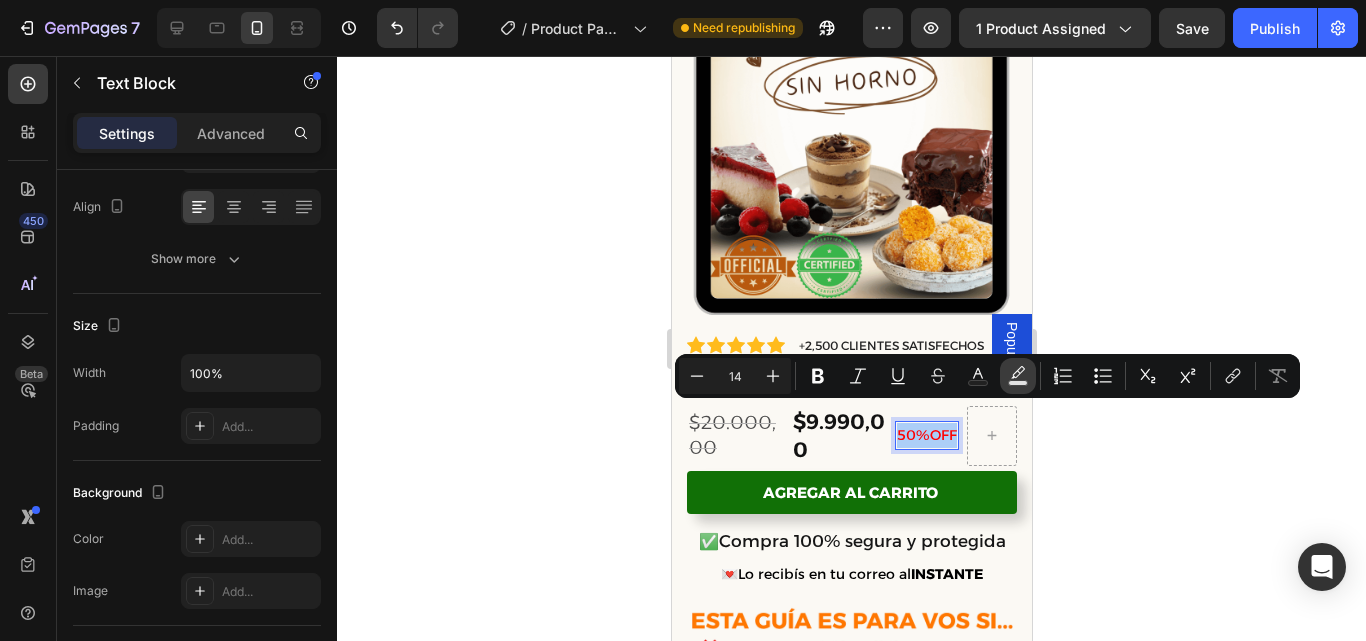 click 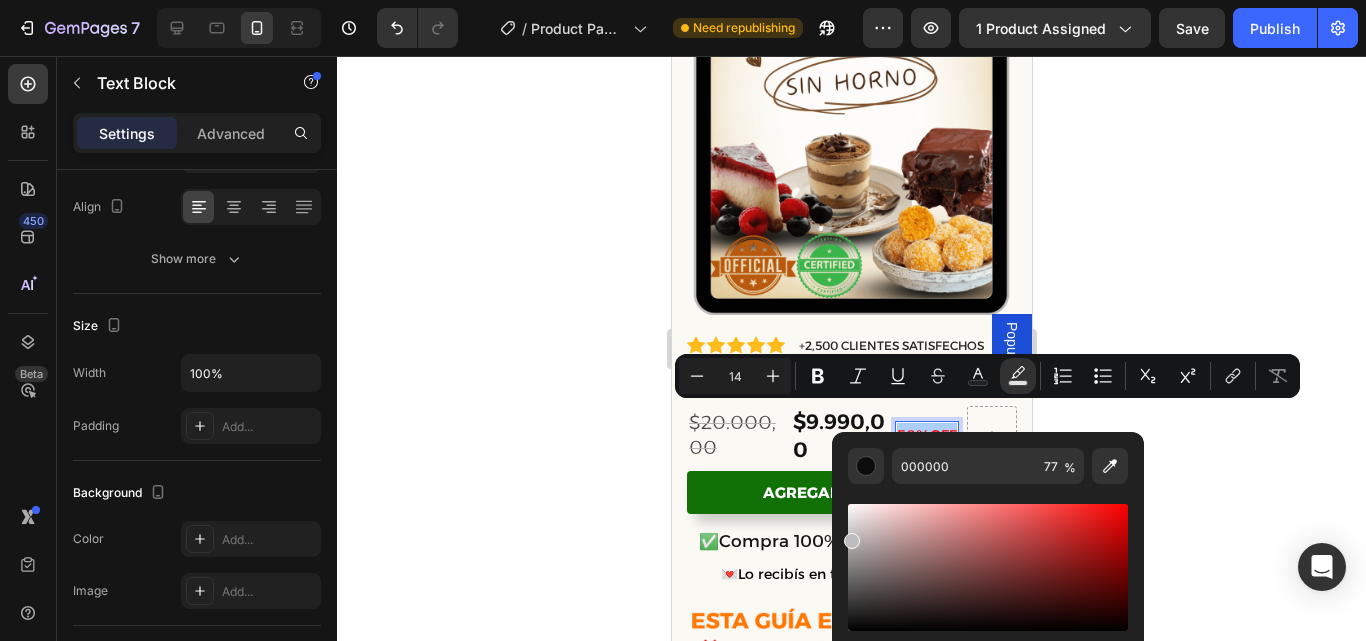 drag, startPoint x: 849, startPoint y: 590, endPoint x: 849, endPoint y: 536, distance: 54 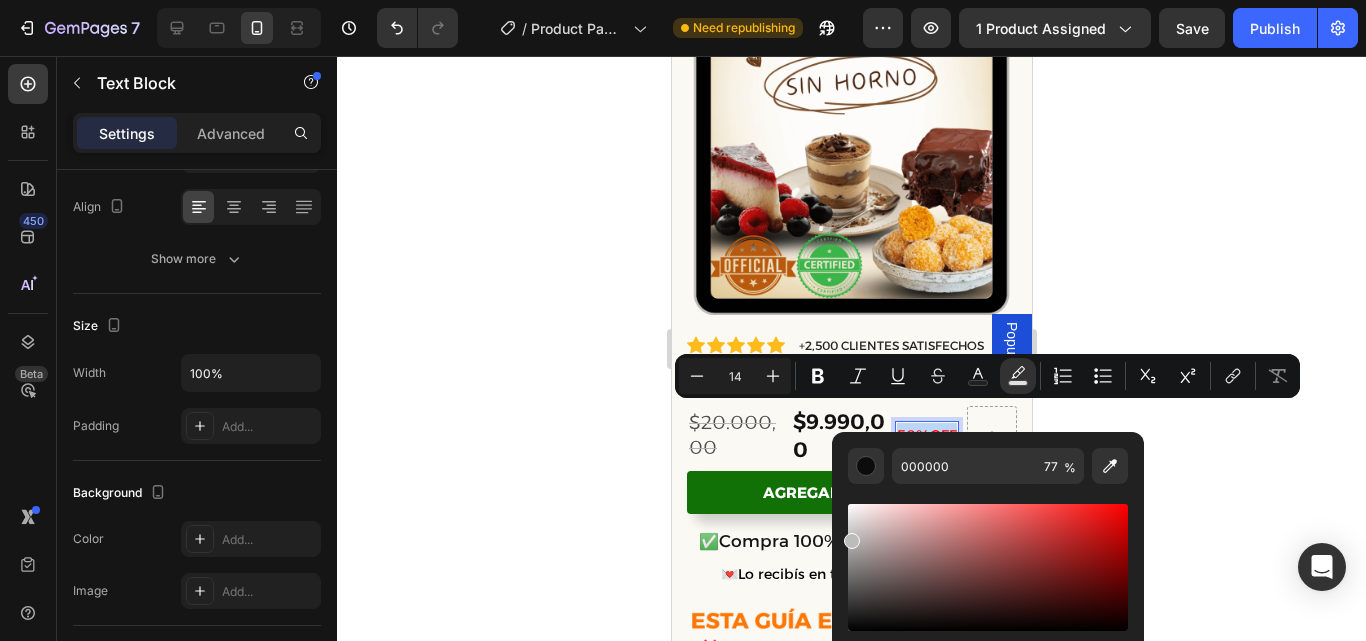type on "BCBCBC" 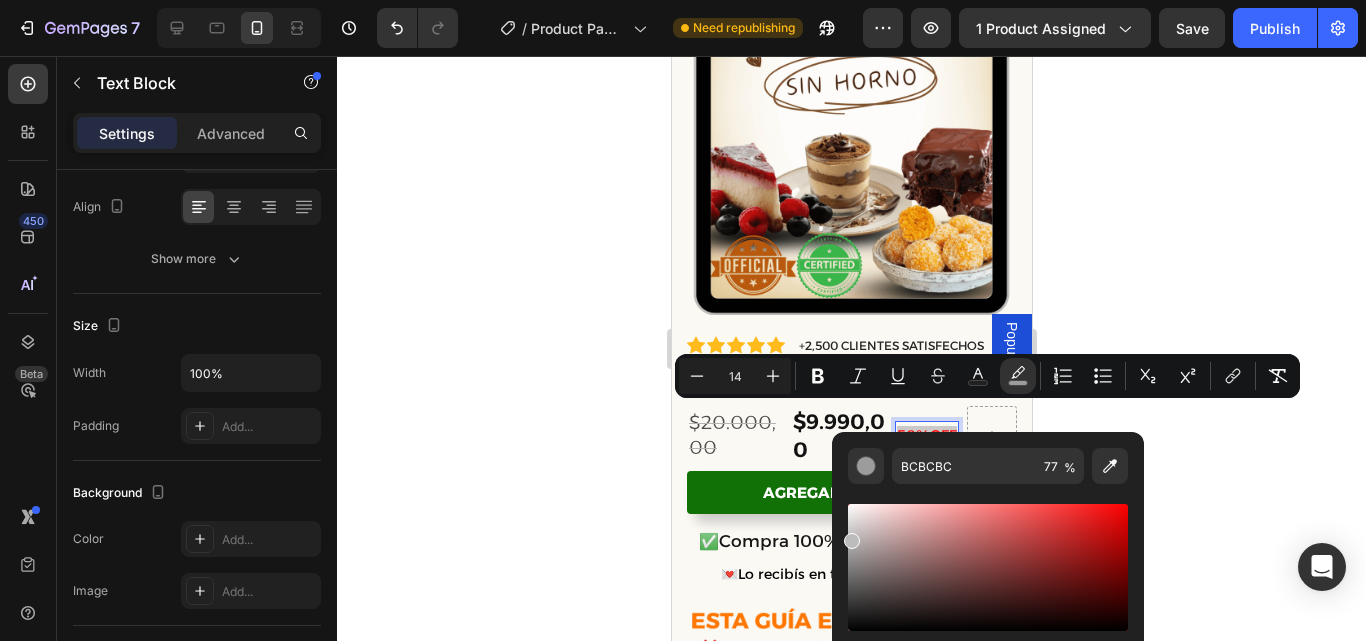 click 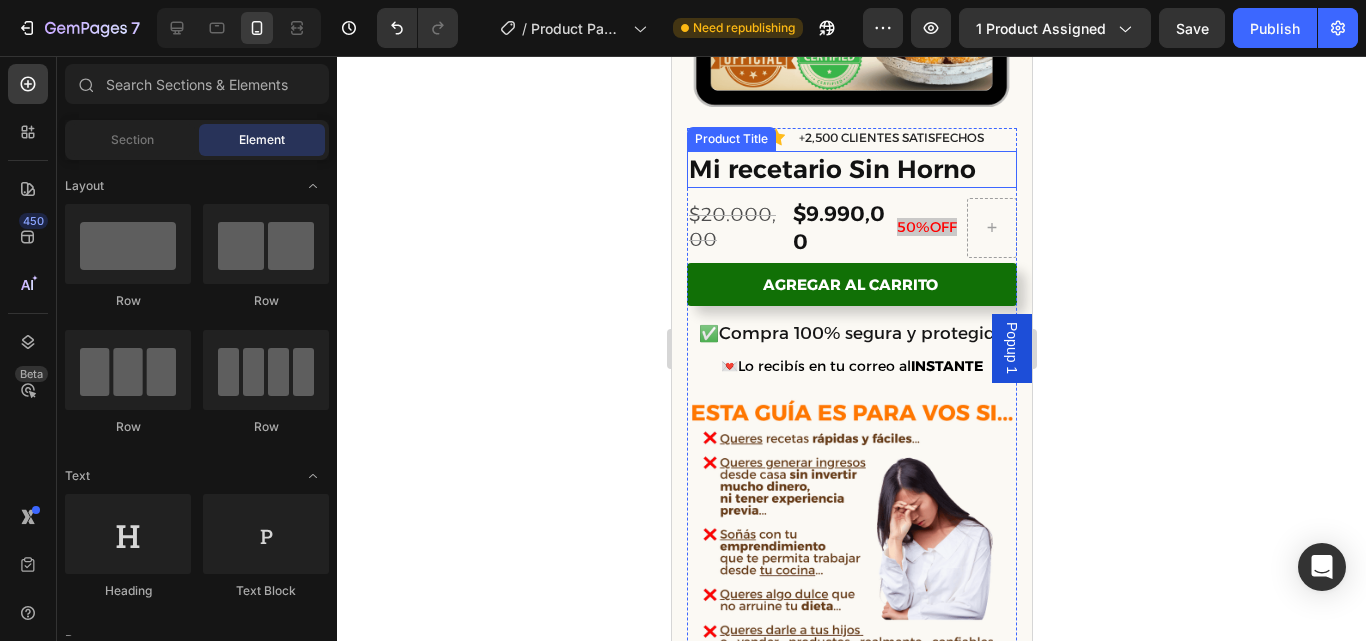 scroll, scrollTop: 522, scrollLeft: 0, axis: vertical 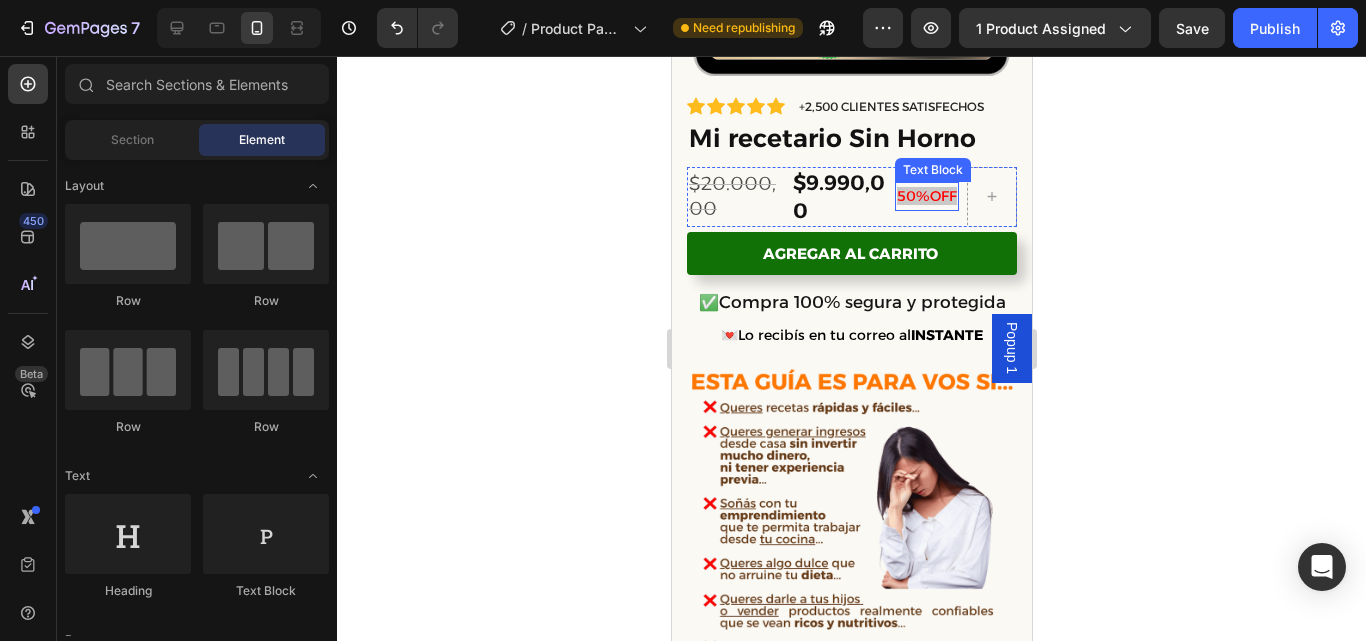 click on "50%OFF" at bounding box center (926, 196) 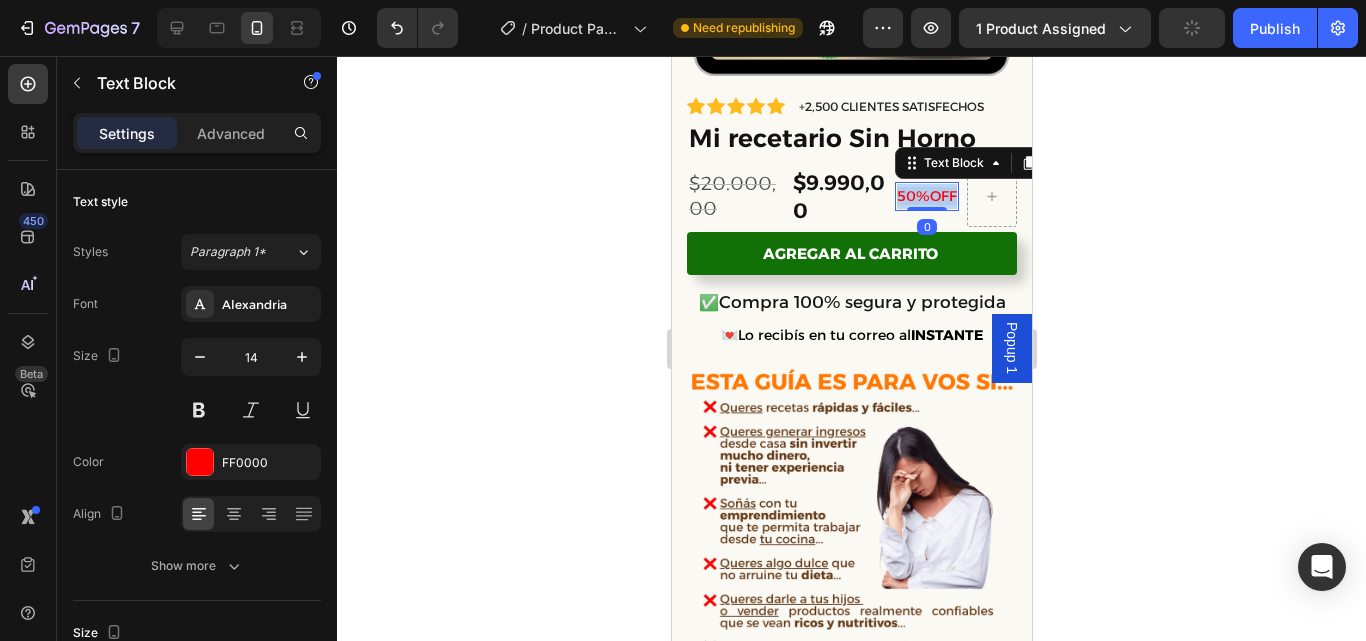 click on "50%OFF" at bounding box center (926, 196) 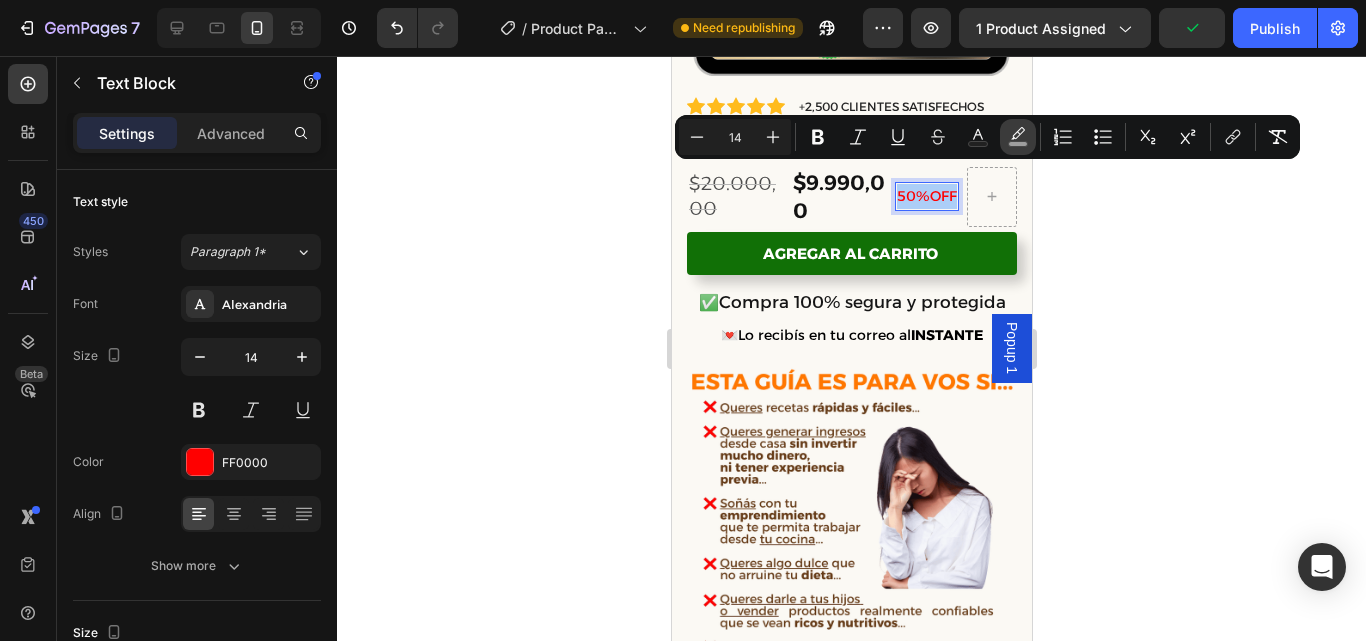 click 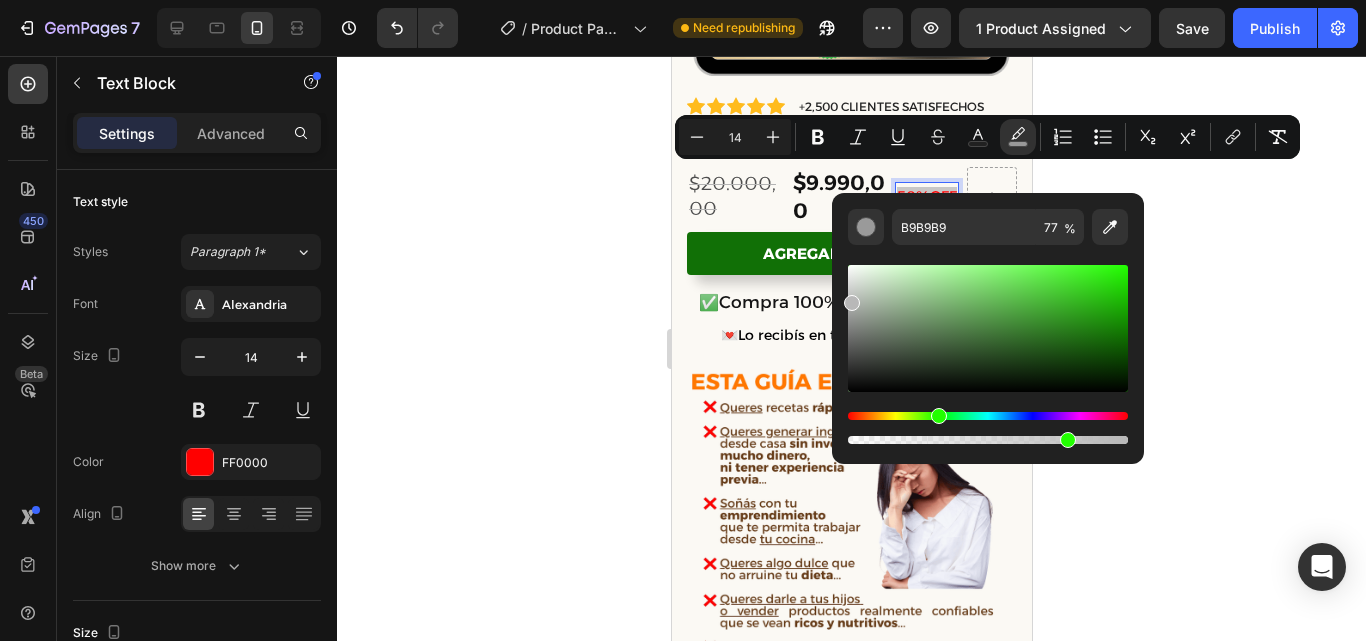 type on "B8B8B8" 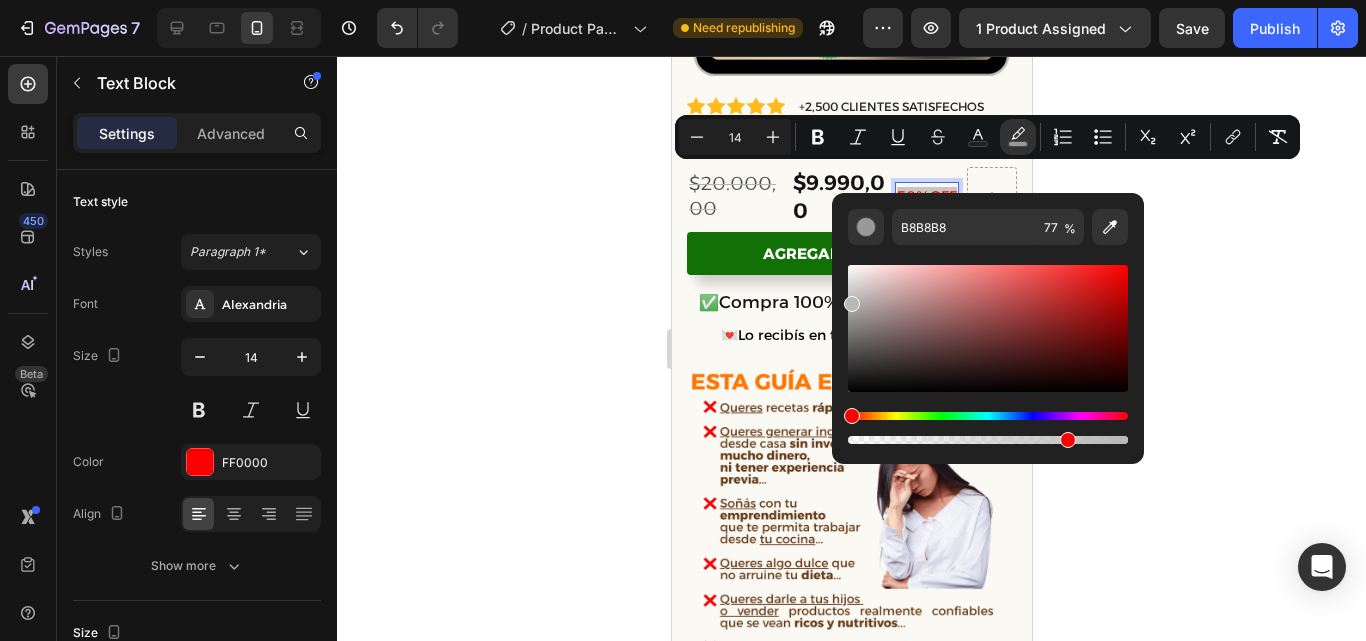 drag, startPoint x: 856, startPoint y: 413, endPoint x: 935, endPoint y: 418, distance: 79.15807 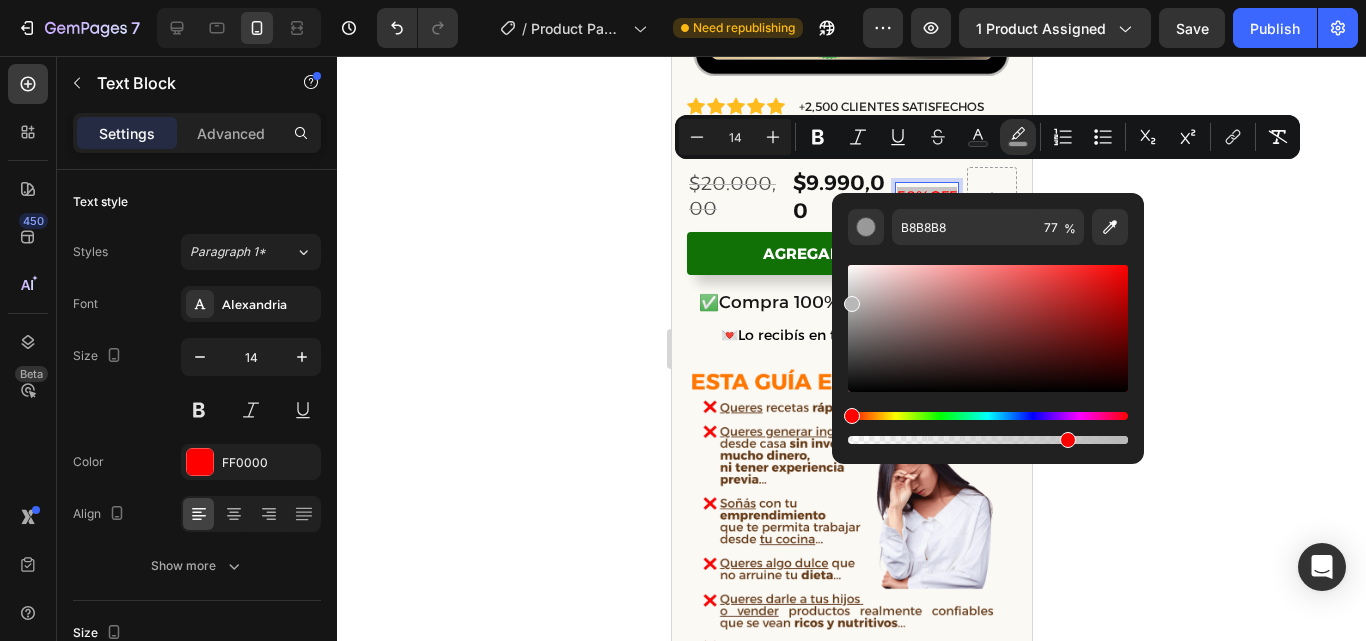 click at bounding box center (988, 416) 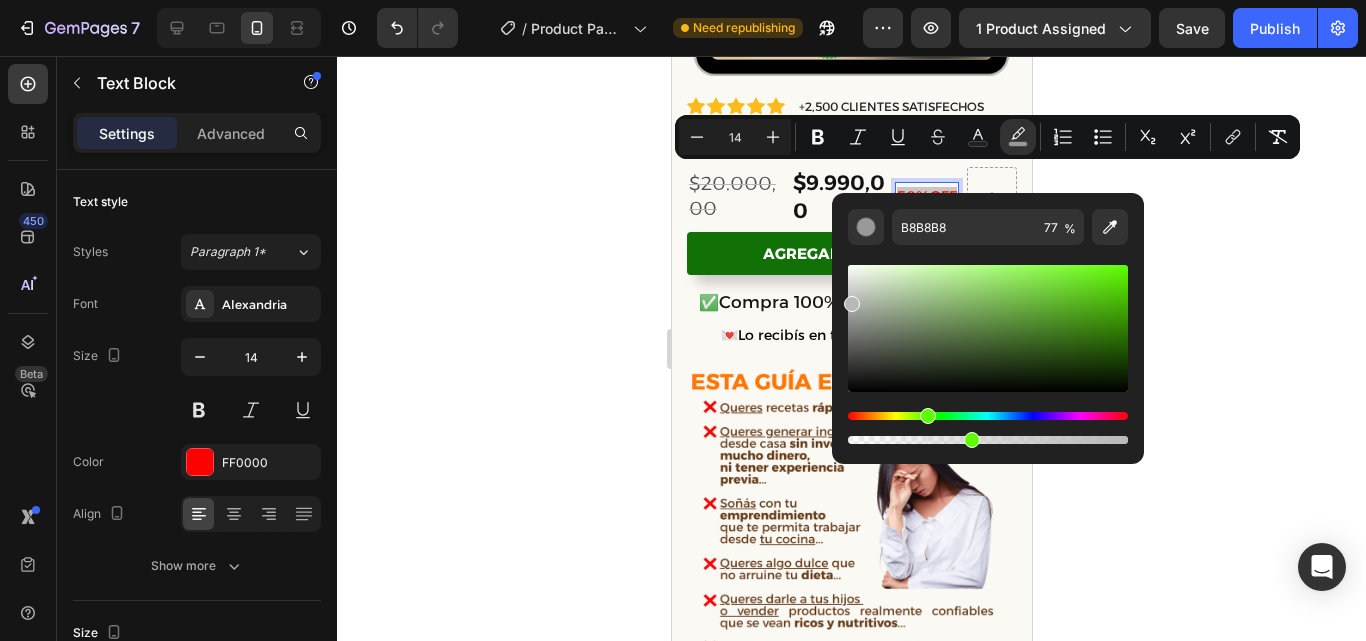 drag, startPoint x: 1069, startPoint y: 435, endPoint x: 968, endPoint y: 438, distance: 101.04455 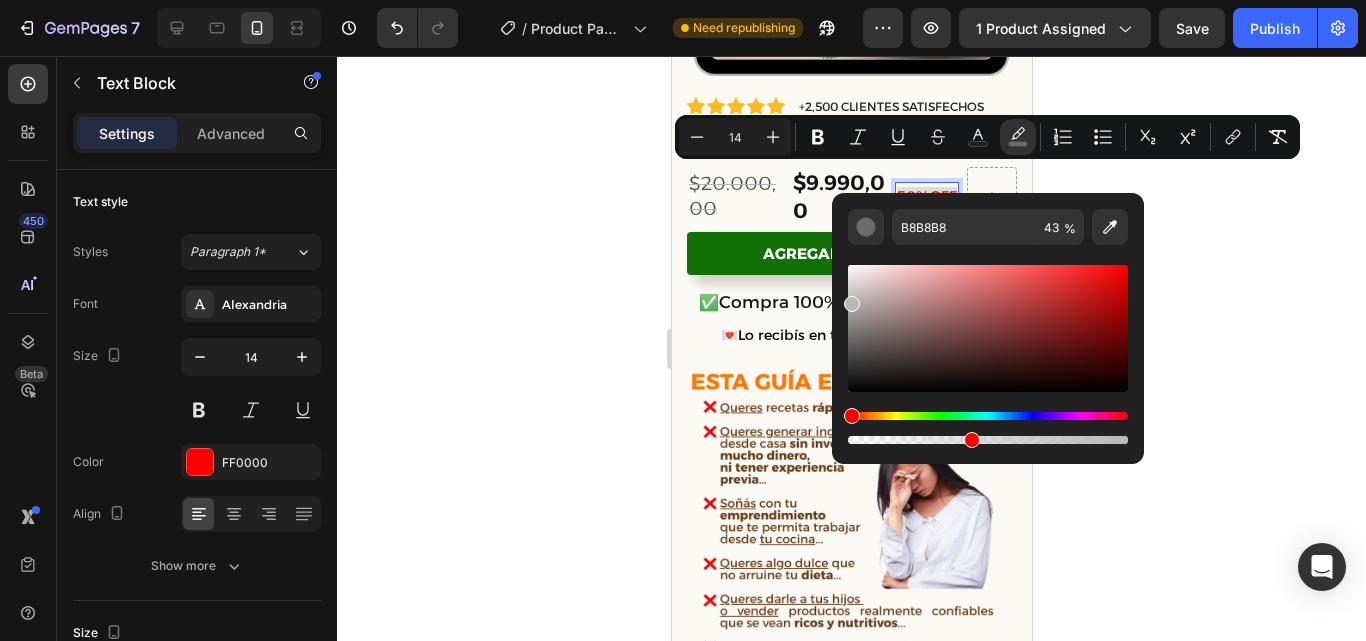 click 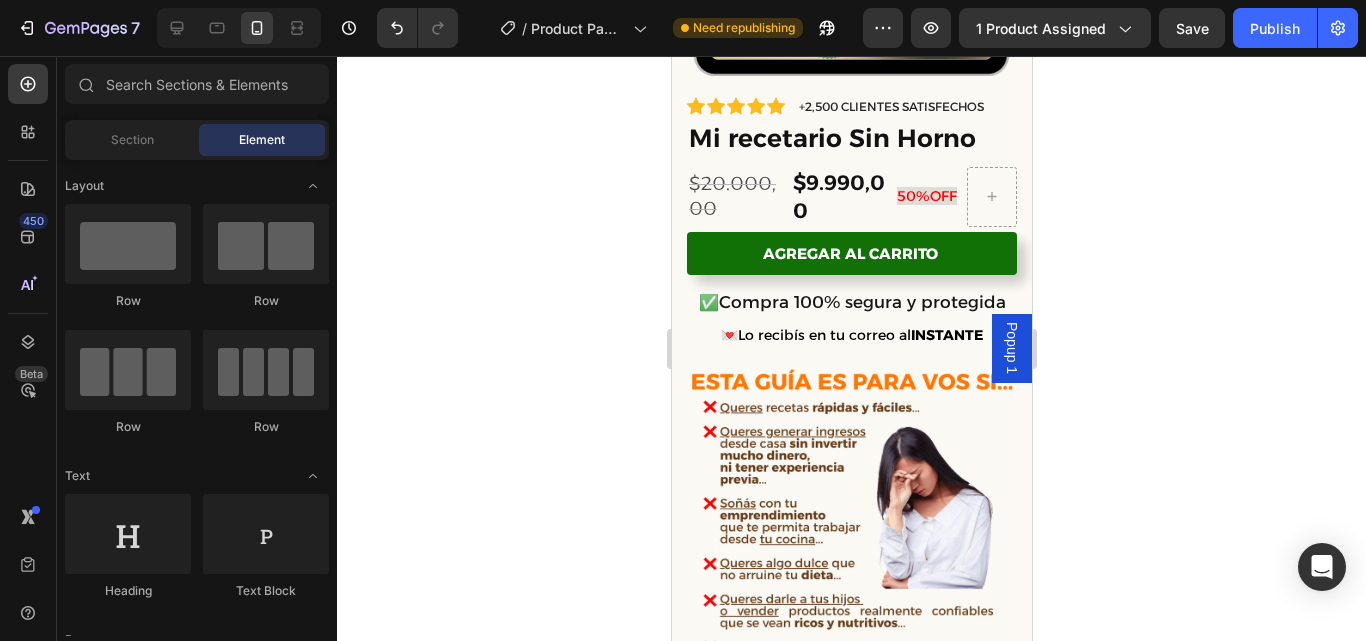 click 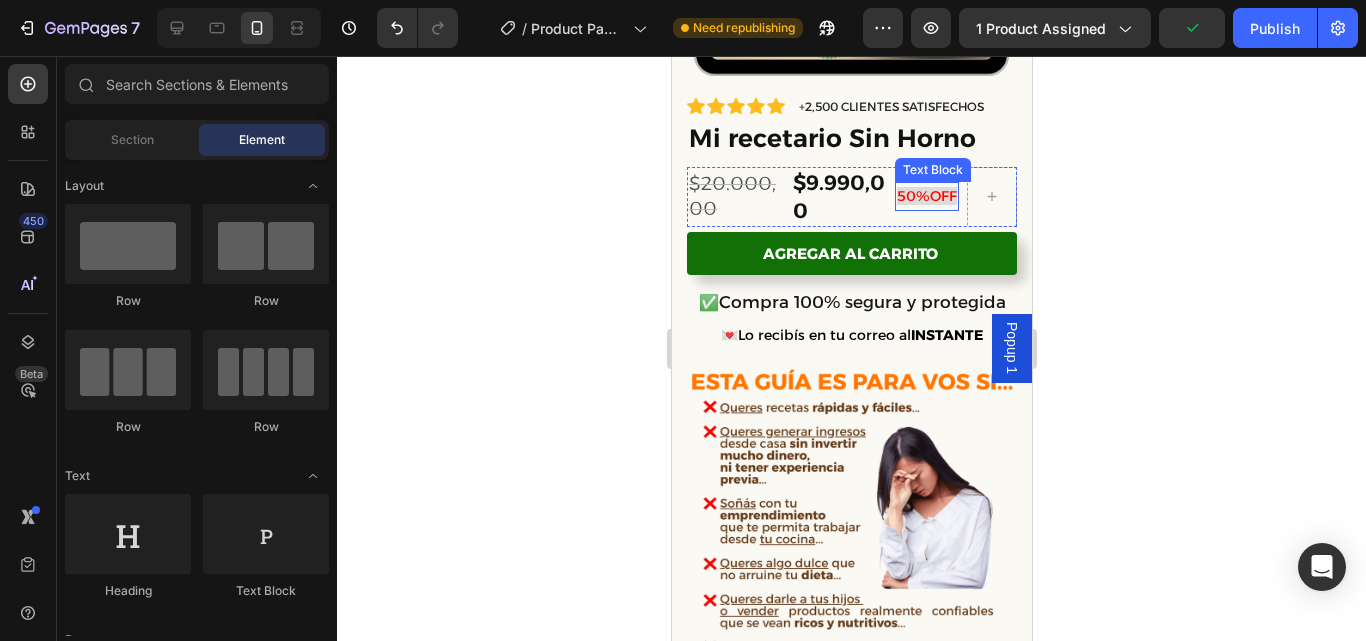 click on "50%OFF" at bounding box center [926, 196] 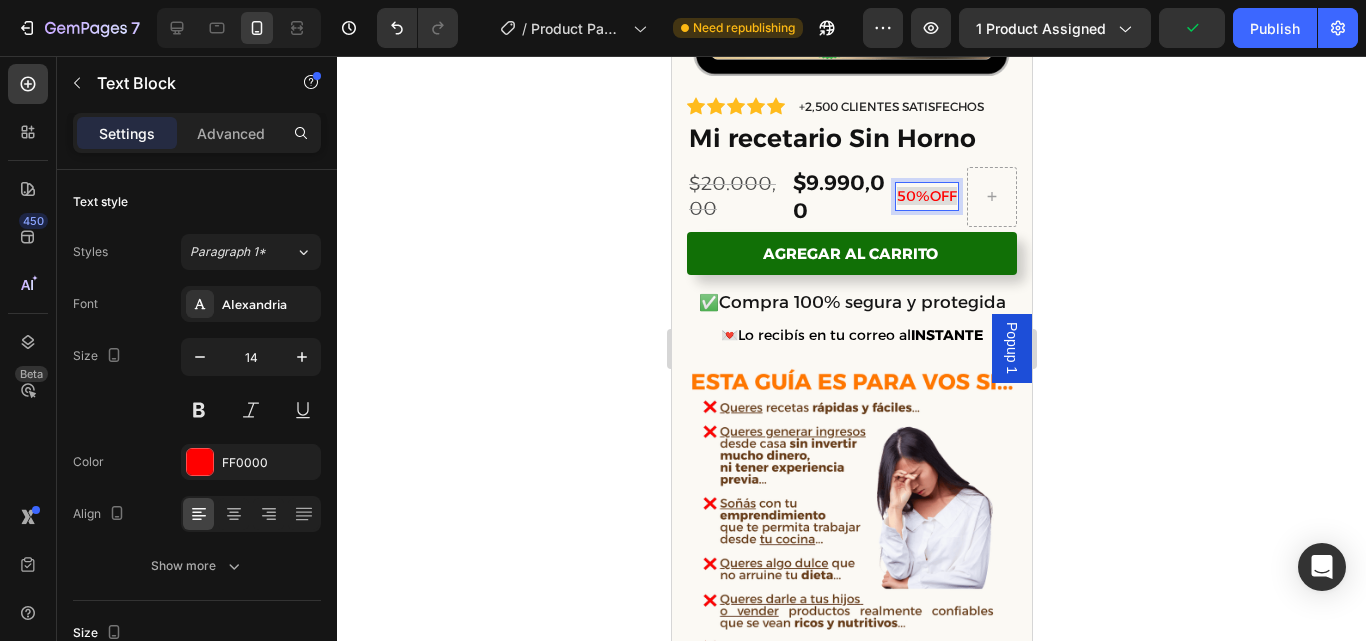 click on "50%OFF" at bounding box center (926, 196) 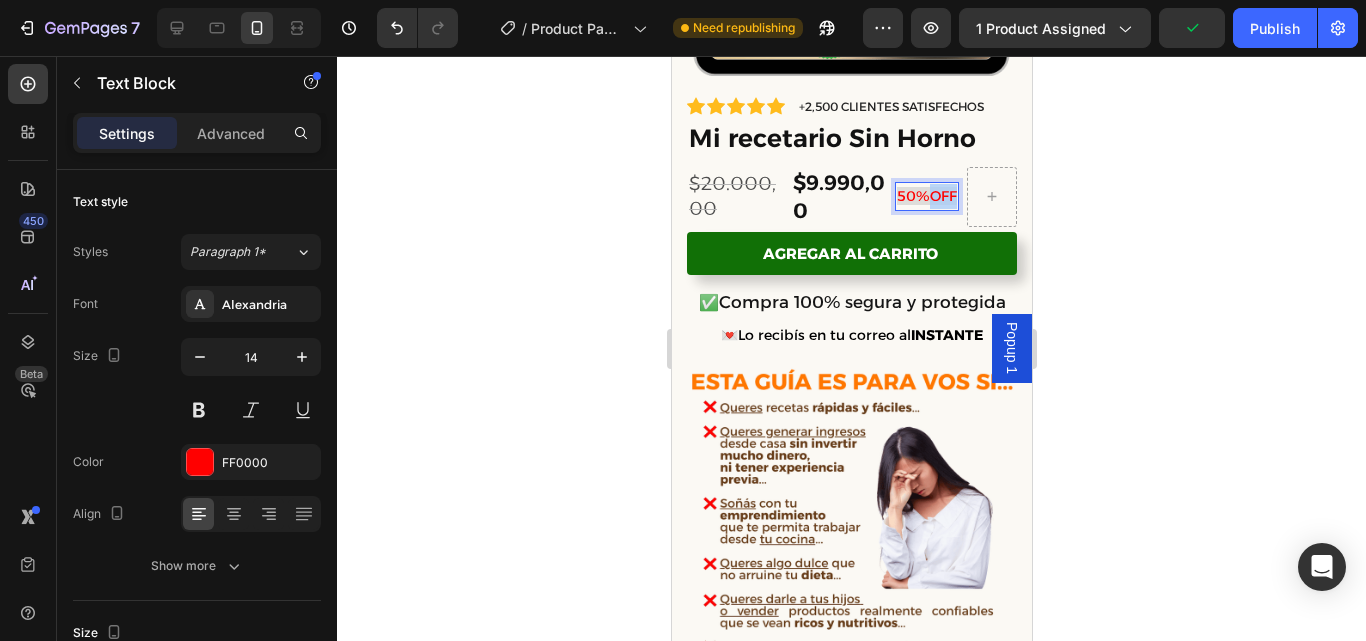 click on "50%OFF" at bounding box center (926, 196) 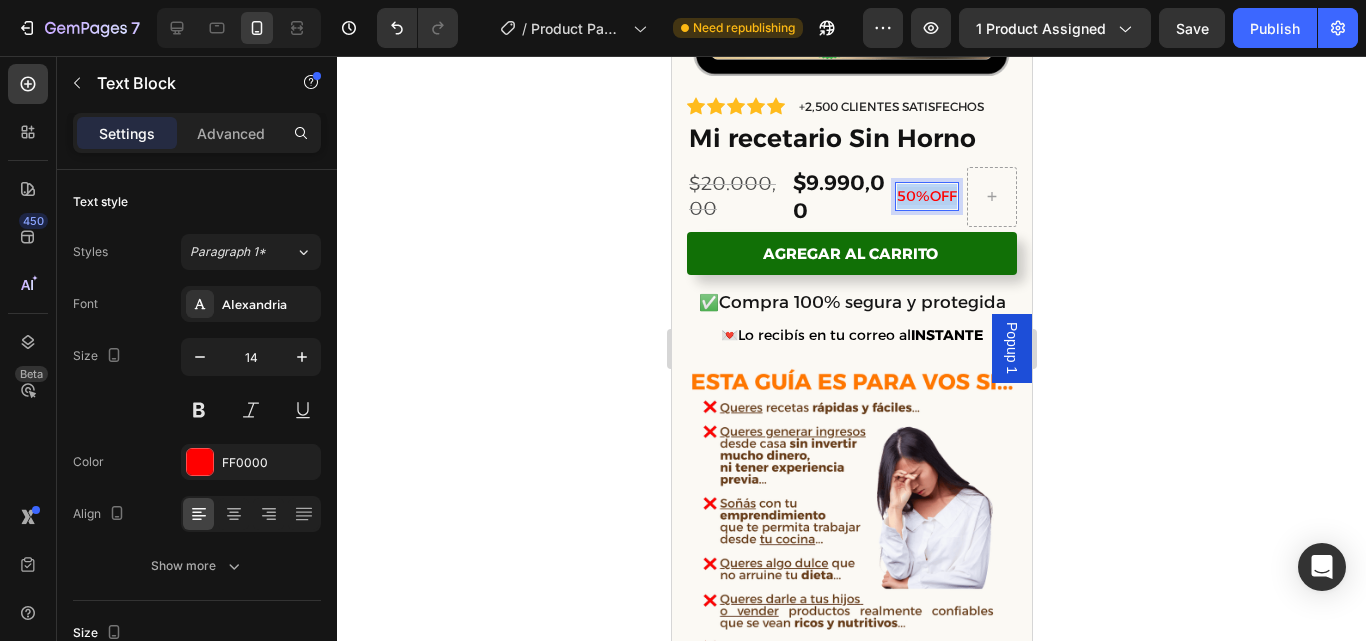 click on "50%OFF" at bounding box center (926, 196) 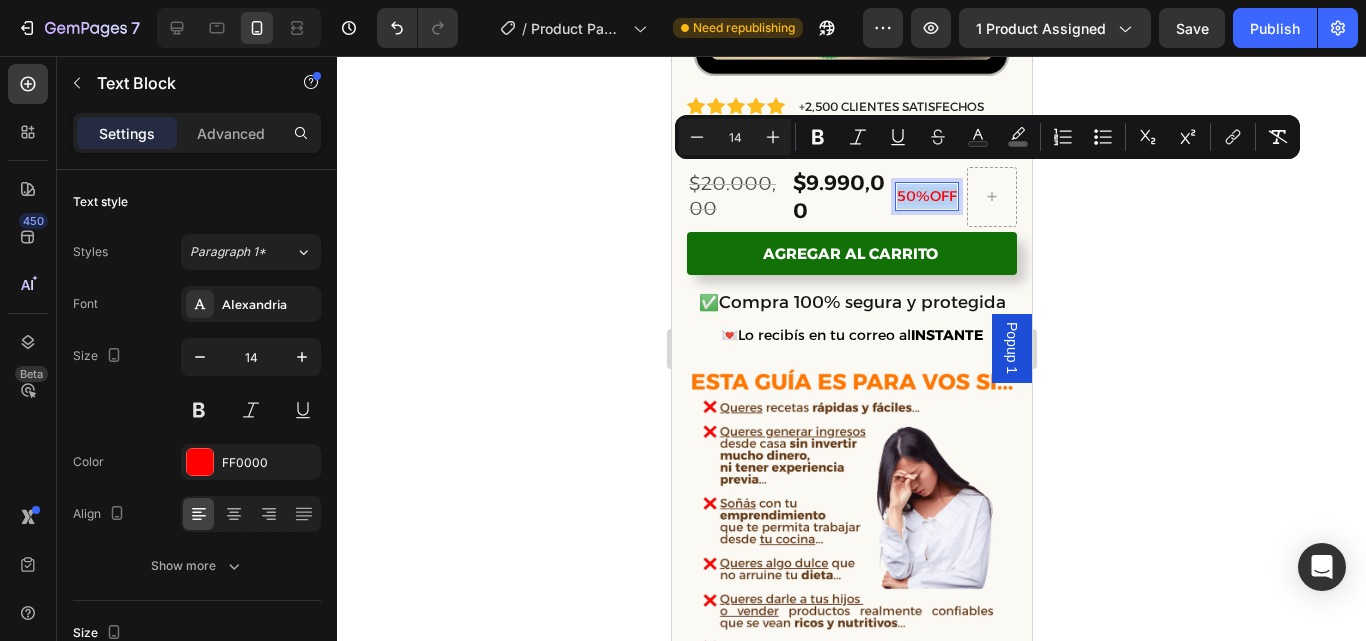 click on "50%OFF" at bounding box center (926, 196) 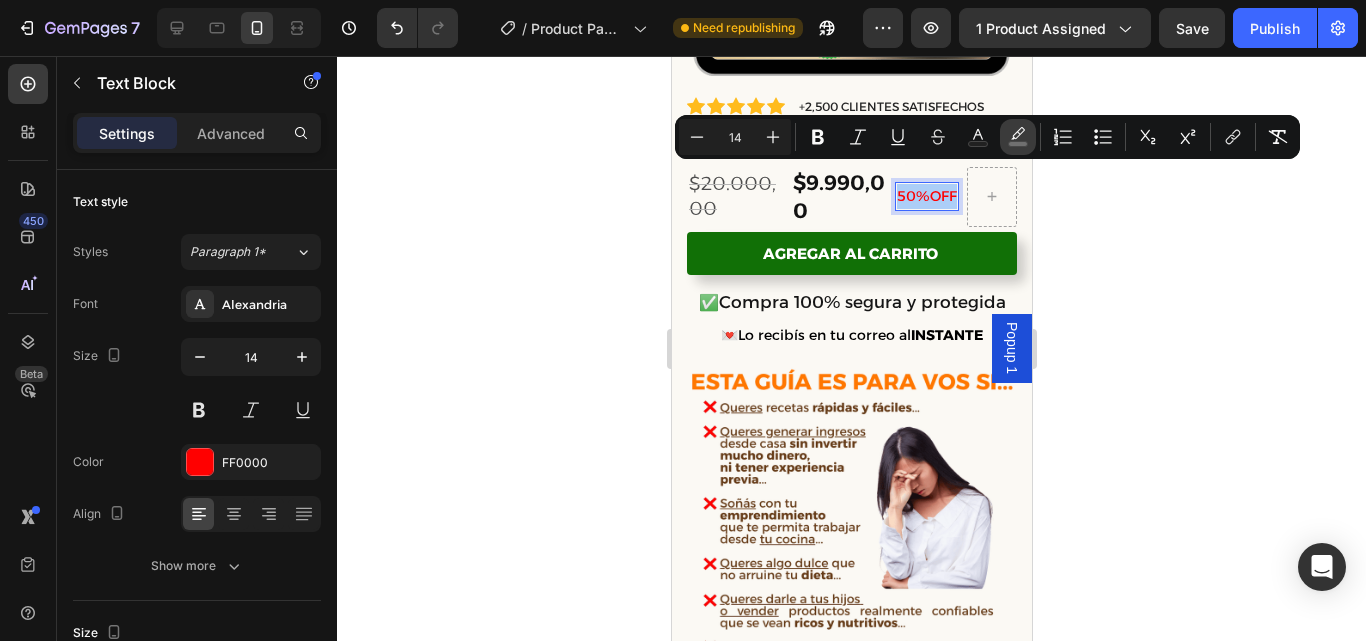 click on "color" at bounding box center (1018, 137) 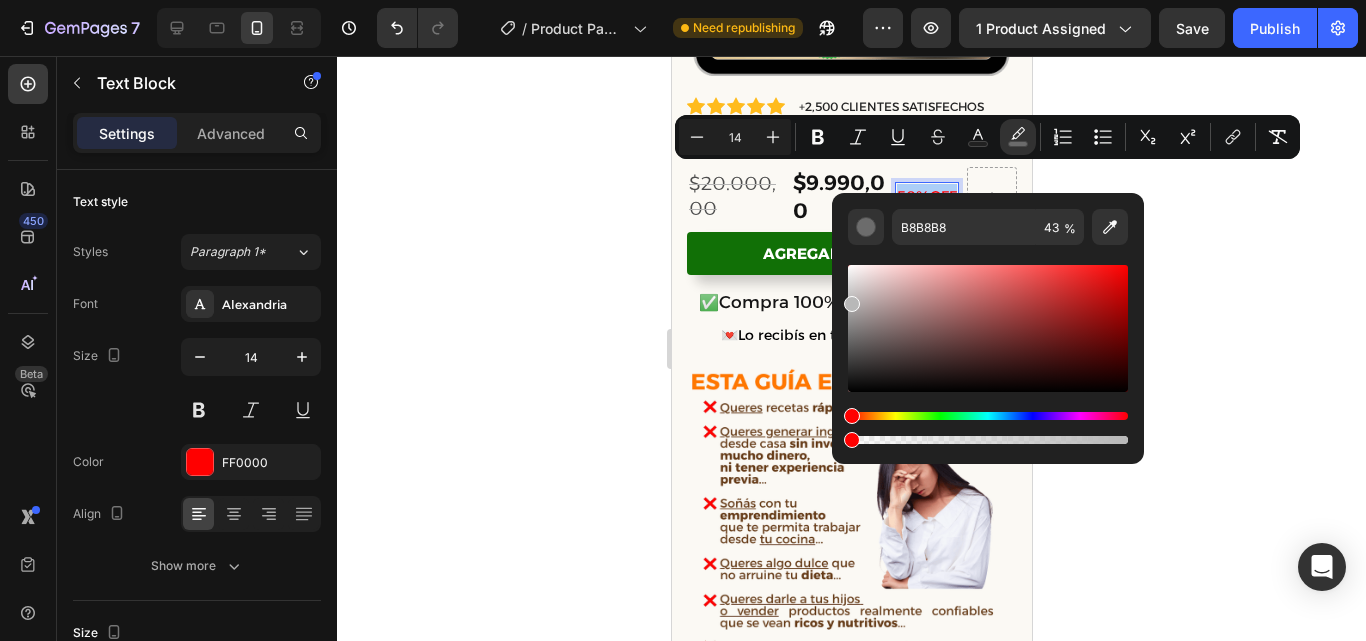drag, startPoint x: 1641, startPoint y: 496, endPoint x: 828, endPoint y: 429, distance: 815.7561 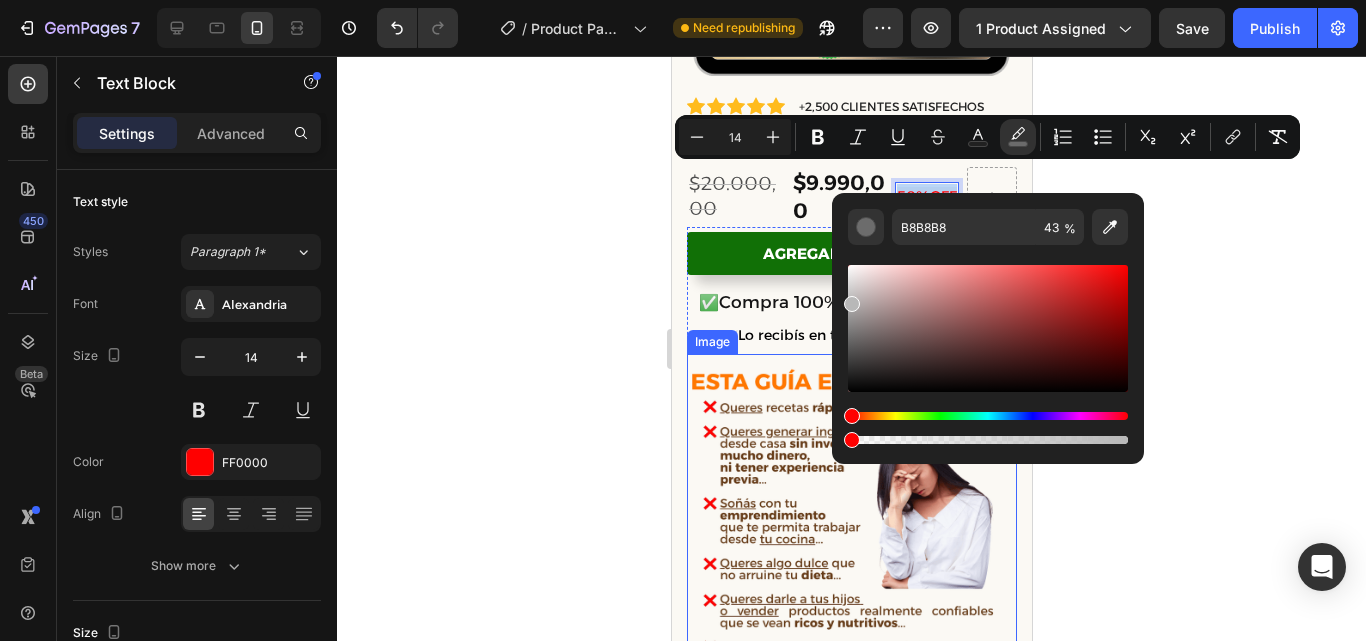 type on "0" 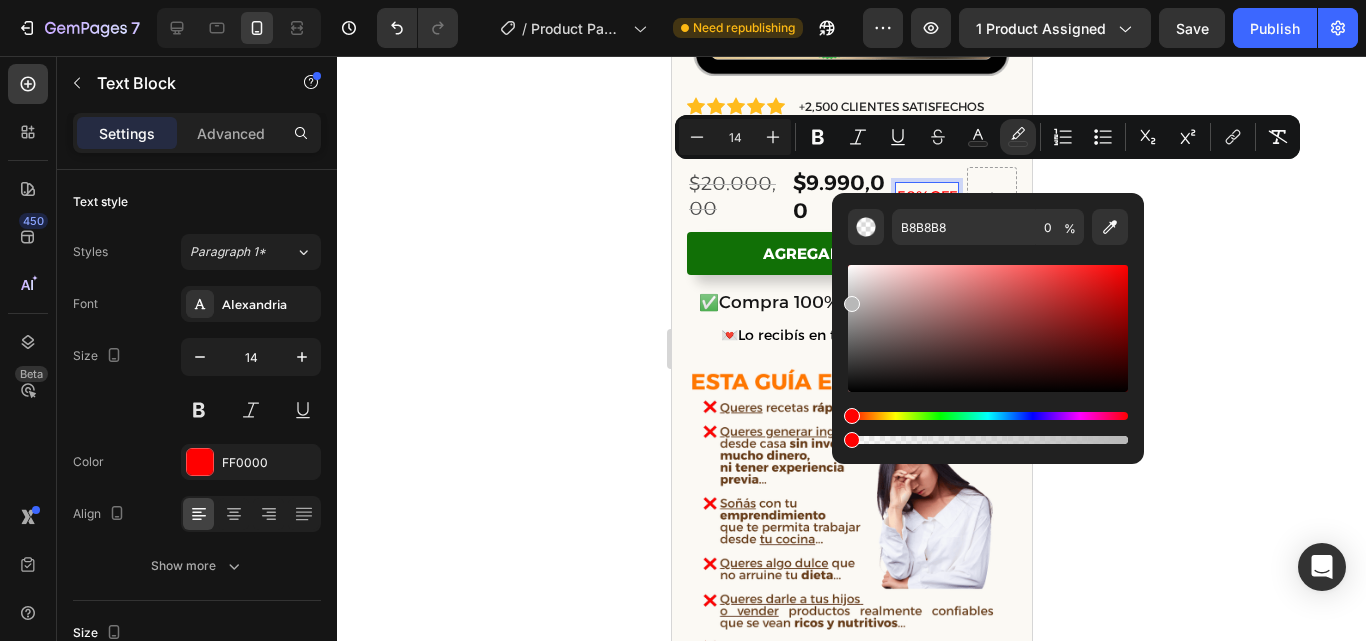 click 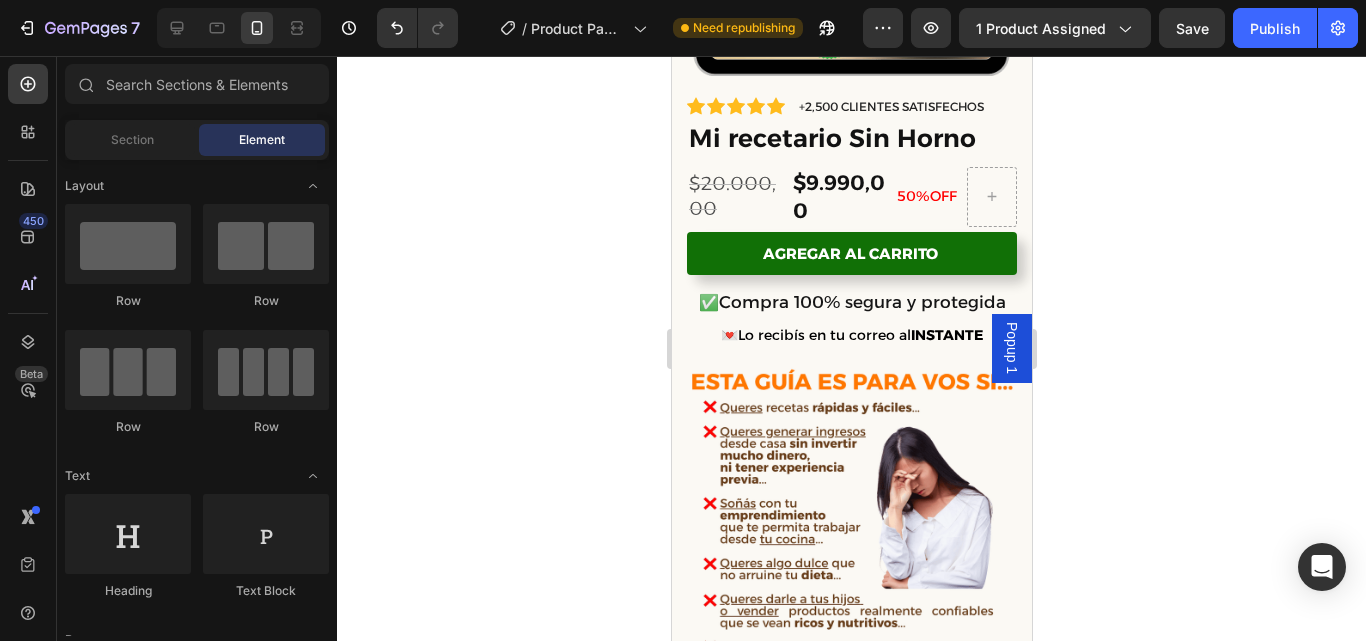 click 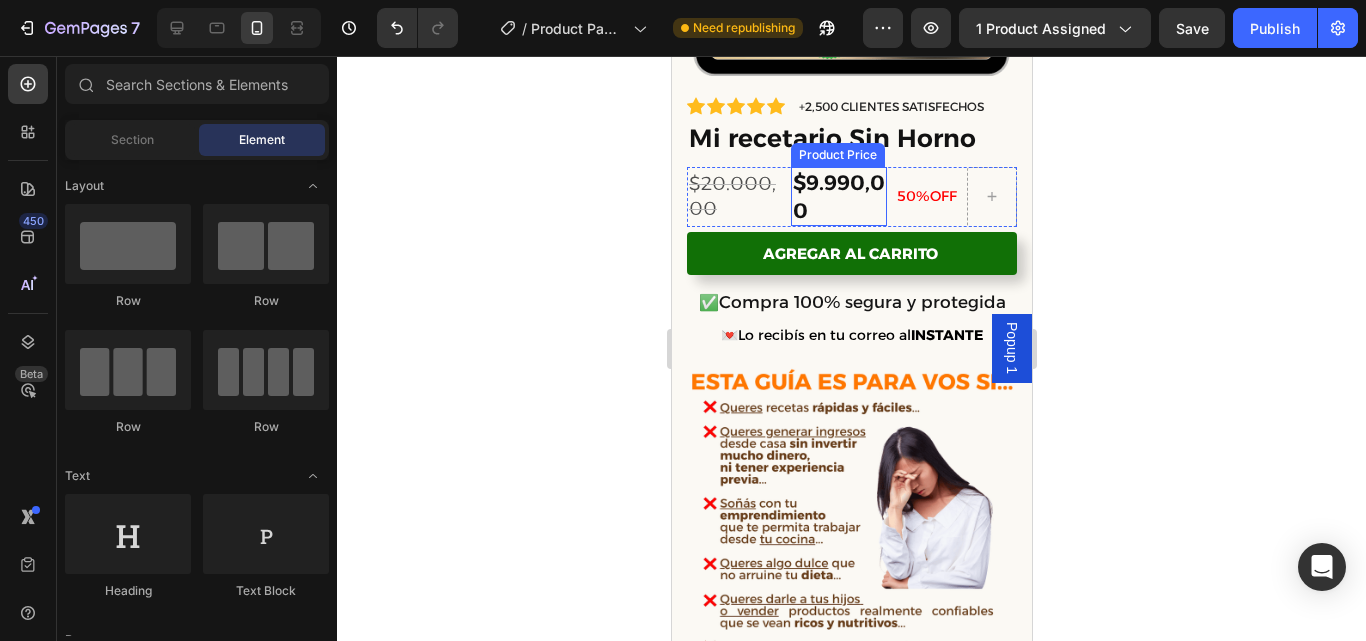 click on "$9.990,00" at bounding box center [838, 196] 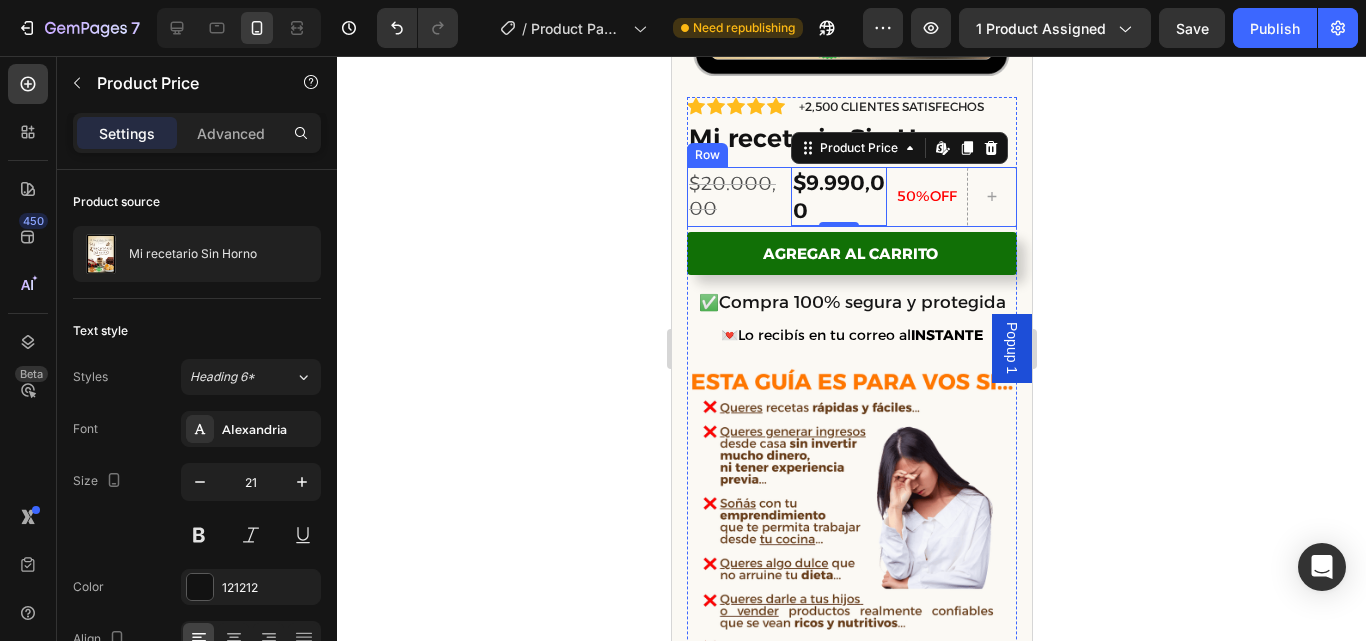 click on "$20.000,00 Product Price Product Price $9.990,00 Product Price   Edit content in Shopify 0 Product Price   Edit content in Shopify 0 50%OFF Text Block
Row" at bounding box center [851, 197] 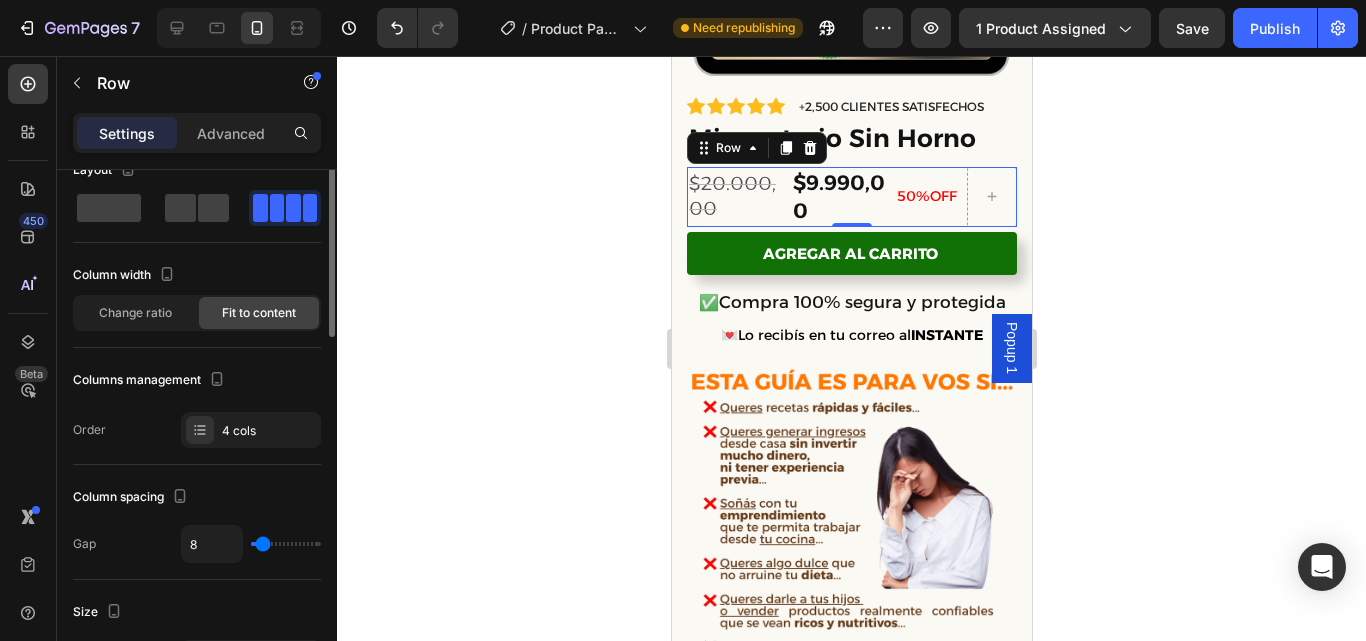 scroll, scrollTop: 0, scrollLeft: 0, axis: both 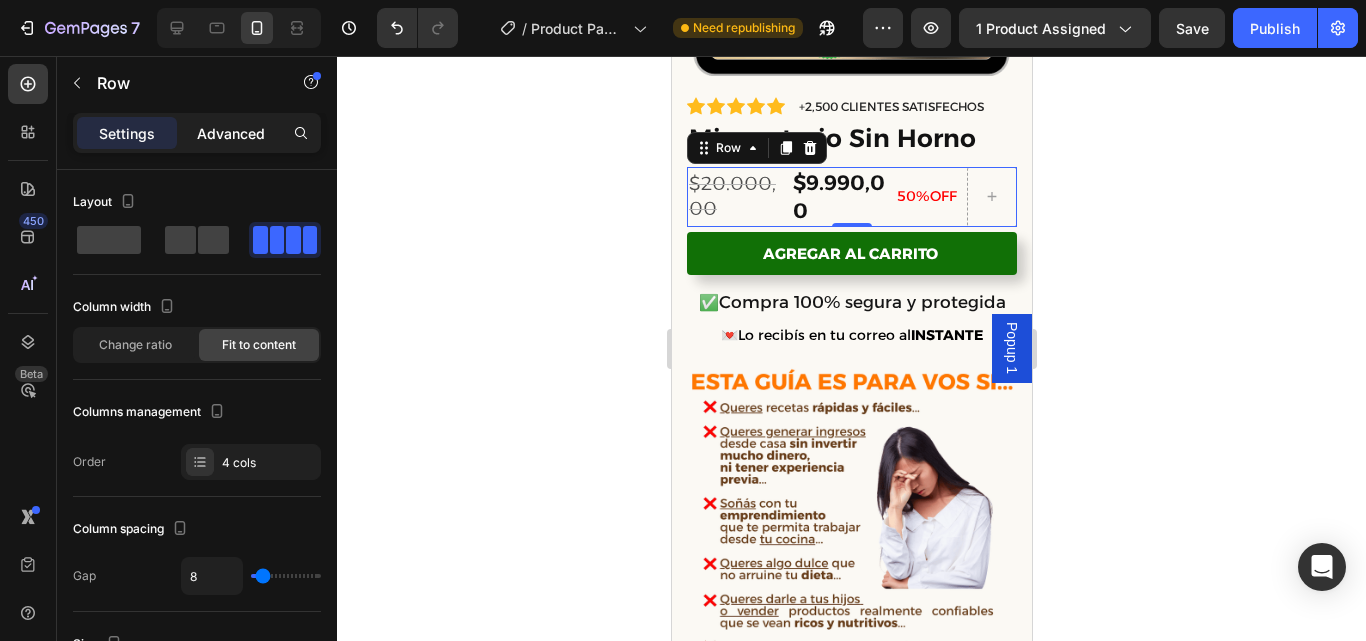 click on "Advanced" at bounding box center [231, 133] 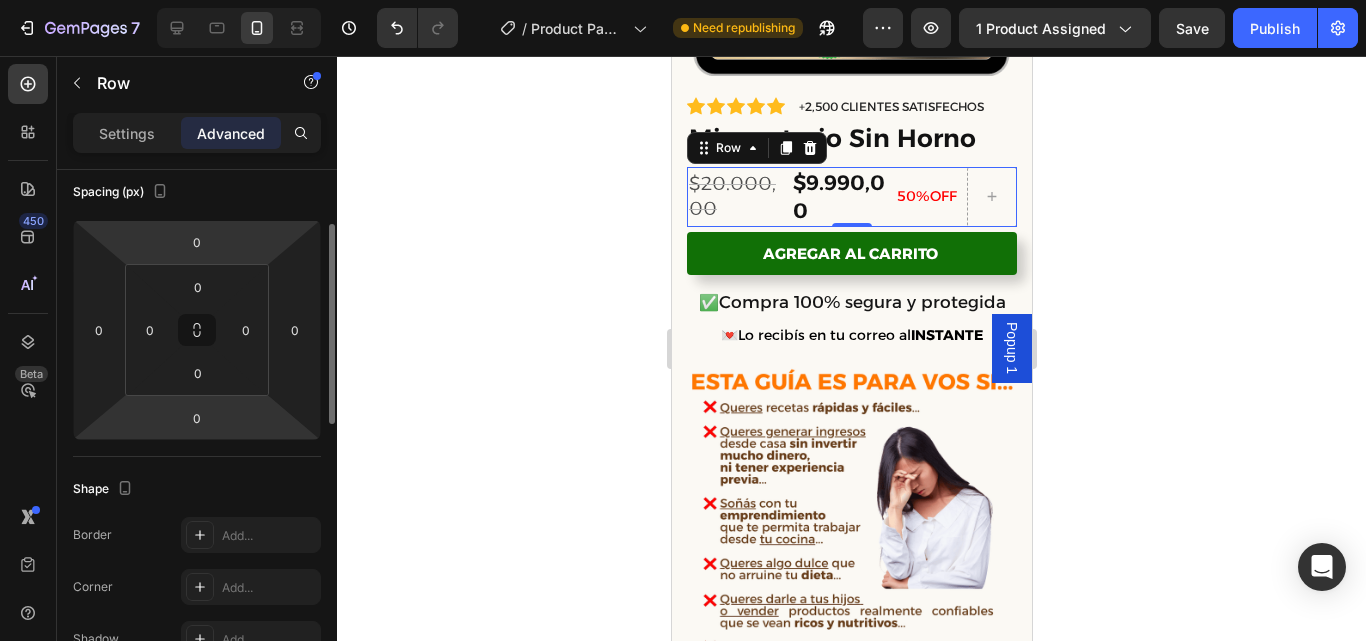 scroll, scrollTop: 192, scrollLeft: 0, axis: vertical 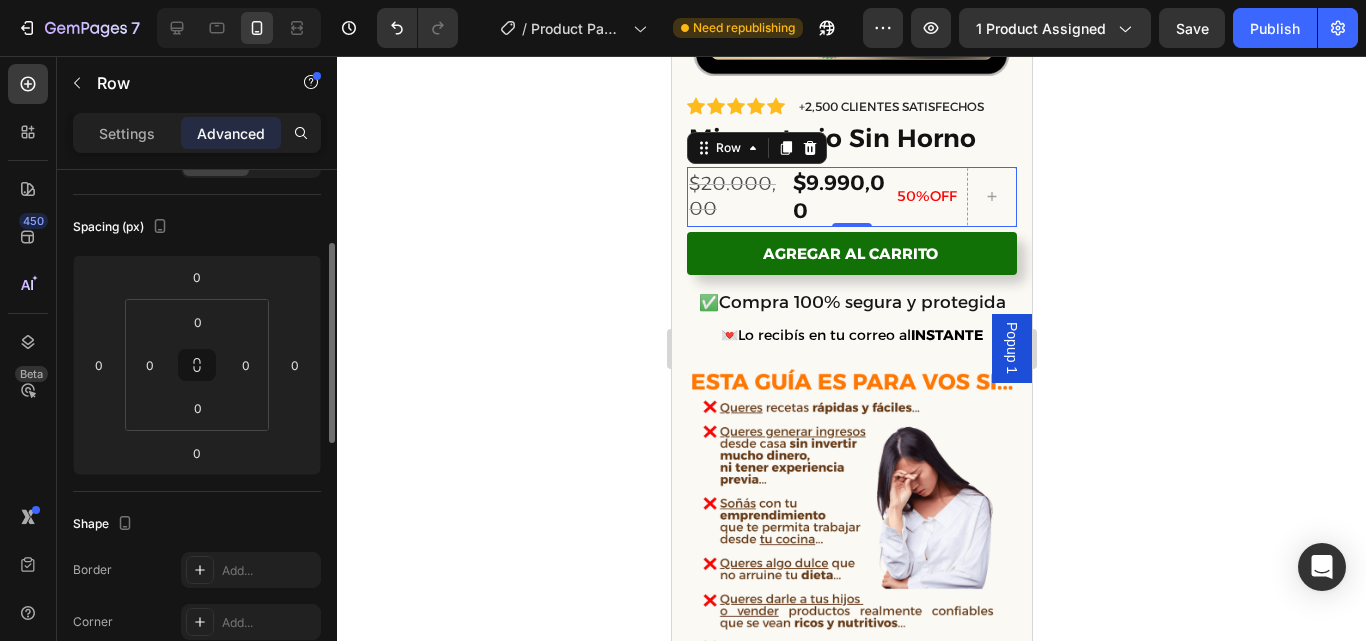 click 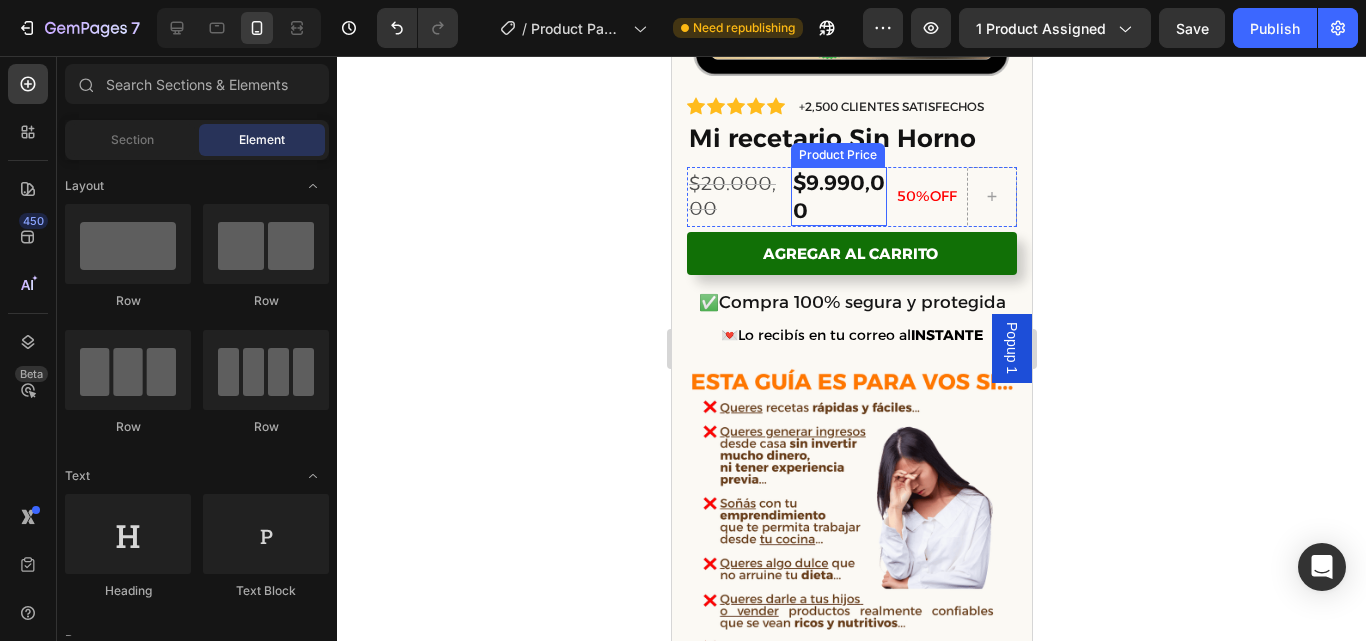 click on "$9.990,00" at bounding box center [838, 196] 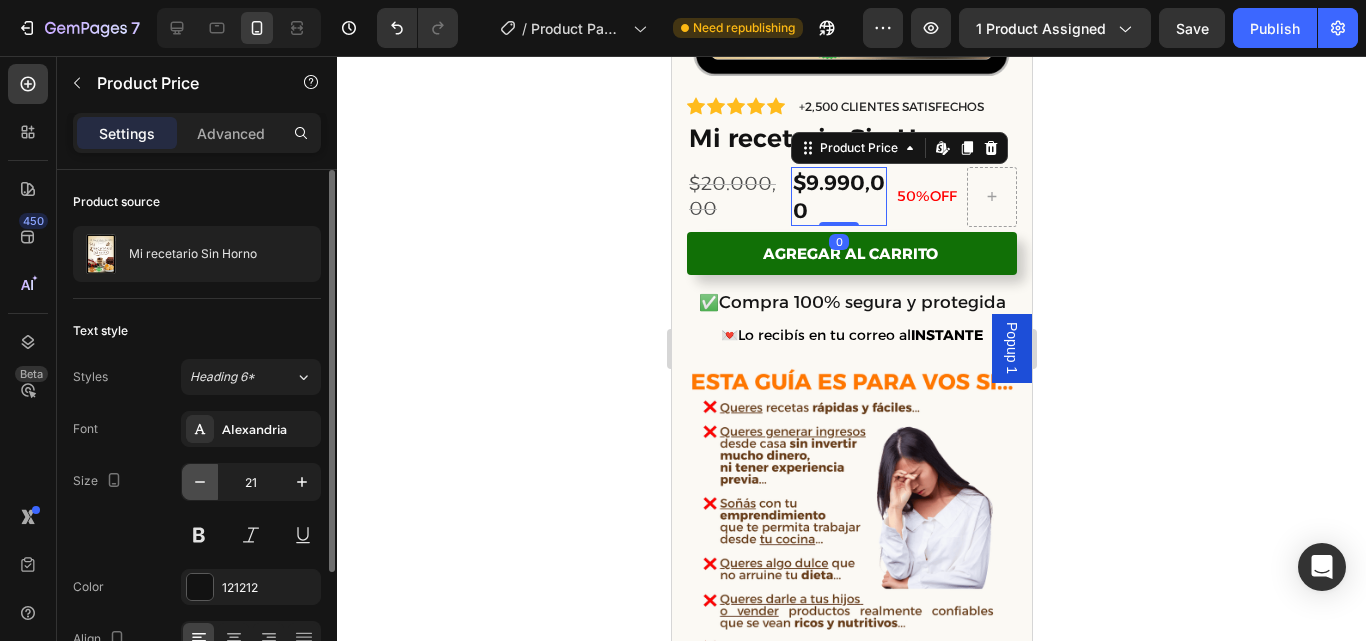 click 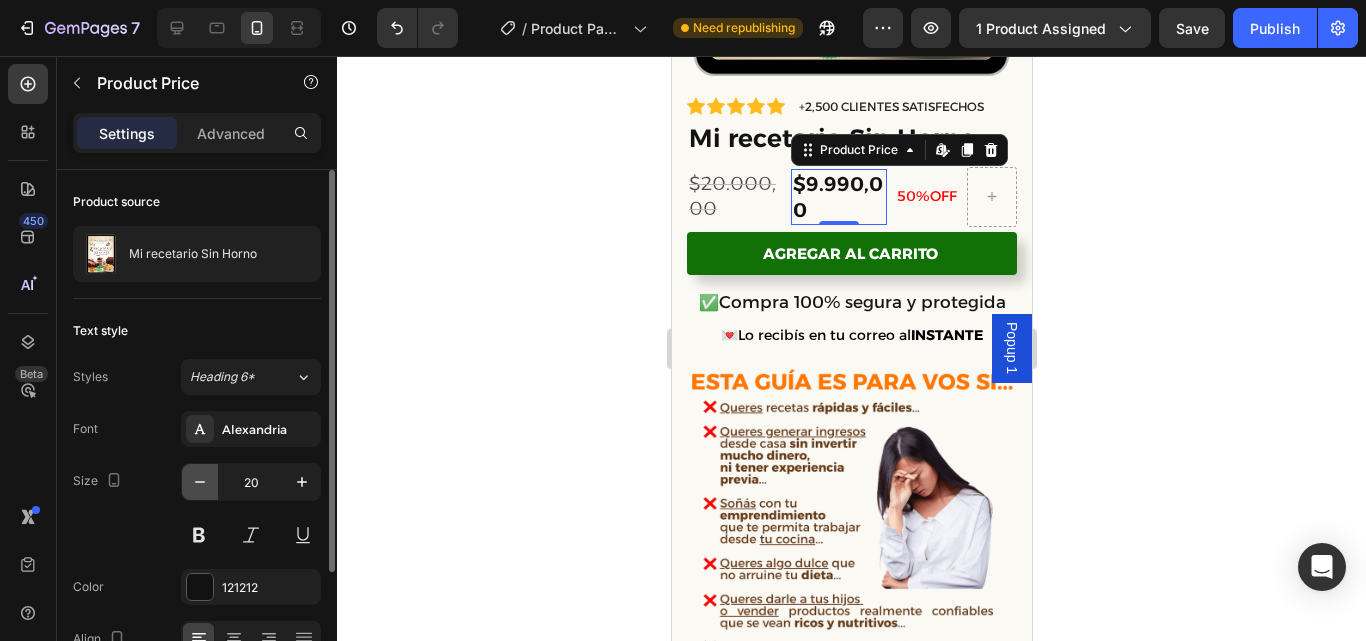 click 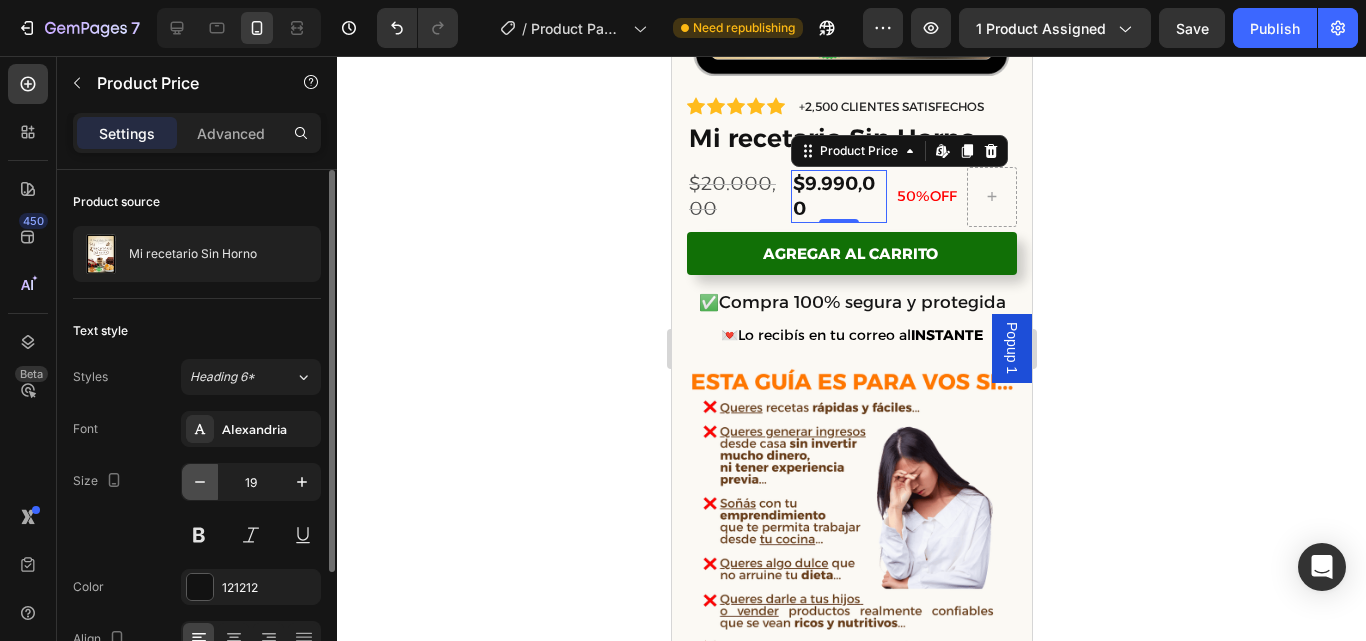 click 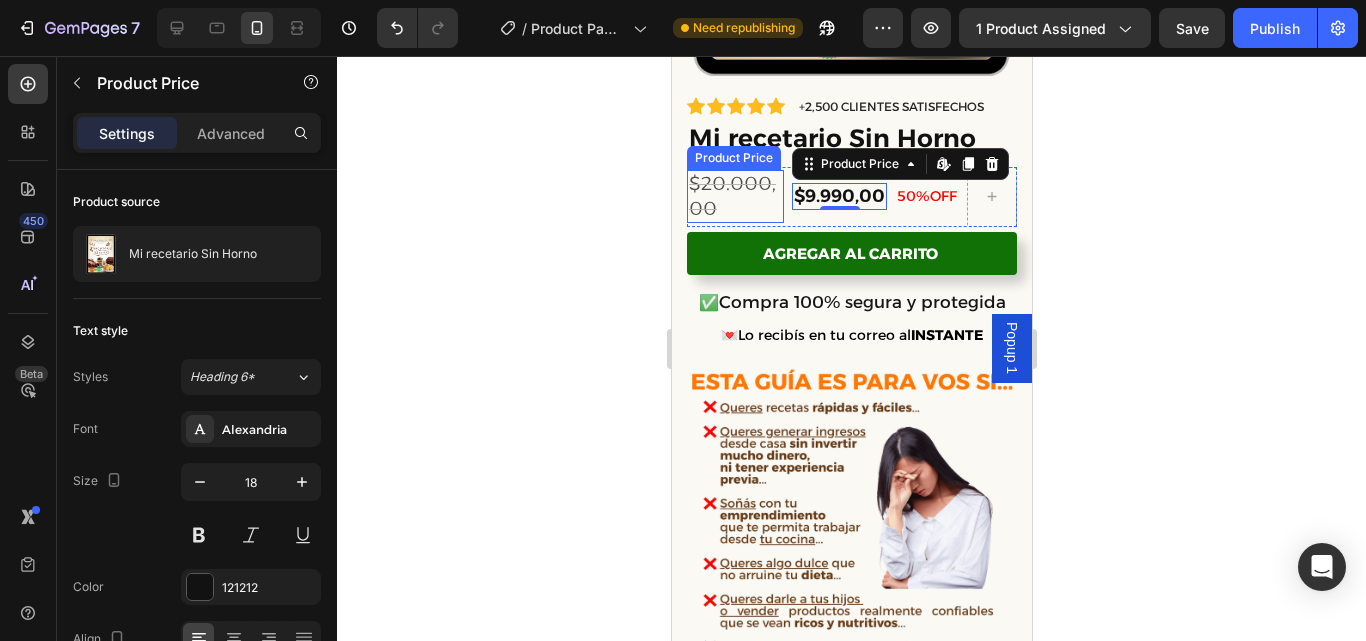 click on "$20.000,00" at bounding box center (734, 196) 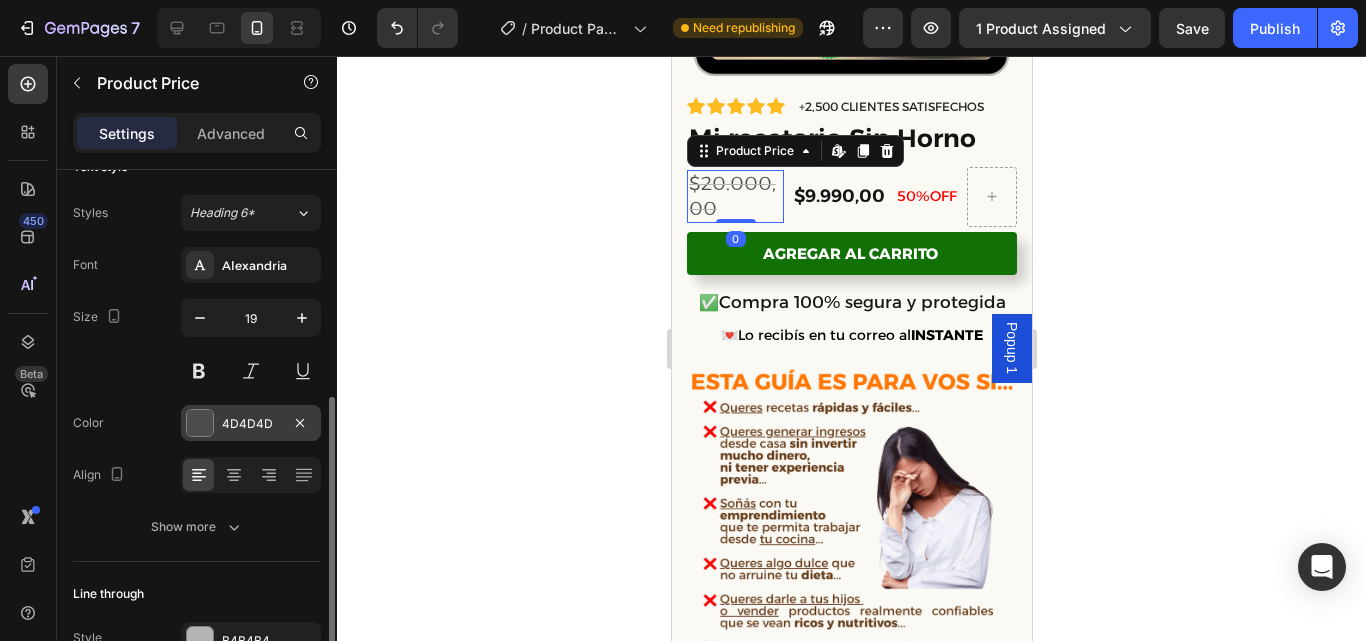 scroll, scrollTop: 236, scrollLeft: 0, axis: vertical 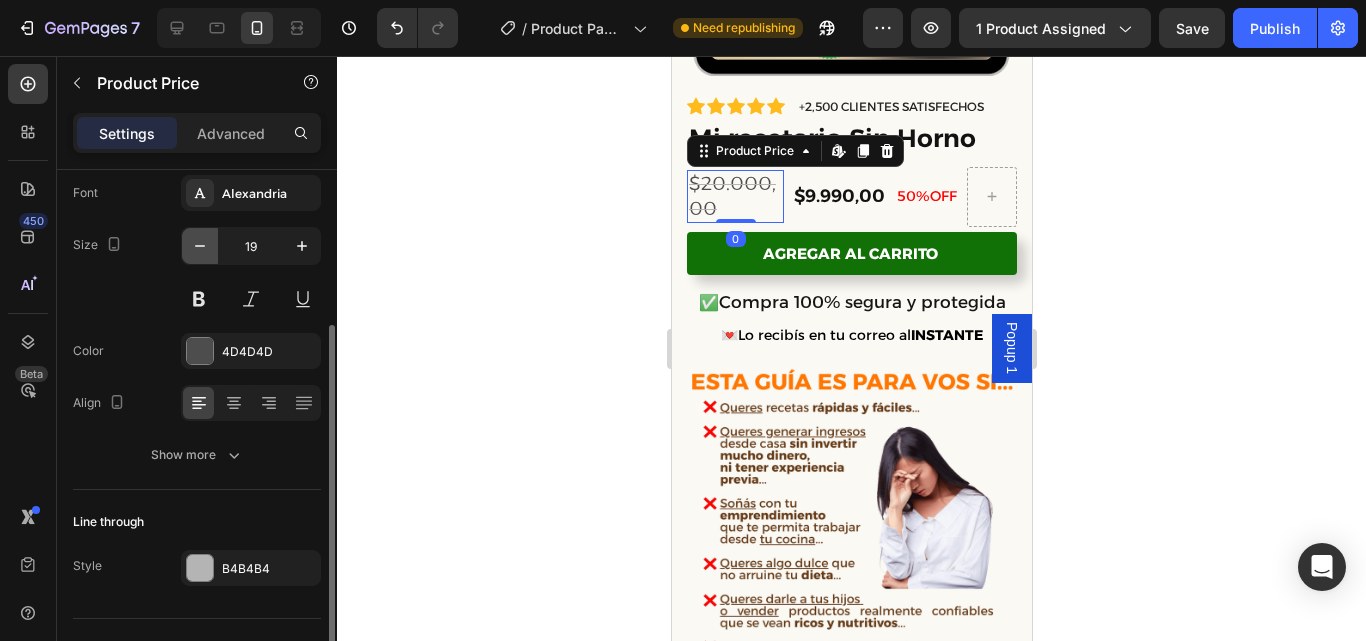 click 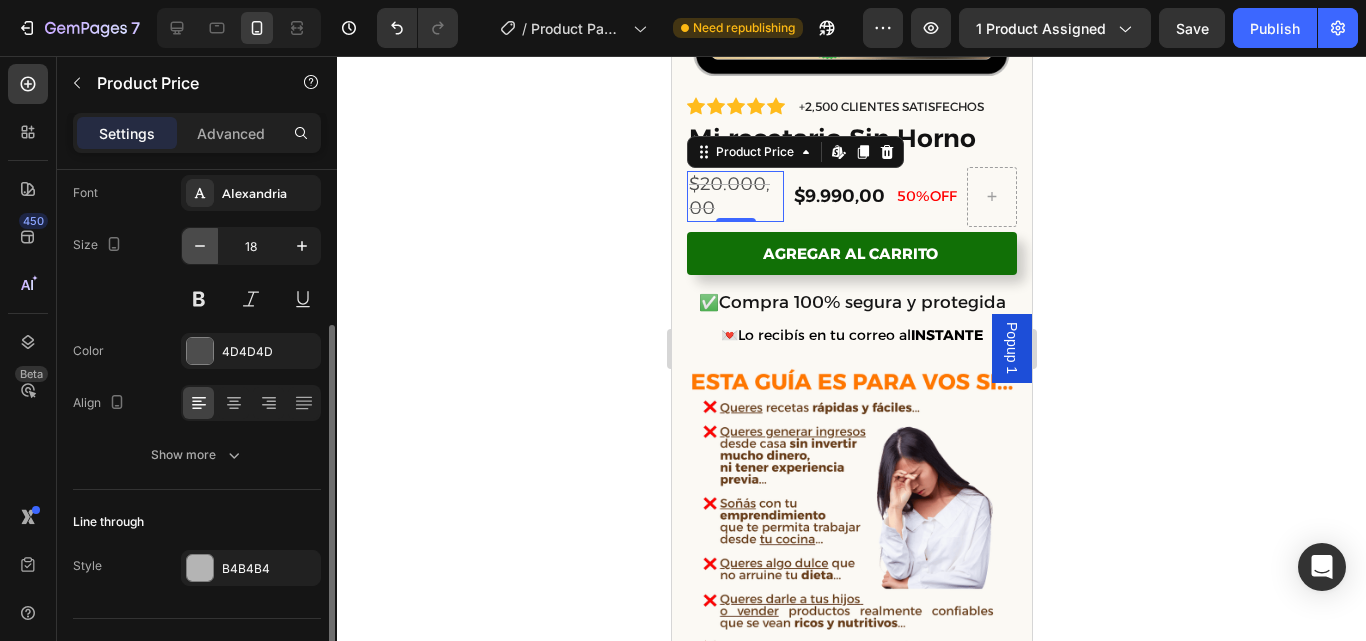 click 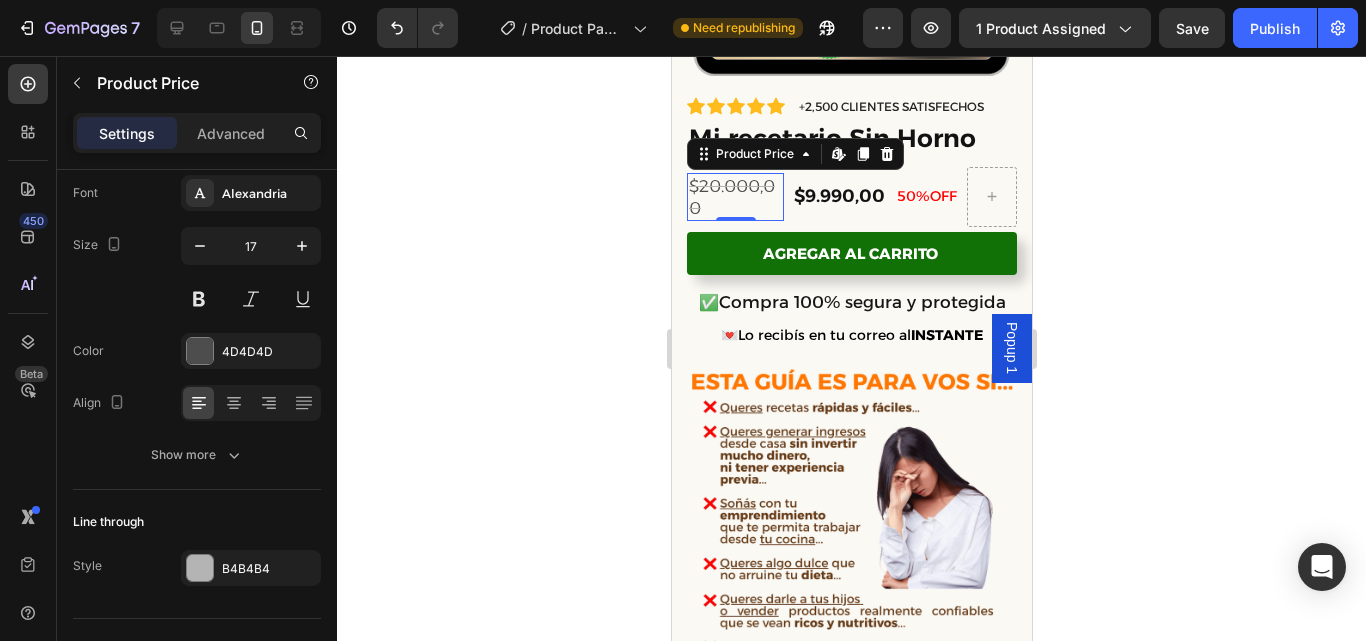 click 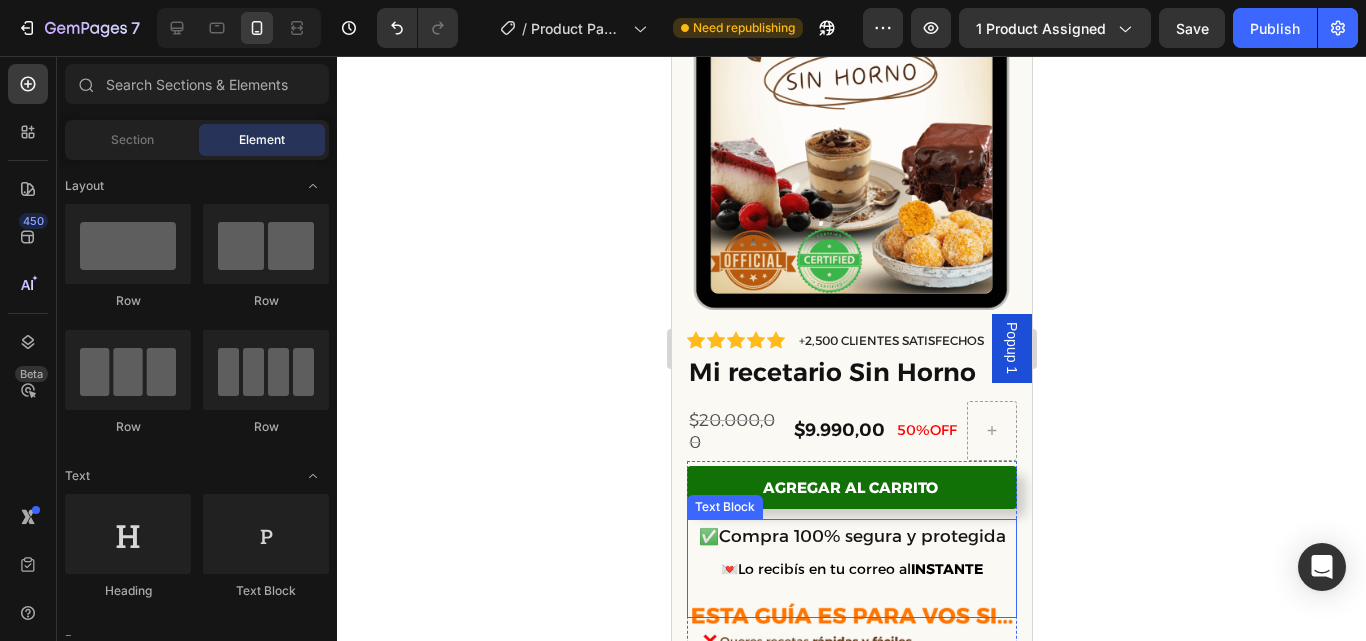 scroll, scrollTop: 0, scrollLeft: 0, axis: both 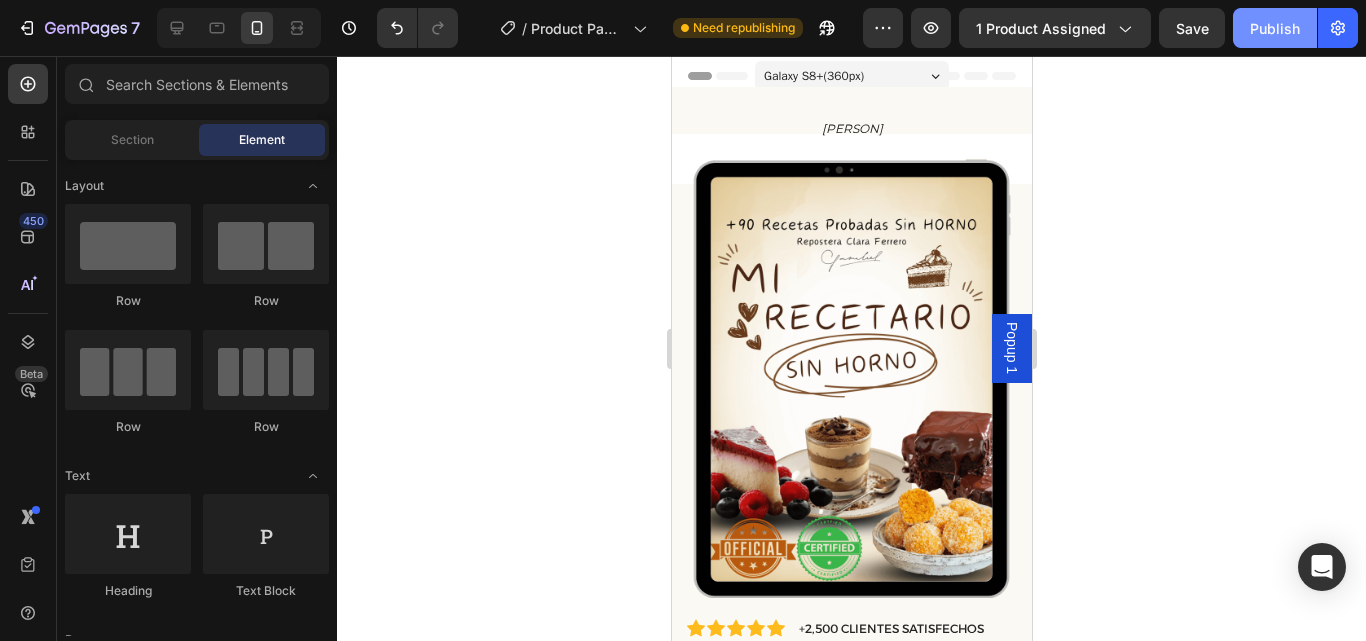click on "Publish" 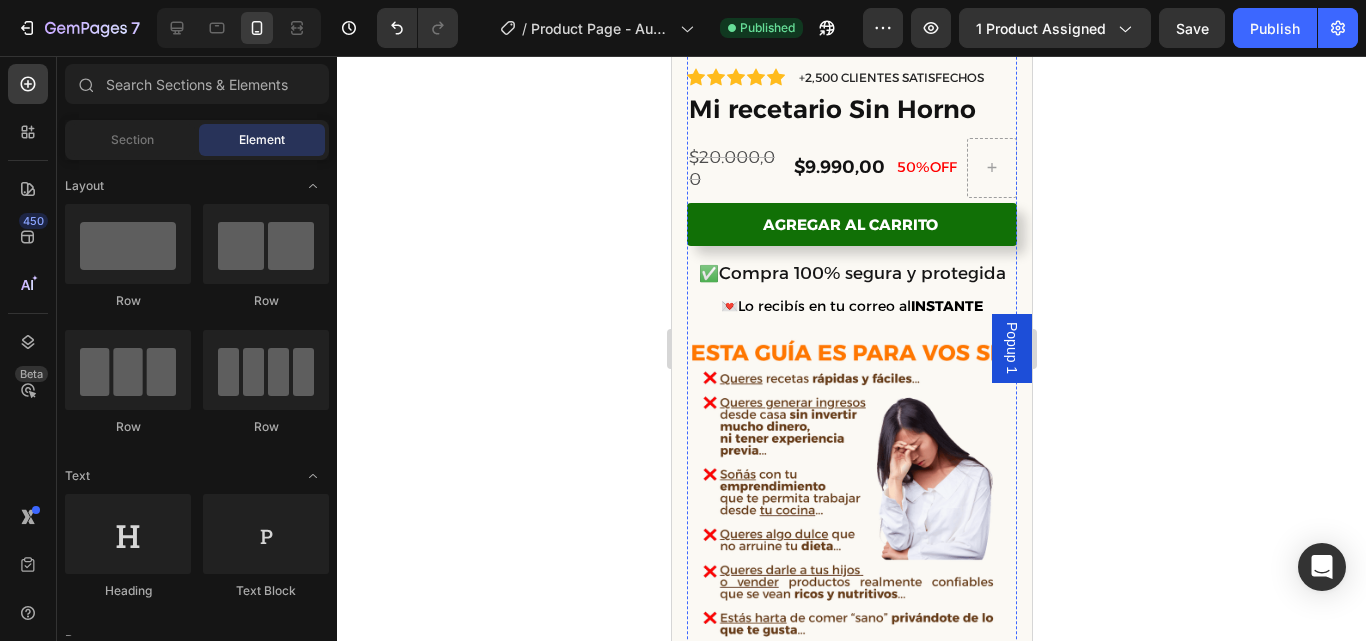 scroll, scrollTop: 592, scrollLeft: 0, axis: vertical 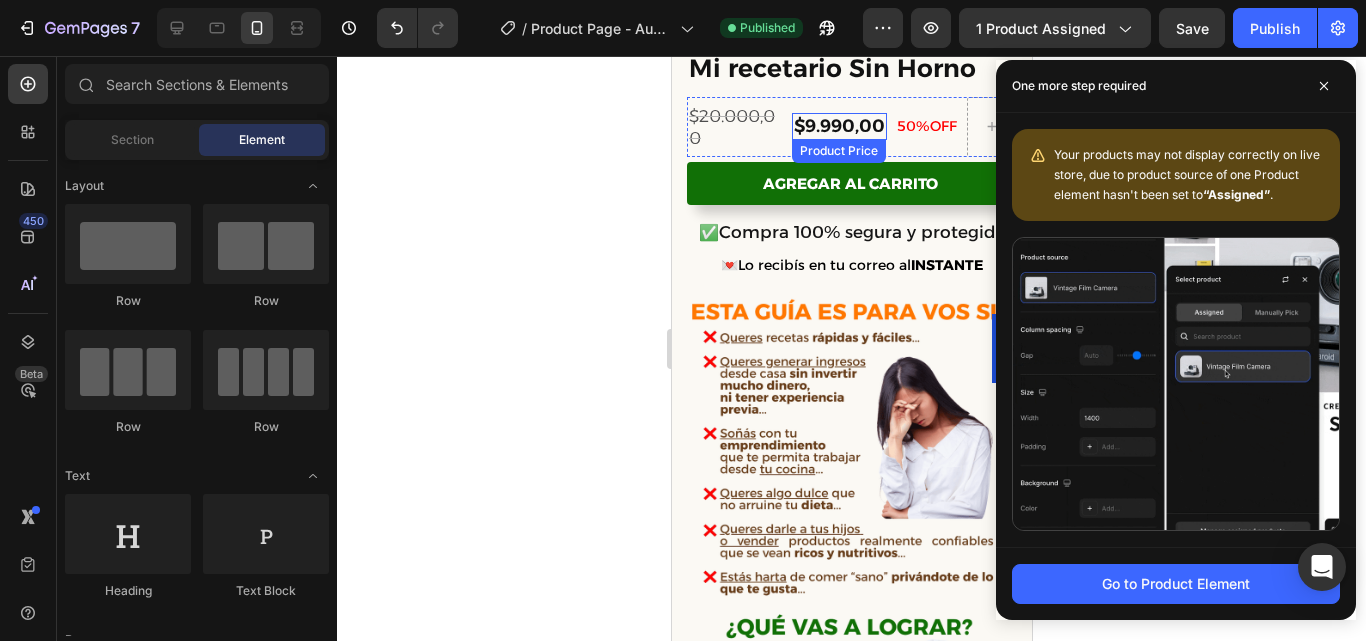 click on "$9.990,00" at bounding box center (838, 126) 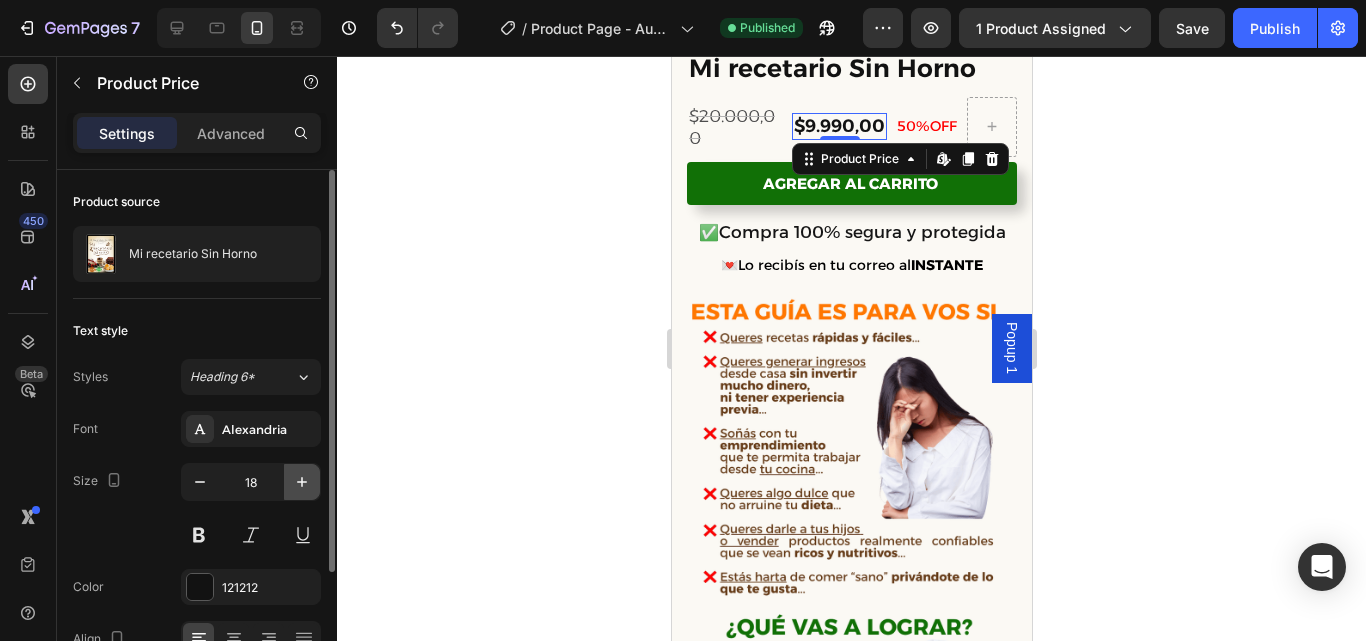click 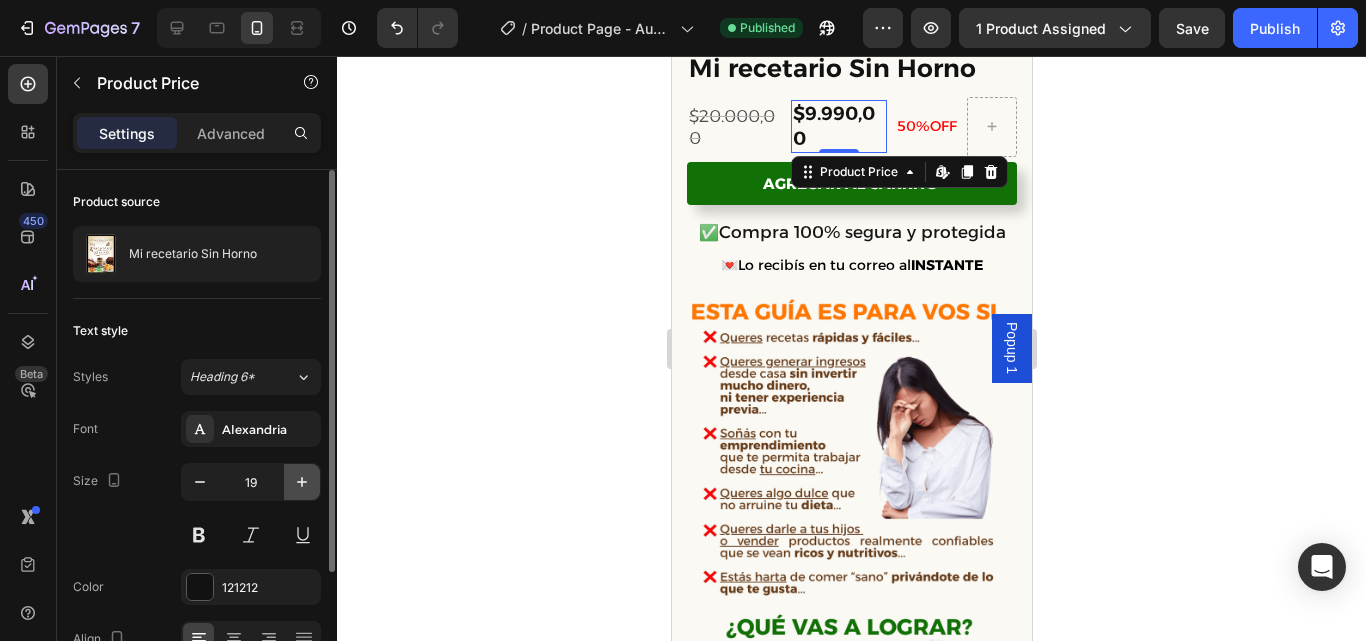 click 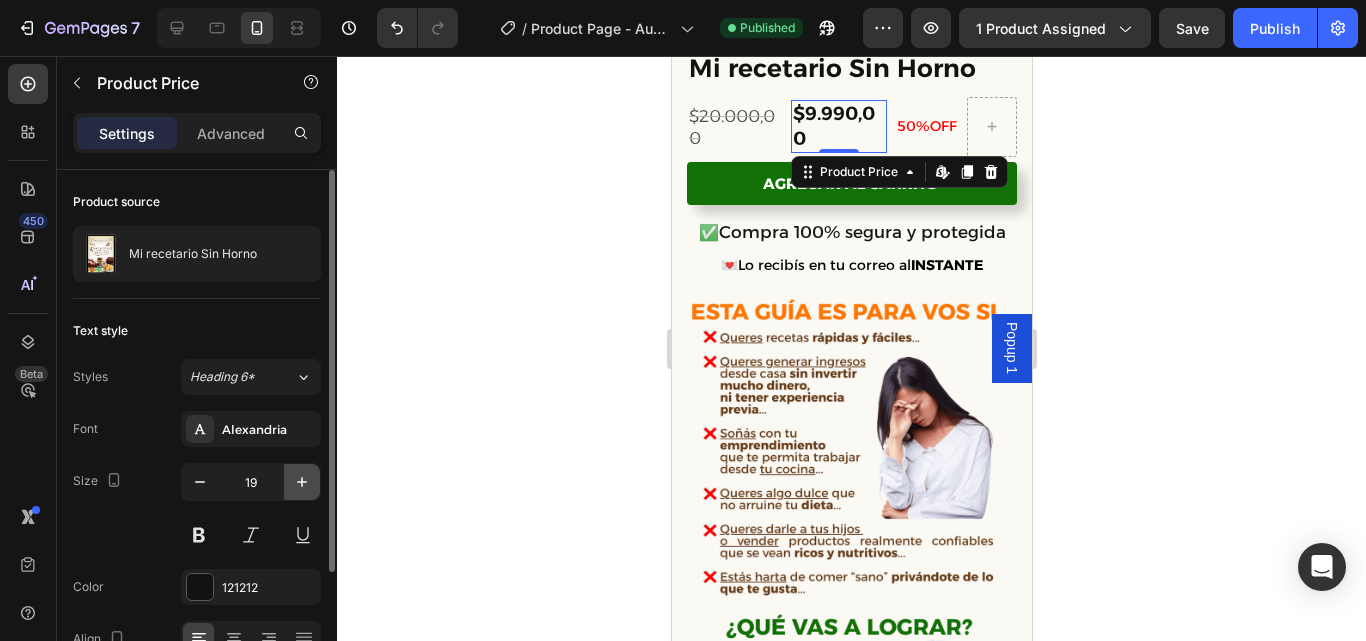 type on "20" 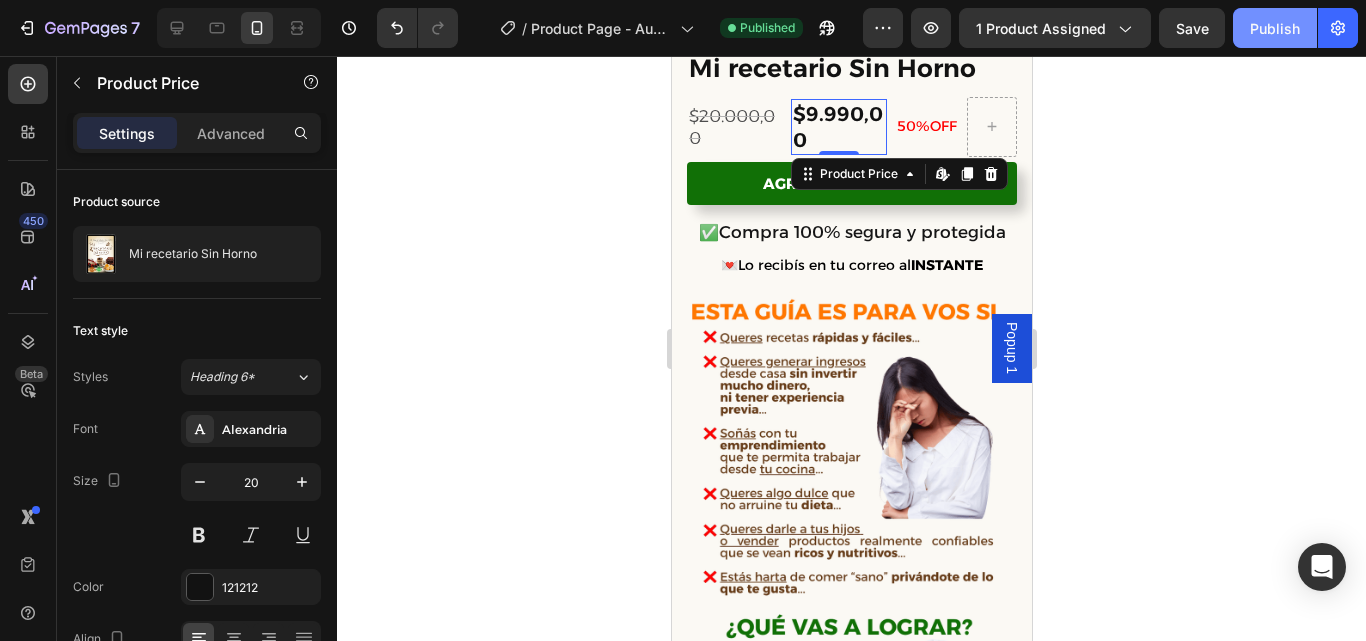 click on "Publish" at bounding box center (1275, 28) 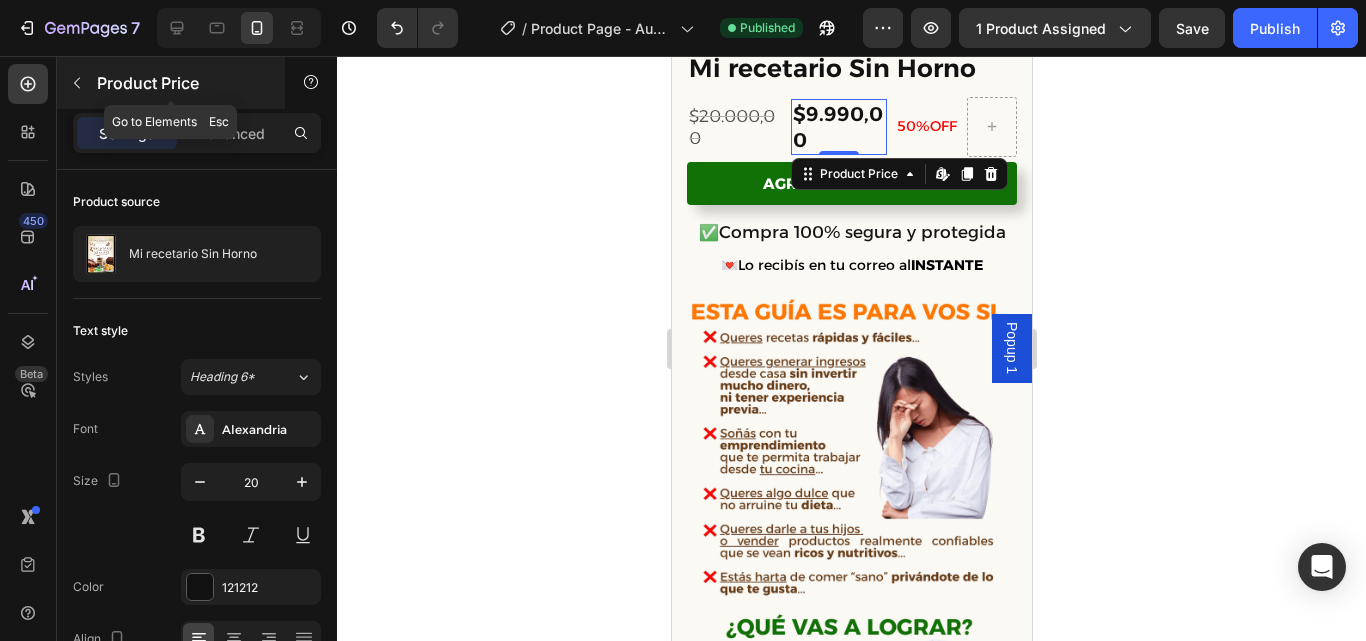 click at bounding box center [77, 83] 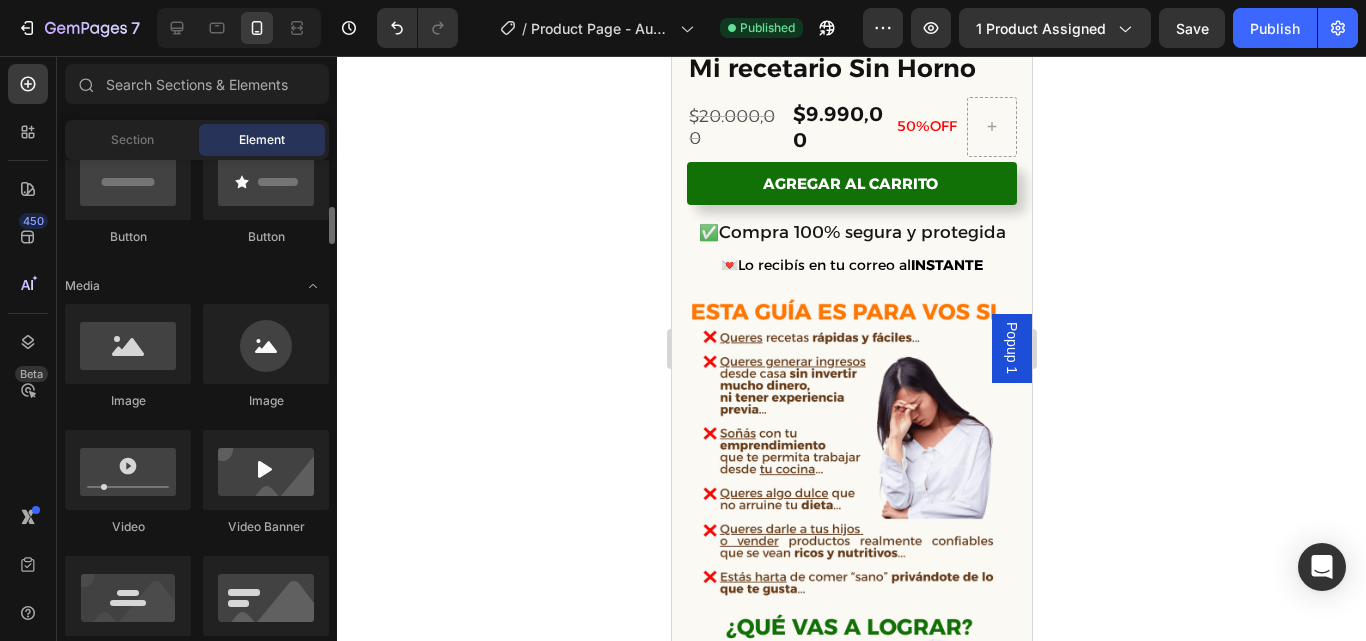 scroll, scrollTop: 524, scrollLeft: 0, axis: vertical 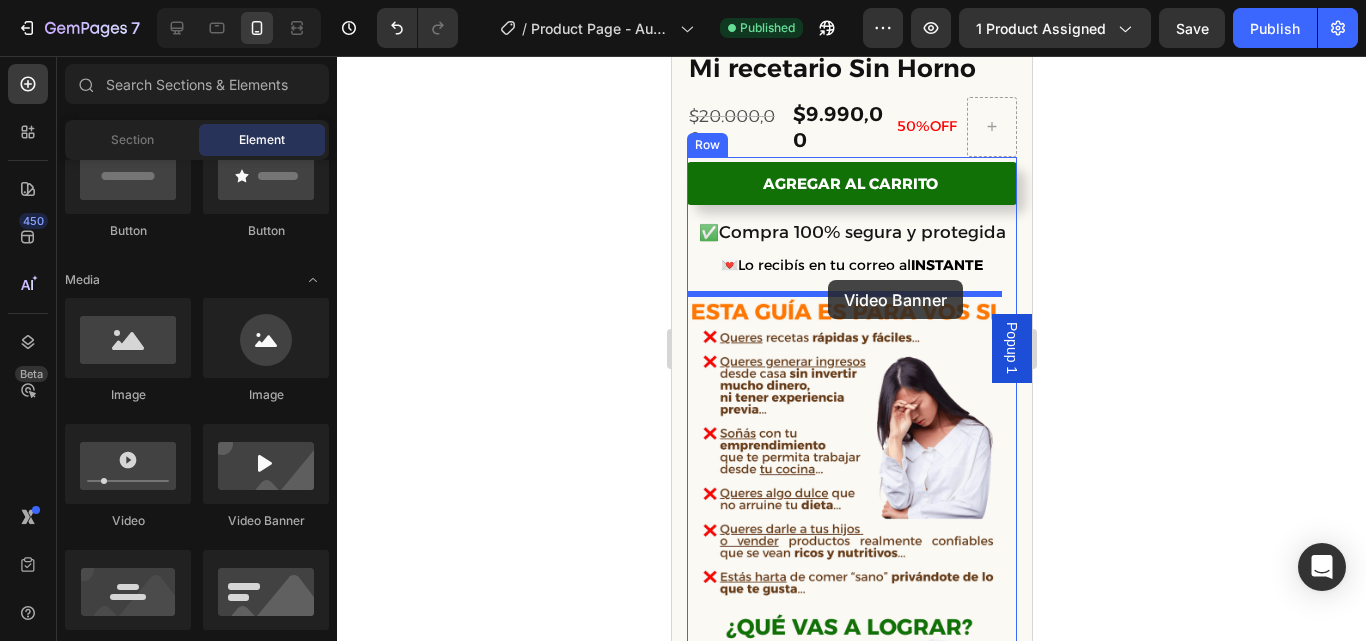 drag, startPoint x: 937, startPoint y: 514, endPoint x: 827, endPoint y: 280, distance: 258.56528 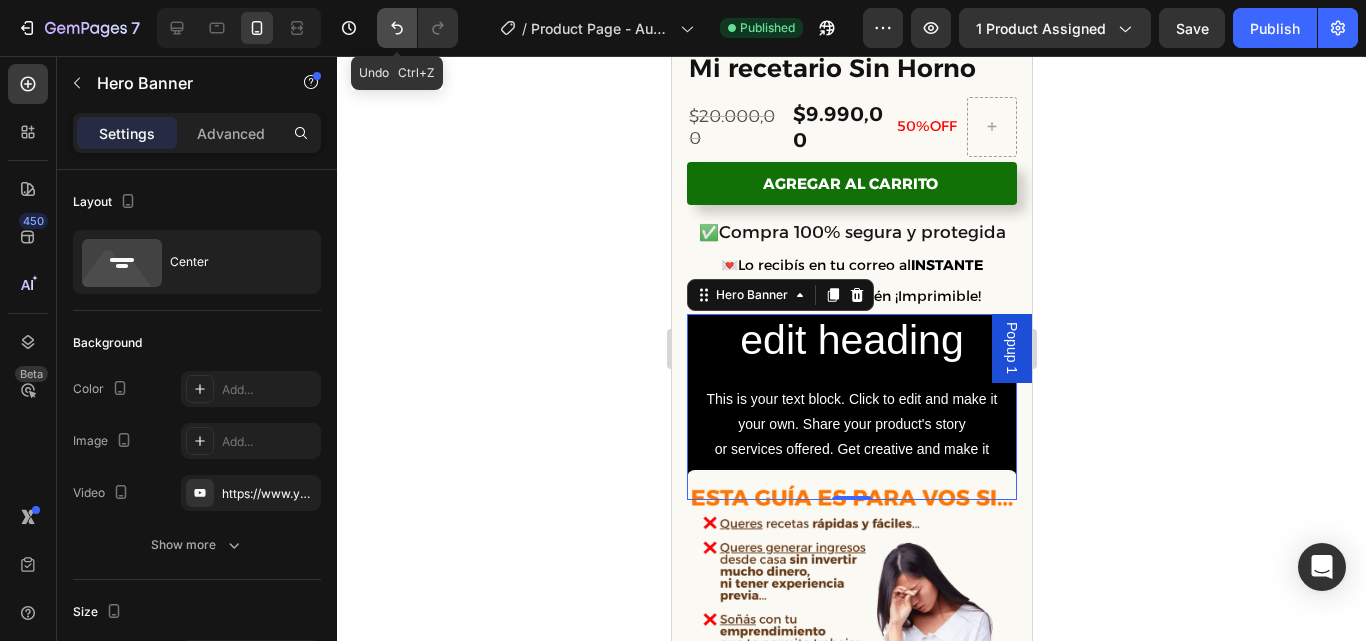 click 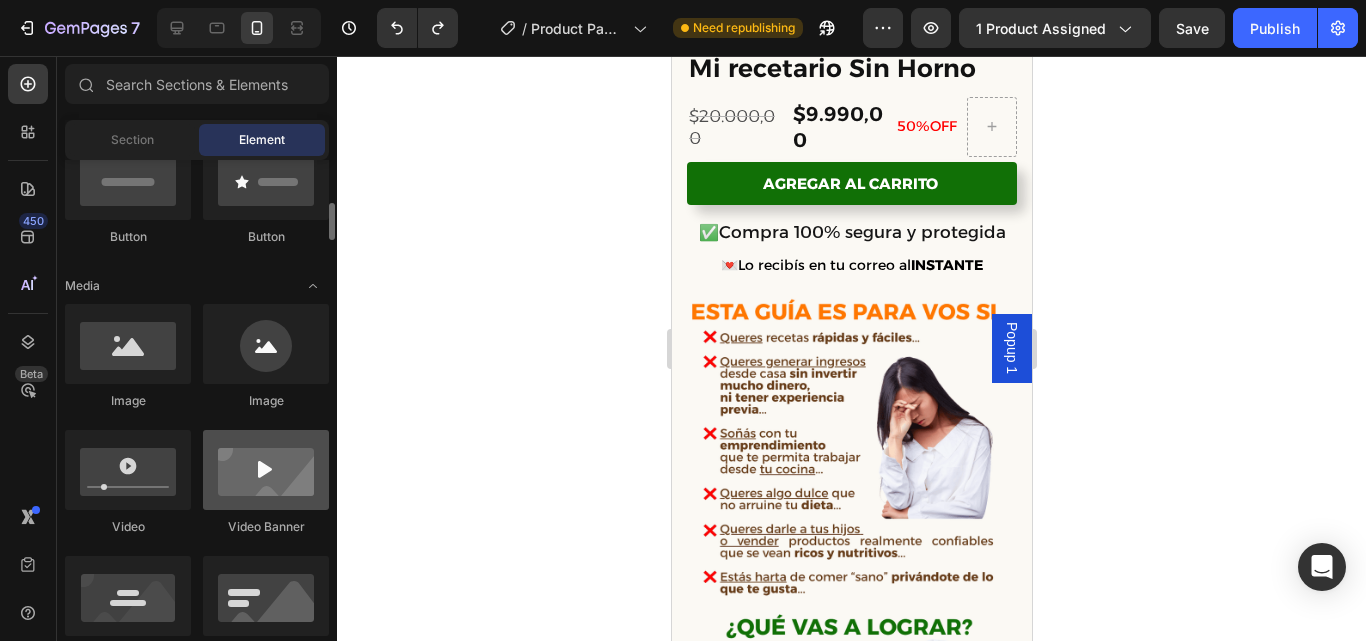 scroll, scrollTop: 528, scrollLeft: 0, axis: vertical 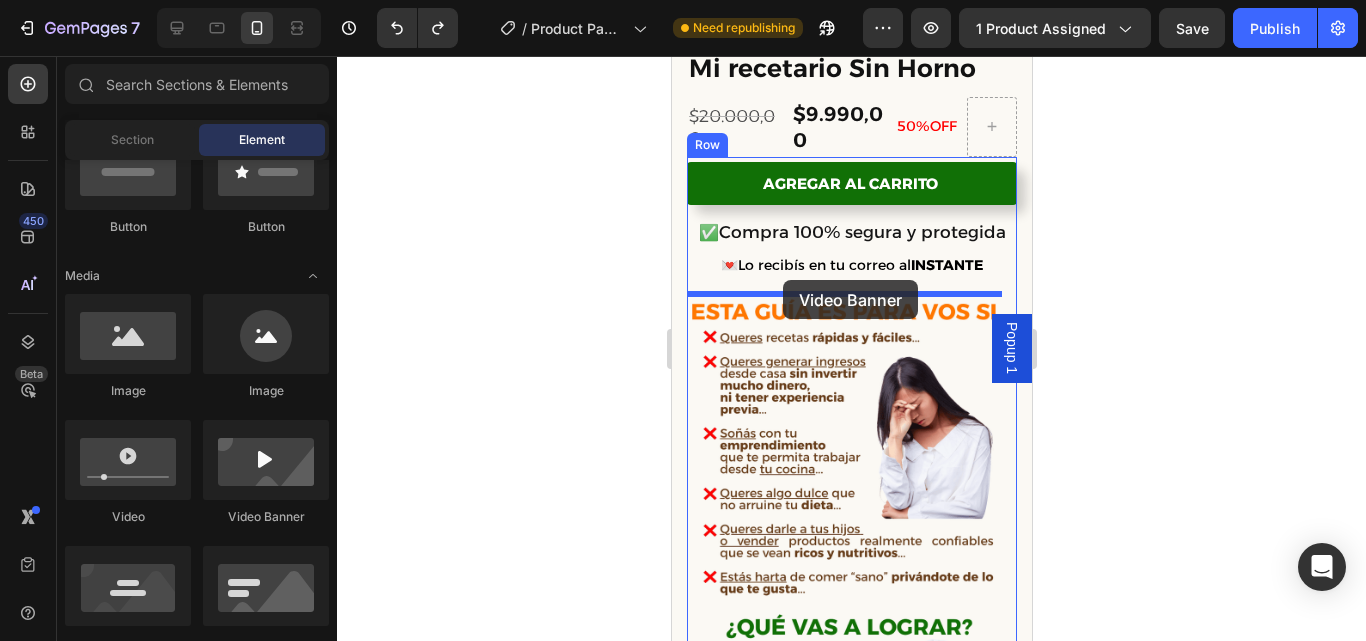 drag, startPoint x: 934, startPoint y: 524, endPoint x: 782, endPoint y: 280, distance: 287.47174 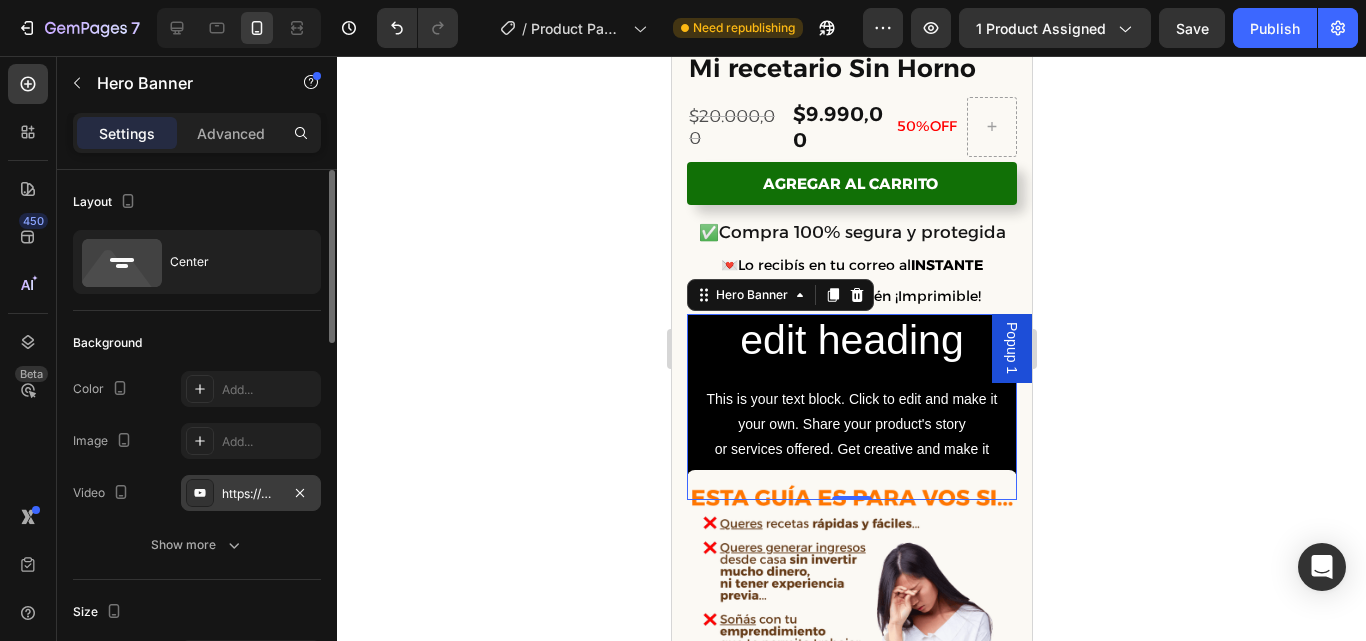 click on "https://www.youtube.com/watch?v=drIt4RH_kyQ" at bounding box center [251, 494] 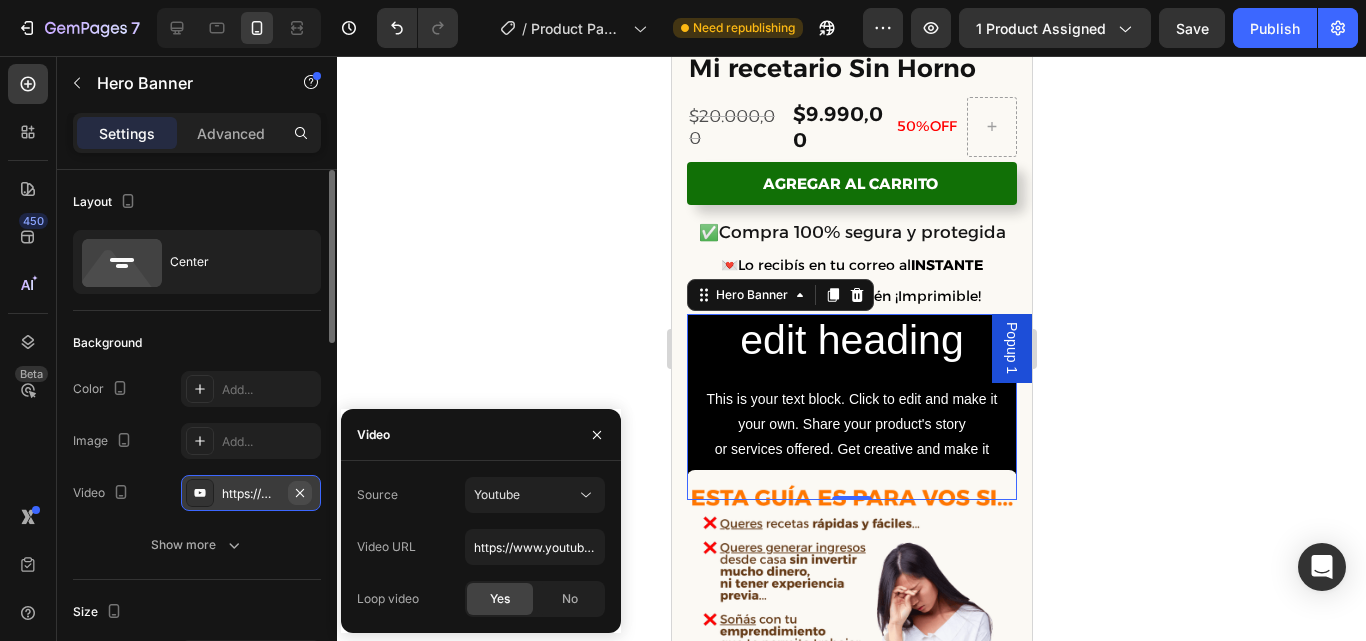 click 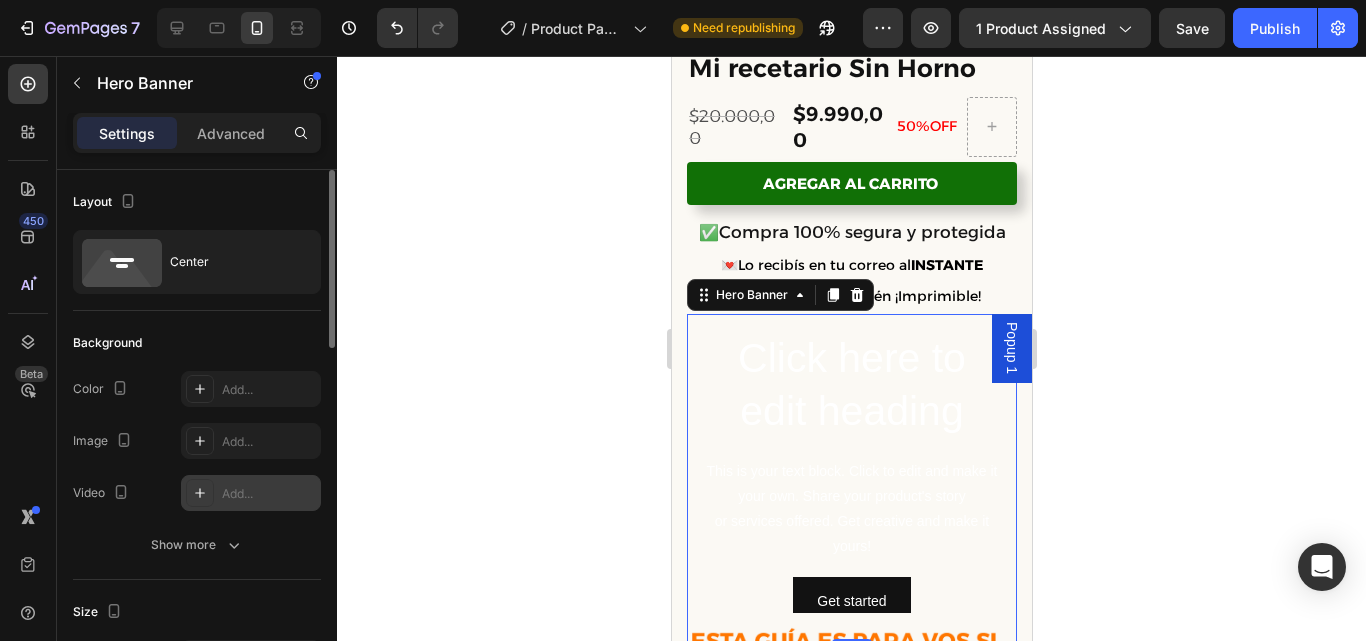 click on "Add..." at bounding box center (269, 494) 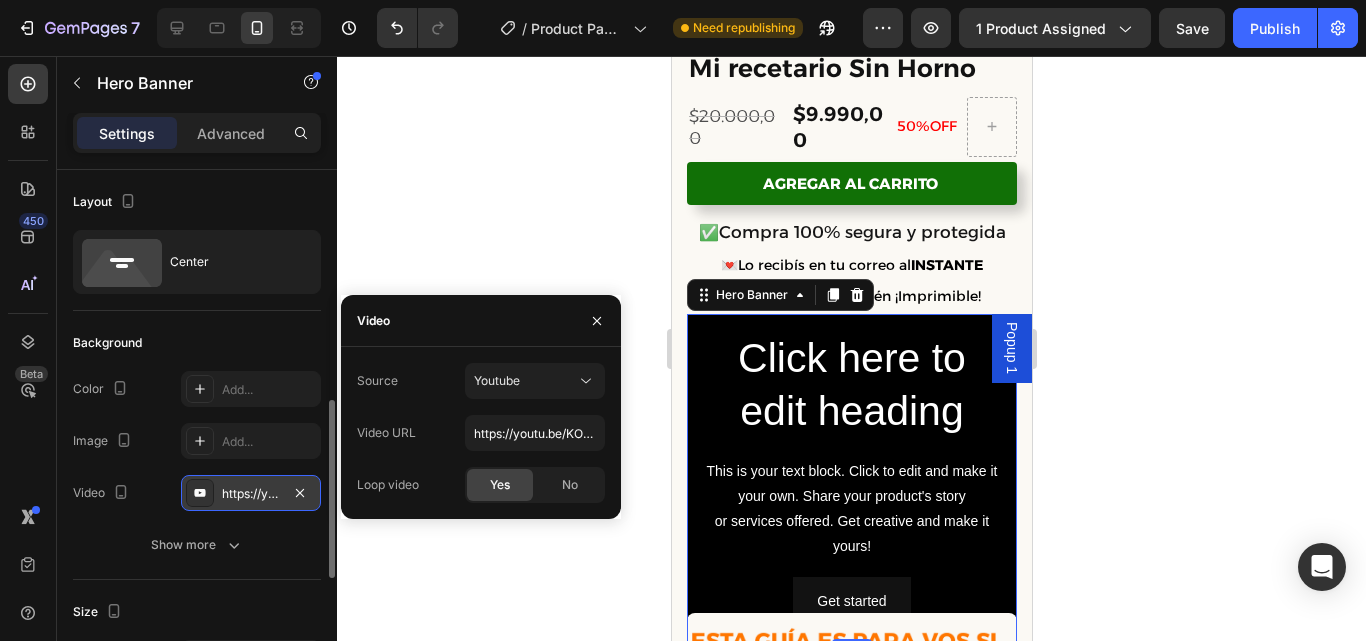 scroll, scrollTop: 267, scrollLeft: 0, axis: vertical 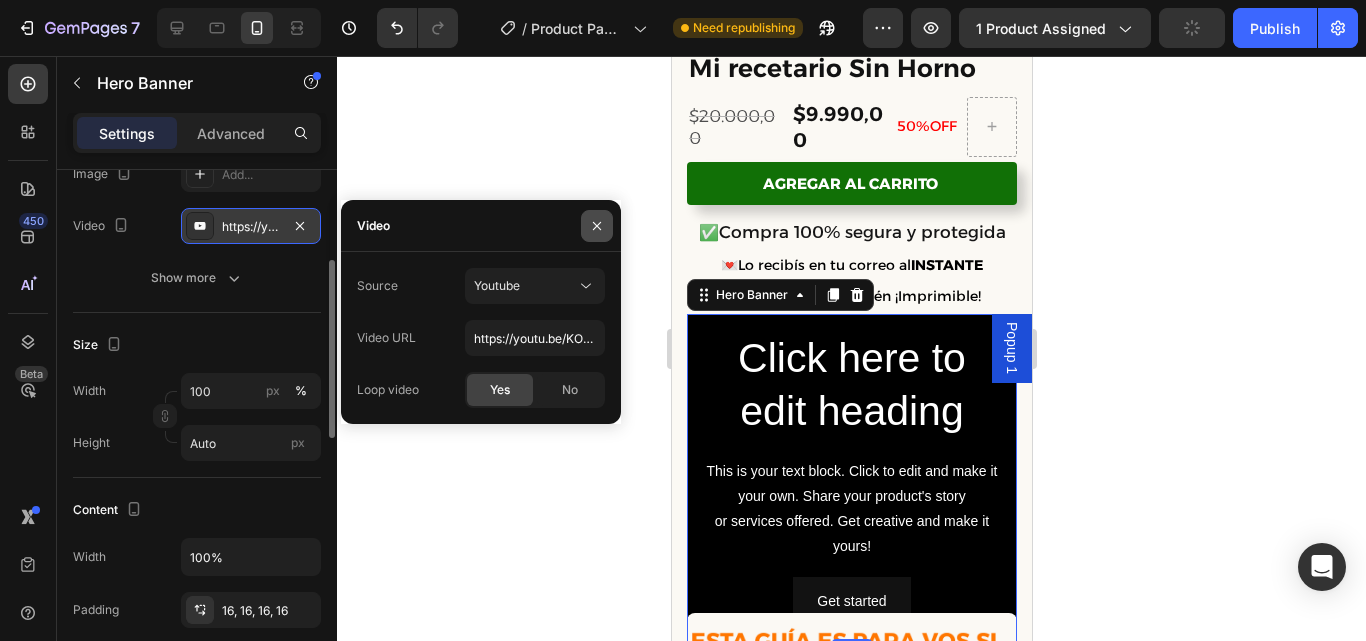click 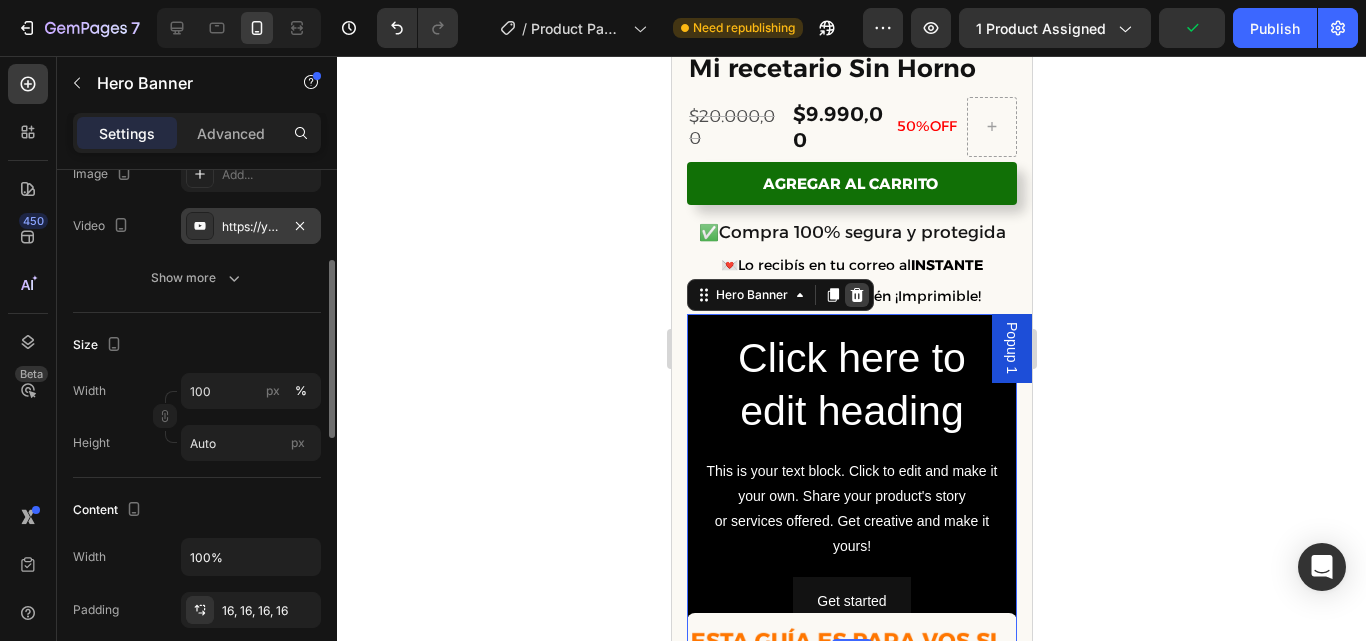 click 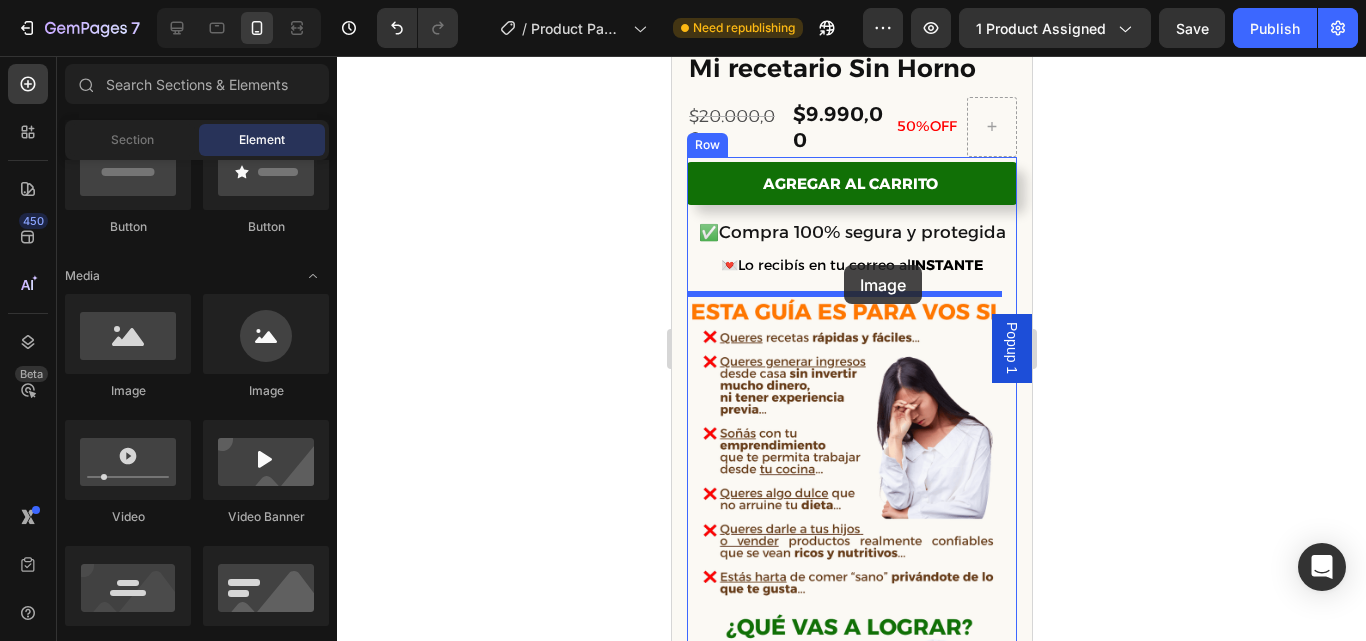 drag, startPoint x: 831, startPoint y: 410, endPoint x: 843, endPoint y: 266, distance: 144.49913 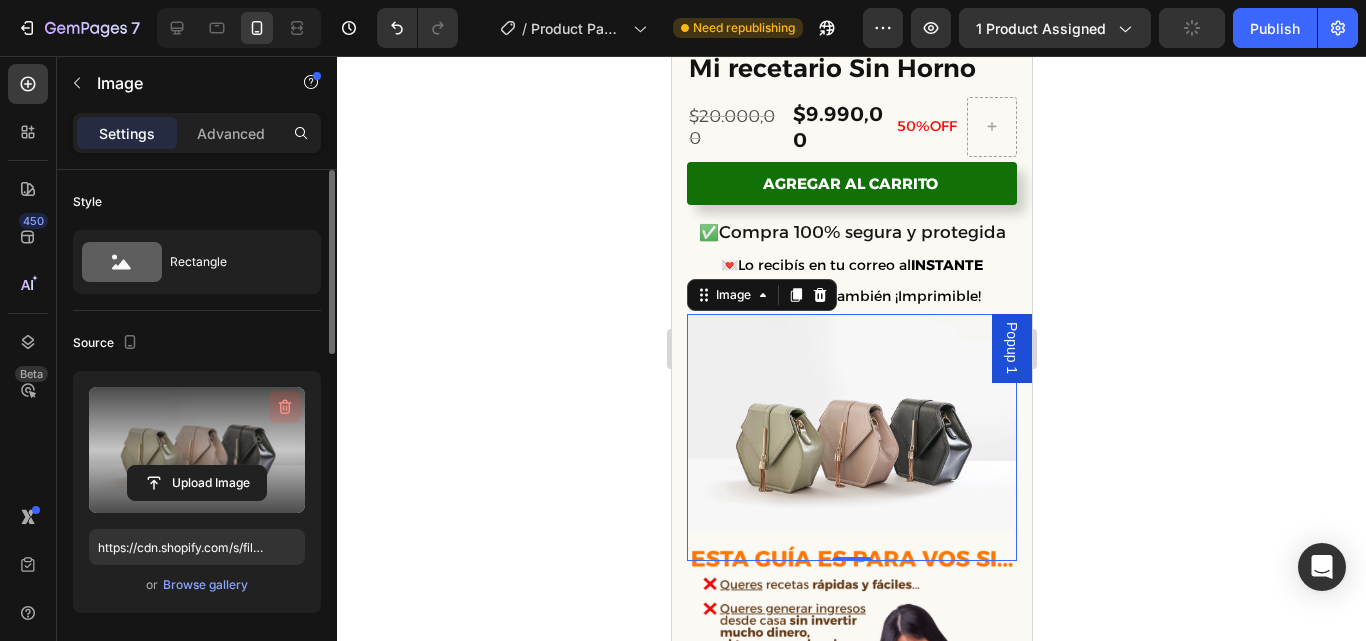 click 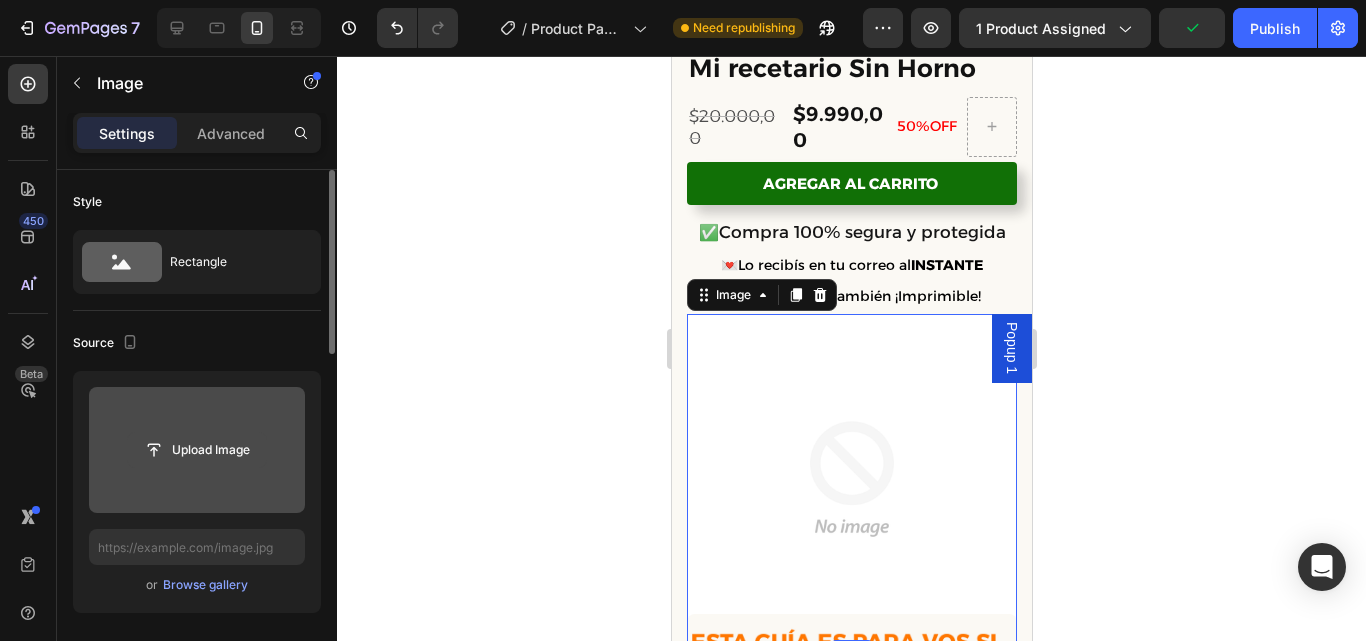 click 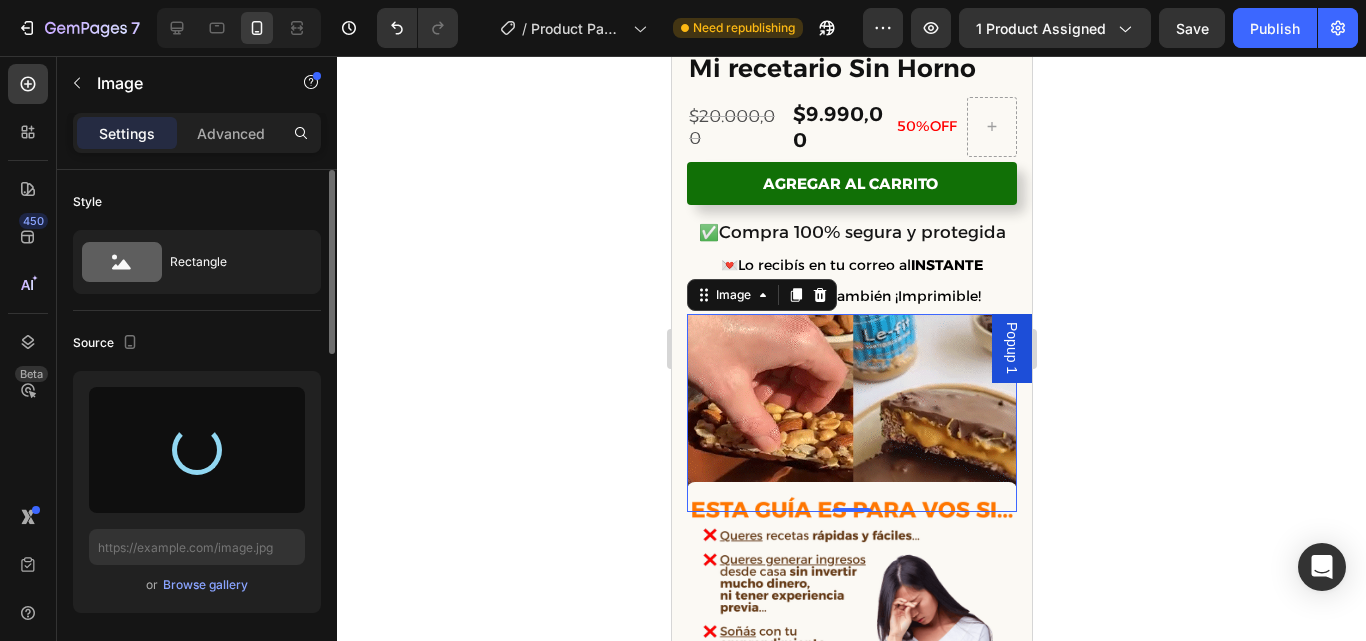 type on "https://cdn.shopify.com/s/files/1/0654/0512/4739/files/gempages_578022582096233148-5bf0fda4-3ae3-409f-9ae5-f4838508242b.gif" 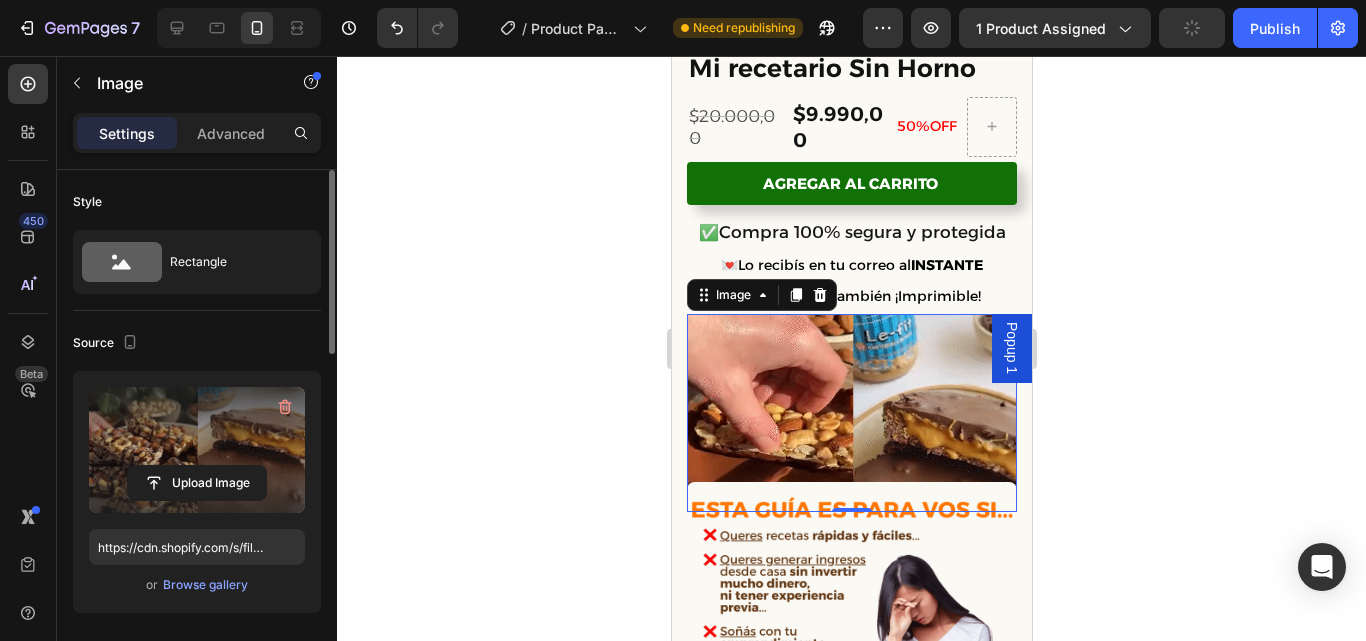 click 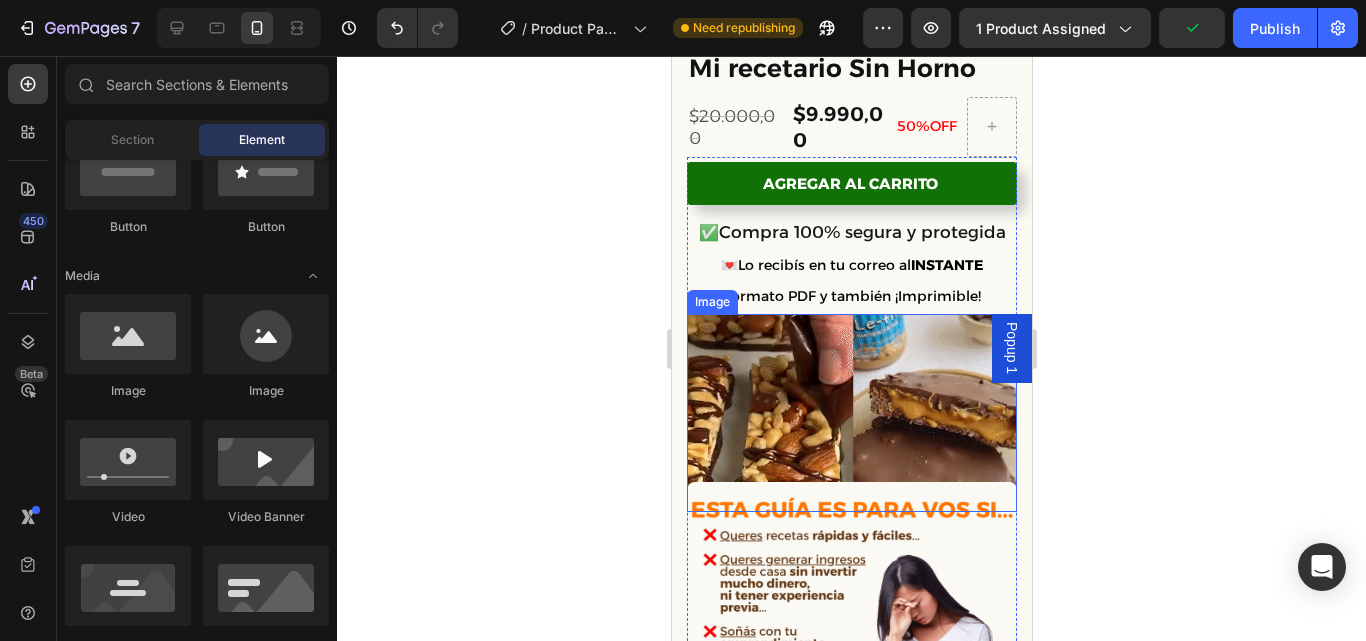 click at bounding box center [851, 413] 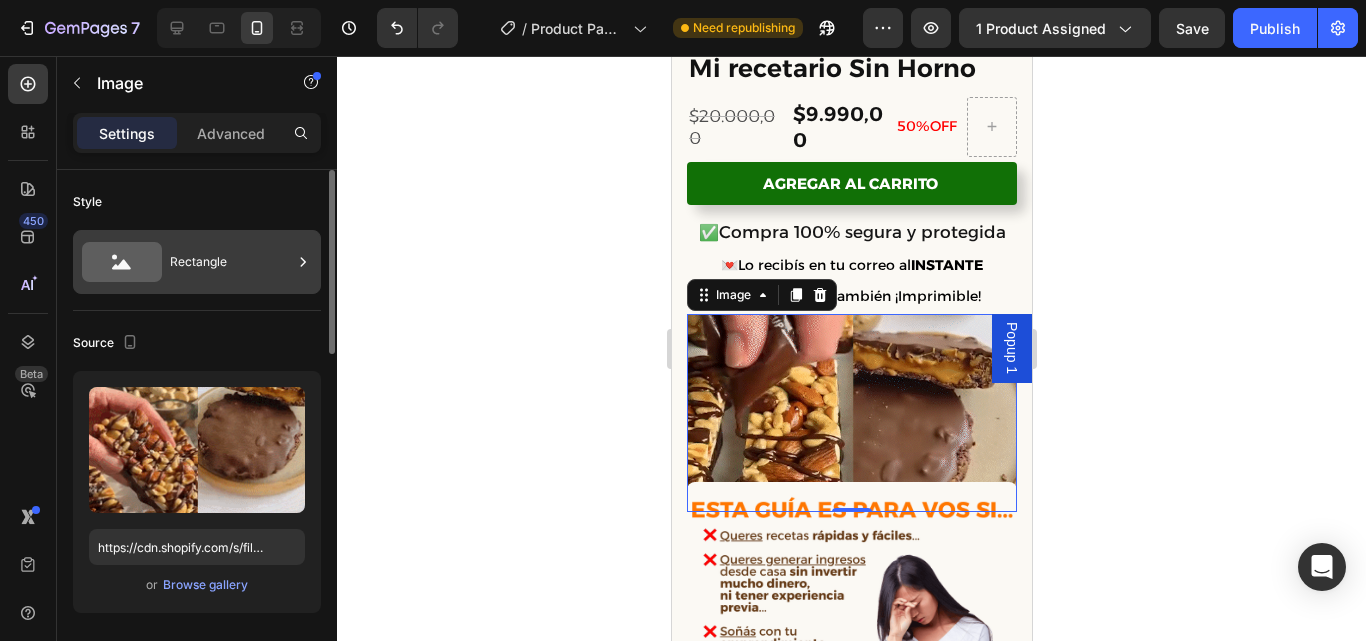 click on "Rectangle" at bounding box center [197, 262] 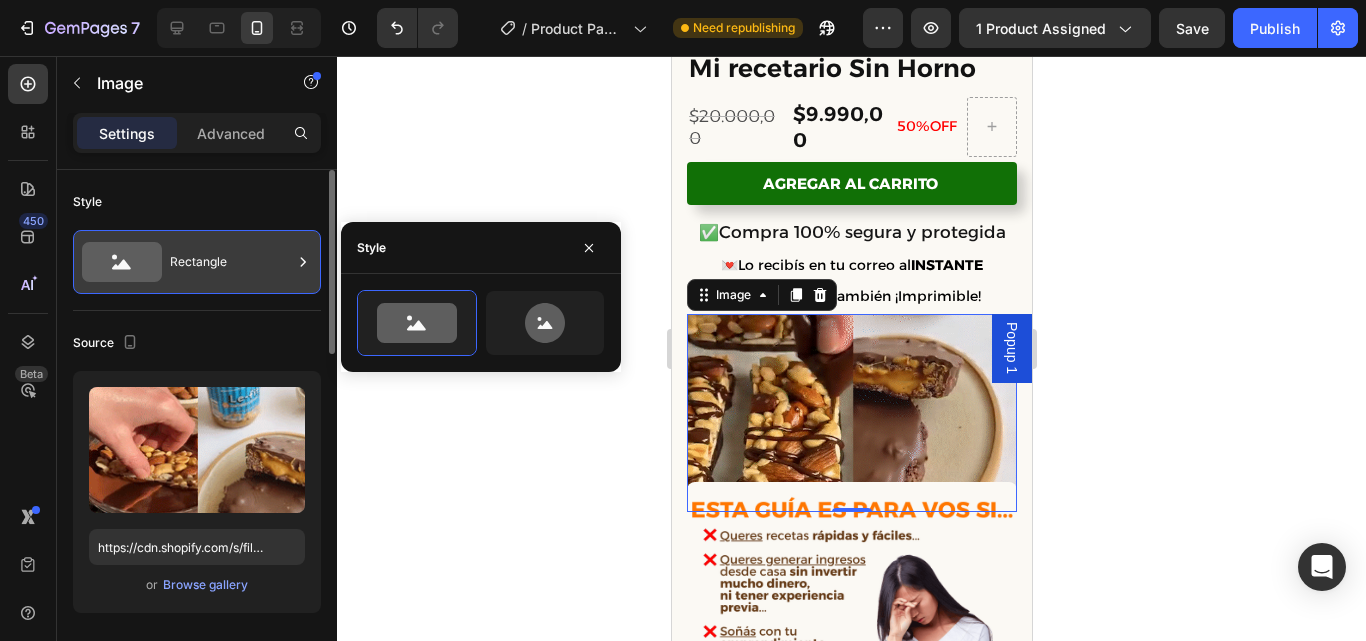click on "Rectangle" at bounding box center [197, 262] 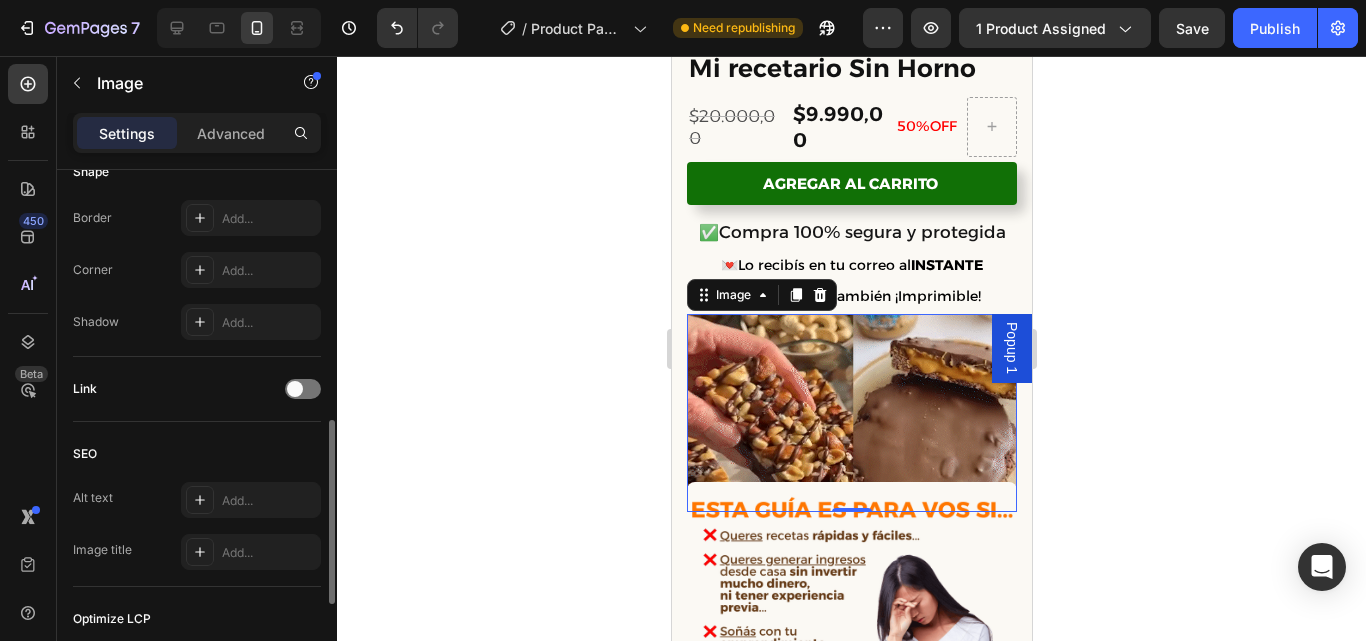 scroll, scrollTop: 721, scrollLeft: 0, axis: vertical 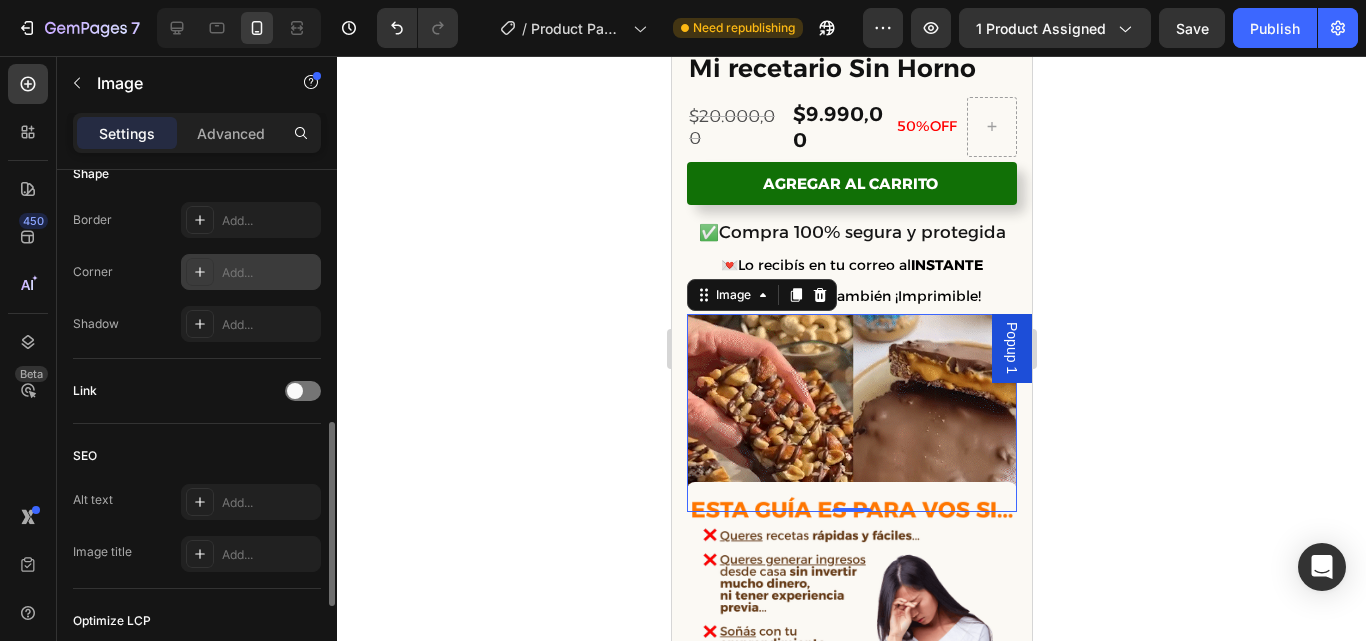 click on "Add..." at bounding box center [269, 273] 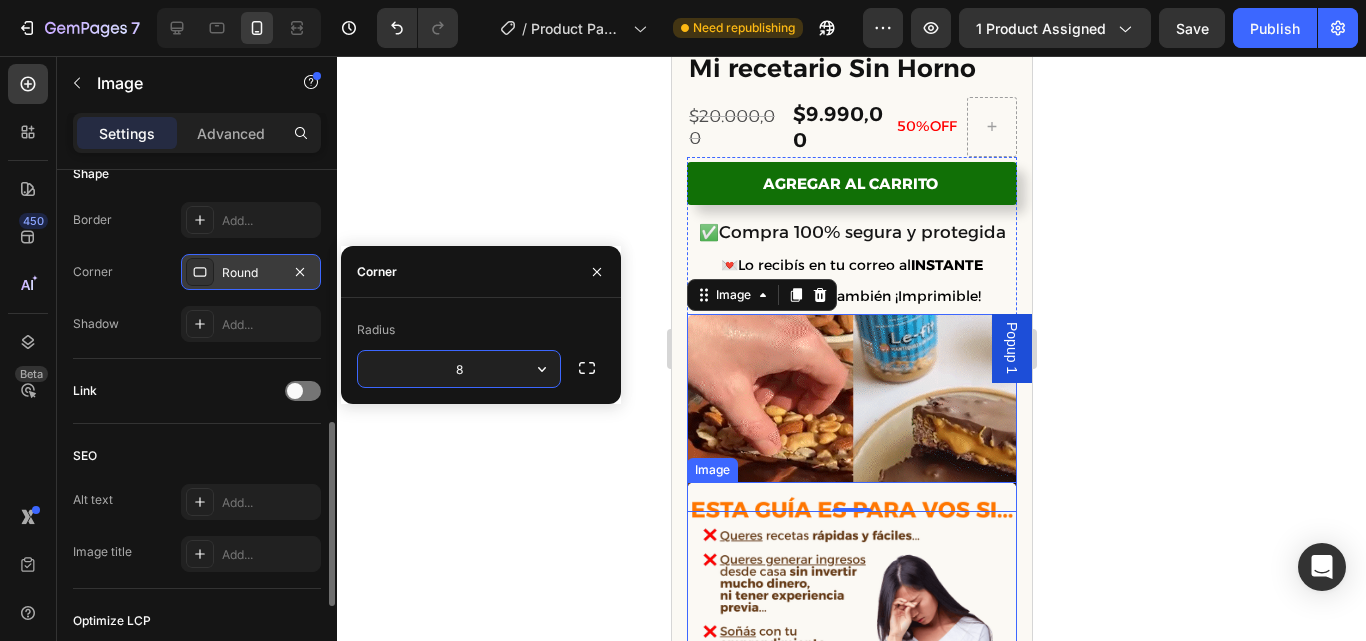 click at bounding box center (851, 812) 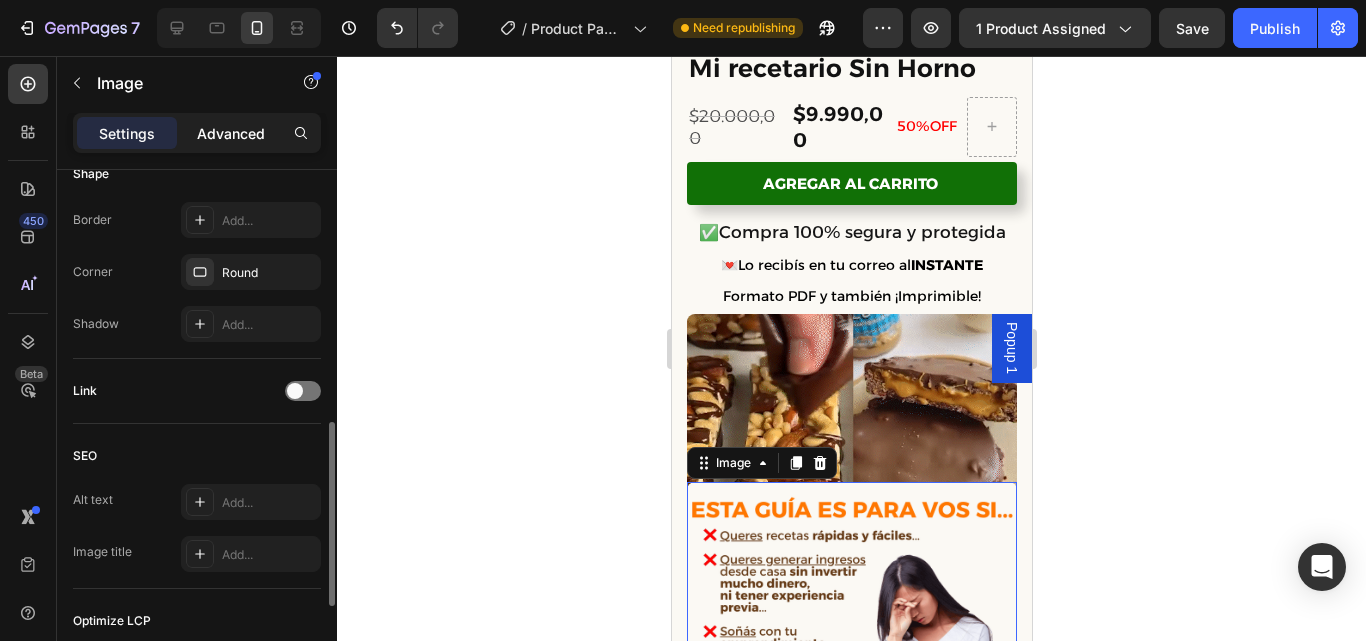 click on "Advanced" 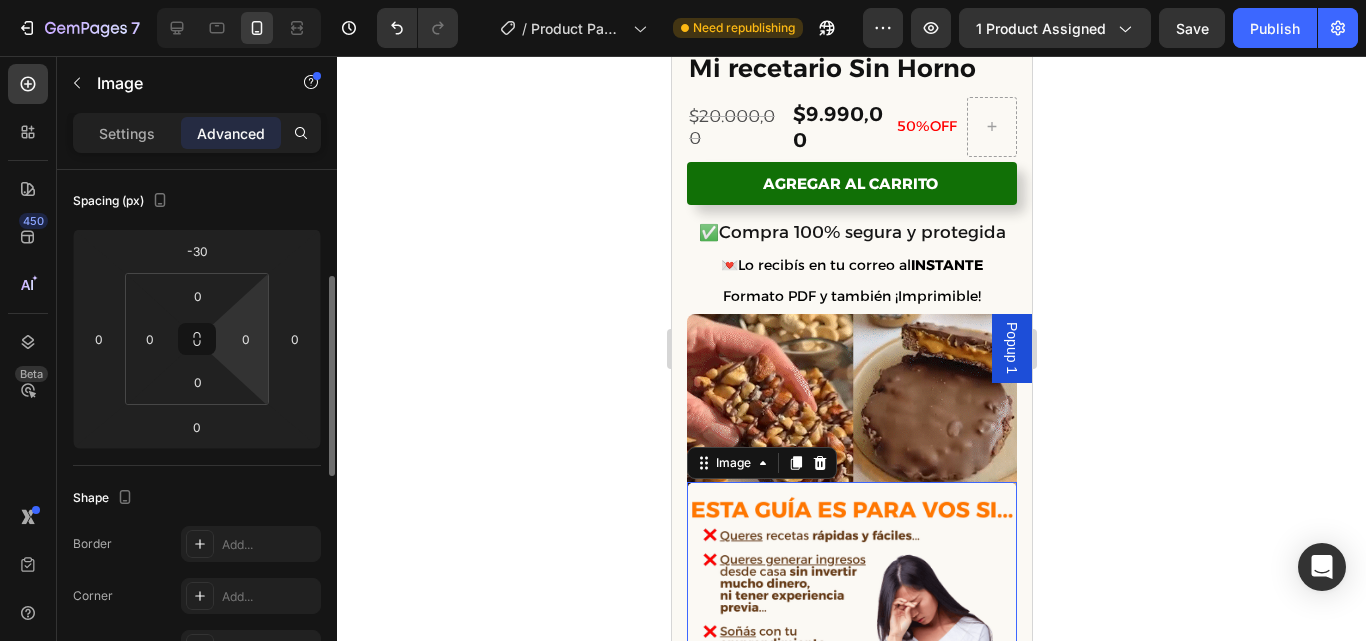 scroll, scrollTop: 196, scrollLeft: 0, axis: vertical 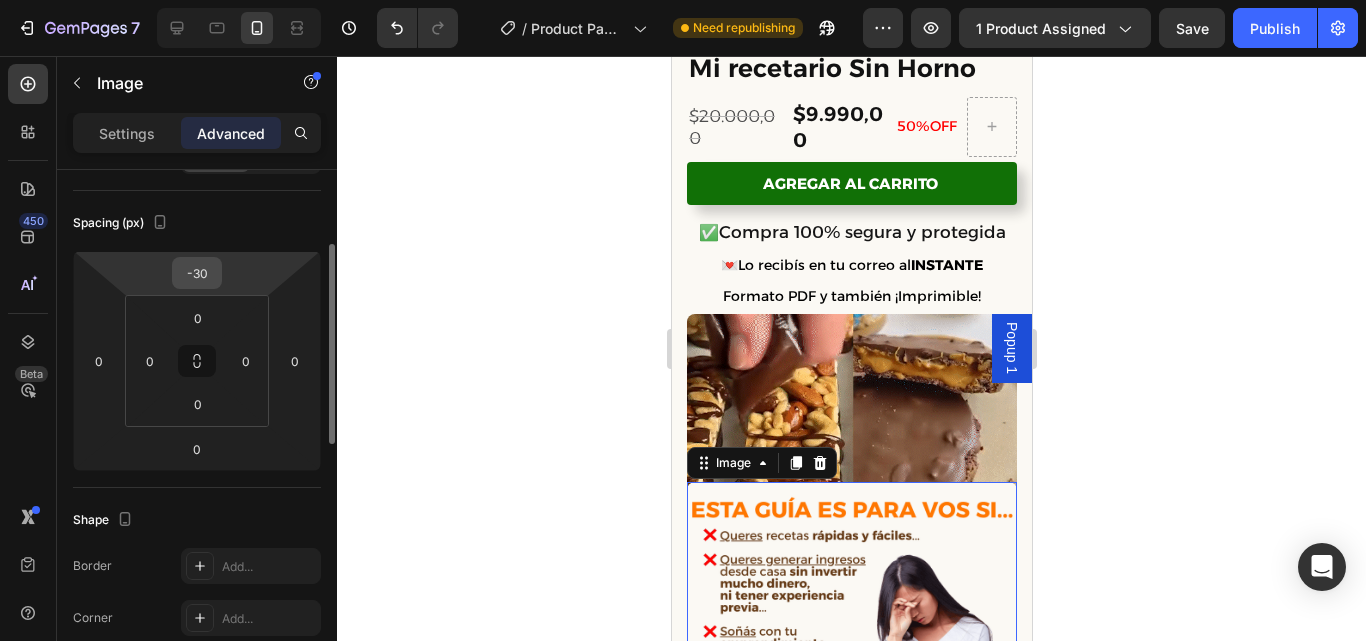 click on "-30" at bounding box center [197, 273] 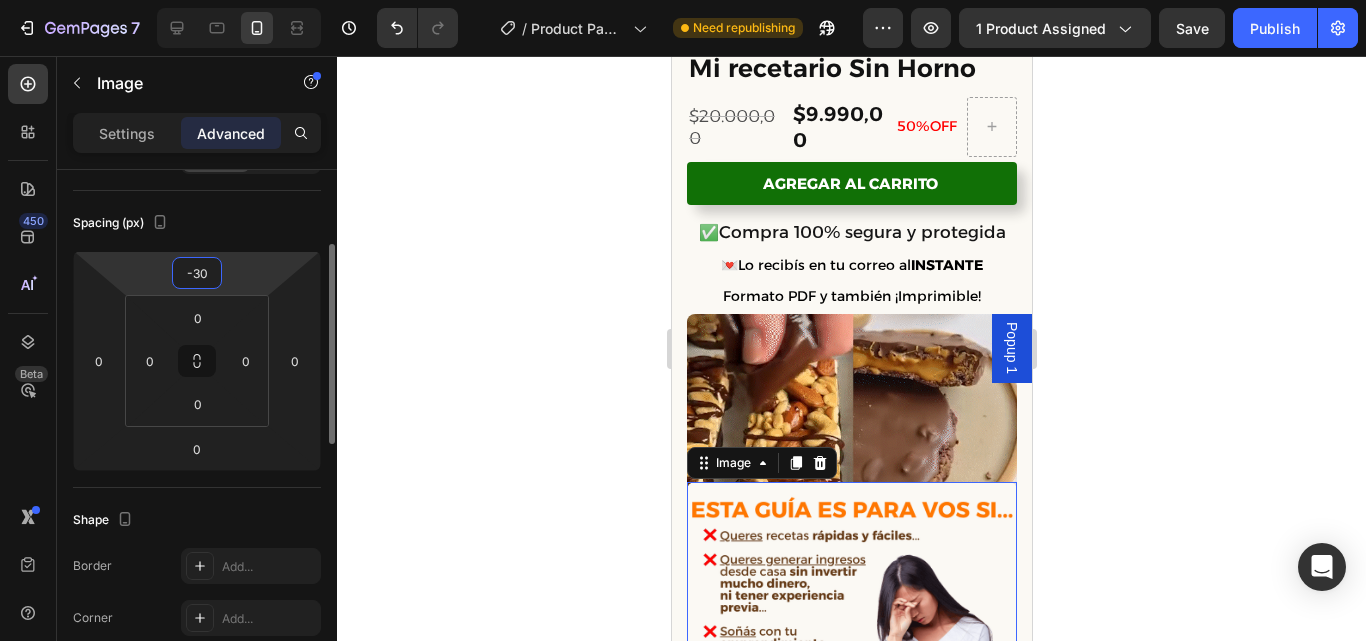 click on "-30" at bounding box center [197, 273] 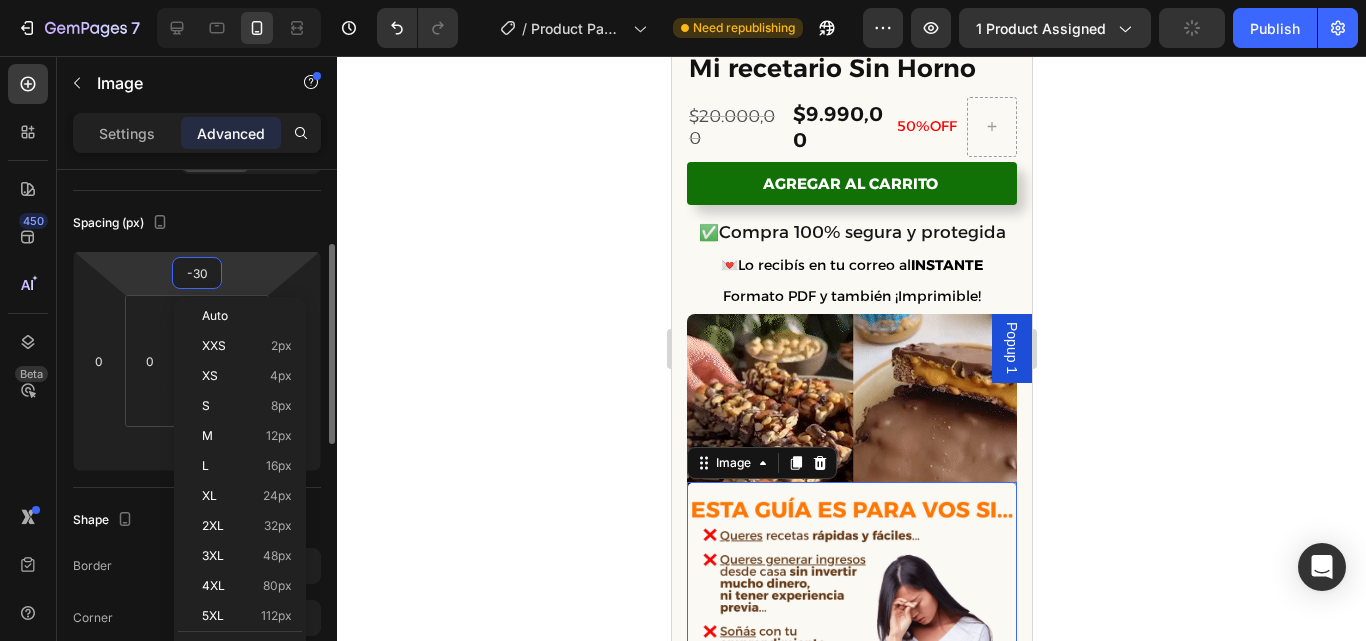 type on "0" 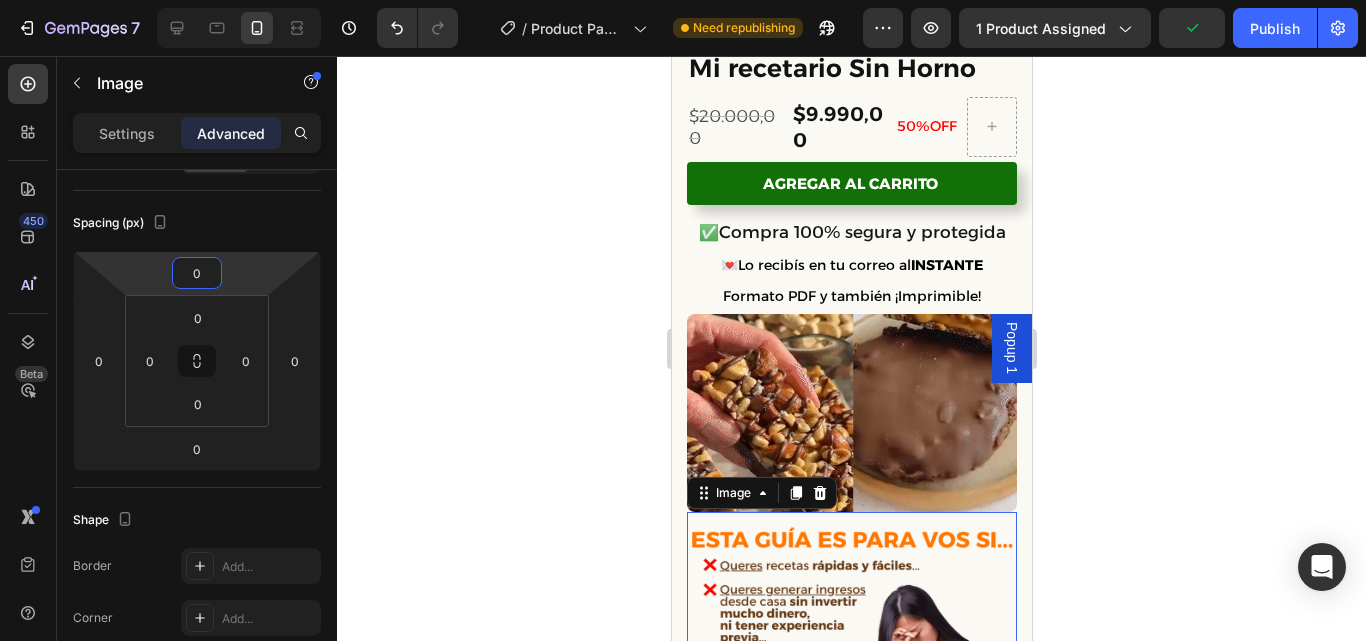 click 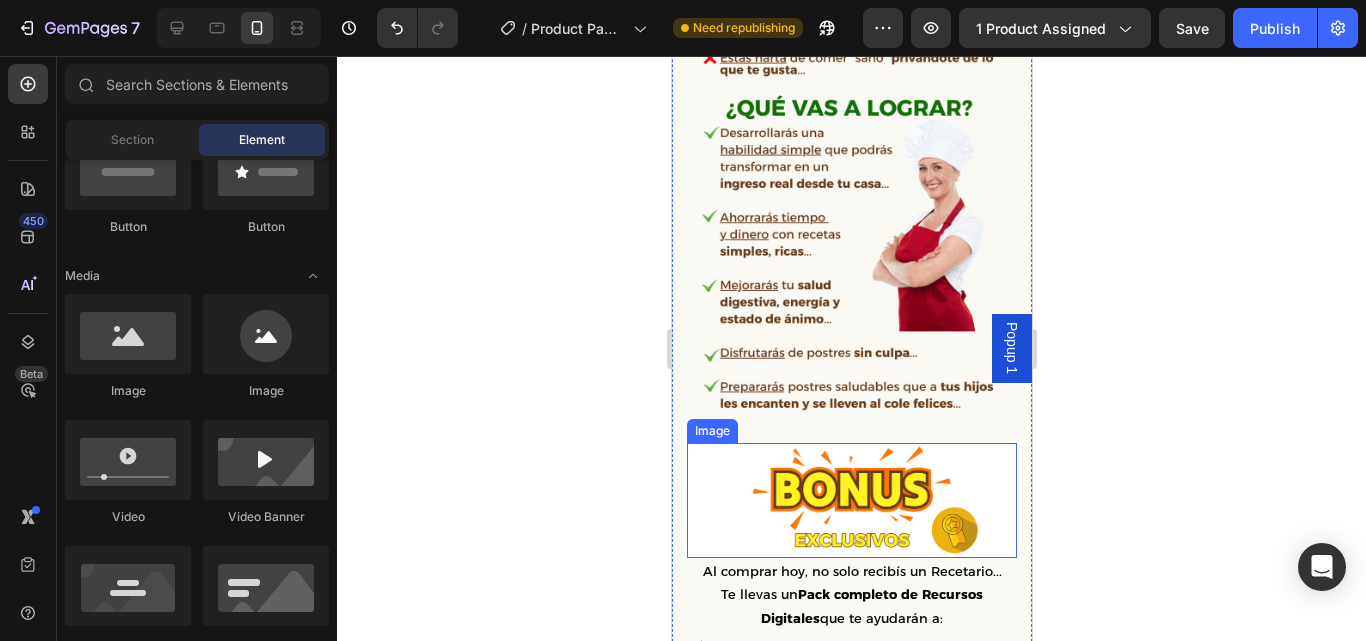 scroll, scrollTop: 1352, scrollLeft: 0, axis: vertical 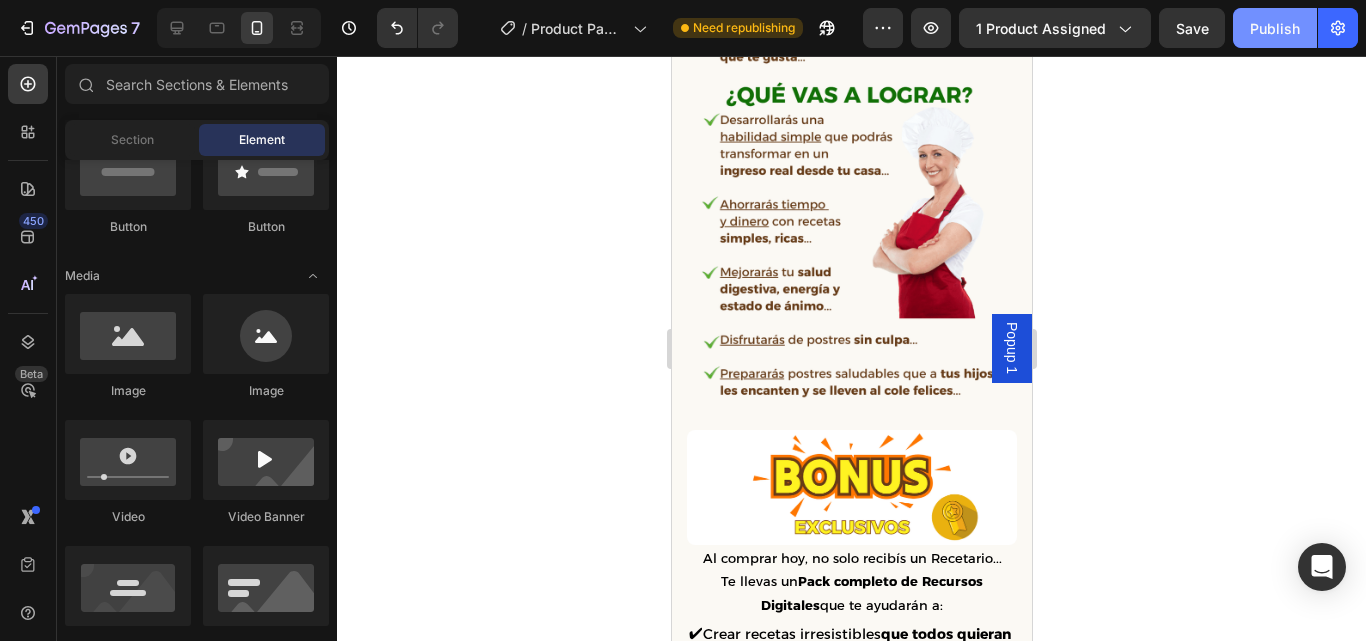 click on "Publish" at bounding box center (1275, 28) 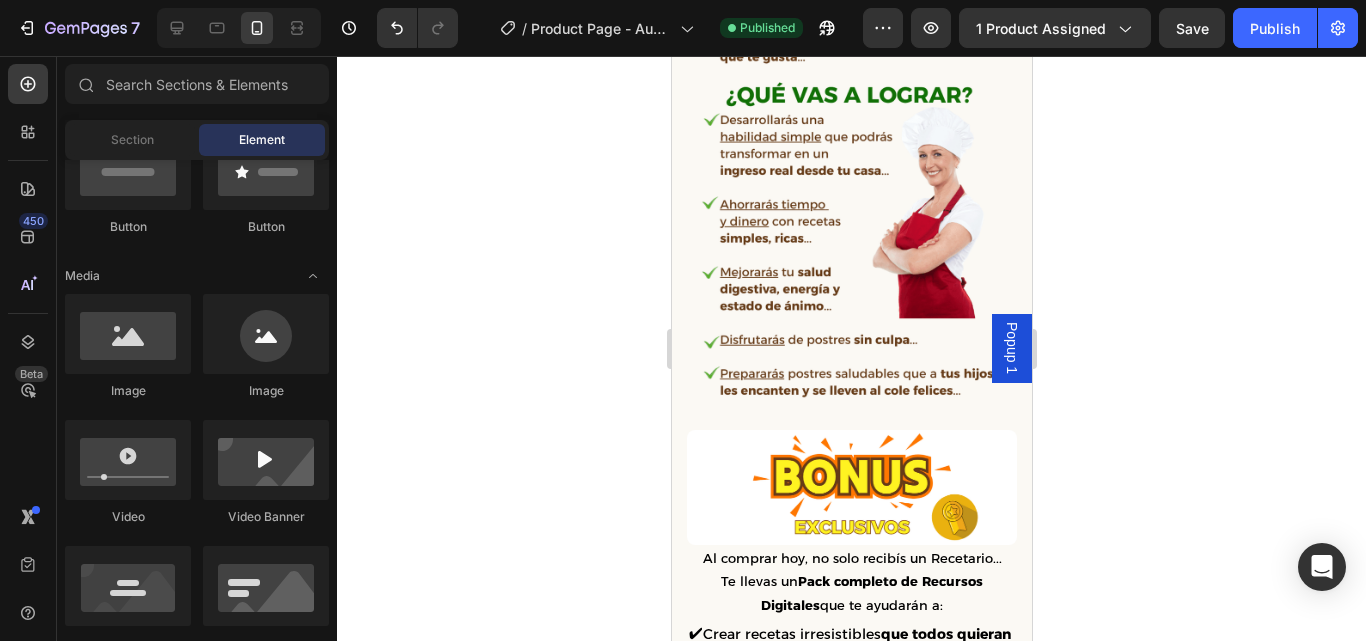 click 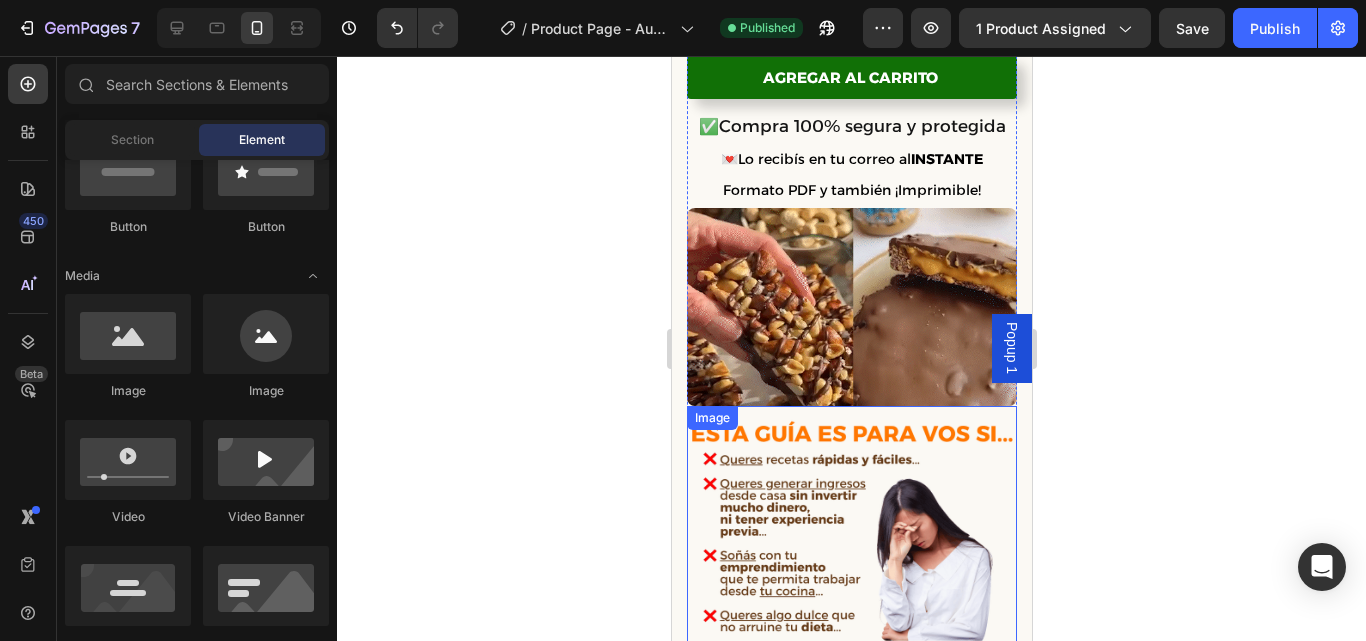 scroll, scrollTop: 650, scrollLeft: 0, axis: vertical 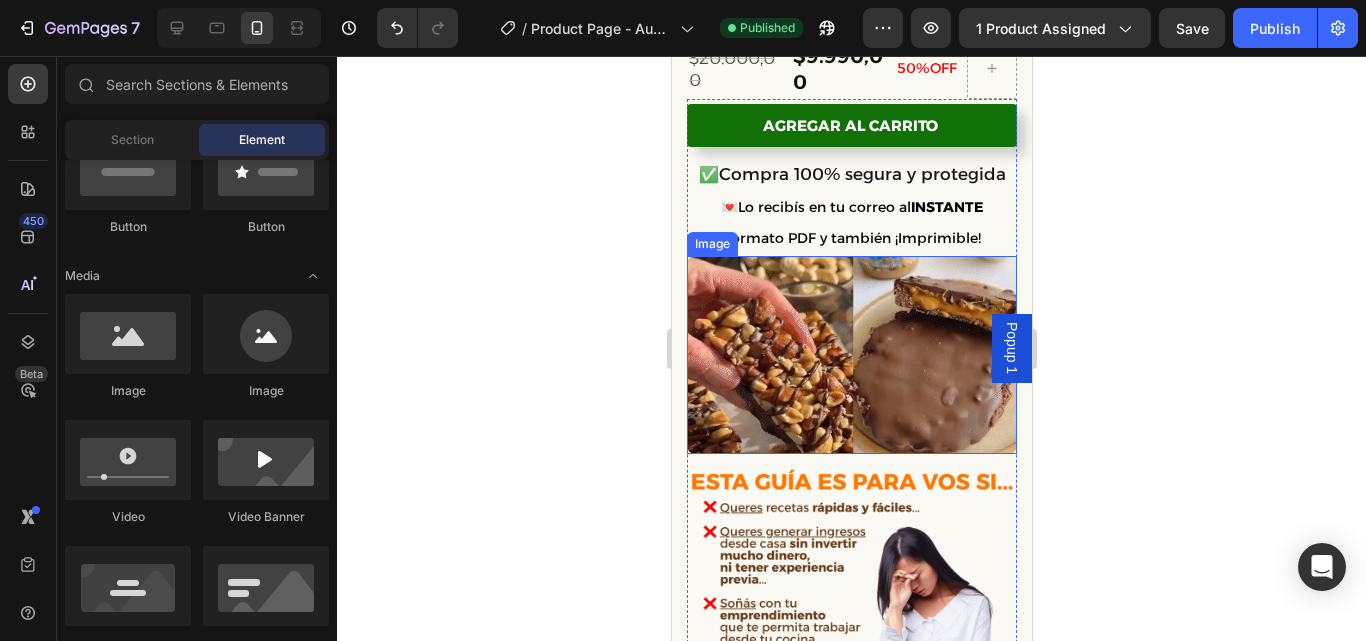 click at bounding box center (851, 355) 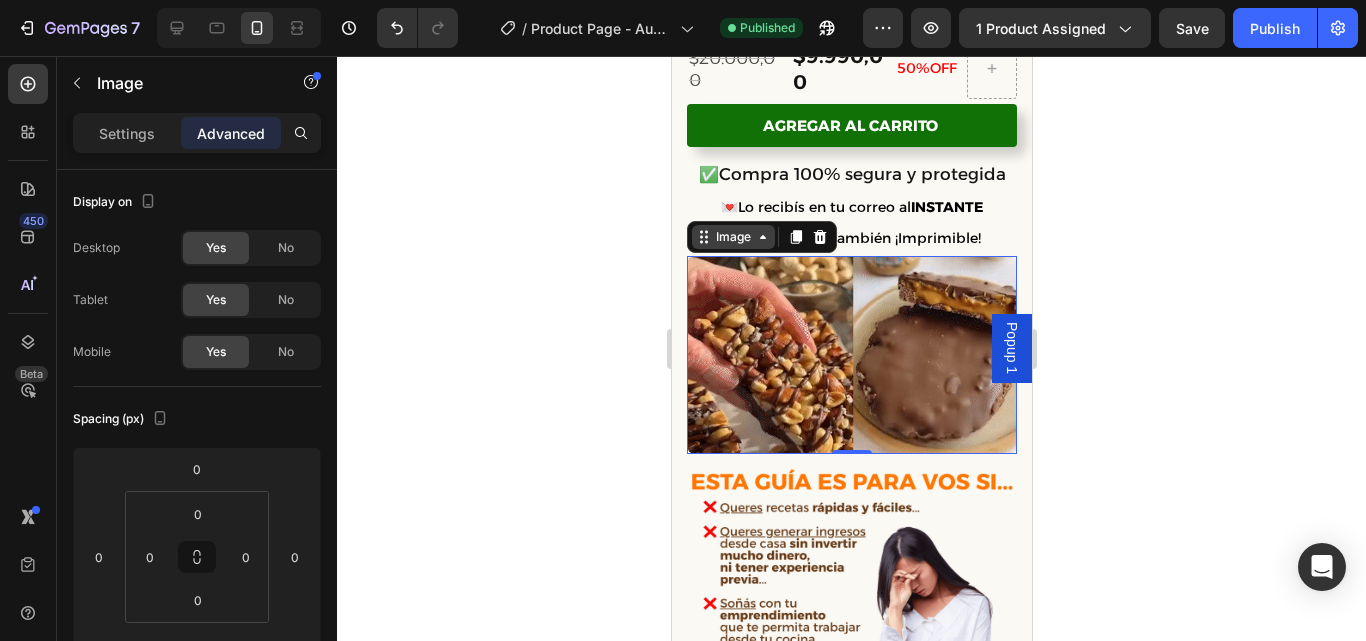 click 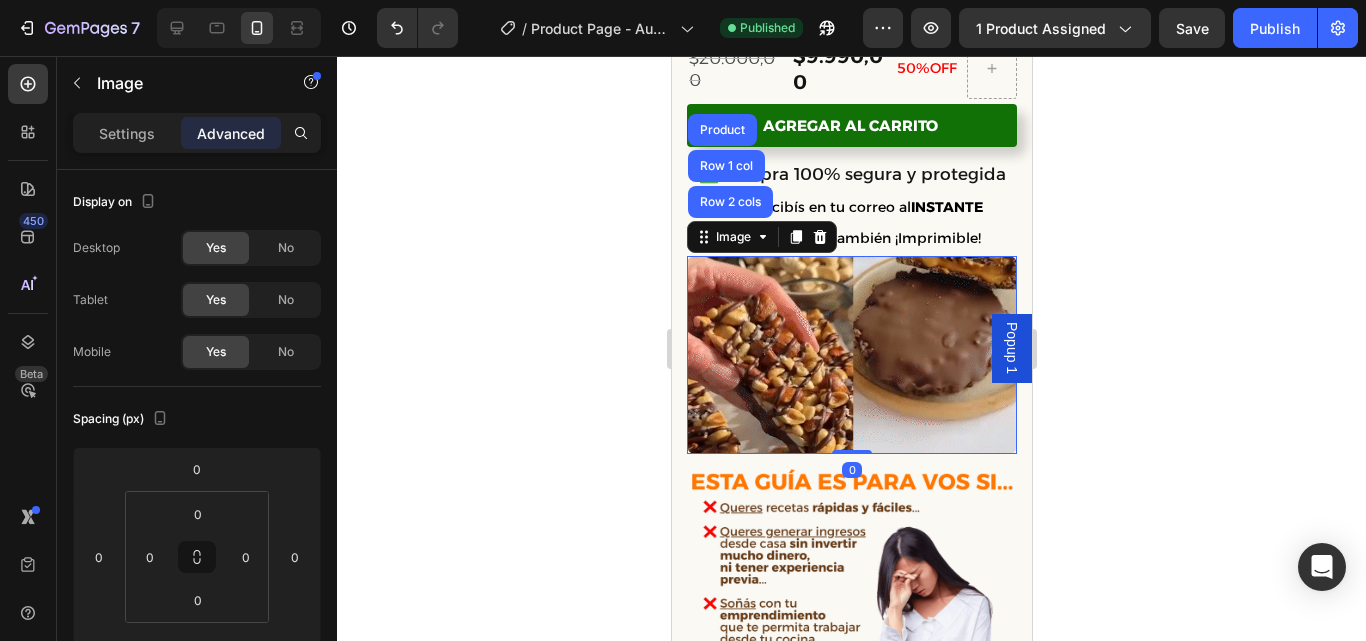 click 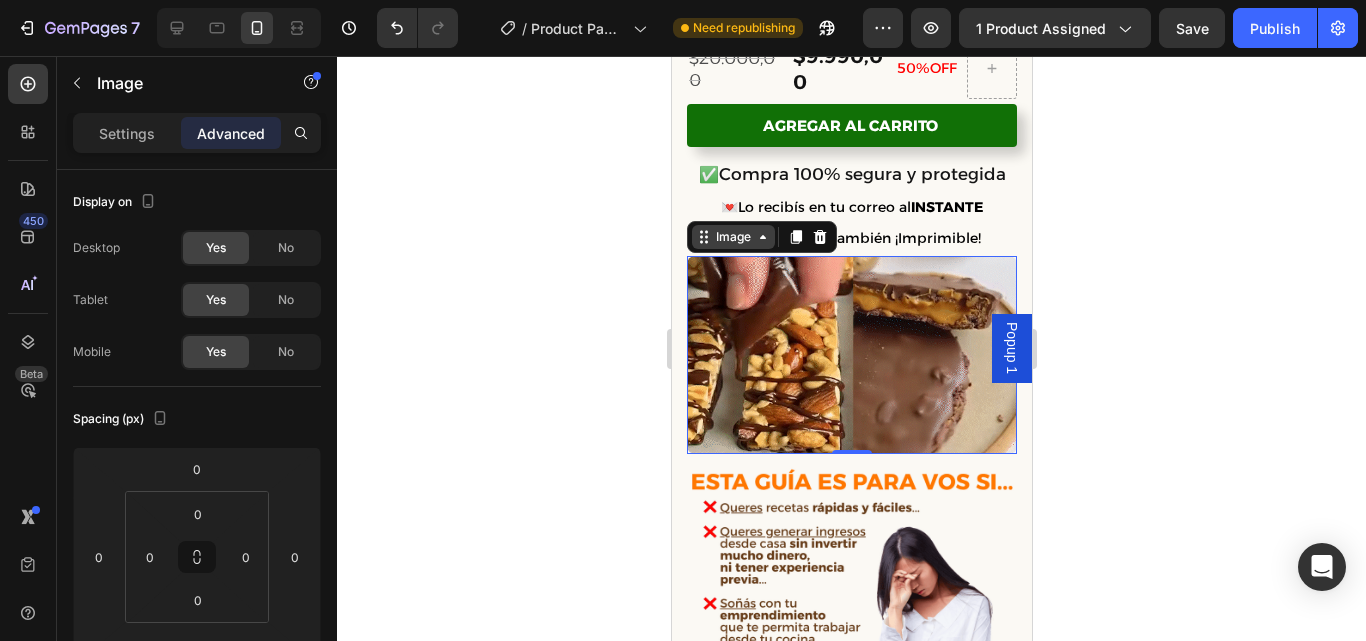 click on "Image" at bounding box center [732, 237] 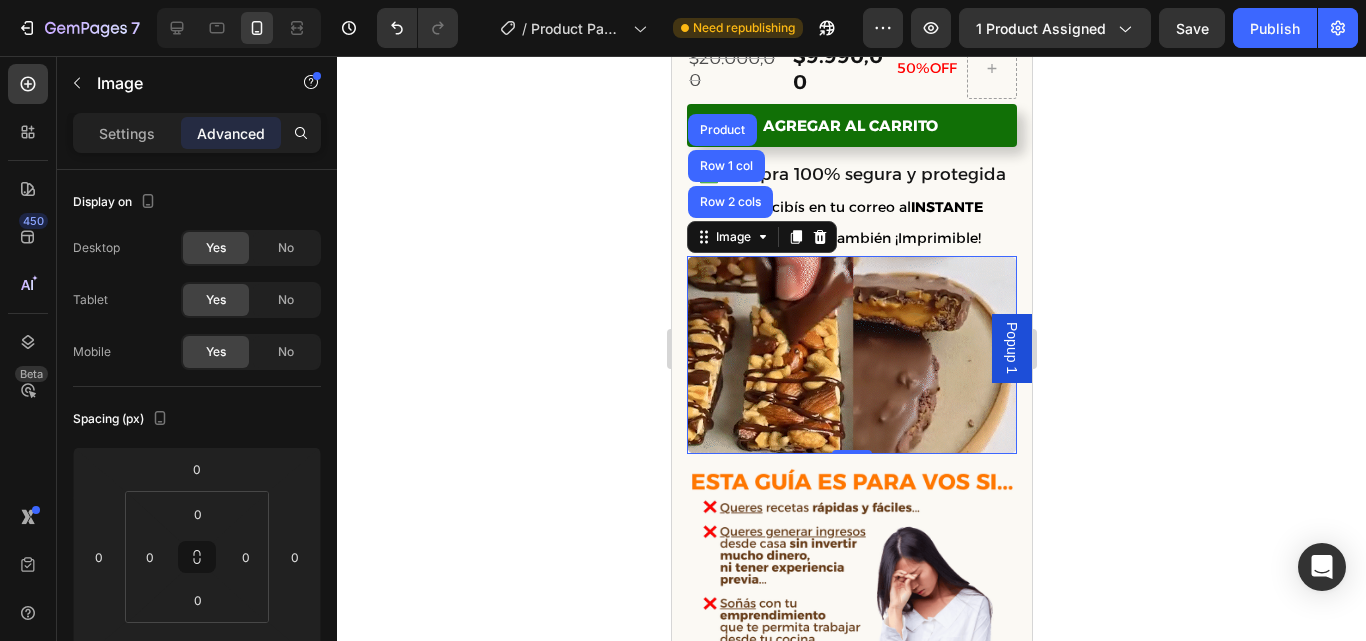 click at bounding box center [851, 355] 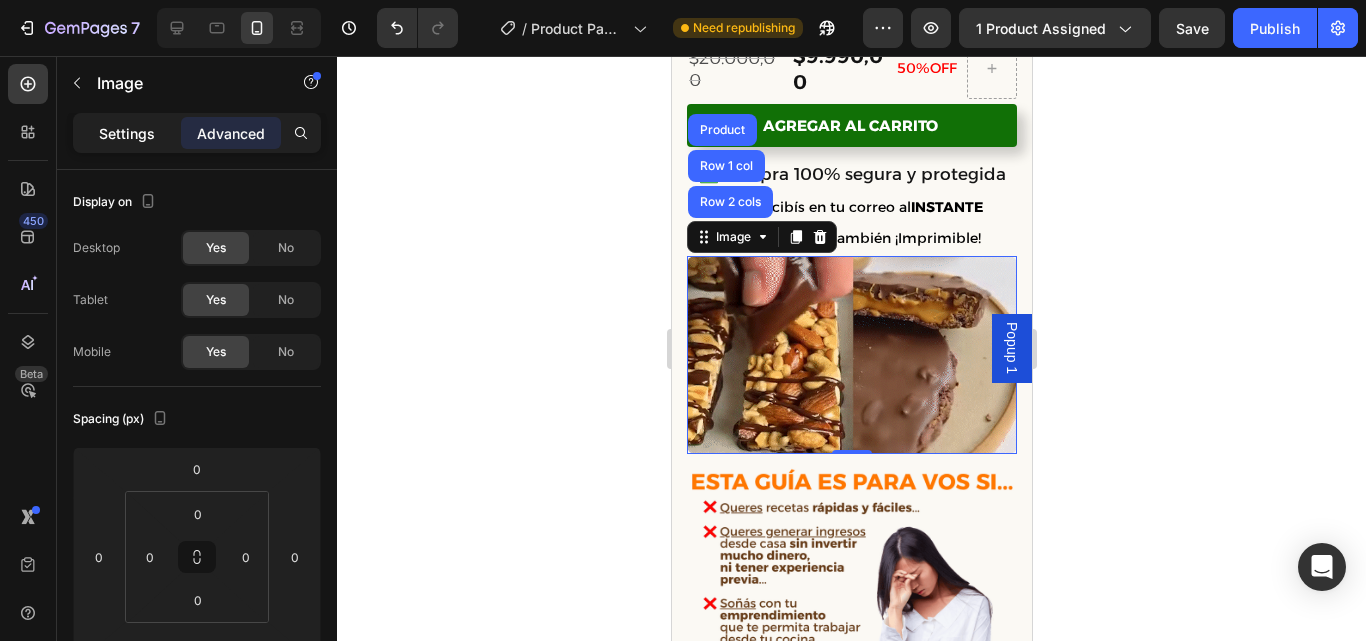 click on "Settings" 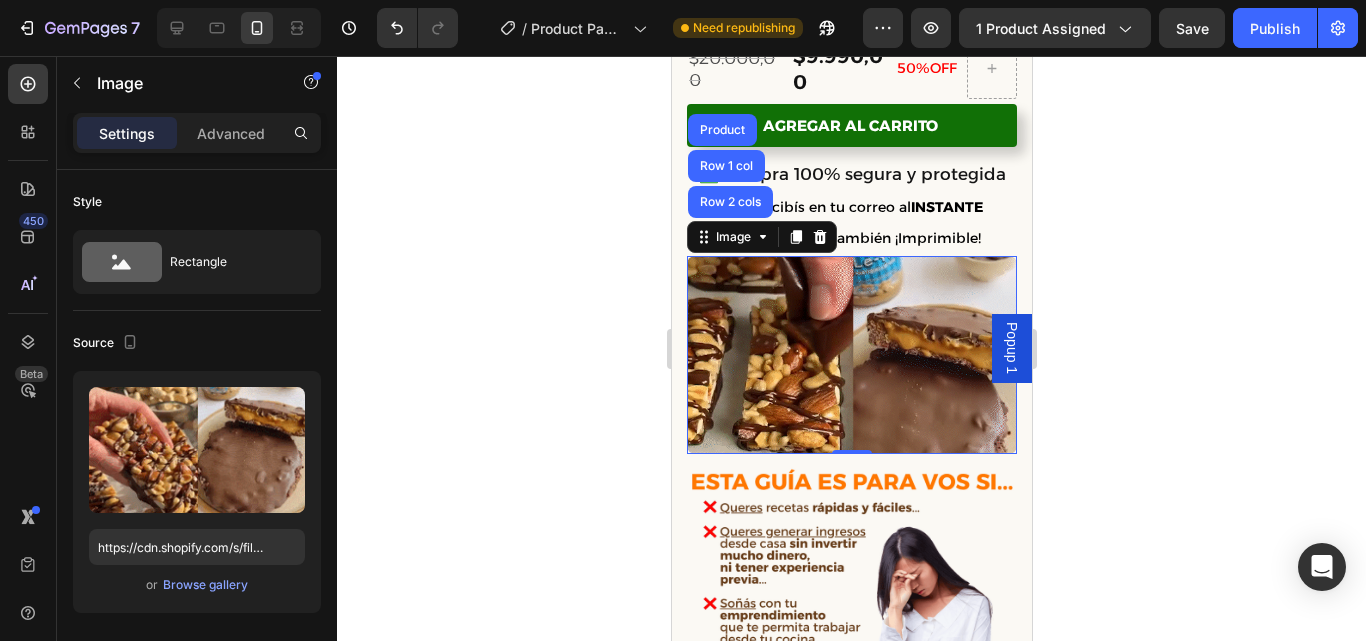 click 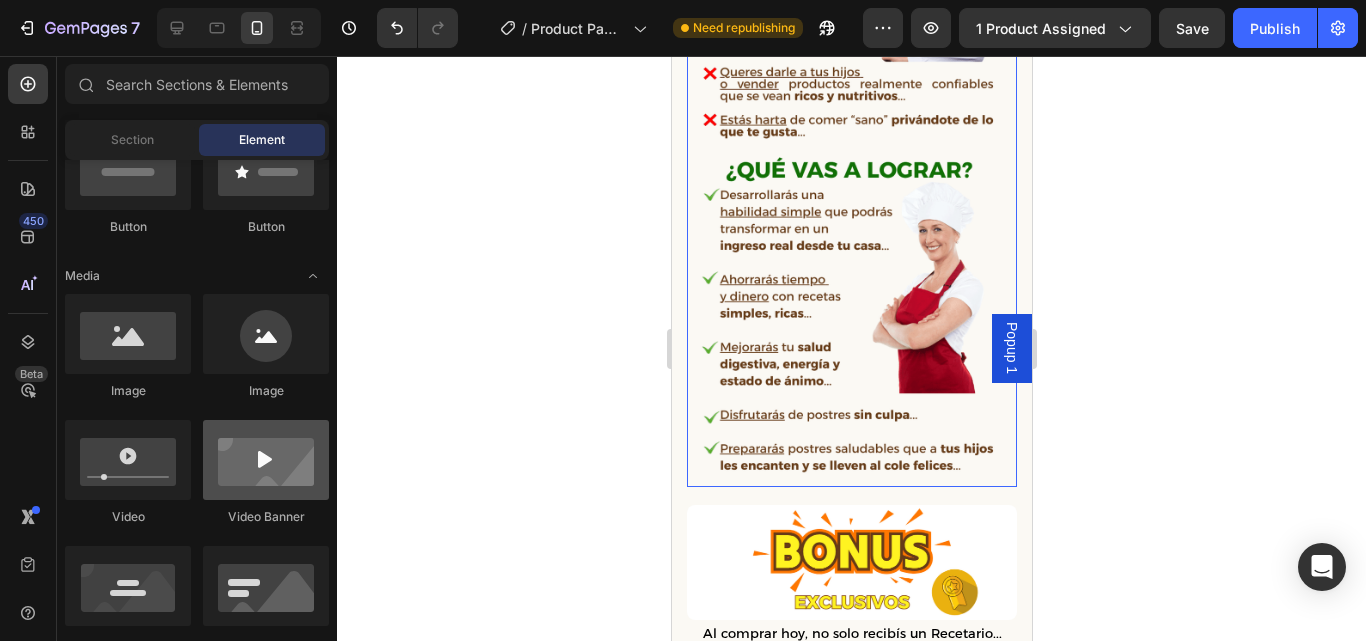 scroll, scrollTop: 1278, scrollLeft: 0, axis: vertical 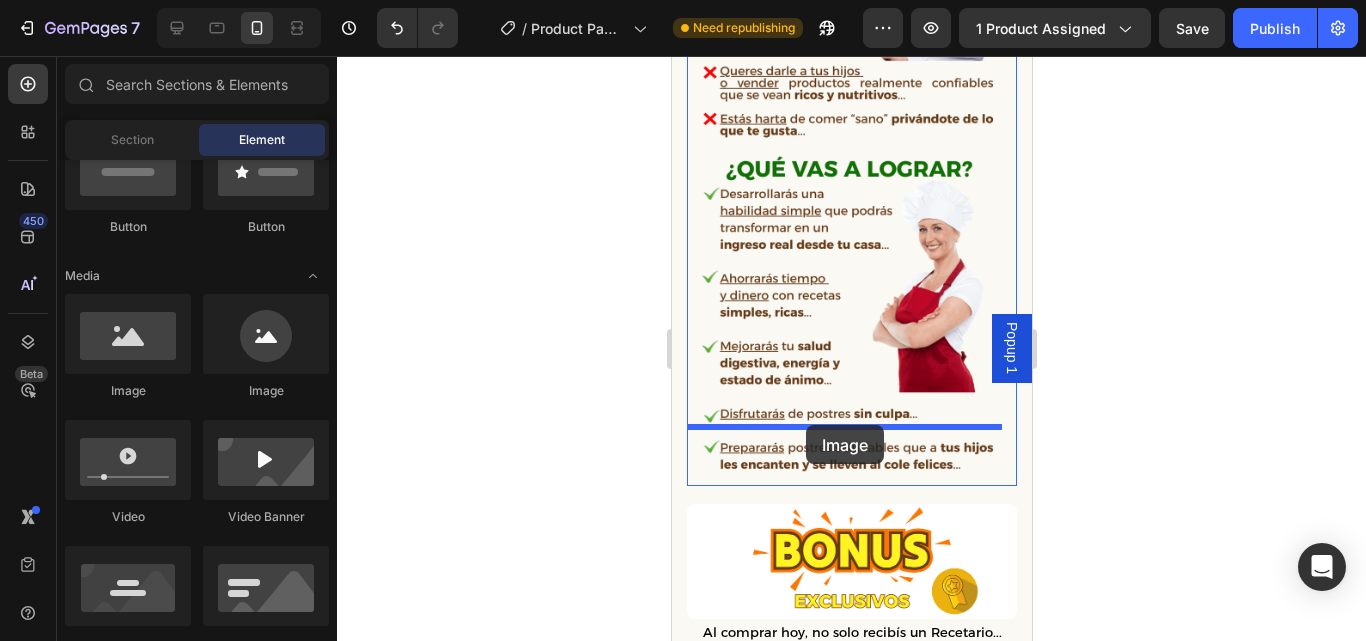 drag, startPoint x: 822, startPoint y: 402, endPoint x: 805, endPoint y: 425, distance: 28.600698 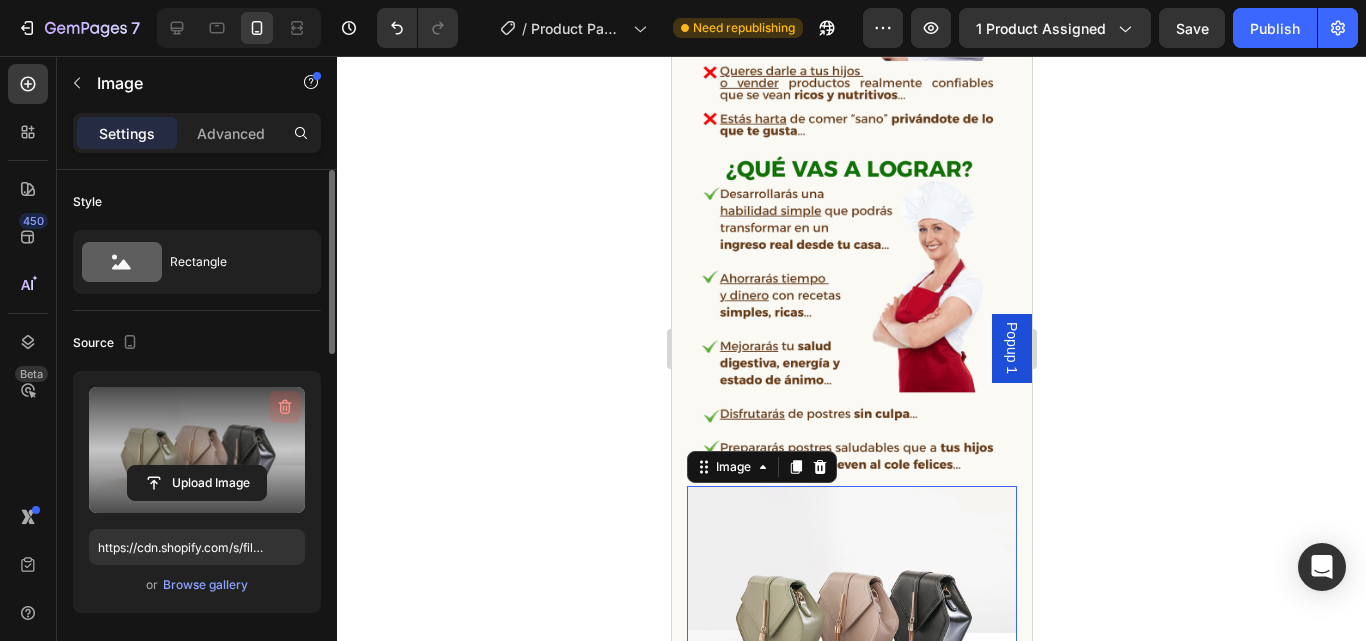 click 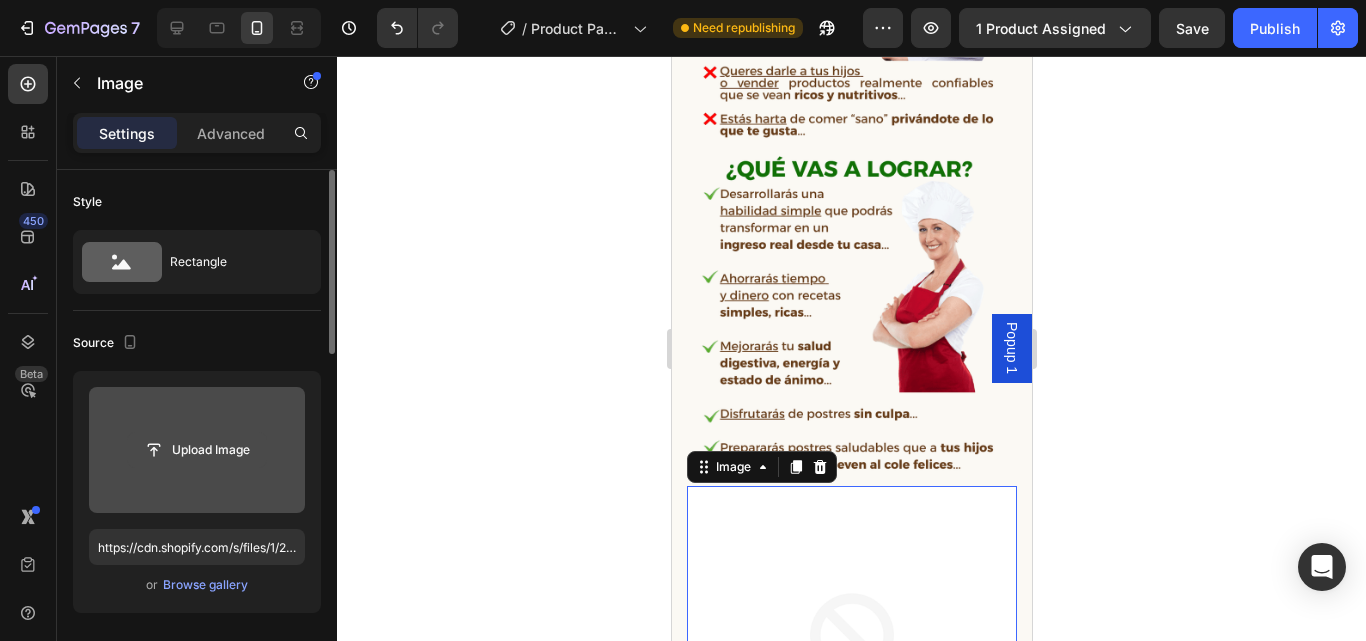 type 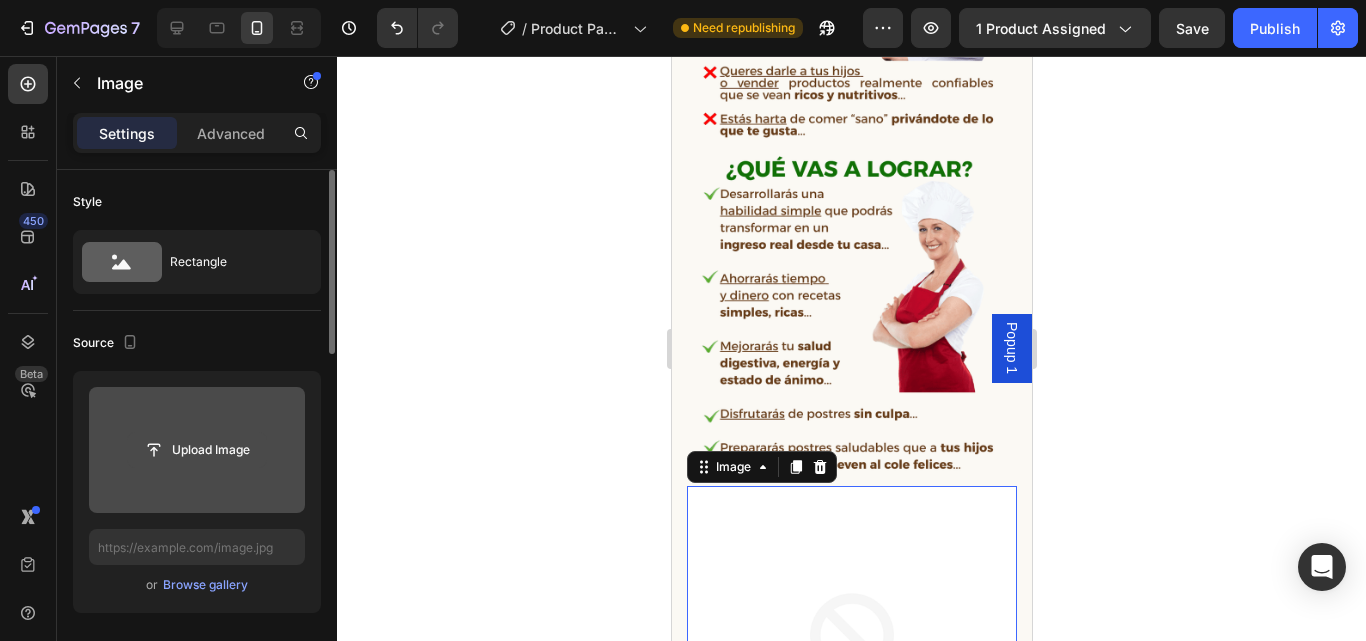 click 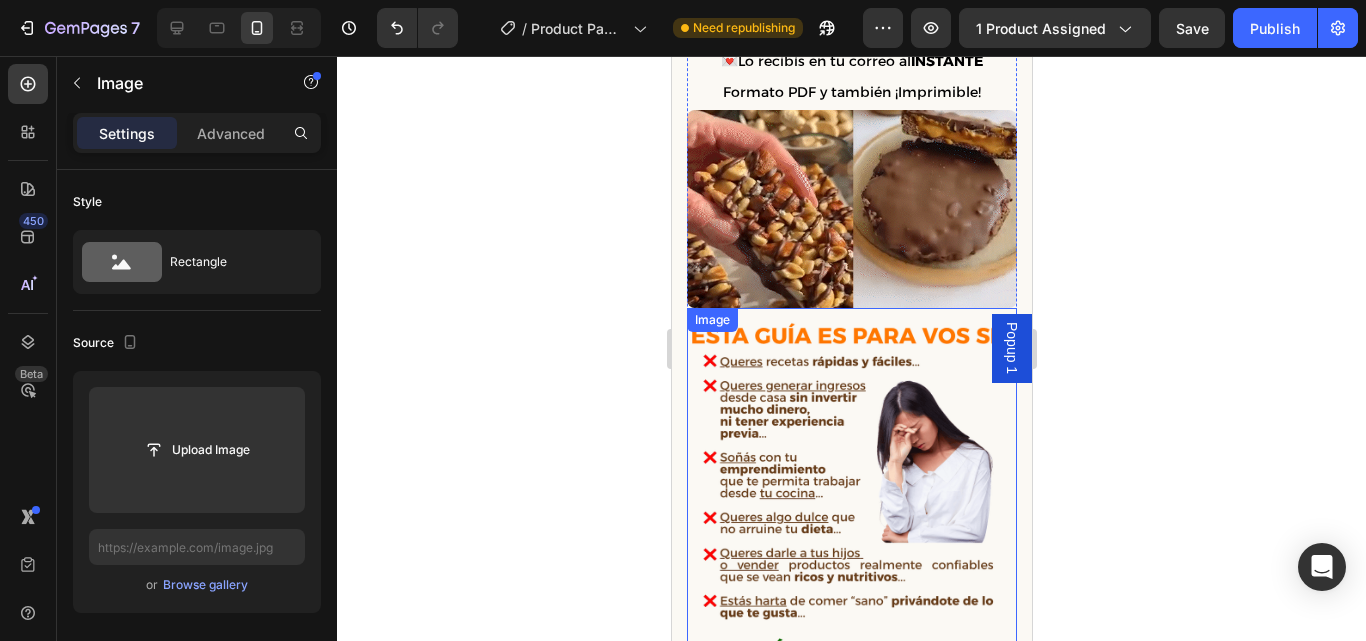 scroll, scrollTop: 794, scrollLeft: 0, axis: vertical 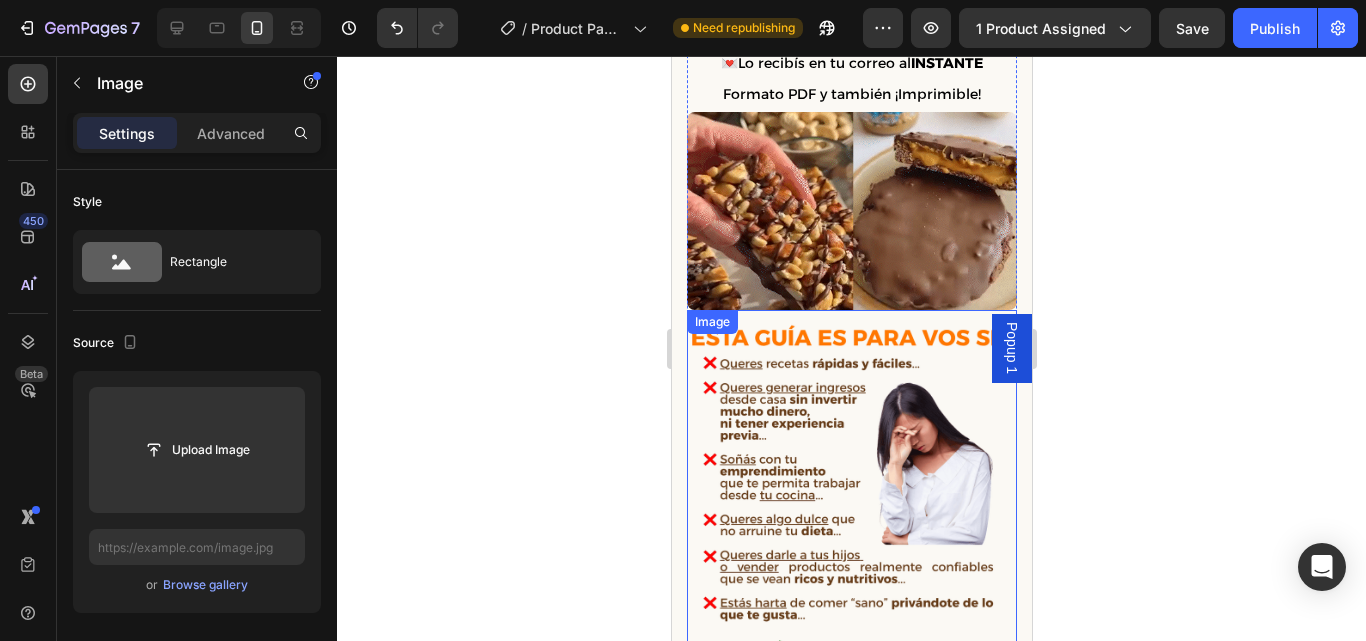 click at bounding box center [851, 211] 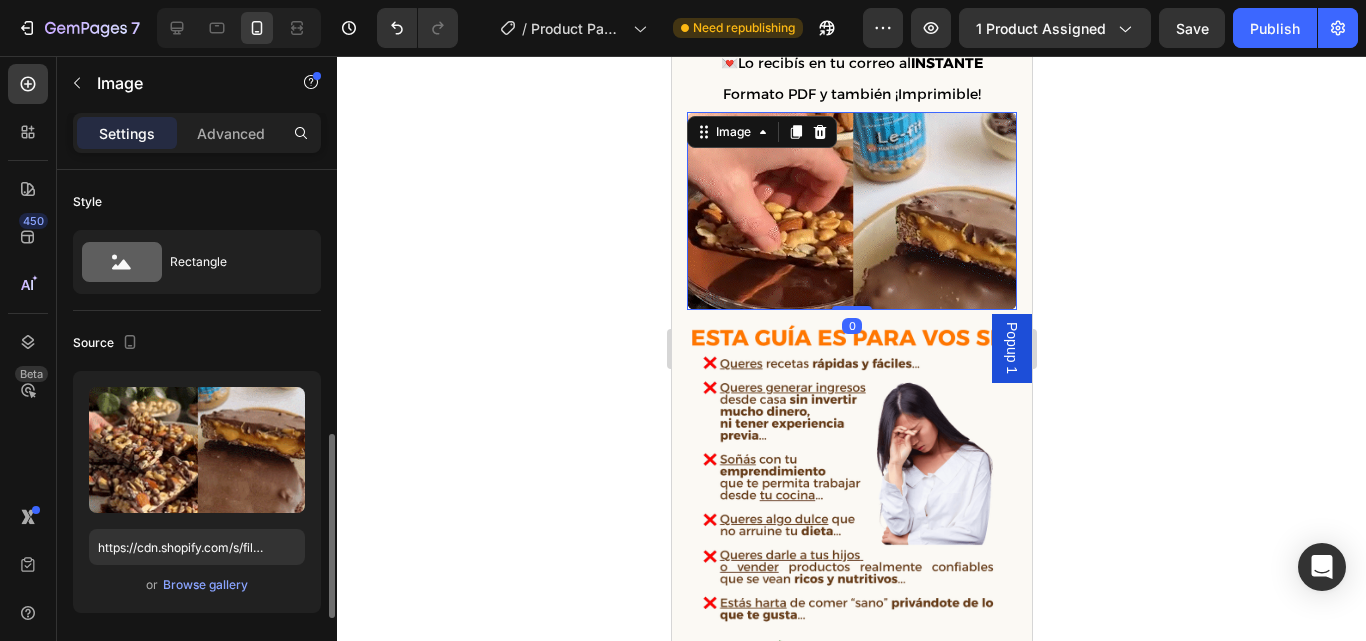 scroll, scrollTop: 196, scrollLeft: 0, axis: vertical 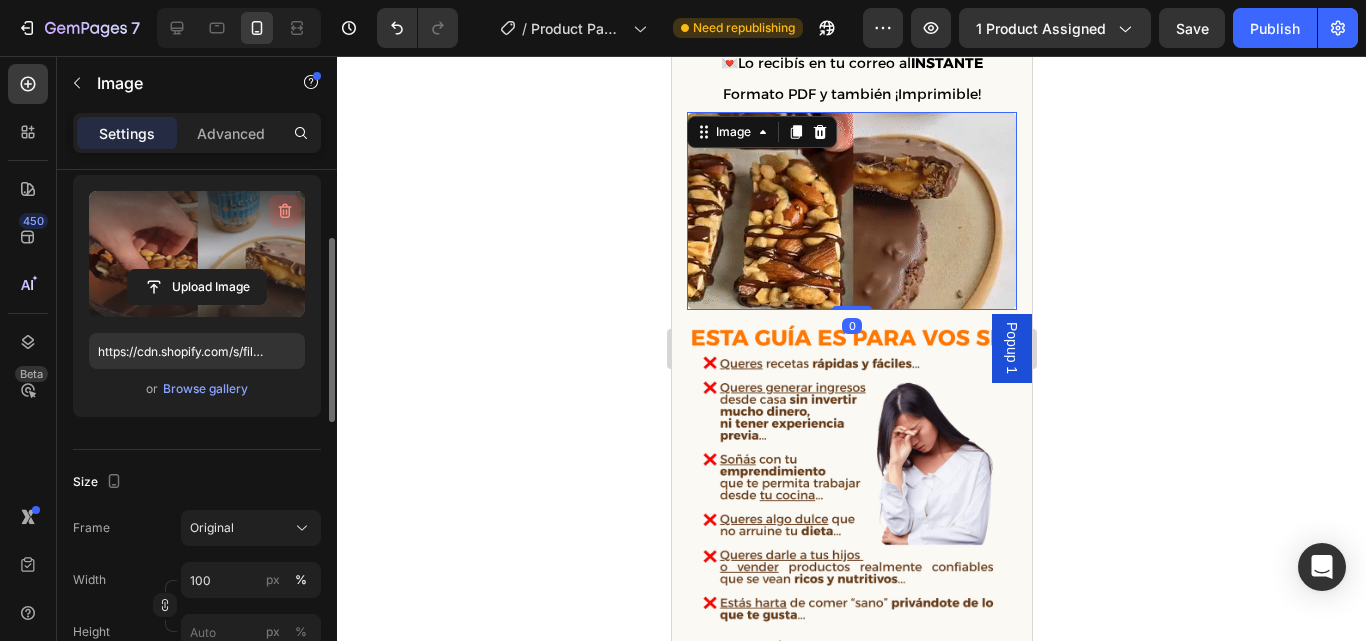 click 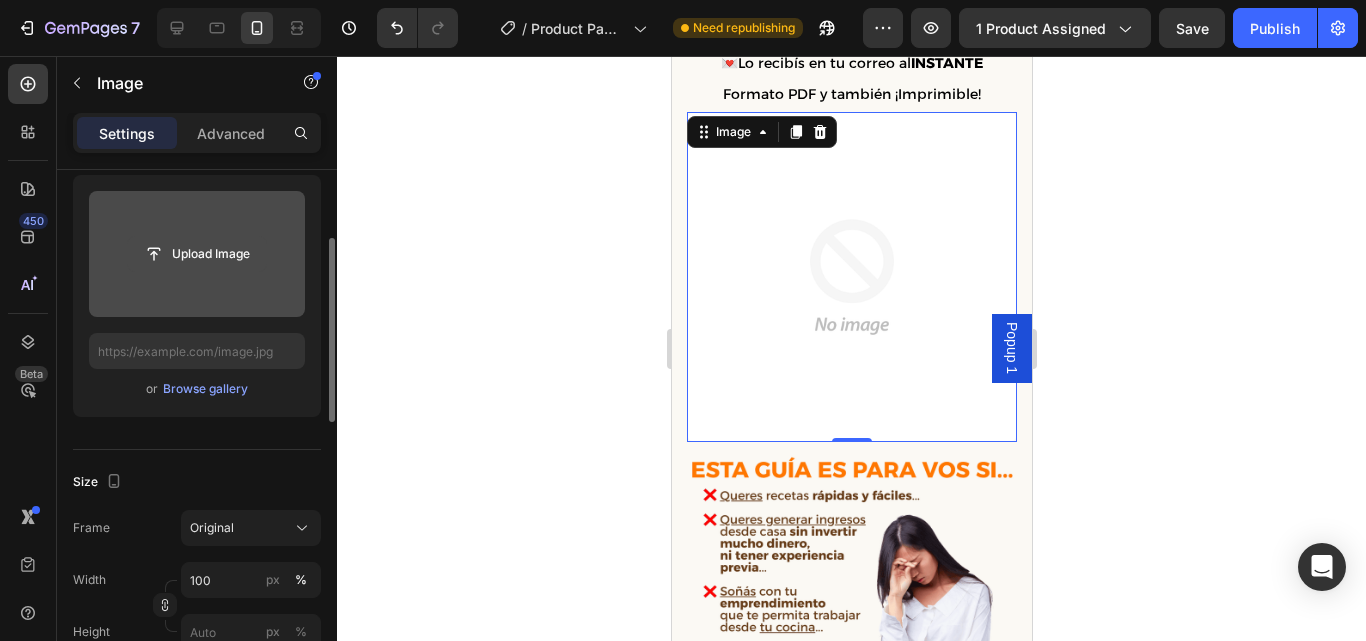 click 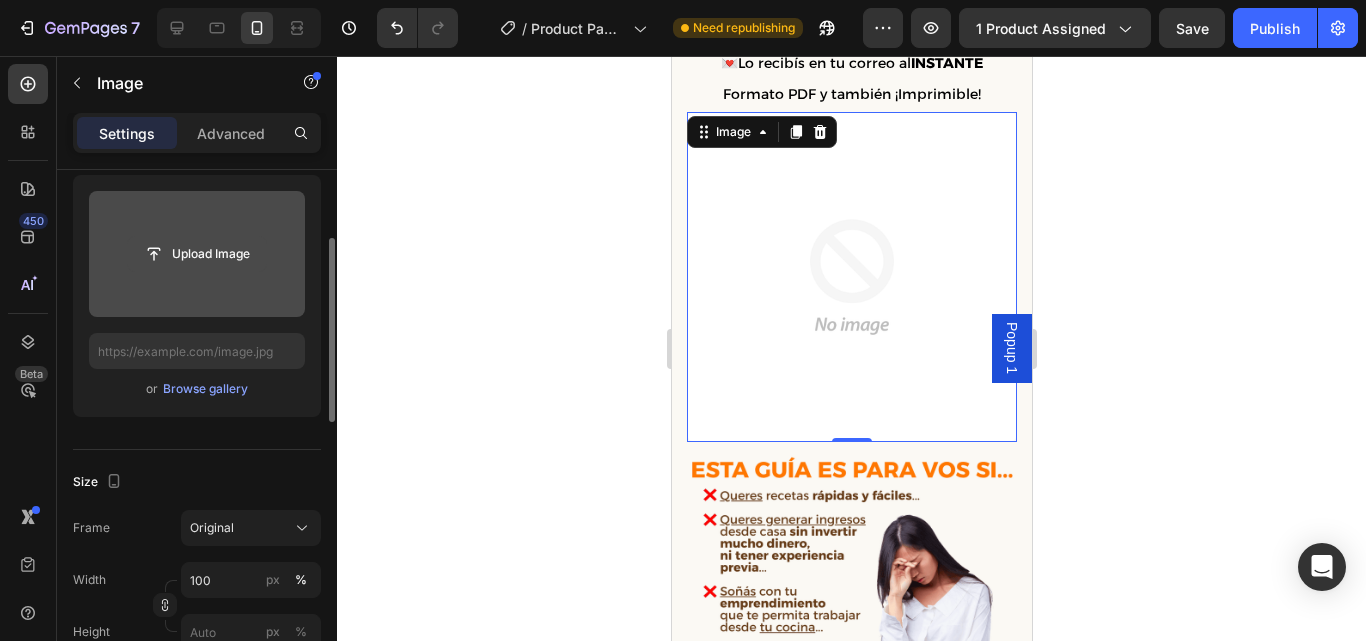 click 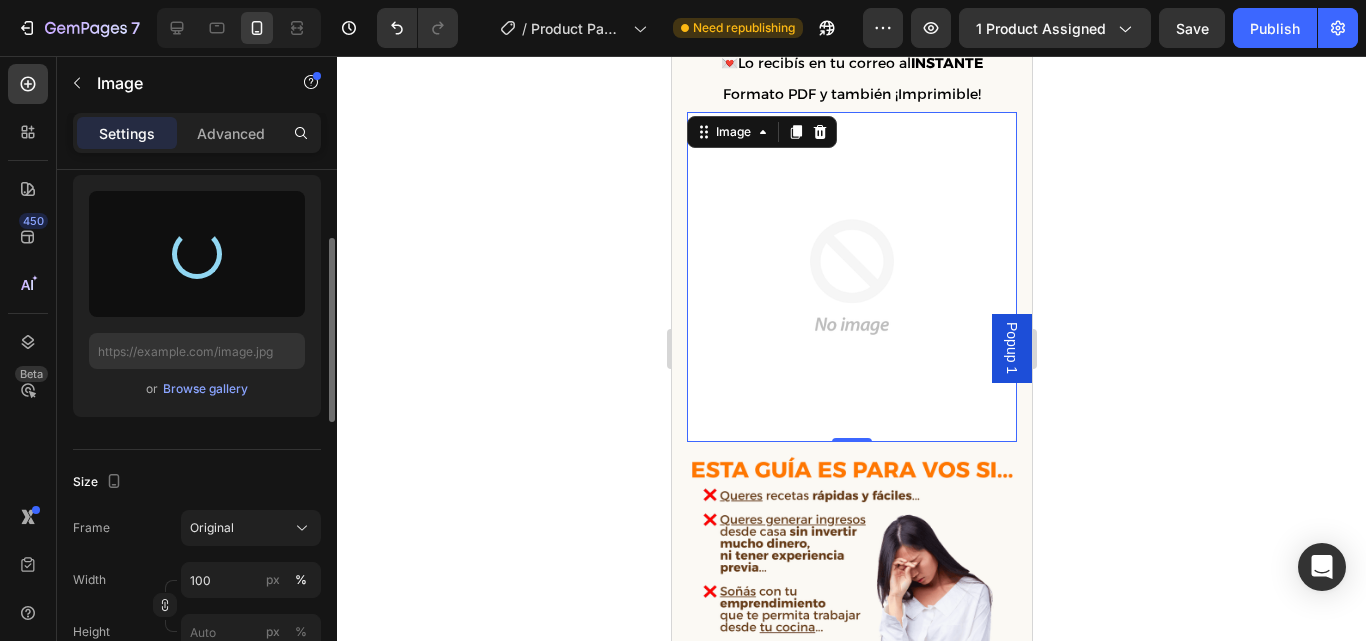 type on "https://cdn.shopify.com/s/files/1/0654/0512/4739/files/gempages_578022582096233148-5bf0fda4-3ae3-409f-9ae5-f4838508242b.gif" 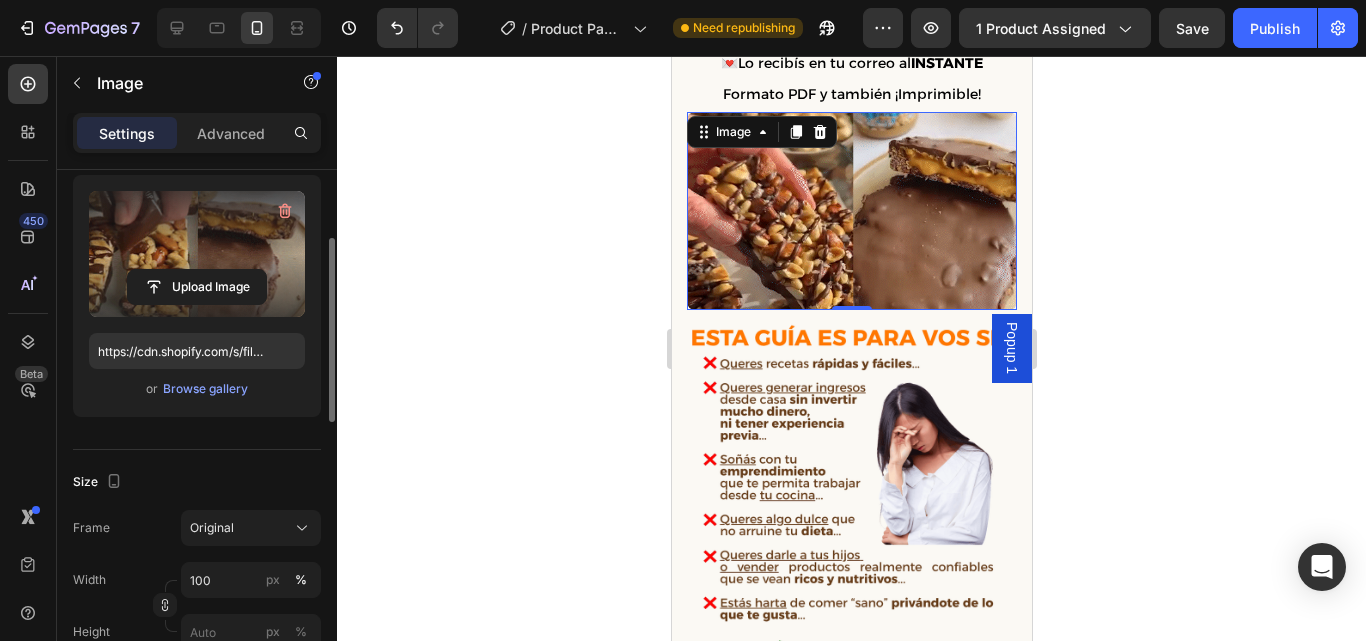 click at bounding box center [851, 211] 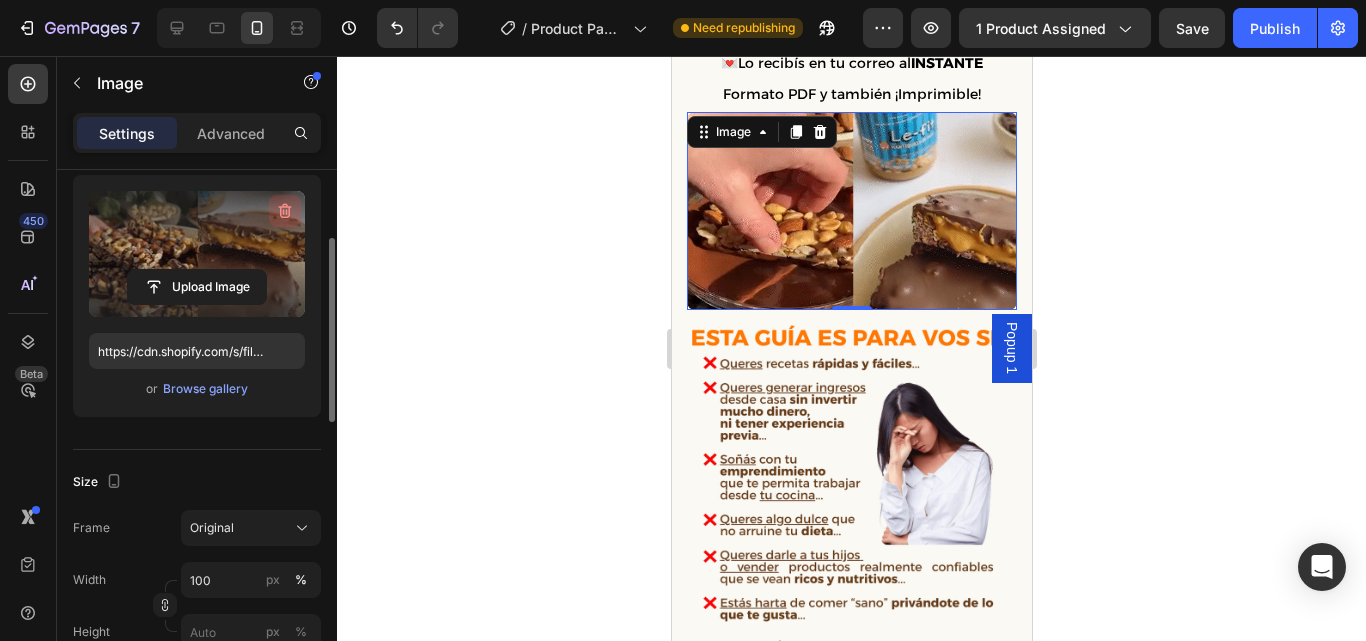 click 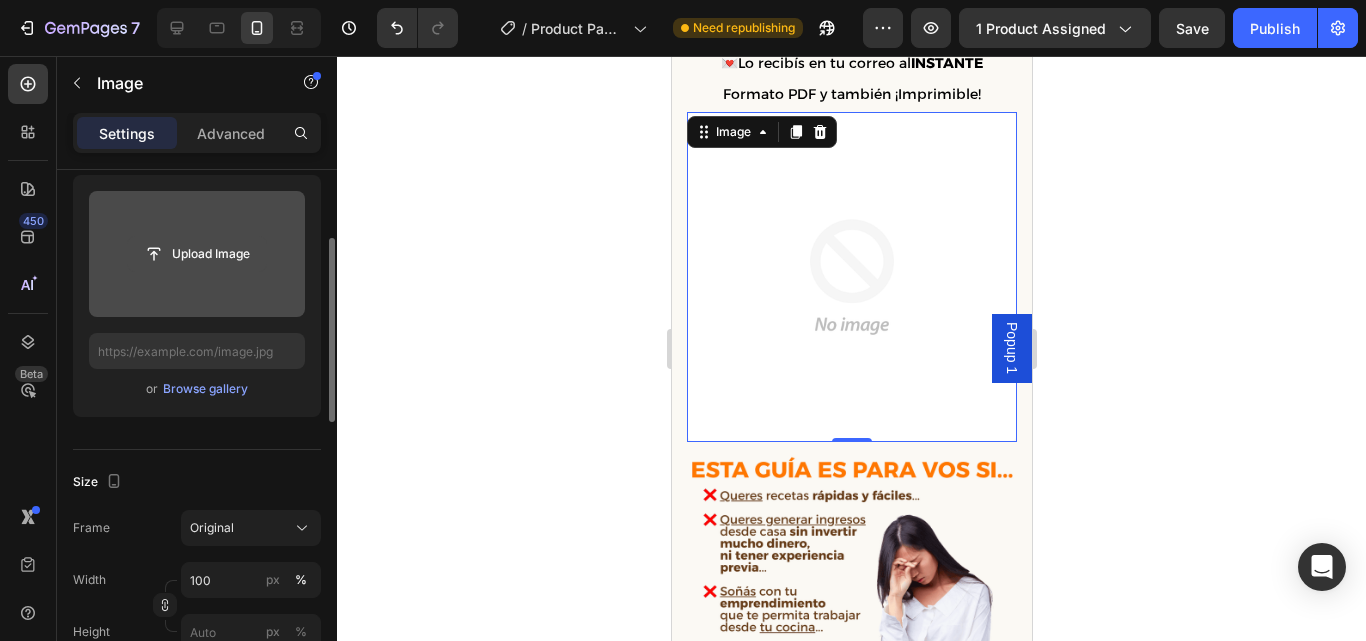 click 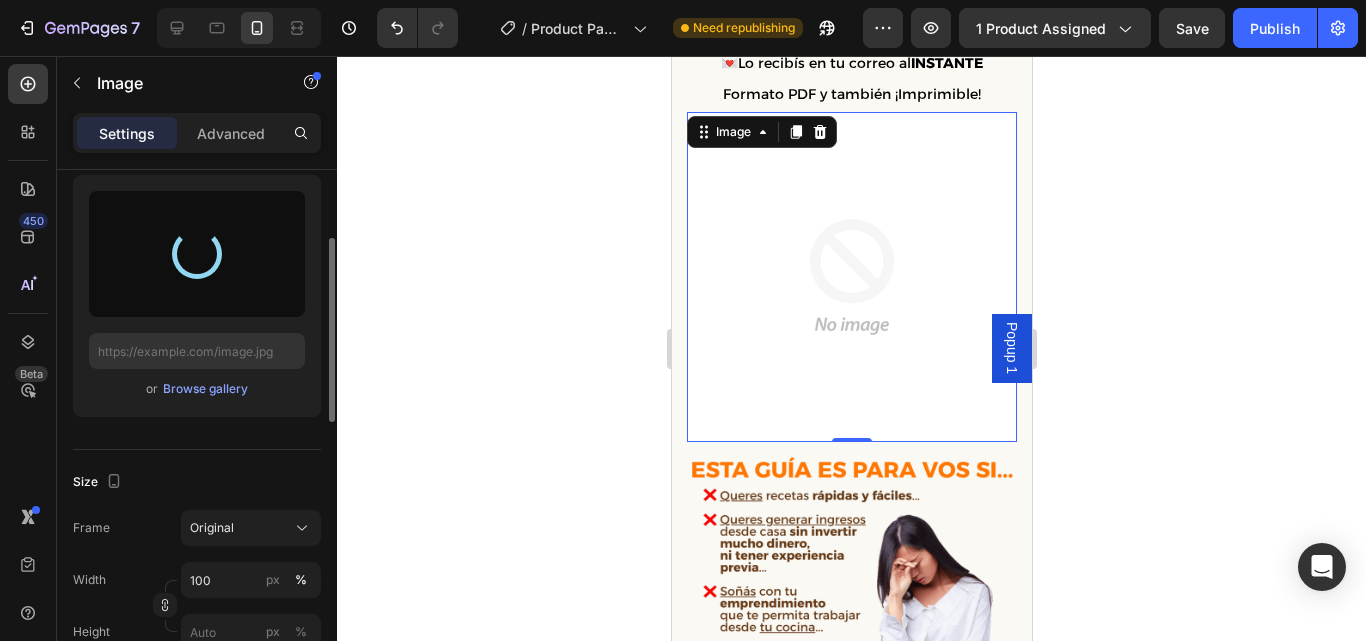 type on "https://cdn.shopify.com/s/files/1/0654/0512/4739/files/gempages_578022582096233148-5d8babed-4018-4324-8344-54124eccd618.gif" 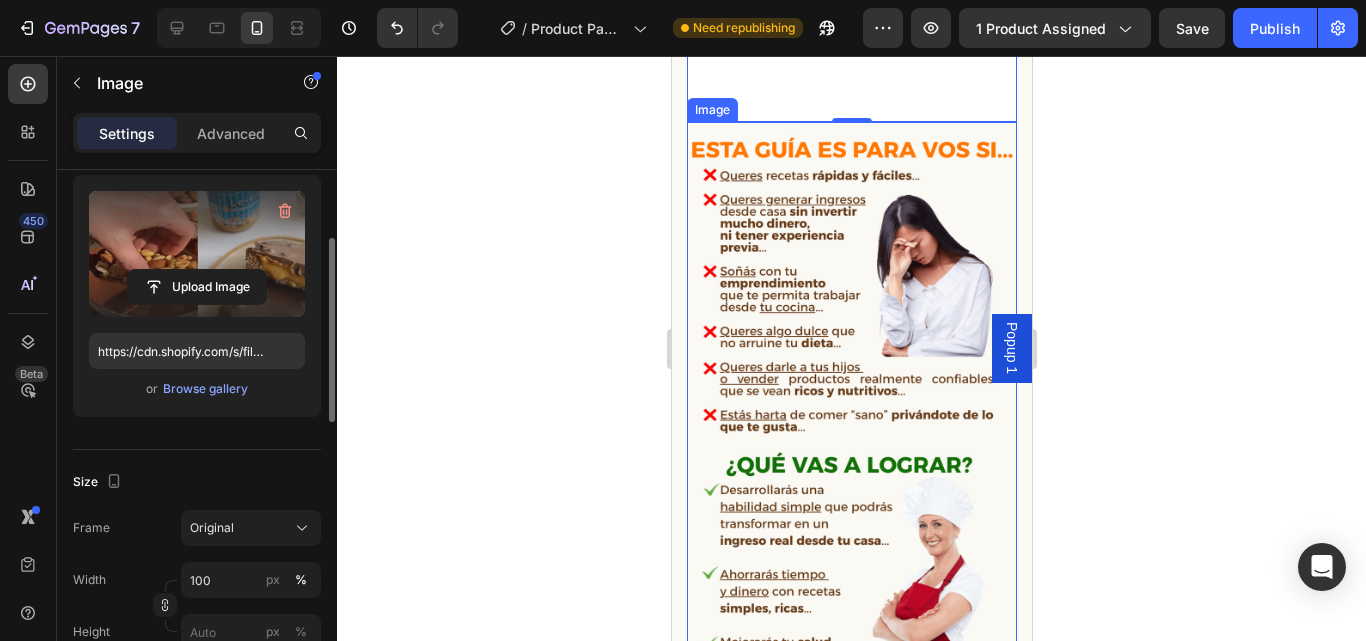 scroll, scrollTop: 1147, scrollLeft: 0, axis: vertical 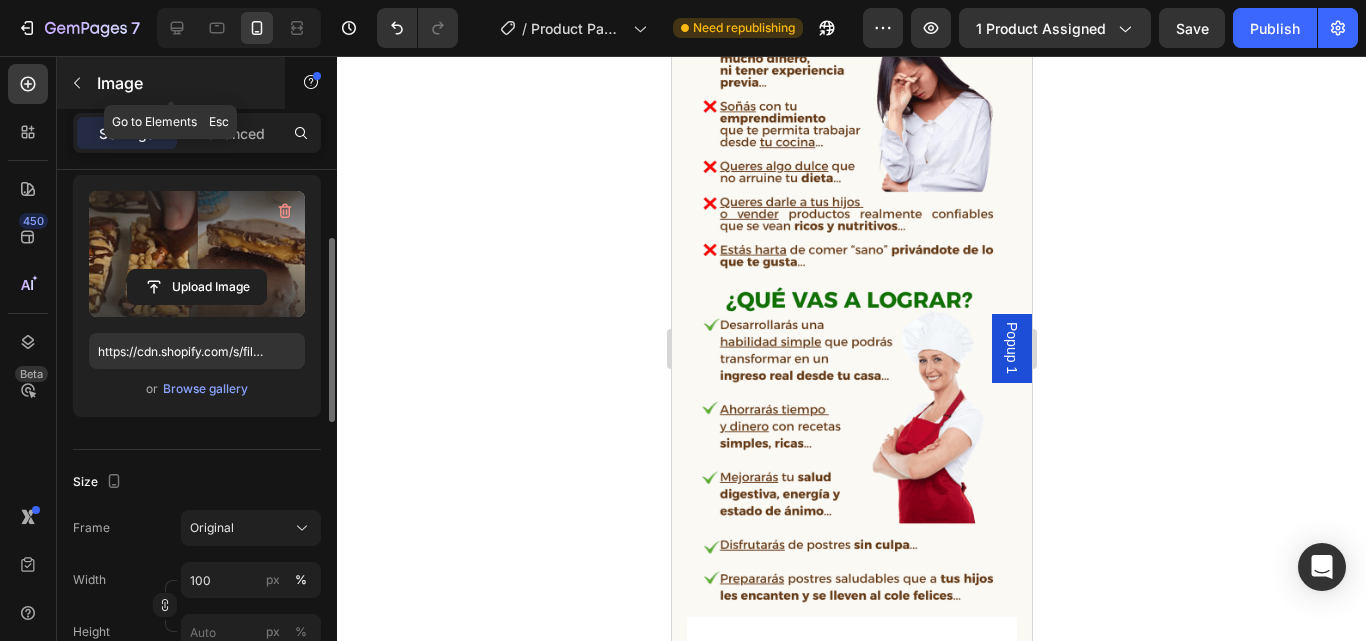 click at bounding box center (77, 83) 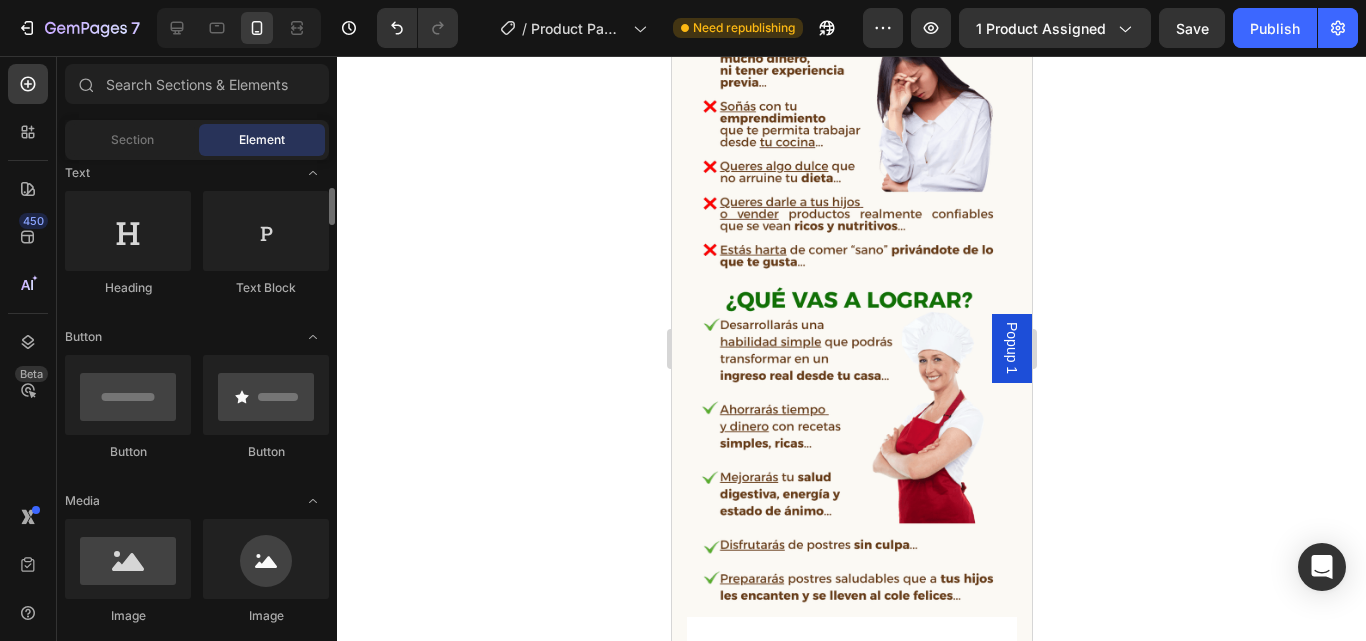 scroll, scrollTop: 307, scrollLeft: 0, axis: vertical 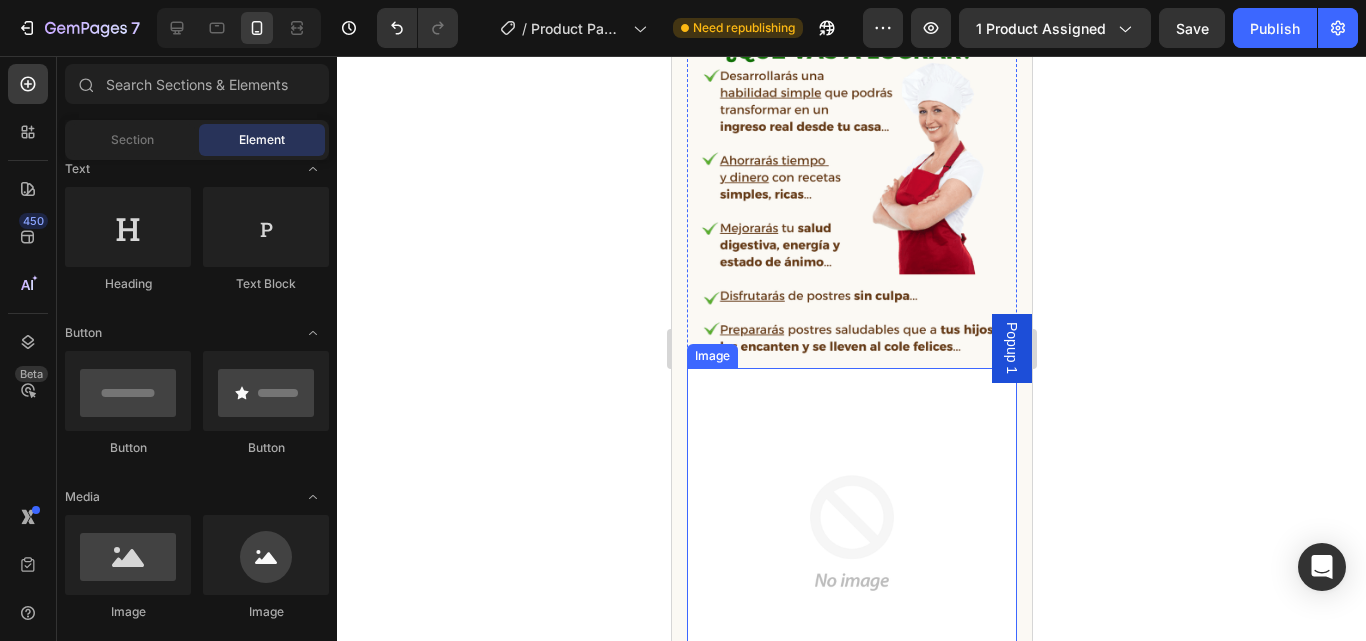 click at bounding box center [851, 533] 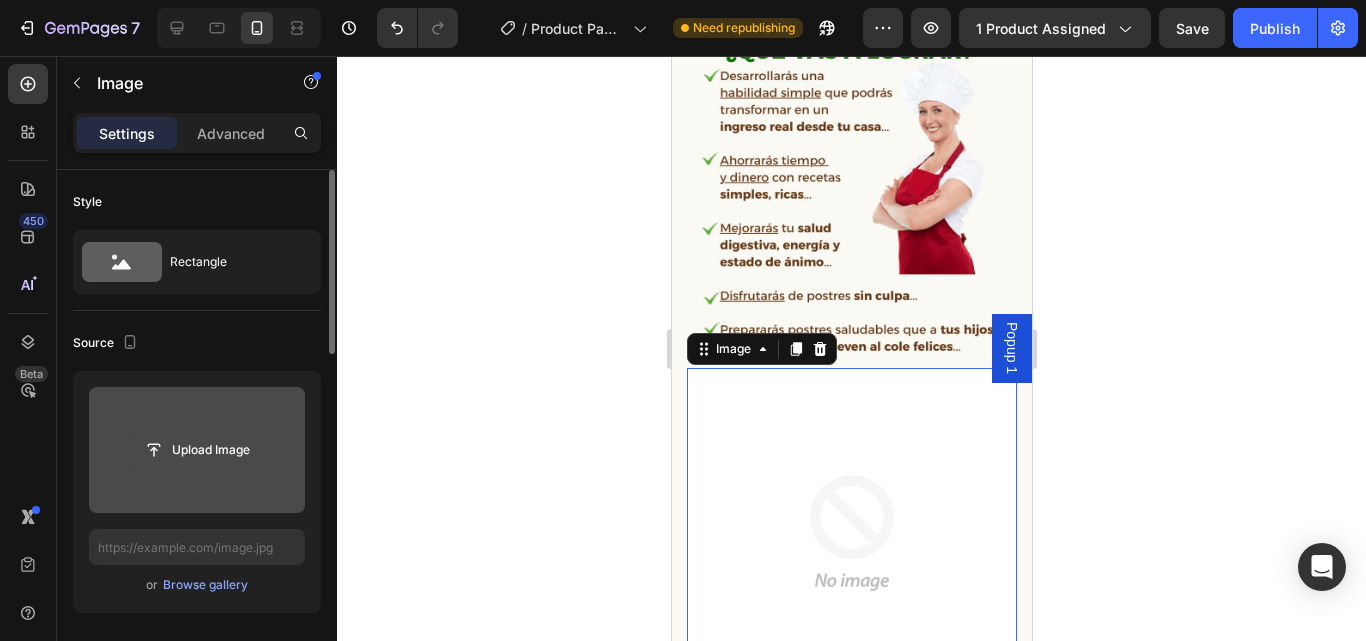 click 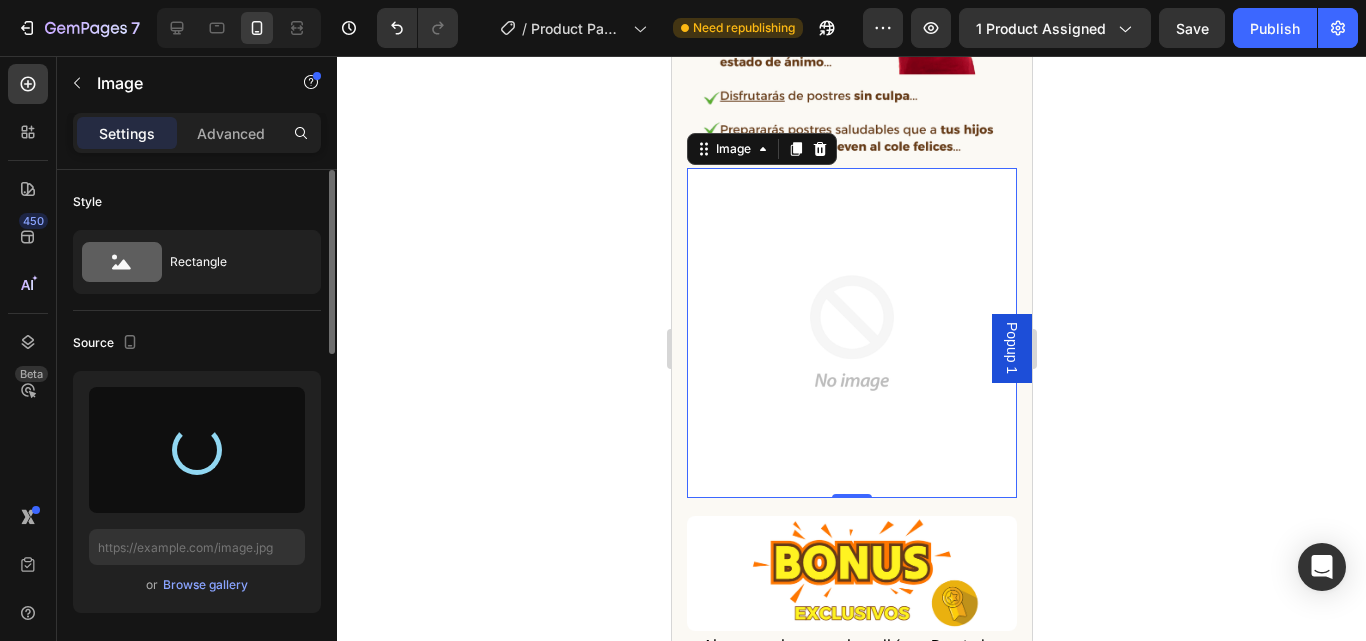 scroll, scrollTop: 1617, scrollLeft: 0, axis: vertical 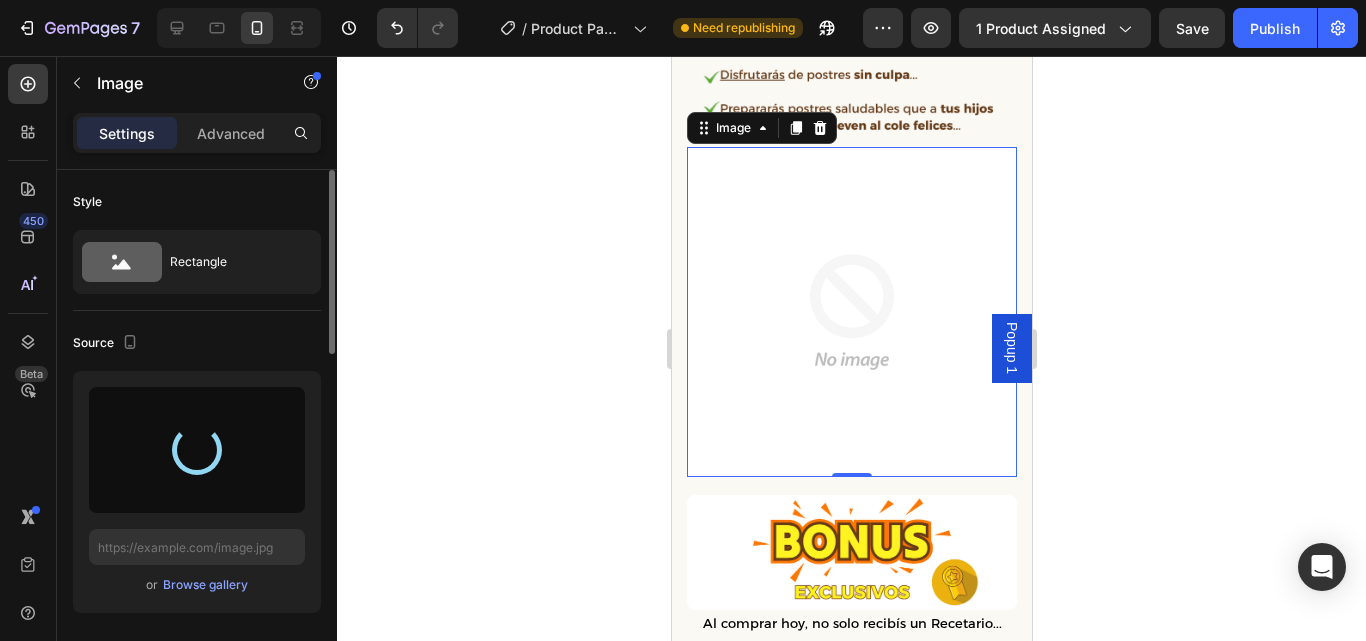 type on "https://cdn.shopify.com/s/files/1/0654/0512/4739/files/gempages_578022582096233148-43c91f6d-64d4-4aa0-bc9b-f38bd00b3ab5.gif" 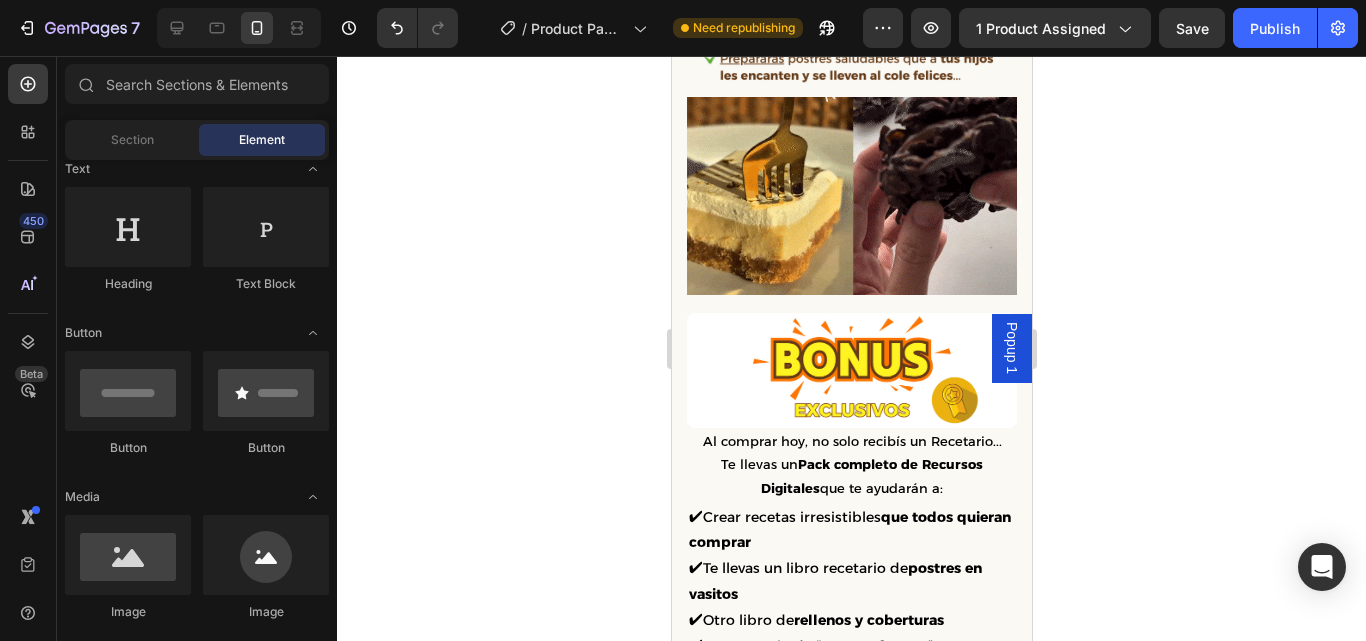scroll, scrollTop: 1552, scrollLeft: 0, axis: vertical 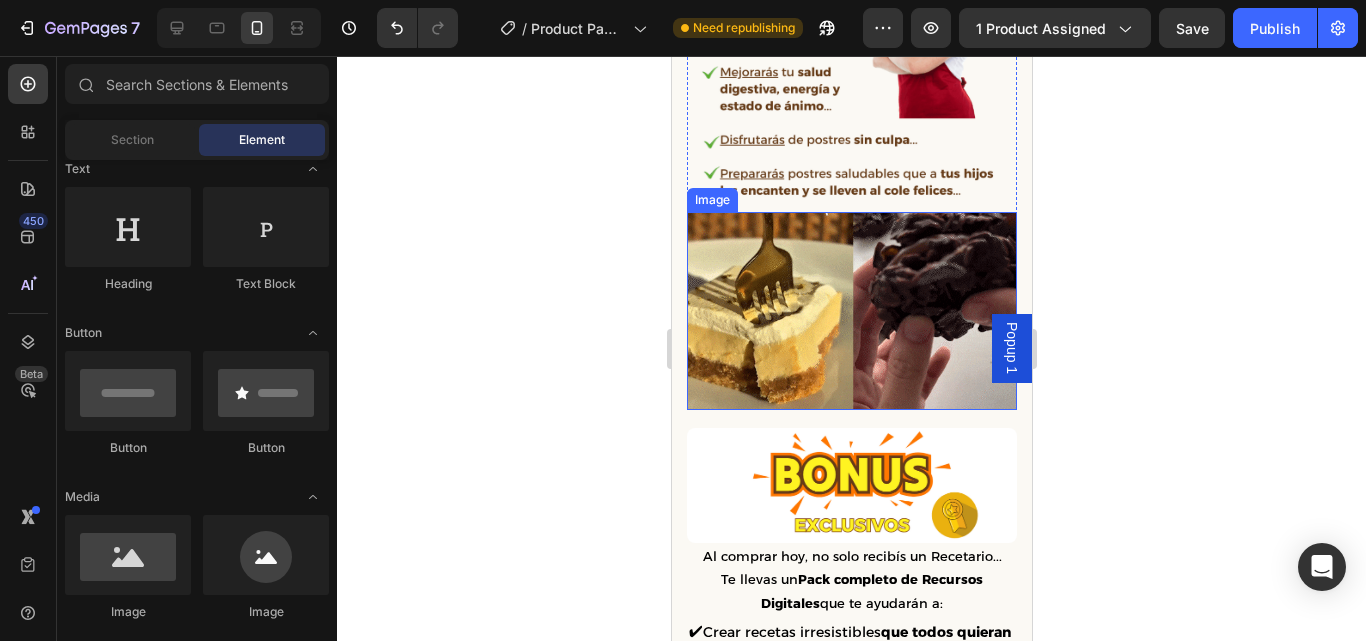 click at bounding box center [851, 311] 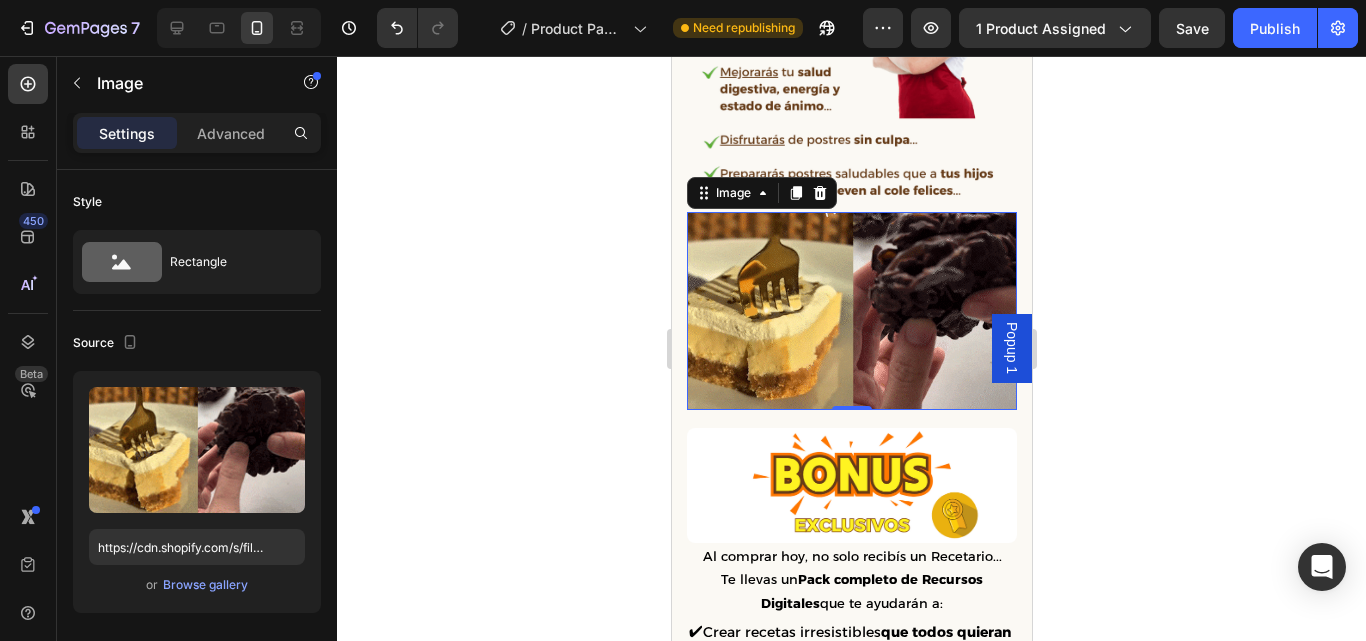 click 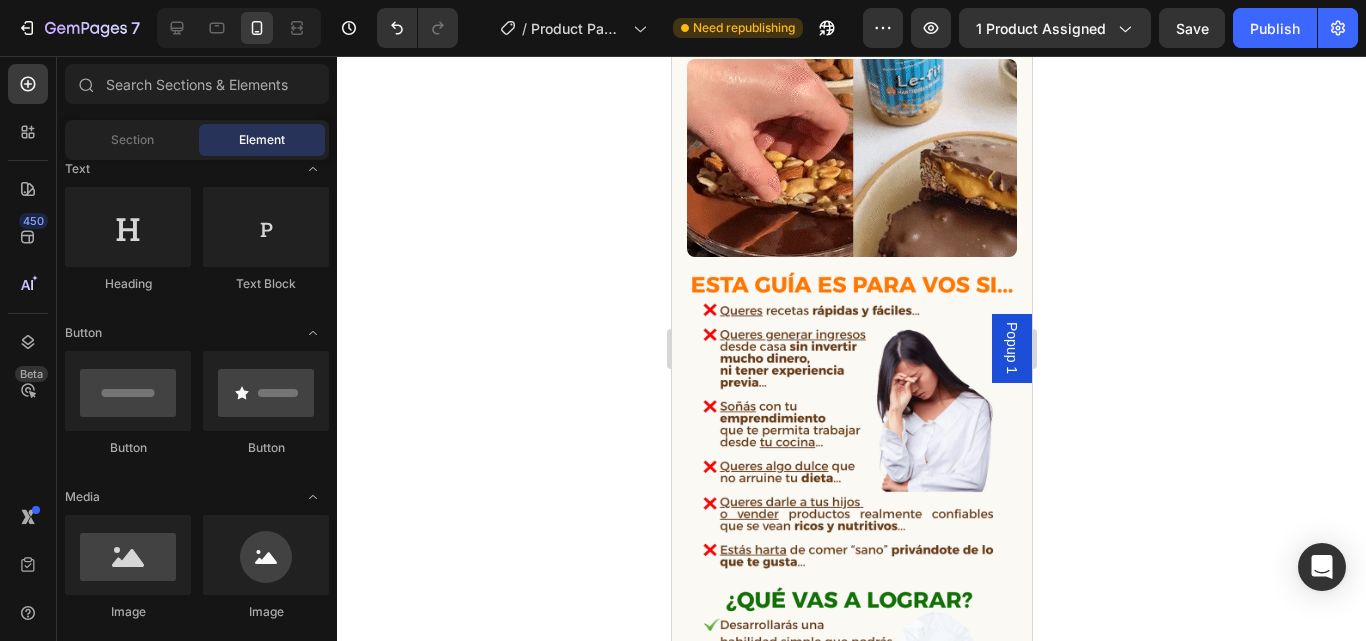 scroll, scrollTop: 823, scrollLeft: 0, axis: vertical 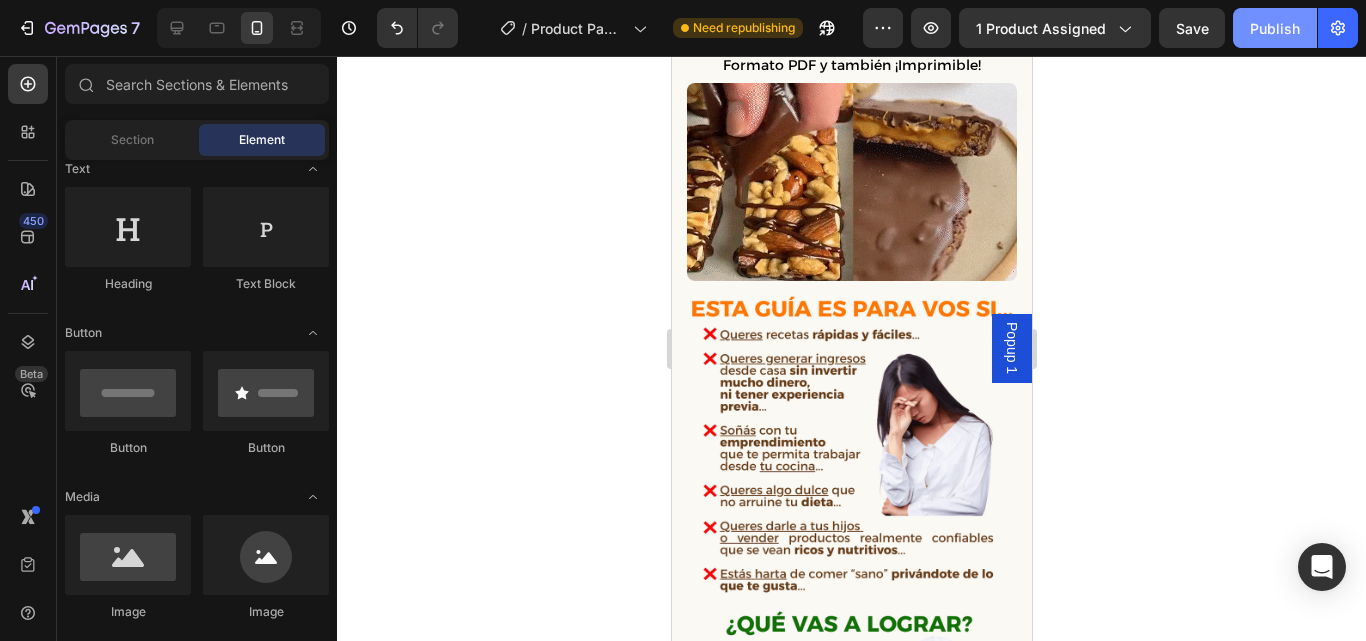 click on "Publish" at bounding box center (1275, 28) 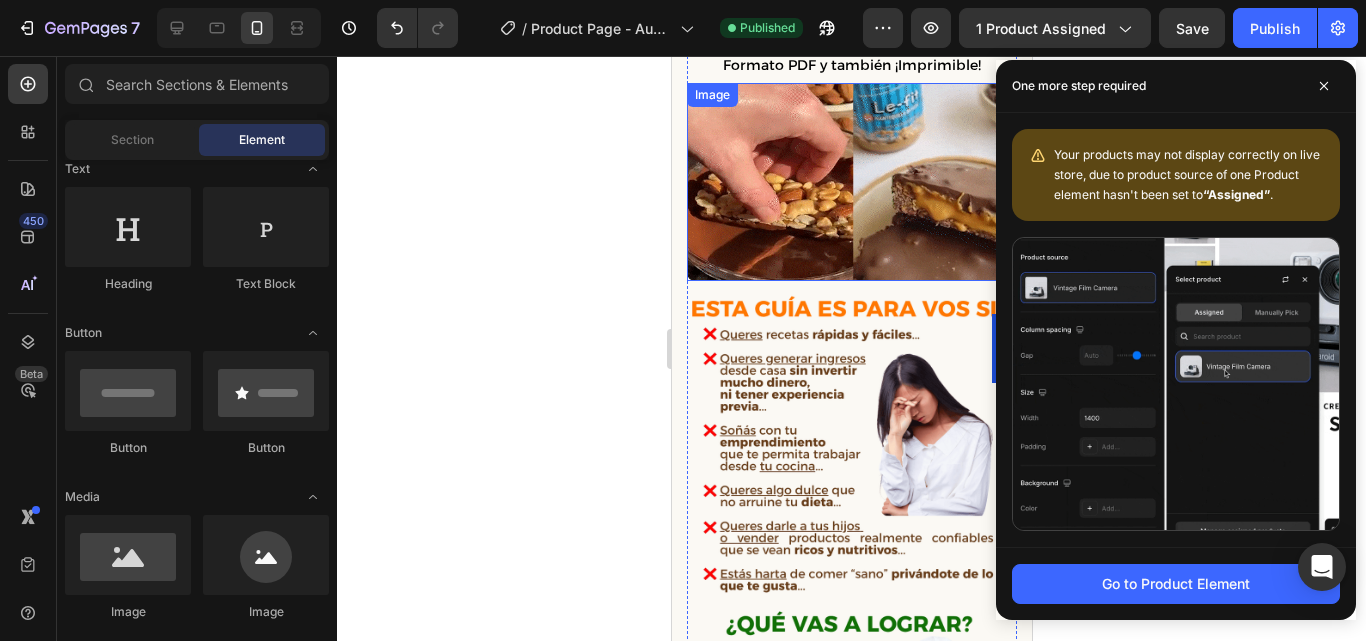 scroll, scrollTop: 682, scrollLeft: 0, axis: vertical 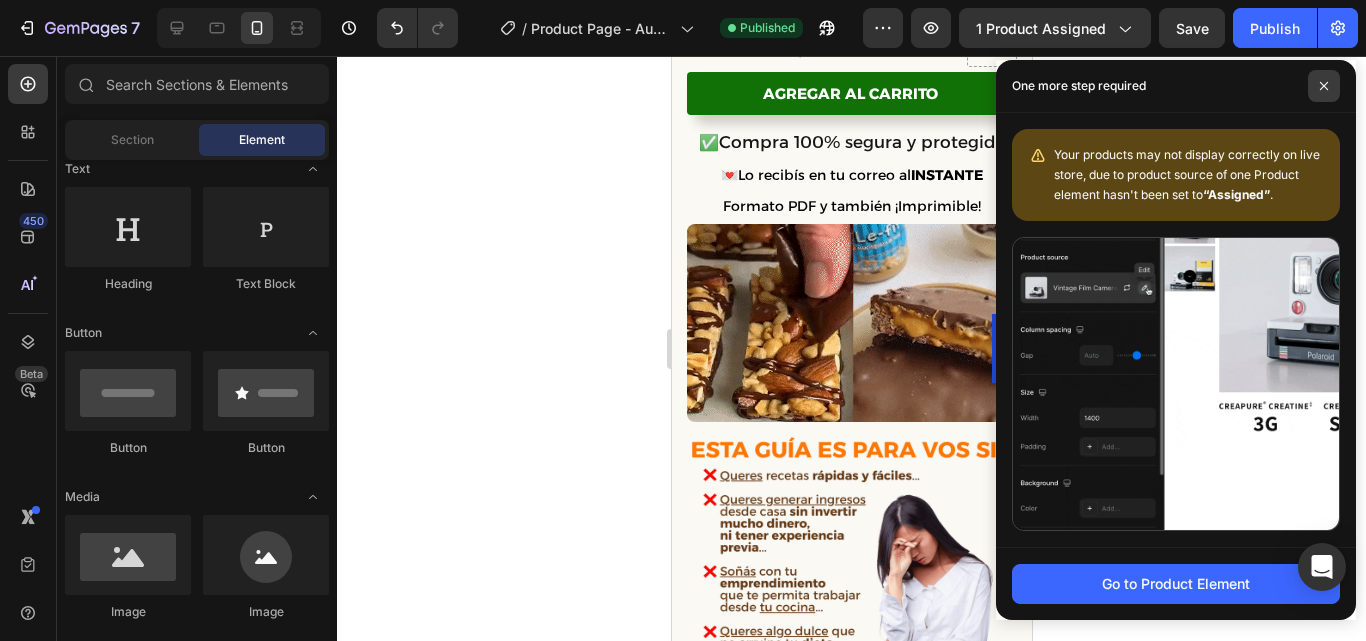 click 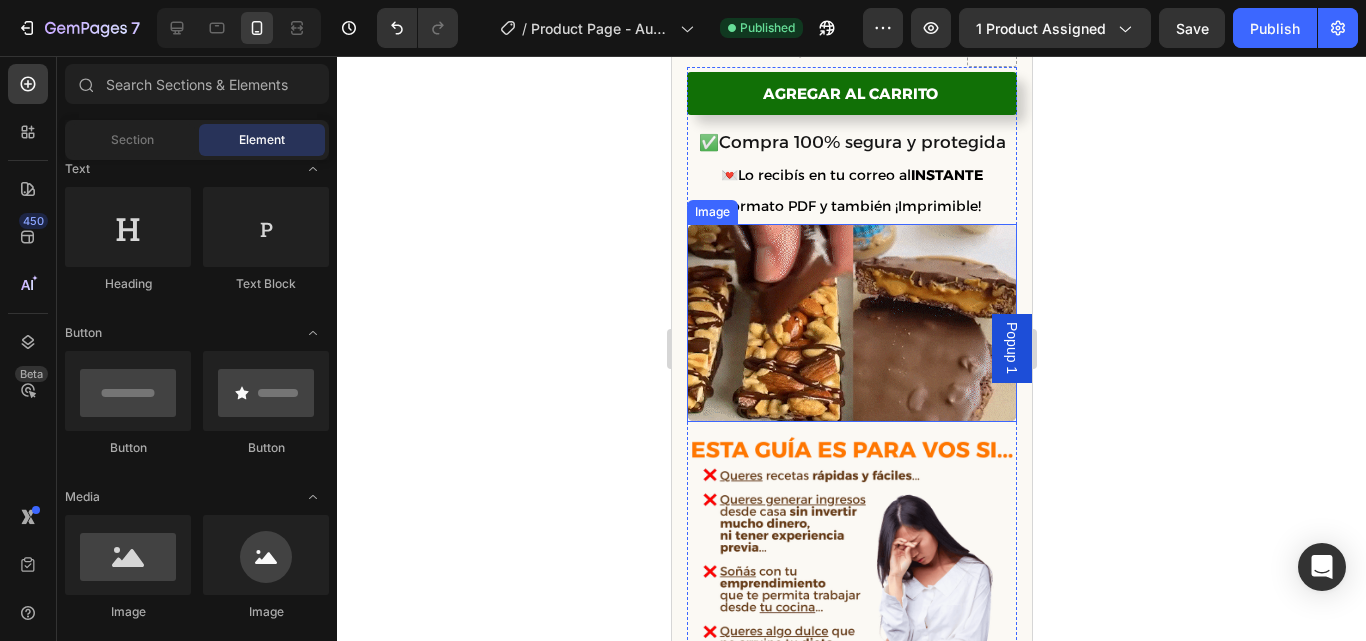 click at bounding box center [851, 323] 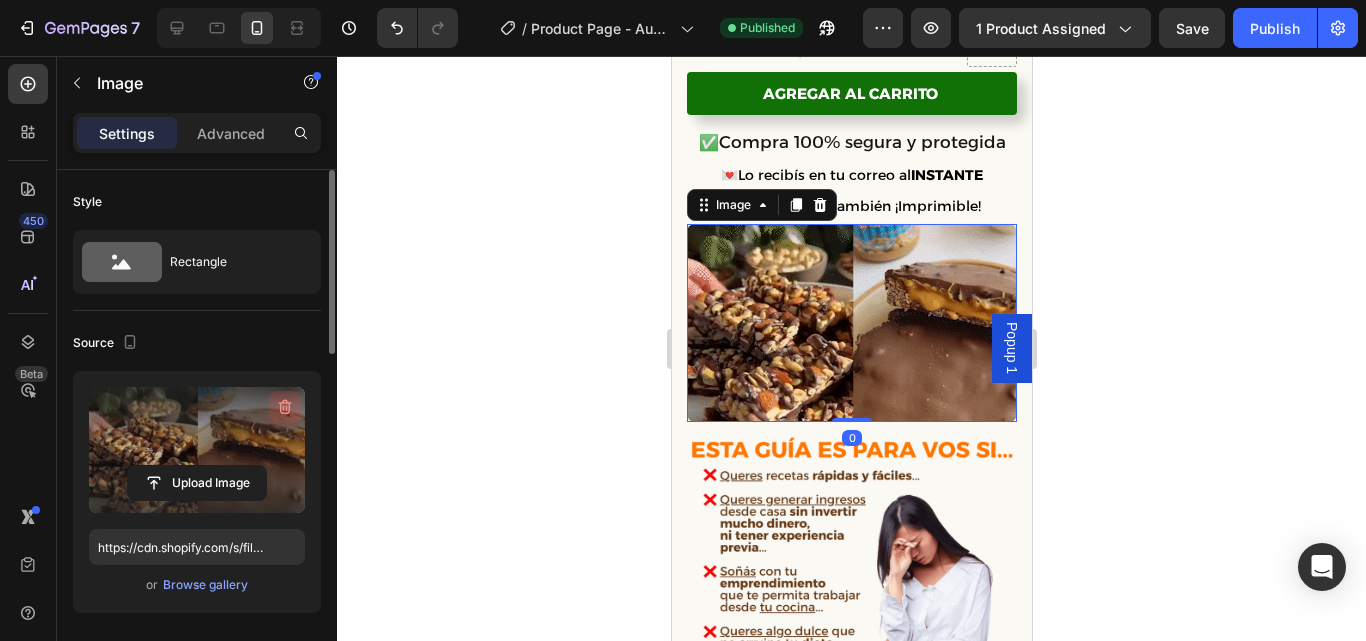 click 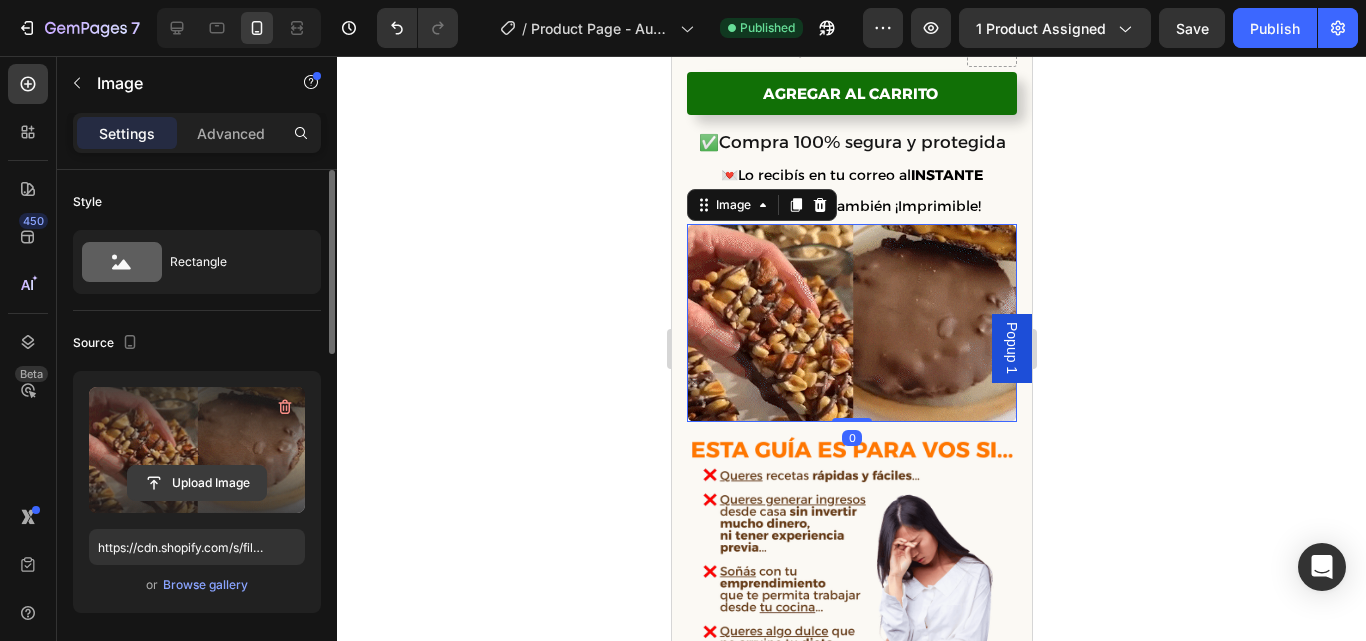 type 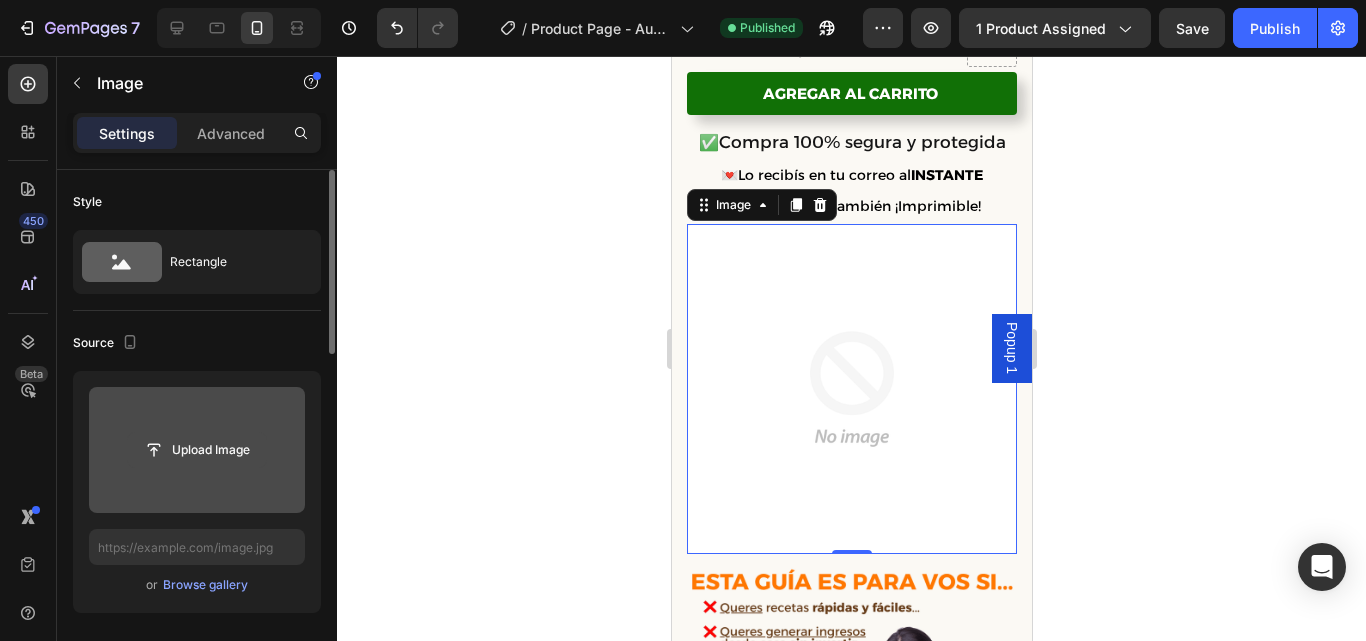 click 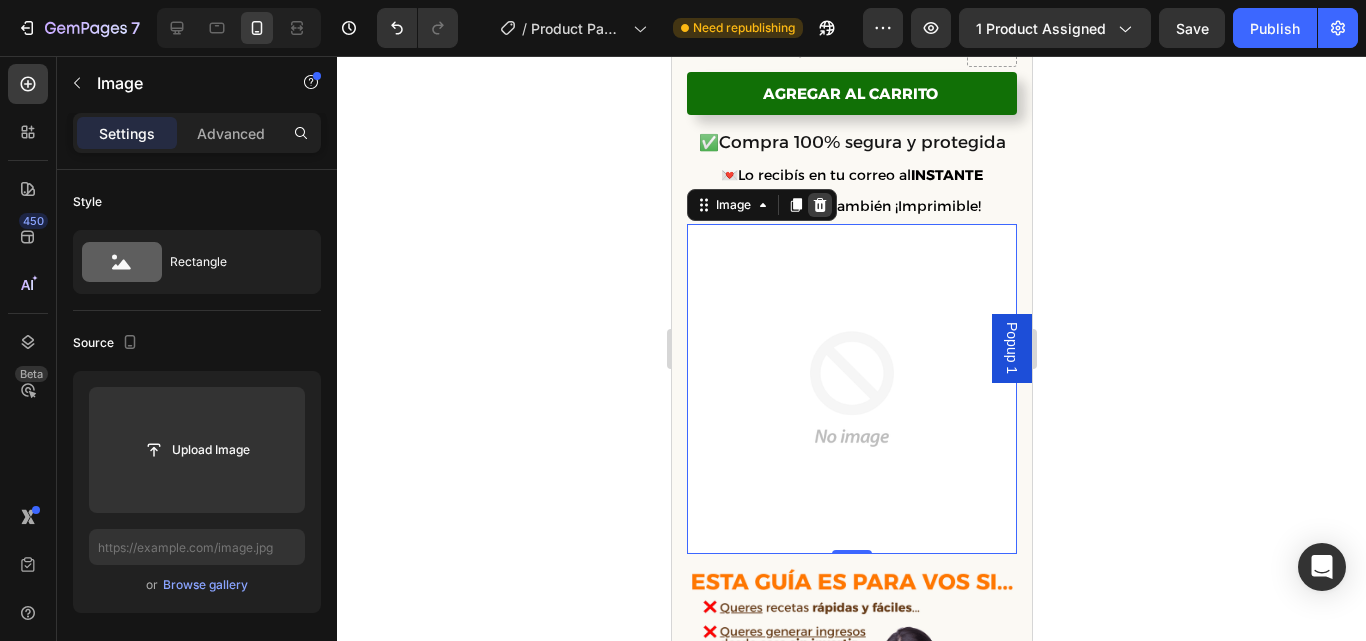 click 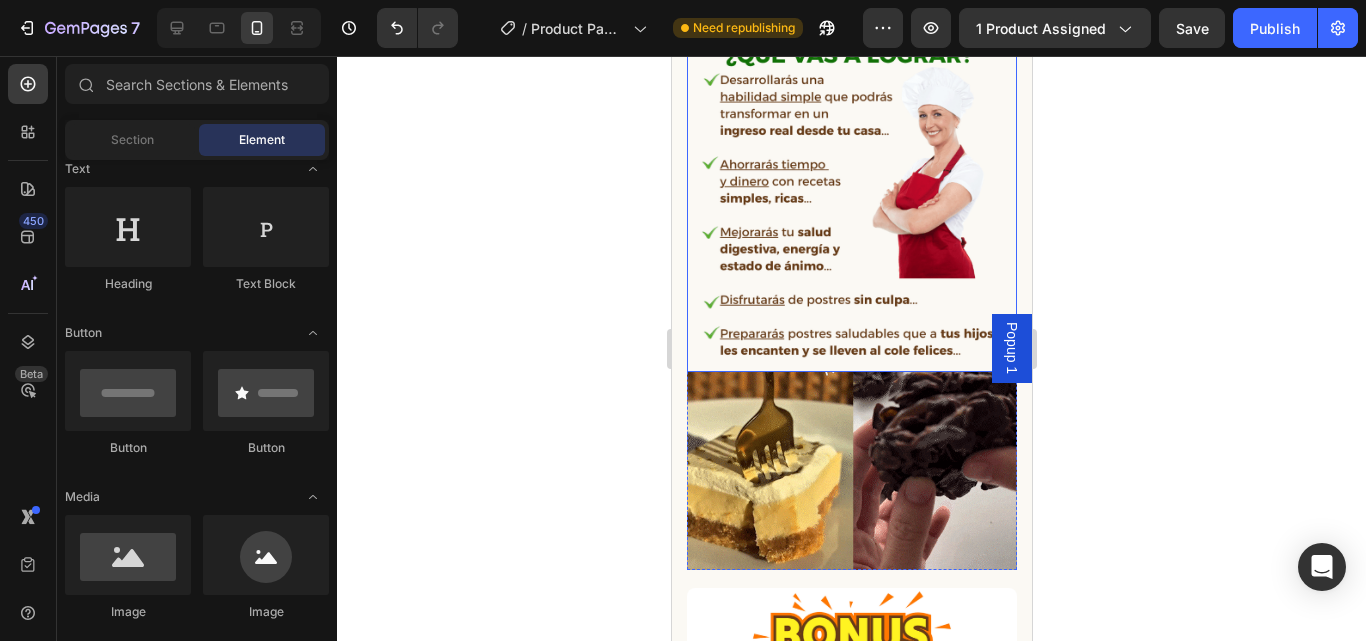 scroll, scrollTop: 1232, scrollLeft: 0, axis: vertical 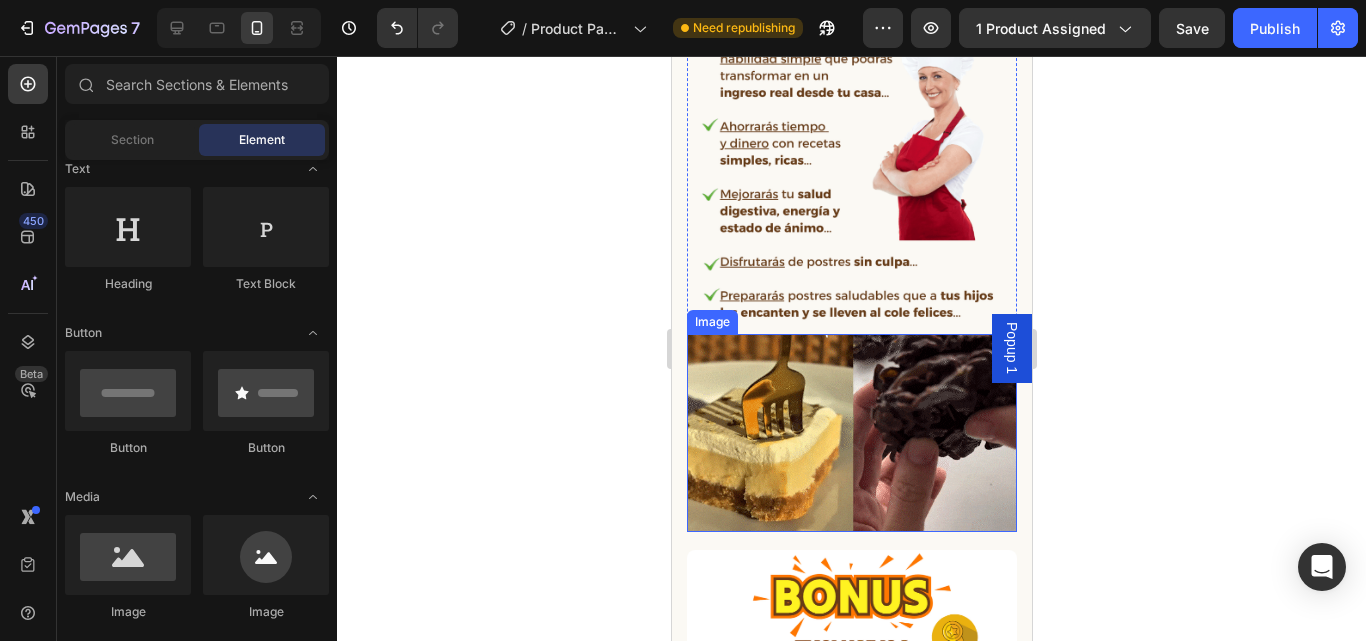 click at bounding box center [851, 433] 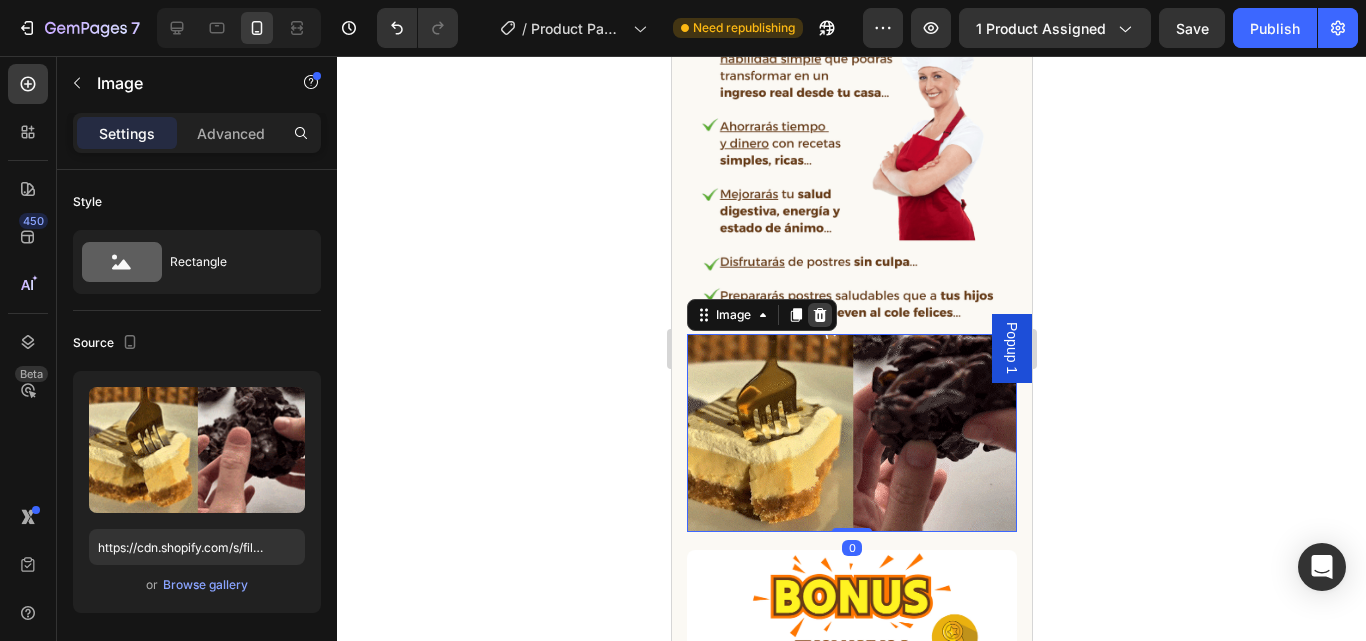 click 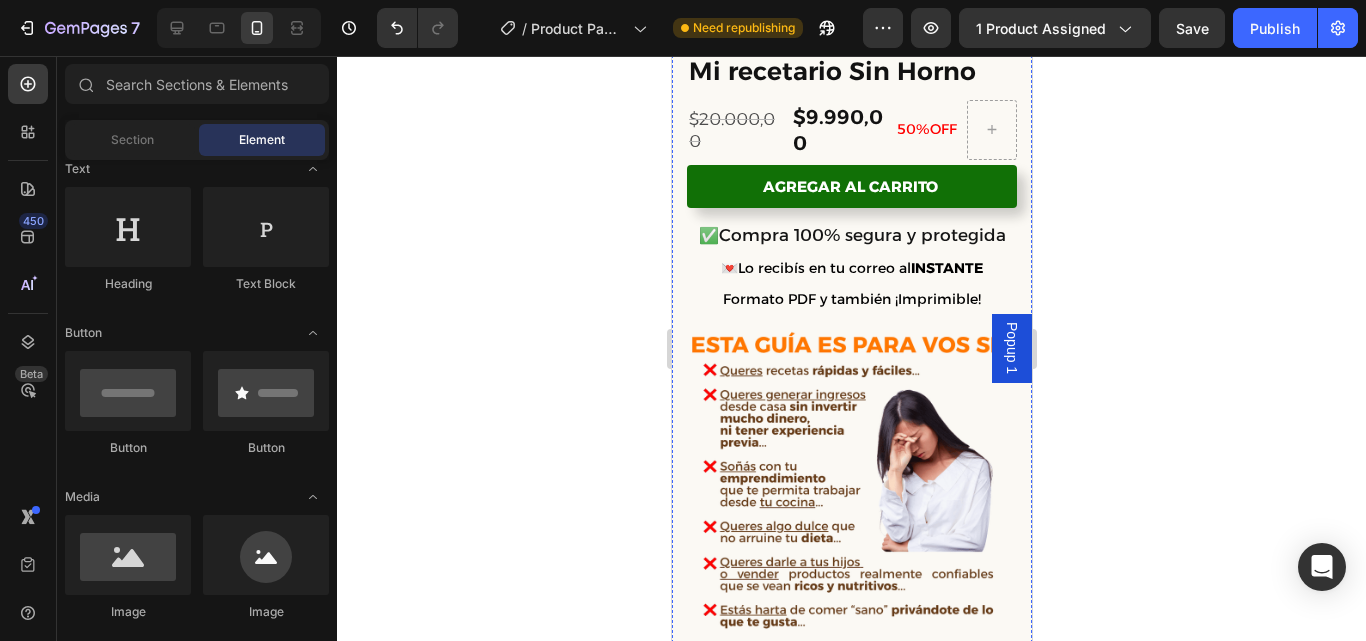 scroll, scrollTop: 588, scrollLeft: 0, axis: vertical 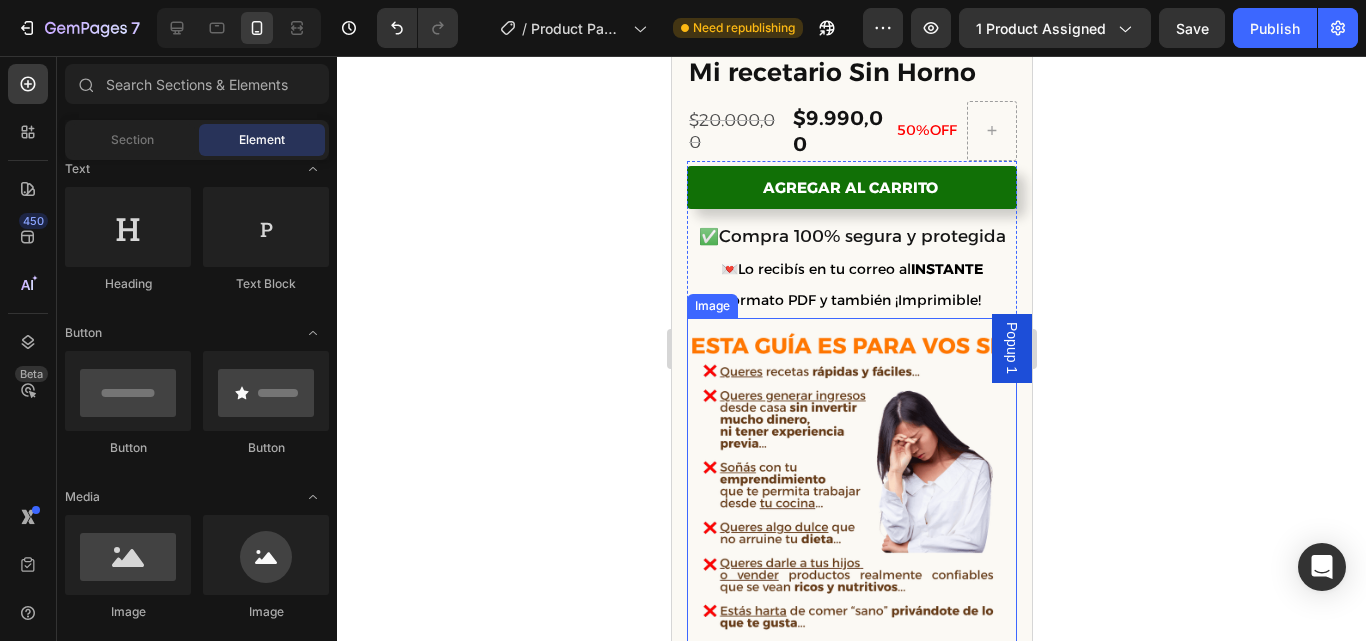 click at bounding box center [851, 648] 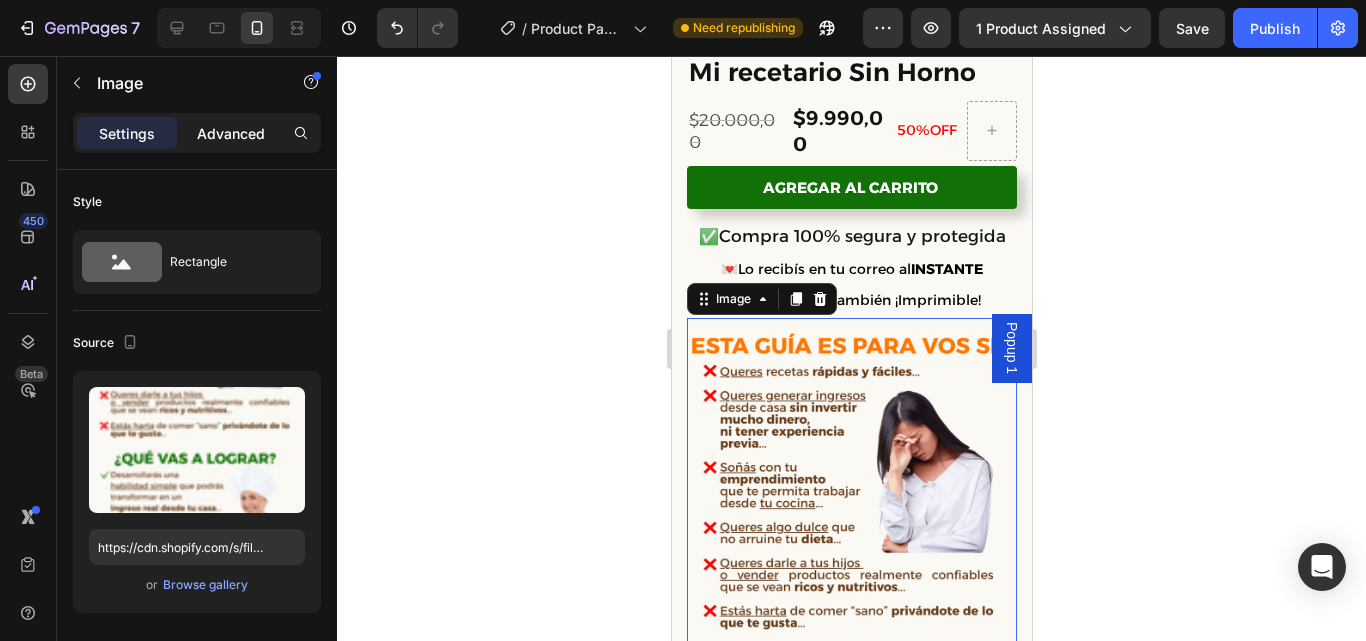 click on "Advanced" at bounding box center [231, 133] 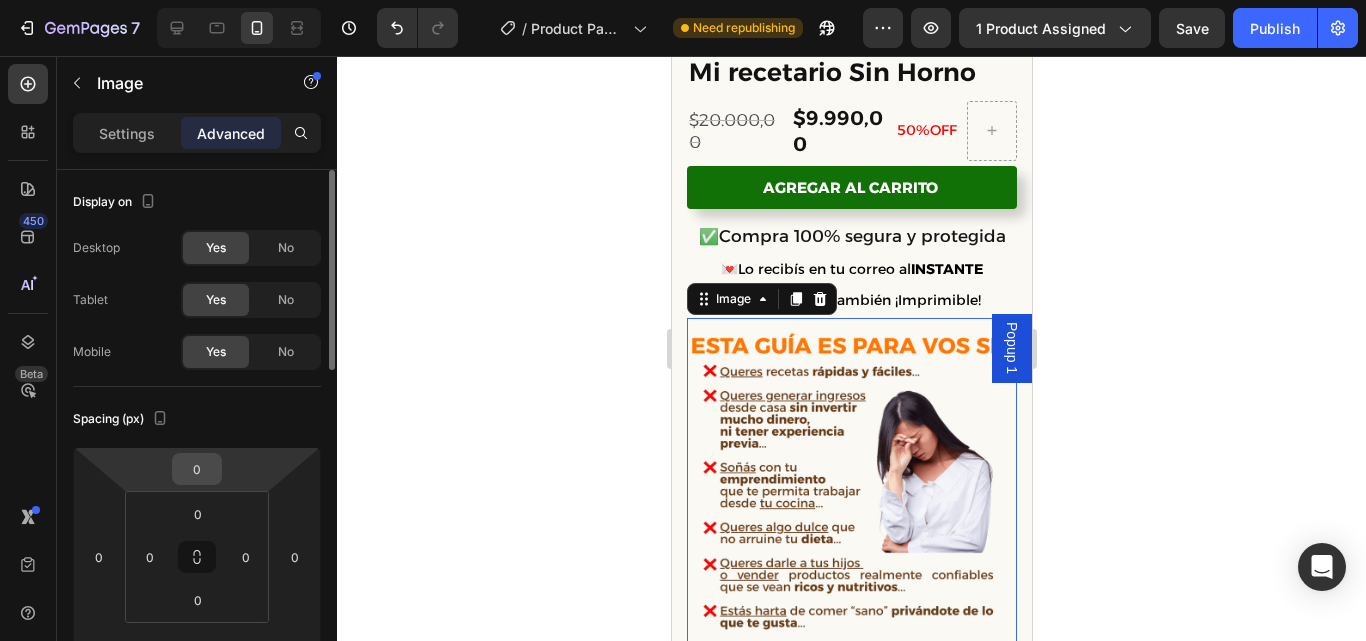 click on "0" at bounding box center [197, 469] 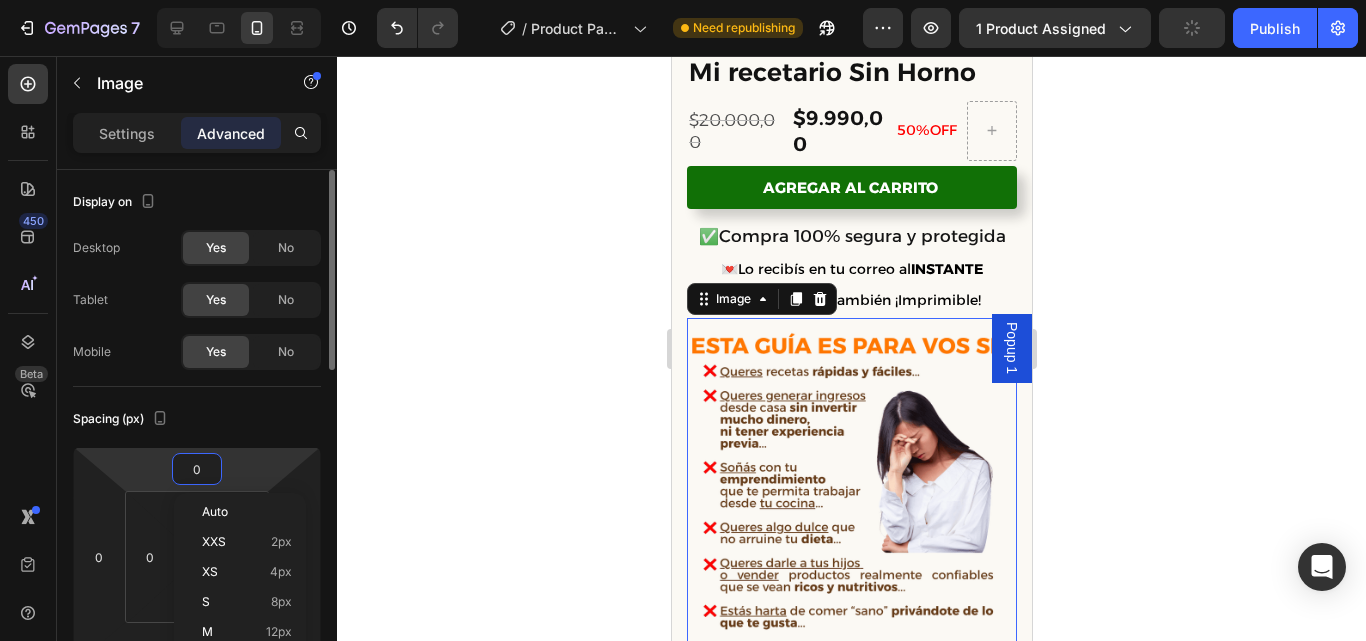type on "5" 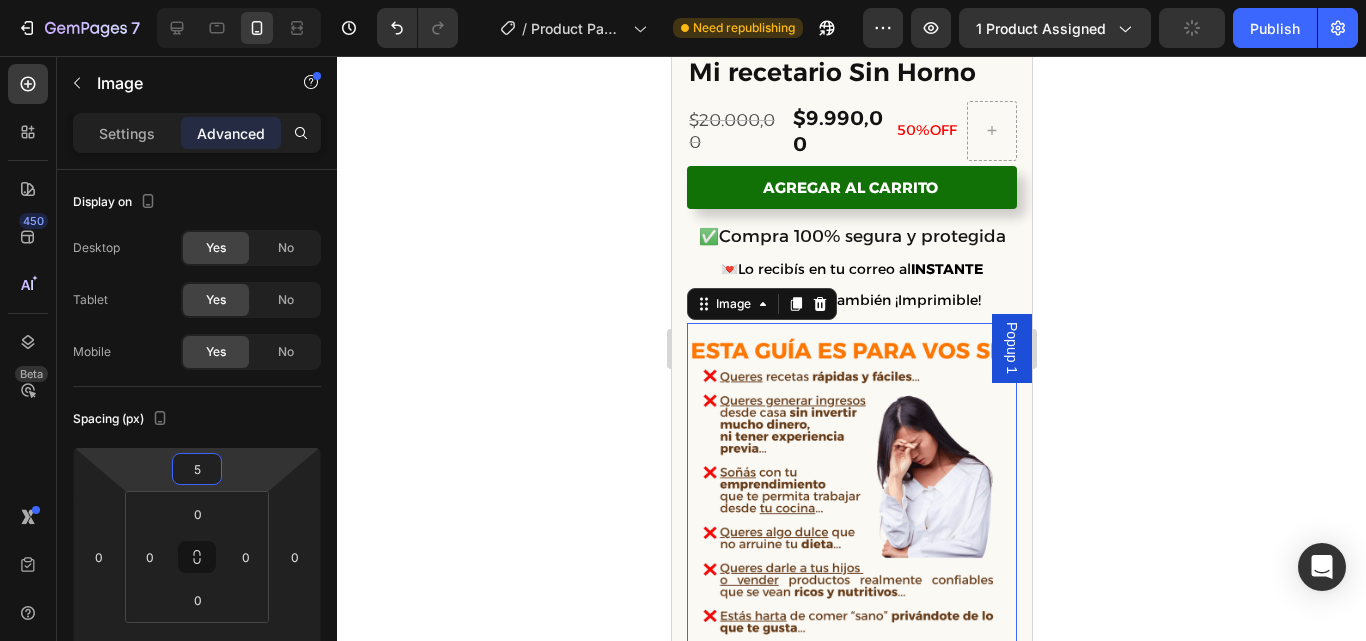 click 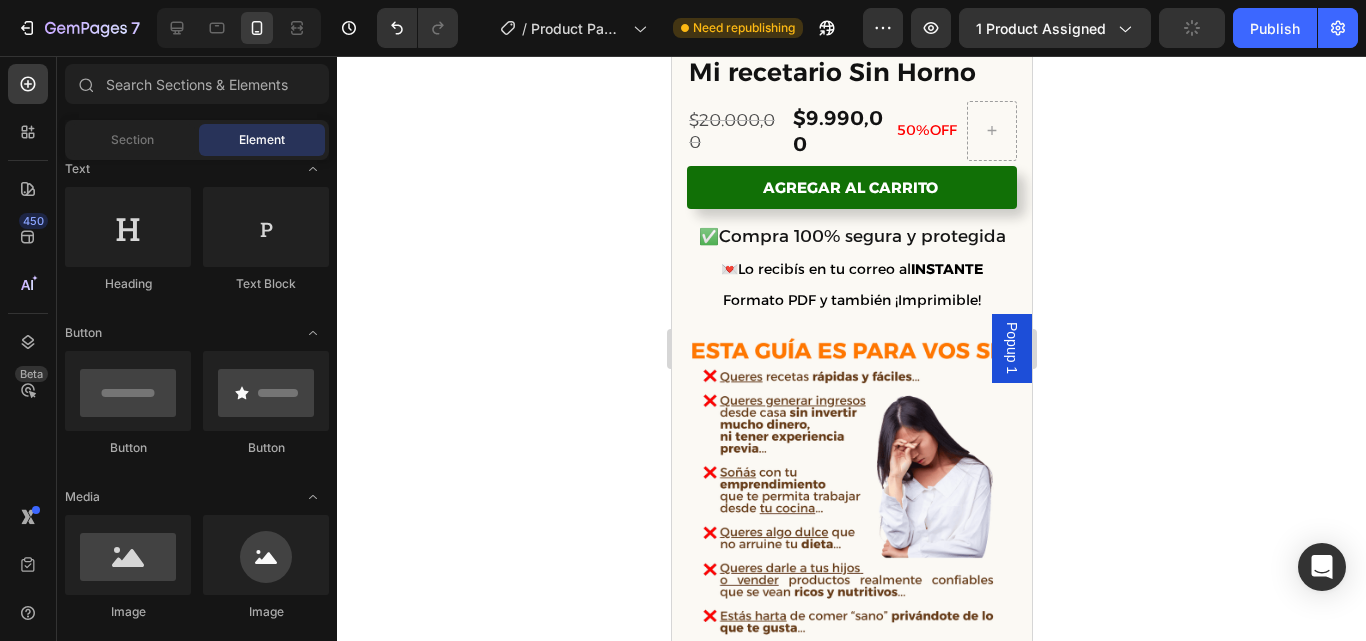 click 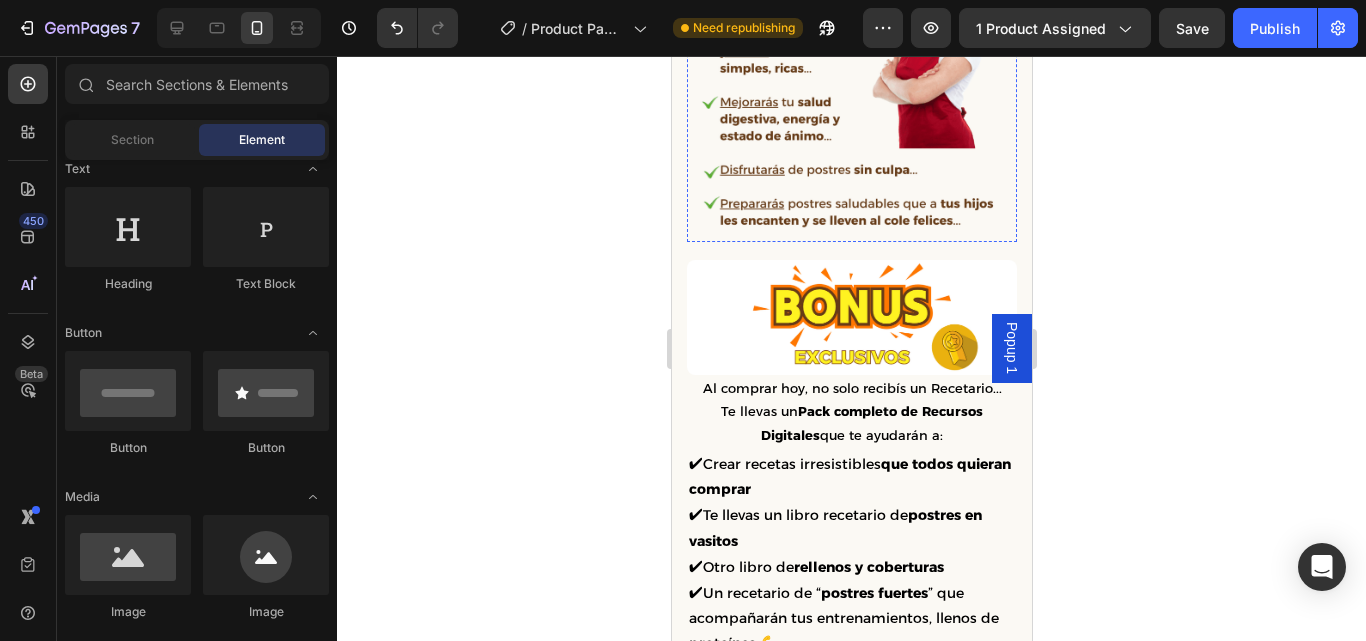 scroll, scrollTop: 1368, scrollLeft: 0, axis: vertical 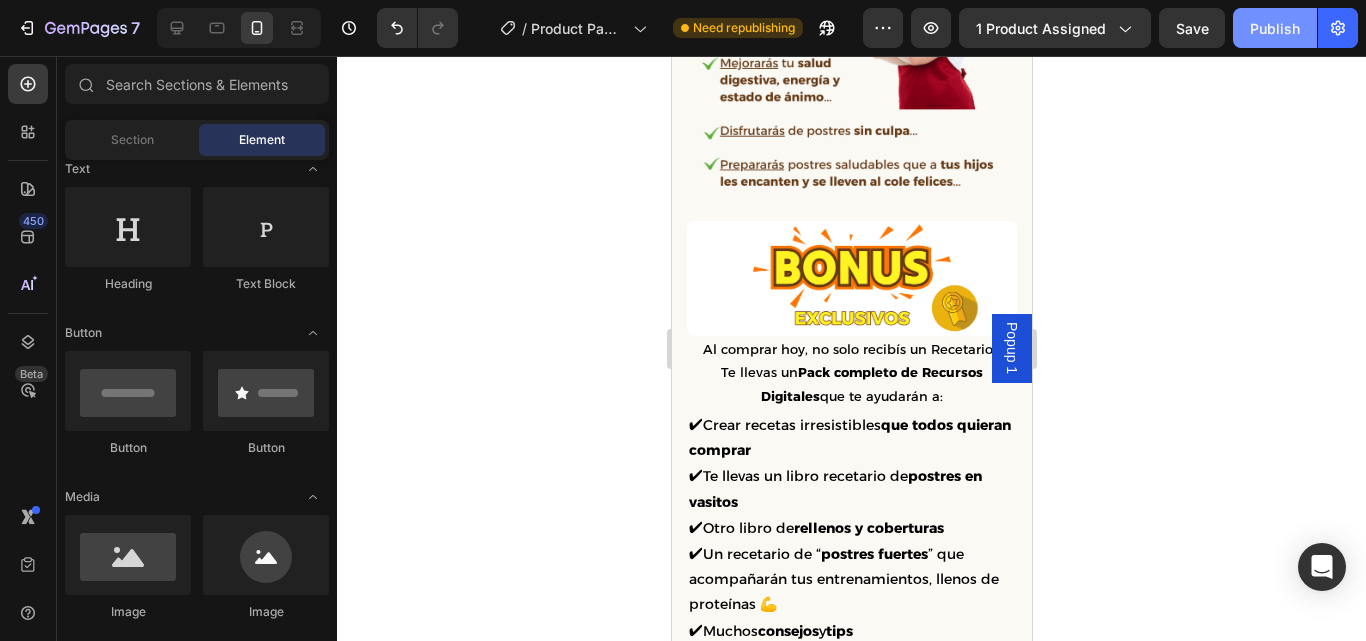 click on "Publish" at bounding box center [1275, 28] 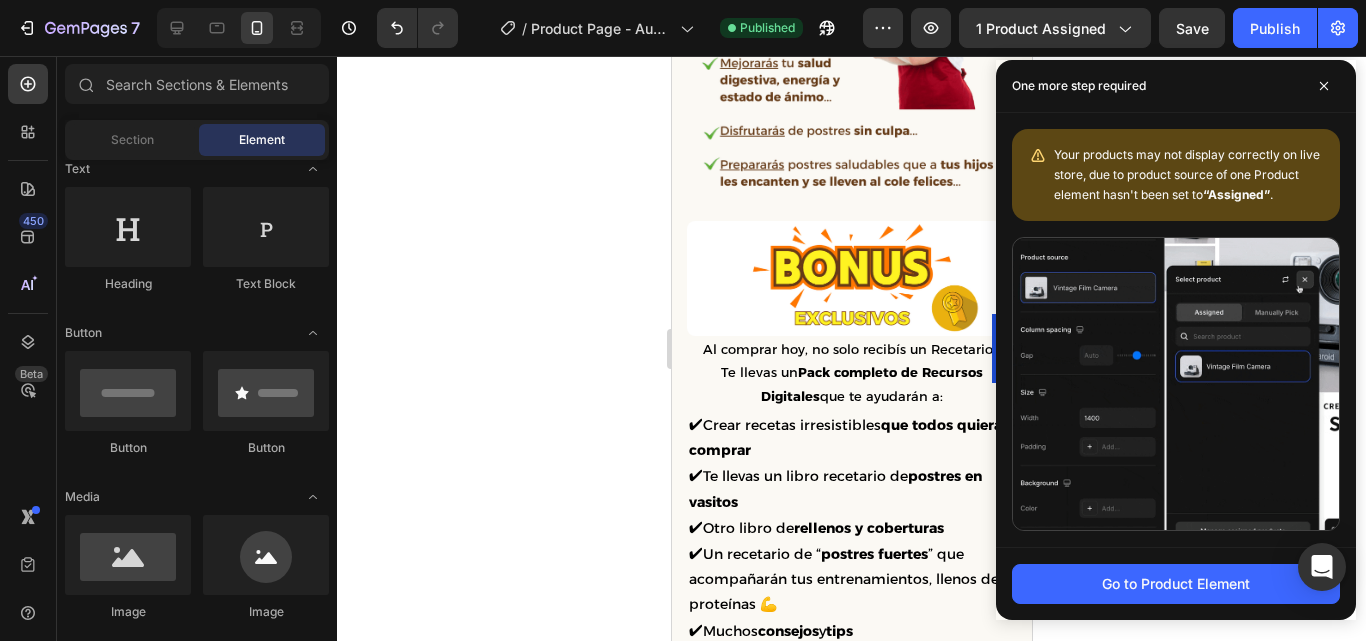 click 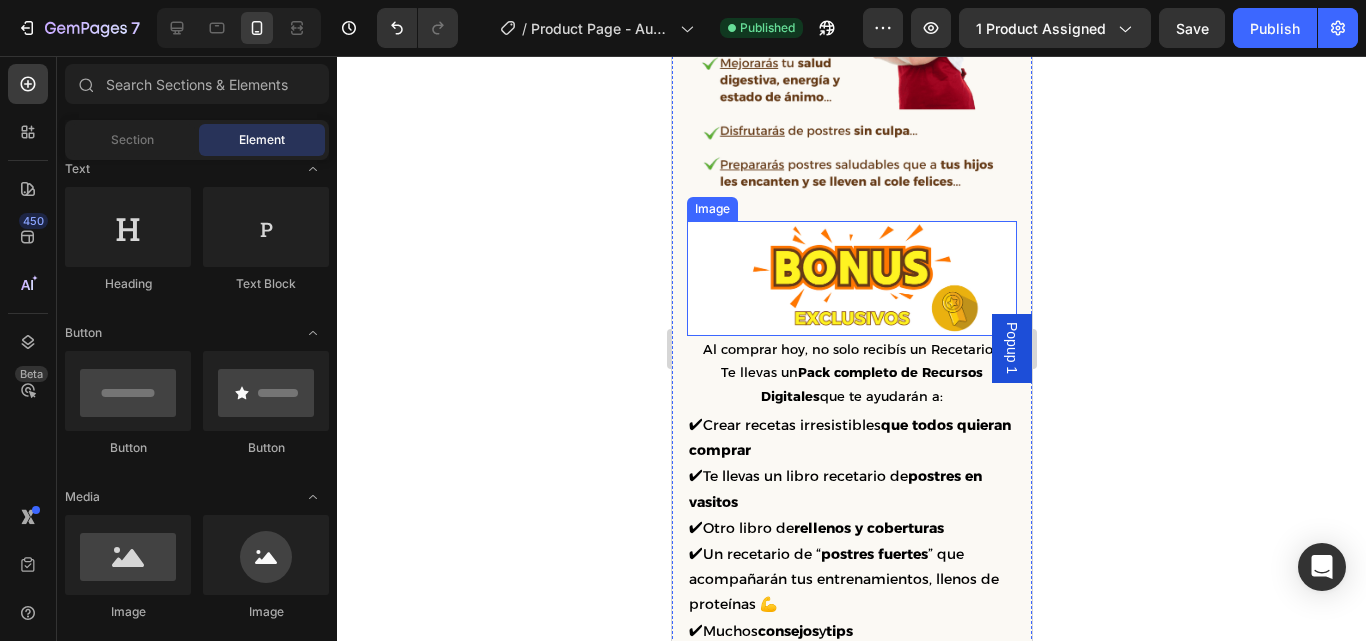 click at bounding box center [851, 278] 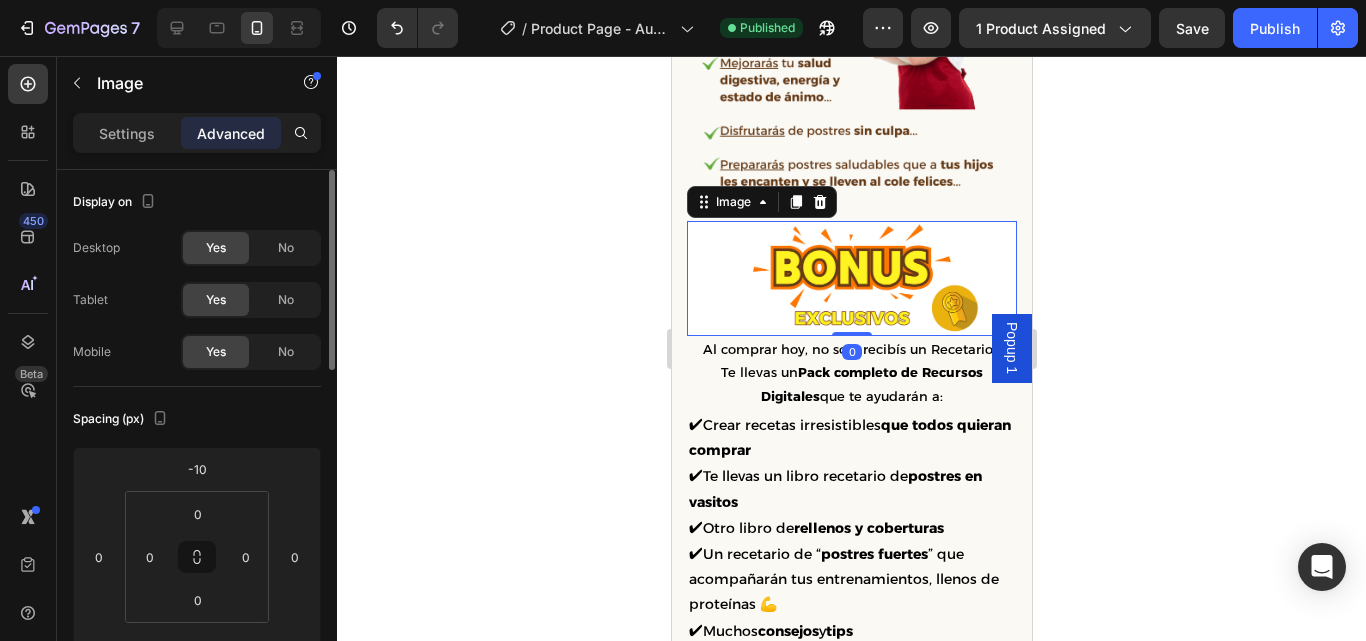 click on "Settings" at bounding box center (127, 133) 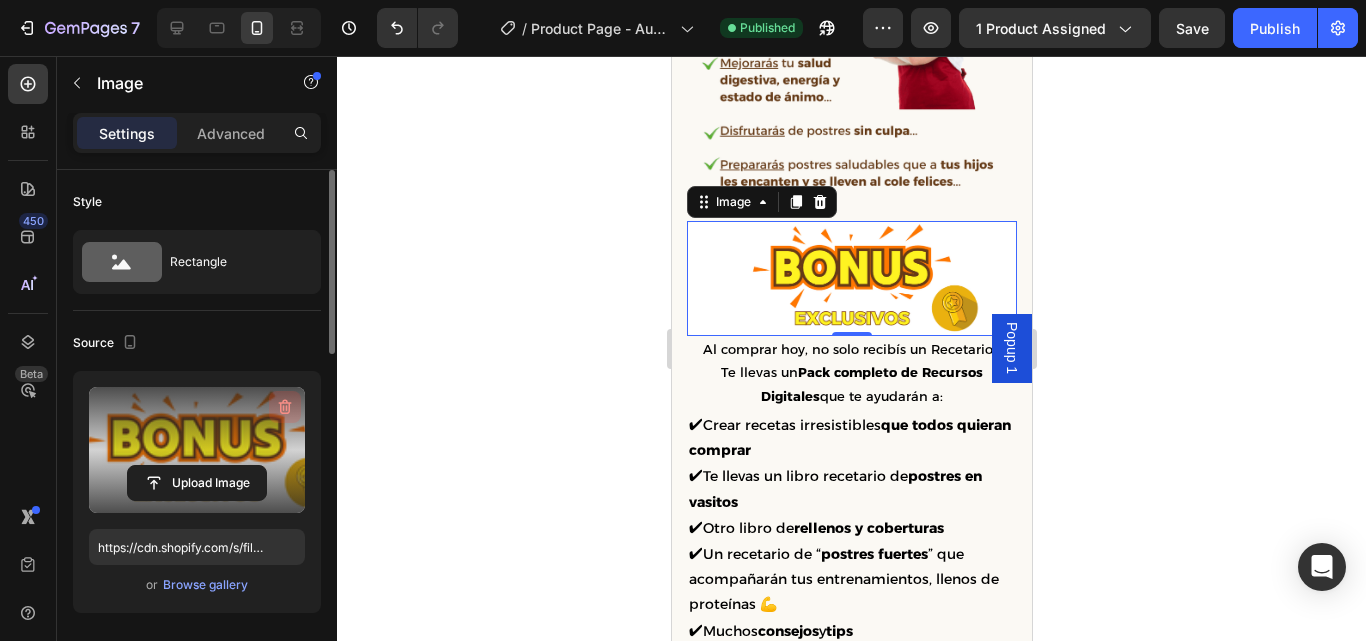 click 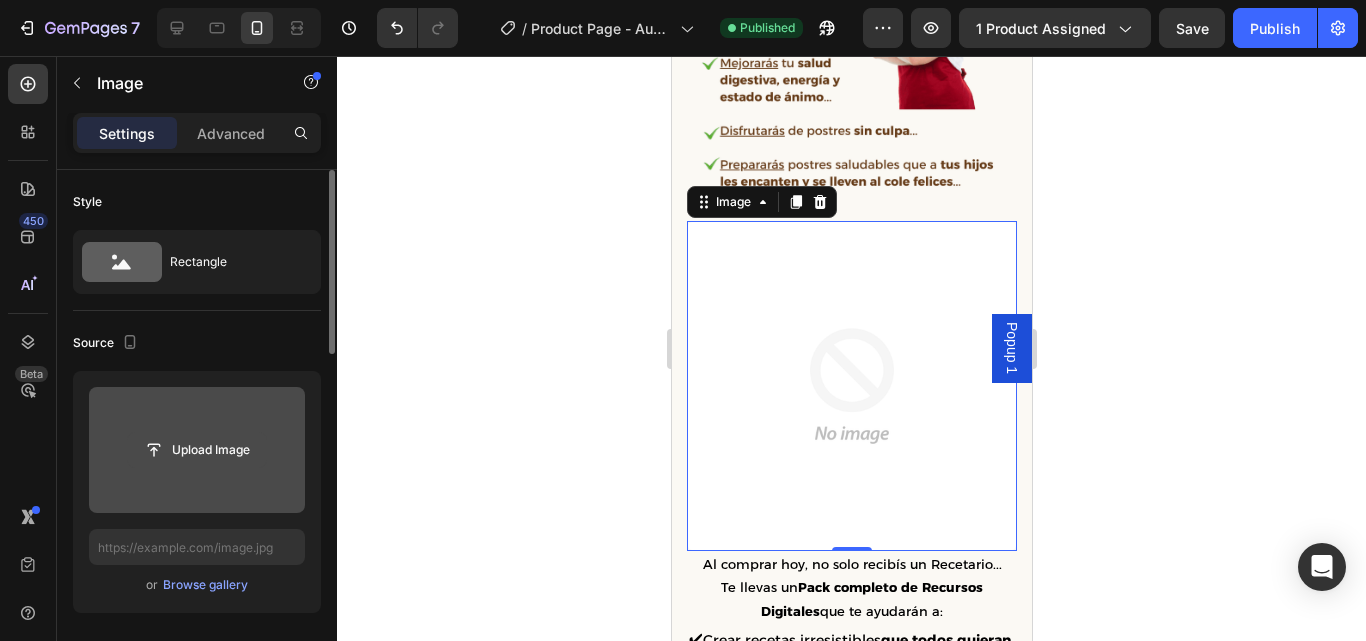 click 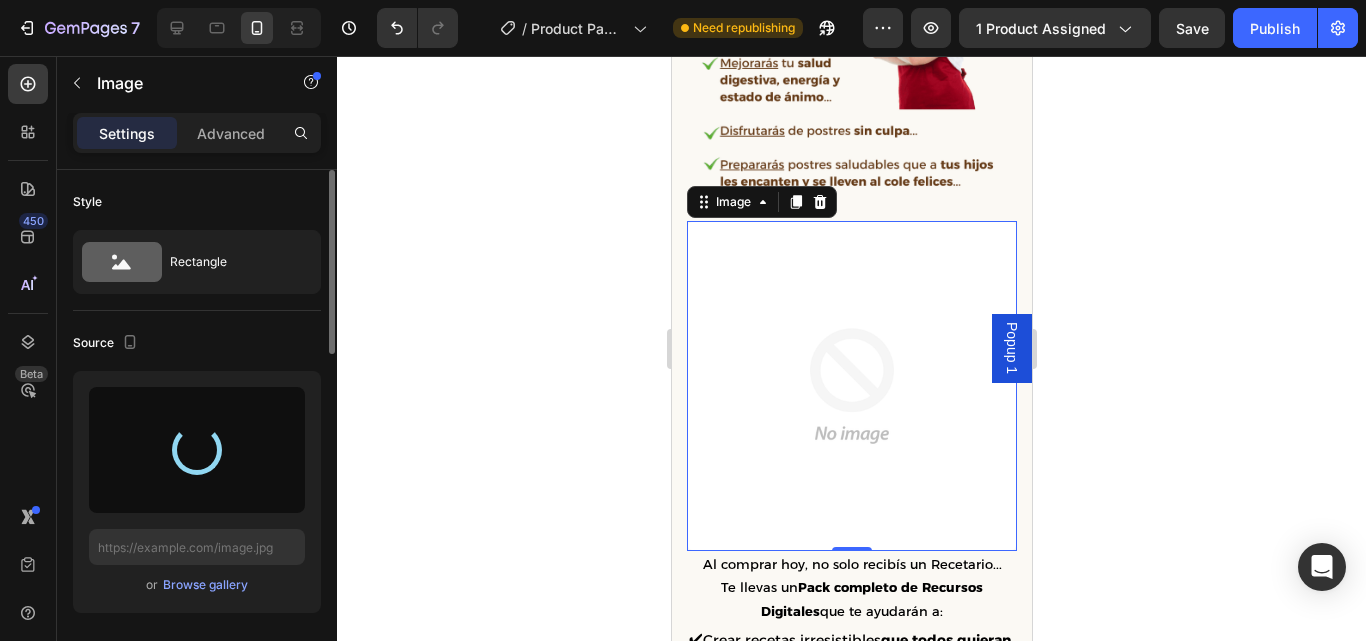 type on "https://cdn.shopify.com/s/files/1/0654/0512/4739/files/gempages_578022582096233148-0713c428-63ec-486e-882d-d6a6cbaaec0c.jpg" 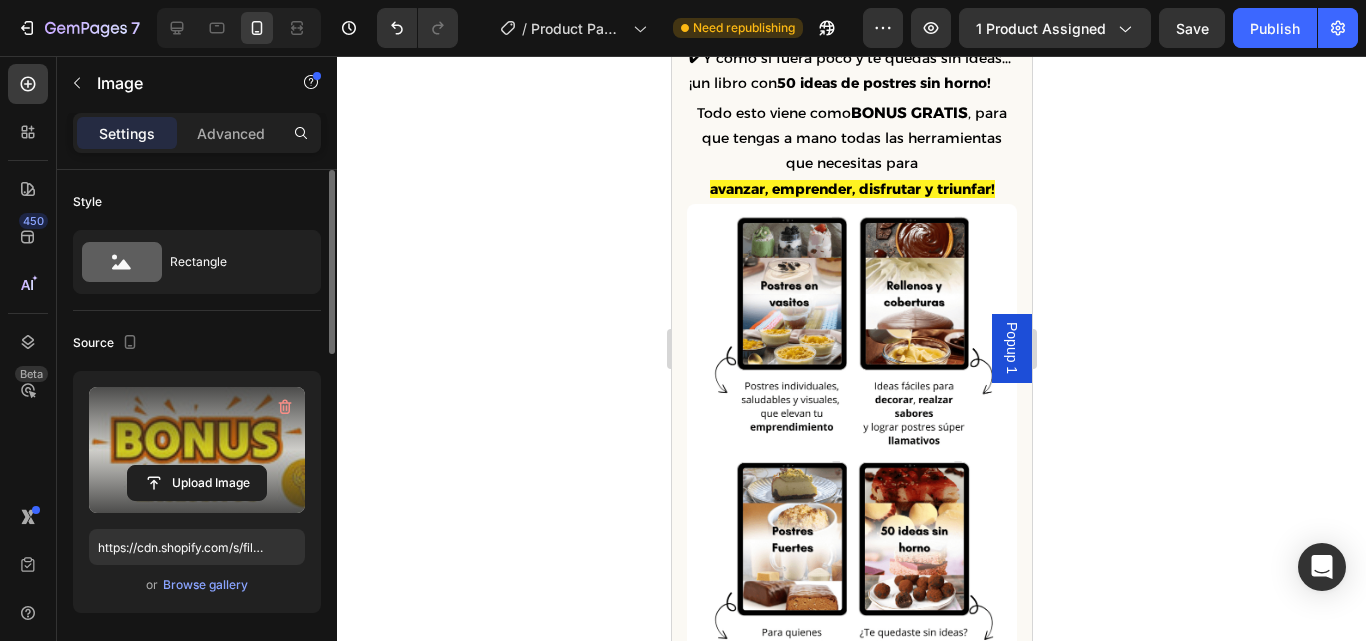 scroll, scrollTop: 1980, scrollLeft: 0, axis: vertical 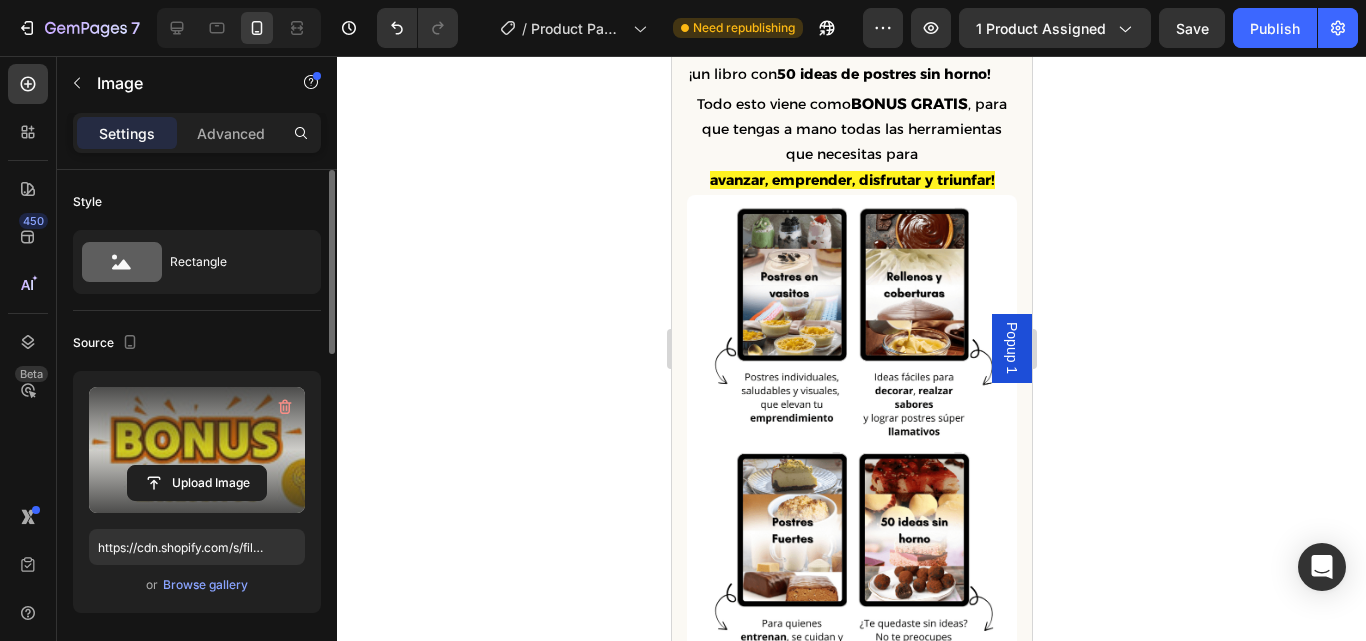 click at bounding box center (851, 434) 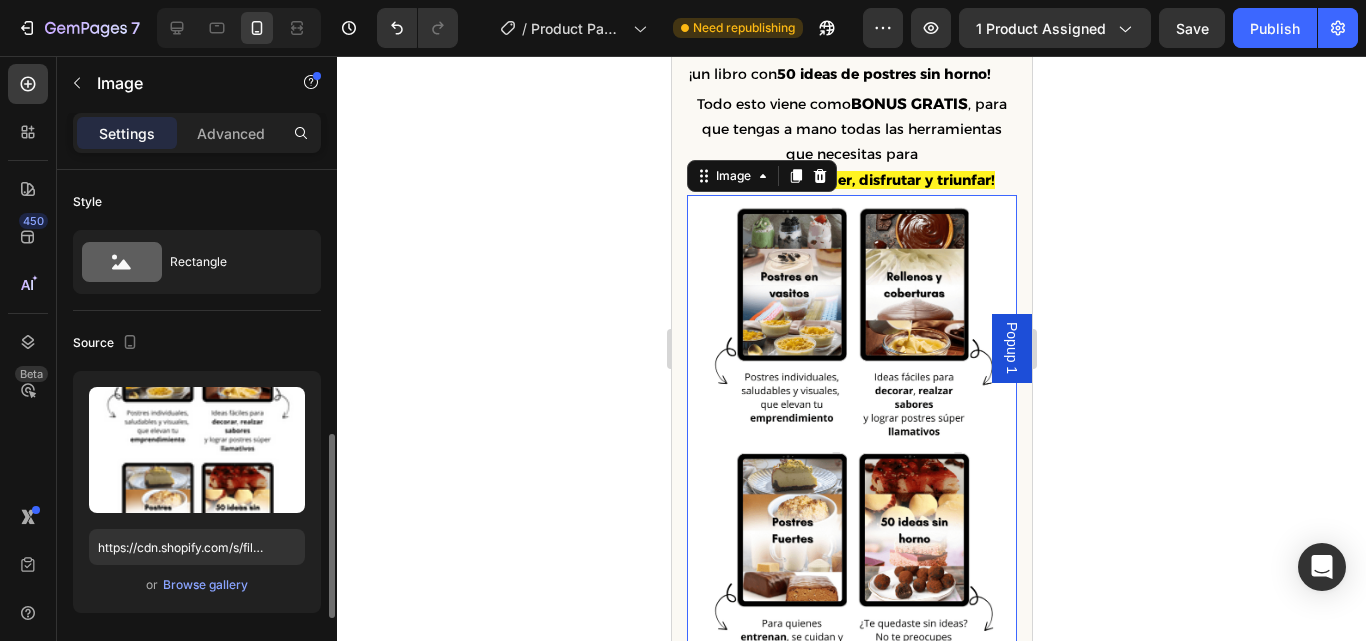 scroll, scrollTop: 196, scrollLeft: 0, axis: vertical 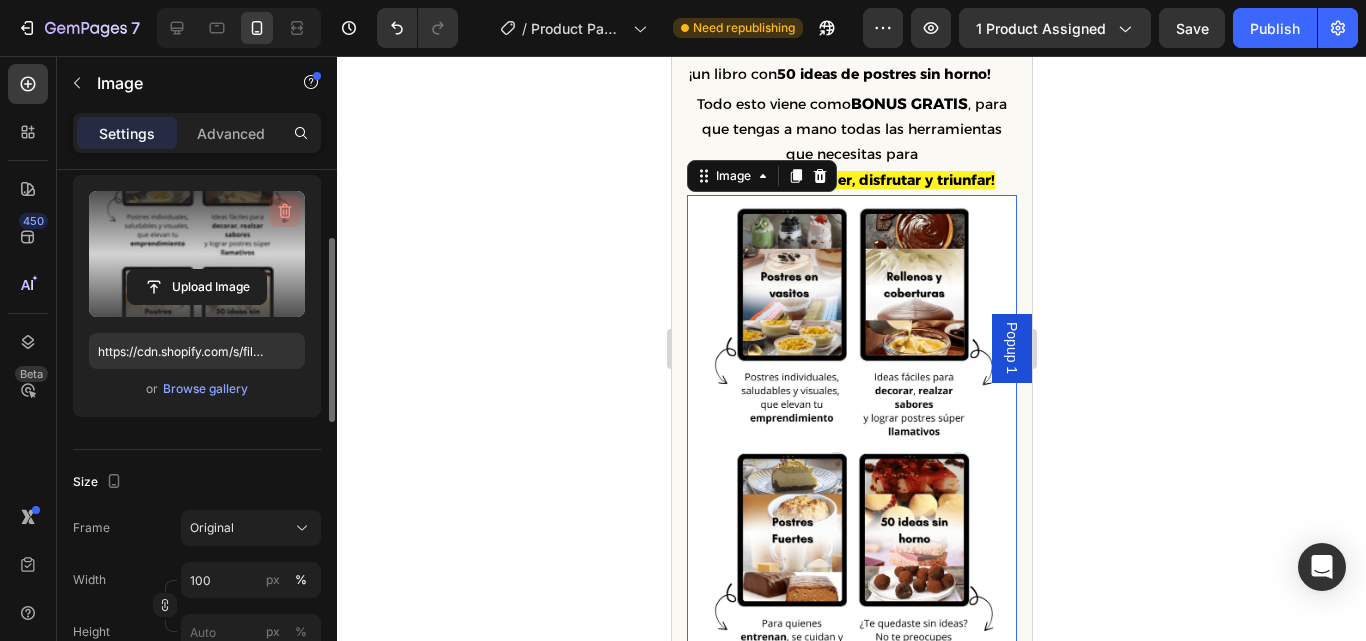 click 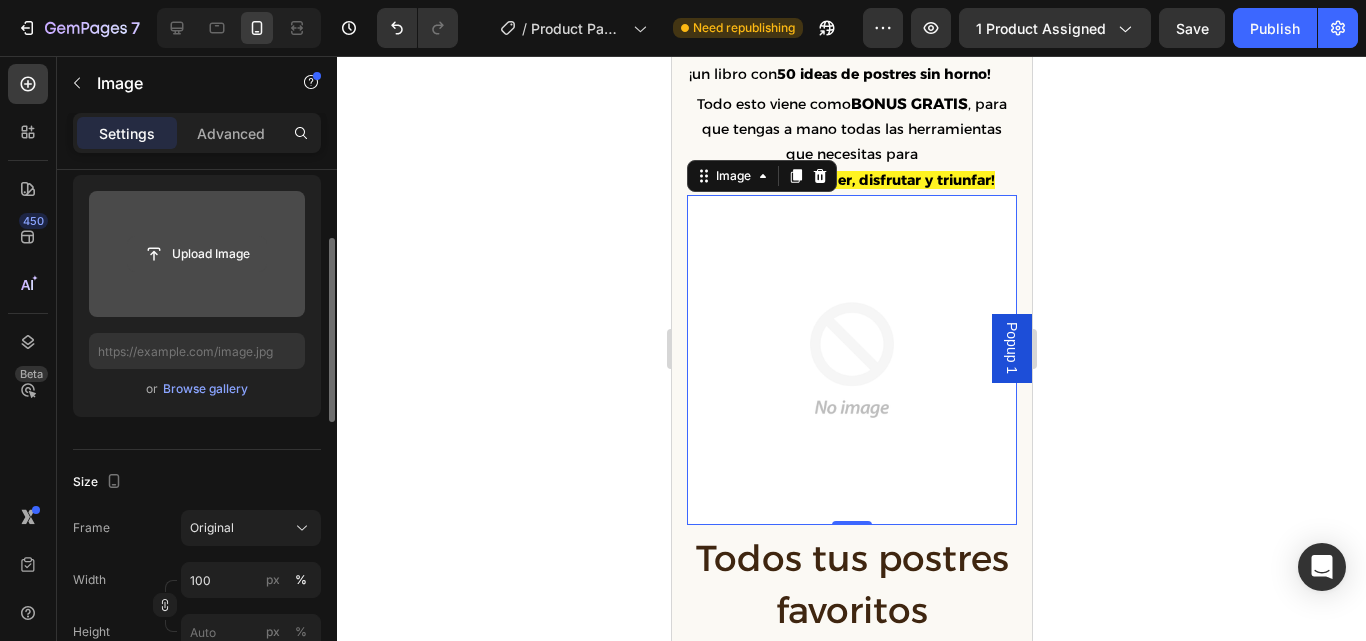 click 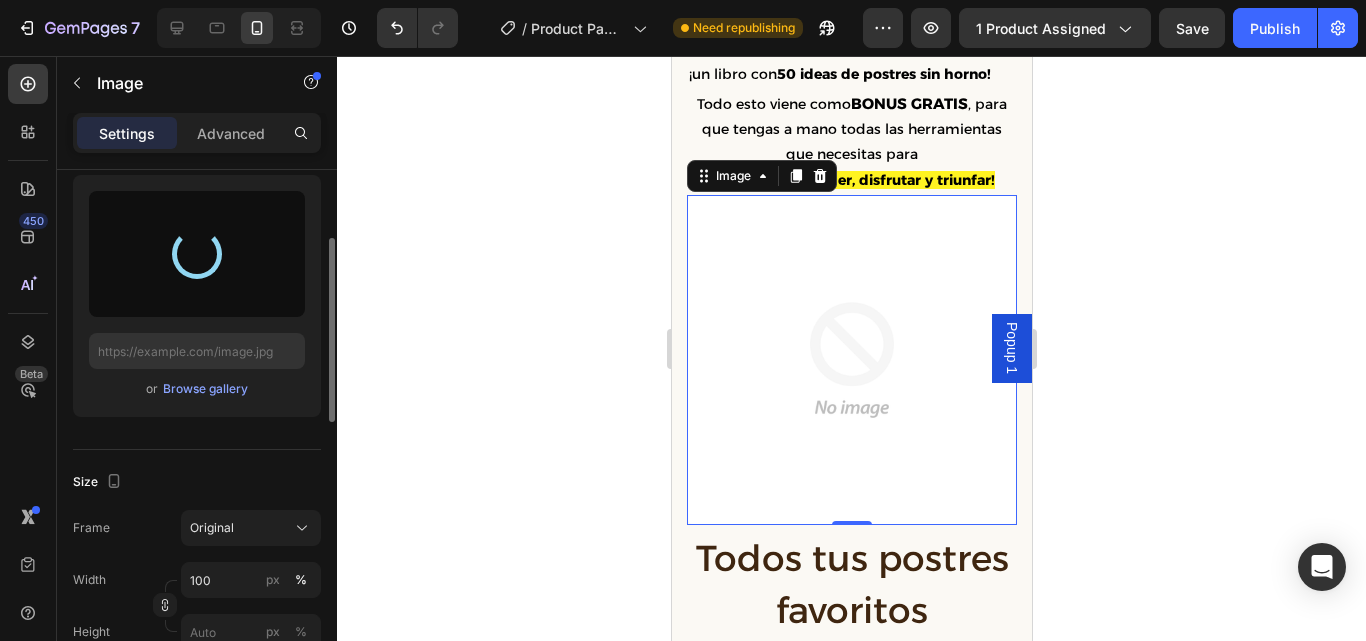 type on "https://cdn.shopify.com/s/files/1/0654/0512/4739/files/gempages_578022582096233148-ae736200-f2ca-48a1-872e-9f2b99b4b68f.png" 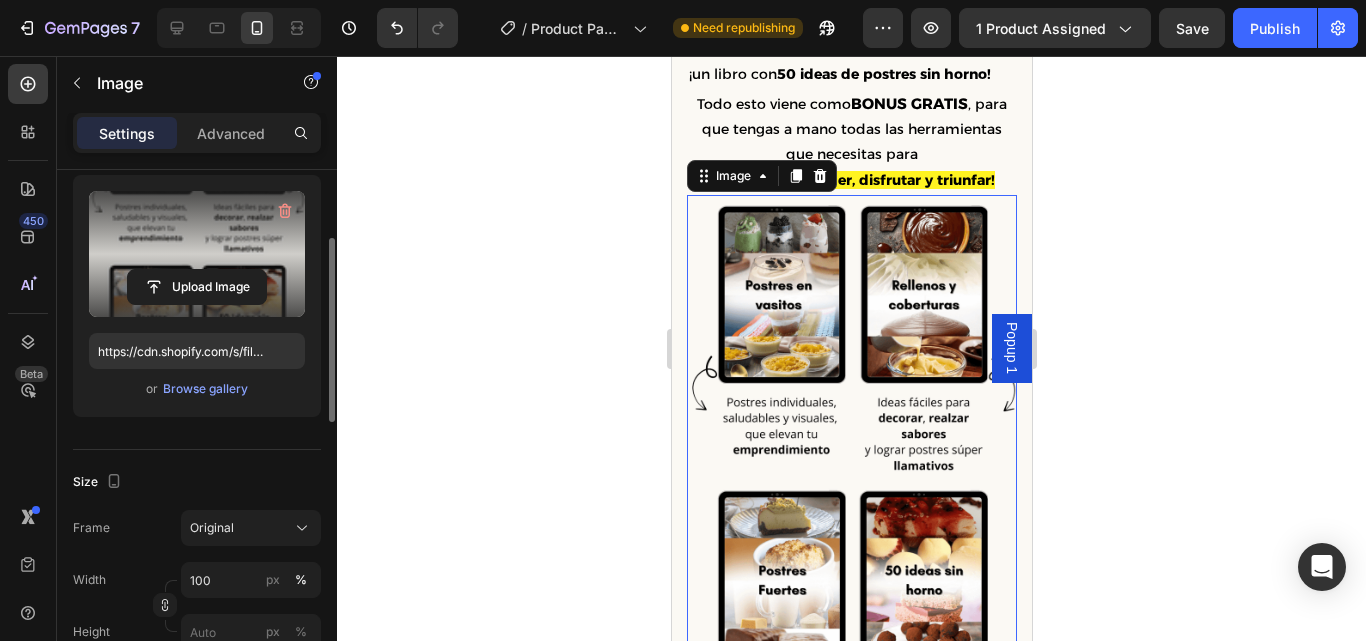 click 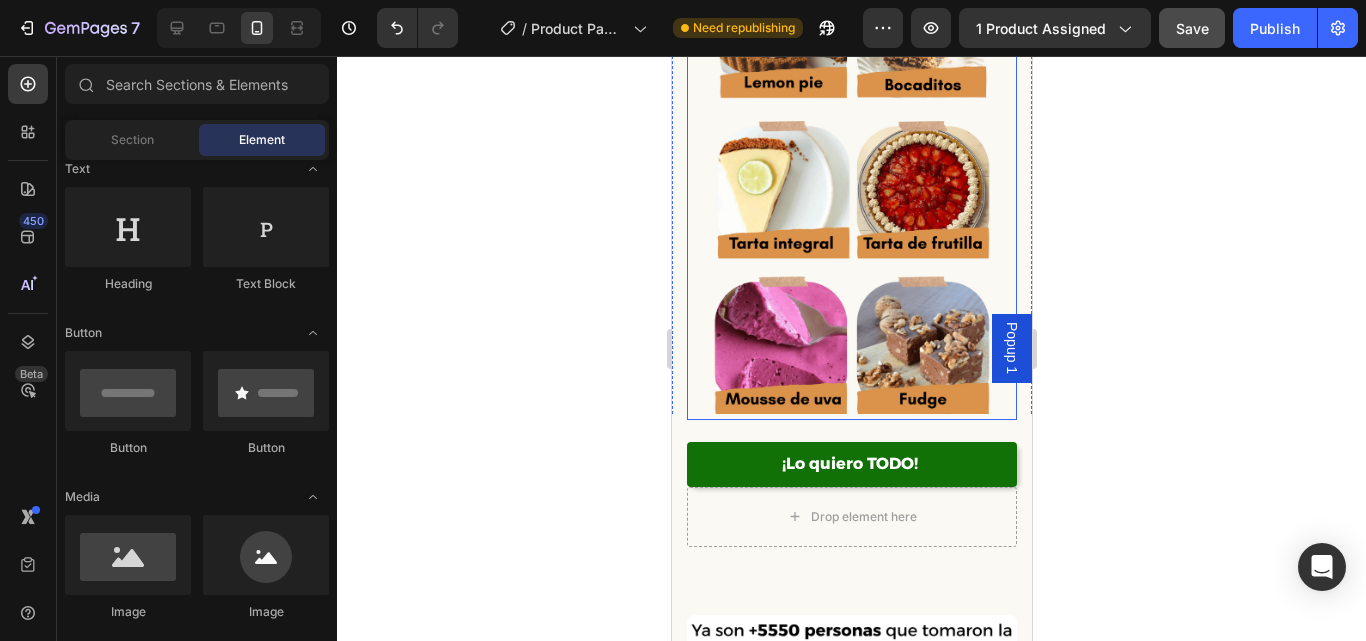 scroll, scrollTop: 2986, scrollLeft: 0, axis: vertical 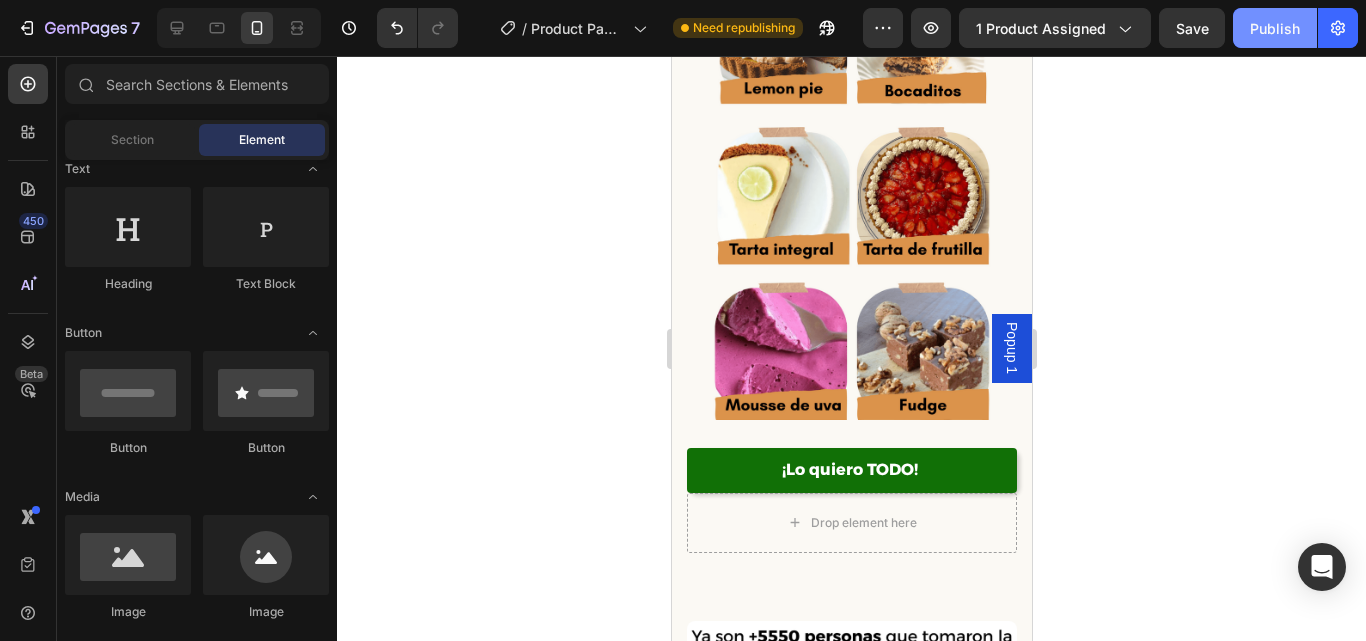 click on "Publish" at bounding box center (1275, 28) 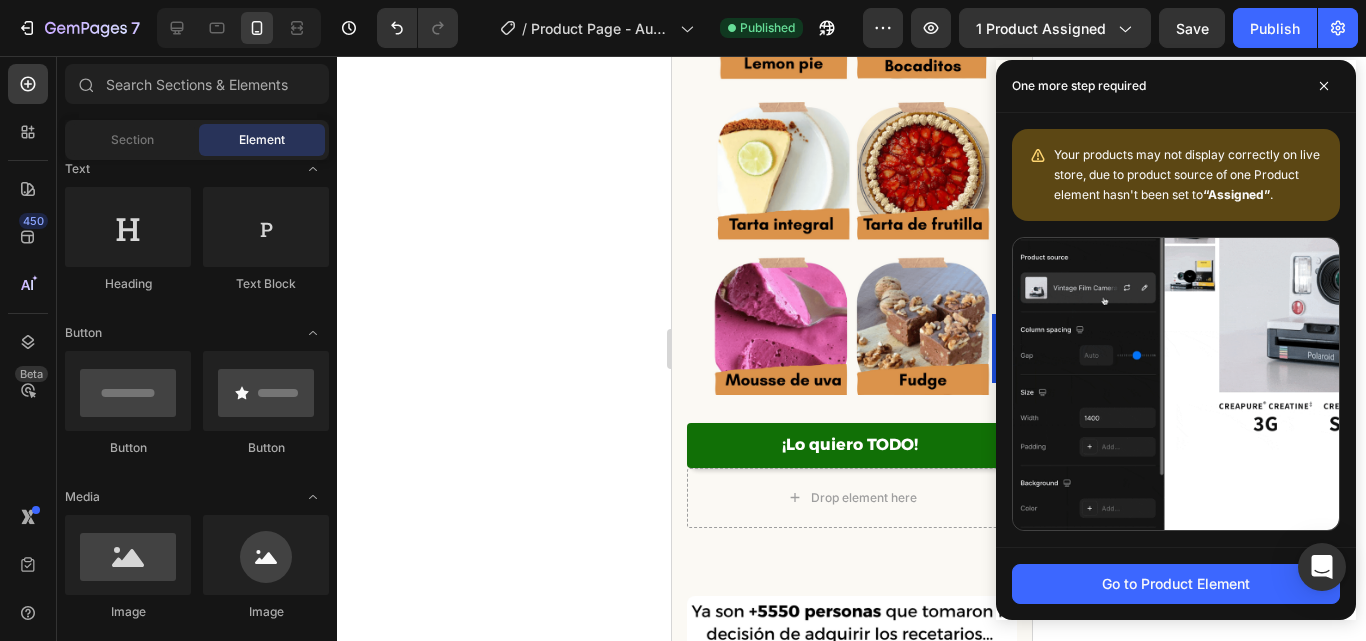 scroll, scrollTop: 3165, scrollLeft: 0, axis: vertical 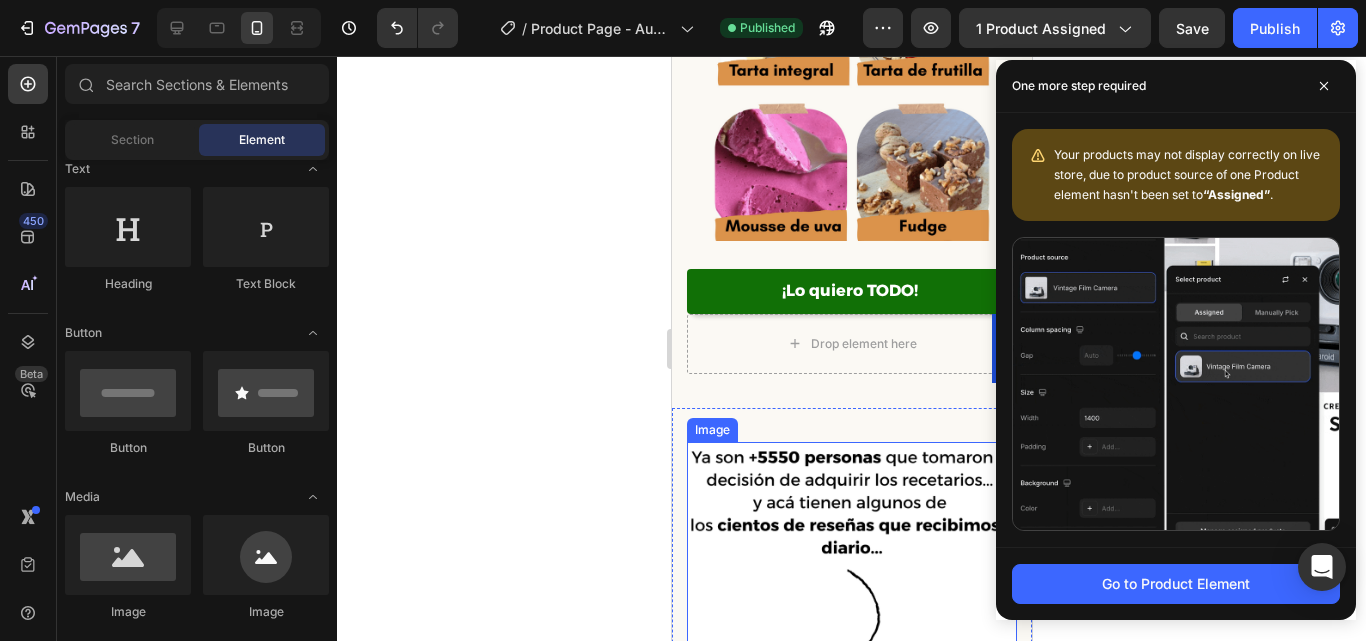 click at bounding box center (851, 566) 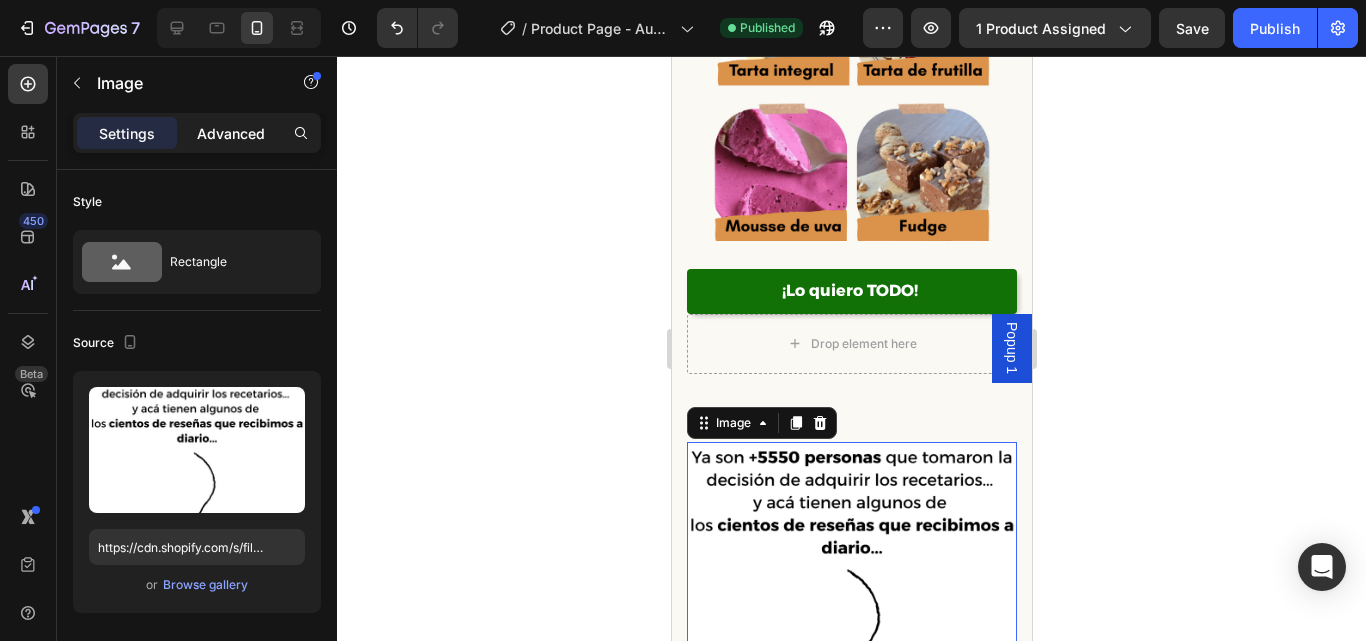 click on "Advanced" 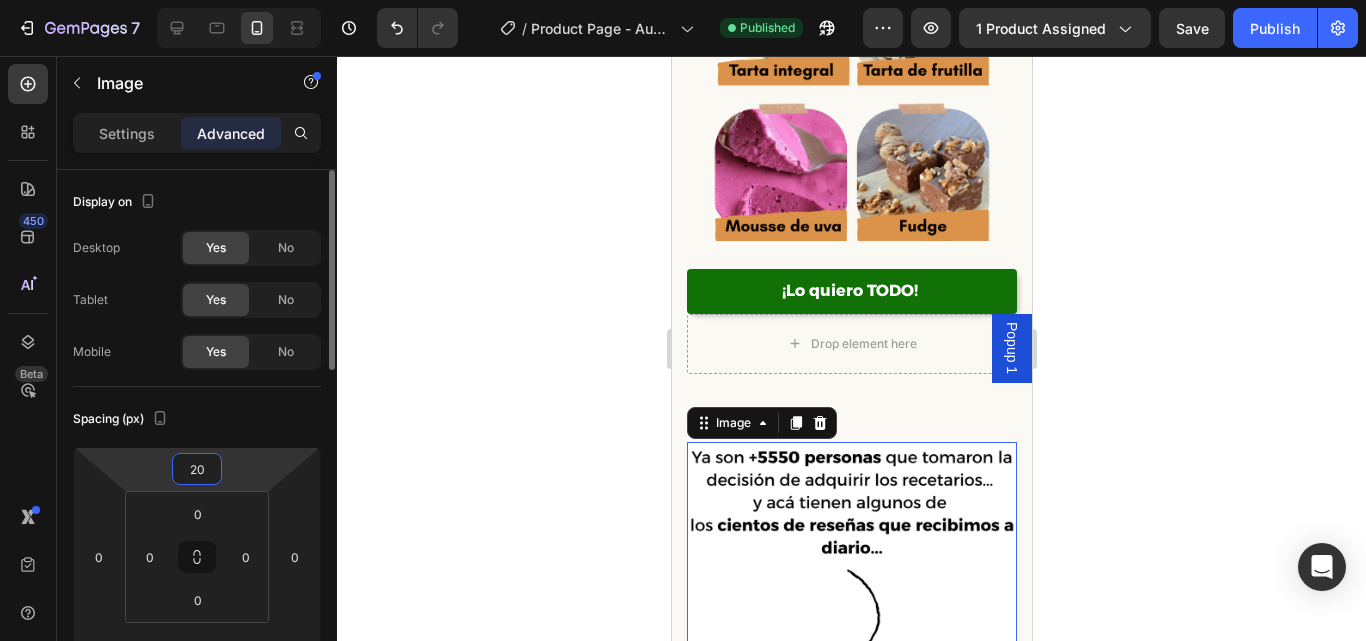 click on "20" at bounding box center [197, 469] 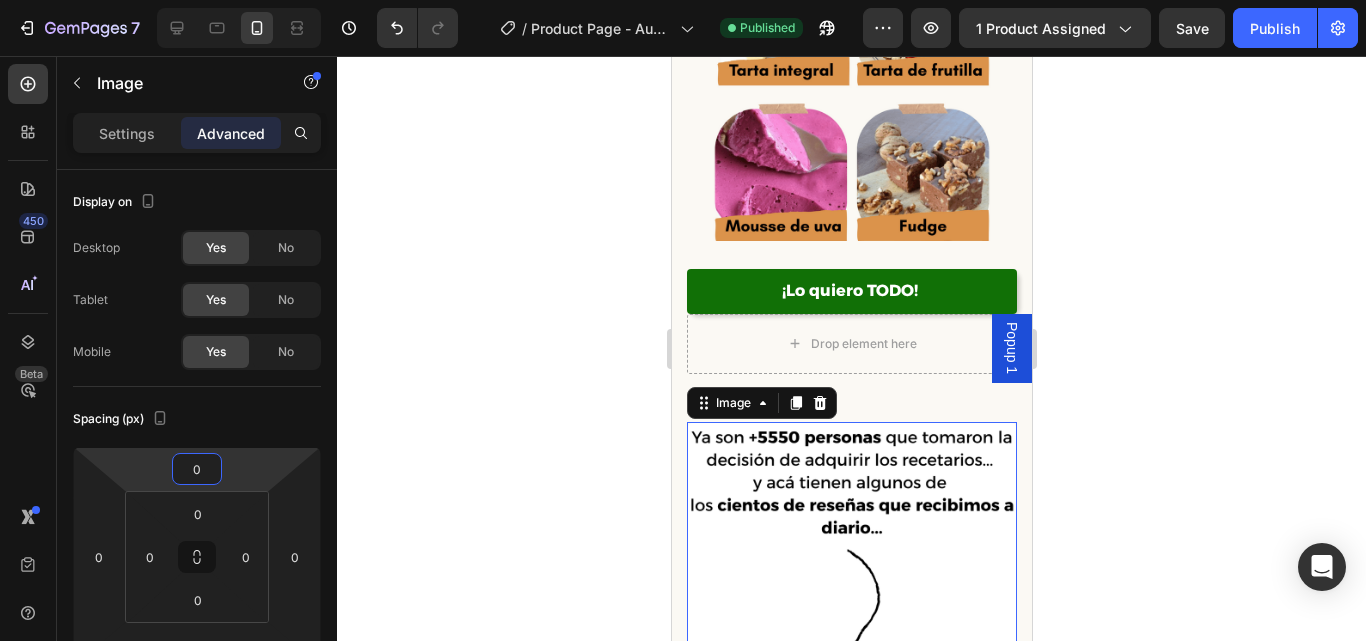 type on "0" 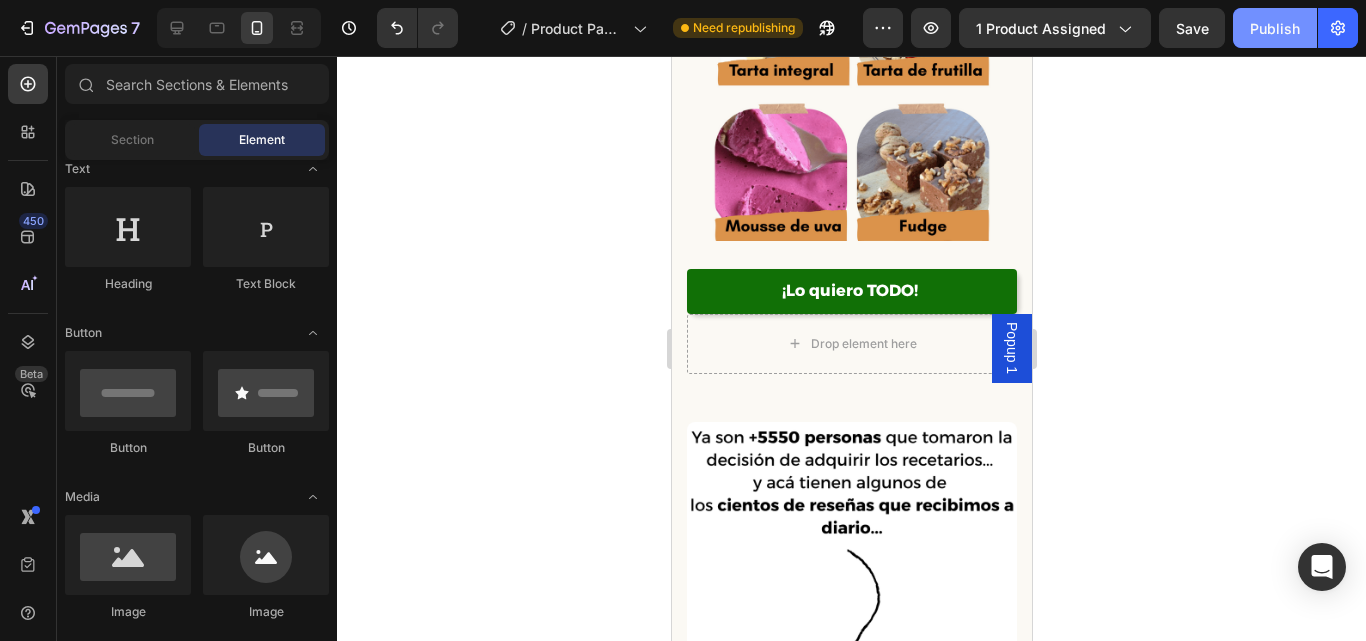 click on "Publish" at bounding box center (1275, 28) 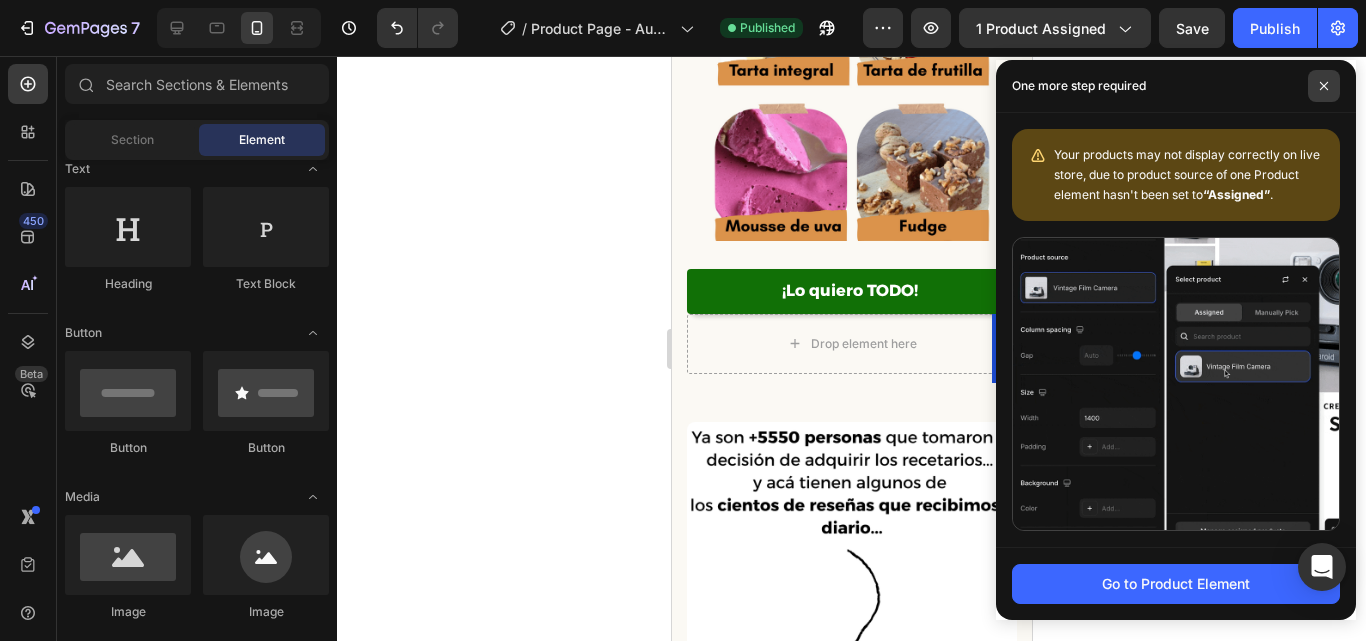 click at bounding box center [1324, 86] 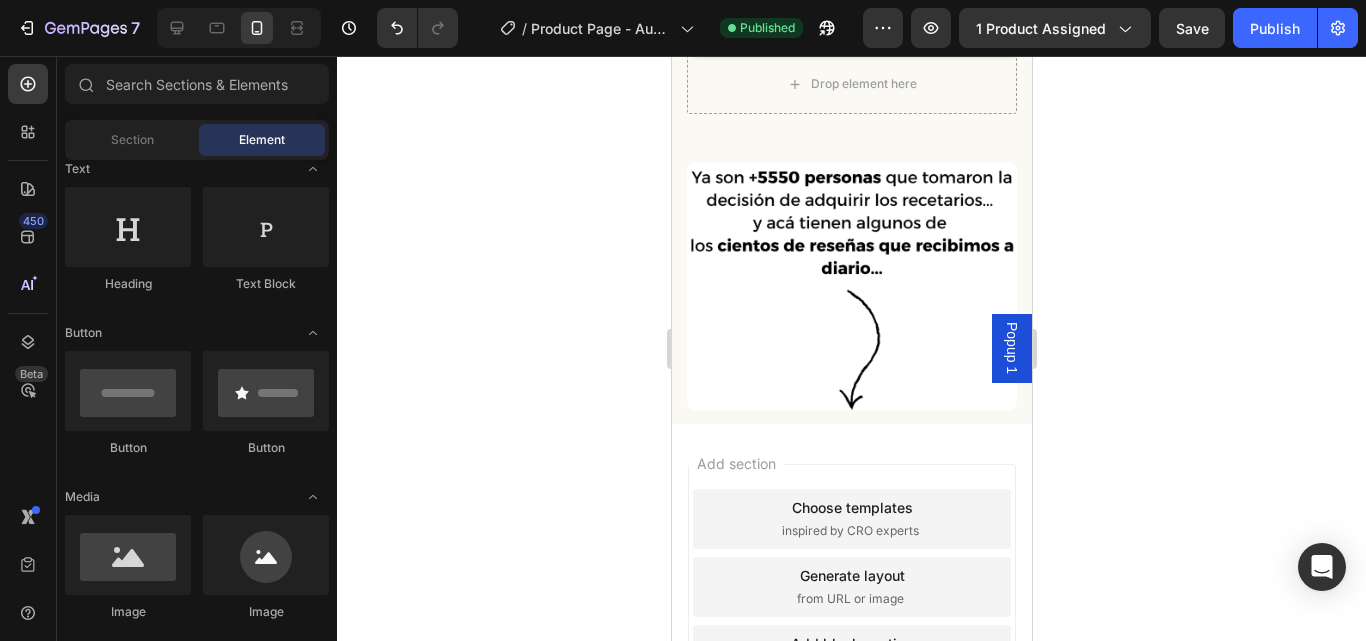 scroll, scrollTop: 3351, scrollLeft: 0, axis: vertical 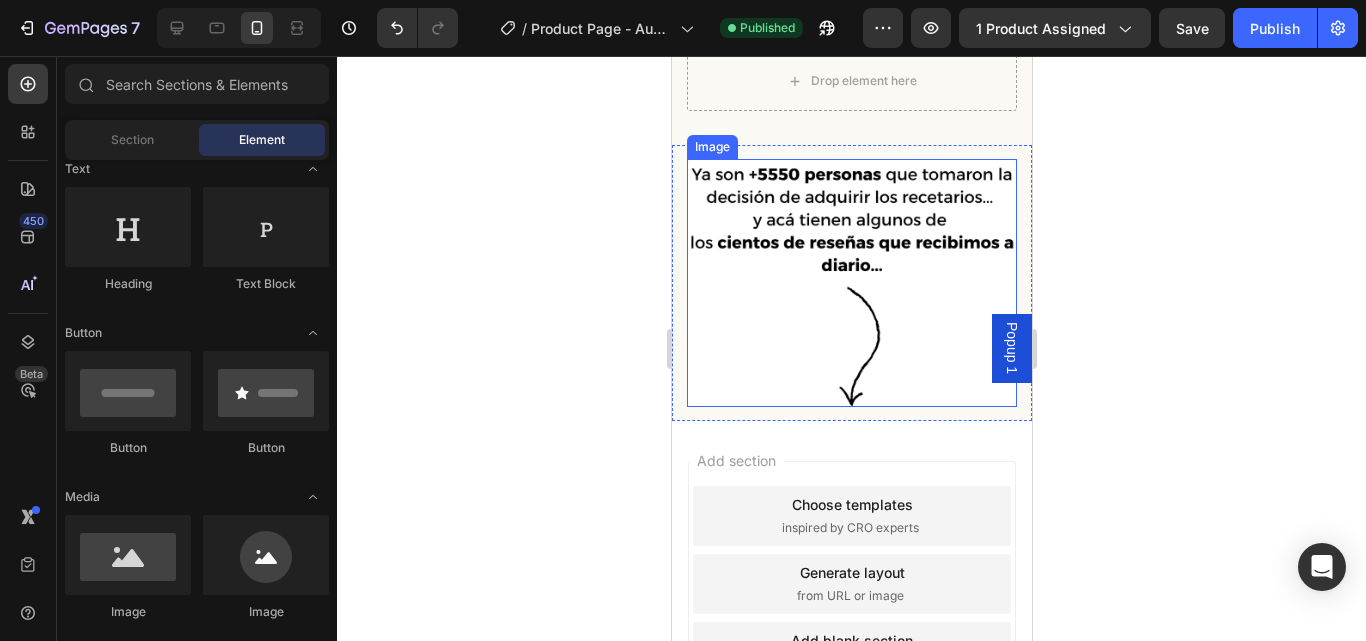 click at bounding box center [851, 283] 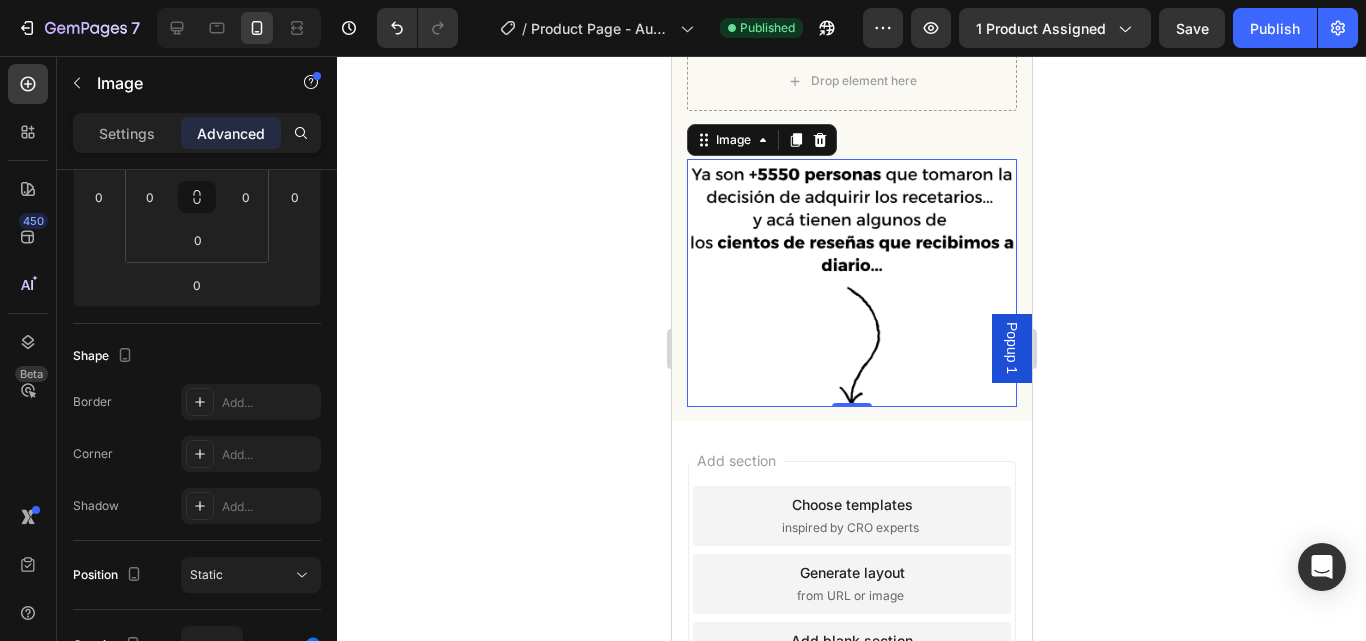 scroll, scrollTop: 780, scrollLeft: 0, axis: vertical 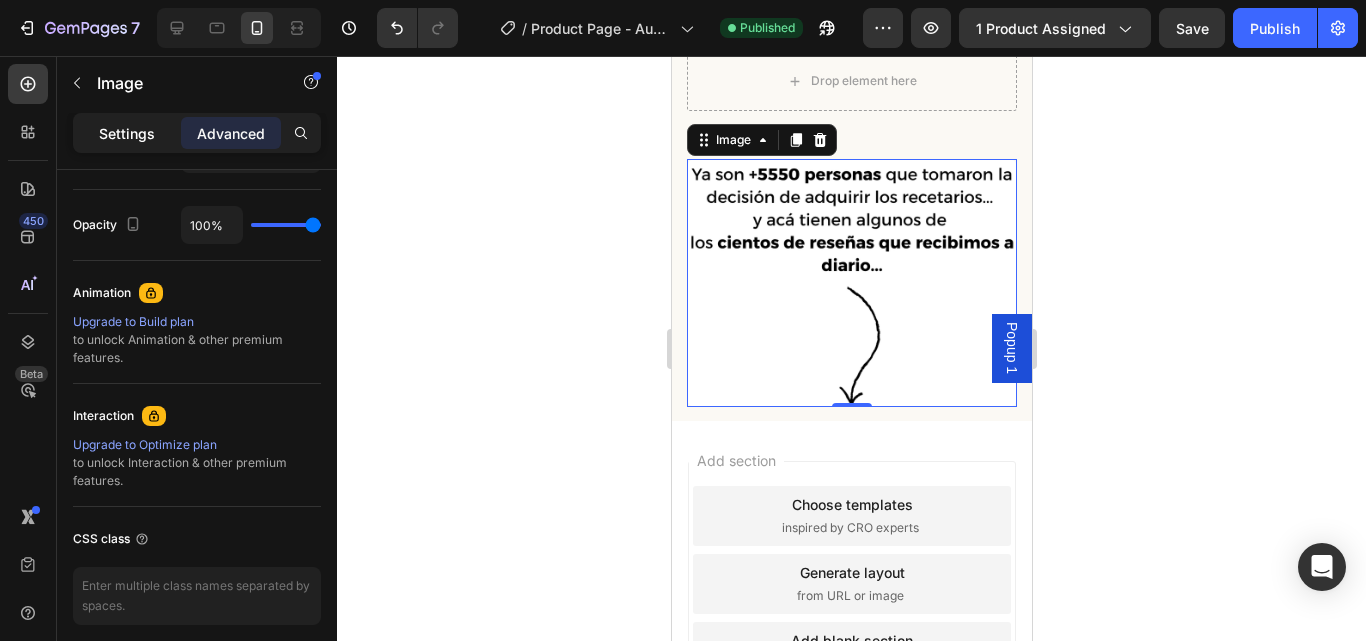 click on "Settings" at bounding box center [127, 133] 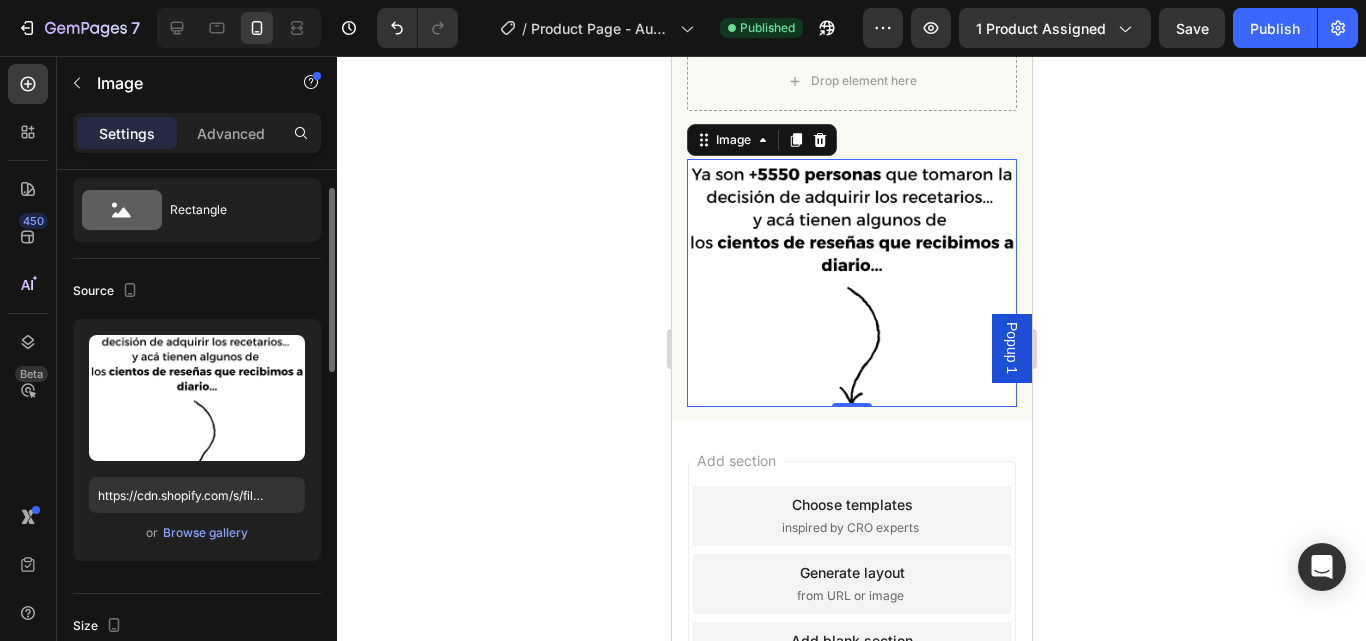 scroll, scrollTop: 46, scrollLeft: 0, axis: vertical 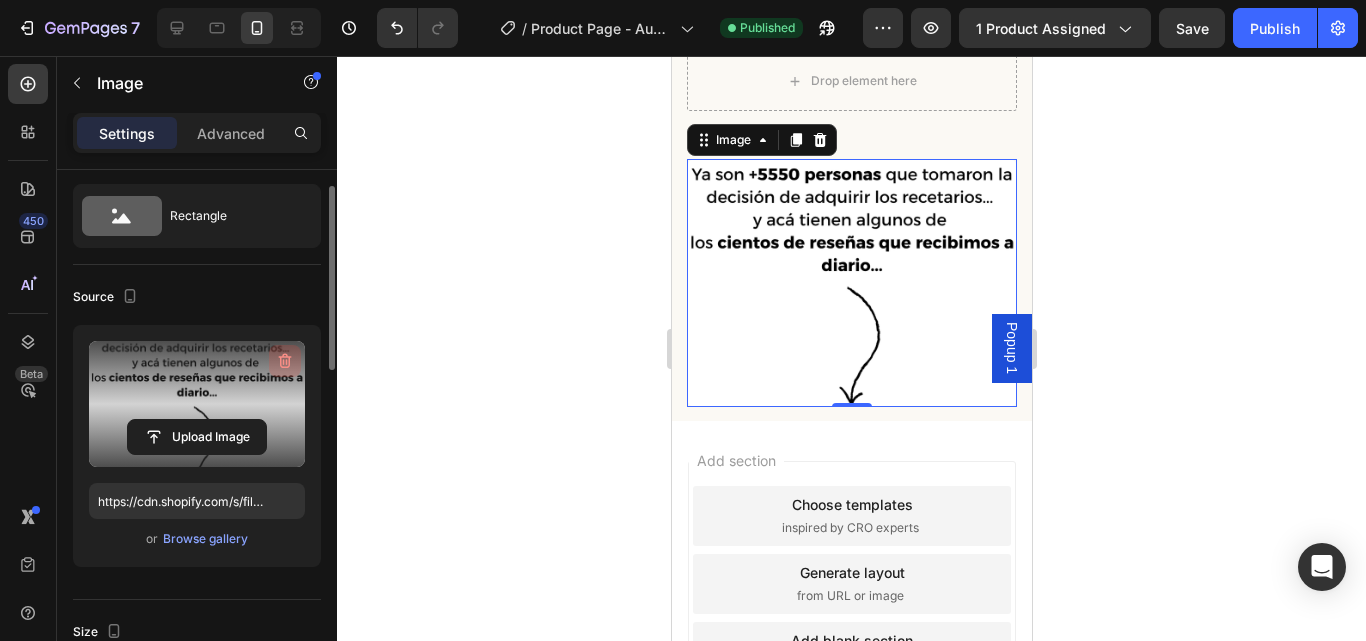 click 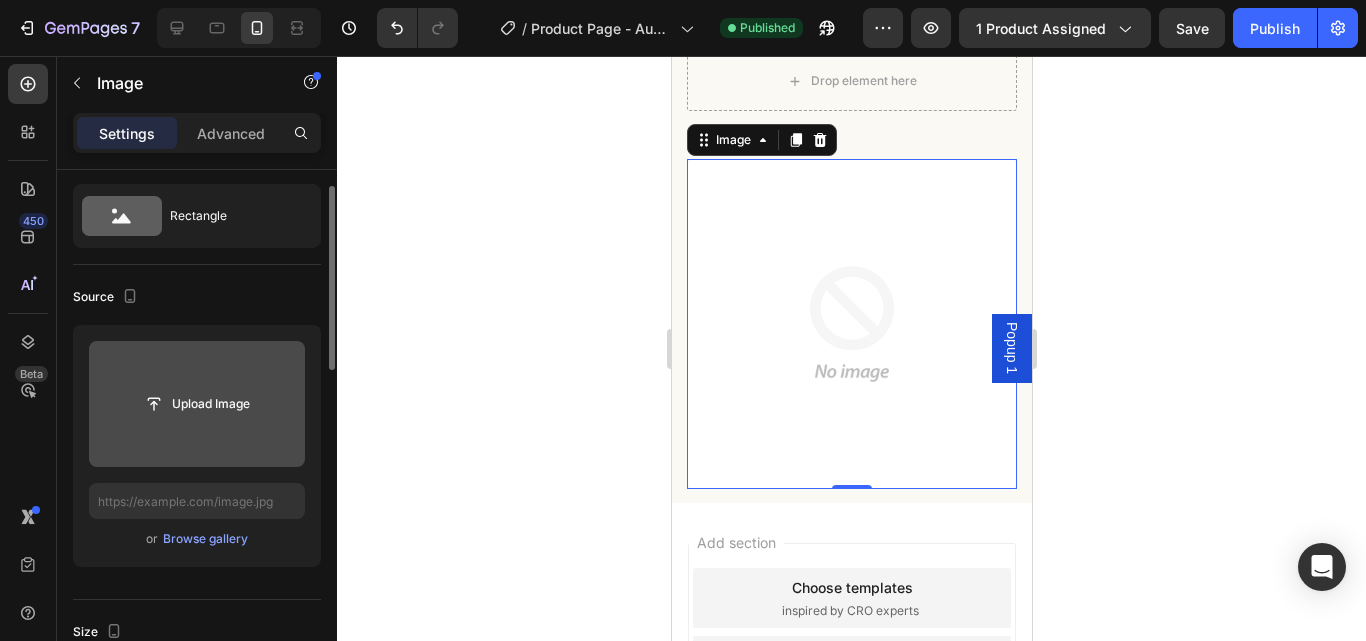 click 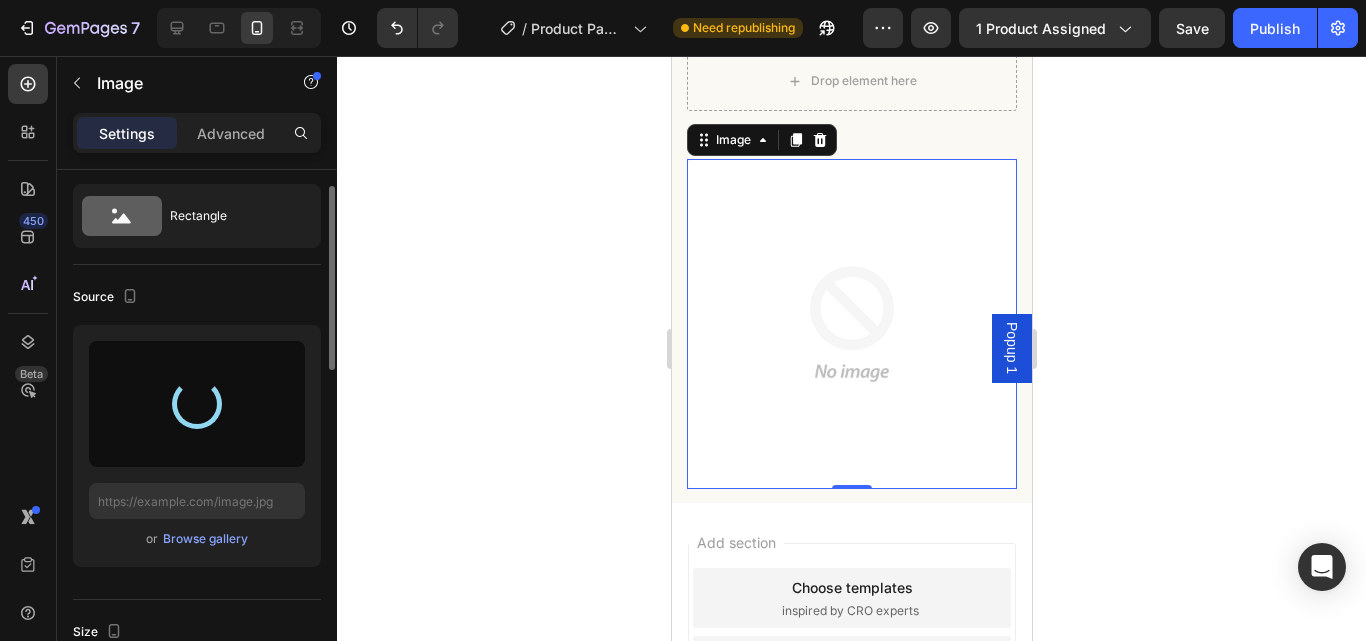 type on "https://cdn.shopify.com/s/files/1/0654/0512/4739/files/gempages_578022582096233148-59d27921-04d4-43fe-a082-d010c30d3f92.jpg" 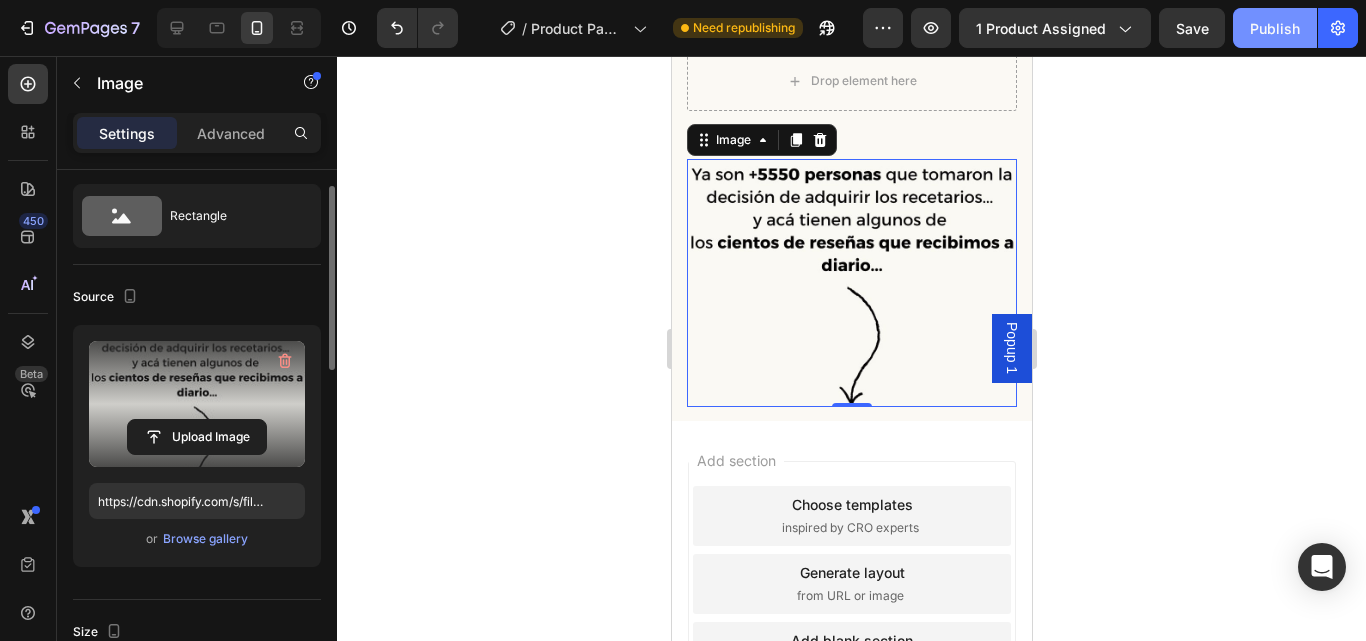 click on "Publish" at bounding box center (1275, 28) 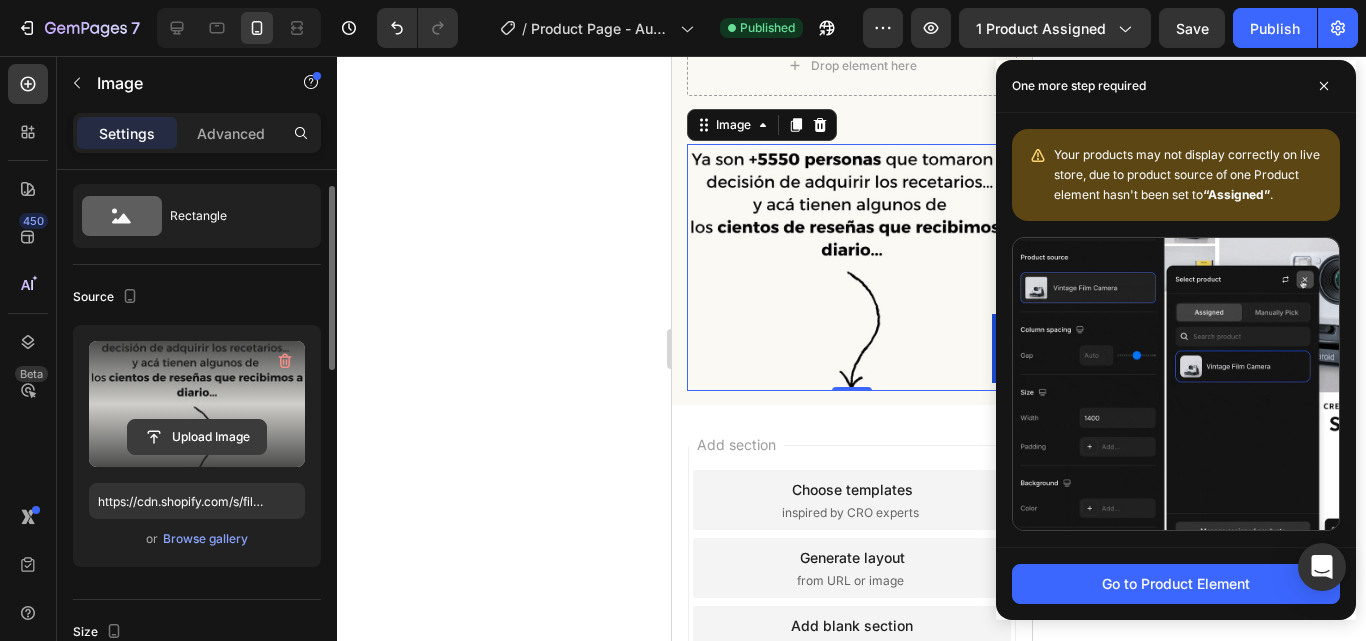 scroll, scrollTop: 3075, scrollLeft: 0, axis: vertical 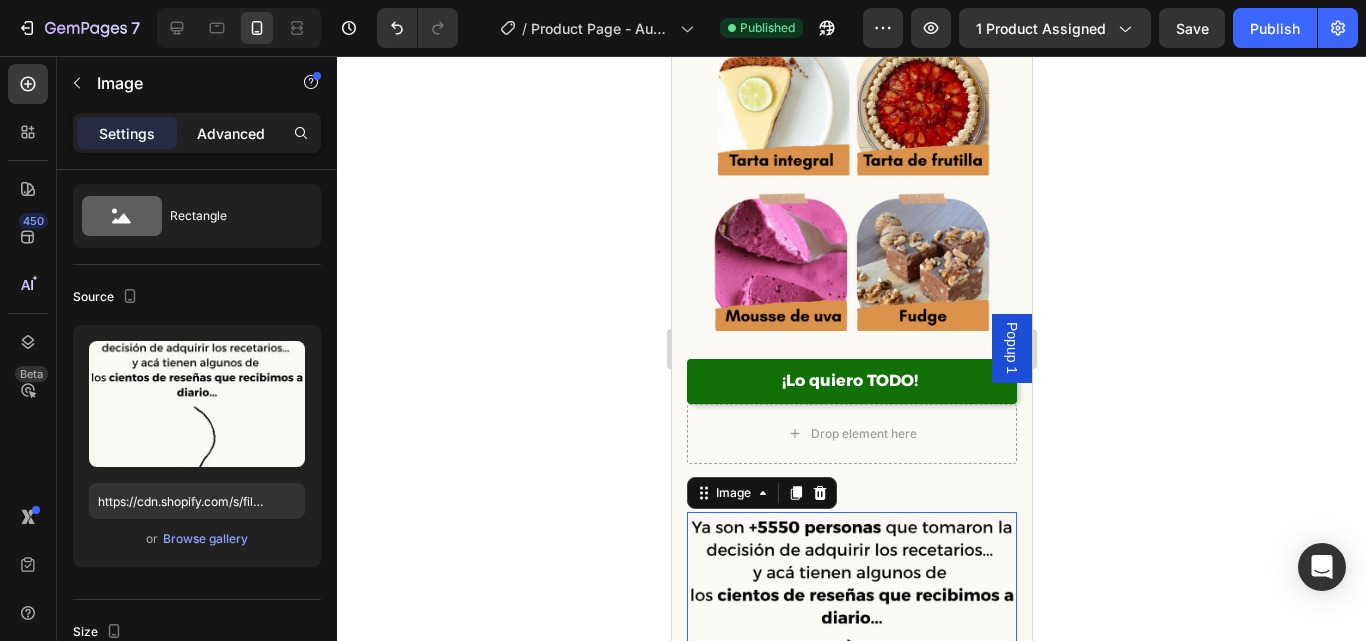 click on "Advanced" at bounding box center (231, 133) 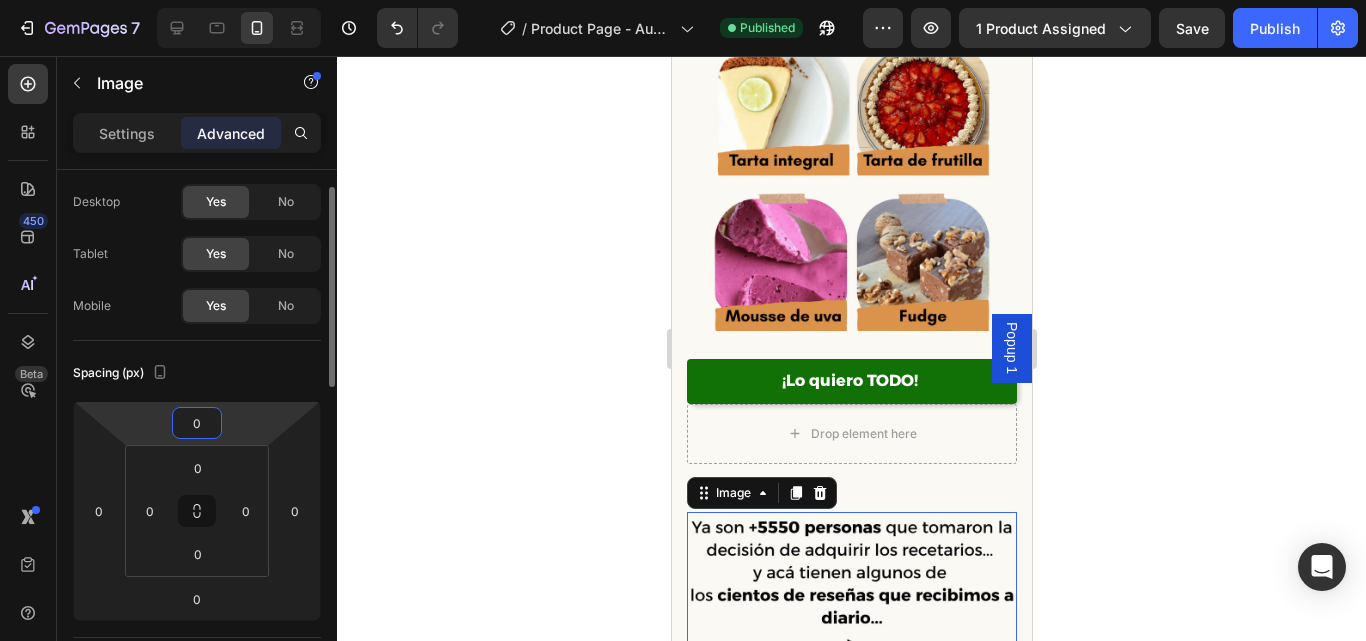 click on "0" at bounding box center [197, 423] 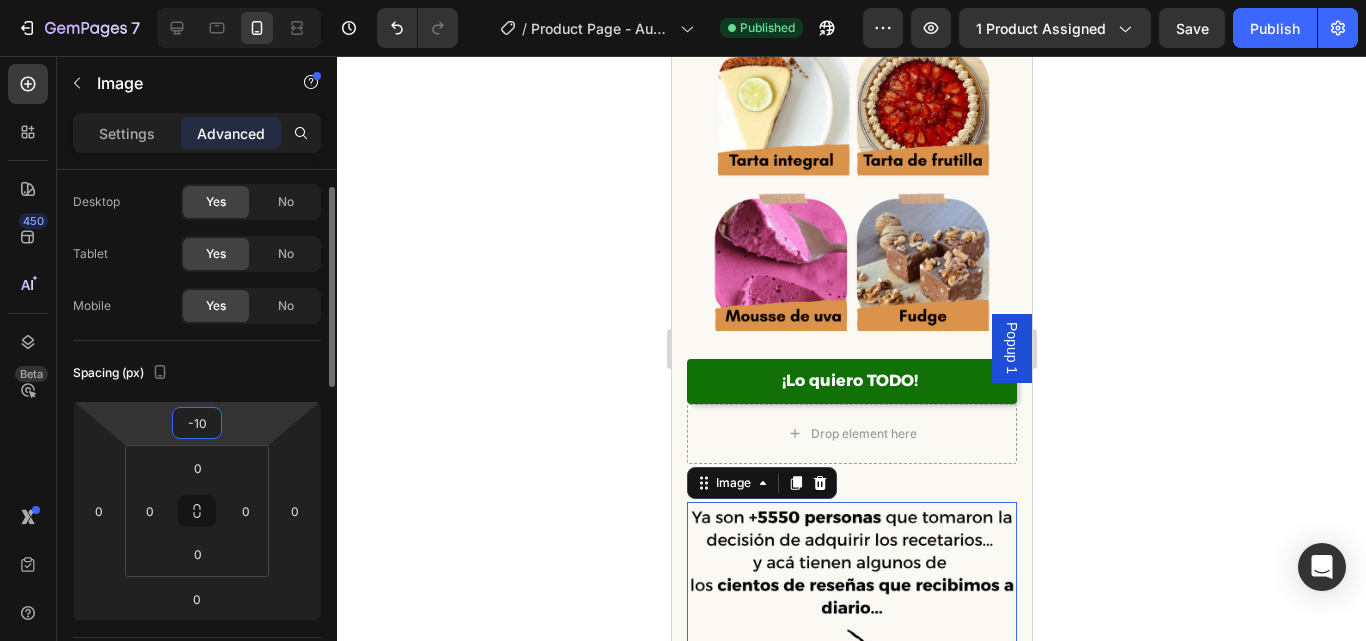 type on "-1" 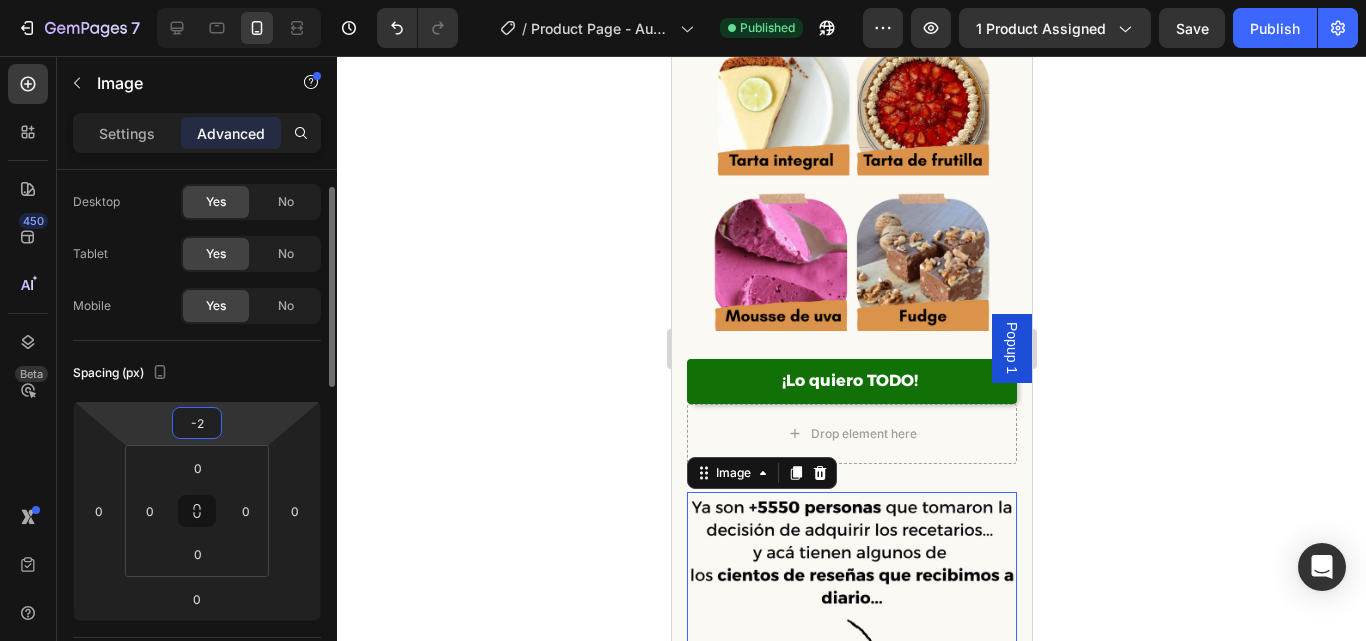 type on "-20" 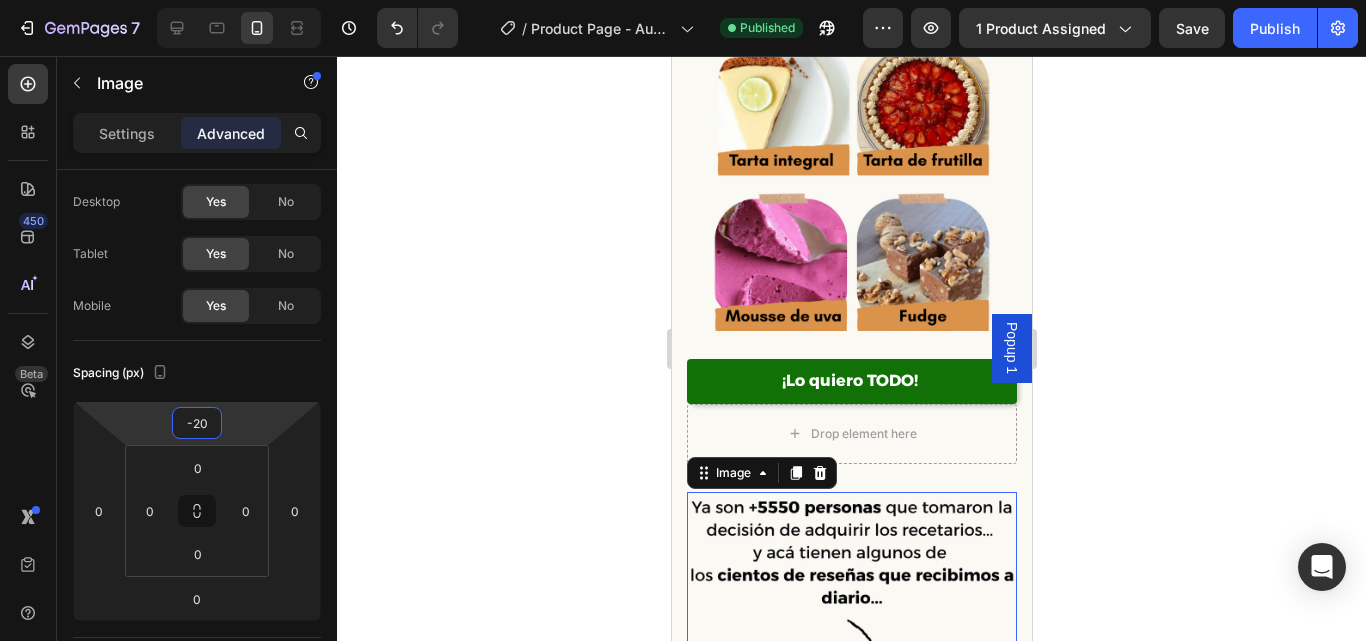click 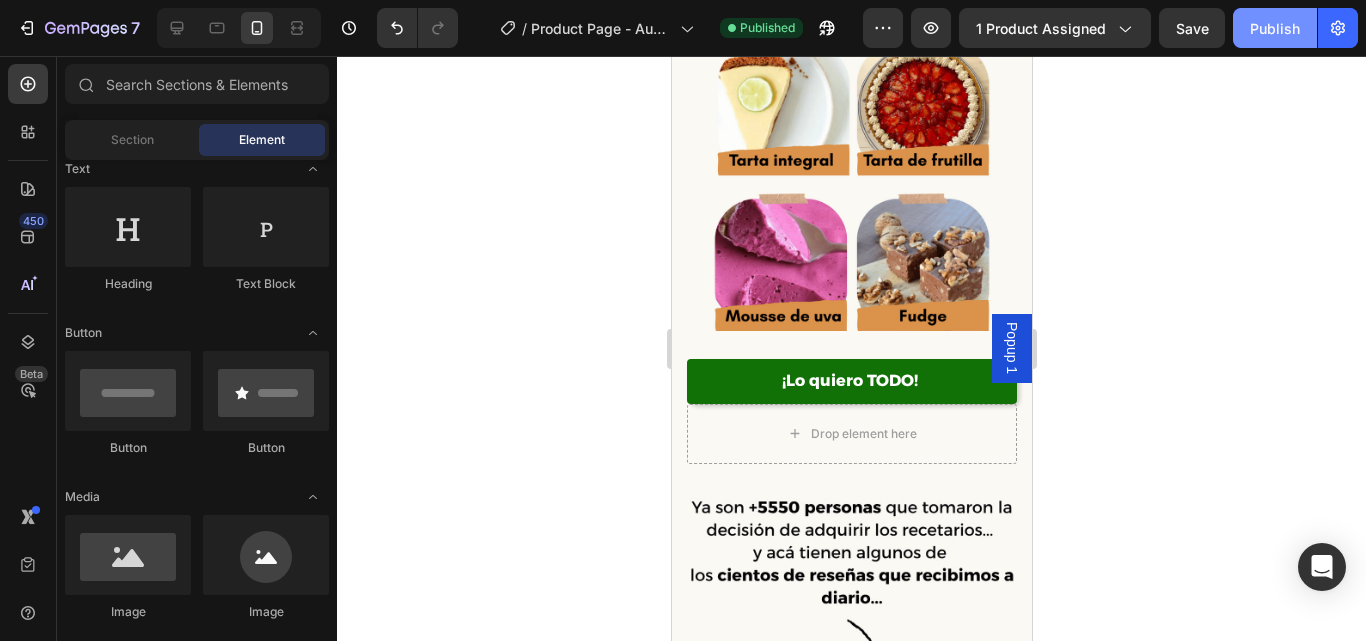 click on "Publish" 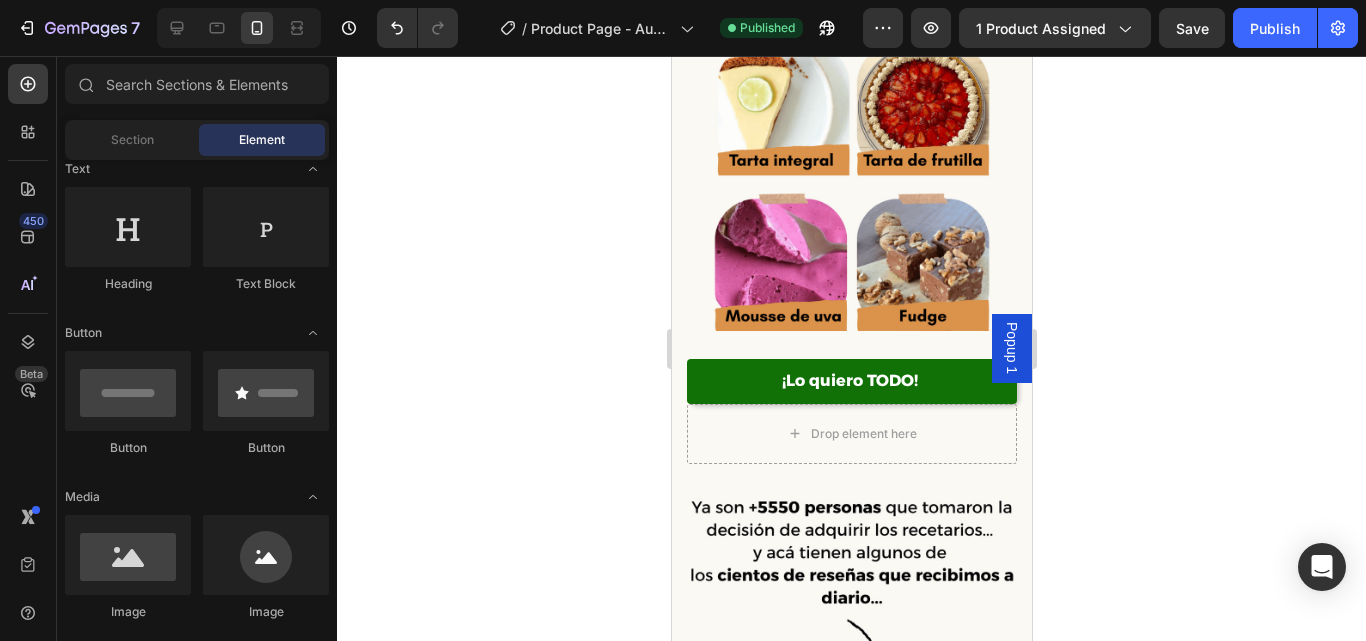click 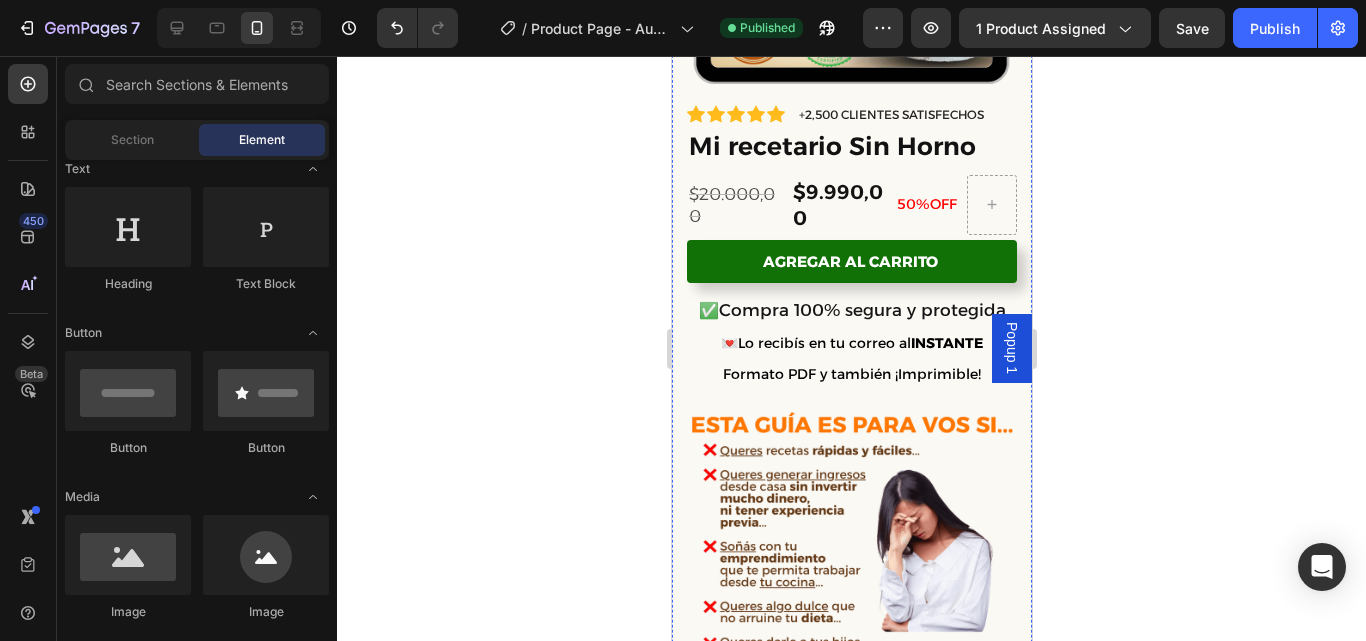 scroll, scrollTop: 524, scrollLeft: 0, axis: vertical 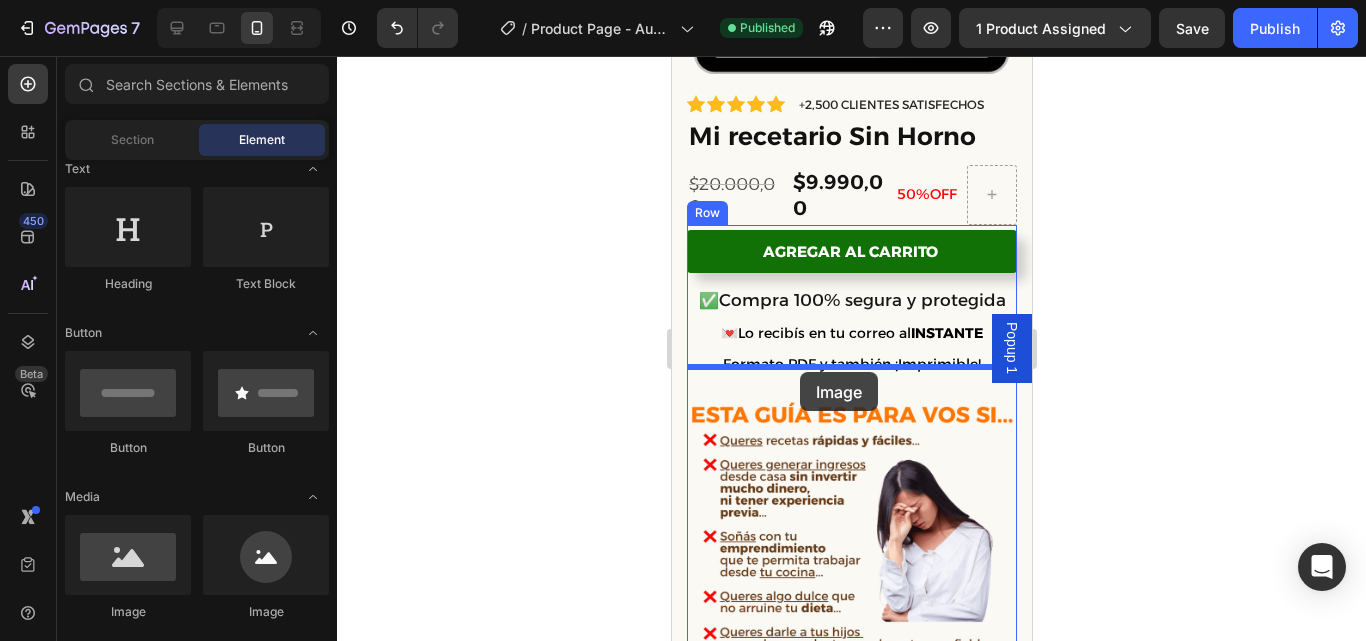 drag, startPoint x: 821, startPoint y: 624, endPoint x: 799, endPoint y: 372, distance: 252.9585 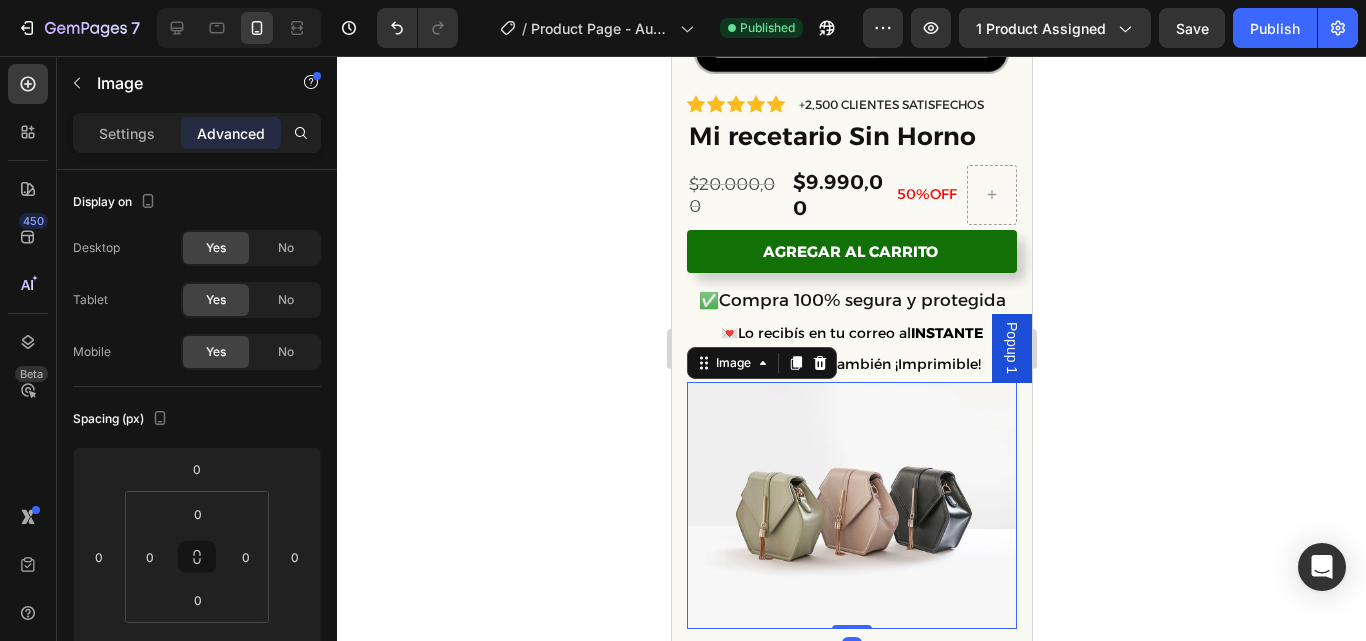 click at bounding box center (851, 506) 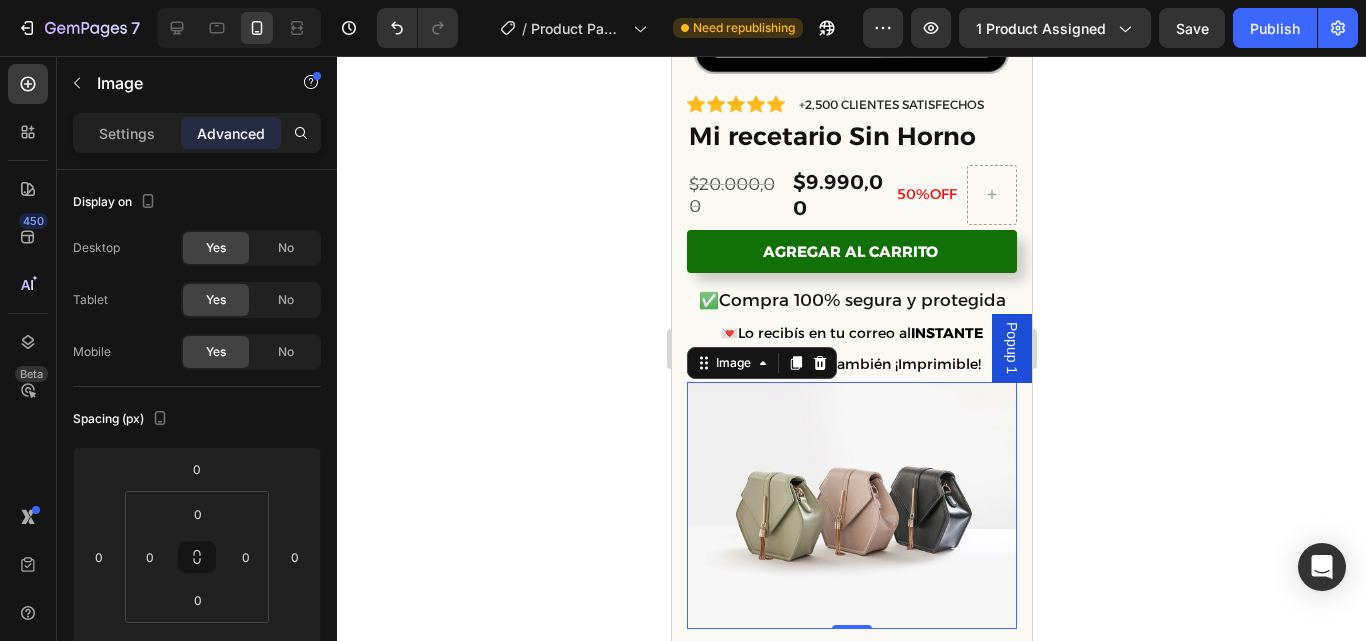 click at bounding box center (851, 506) 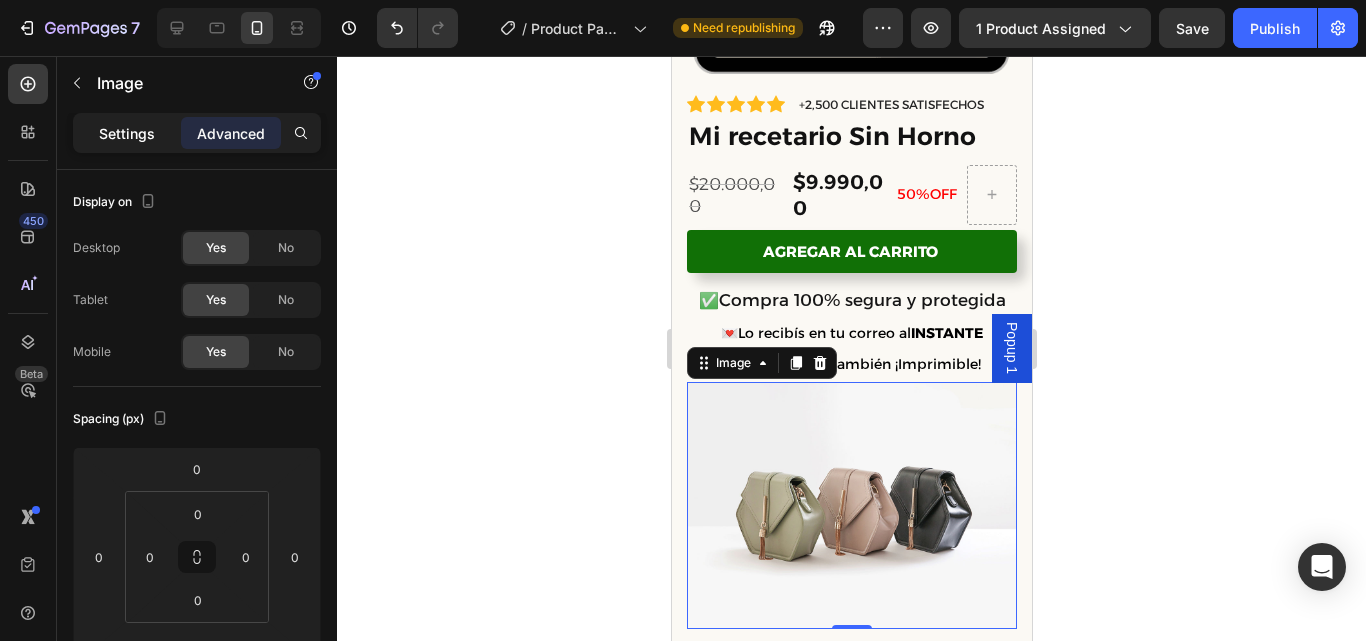 click on "Settings" at bounding box center [127, 133] 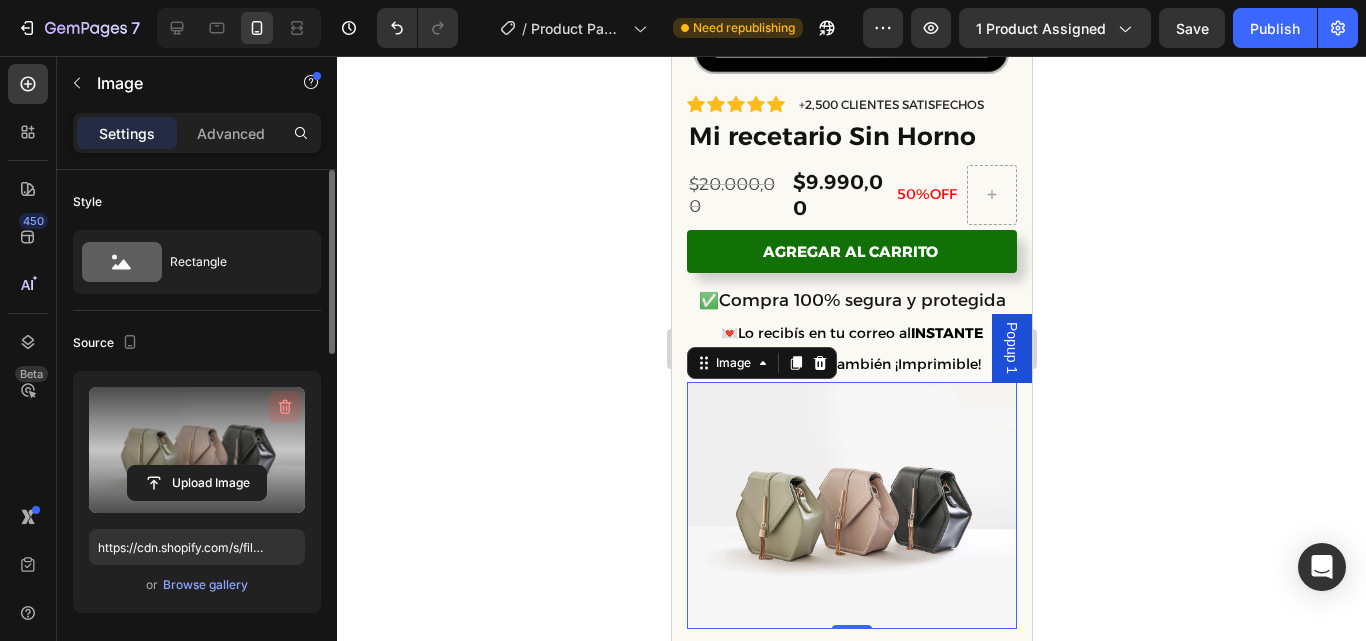 click 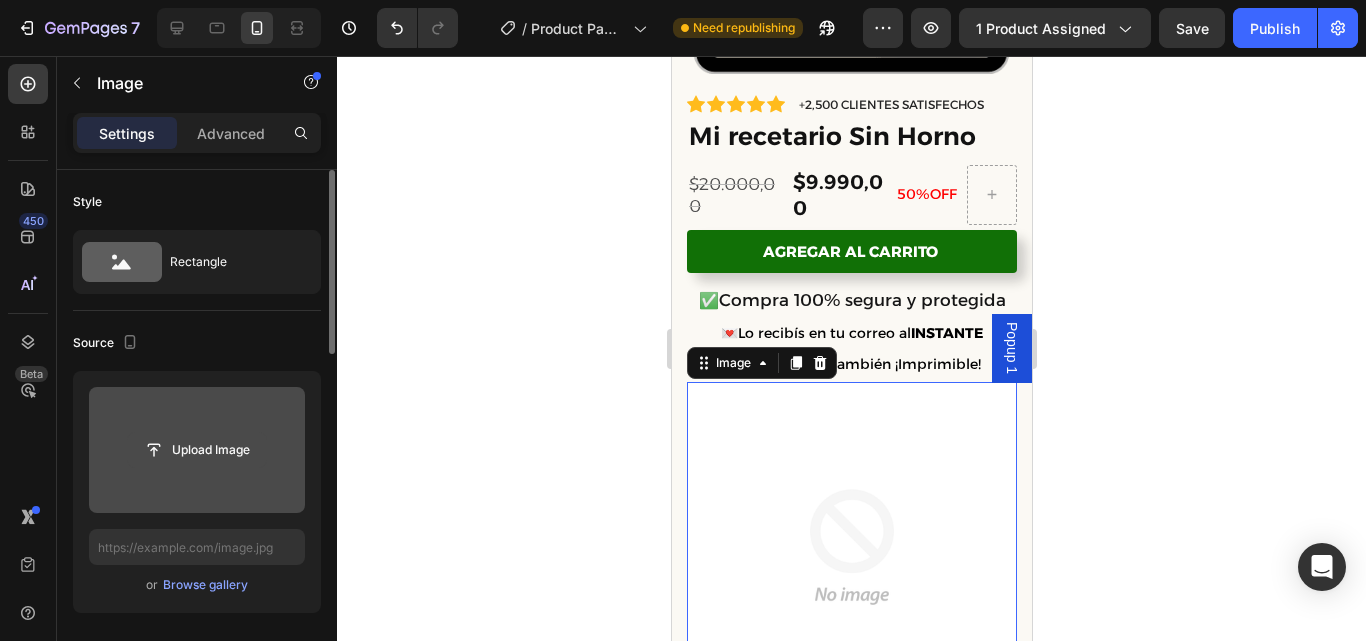 click 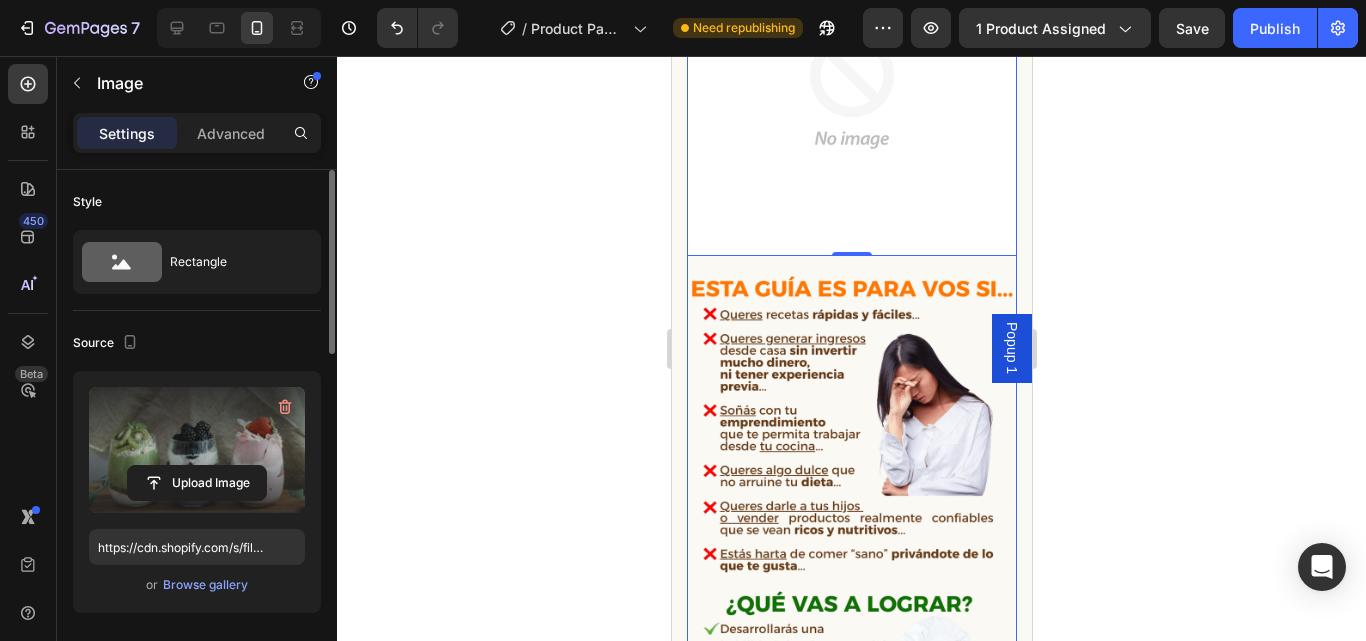 scroll, scrollTop: 985, scrollLeft: 0, axis: vertical 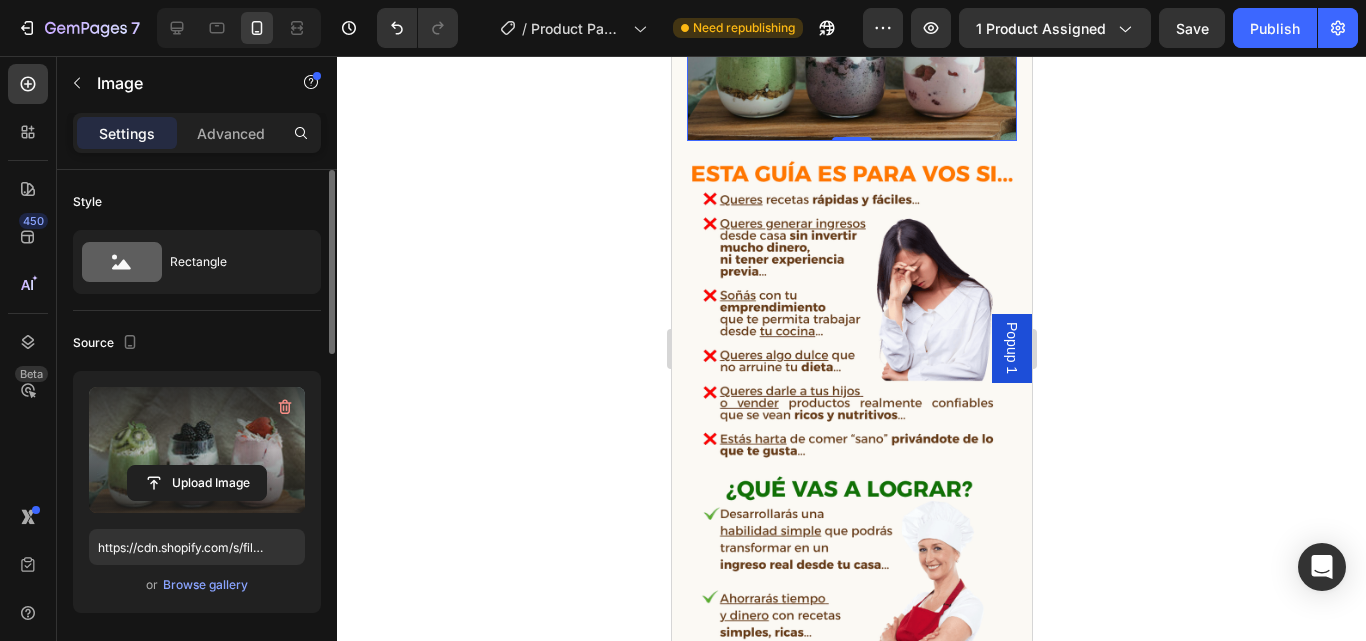 click at bounding box center [197, 450] 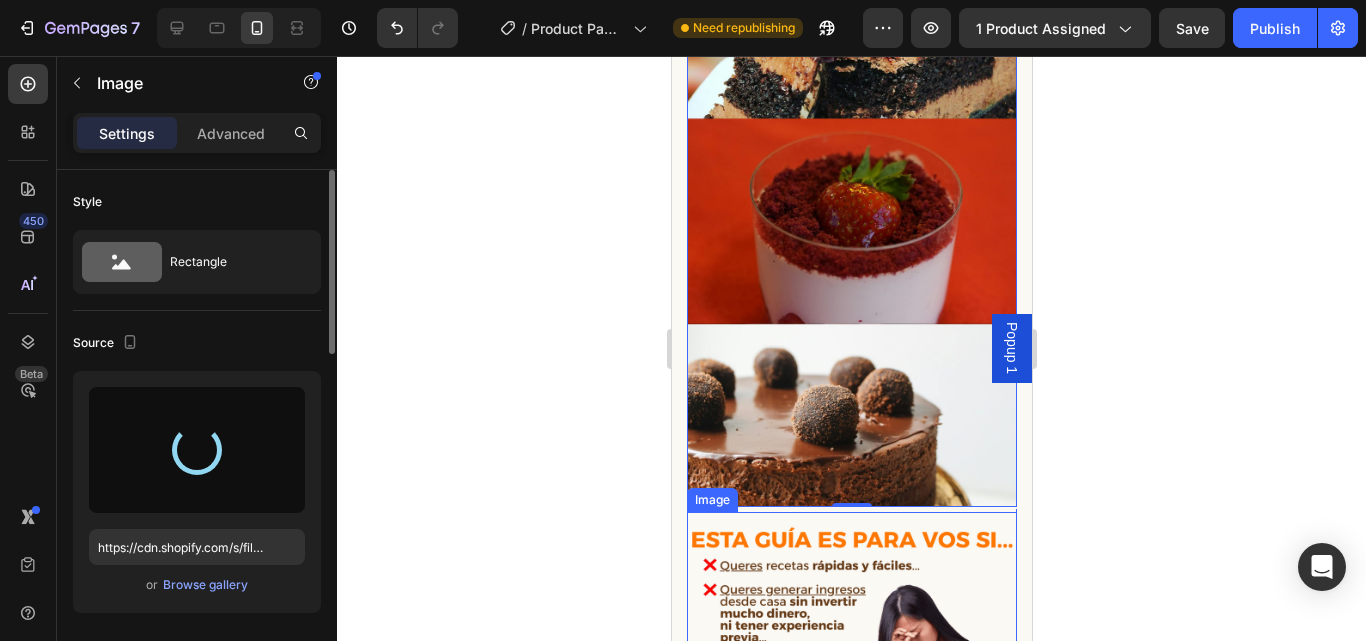 type on "https://cdn.shopify.com/s/files/1/0654/0512/4739/files/gempages_578022582096233148-b77a173f-d2f2-41c9-9b69-8ce1c3affe9f.jpg" 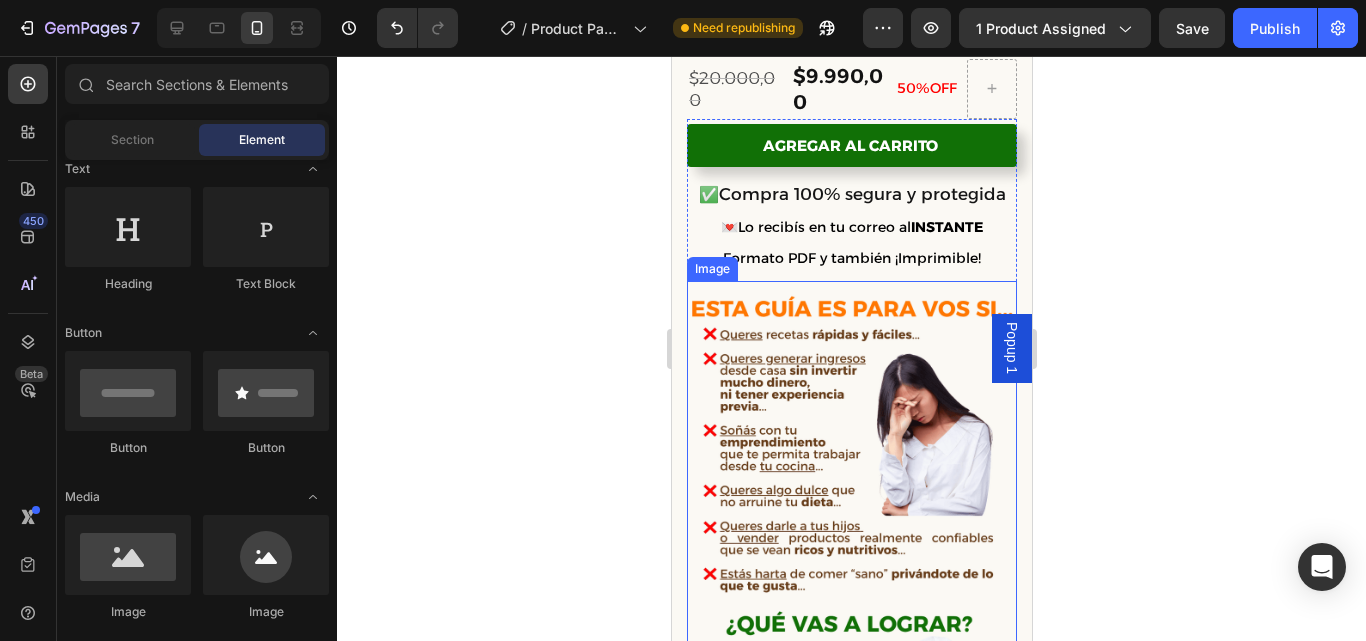 scroll, scrollTop: 602, scrollLeft: 0, axis: vertical 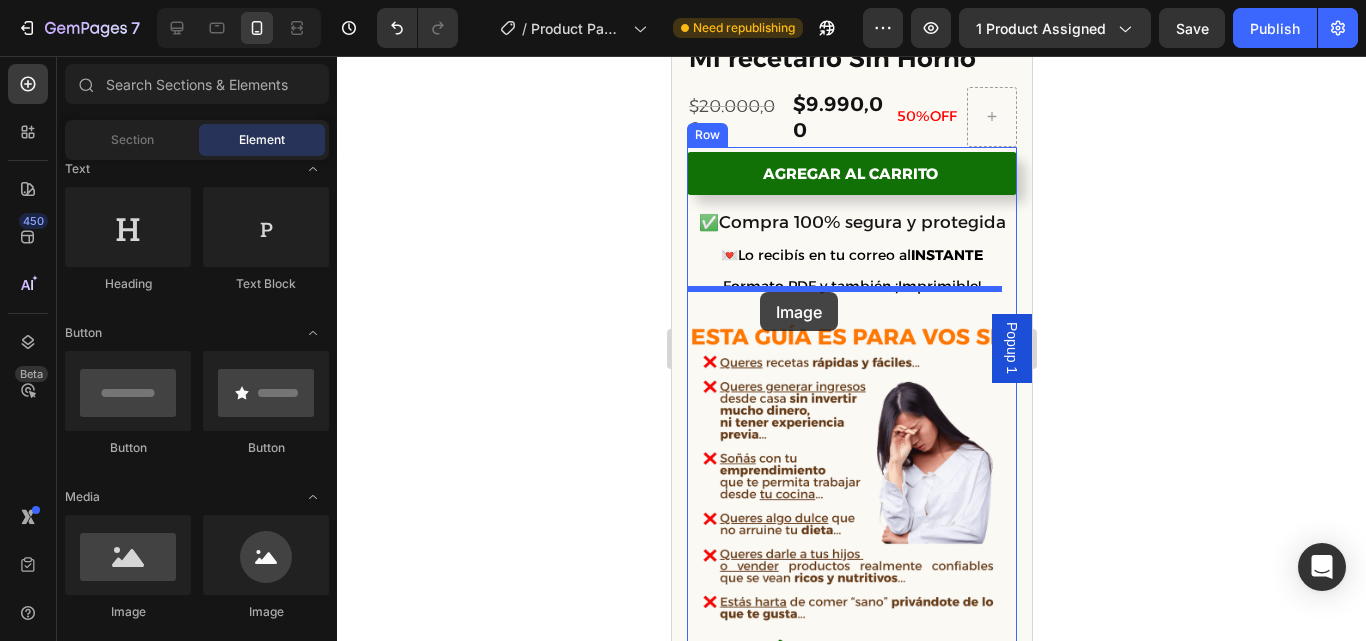 drag, startPoint x: 833, startPoint y: 592, endPoint x: 760, endPoint y: 292, distance: 308.75394 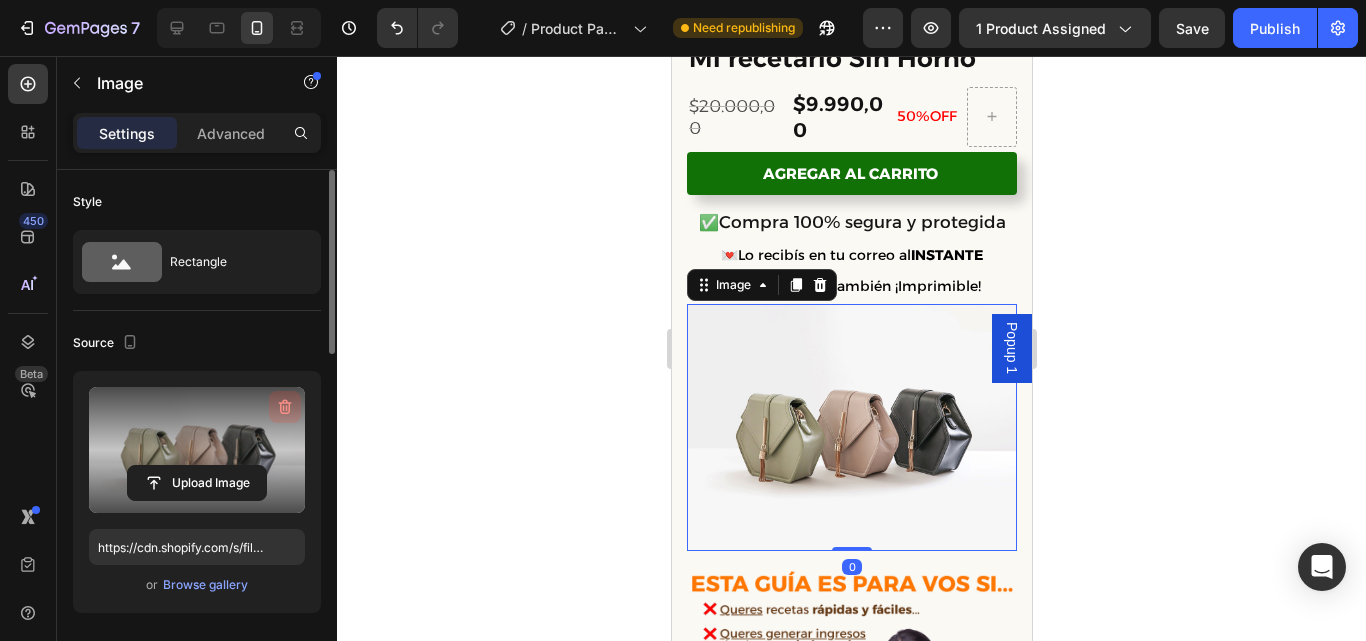 click 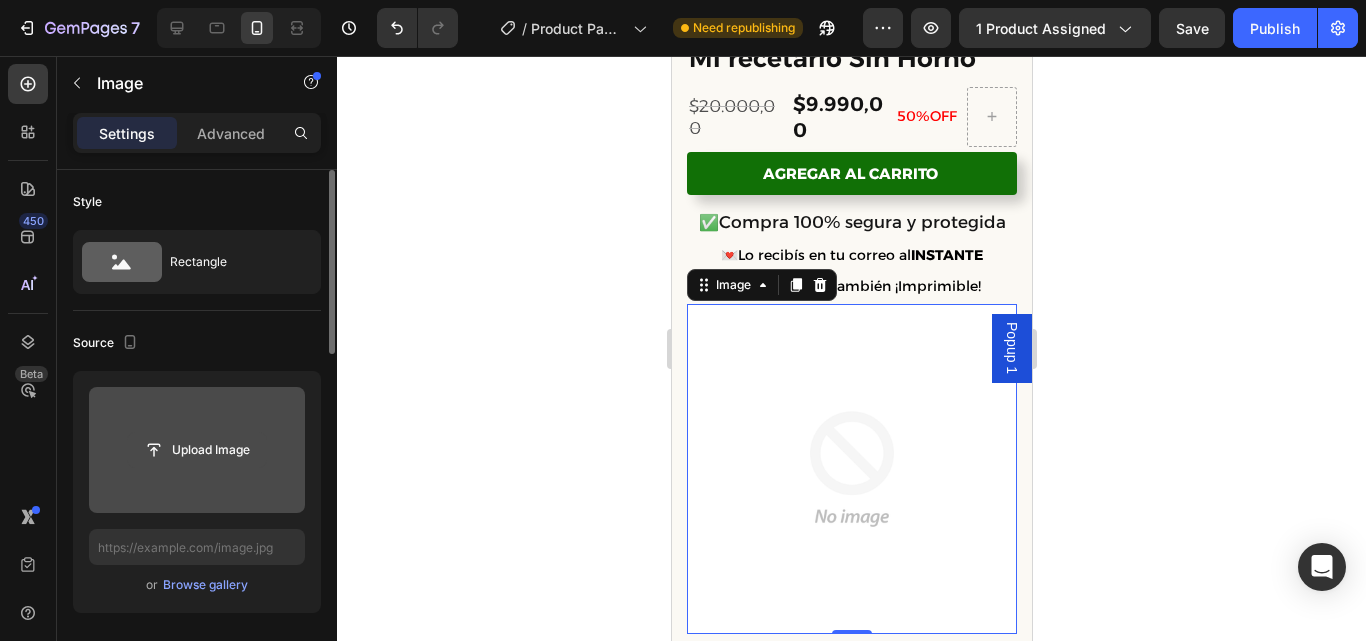 click 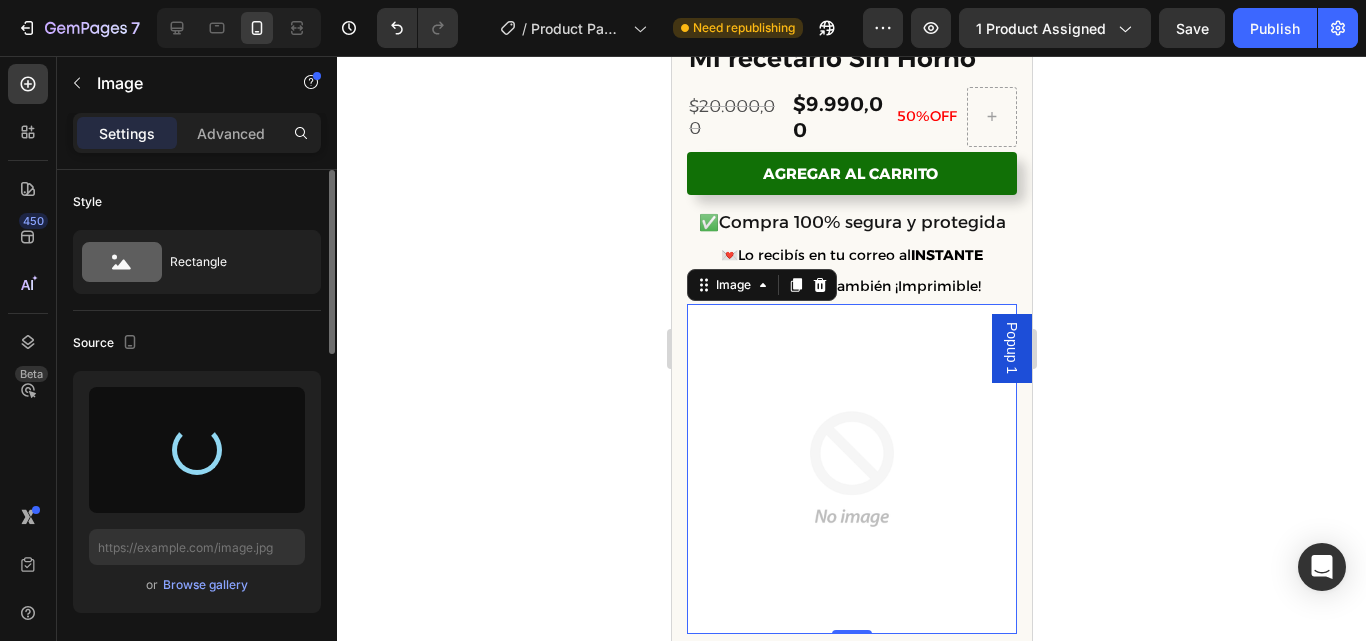 type on "https://cdn.shopify.com/s/files/1/0654/0512/4739/files/gempages_578022582096233148-34f71f9f-e428-41d7-abaf-275c2232d093.jpg" 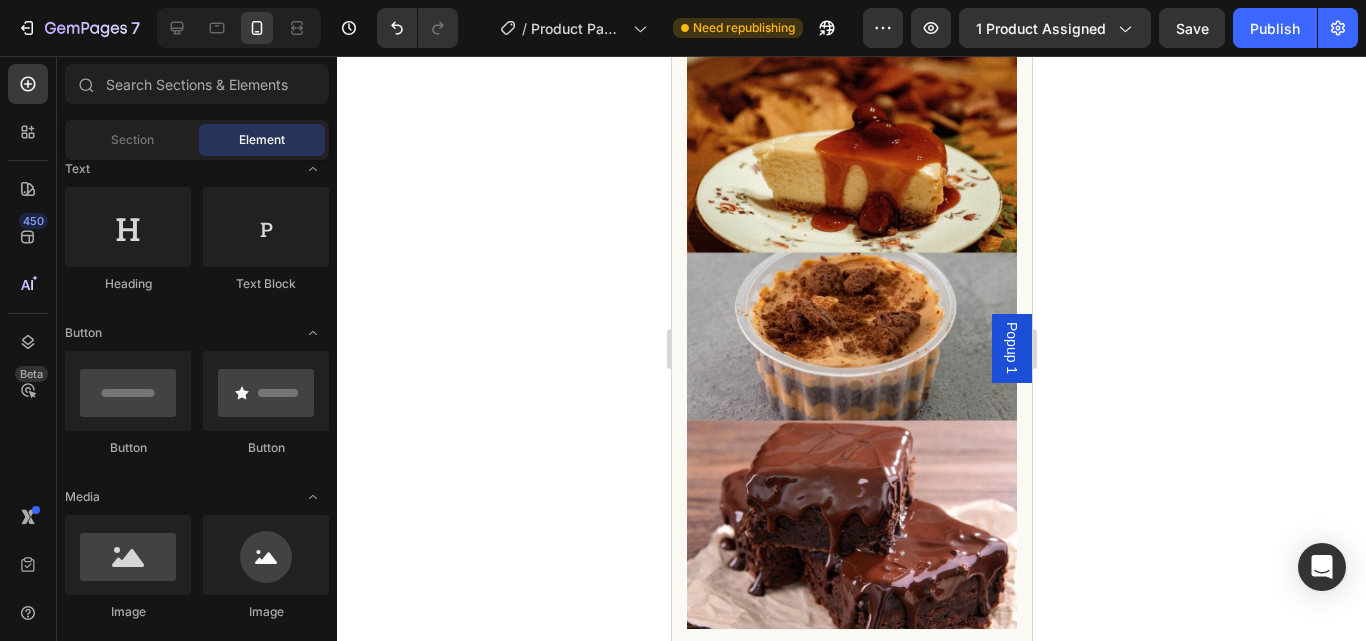 scroll, scrollTop: 880, scrollLeft: 0, axis: vertical 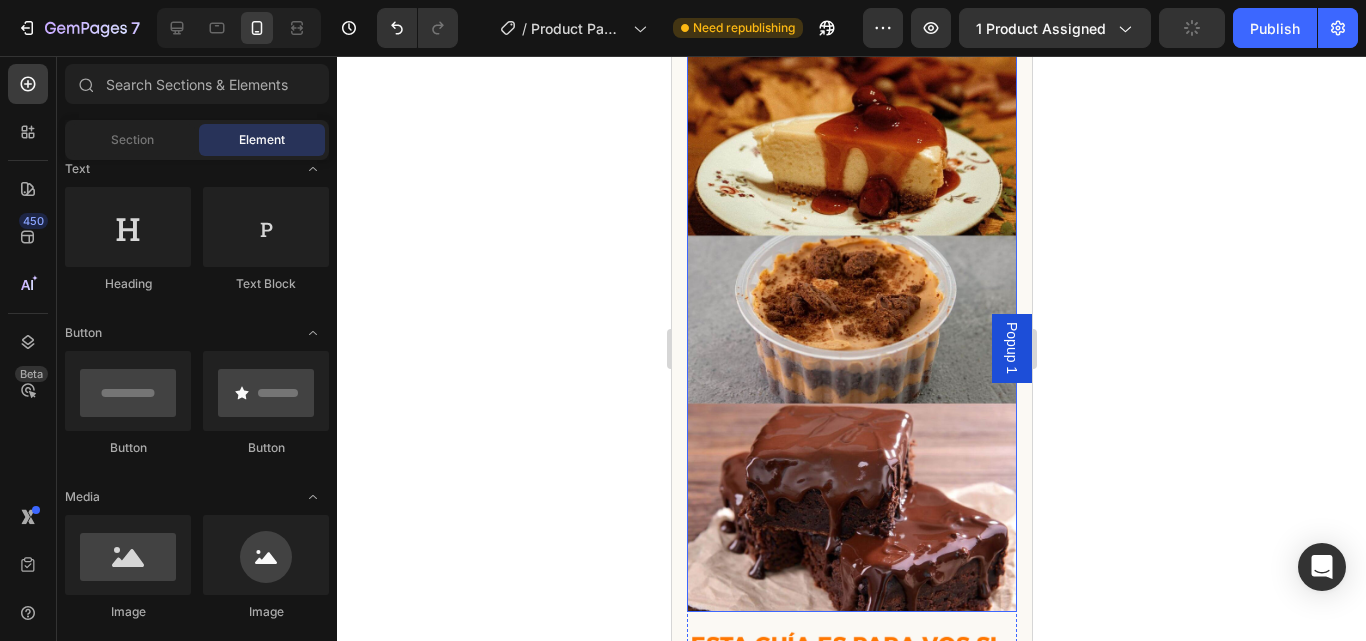 click at bounding box center (851, 319) 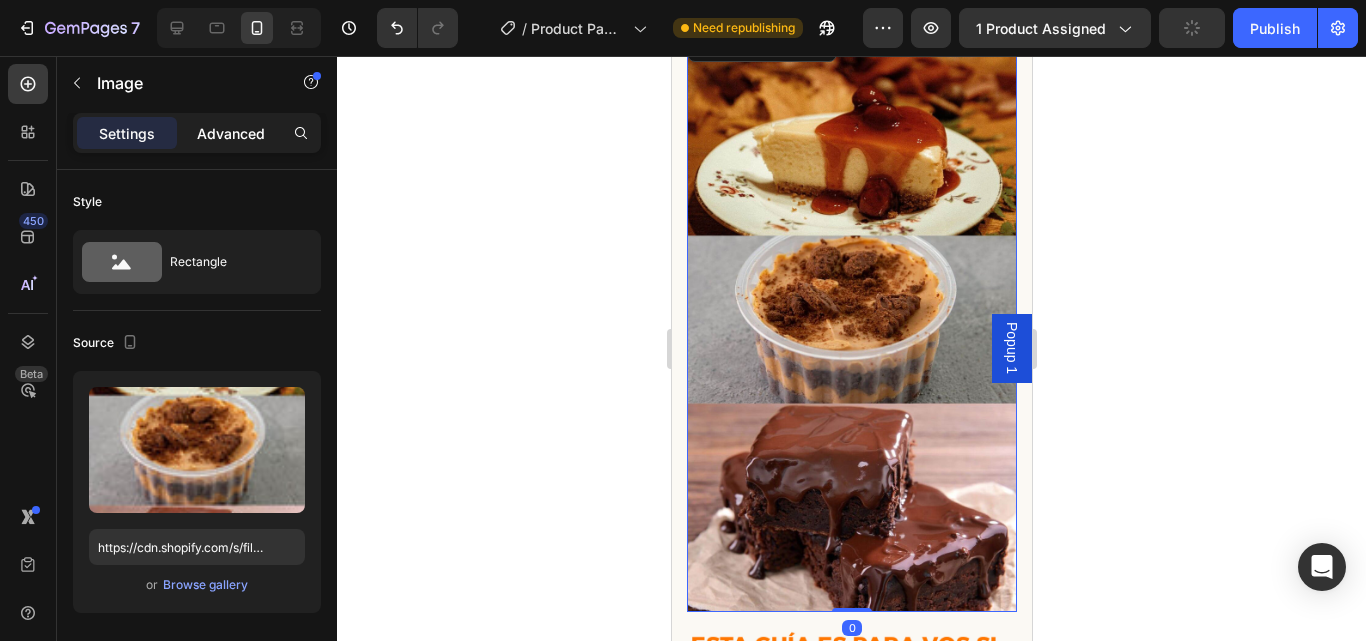 click on "Advanced" at bounding box center (231, 133) 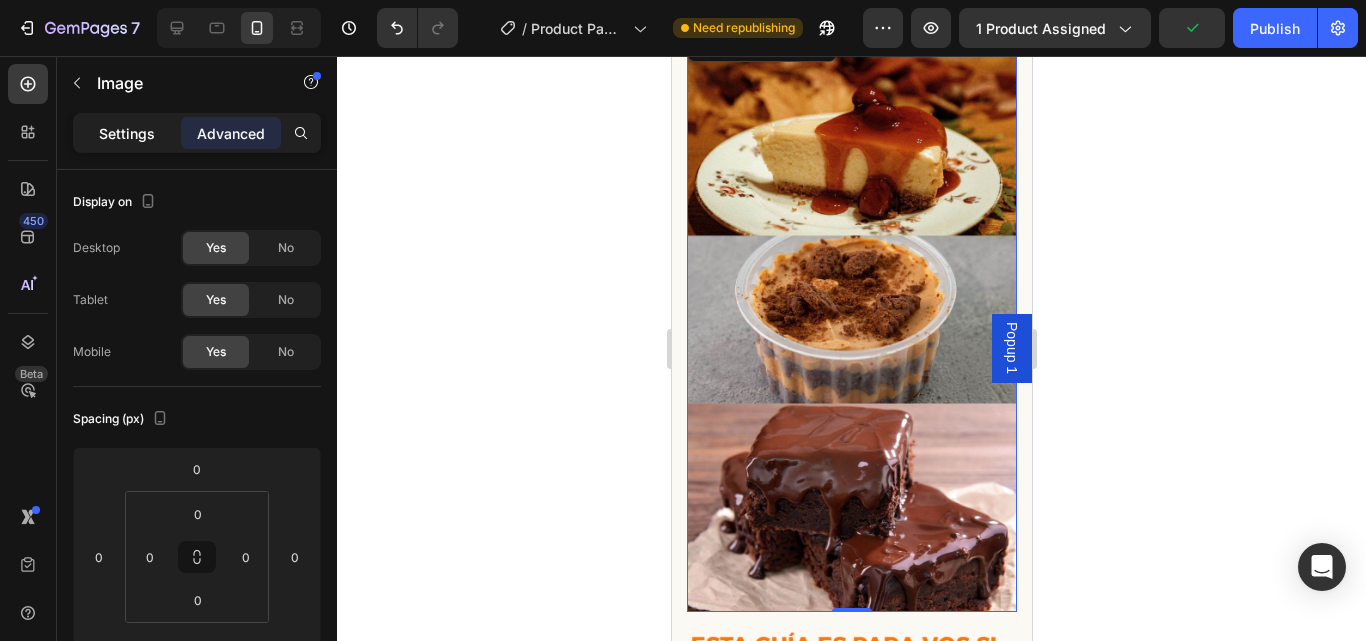 click on "Settings" 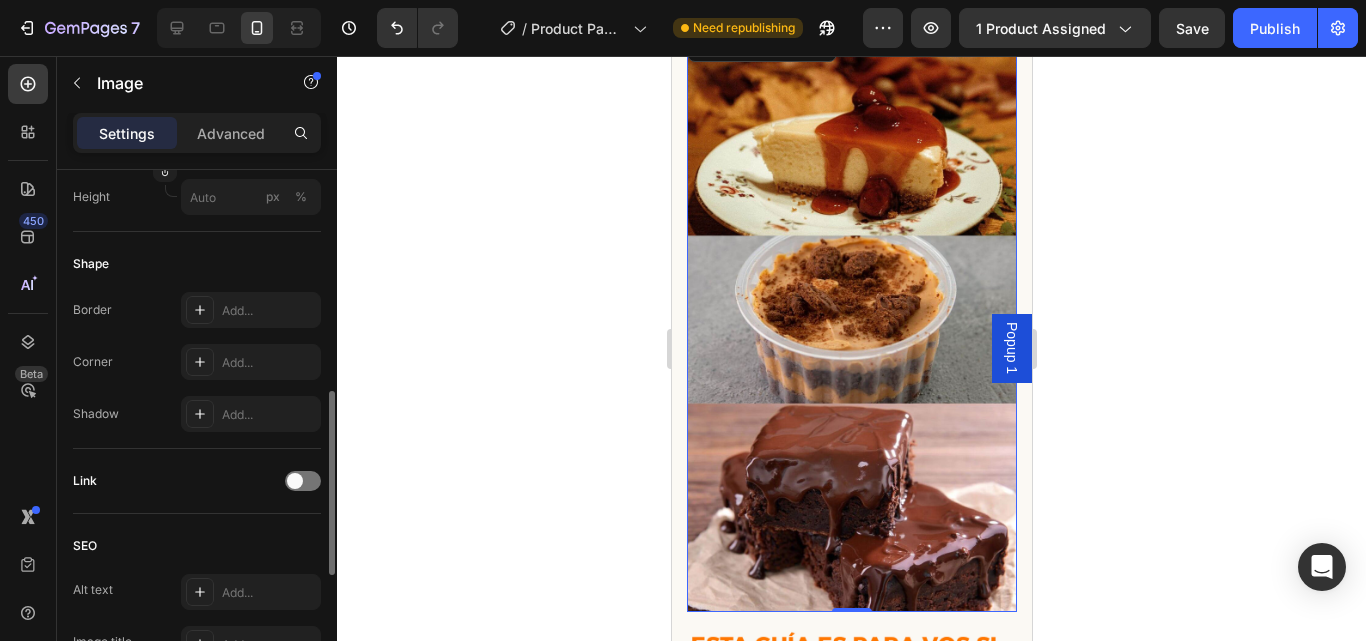 scroll, scrollTop: 635, scrollLeft: 0, axis: vertical 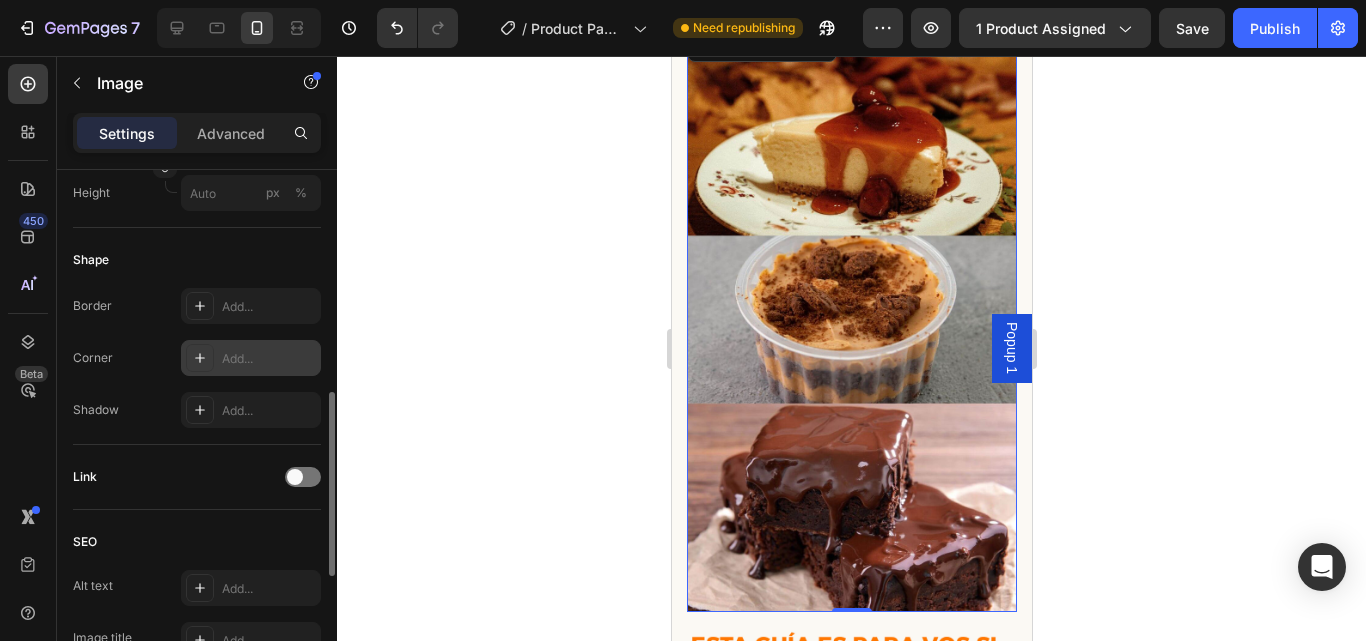 click on "Add..." at bounding box center (269, 359) 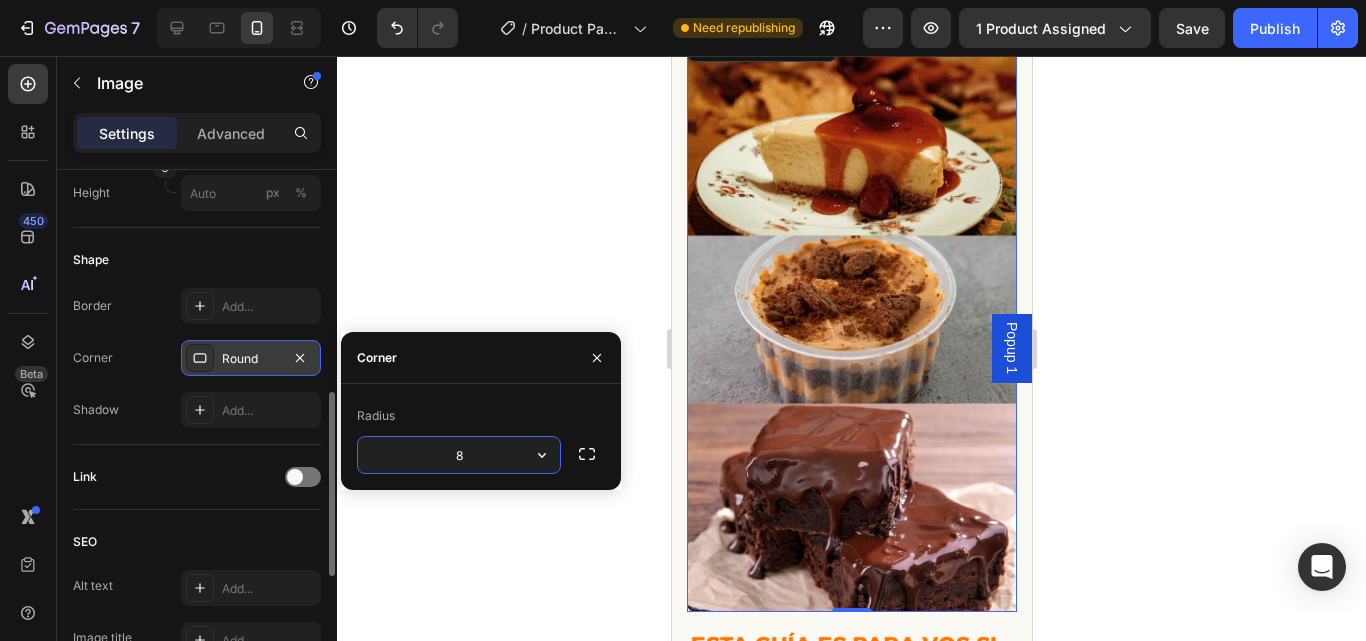 click 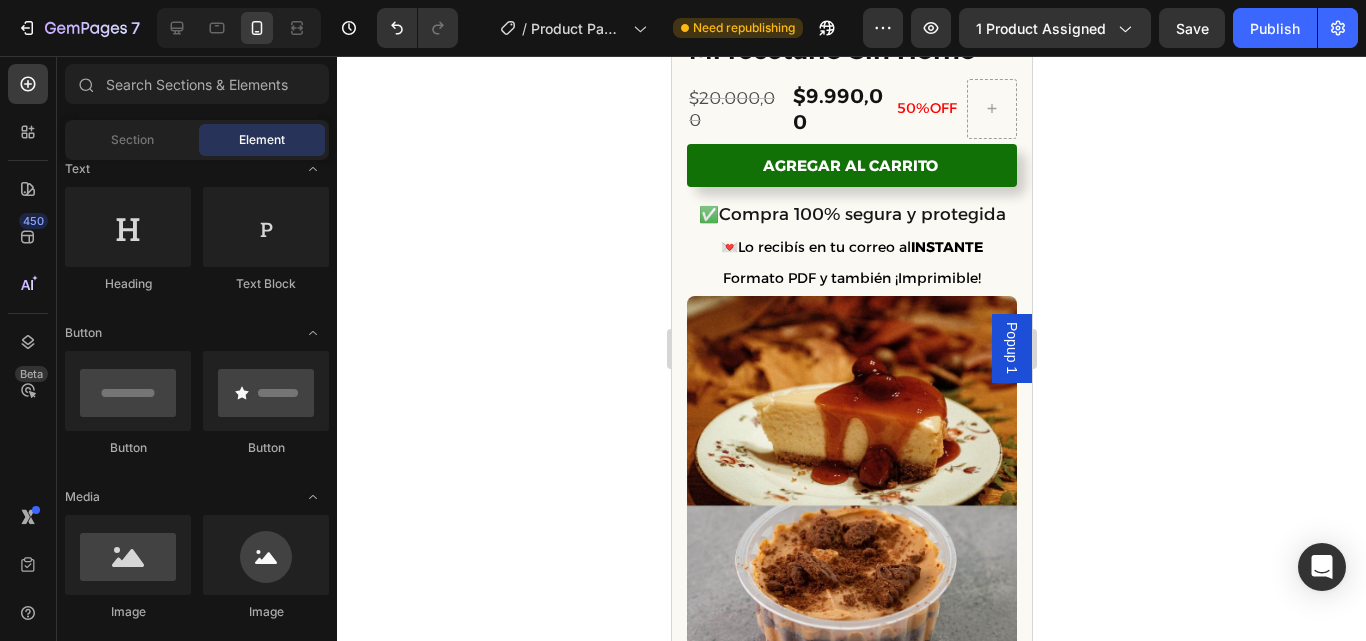 scroll, scrollTop: 576, scrollLeft: 0, axis: vertical 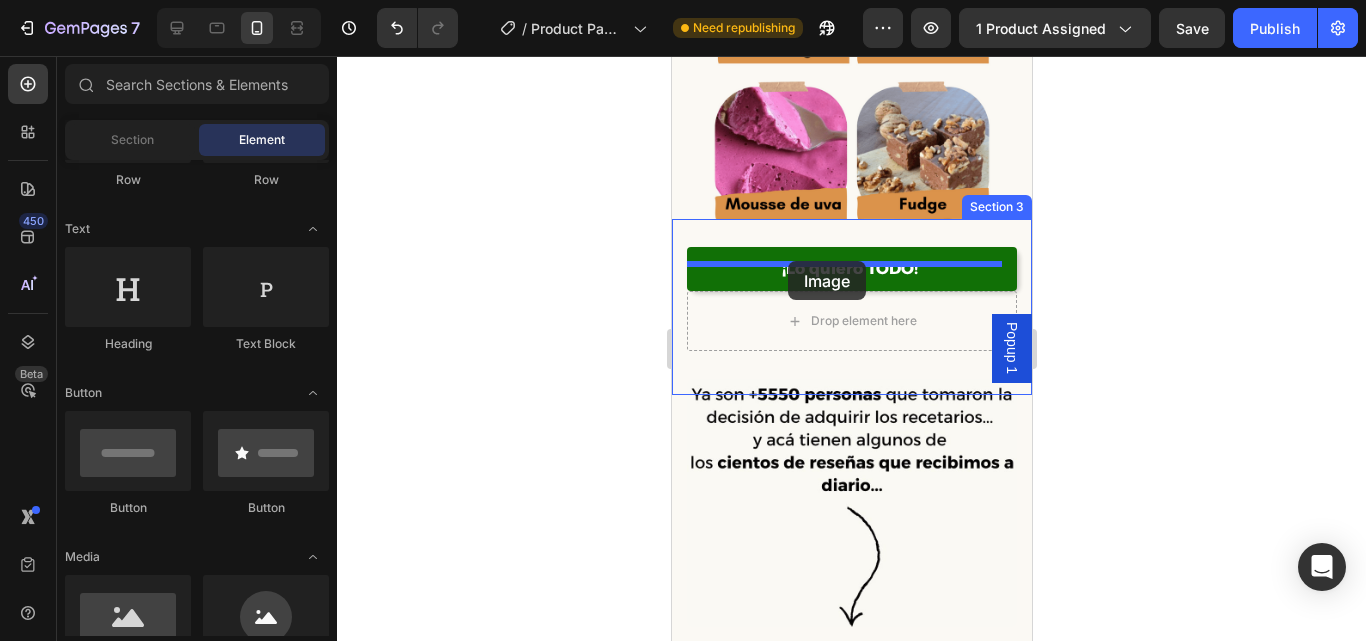 drag, startPoint x: 833, startPoint y: 666, endPoint x: 787, endPoint y: 261, distance: 407.60397 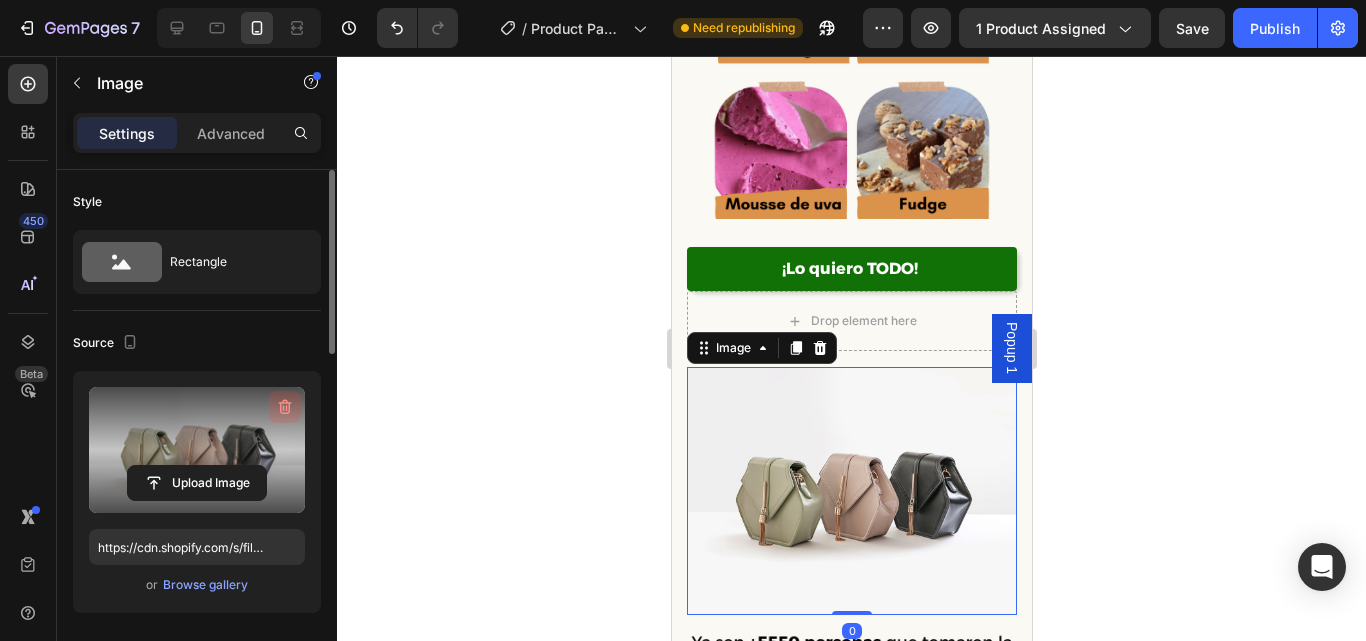 click 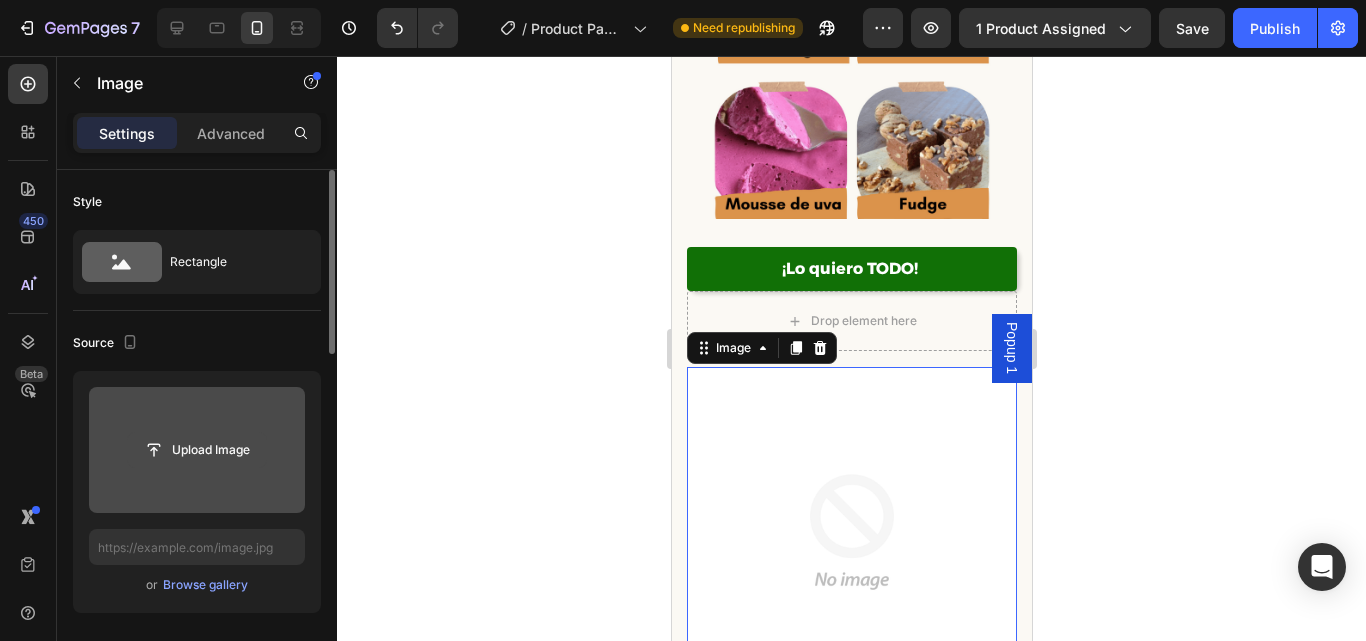 click 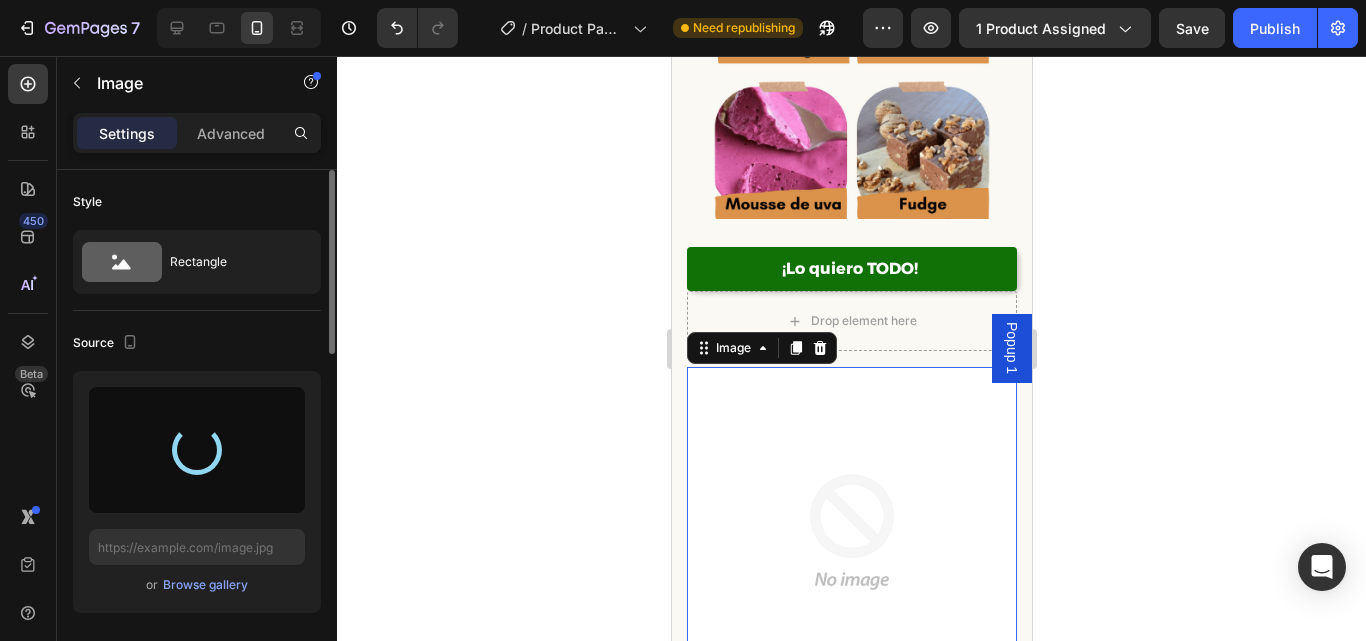 type on "https://cdn.shopify.com/s/files/1/0654/0512/4739/files/gempages_578022582096233148-c7b7fe75-9a7f-4d1d-ba3f-d553b5ccc871.png" 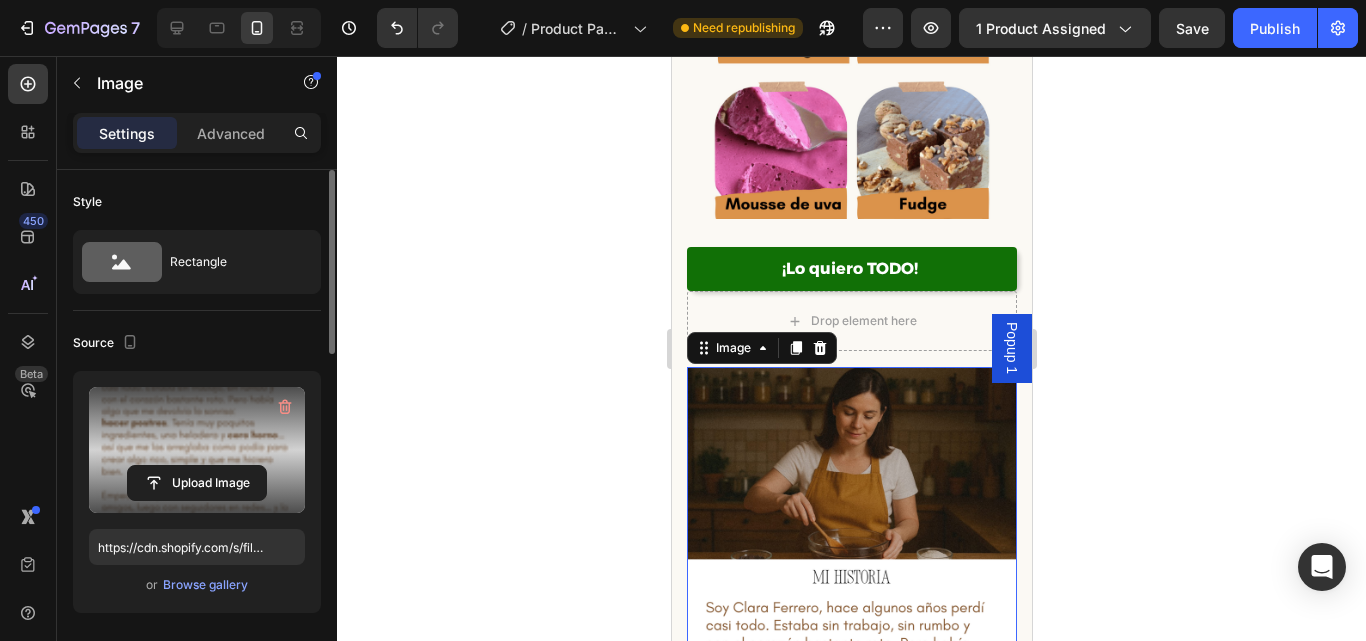 click 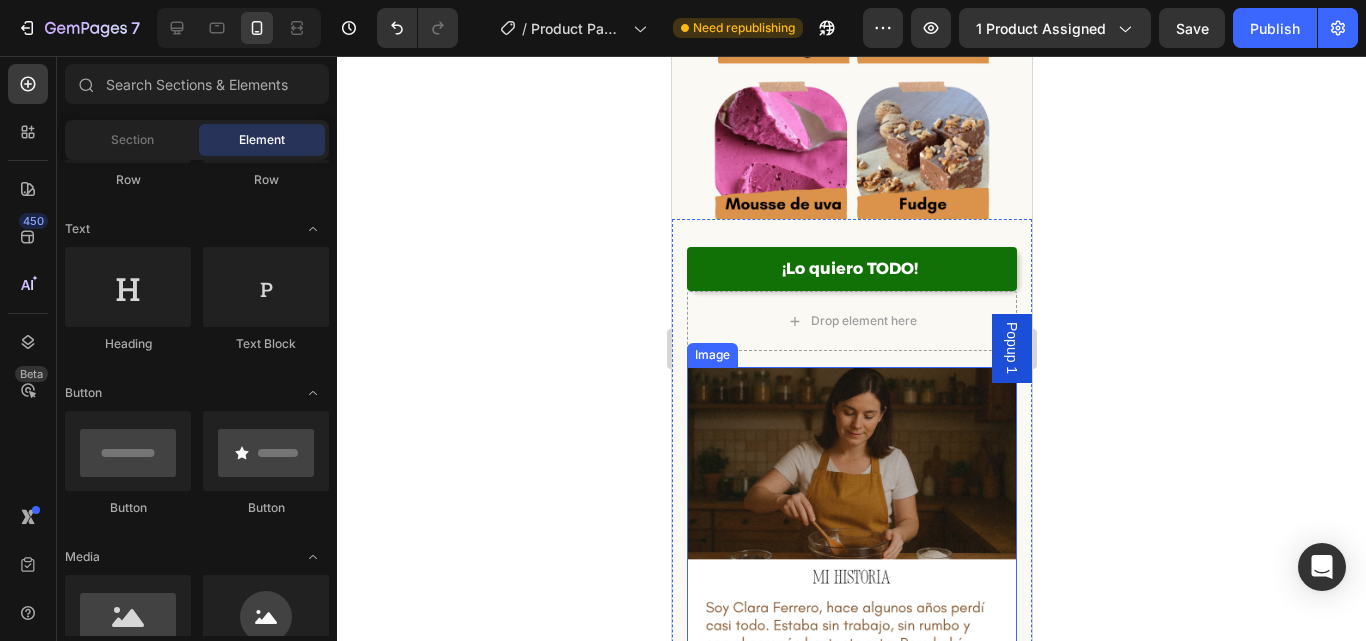 click at bounding box center (851, 720) 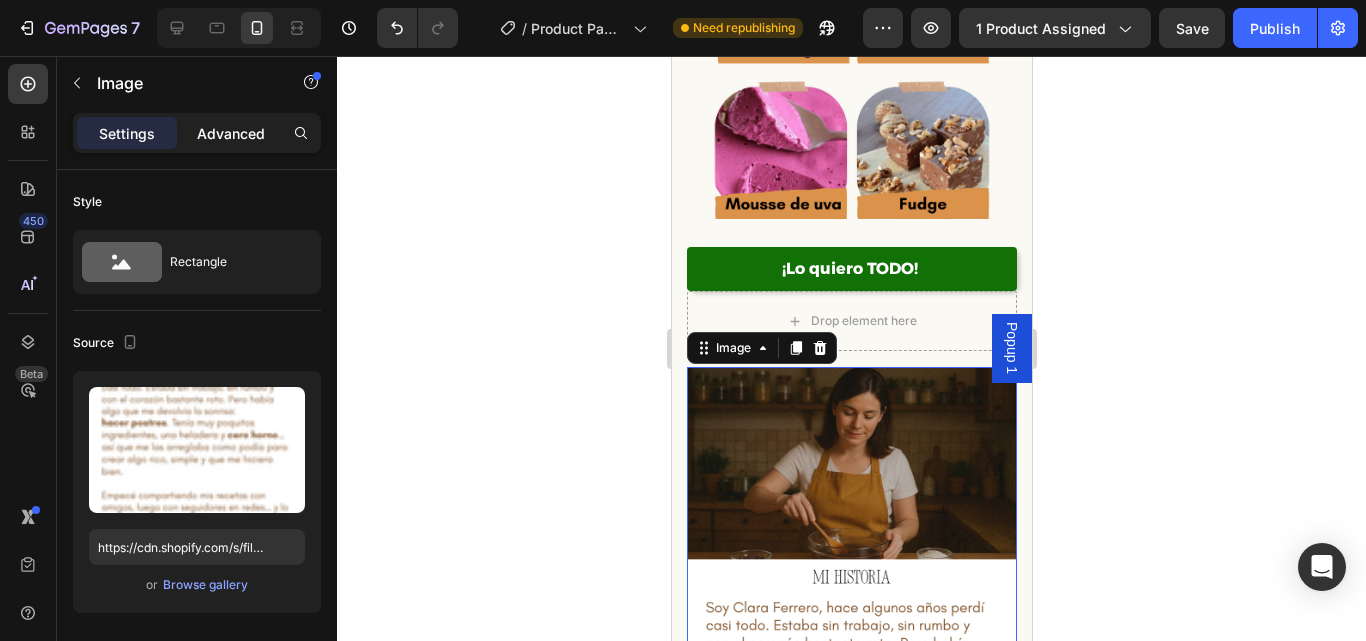 click on "Advanced" at bounding box center (231, 133) 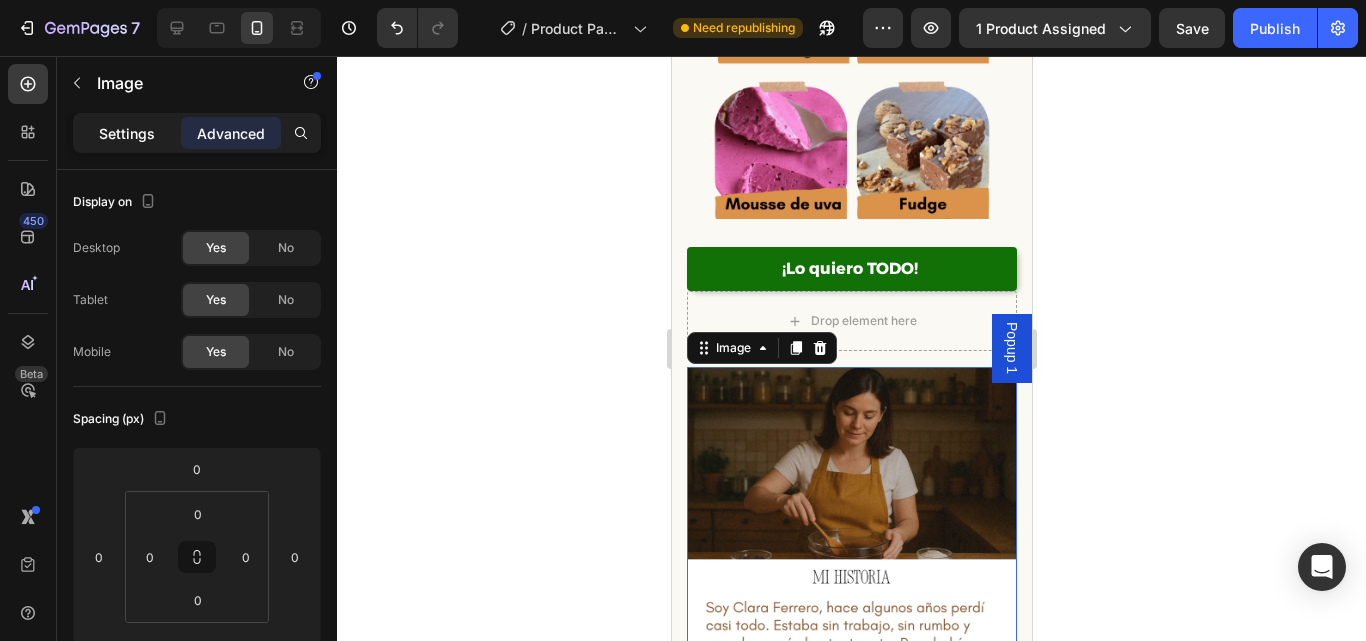click on "Settings" at bounding box center [127, 133] 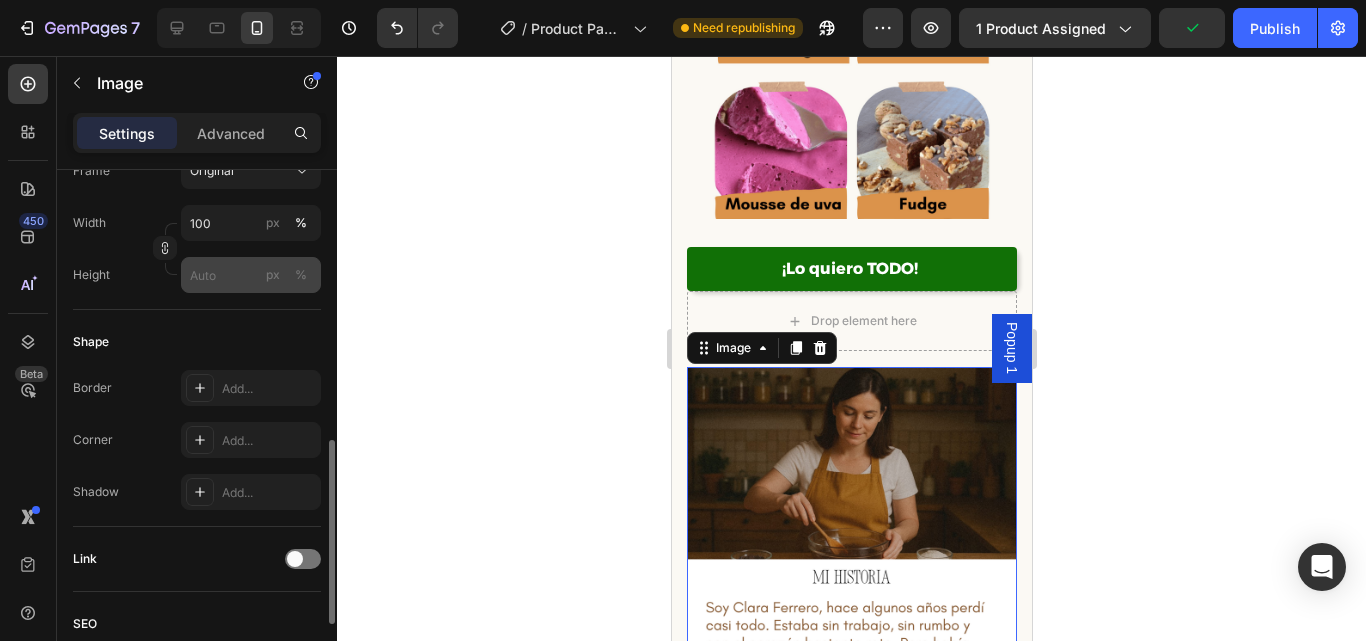 scroll, scrollTop: 610, scrollLeft: 0, axis: vertical 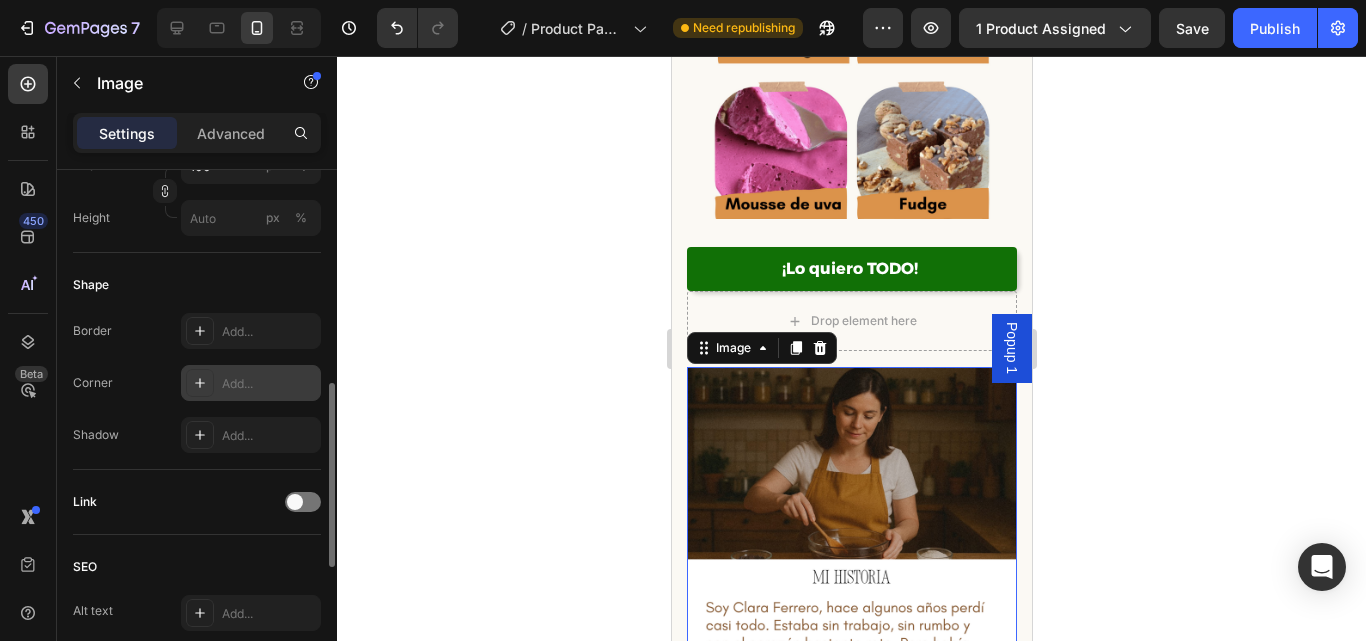 click on "Add..." at bounding box center [269, 384] 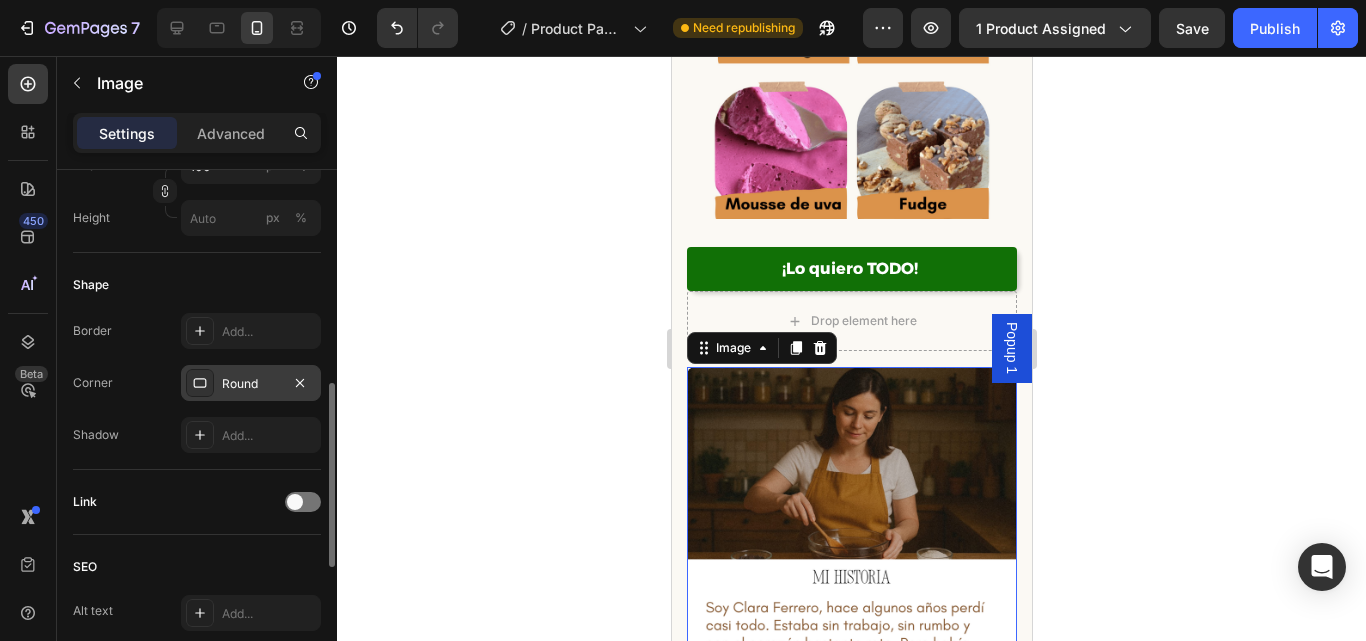 click 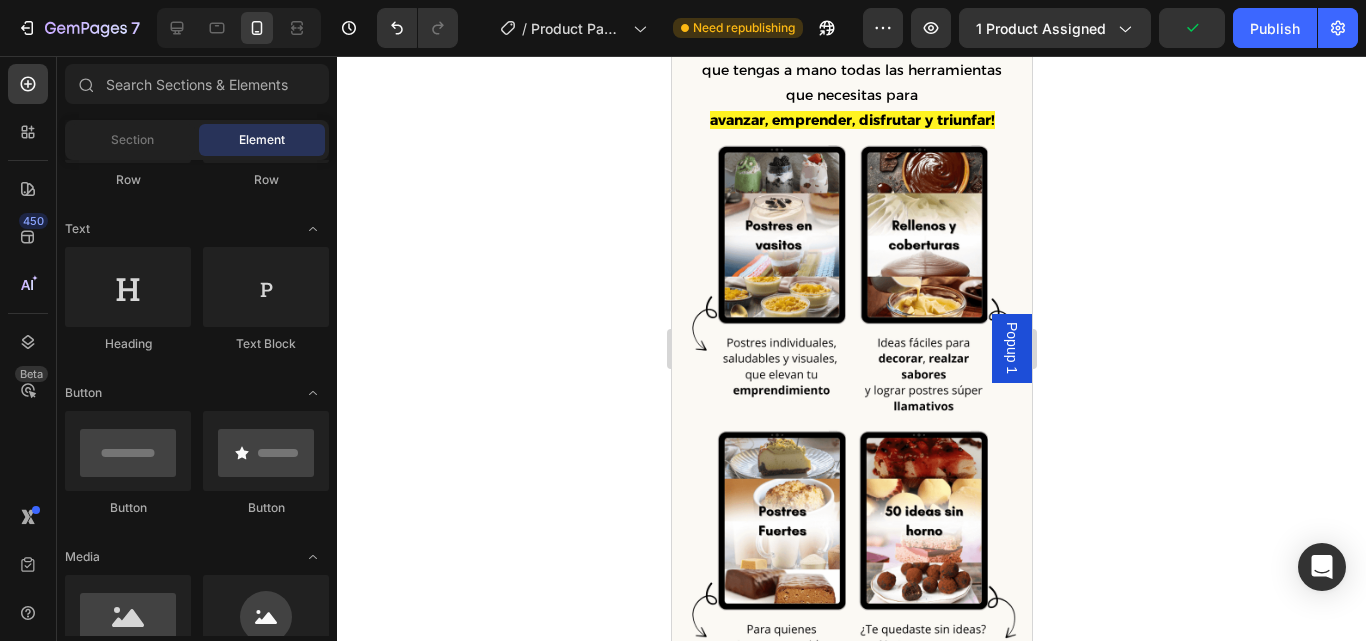 scroll, scrollTop: 2577, scrollLeft: 0, axis: vertical 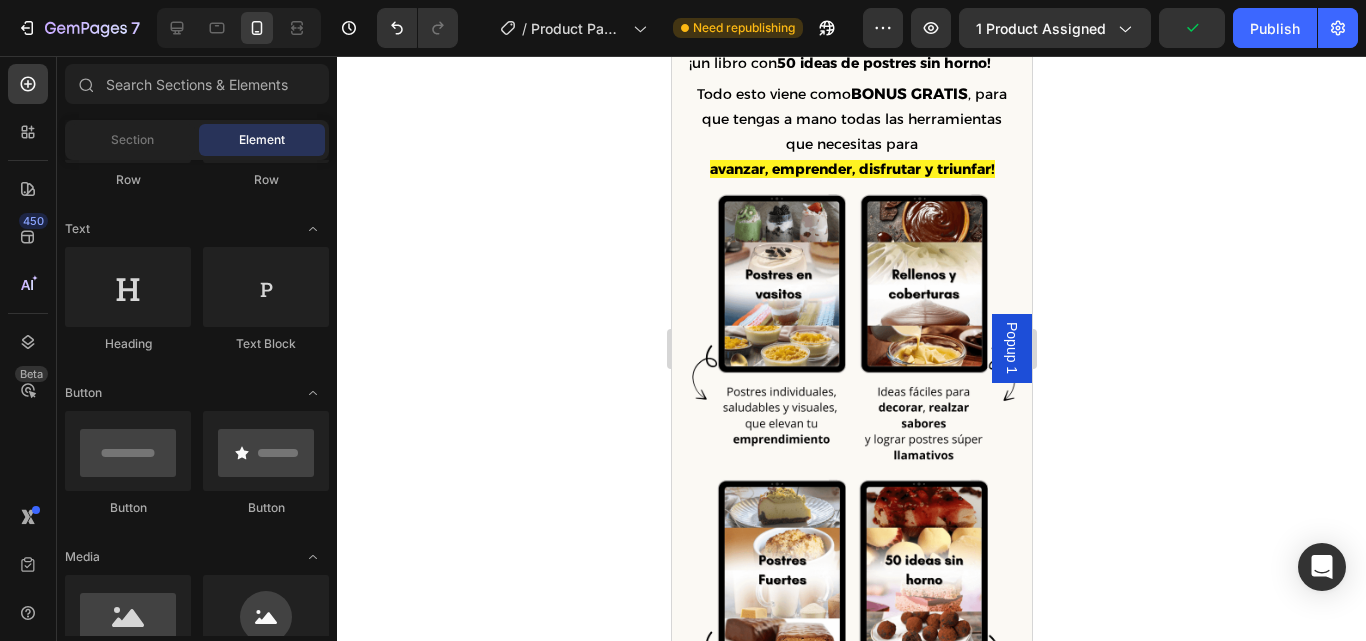drag, startPoint x: 1020, startPoint y: 474, endPoint x: 1711, endPoint y: 406, distance: 694.3378 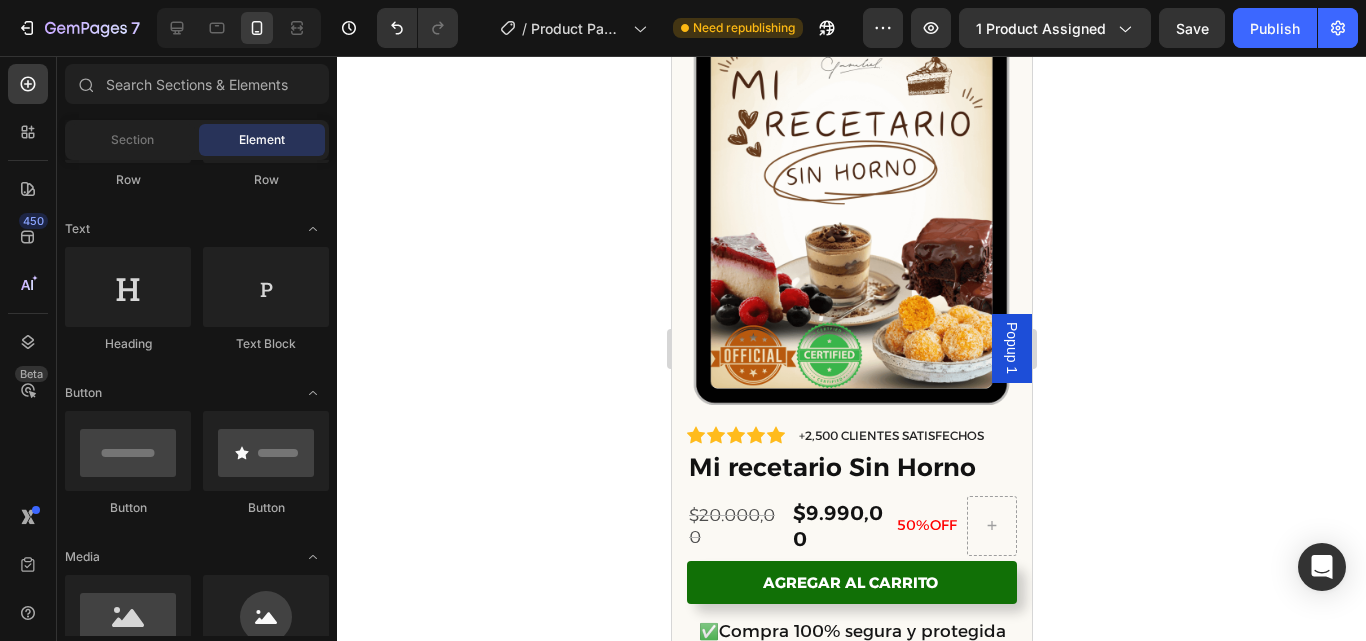 scroll, scrollTop: 203, scrollLeft: 0, axis: vertical 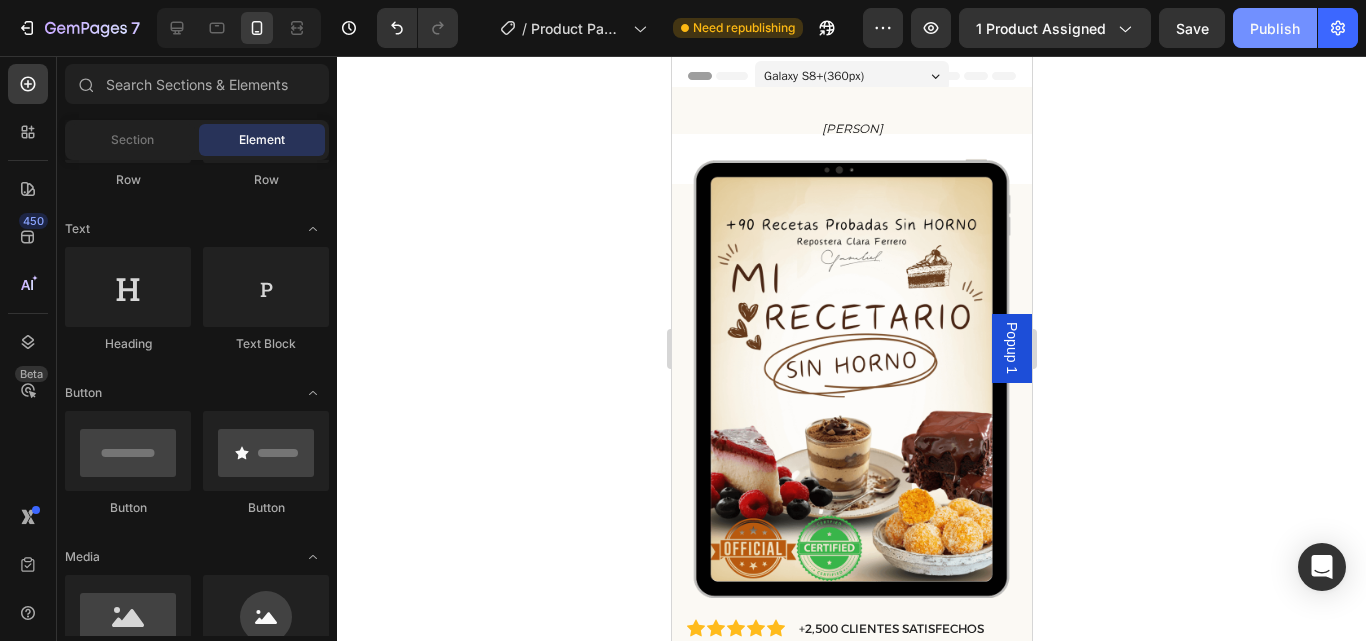 click on "Publish" at bounding box center [1275, 28] 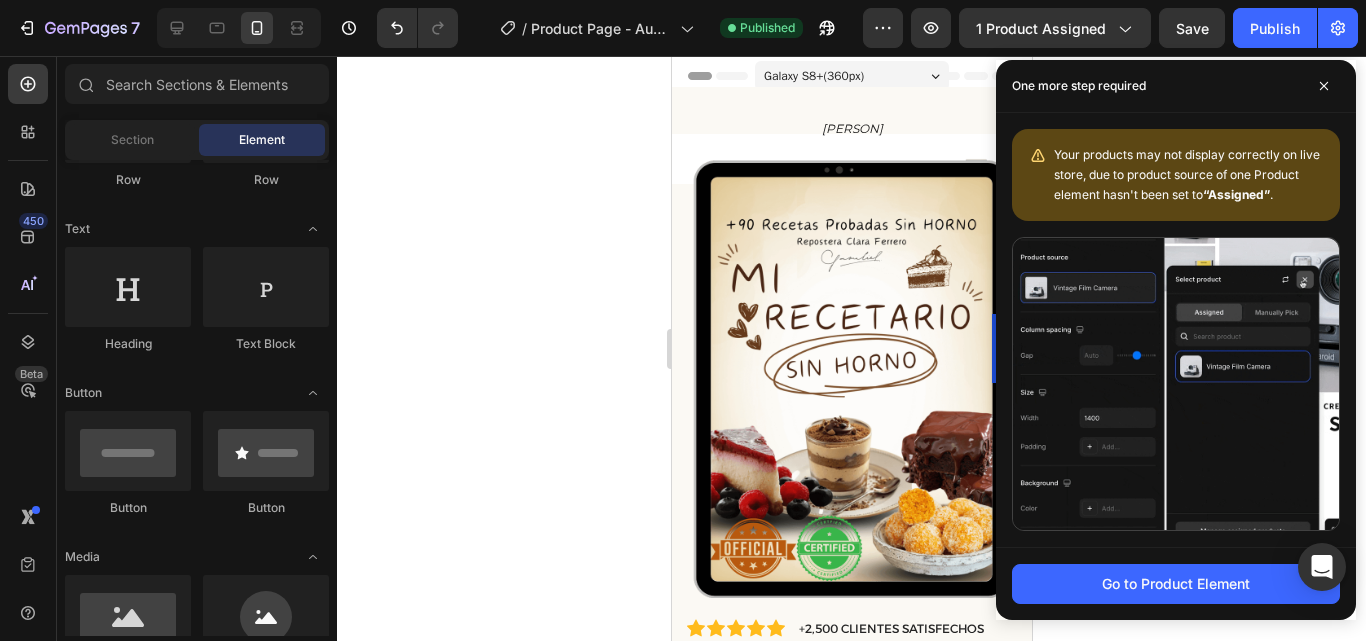 click 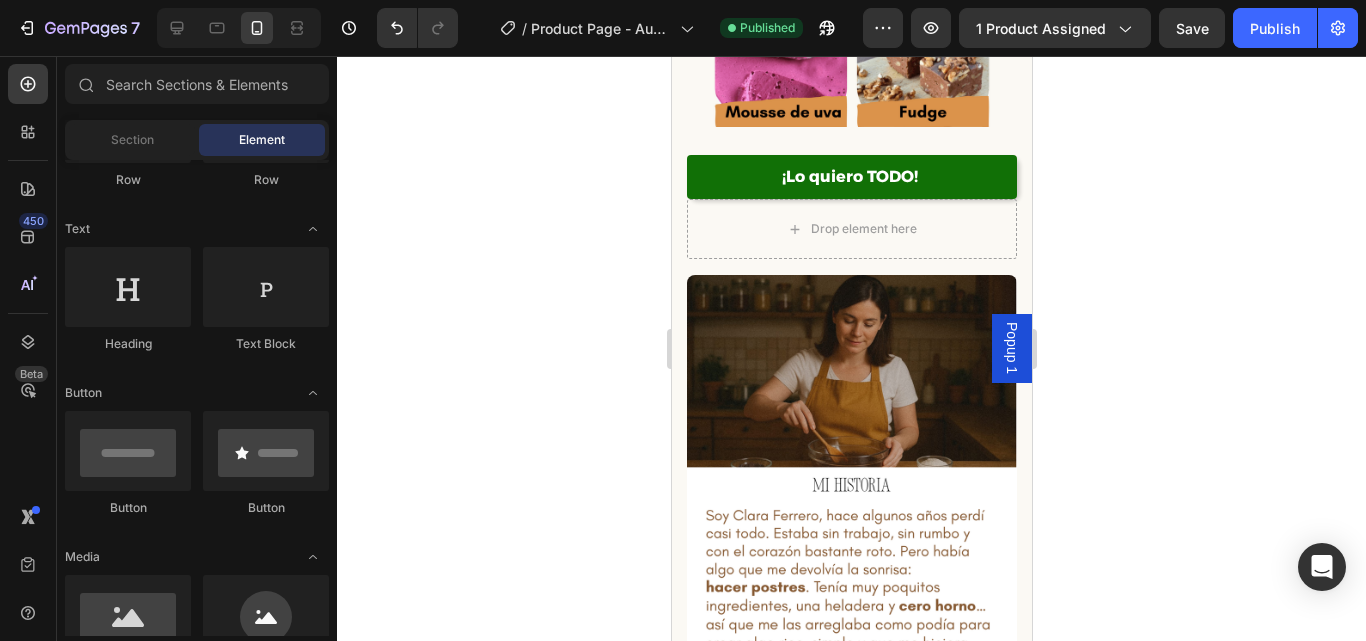 scroll, scrollTop: 3874, scrollLeft: 0, axis: vertical 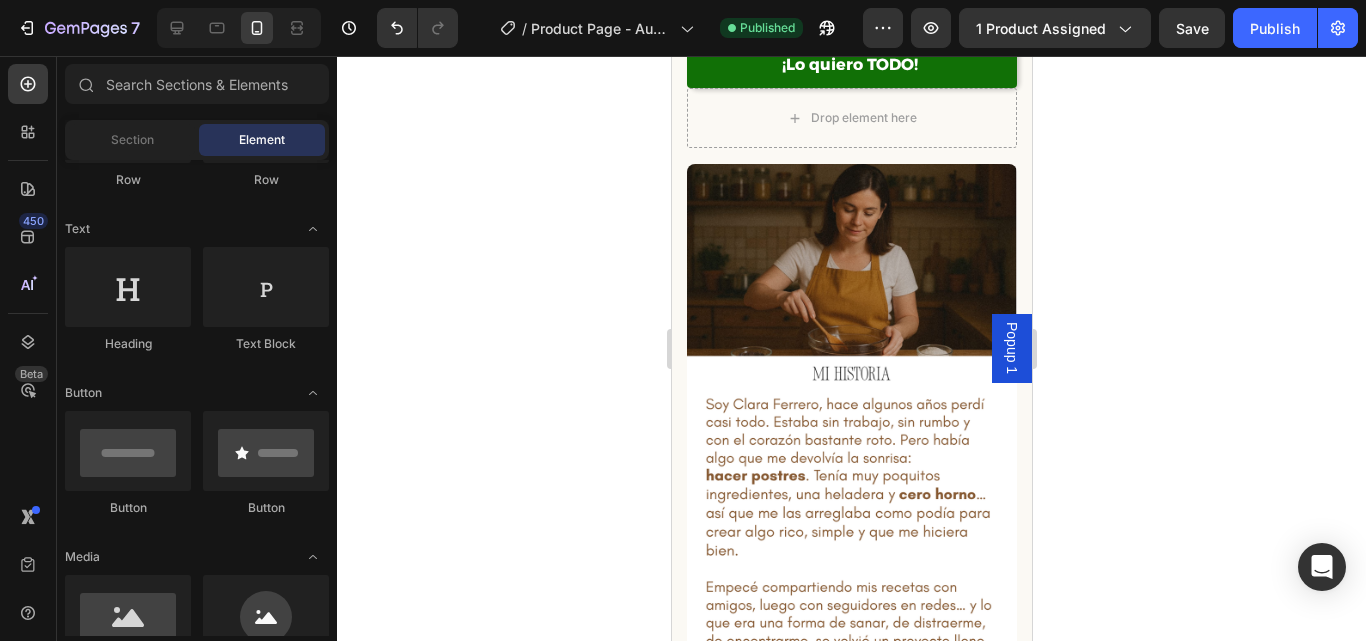 click at bounding box center [851, 517] 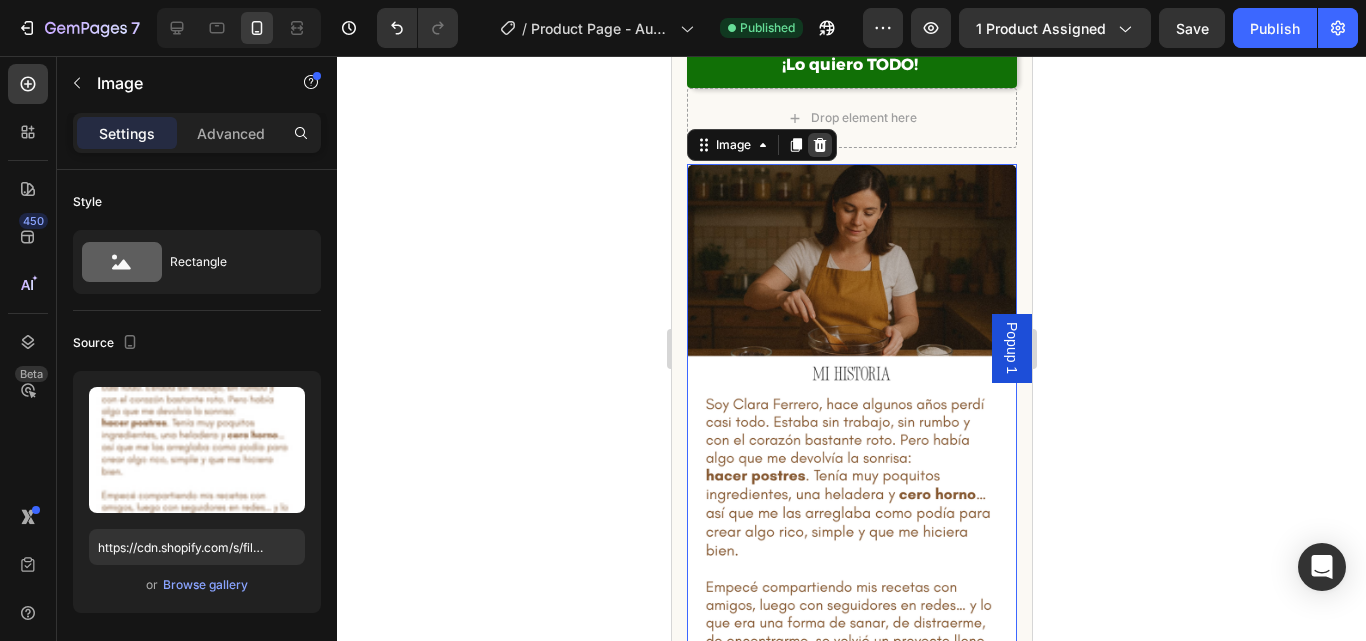 click 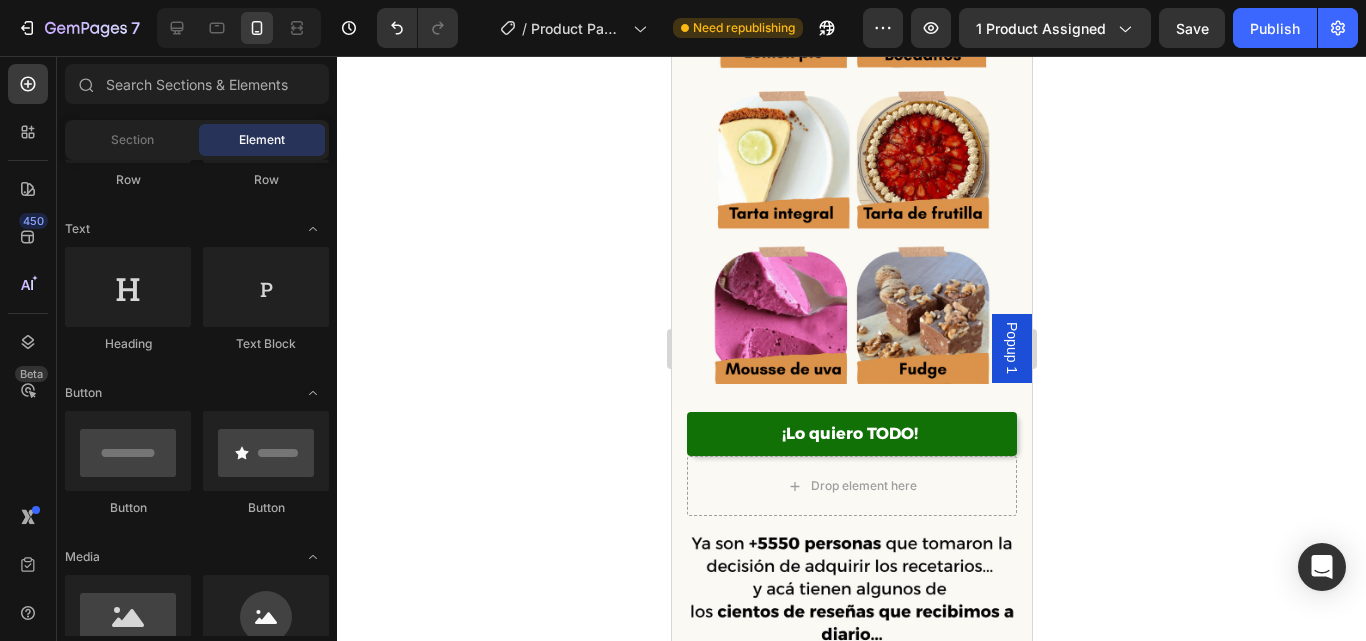 scroll, scrollTop: 3599, scrollLeft: 0, axis: vertical 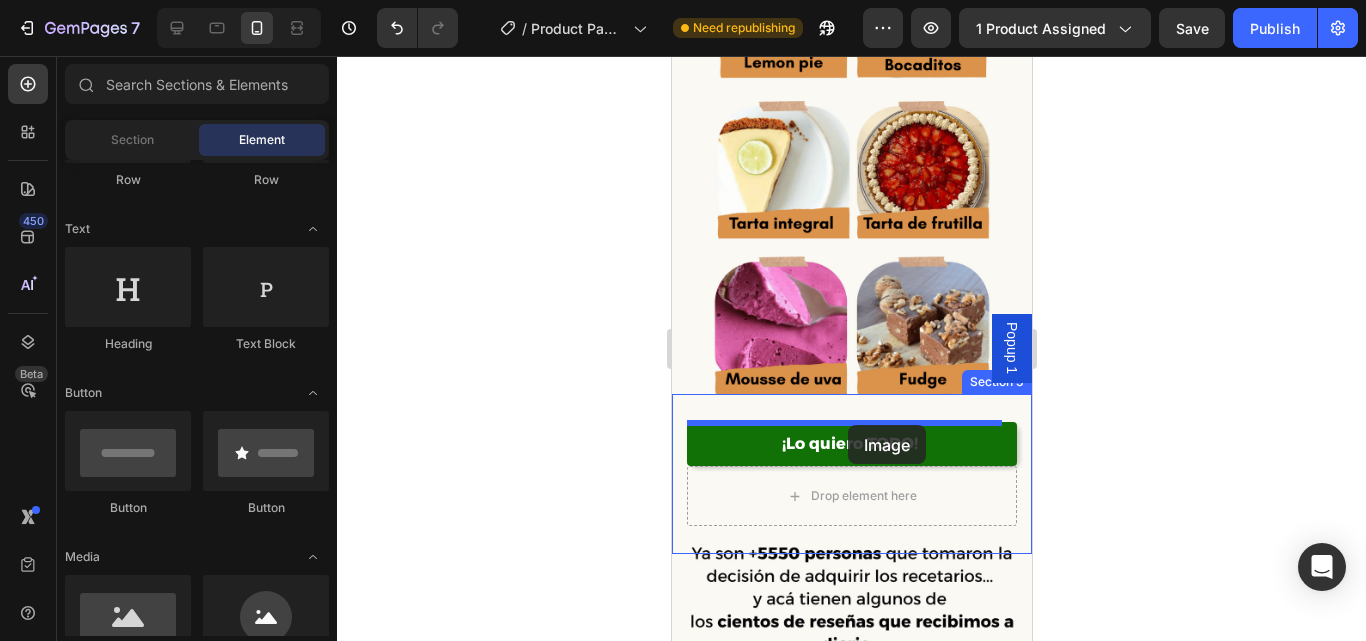 drag, startPoint x: 820, startPoint y: 641, endPoint x: 847, endPoint y: 425, distance: 217.68095 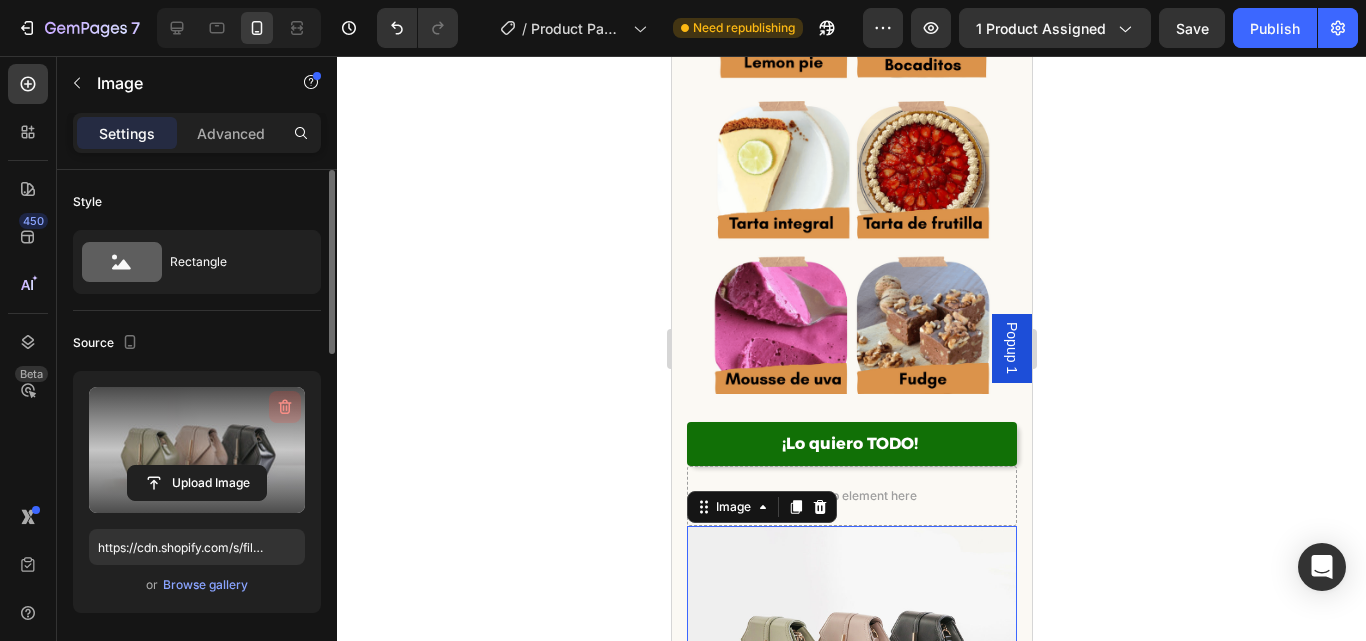 click at bounding box center (285, 407) 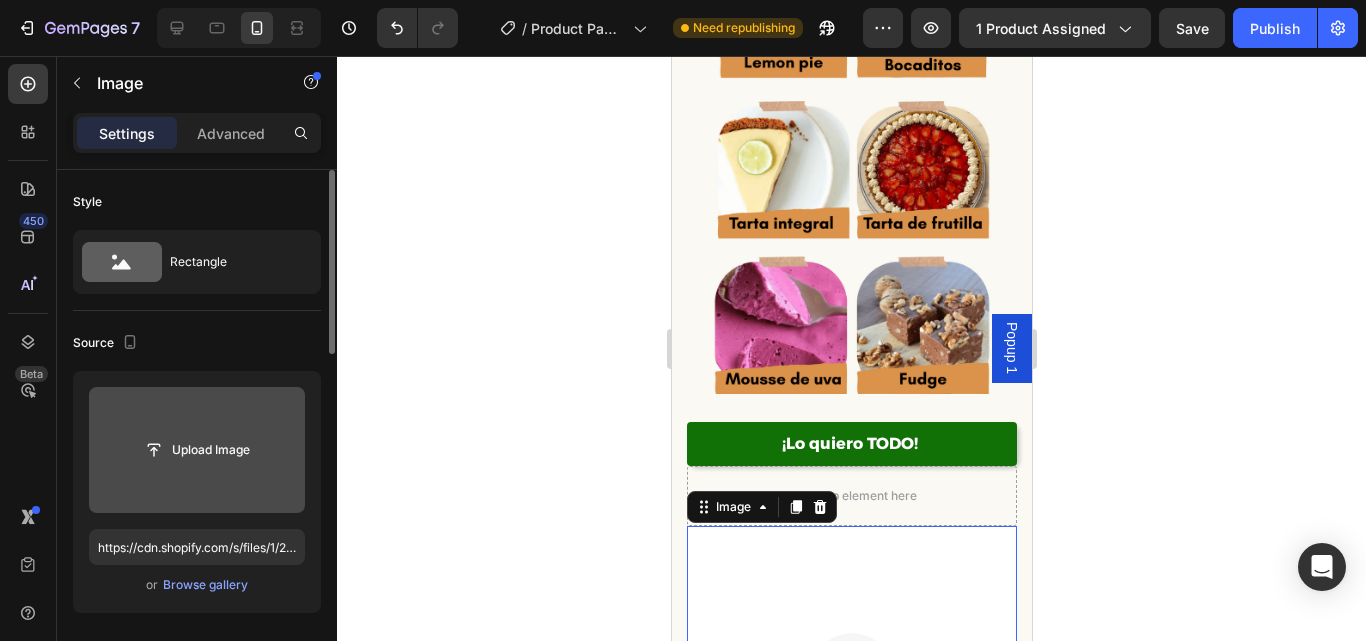 type 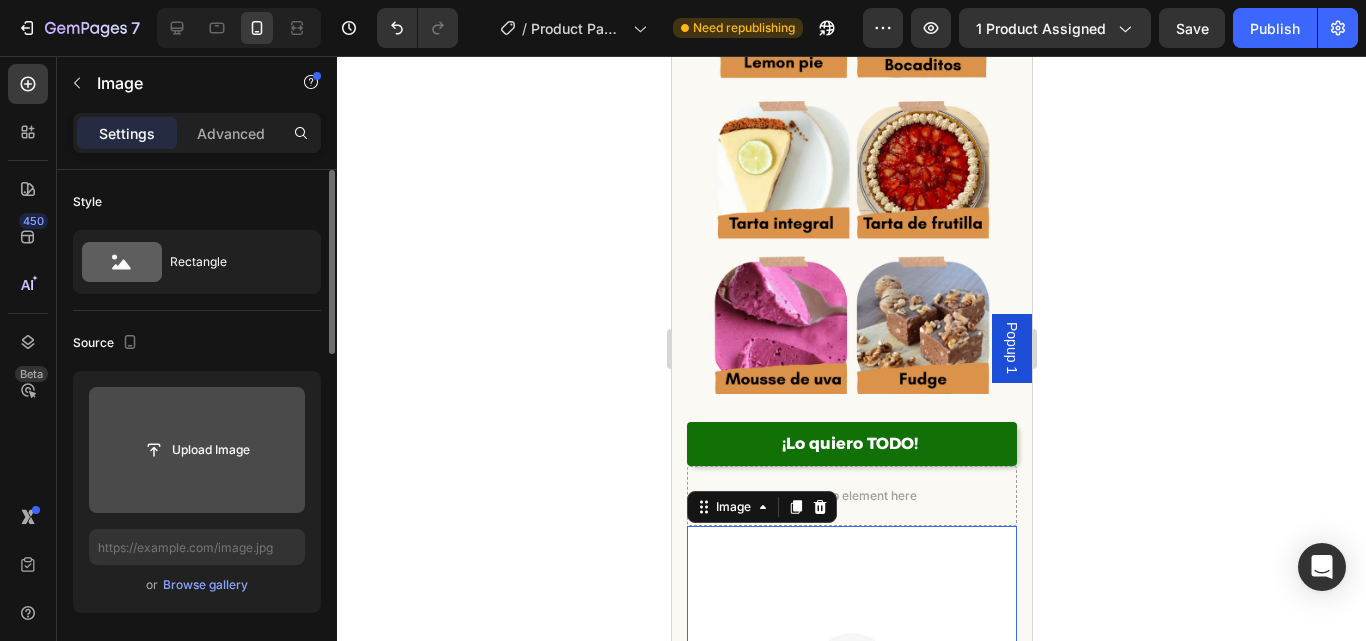 click 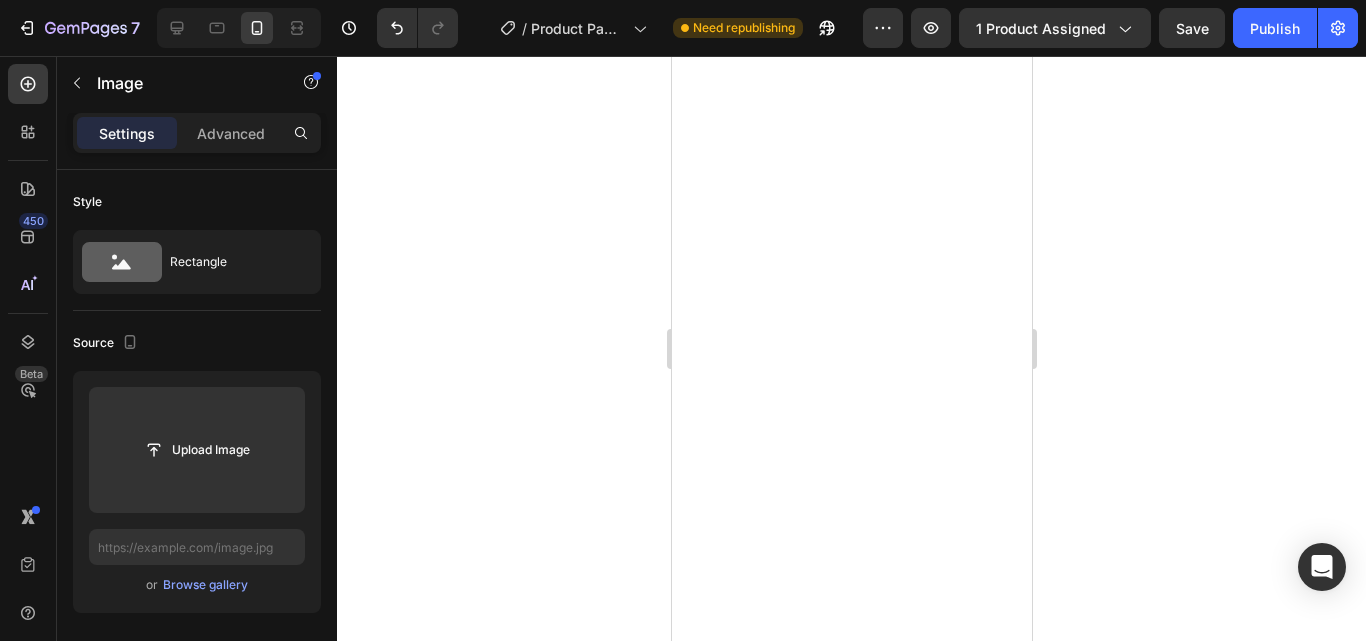scroll, scrollTop: 0, scrollLeft: 0, axis: both 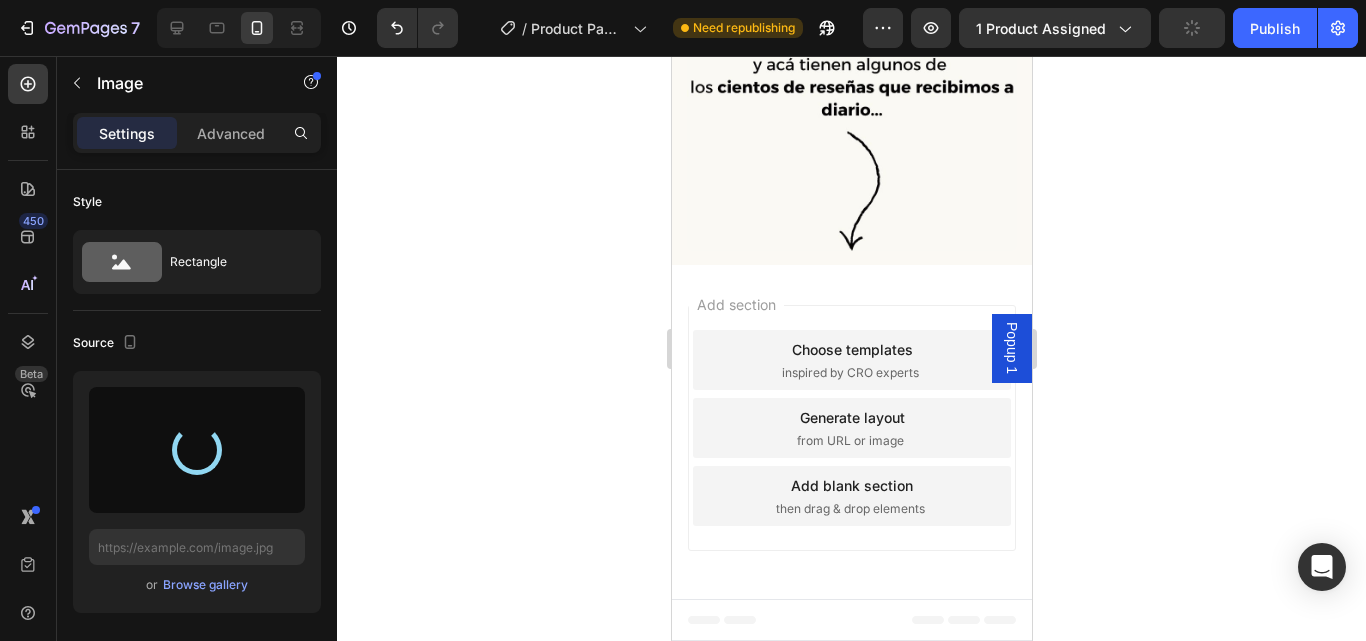 type on "https://cdn.shopify.com/s/files/1/0654/0512/4739/files/gempages_578022582096233148-9ac2236a-0755-4f44-8813-d7029c6d3389.png" 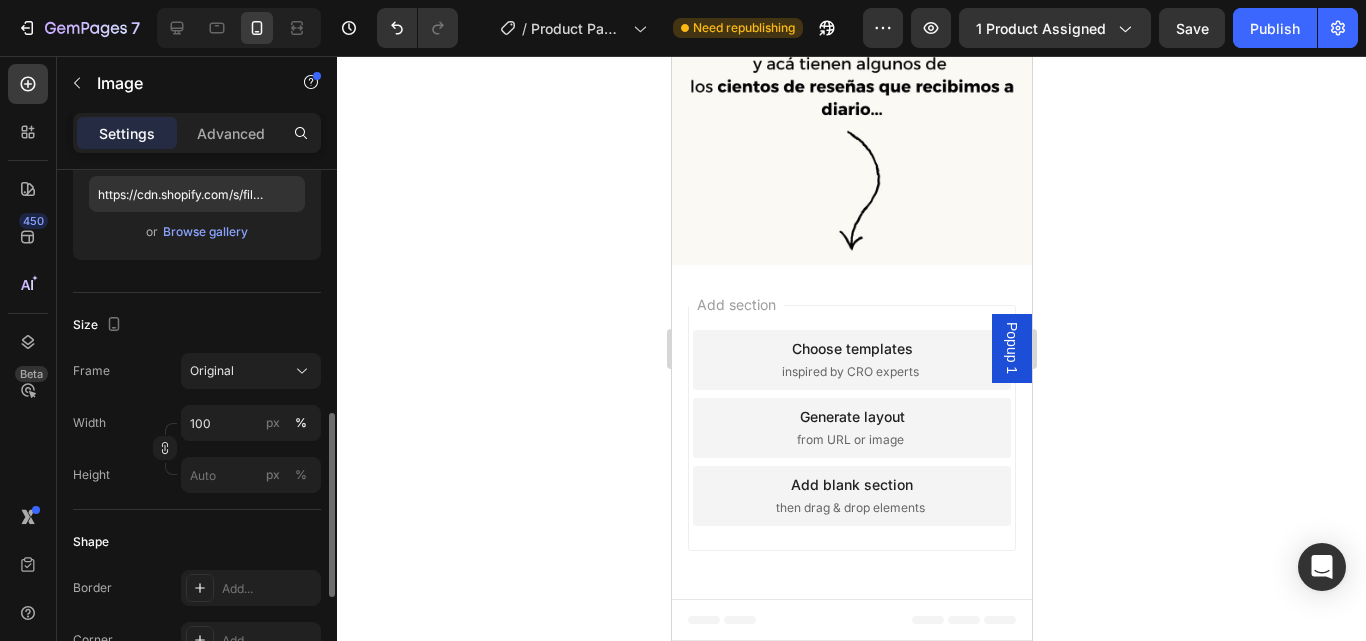scroll, scrollTop: 465, scrollLeft: 0, axis: vertical 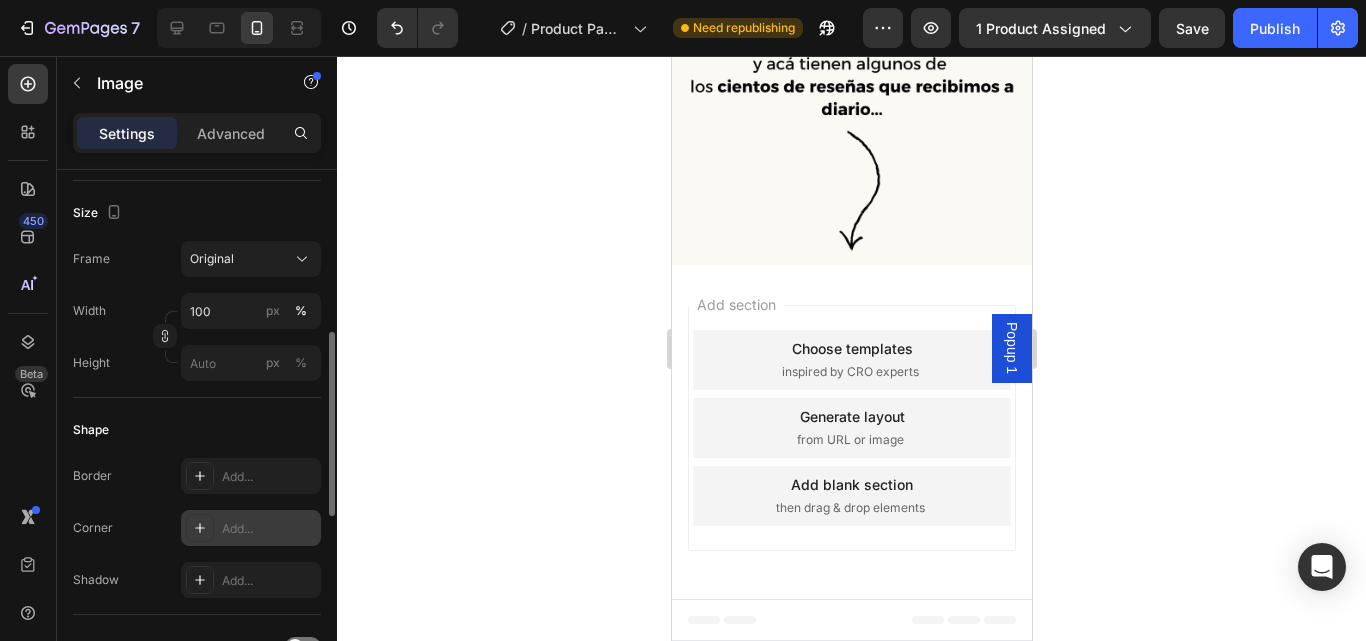 click on "Add..." at bounding box center (251, 528) 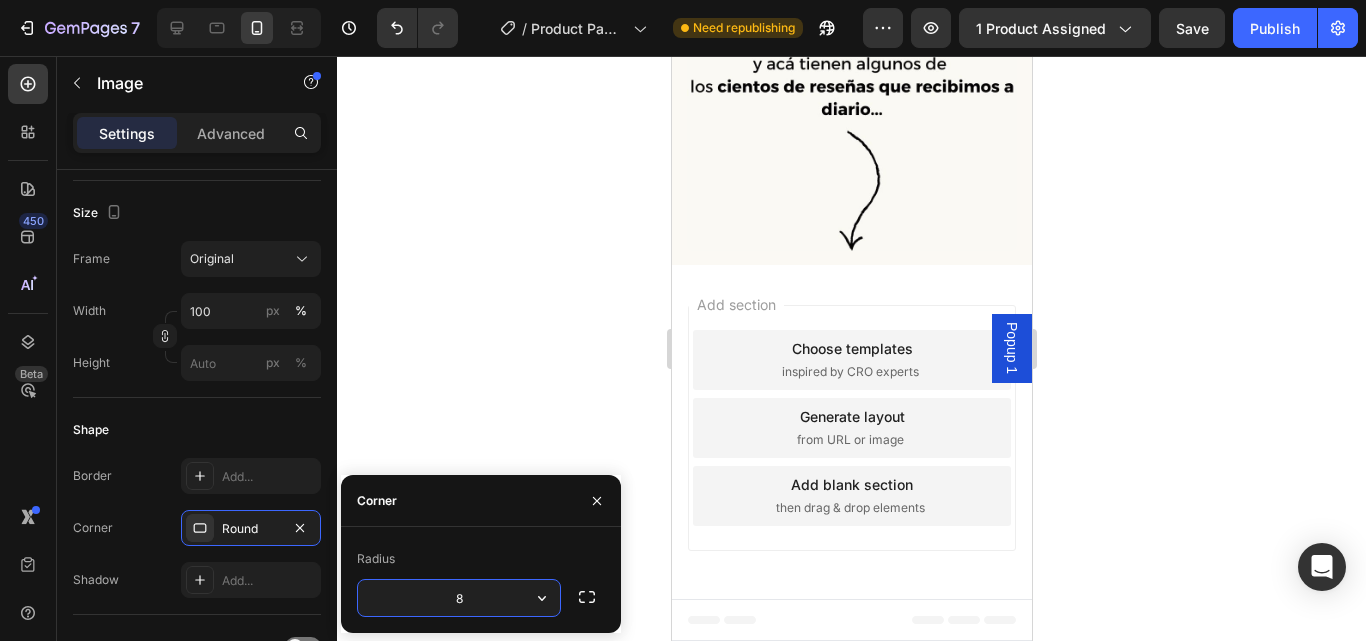 click 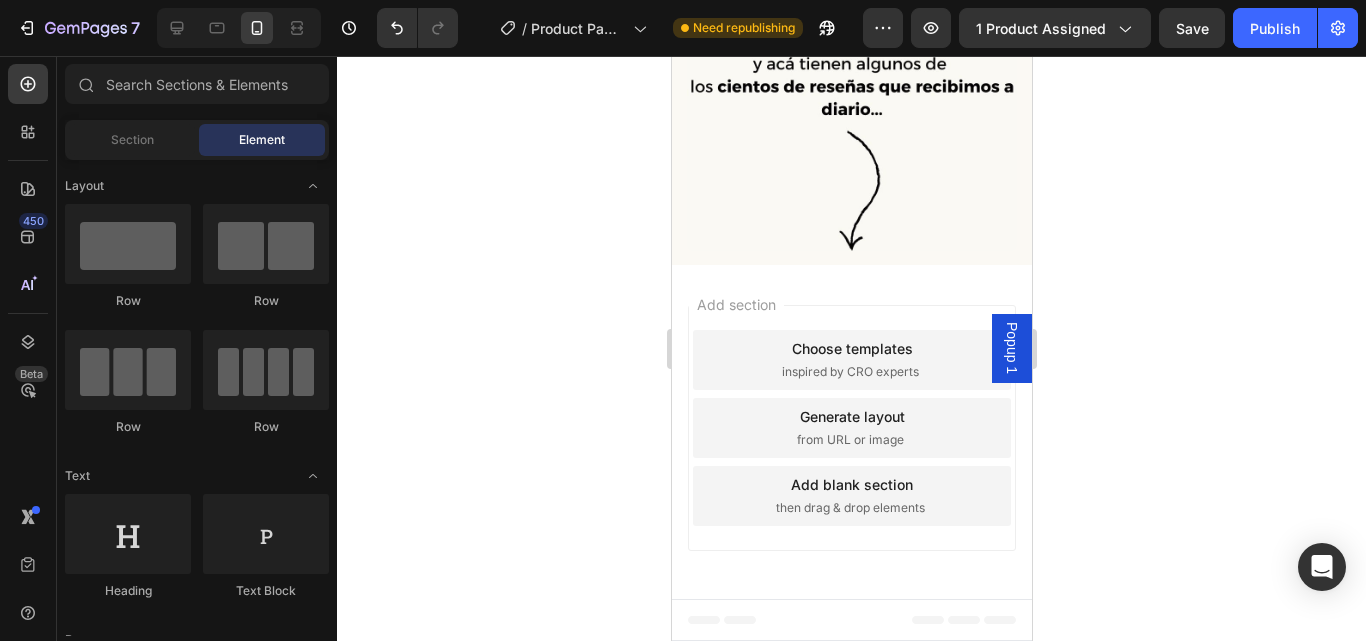 scroll, scrollTop: 3836, scrollLeft: 0, axis: vertical 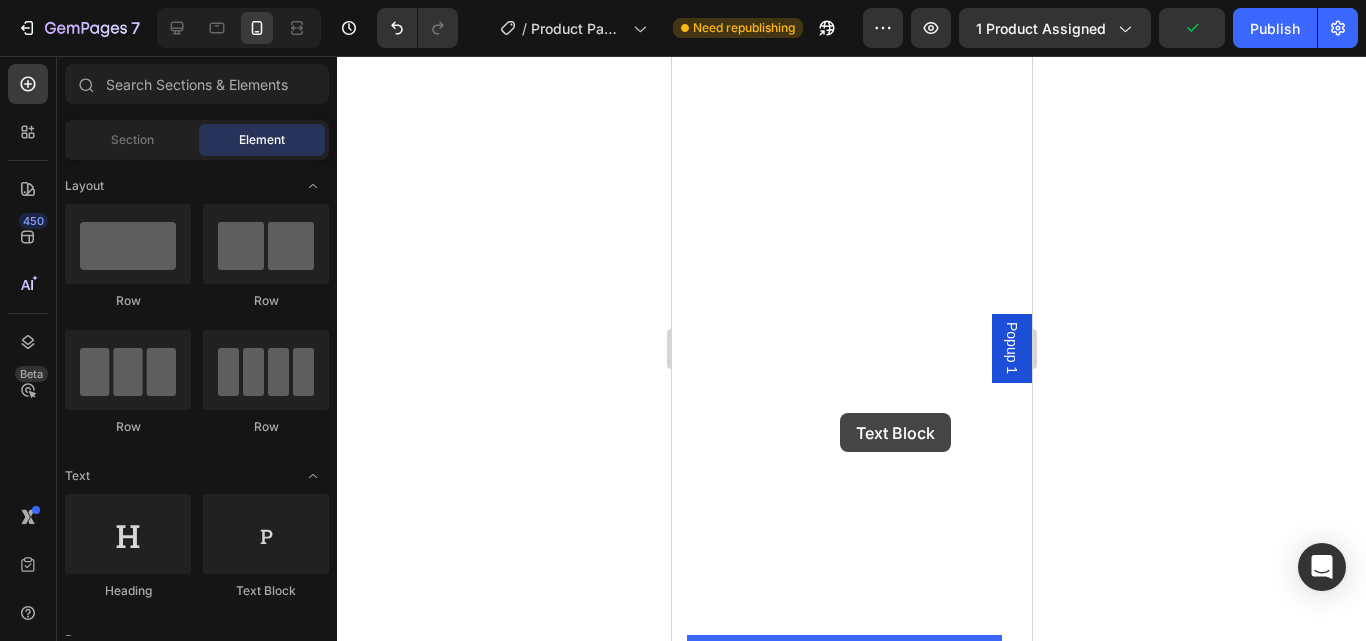 drag, startPoint x: 934, startPoint y: 350, endPoint x: 839, endPoint y: 413, distance: 113.99123 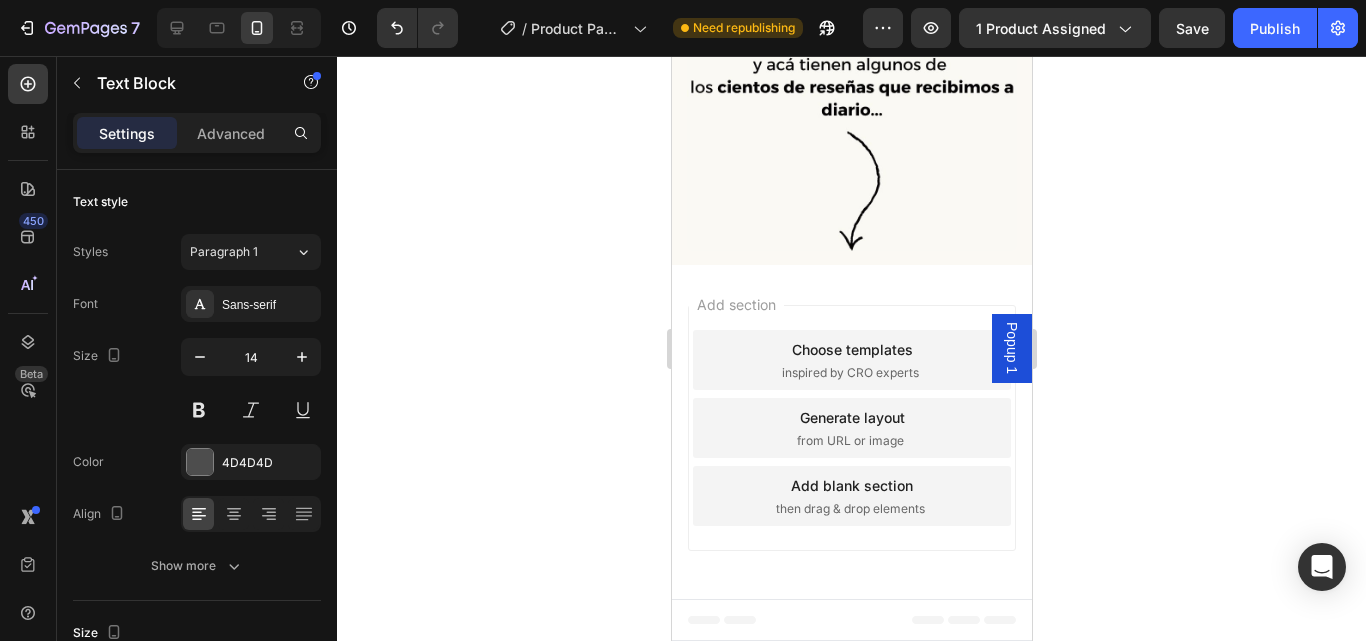 click on "Replace this text with your content" at bounding box center [851, -24] 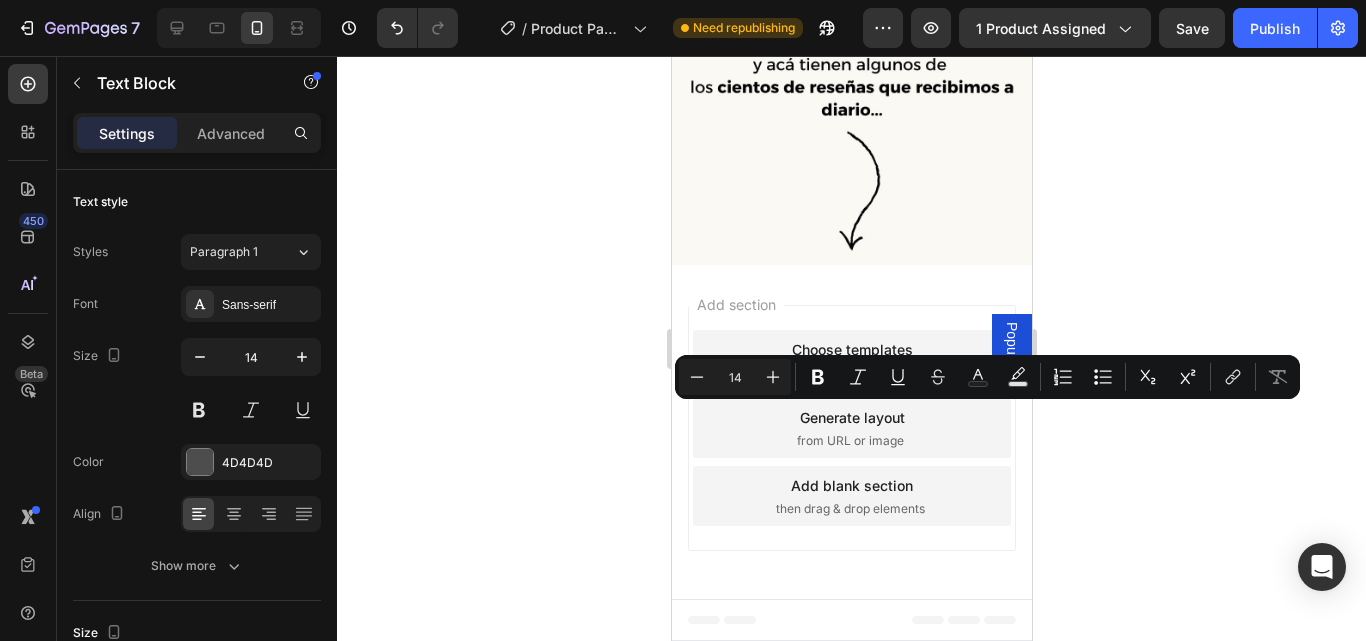 click on "Replace this text with your content" at bounding box center [851, -24] 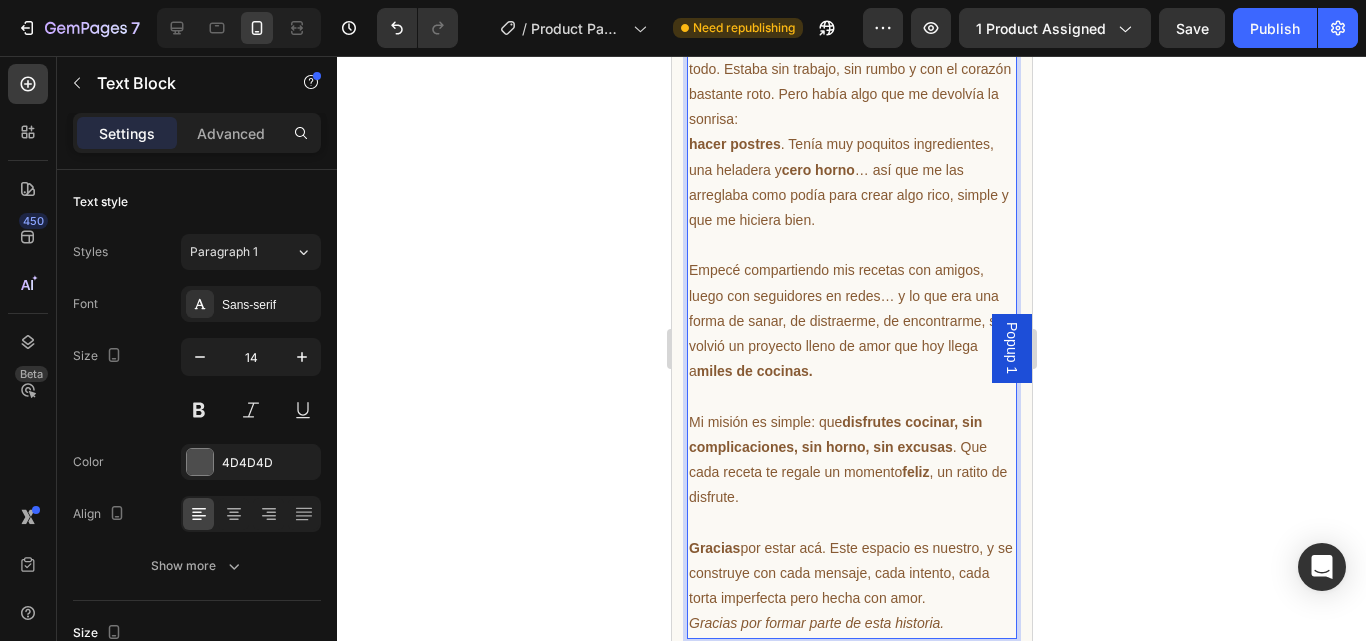 scroll, scrollTop: 3994, scrollLeft: 0, axis: vertical 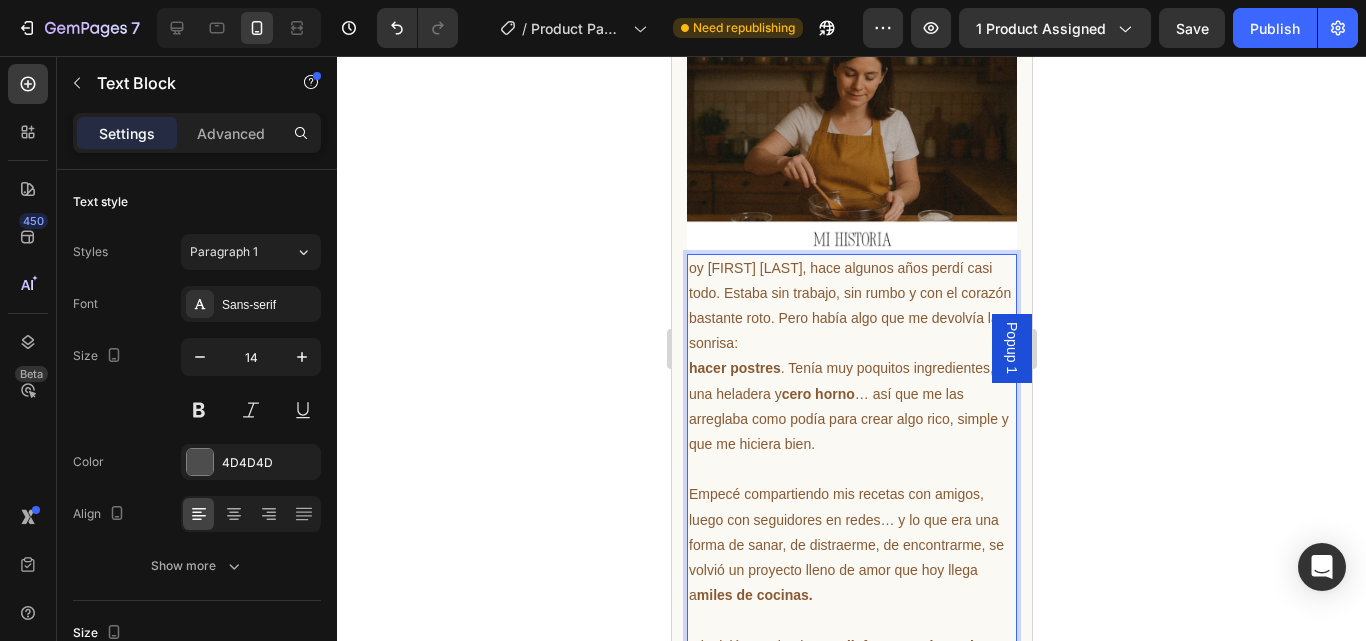 click on "oy Clara Ferrero, hace algunos años perdí casi todo. Estaba sin trabajo, sin rumbo y con el corazón bastante roto. Pero había algo que me devolvía la sonrisa:" at bounding box center (849, 306) 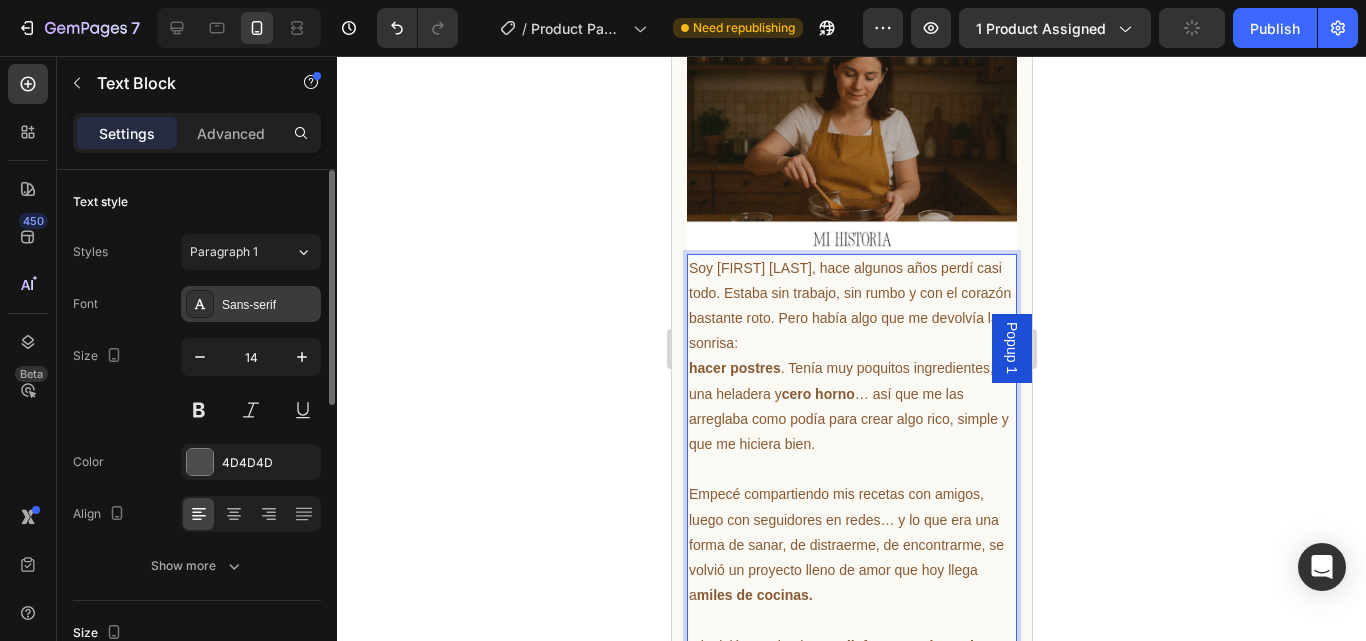 click on "Sans-serif" at bounding box center [269, 305] 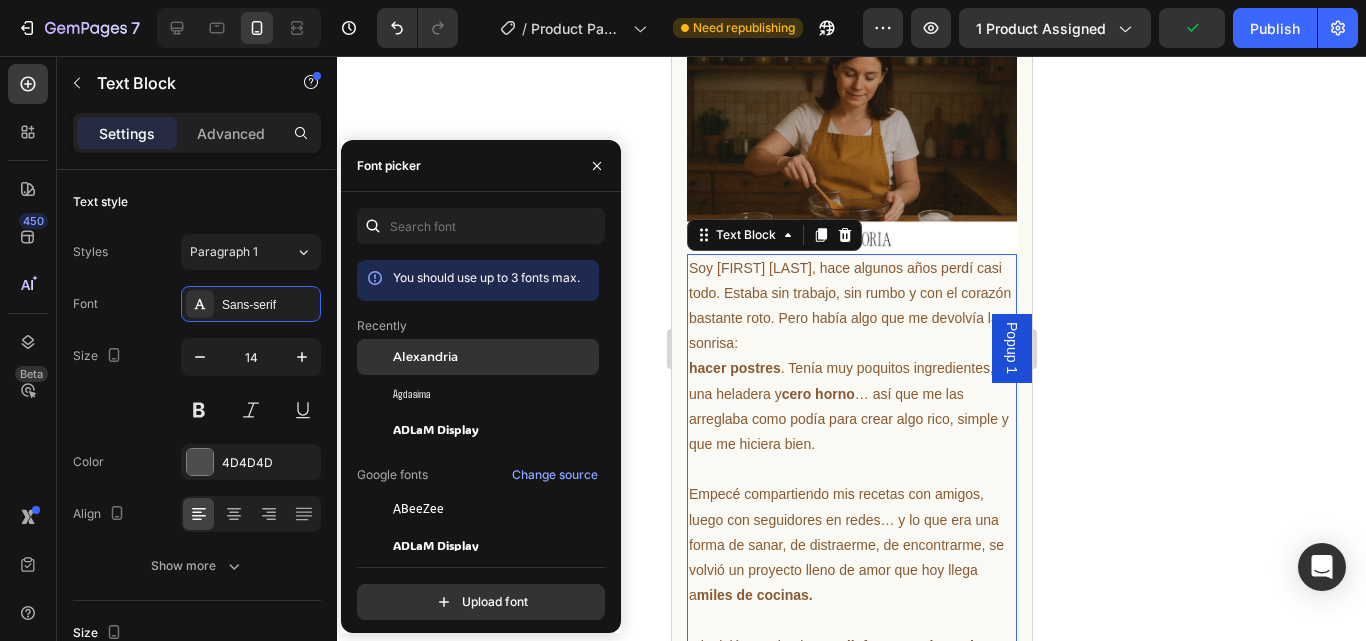 click on "Alexandria" at bounding box center [425, 357] 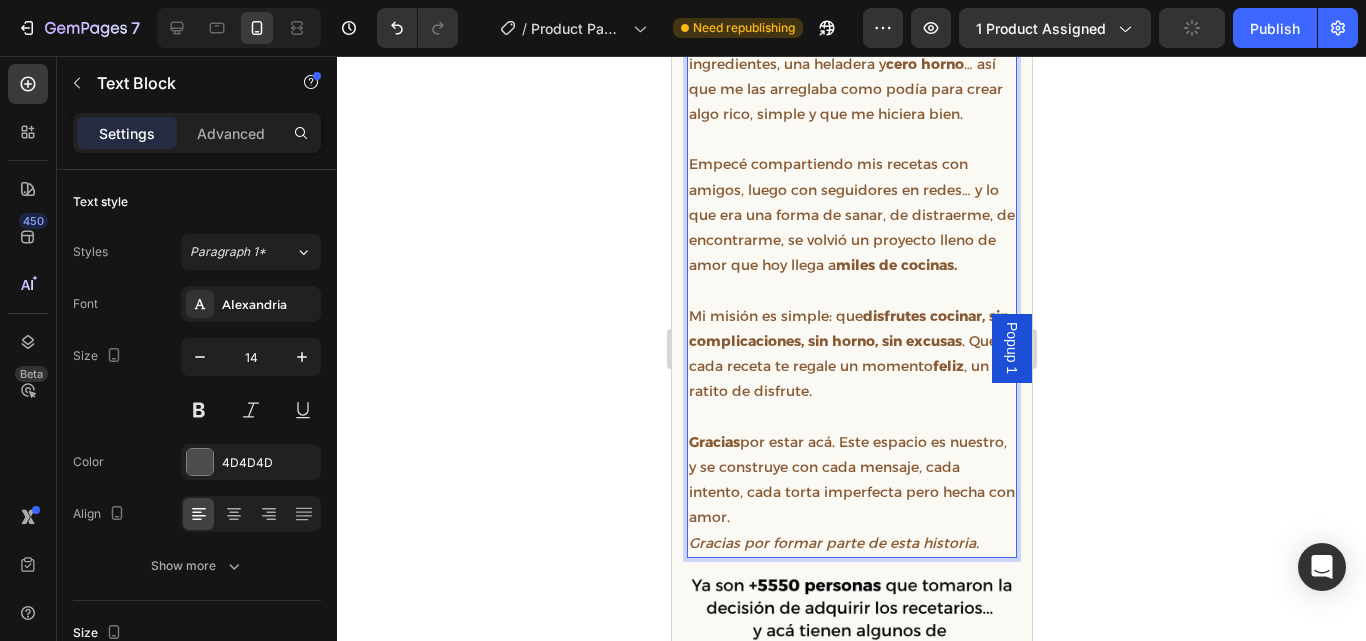 scroll, scrollTop: 4333, scrollLeft: 0, axis: vertical 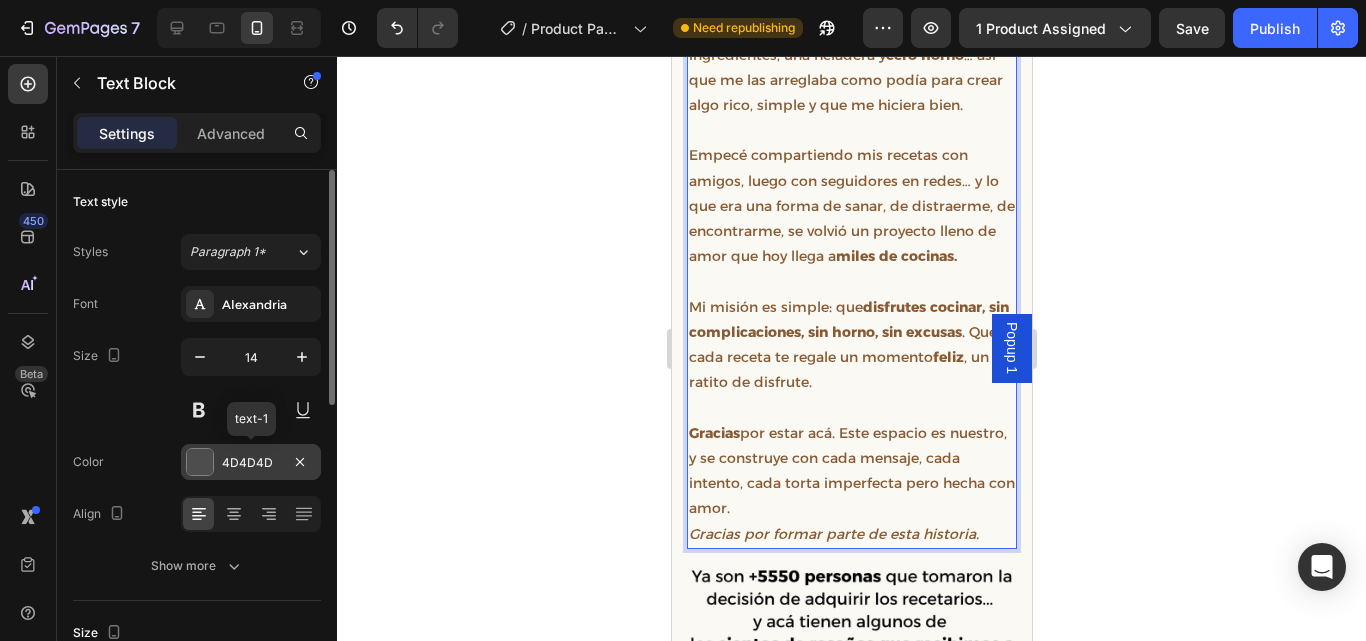 click on "4D4D4D" at bounding box center (251, 463) 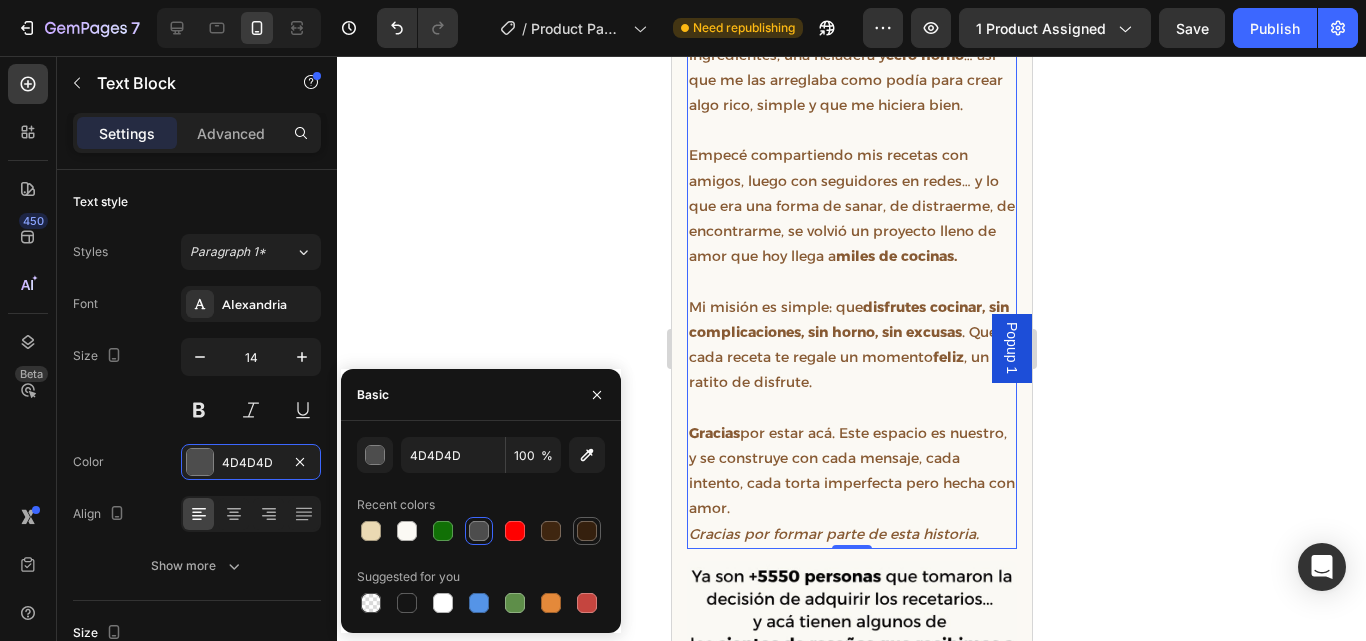 click at bounding box center (587, 531) 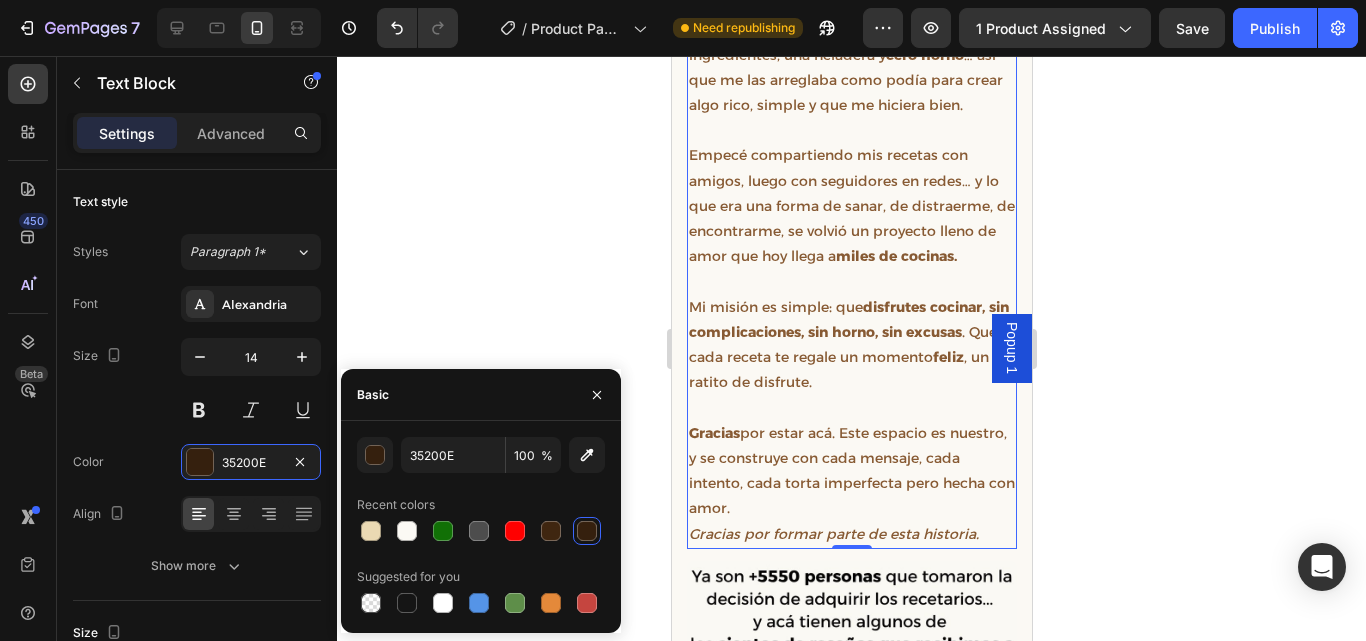 click on "Mi misión es simple: que  disfrutes cocinar, sin complicaciones, sin horno, sin excusas . Que cada receta te regale un momento  feliz , un ratito de disfrute." at bounding box center (851, 345) 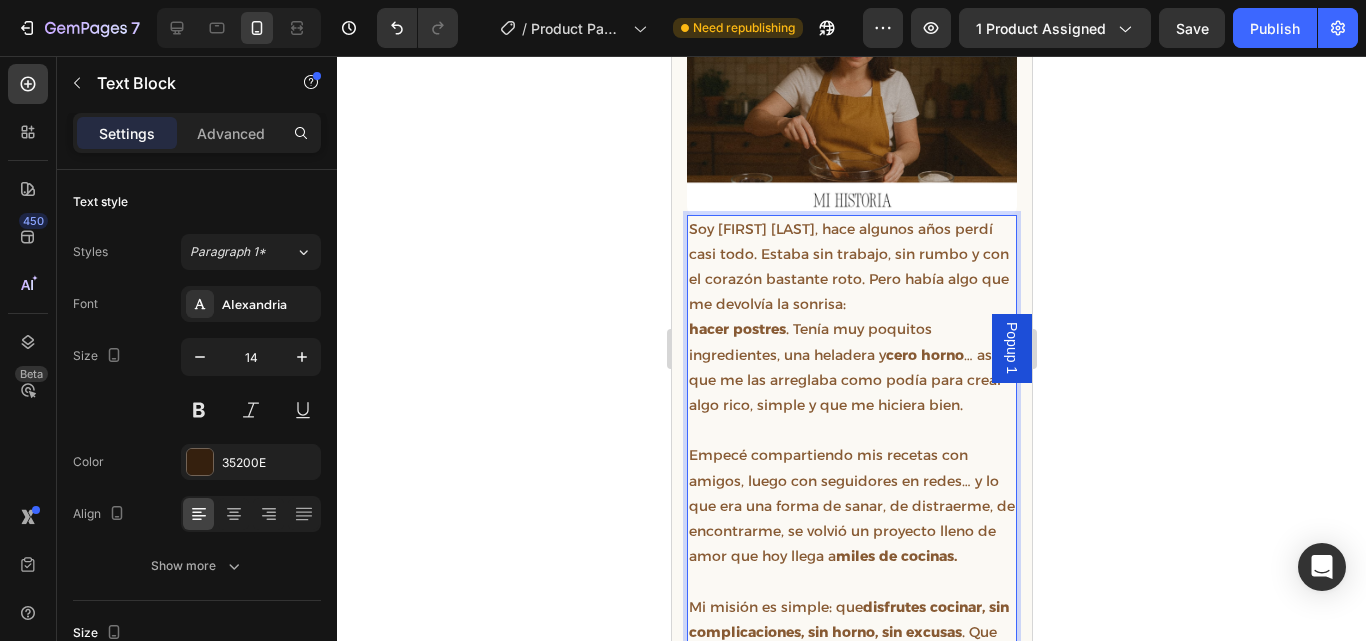 scroll, scrollTop: 3928, scrollLeft: 0, axis: vertical 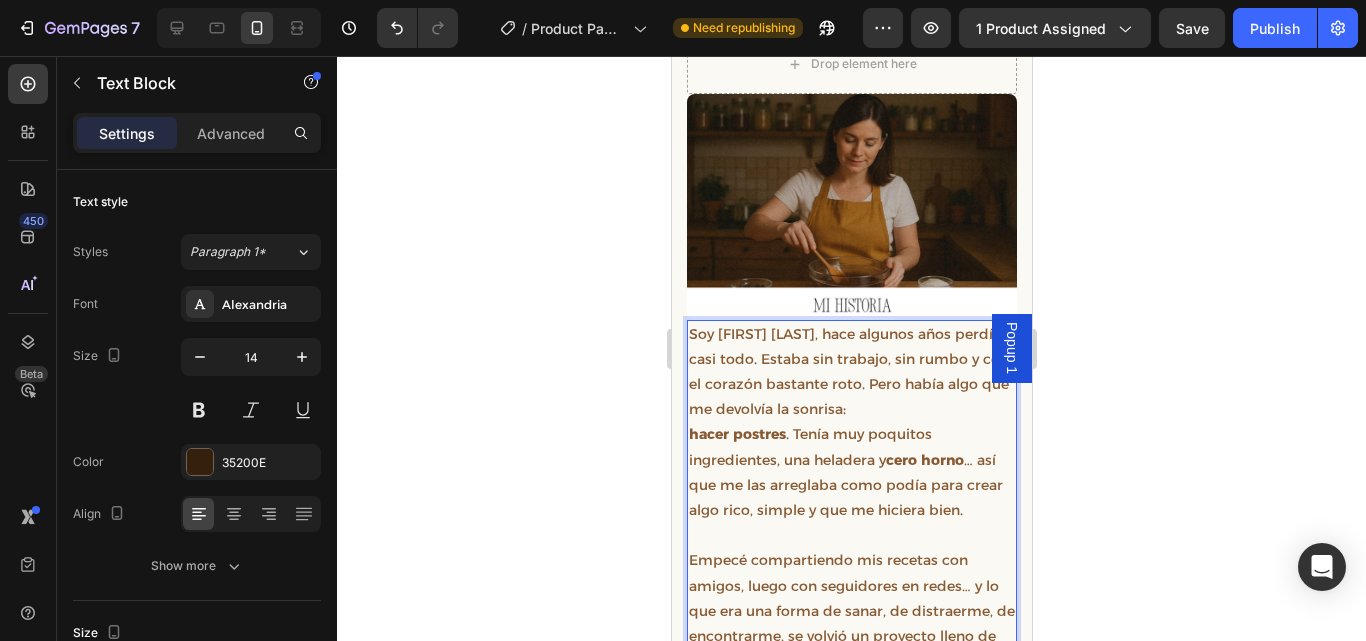 click 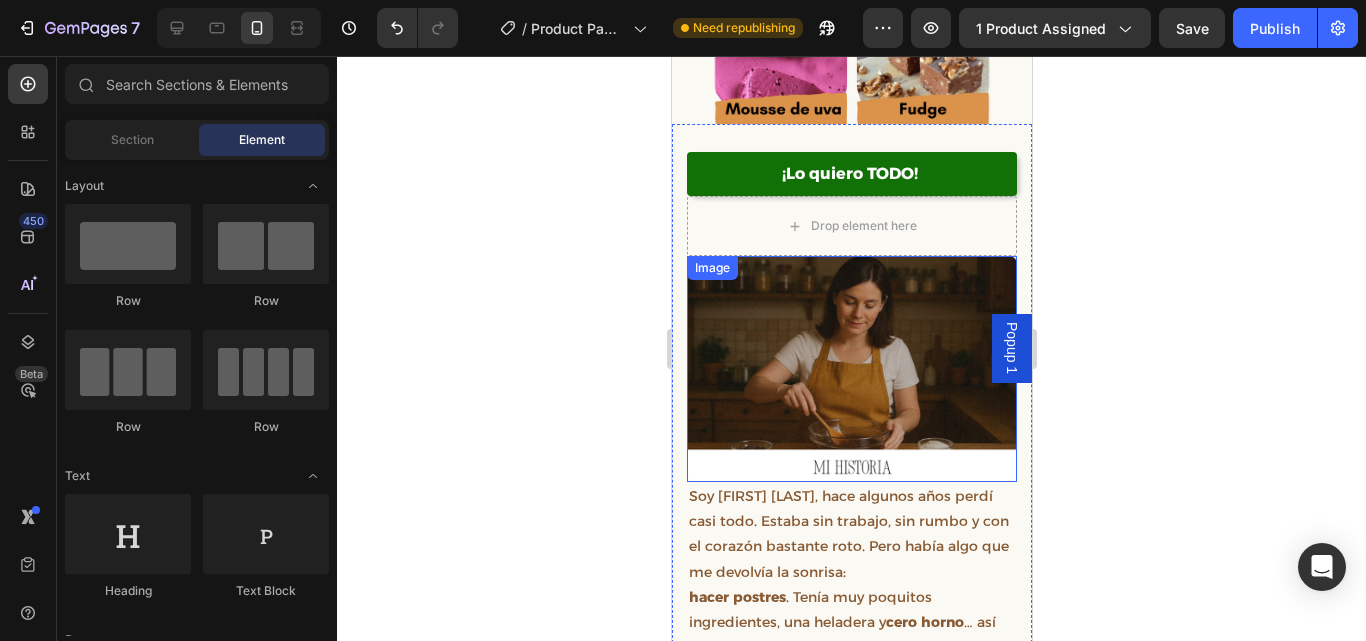 scroll, scrollTop: 3781, scrollLeft: 0, axis: vertical 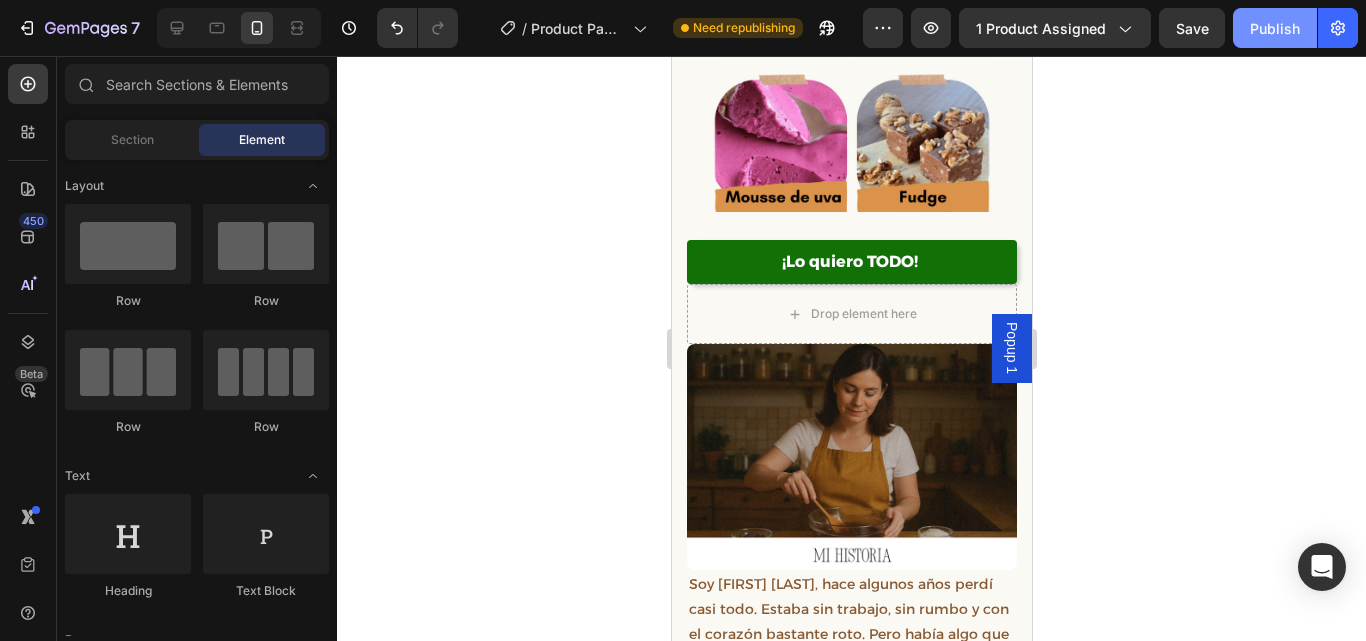 click on "Publish" at bounding box center (1275, 28) 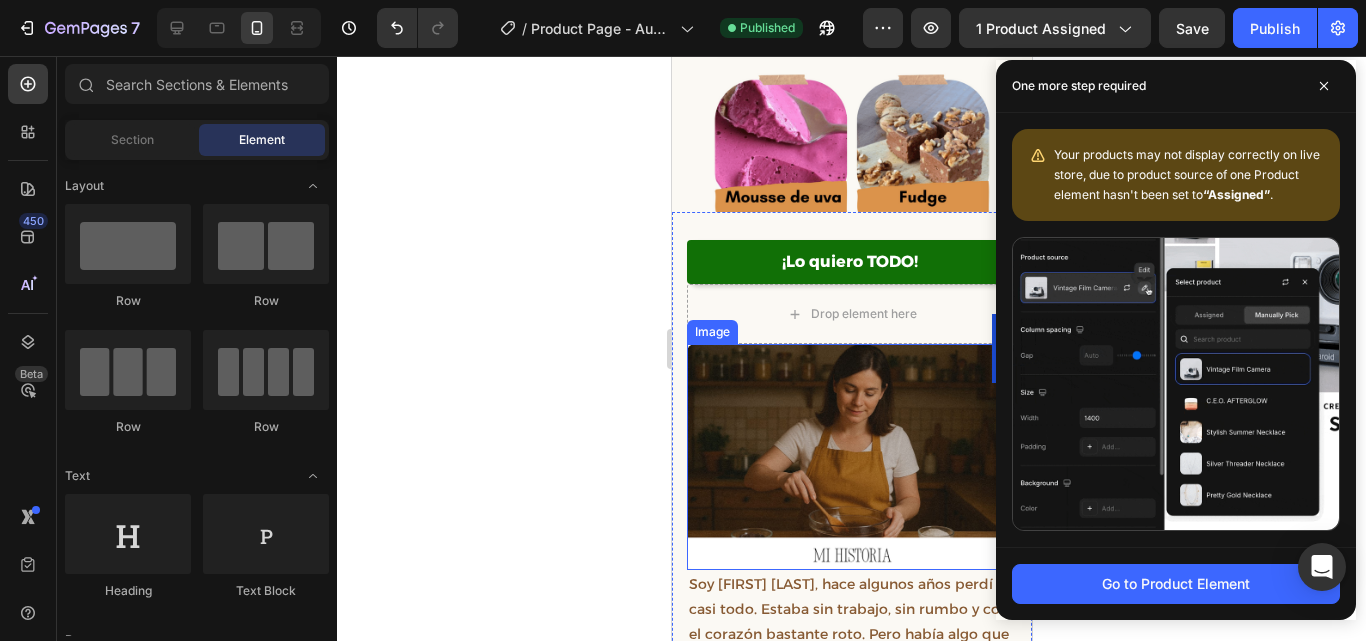 click at bounding box center [851, 457] 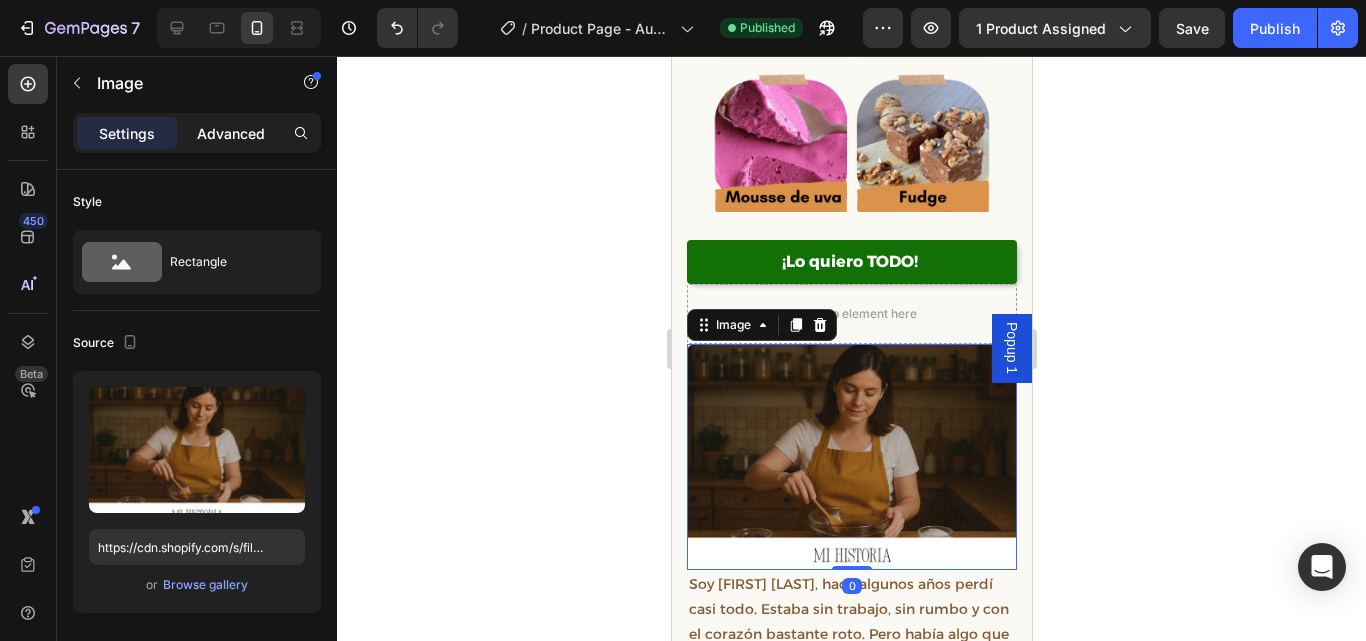 click on "Advanced" at bounding box center (231, 133) 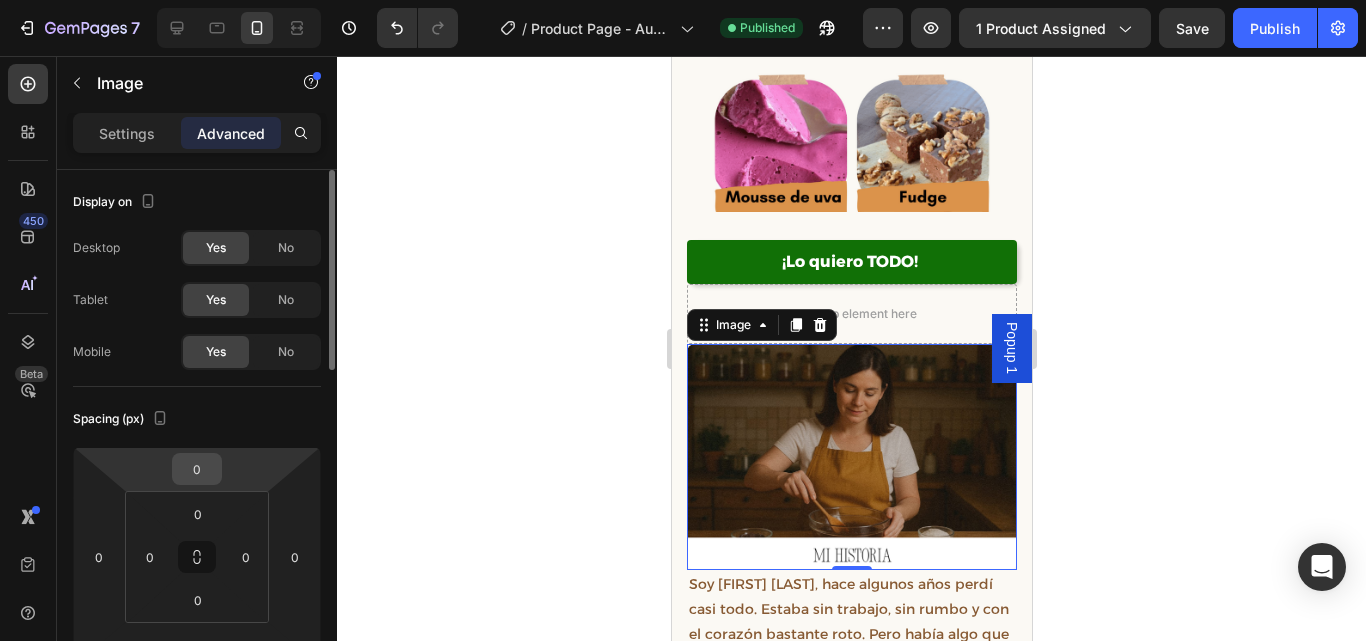 click on "0" at bounding box center [197, 469] 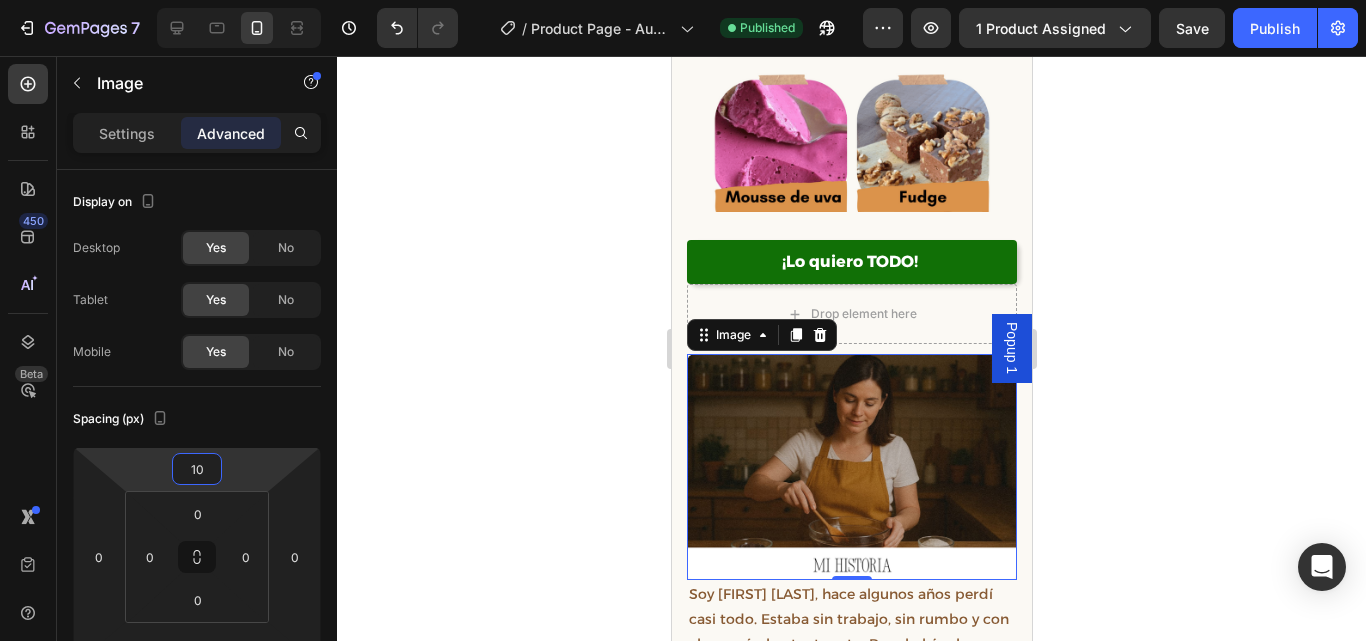 type on "10" 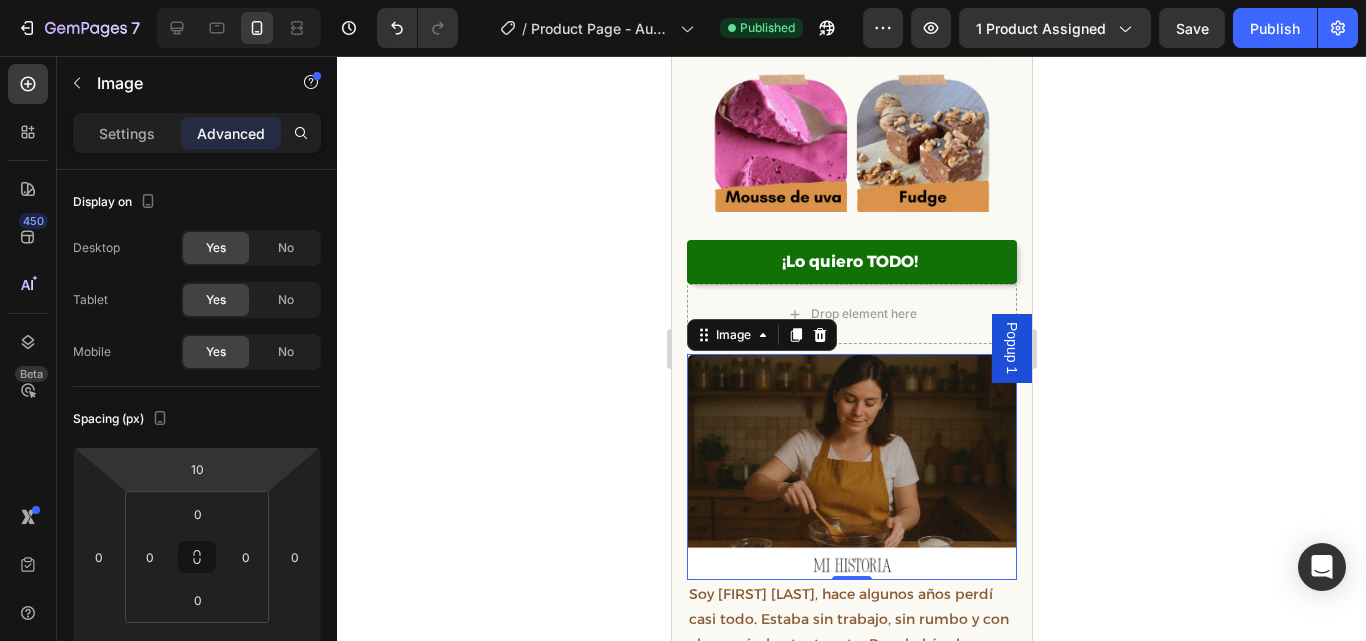 click 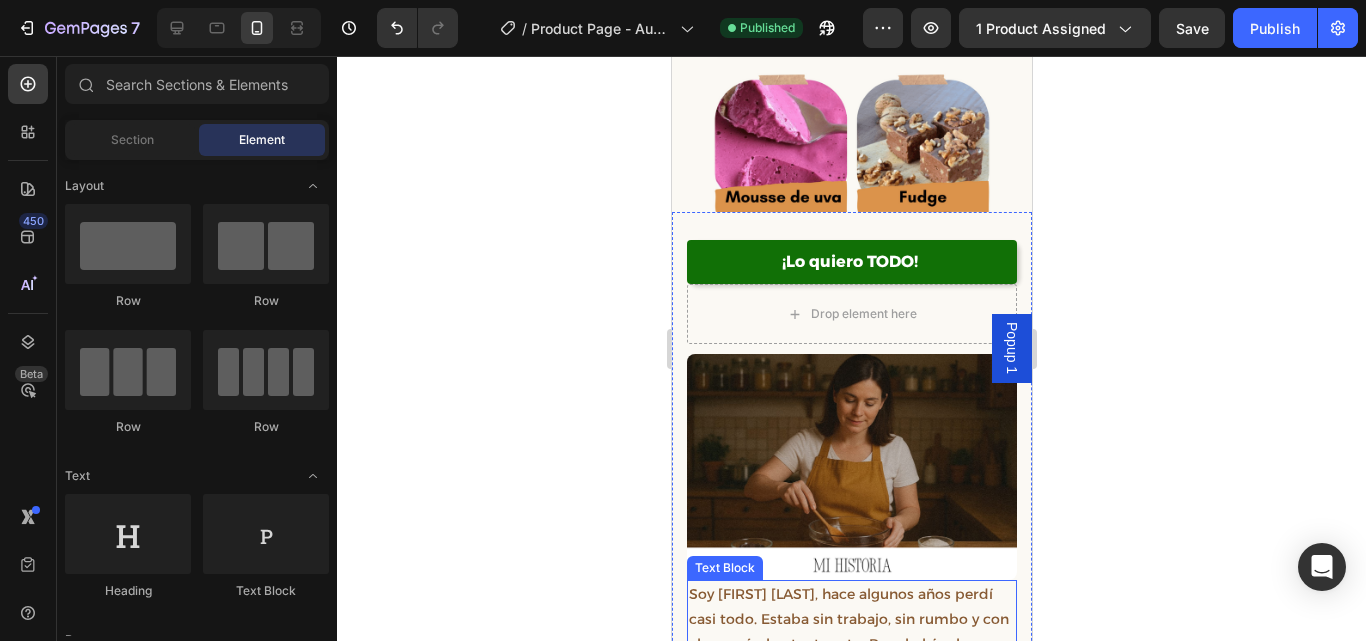 click on "hacer postres . Tenía muy poquitos ingredientes, una heladera y  cero horno … así que me las arreglaba como podía para crear algo rico, simple y que me hiciera bien." at bounding box center [845, 733] 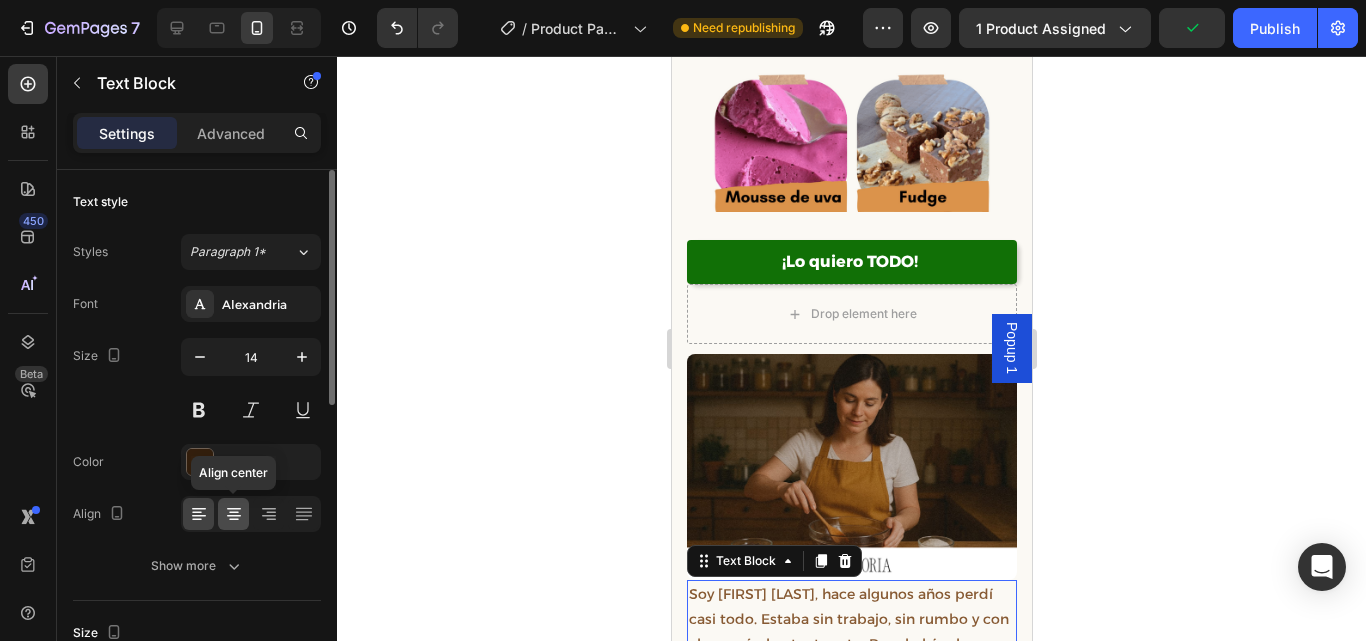 click 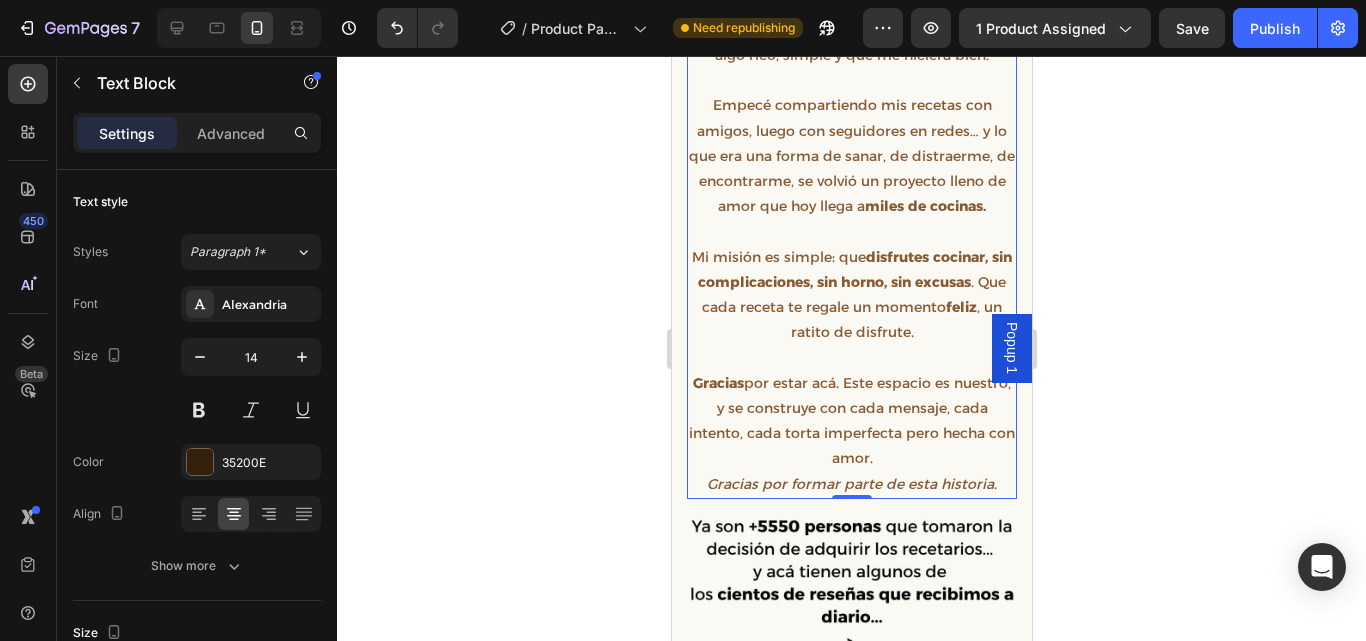scroll, scrollTop: 4394, scrollLeft: 0, axis: vertical 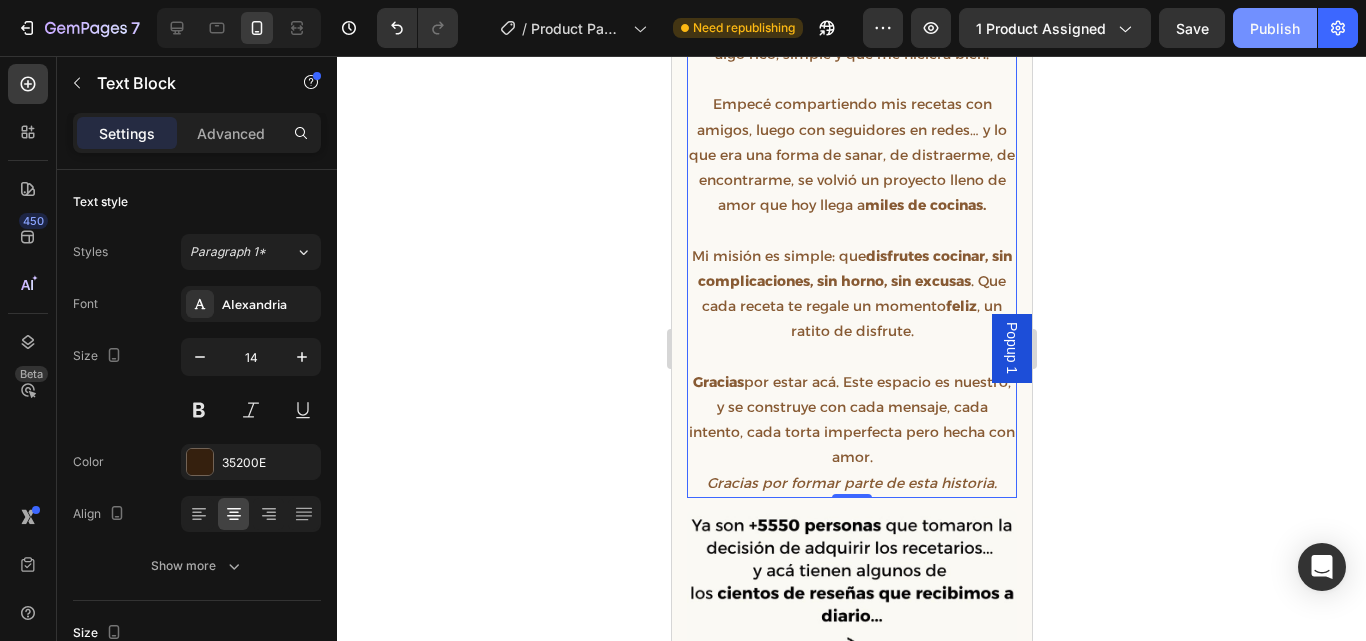 click on "Publish" at bounding box center [1275, 28] 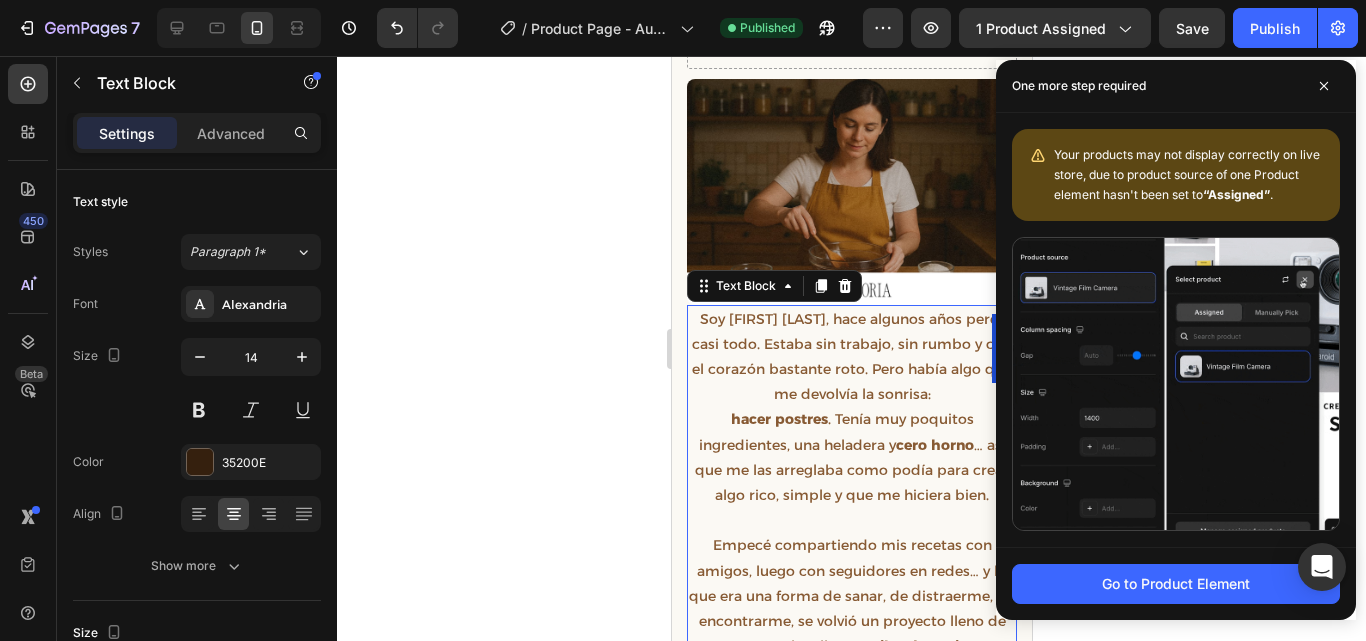 scroll, scrollTop: 3948, scrollLeft: 0, axis: vertical 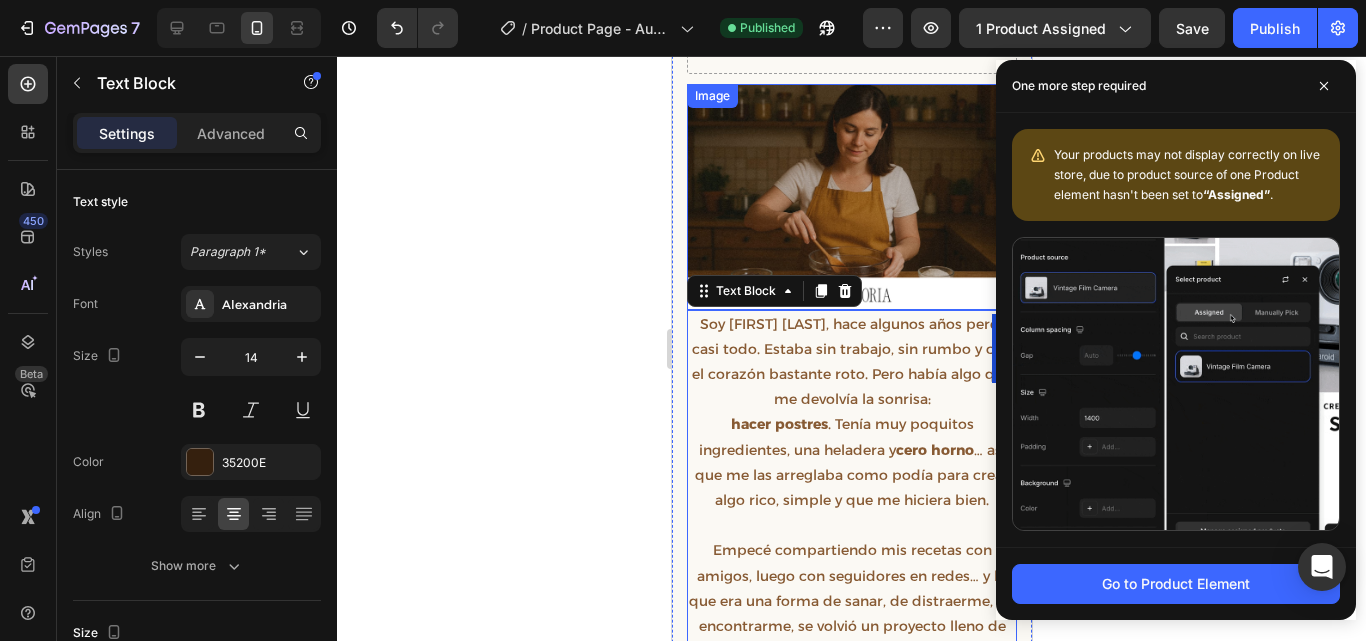 click at bounding box center (851, 197) 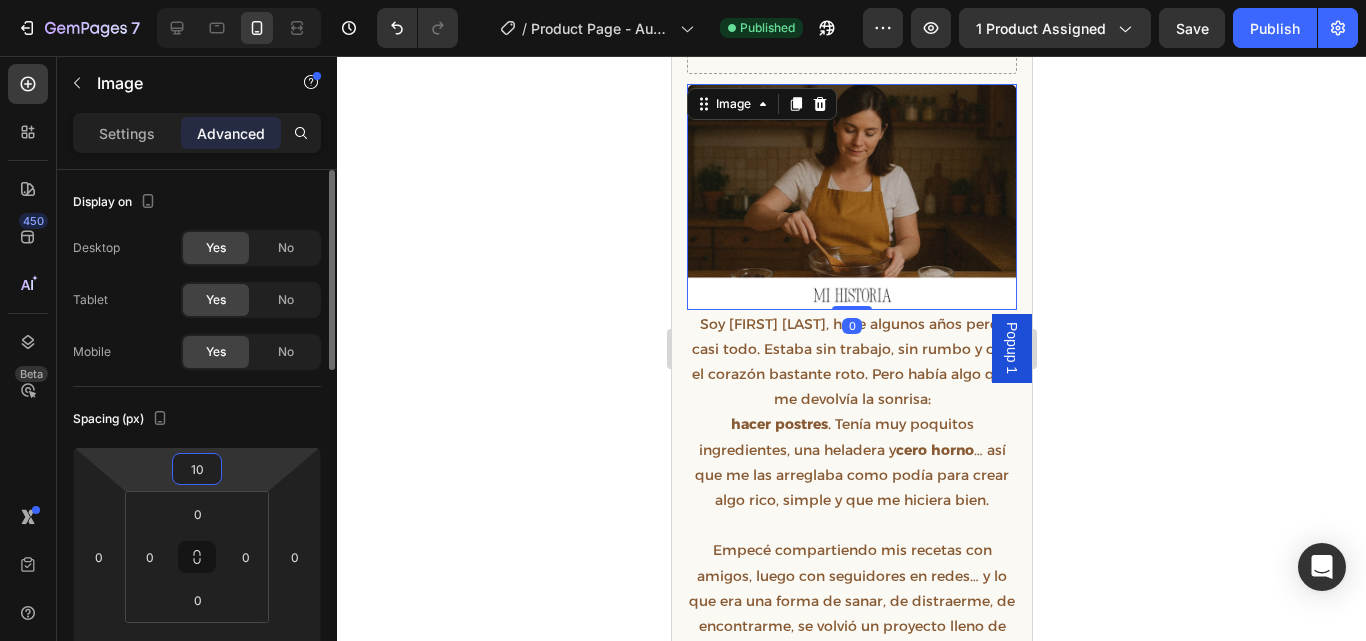 click on "10" at bounding box center (197, 469) 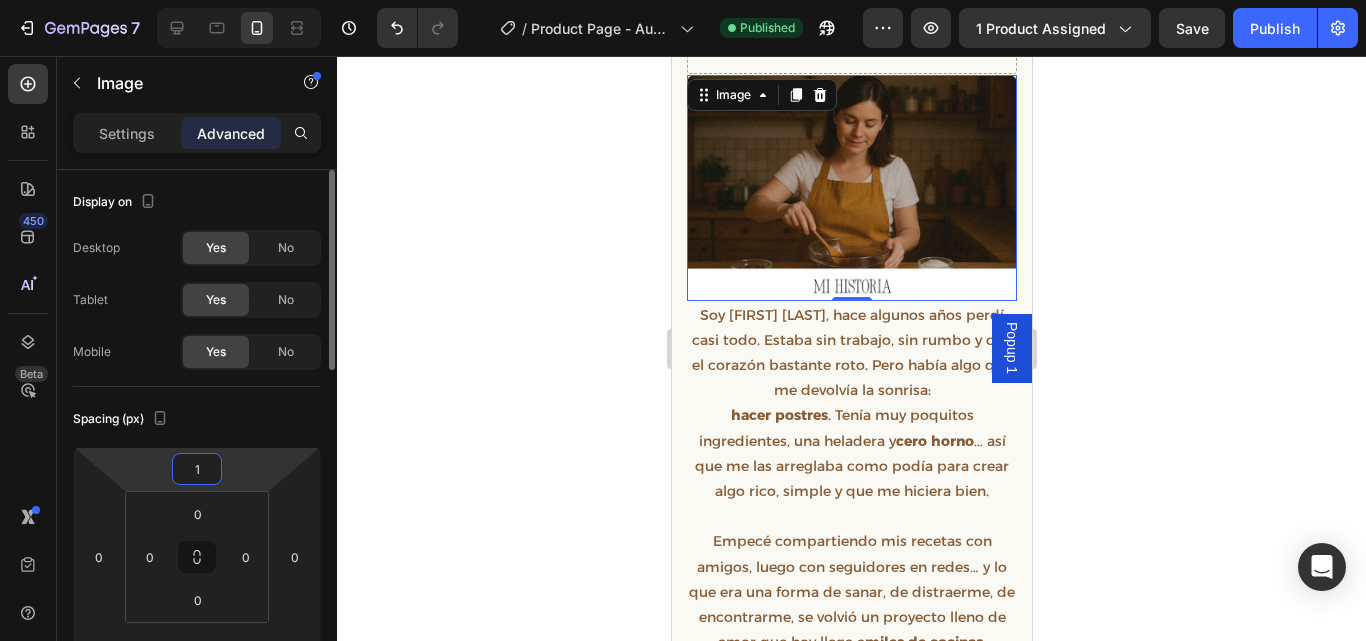 type on "15" 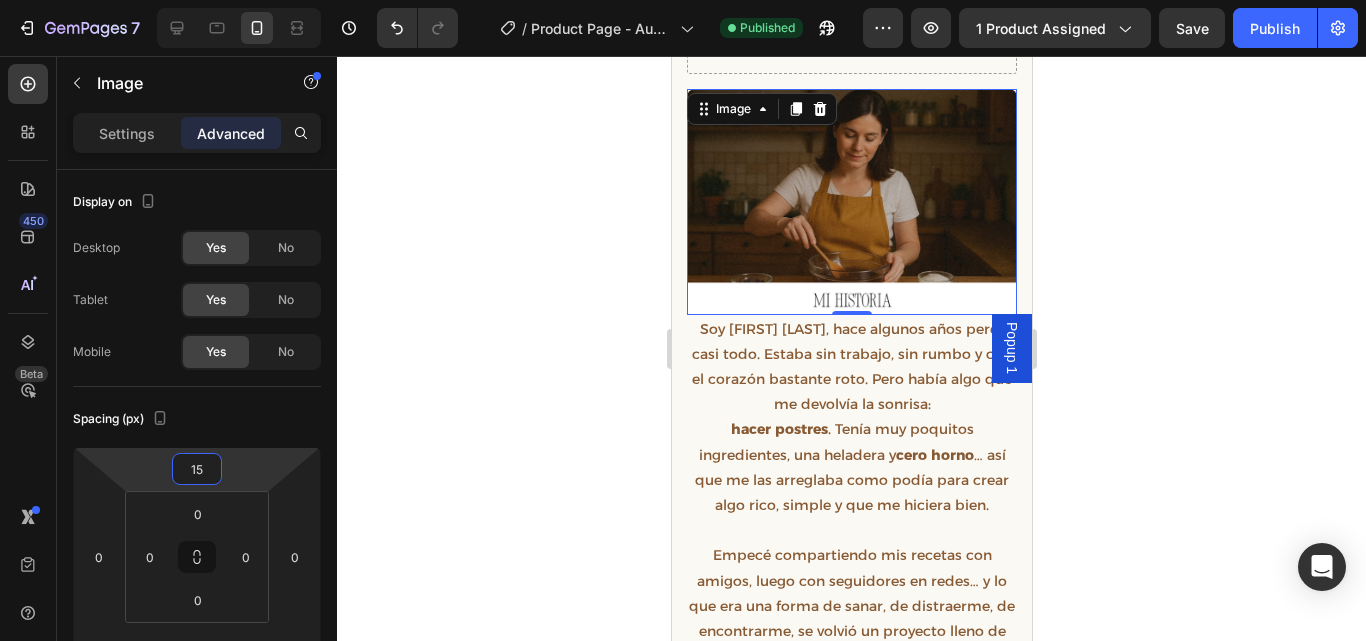 click 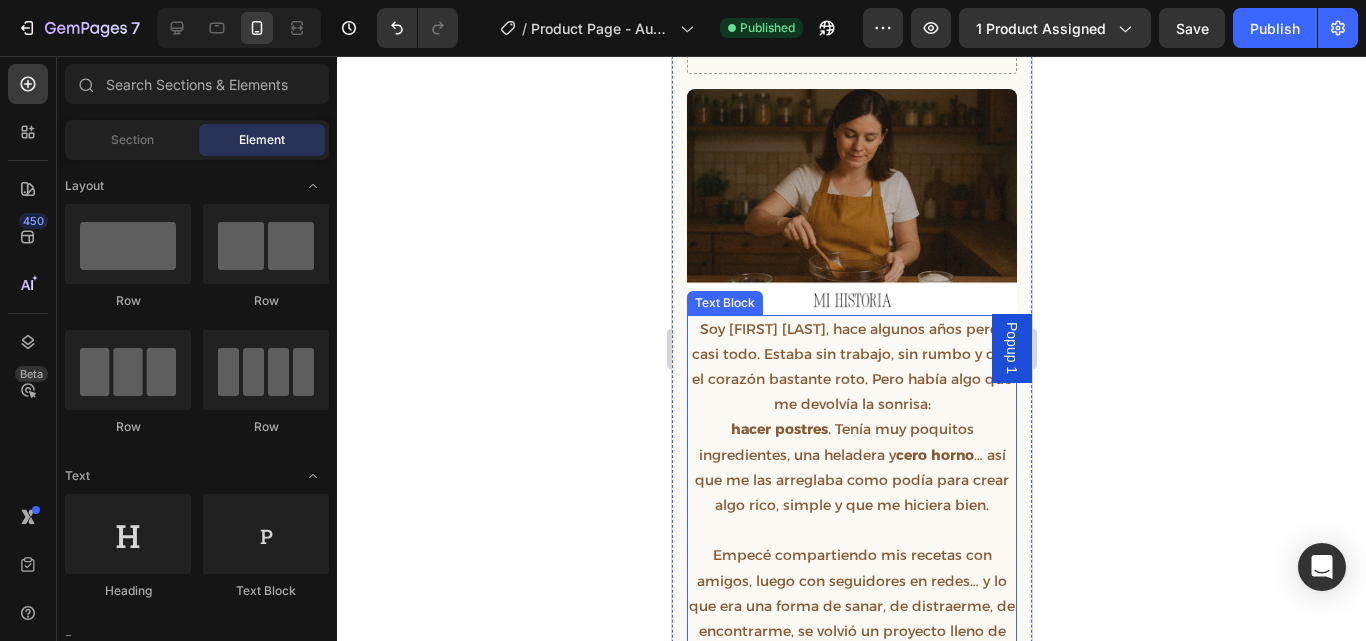 click on "cero horno" at bounding box center [934, 455] 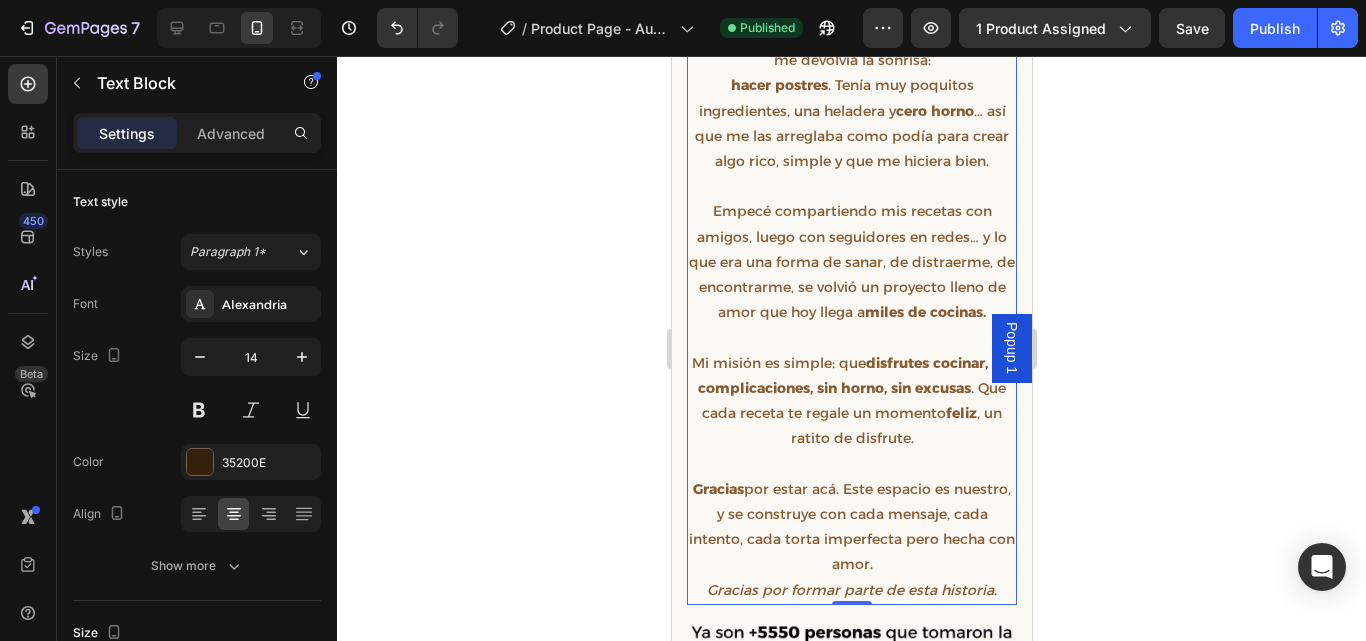 scroll, scrollTop: 4377, scrollLeft: 0, axis: vertical 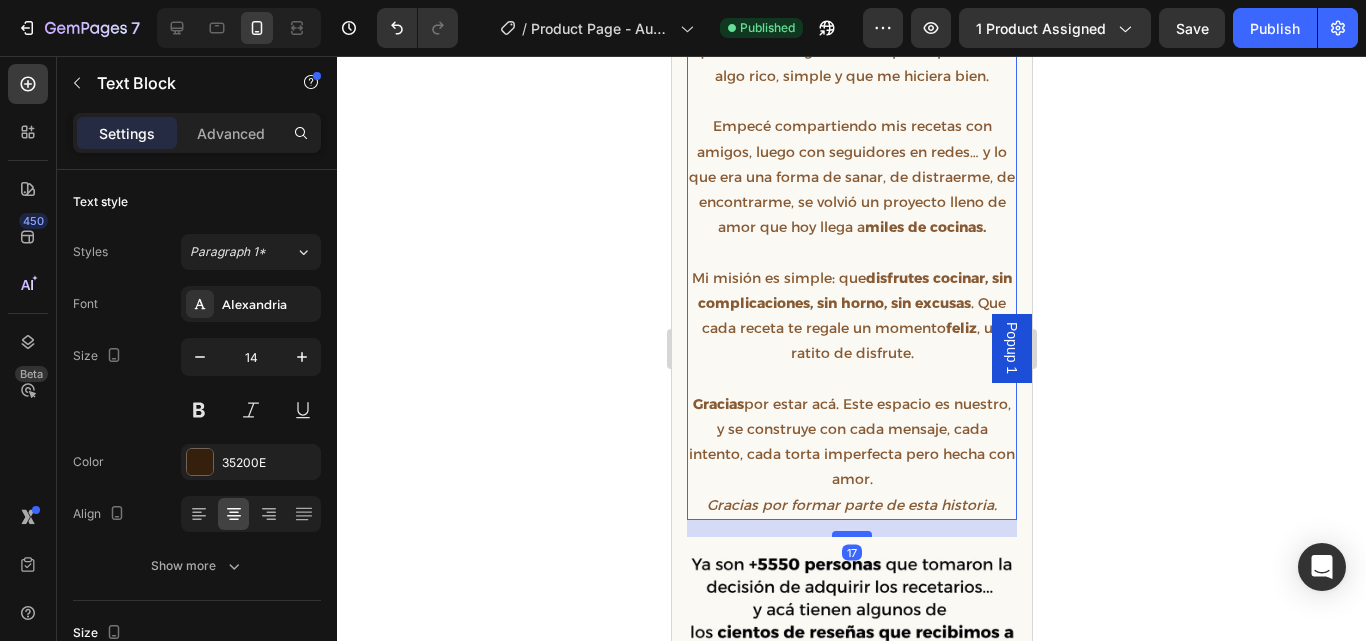 drag, startPoint x: 846, startPoint y: 508, endPoint x: 846, endPoint y: 525, distance: 17 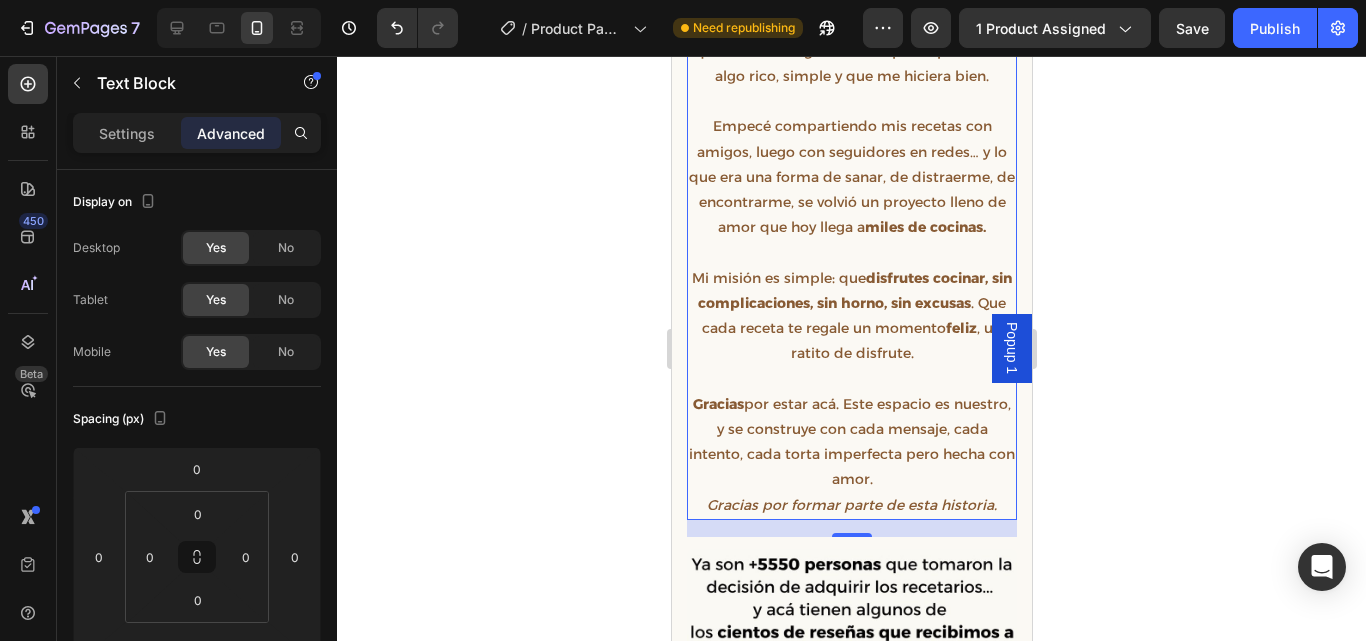 click on "Gracias por formar parte de esta historia." at bounding box center [851, 505] 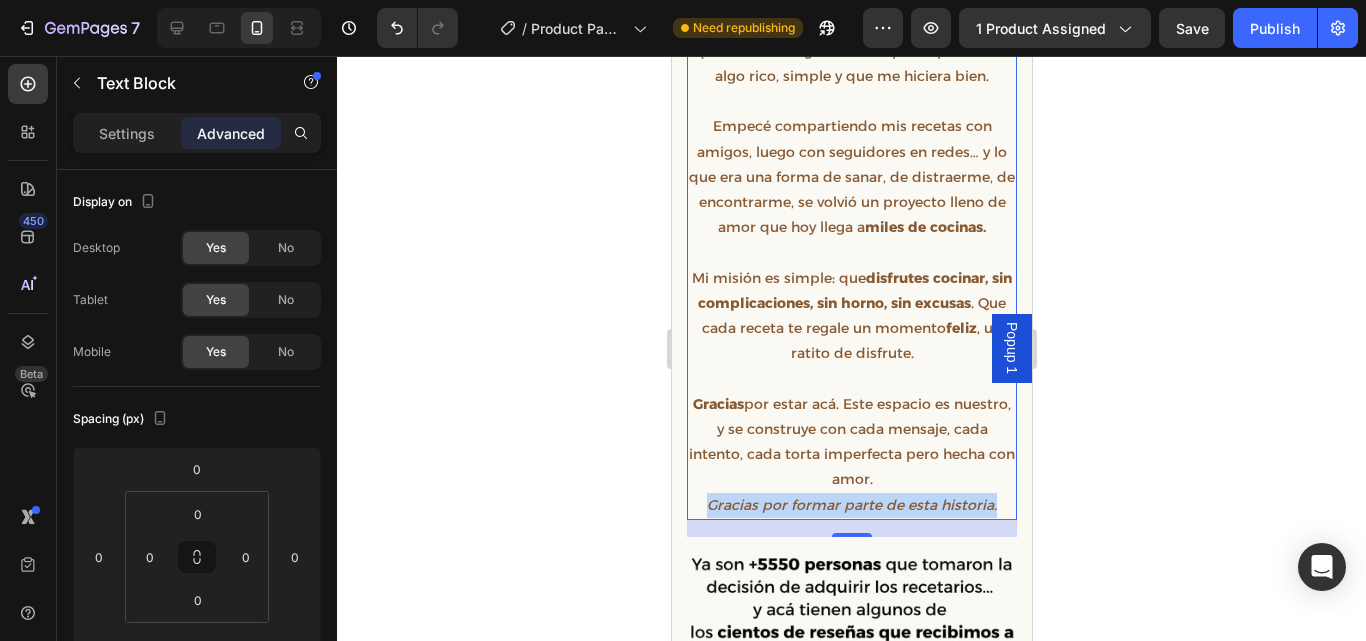 drag, startPoint x: 990, startPoint y: 495, endPoint x: 705, endPoint y: 503, distance: 285.11224 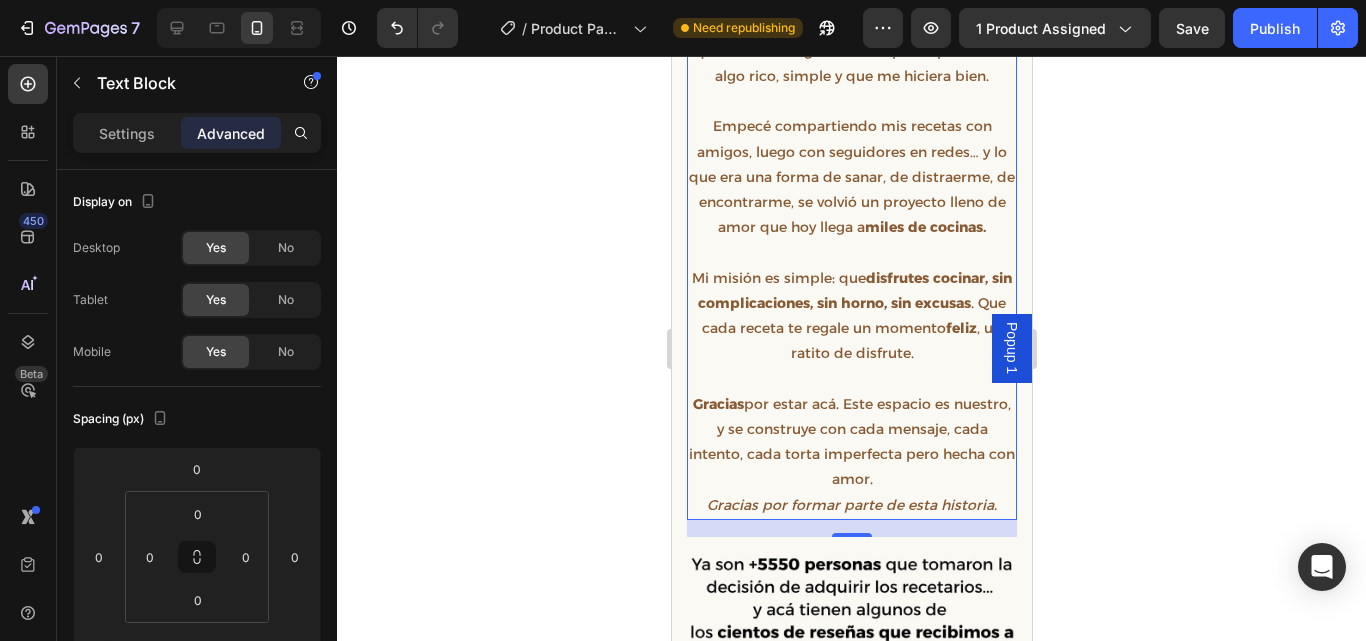 click on "Gracias por formar parte de esta historia." at bounding box center (851, 505) 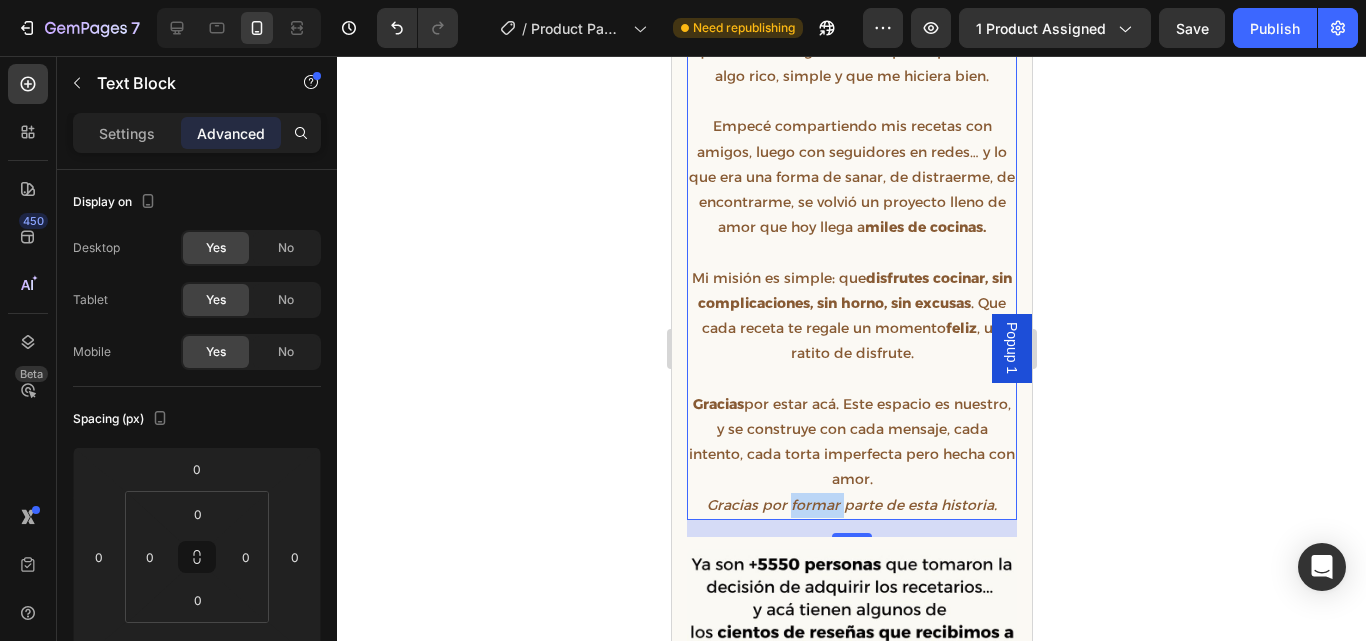 click on "Gracias por formar parte de esta historia." at bounding box center [851, 505] 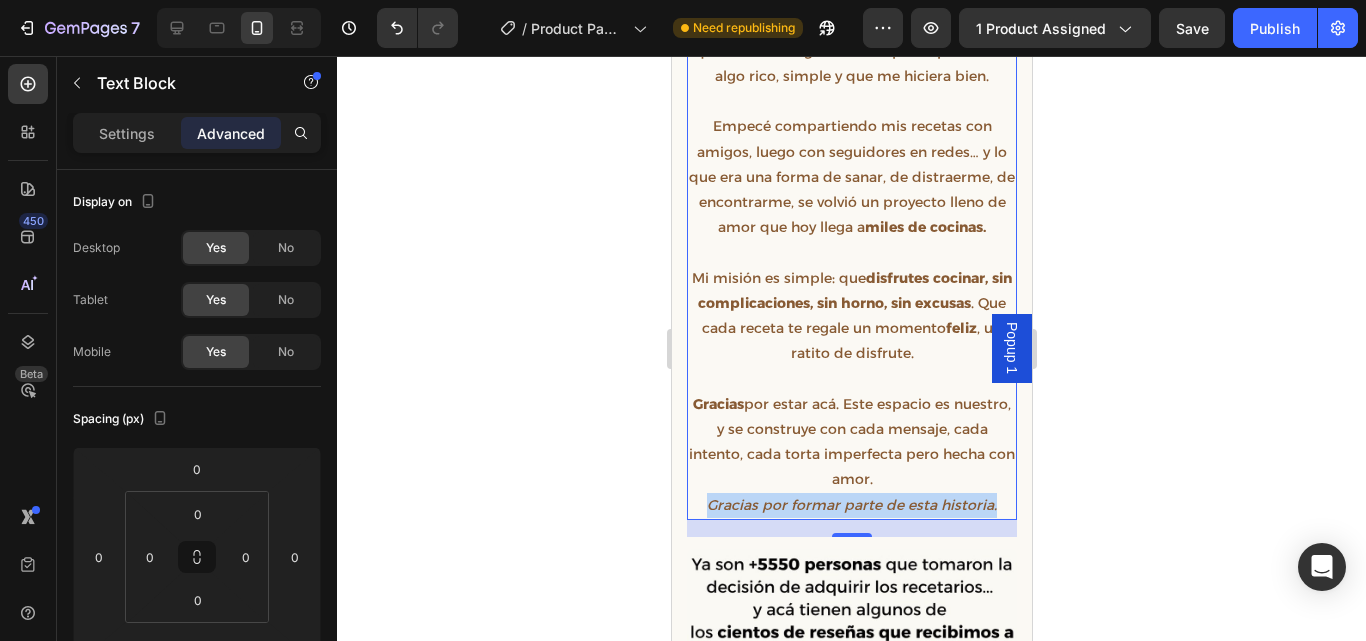 click on "Gracias por formar parte de esta historia." at bounding box center [851, 505] 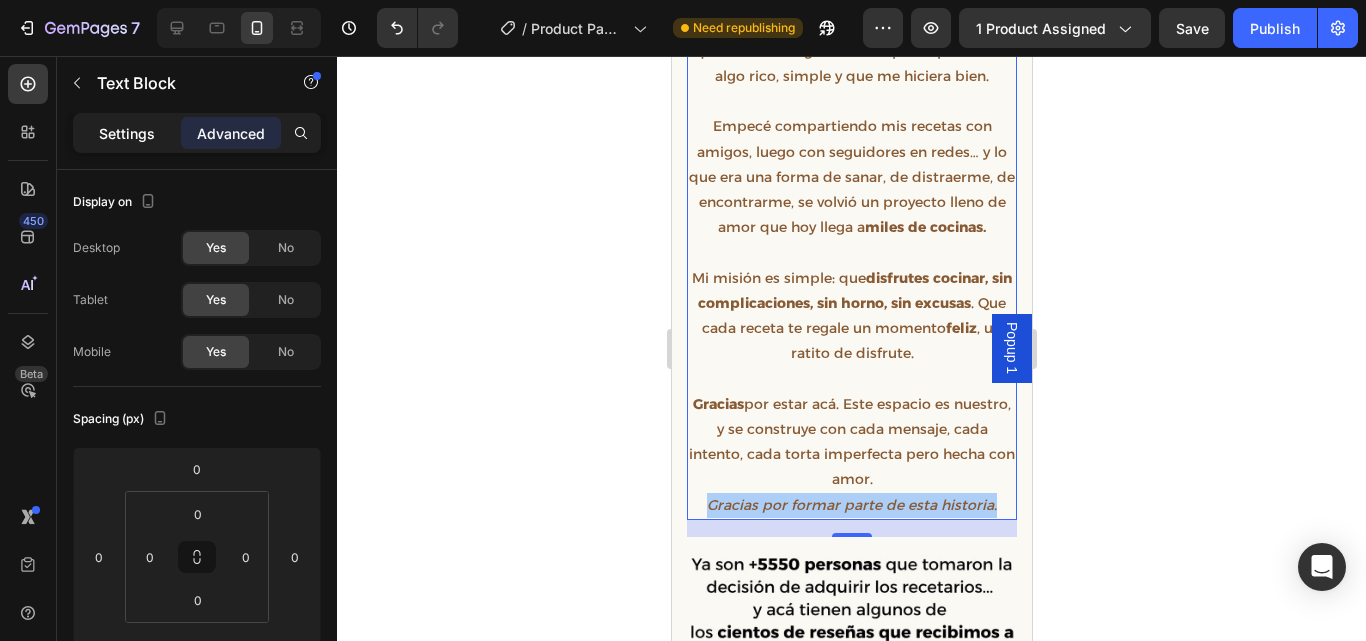 click on "Settings" at bounding box center (127, 133) 